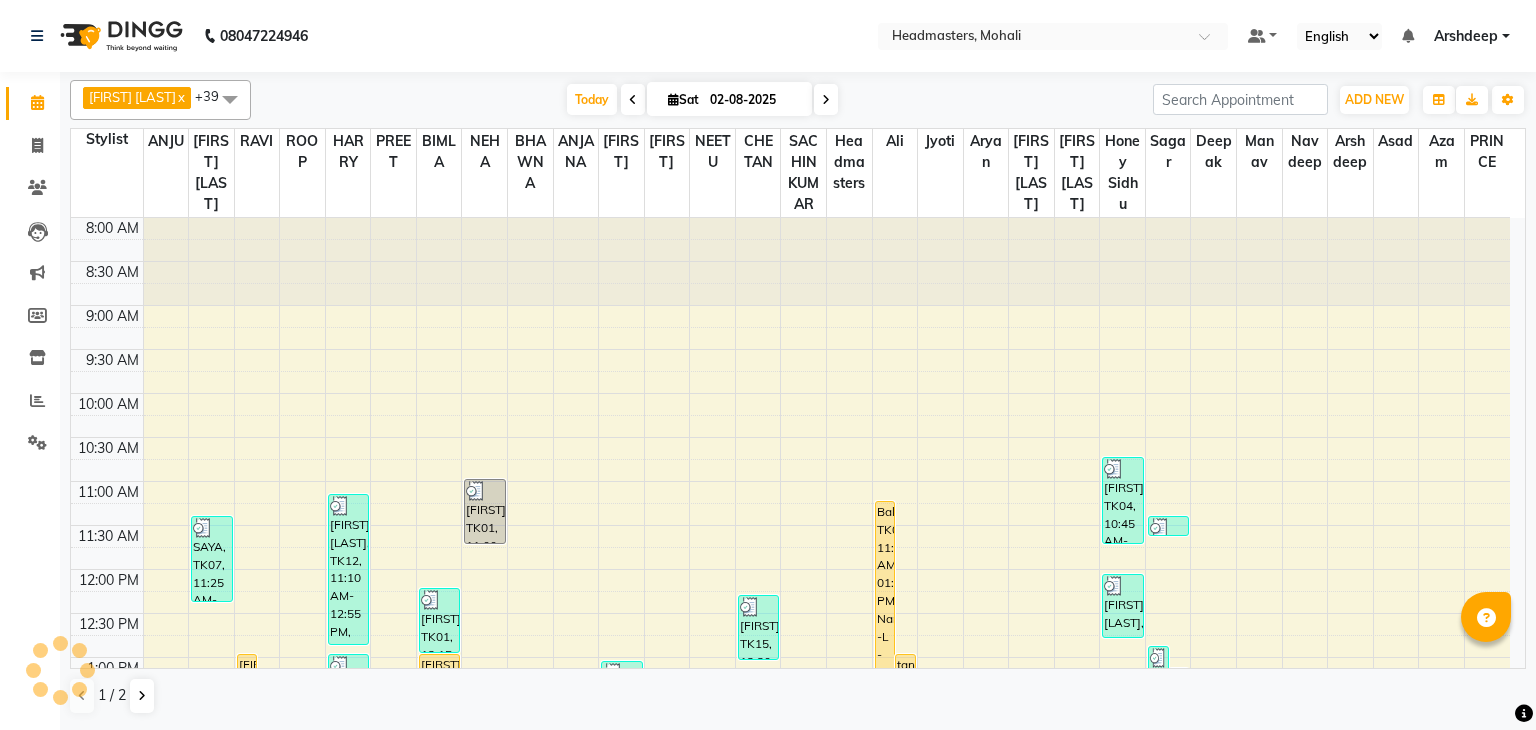 scroll, scrollTop: 0, scrollLeft: 0, axis: both 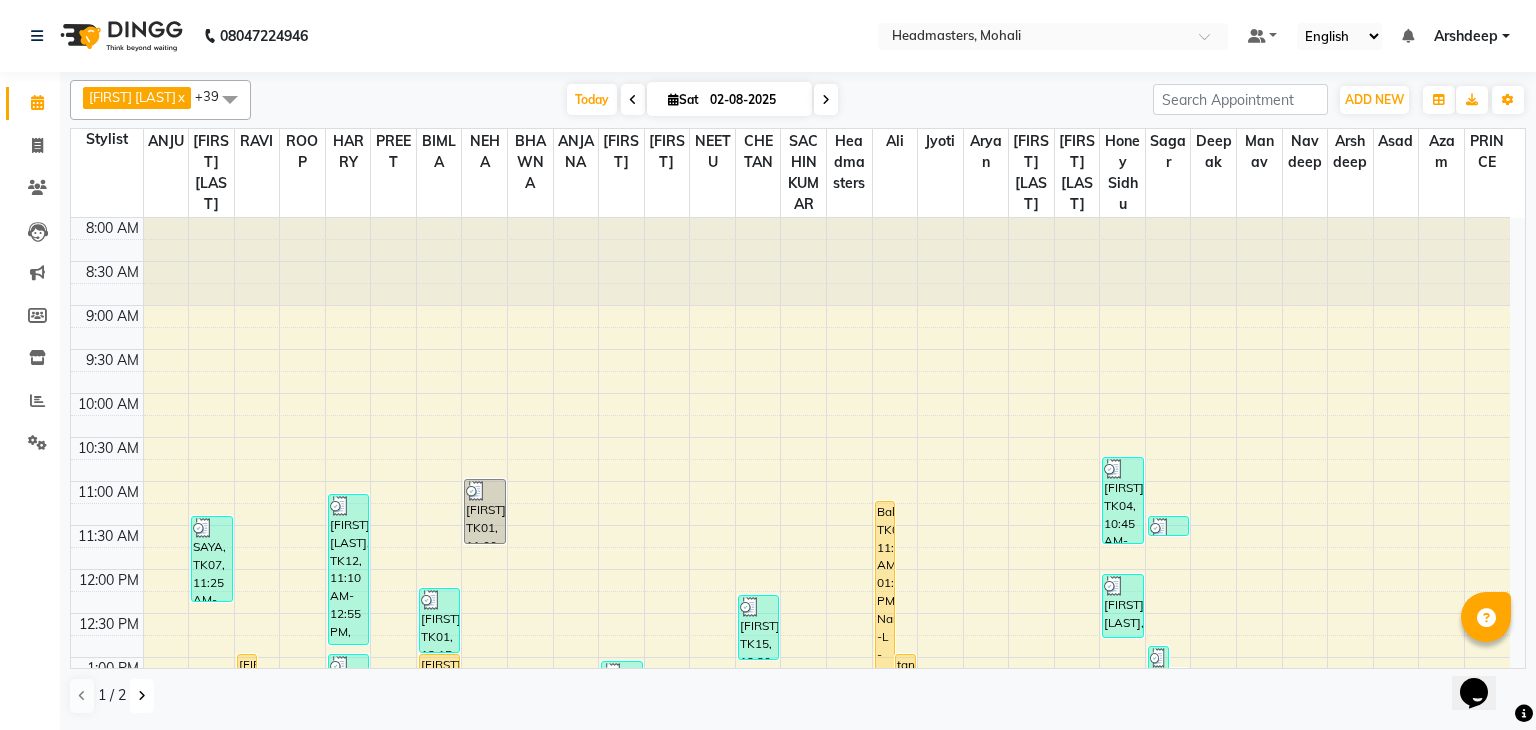 click at bounding box center [142, 696] 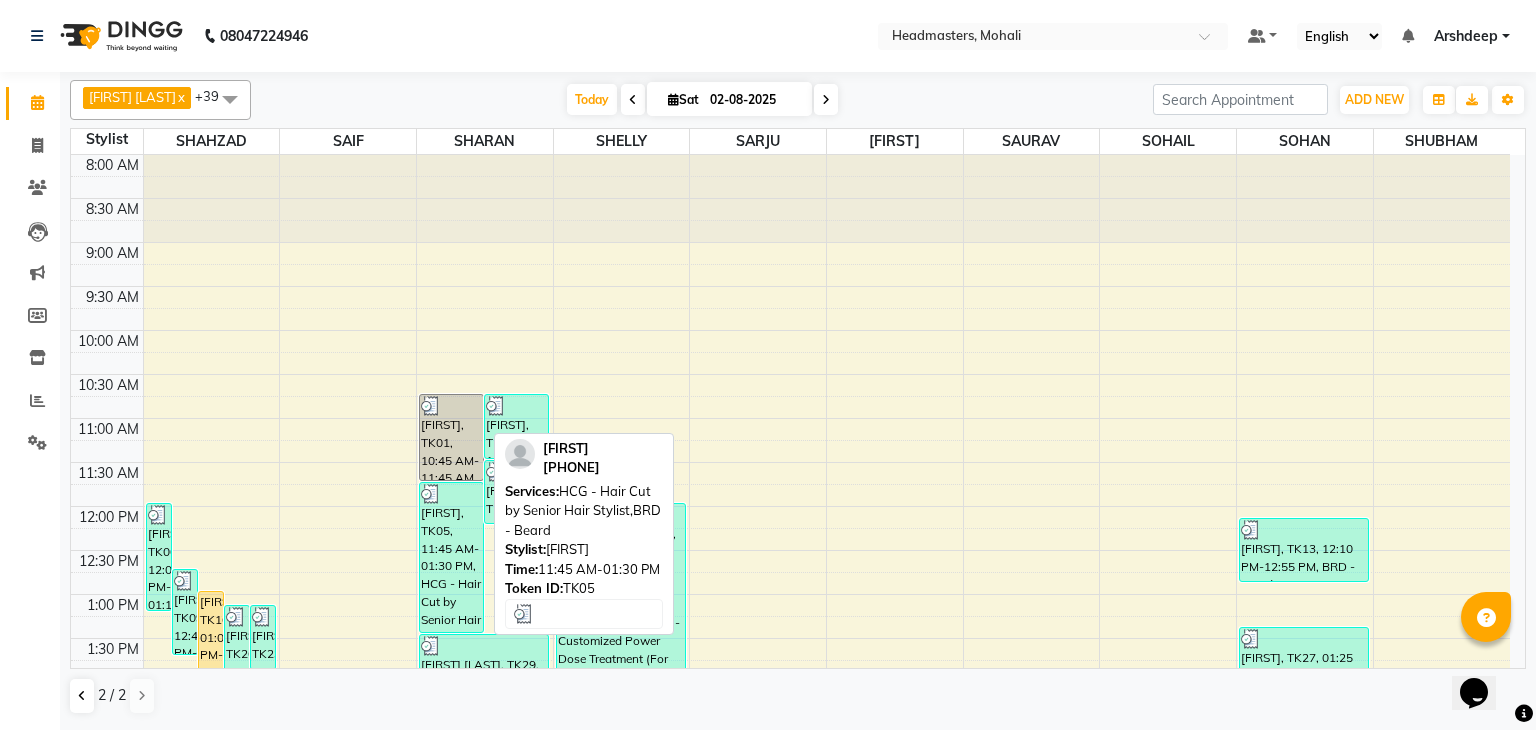 scroll, scrollTop: 0, scrollLeft: 0, axis: both 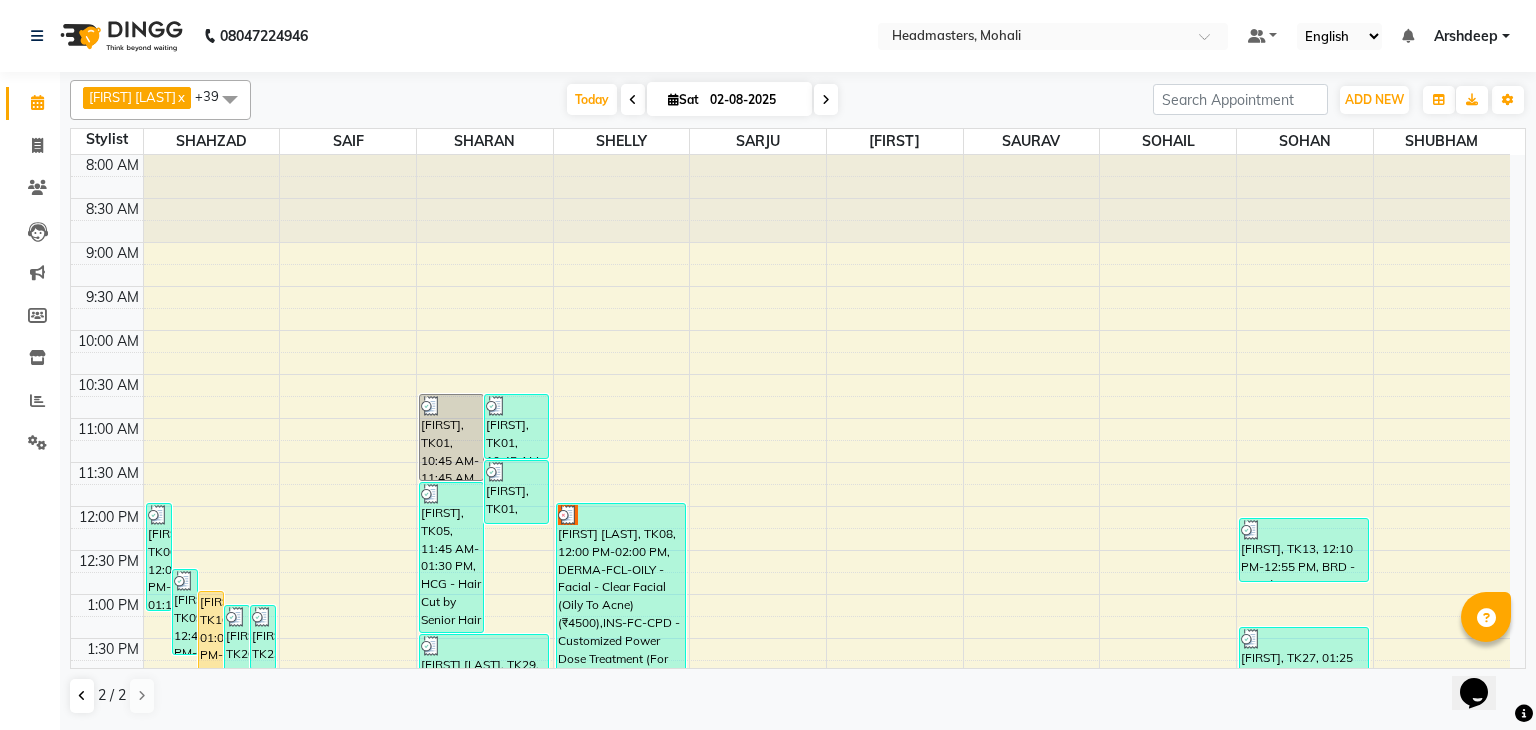 click at bounding box center (633, 99) 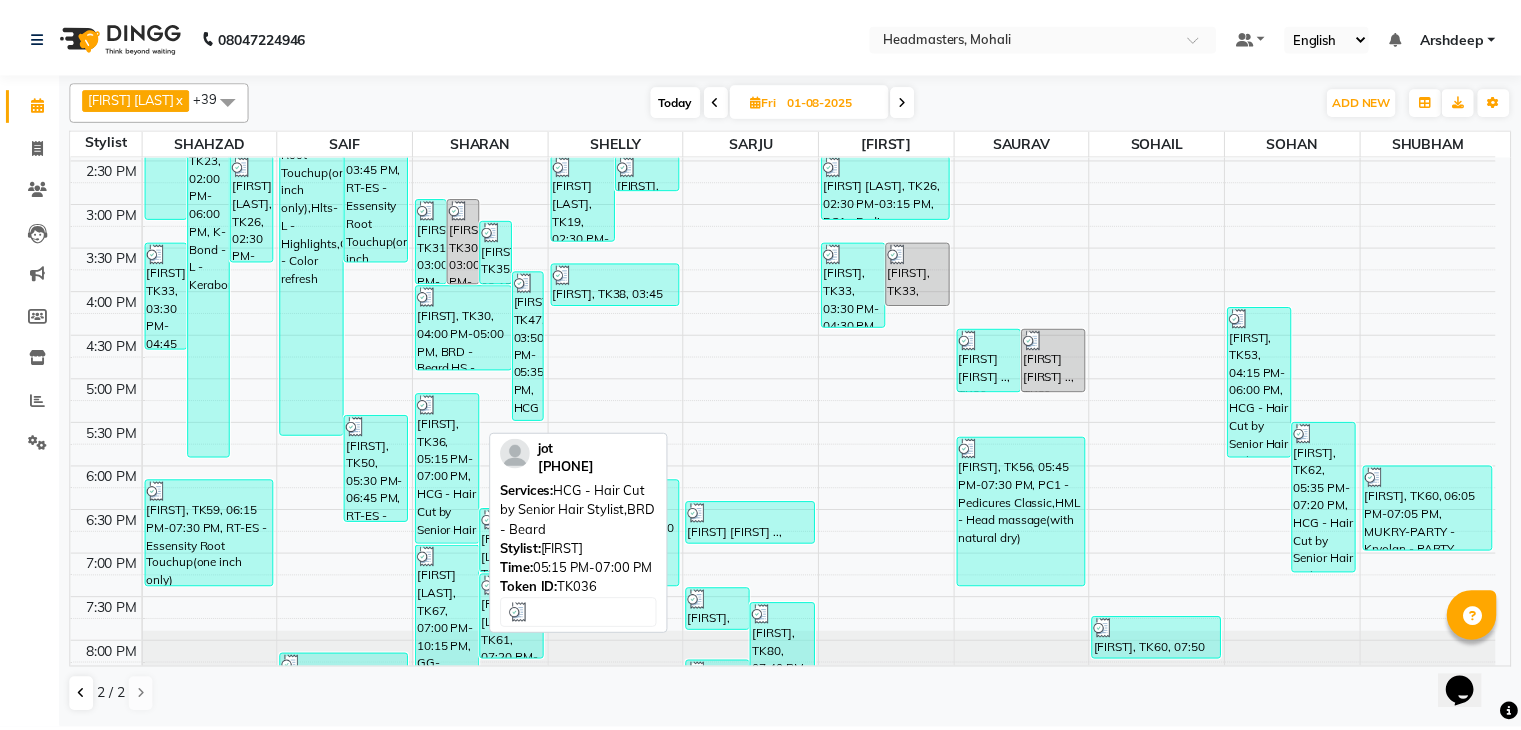 scroll, scrollTop: 574, scrollLeft: 0, axis: vertical 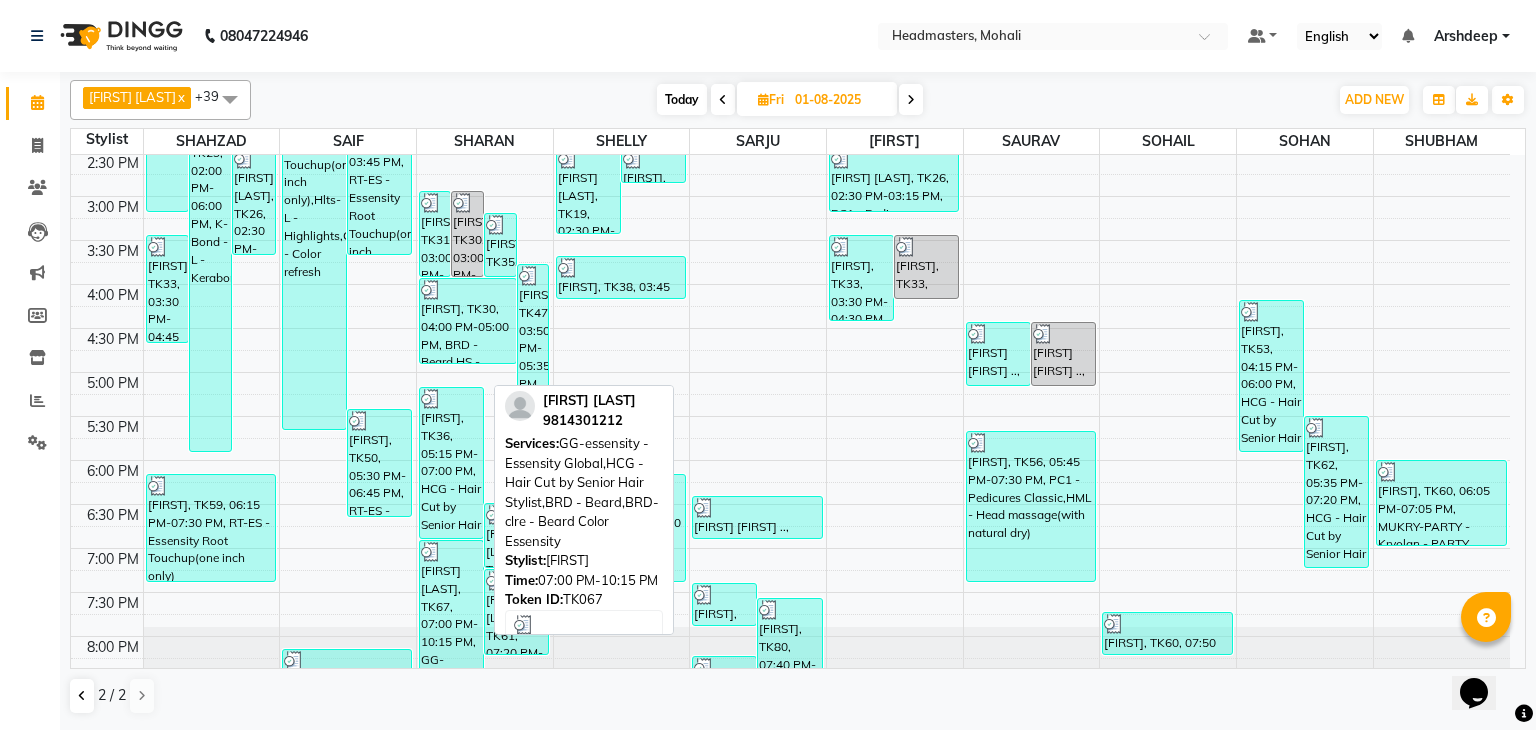 click on "[FIRST] [LAST], TK67, 07:00 PM-10:15 PM, GG-essensity - Essensity Global,HCG - Hair Cut by Senior Hair Stylist,BRD - Beard,BRD-clre - Beard Color Essensity" at bounding box center [451, 670] 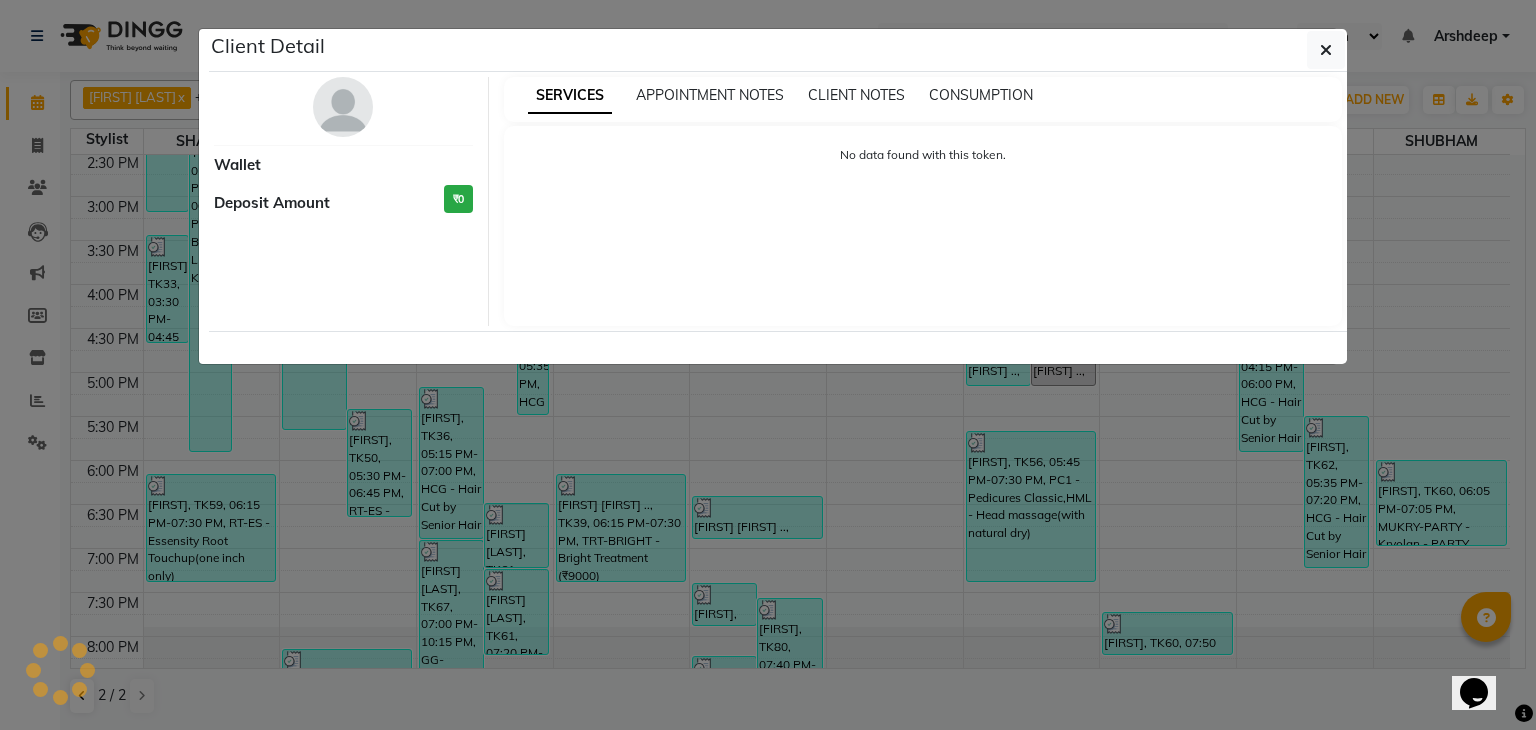 select on "3" 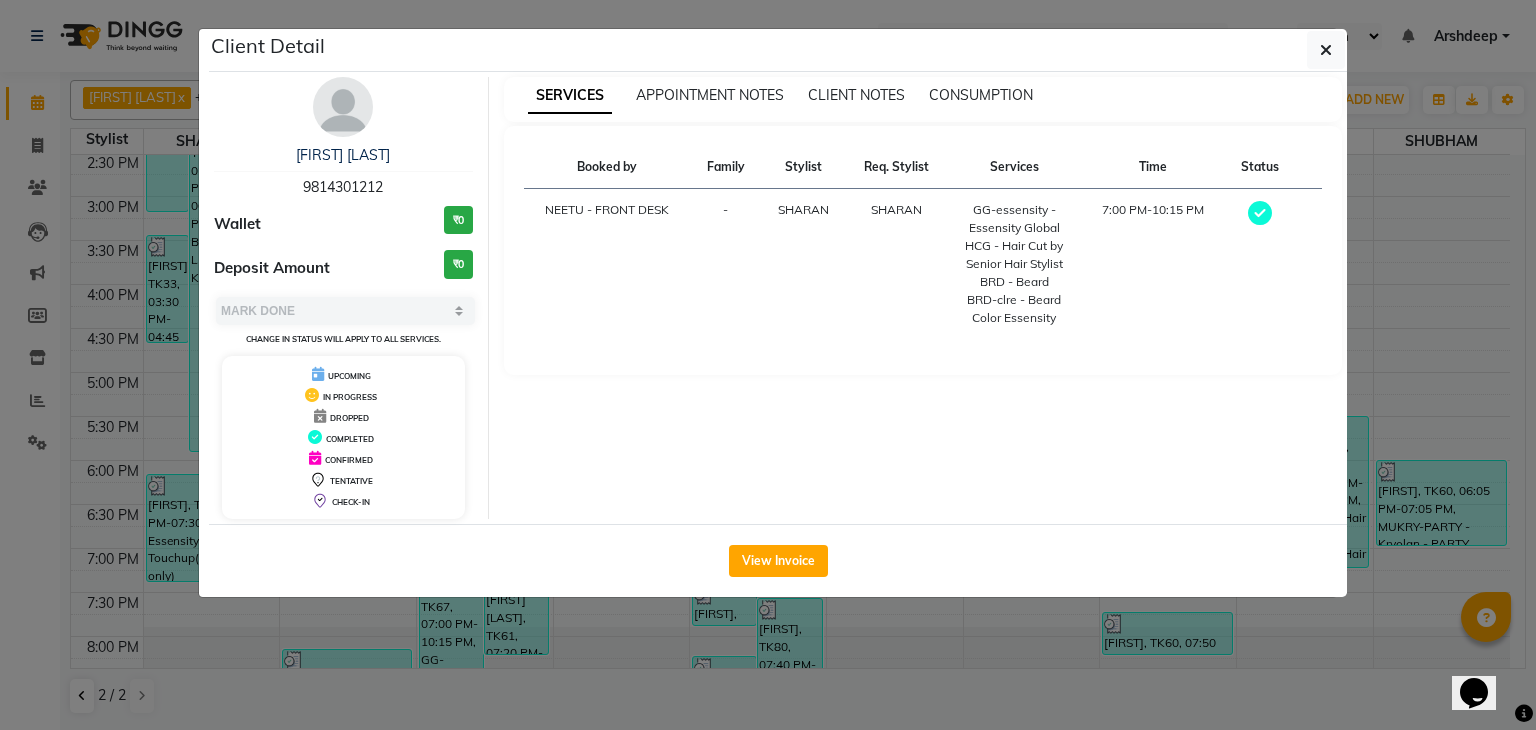 click on "CONSUMPTION" at bounding box center (981, 95) 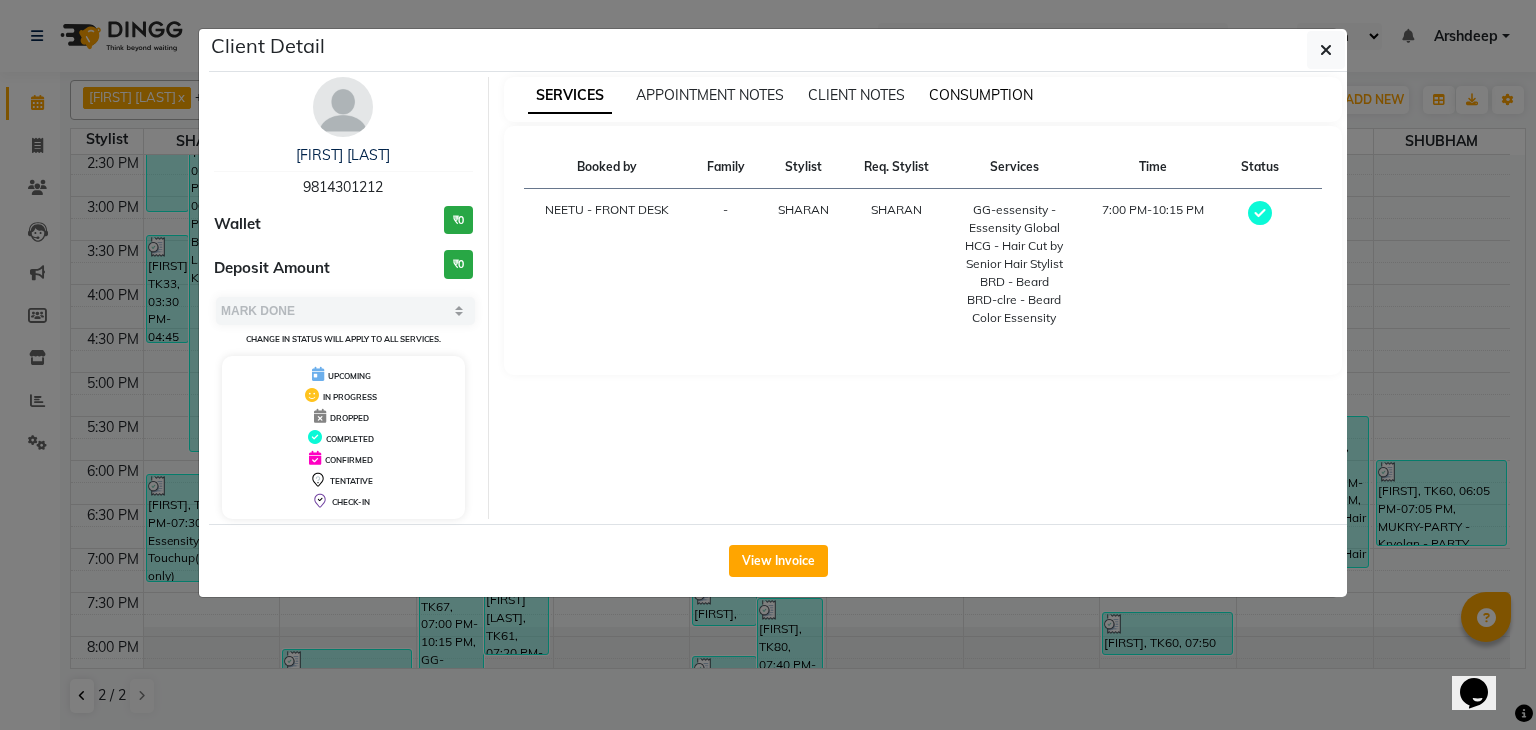 click on "CONSUMPTION" at bounding box center (981, 95) 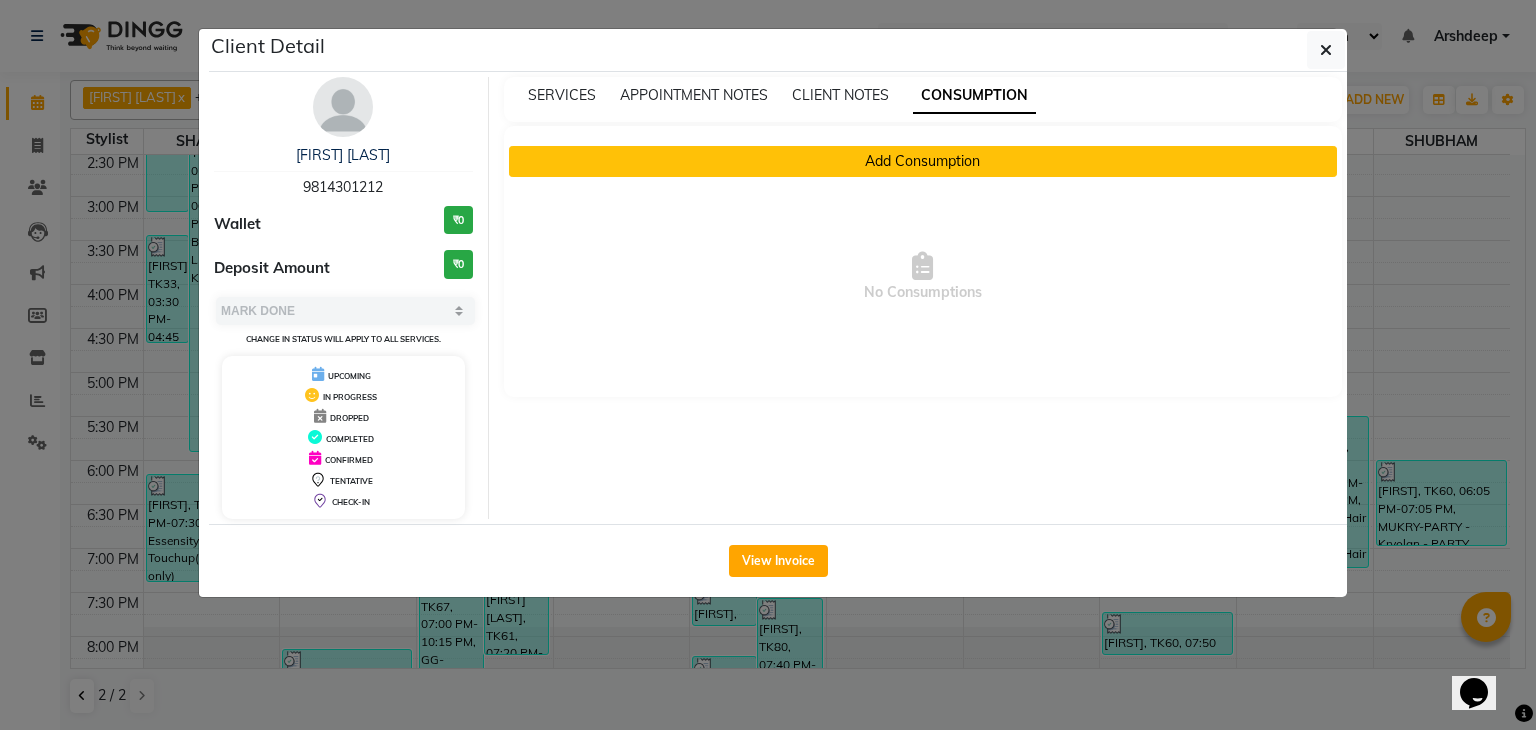 click on "Add Consumption" at bounding box center (923, 161) 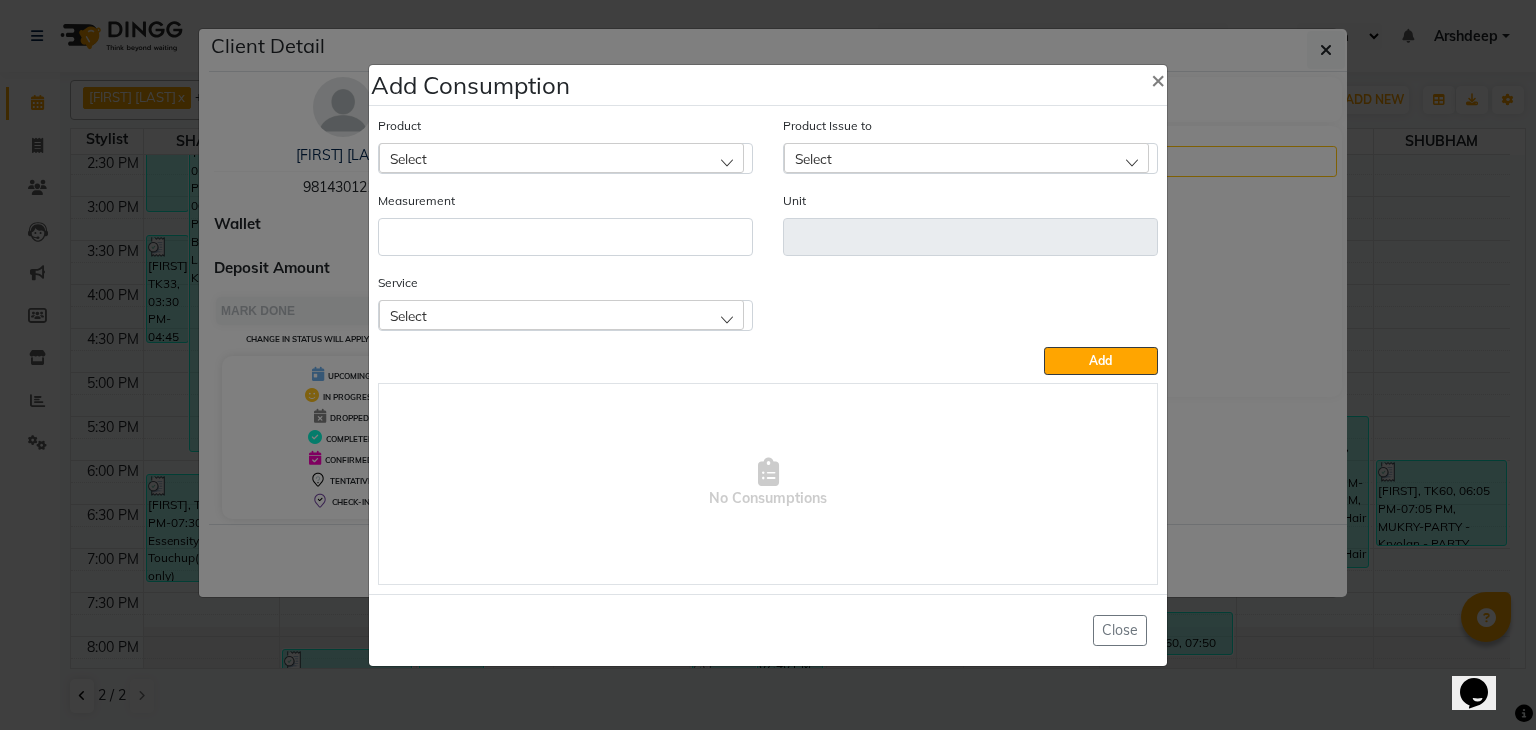 click on "Select" 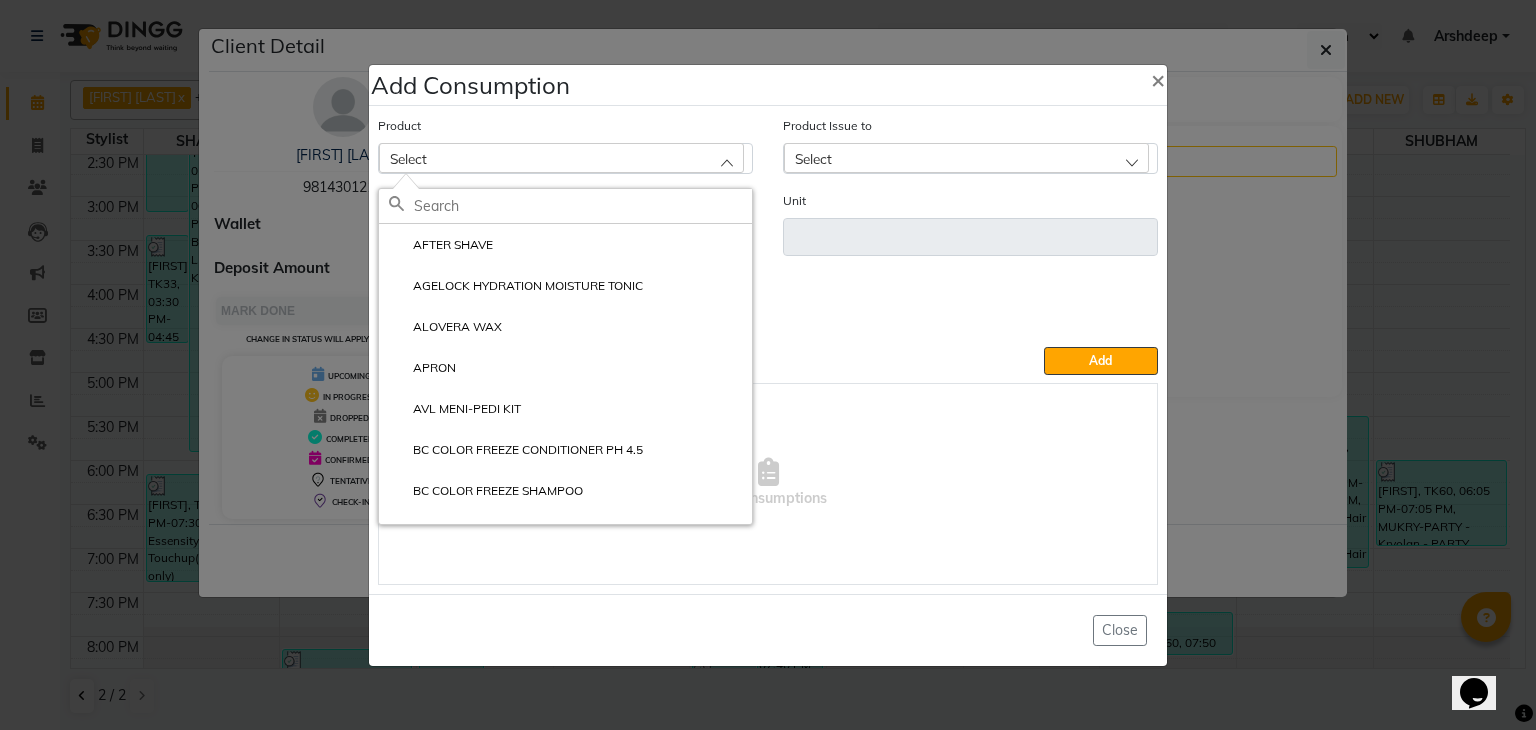 click 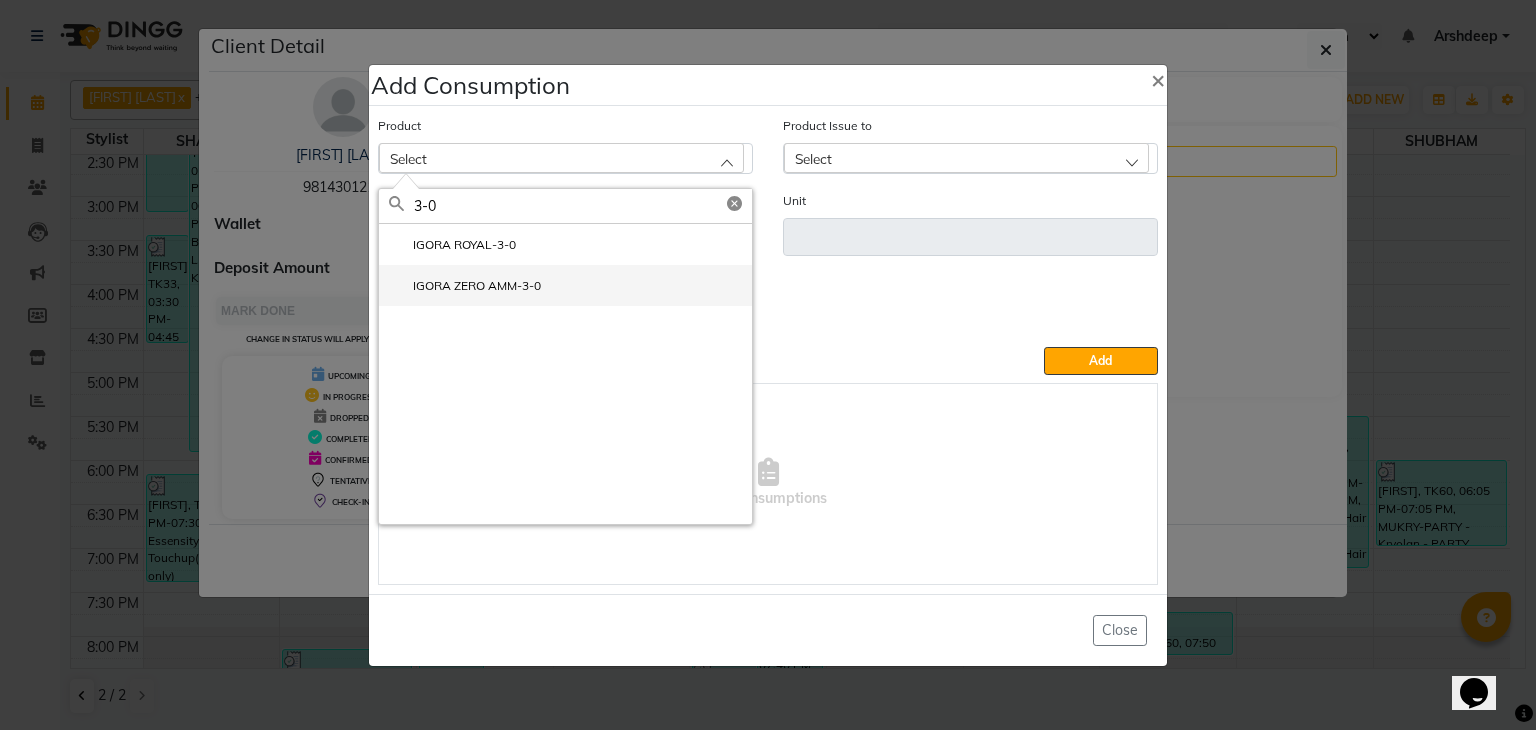 type on "3-0" 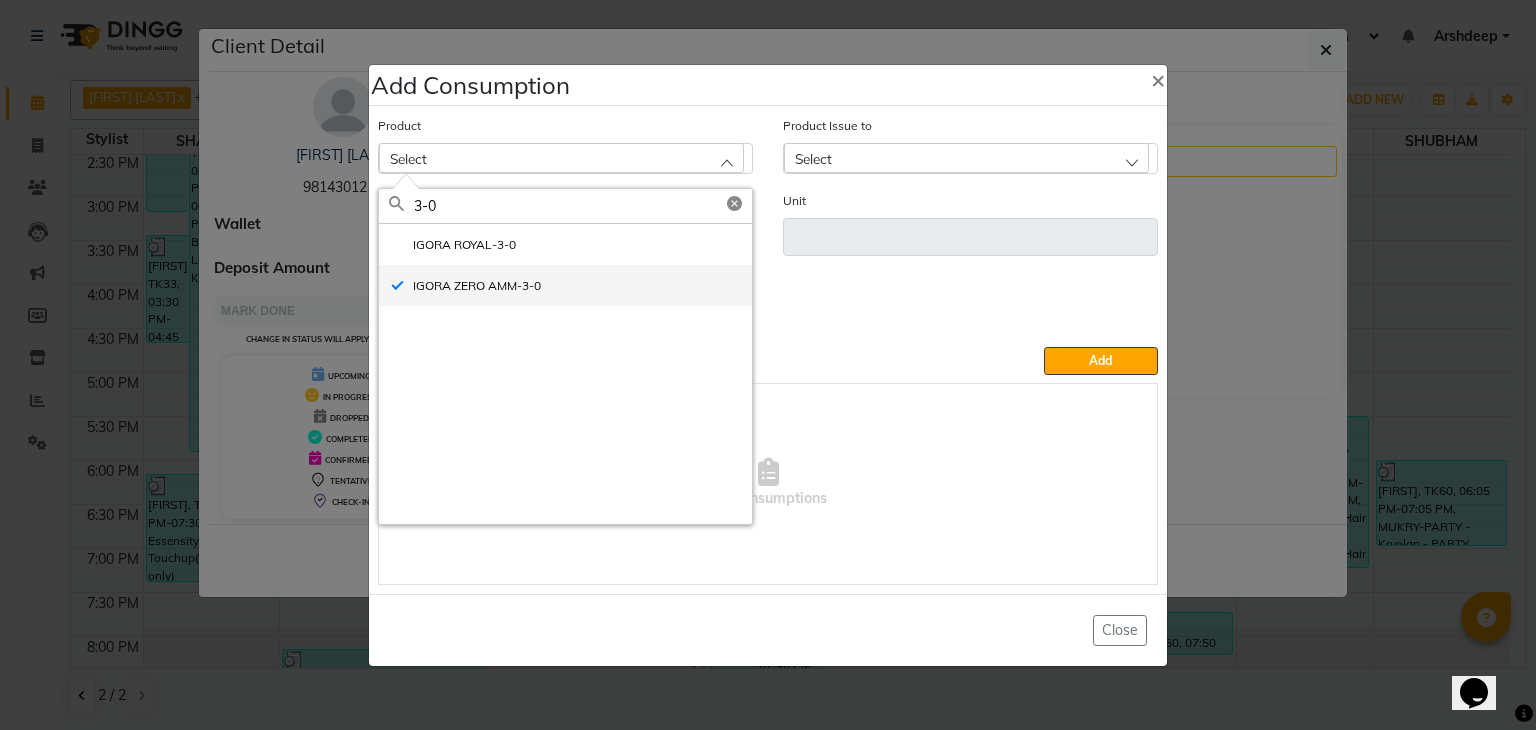 type on "GM" 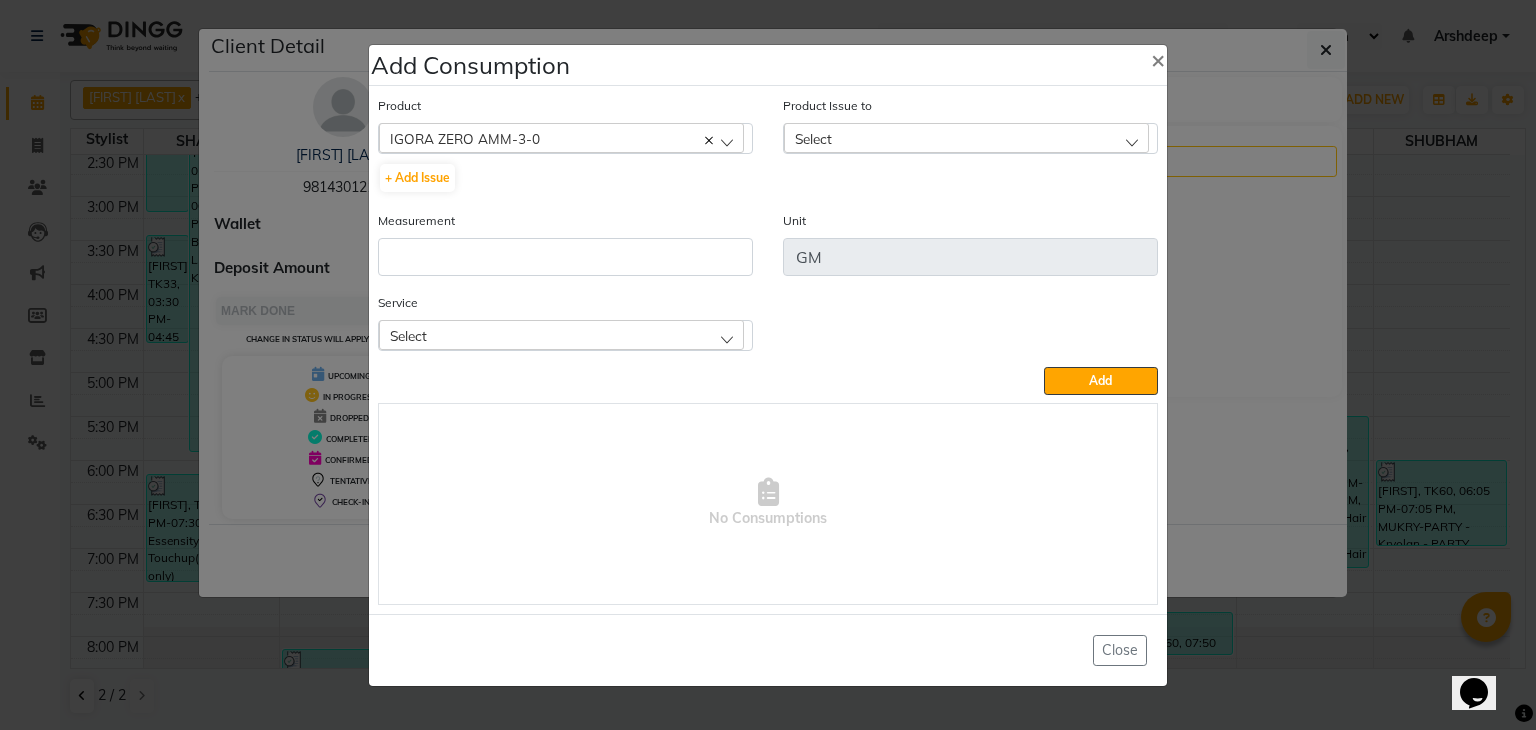 click on "Select" 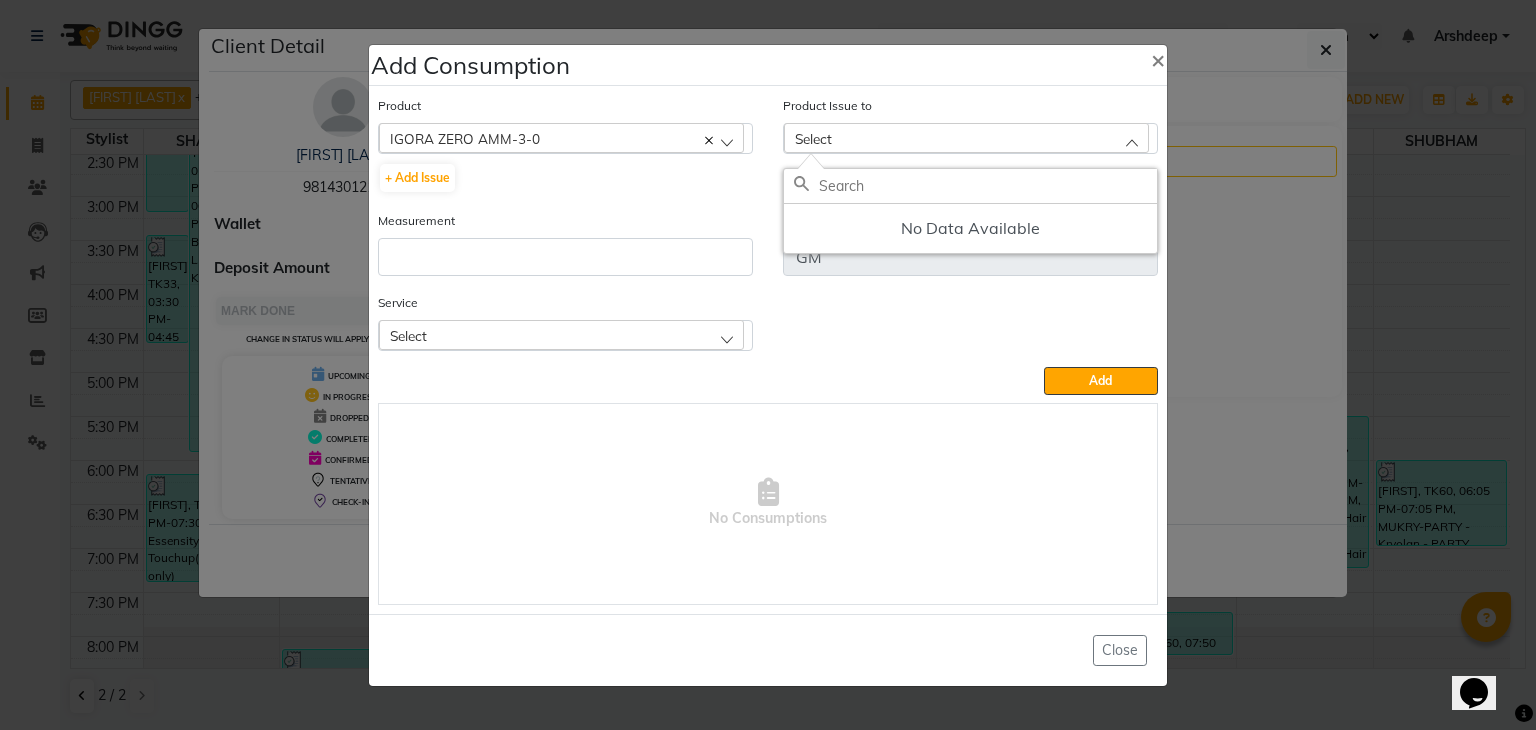 click on "IGORA ZERO AMM-3-0" 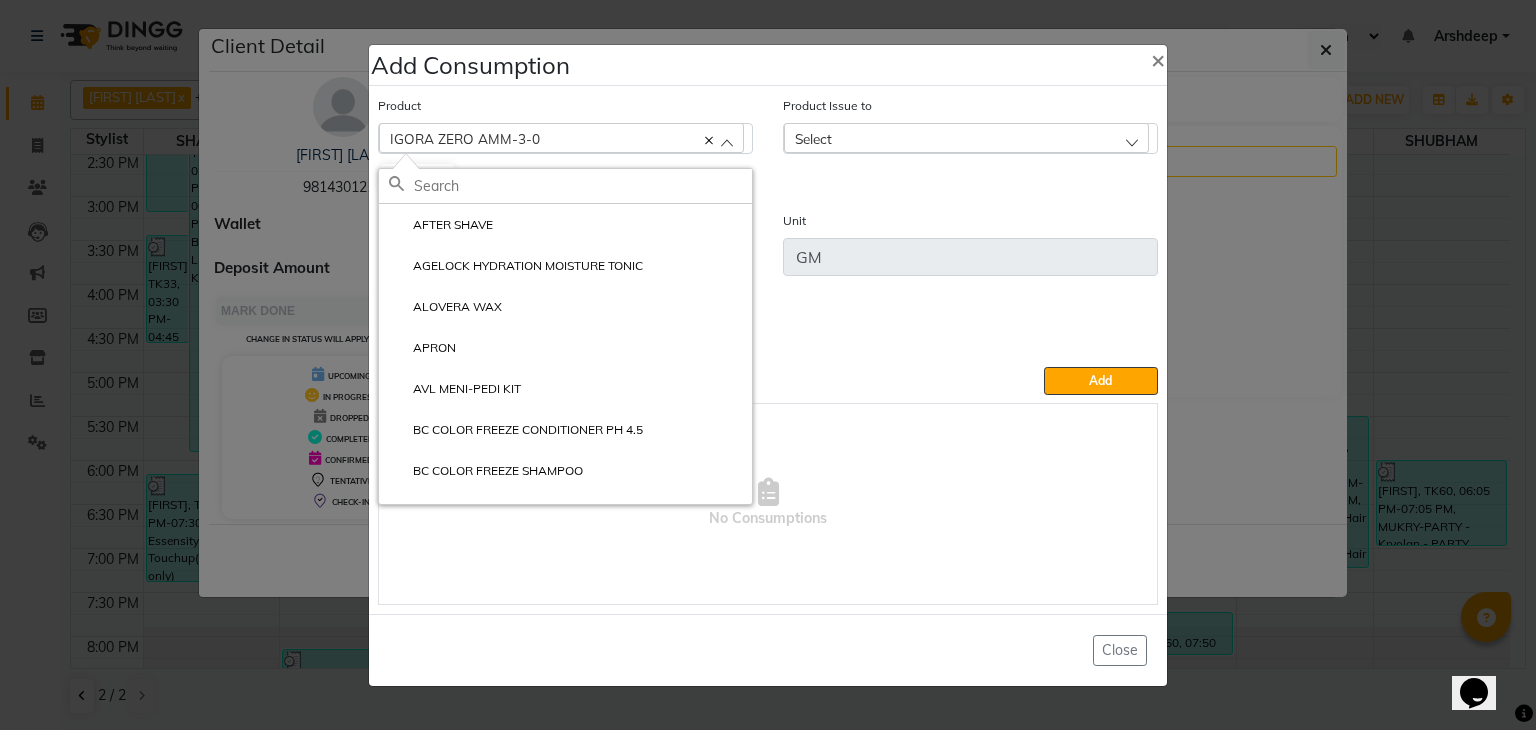 click 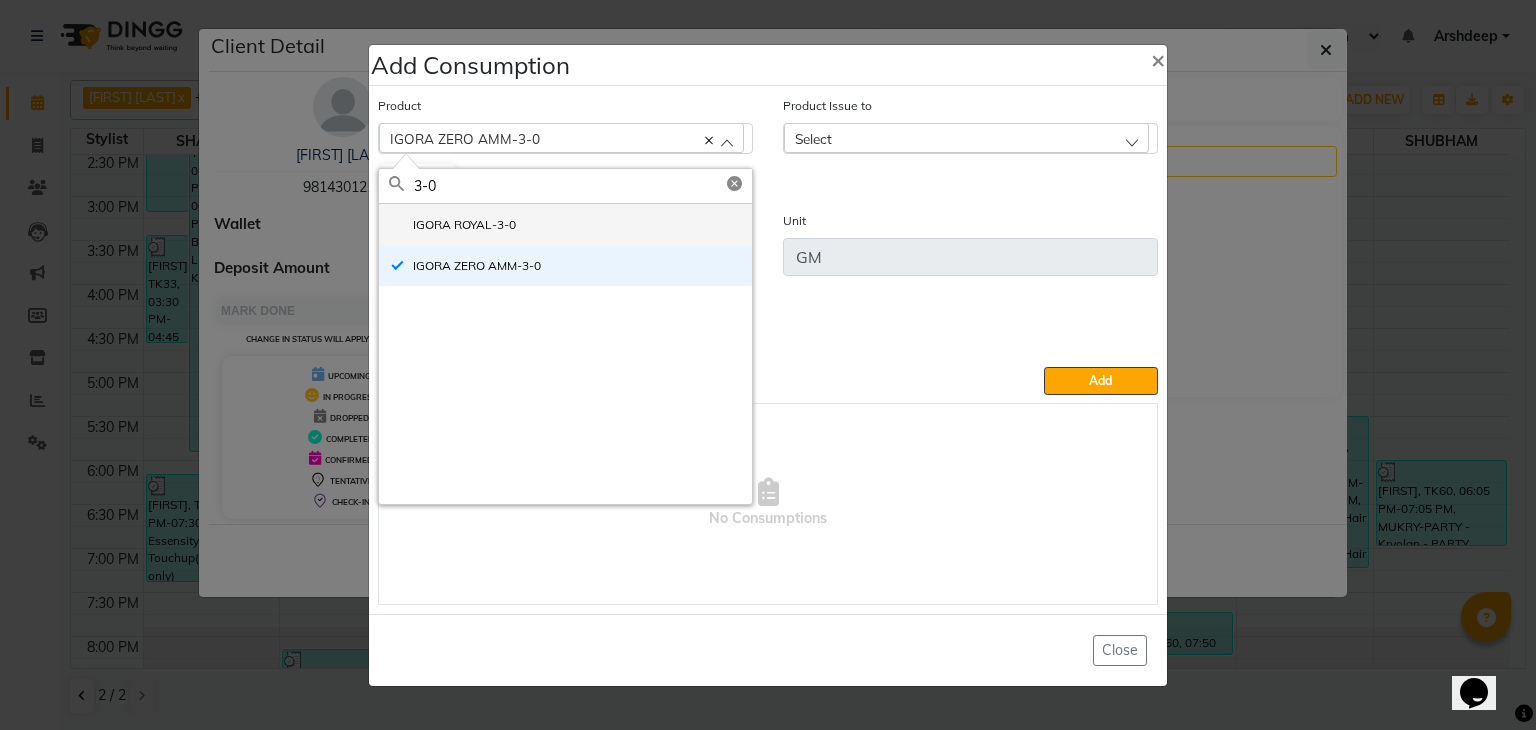 type on "3-0" 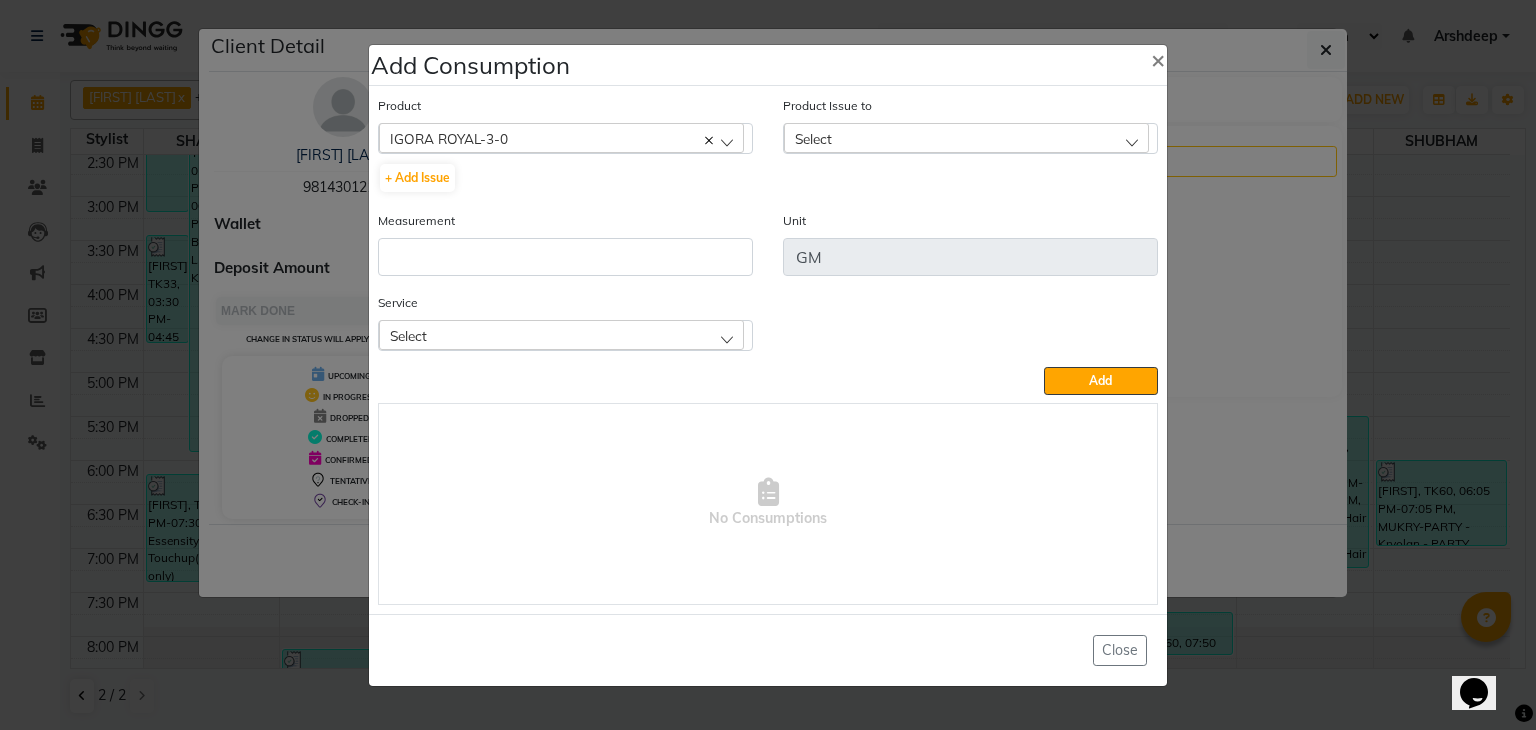 click on "Select" 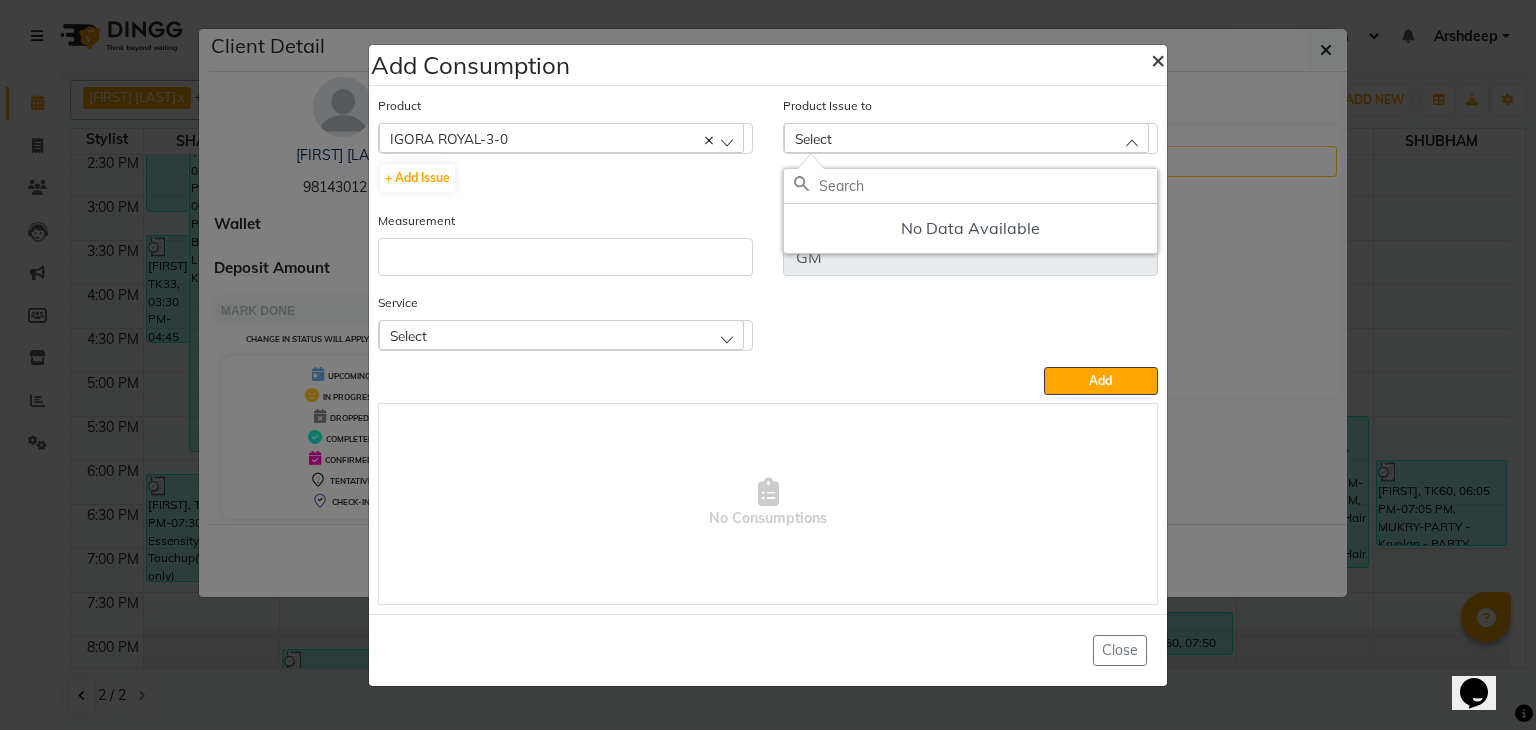 click on "×" 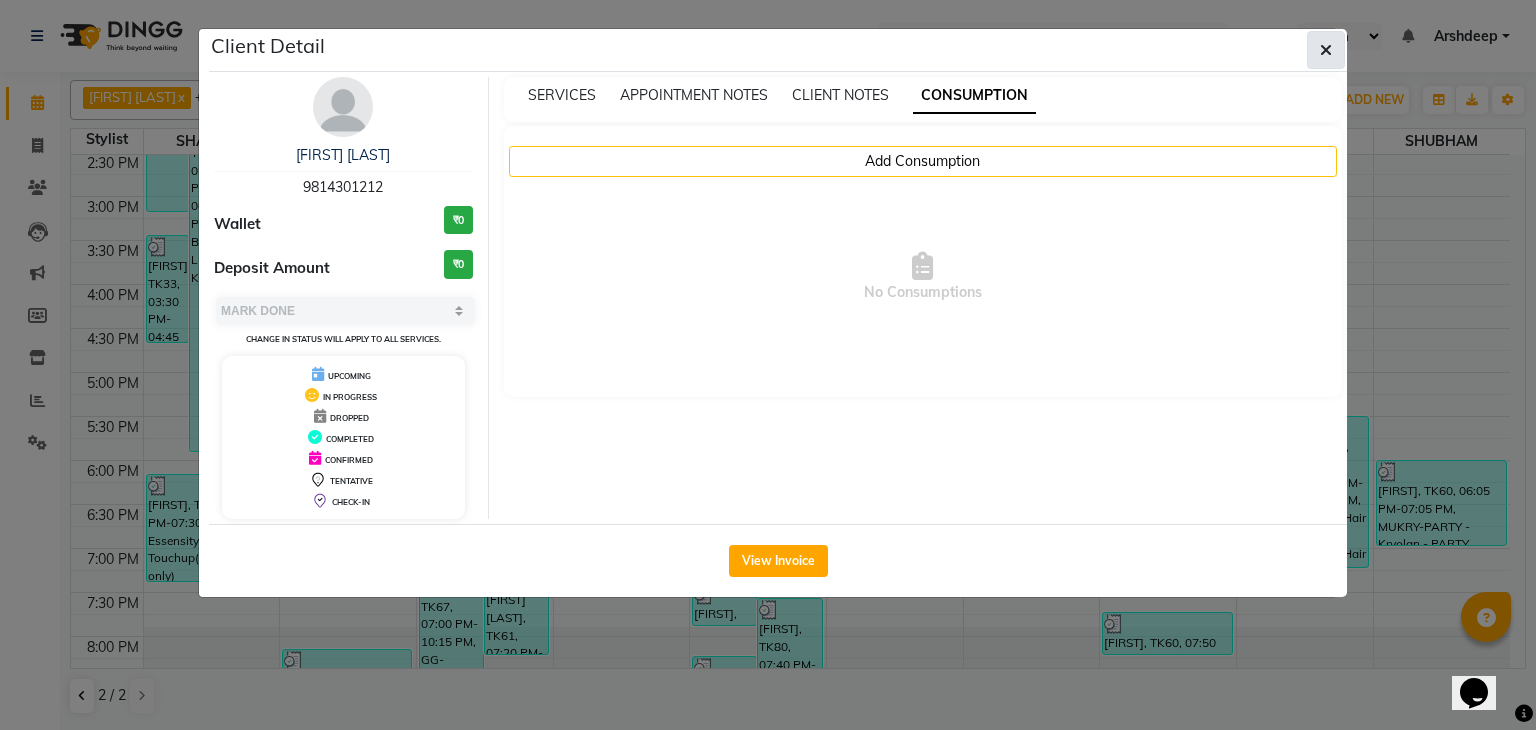 click 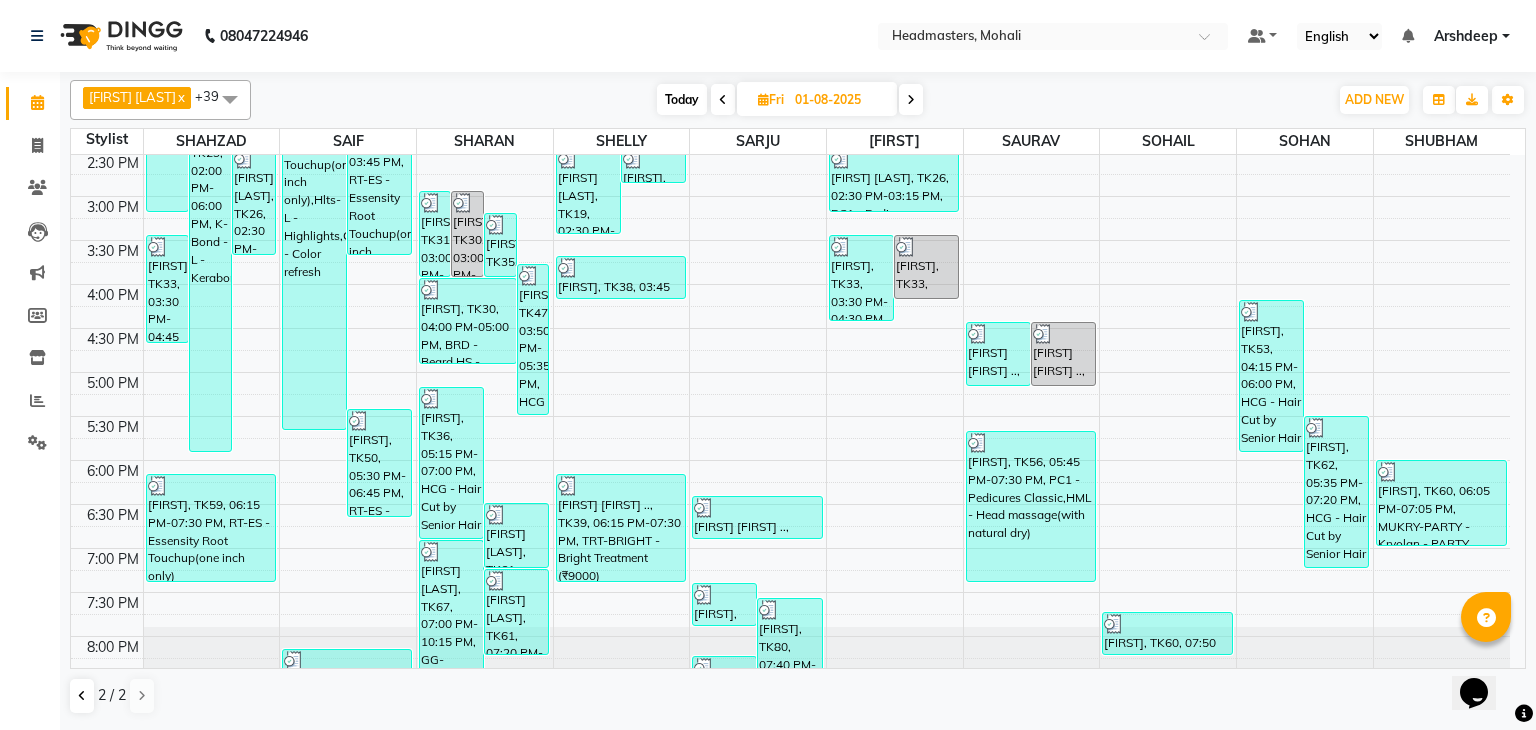 click on "SERVICES APPOINTMENT NOTES CLIENT NOTES CONSUMPTION Add Consumption  No Consumptions" at bounding box center [923, 198] 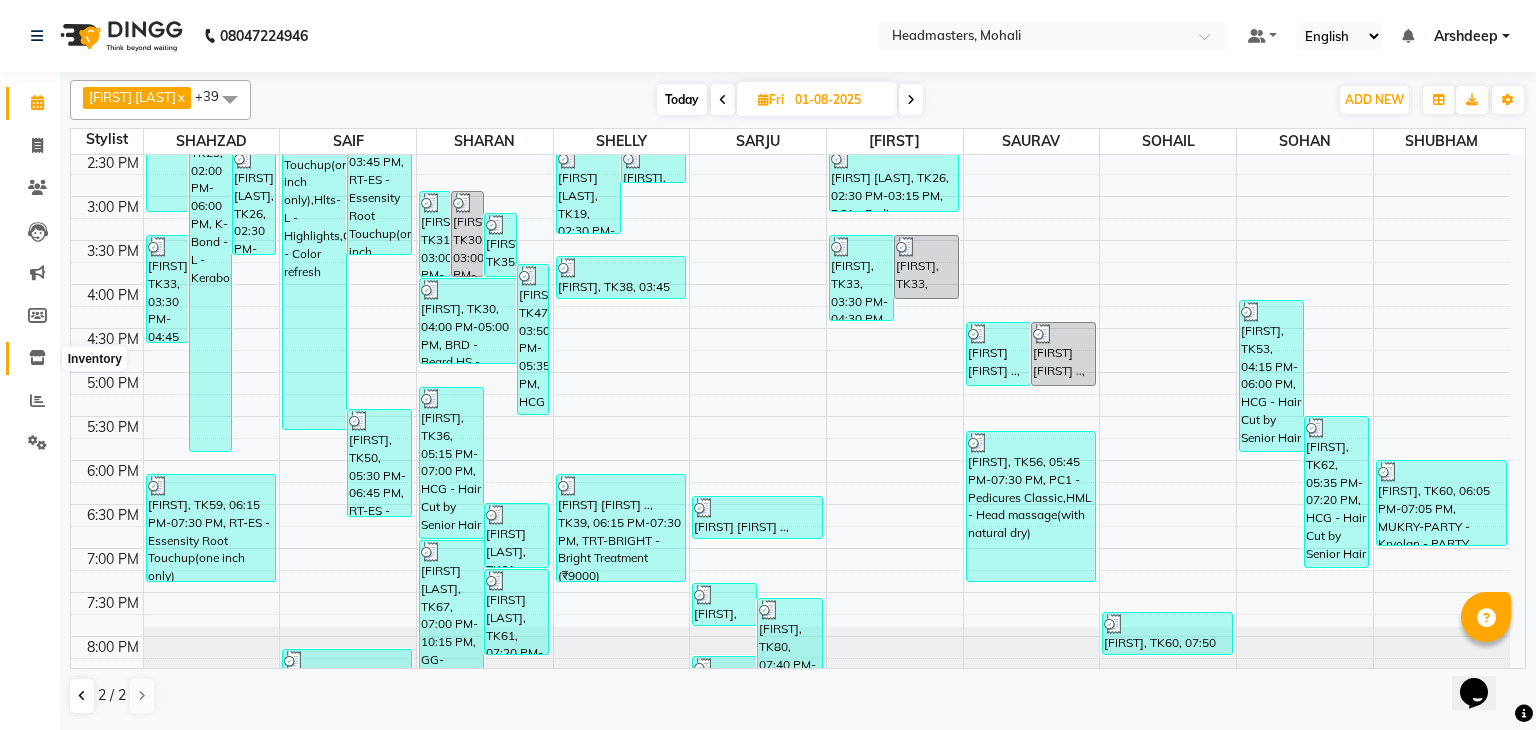 click 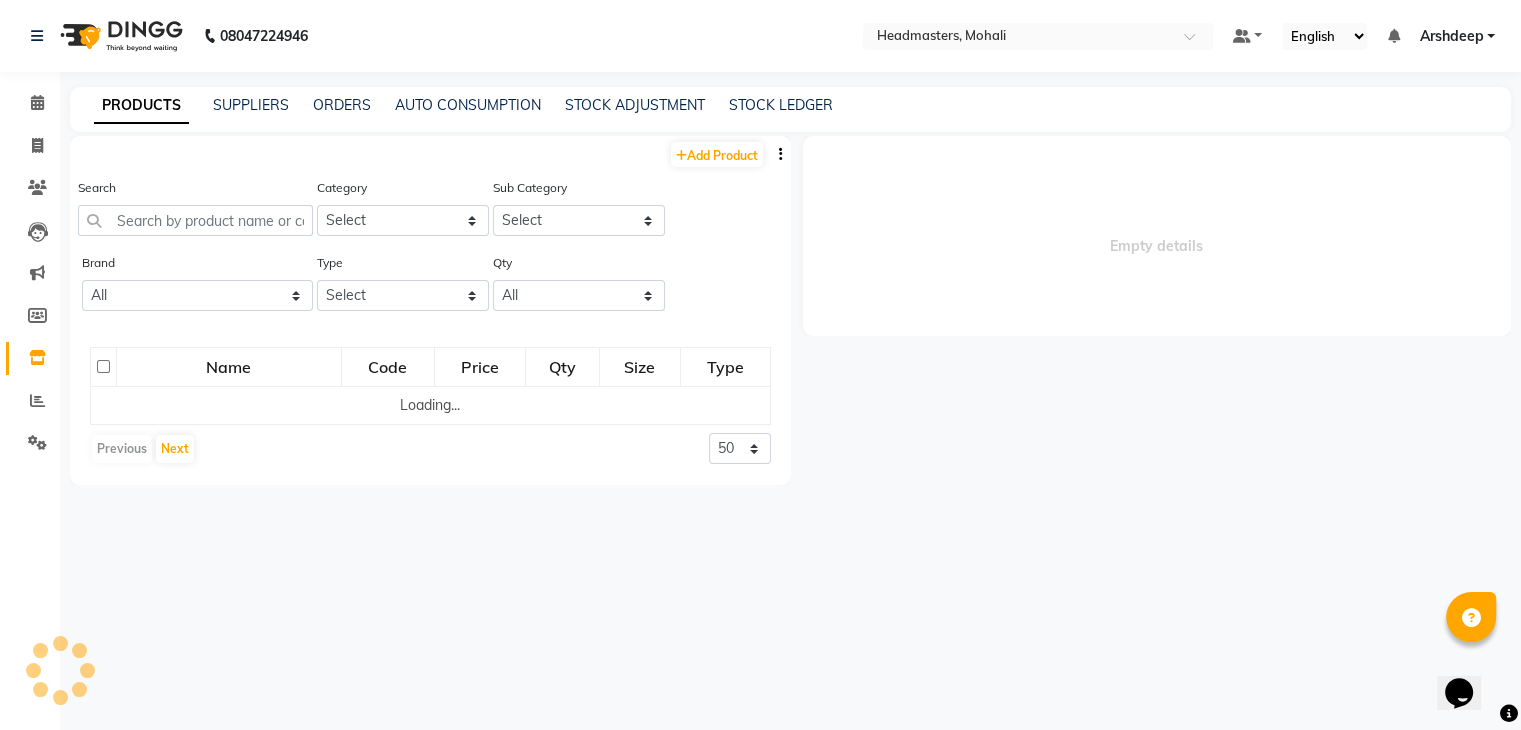 select 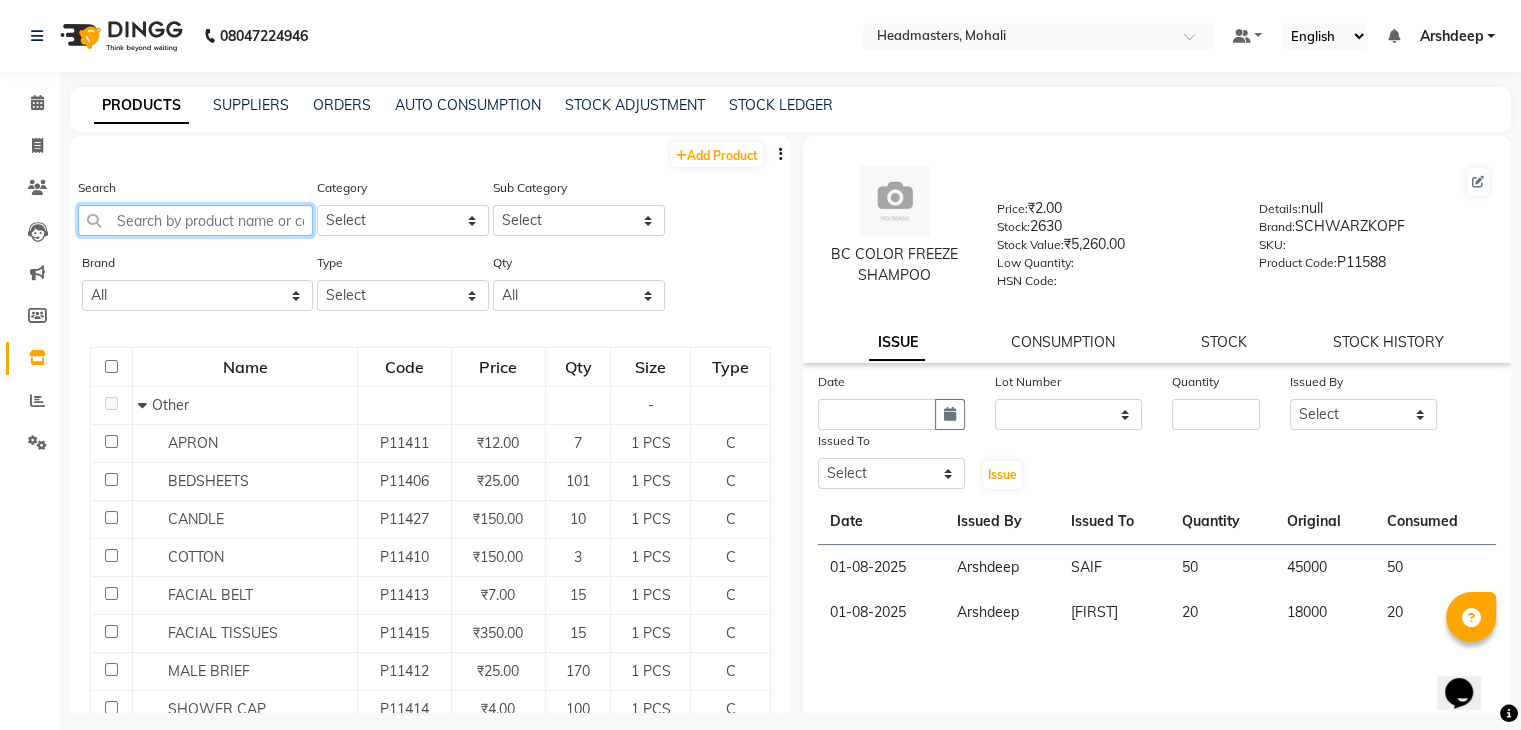 click 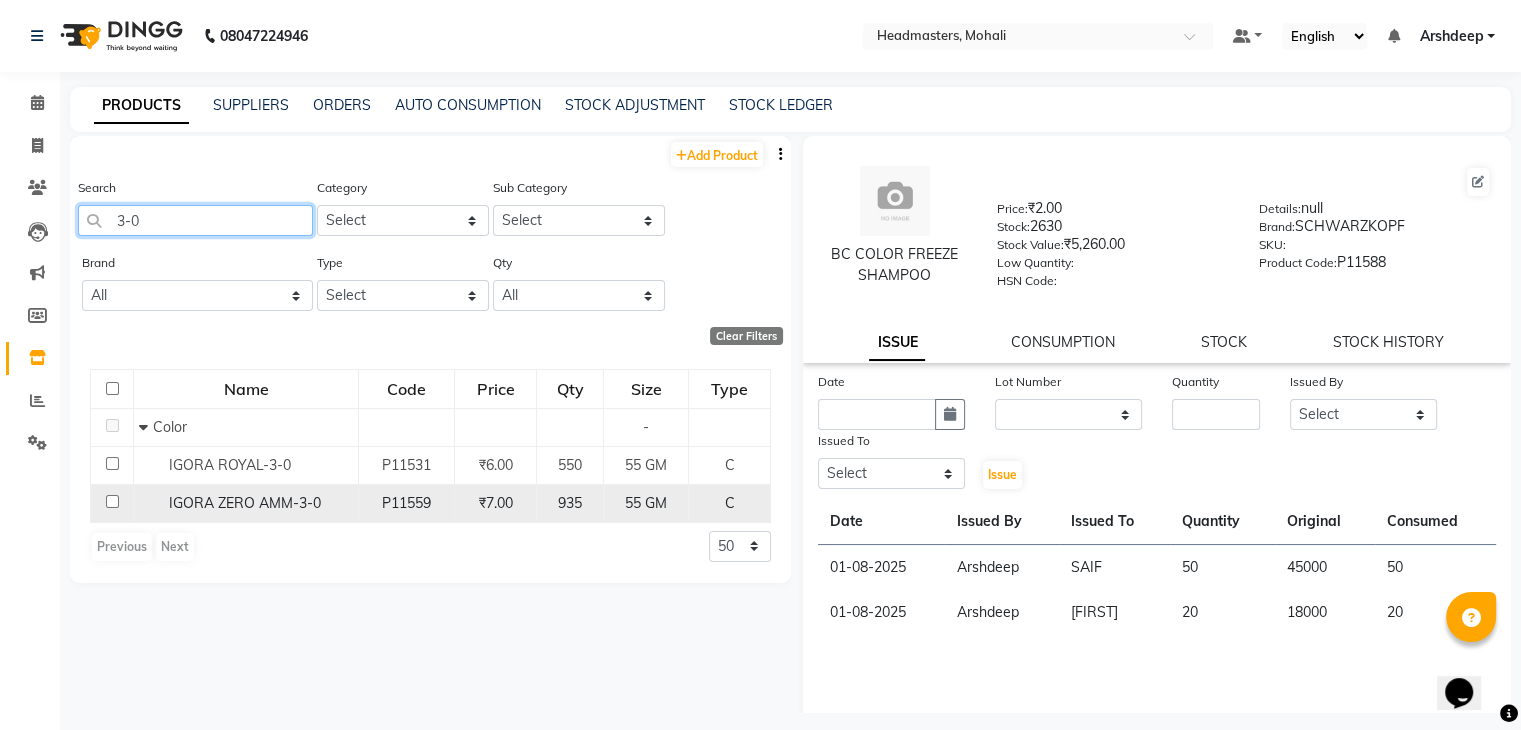 type on "3-0" 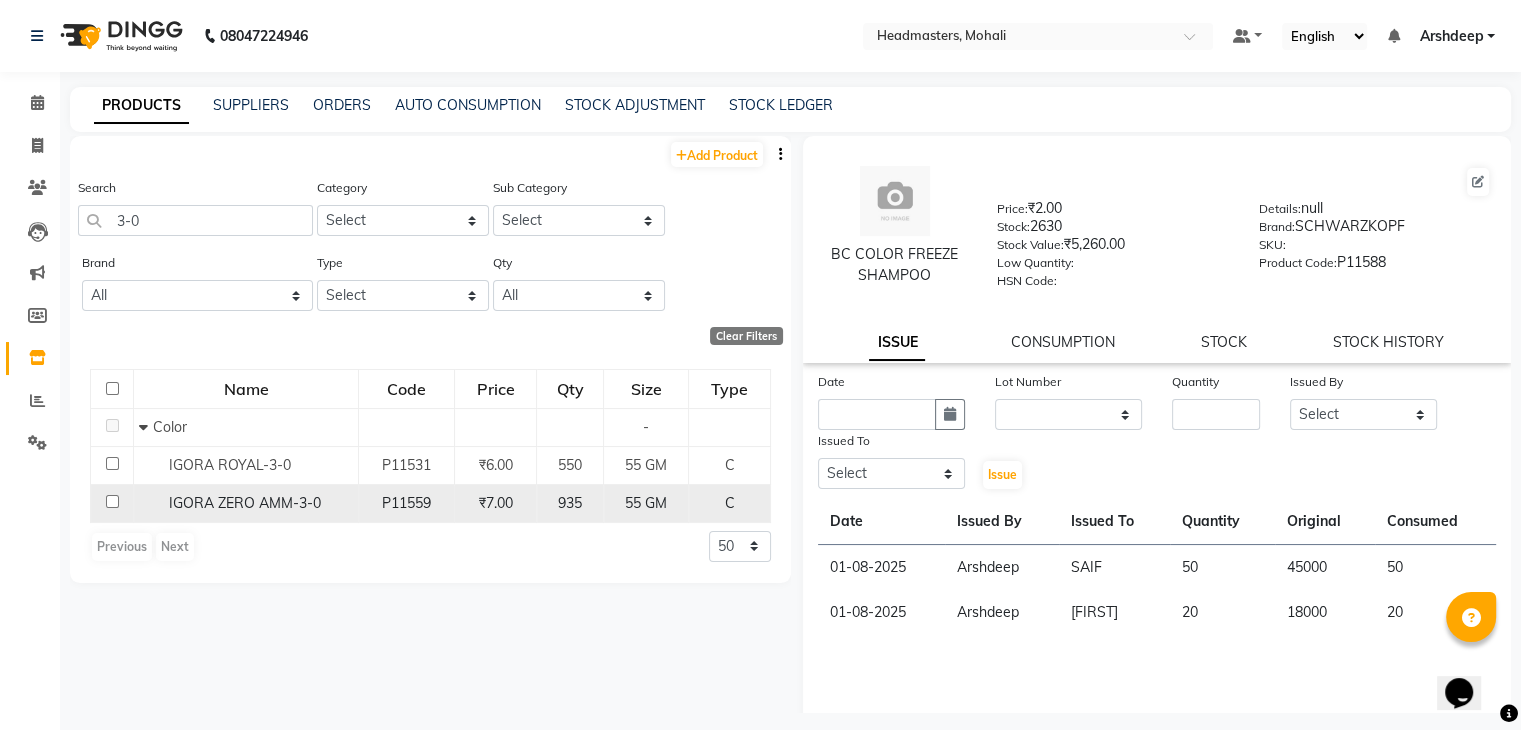 click on "P11559" 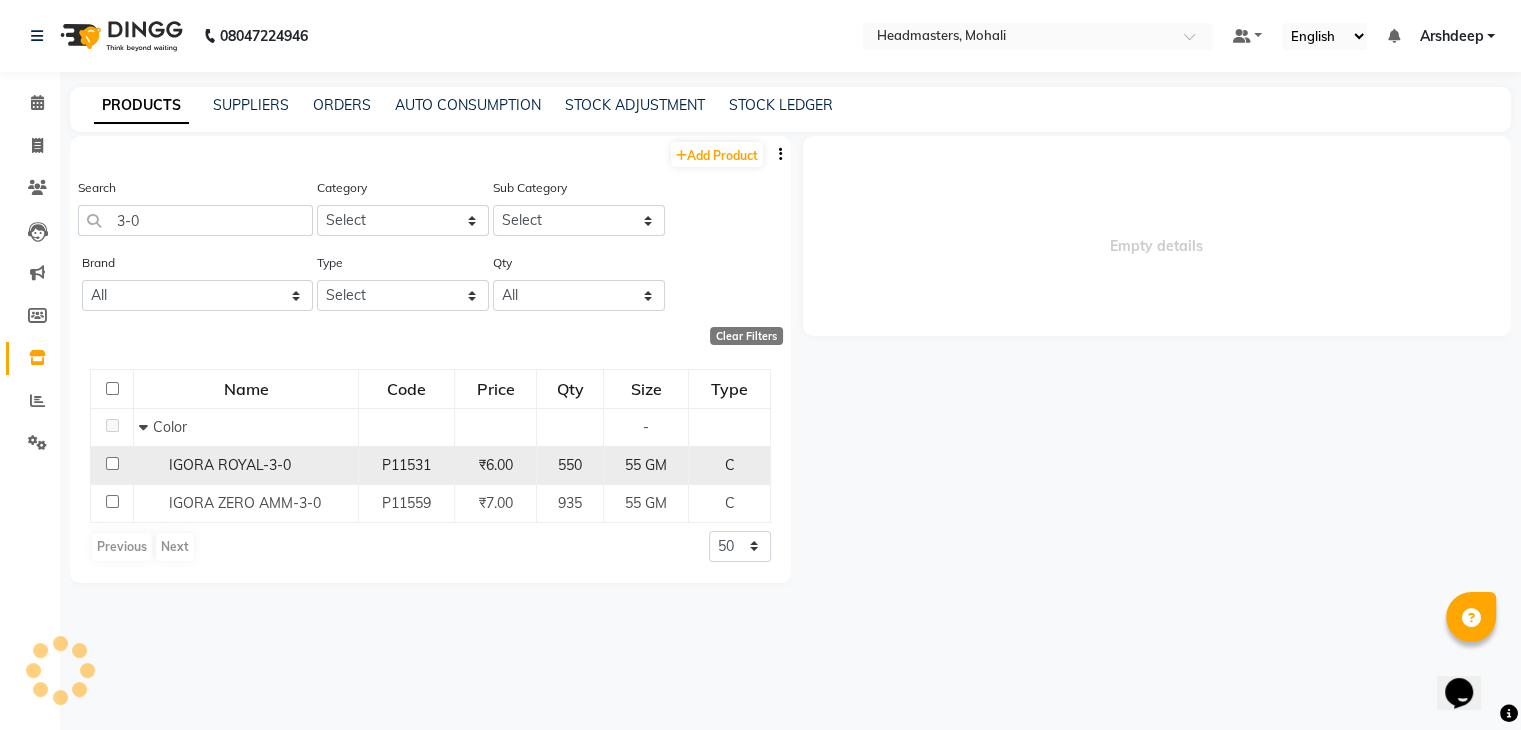 select 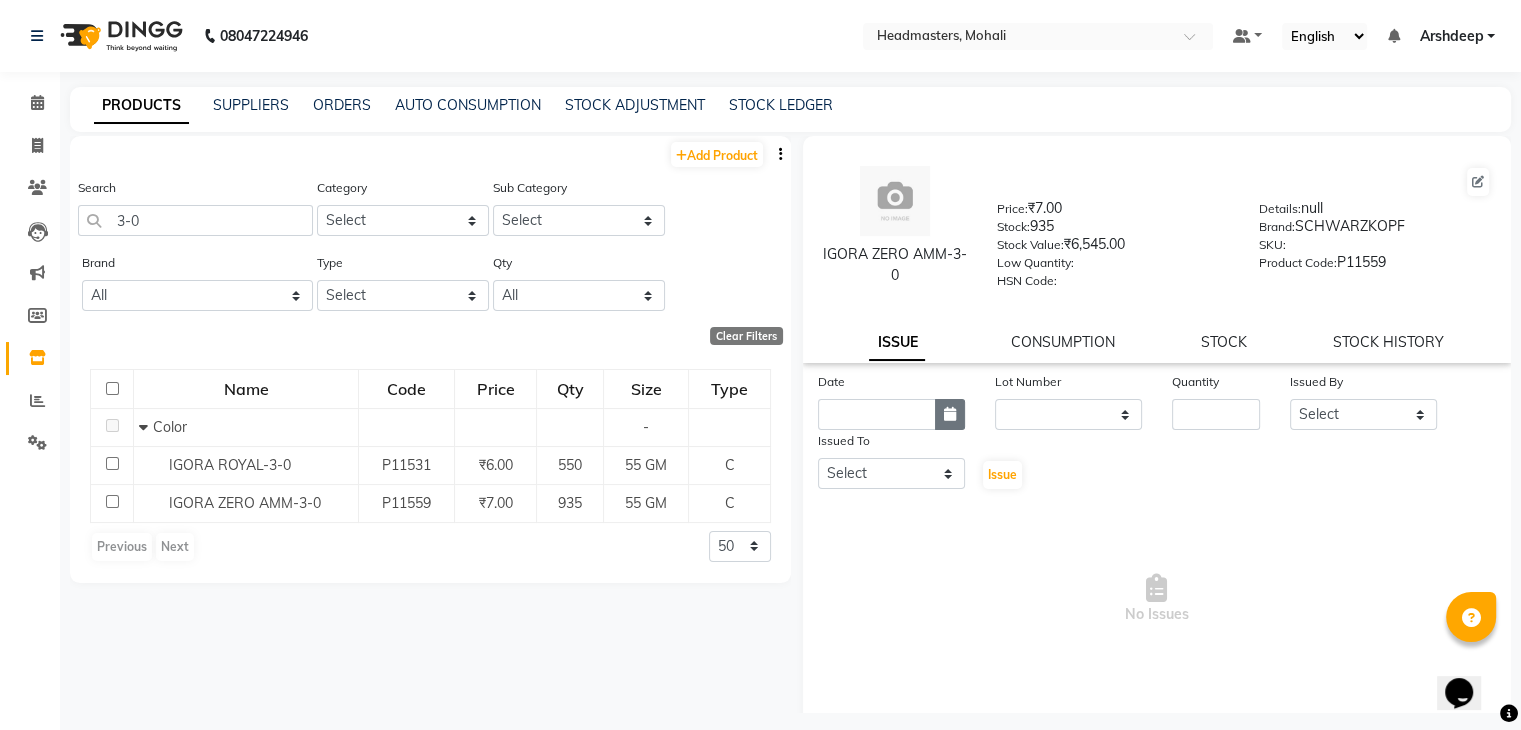 click 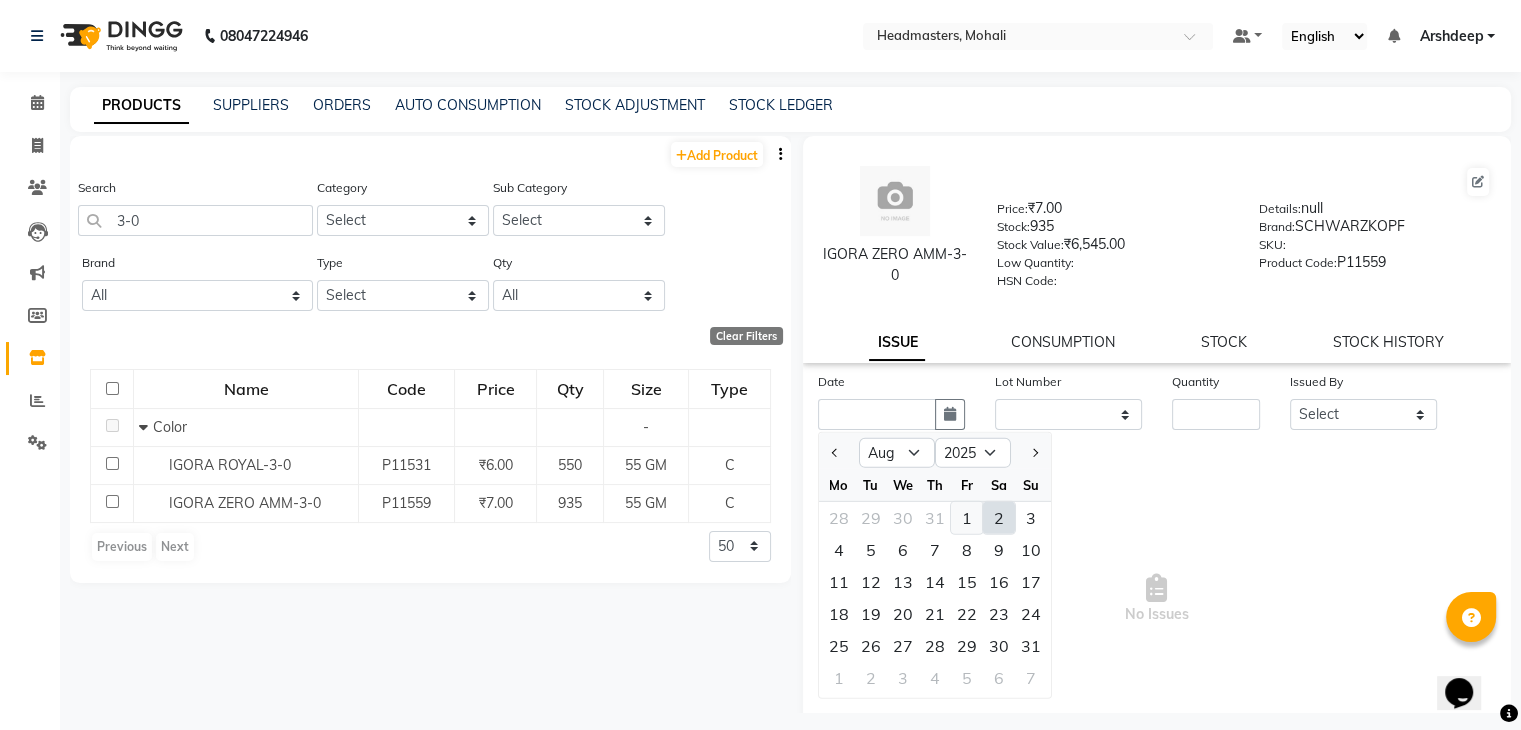 click on "1" 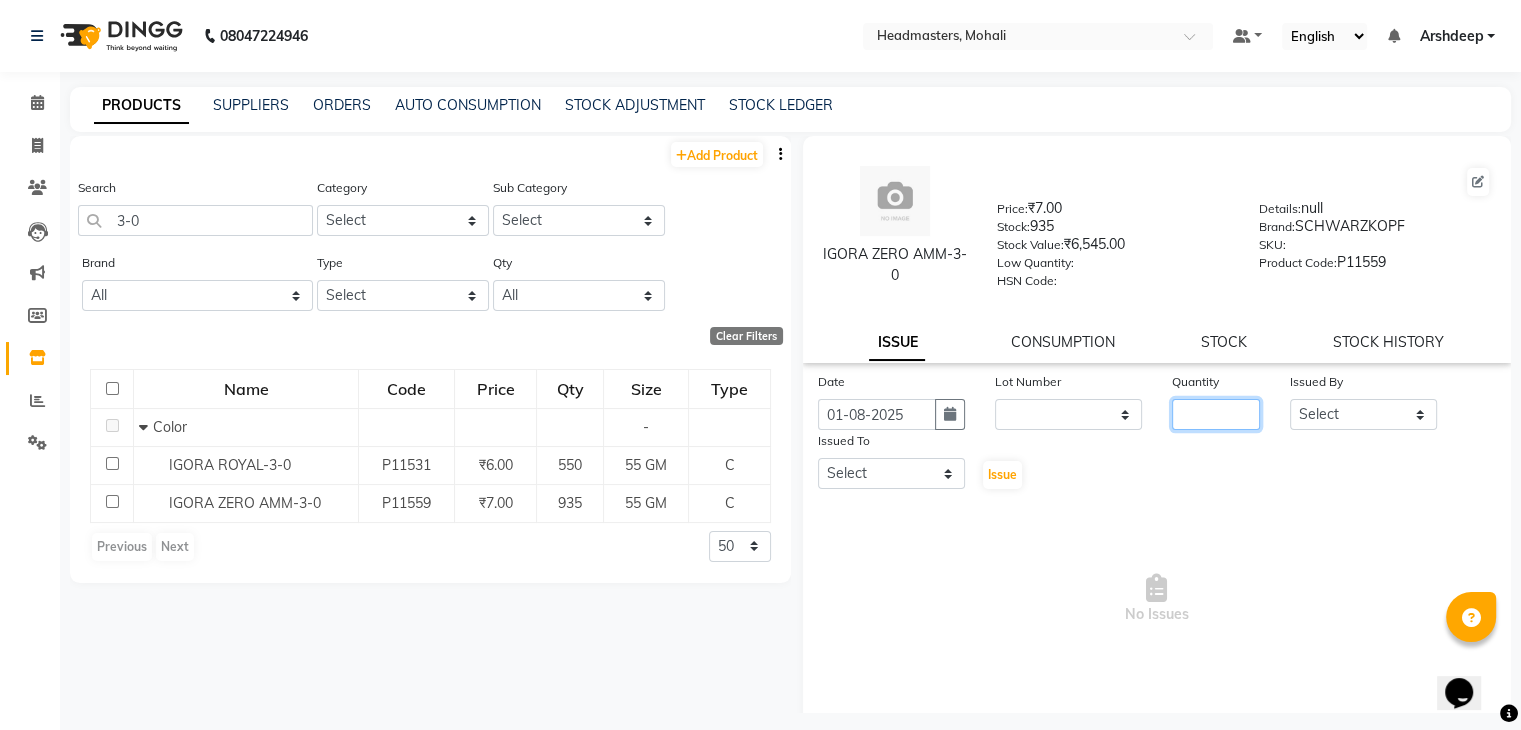 click 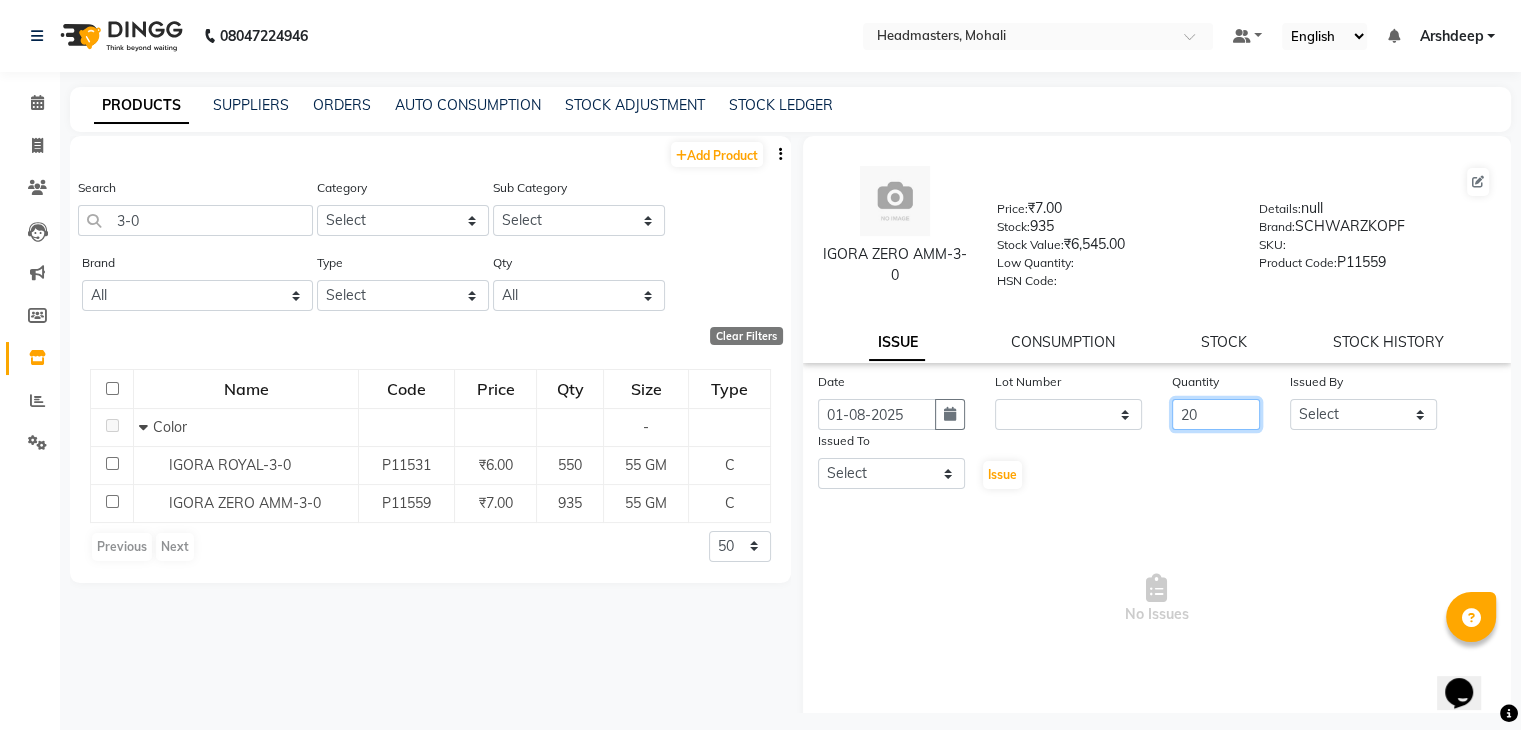 type on "20" 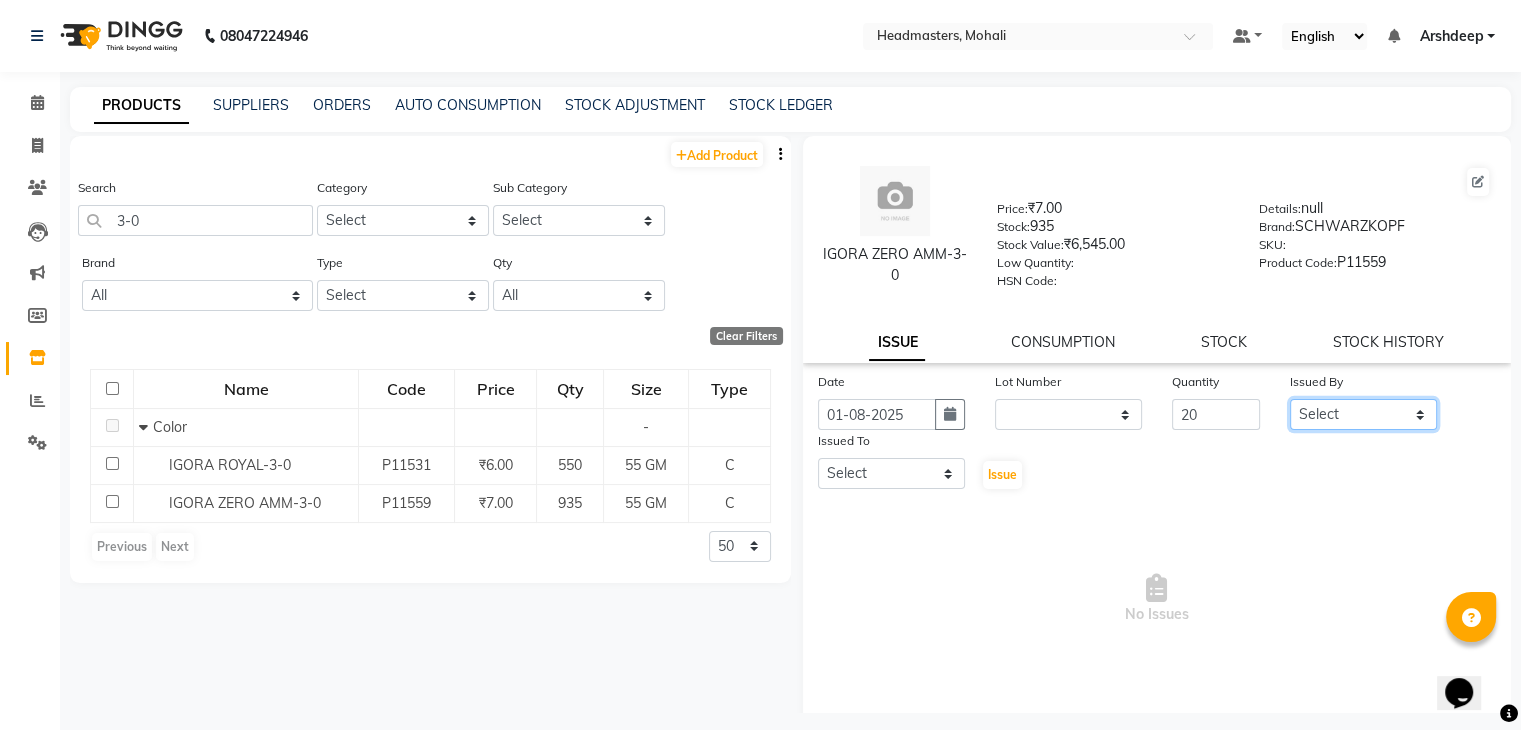click on "Select AARIF Aarif Ansari Ali ANJANA ANJU Arshdeep Aryan Asad  Azam BALWINDER BHAWNA BIMLA CHETAN Deepak  HARRY Headmasters Honey Sidhu Jyoti karamdeep Manav MICHAEL Navdeep NEETU NEETU -  FRONT DESK  NEHA PREET PRINCE RAVI ROOP SACHIN KUMAR Sagar SAIF SARJU SAURAV SHAHZAD SHARAN SHARDA SHELLY SHUBHAM  SOHAIL SOHAN  VICkY Yamini" 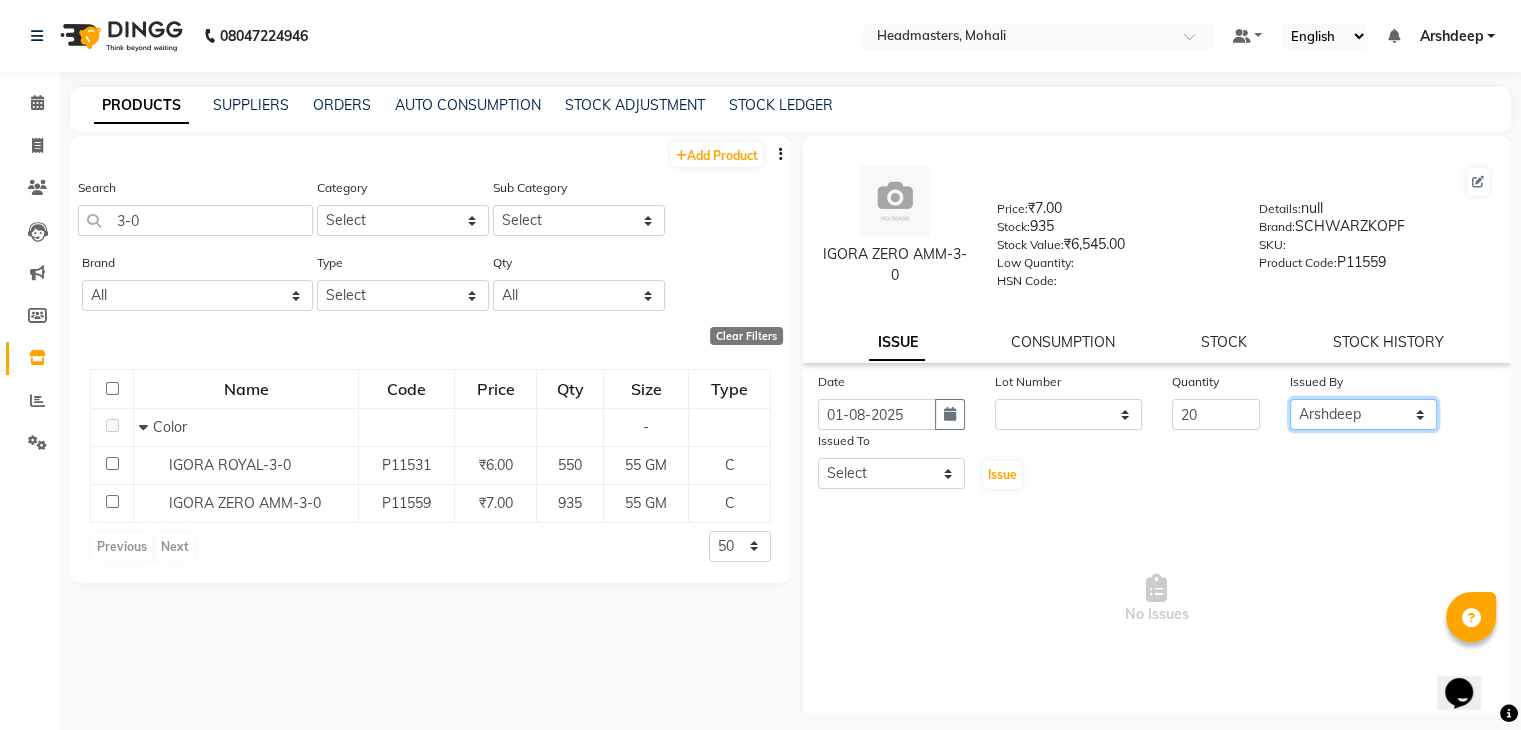 click on "Select AARIF Aarif Ansari Ali ANJANA ANJU Arshdeep Aryan Asad  Azam BALWINDER BHAWNA BIMLA CHETAN Deepak  HARRY Headmasters Honey Sidhu Jyoti karamdeep Manav MICHAEL Navdeep NEETU NEETU -  FRONT DESK  NEHA PREET PRINCE RAVI ROOP SACHIN KUMAR Sagar SAIF SARJU SAURAV SHAHZAD SHARAN SHARDA SHELLY SHUBHAM  SOHAIL SOHAN  VICkY Yamini" 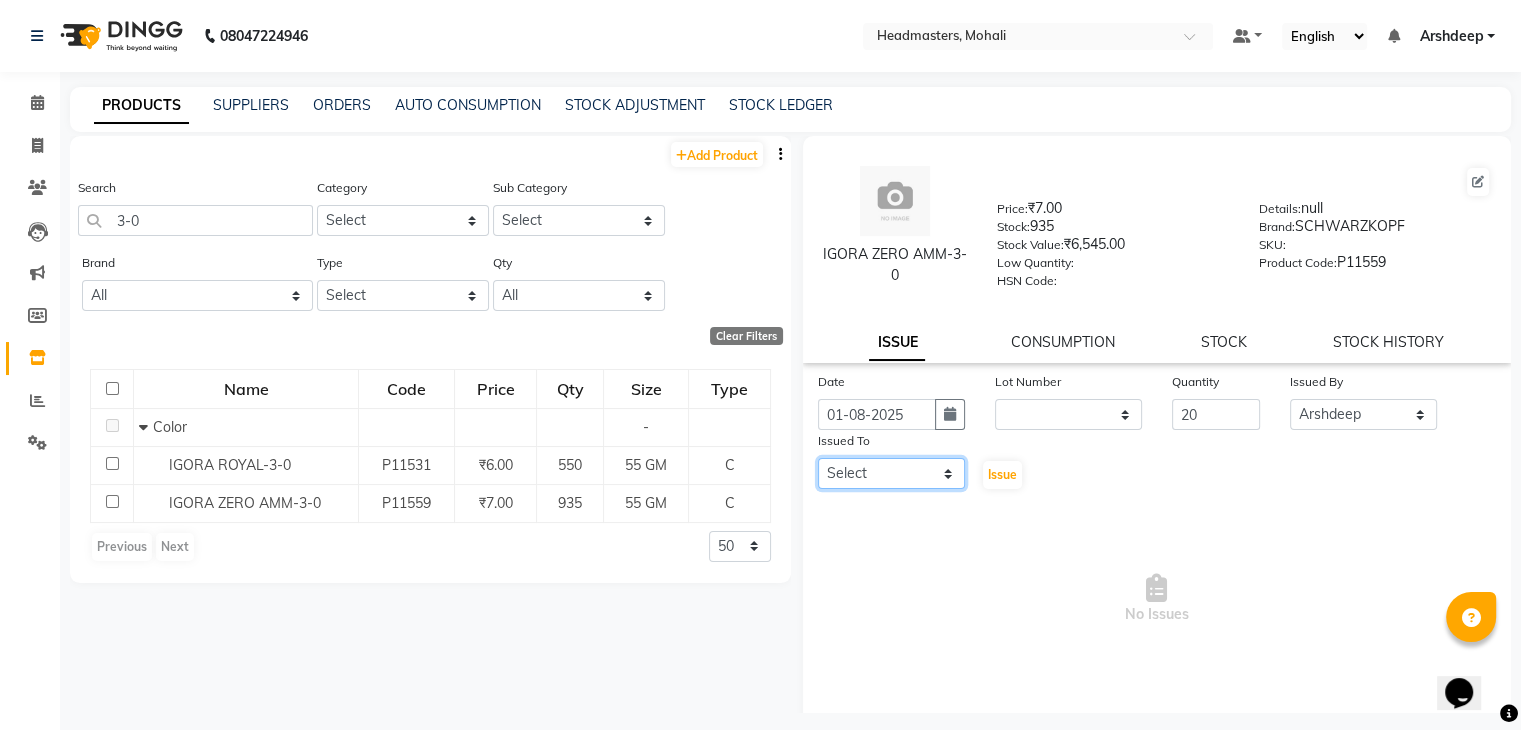 click on "Select AARIF Aarif Ansari Ali ANJANA ANJU Arshdeep Aryan Asad  Azam BALWINDER BHAWNA BIMLA CHETAN Deepak  HARRY Headmasters Honey Sidhu Jyoti karamdeep Manav MICHAEL Navdeep NEETU NEETU -  FRONT DESK  NEHA PREET PRINCE RAVI ROOP SACHIN KUMAR Sagar SAIF SARJU SAURAV SHAHZAD SHARAN SHARDA SHELLY SHUBHAM  SOHAIL SOHAN  VICkY Yamini" 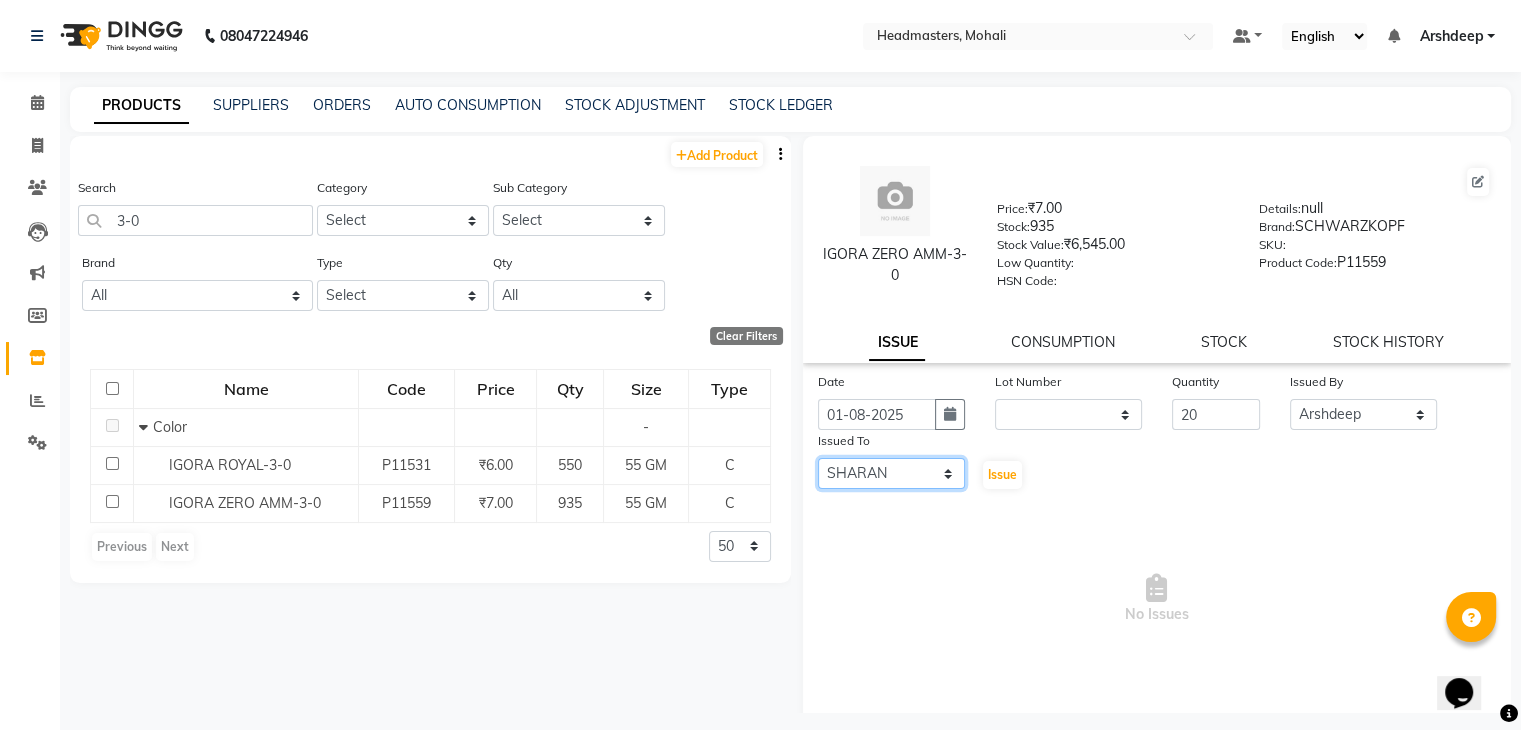 click on "Select AARIF Aarif Ansari Ali ANJANA ANJU Arshdeep Aryan Asad  Azam BALWINDER BHAWNA BIMLA CHETAN Deepak  HARRY Headmasters Honey Sidhu Jyoti karamdeep Manav MICHAEL Navdeep NEETU NEETU -  FRONT DESK  NEHA PREET PRINCE RAVI ROOP SACHIN KUMAR Sagar SAIF SARJU SAURAV SHAHZAD SHARAN SHARDA SHELLY SHUBHAM  SOHAIL SOHAN  VICkY Yamini" 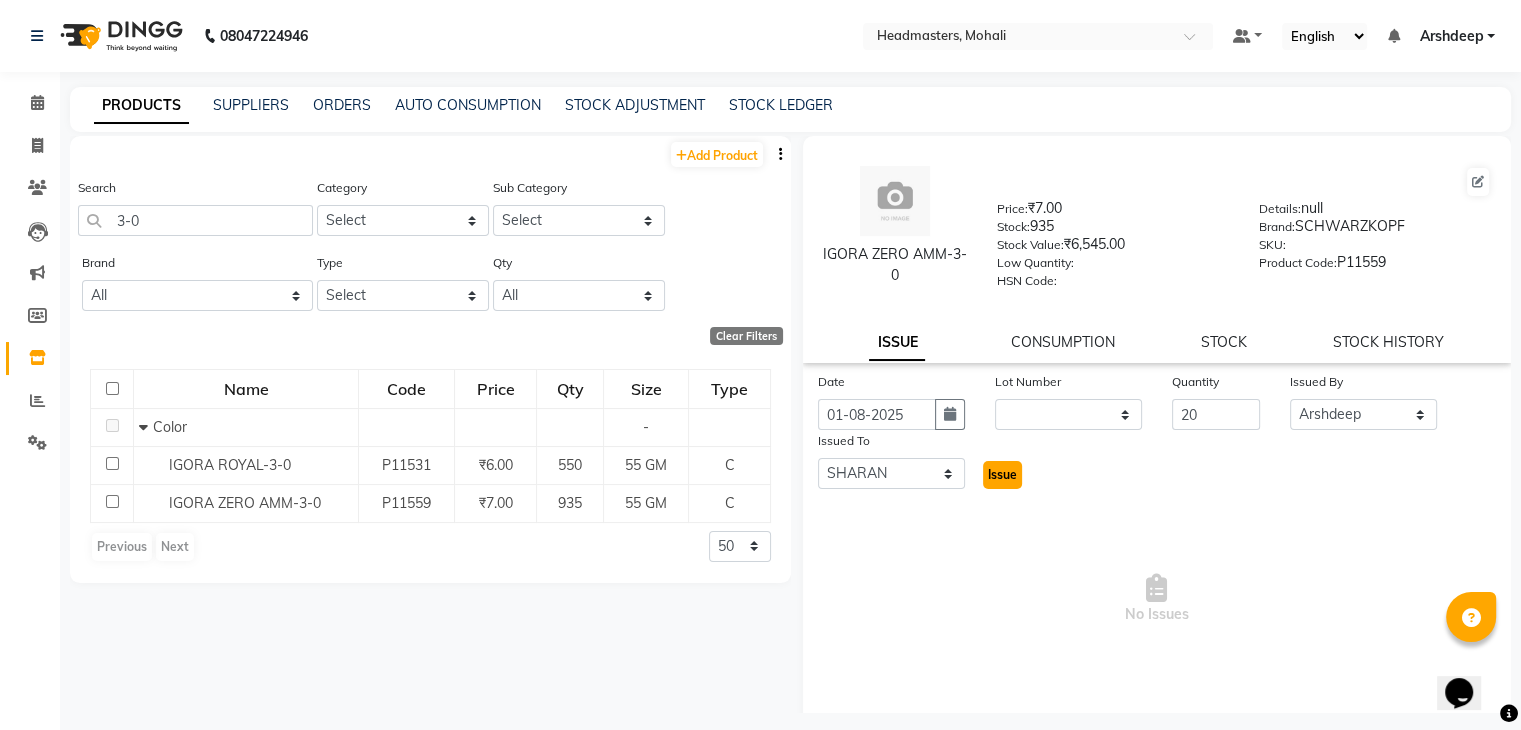 click on "Issue" 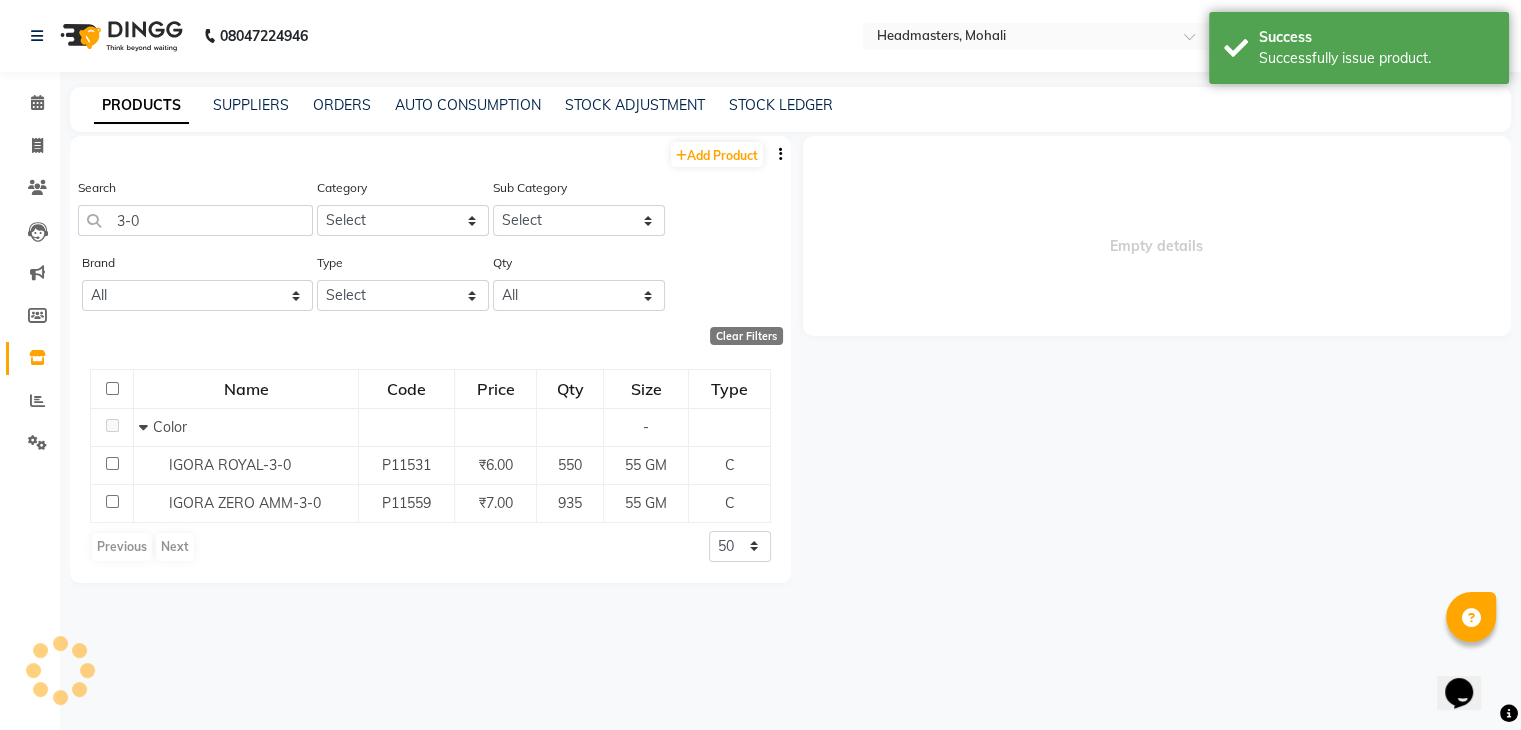 select 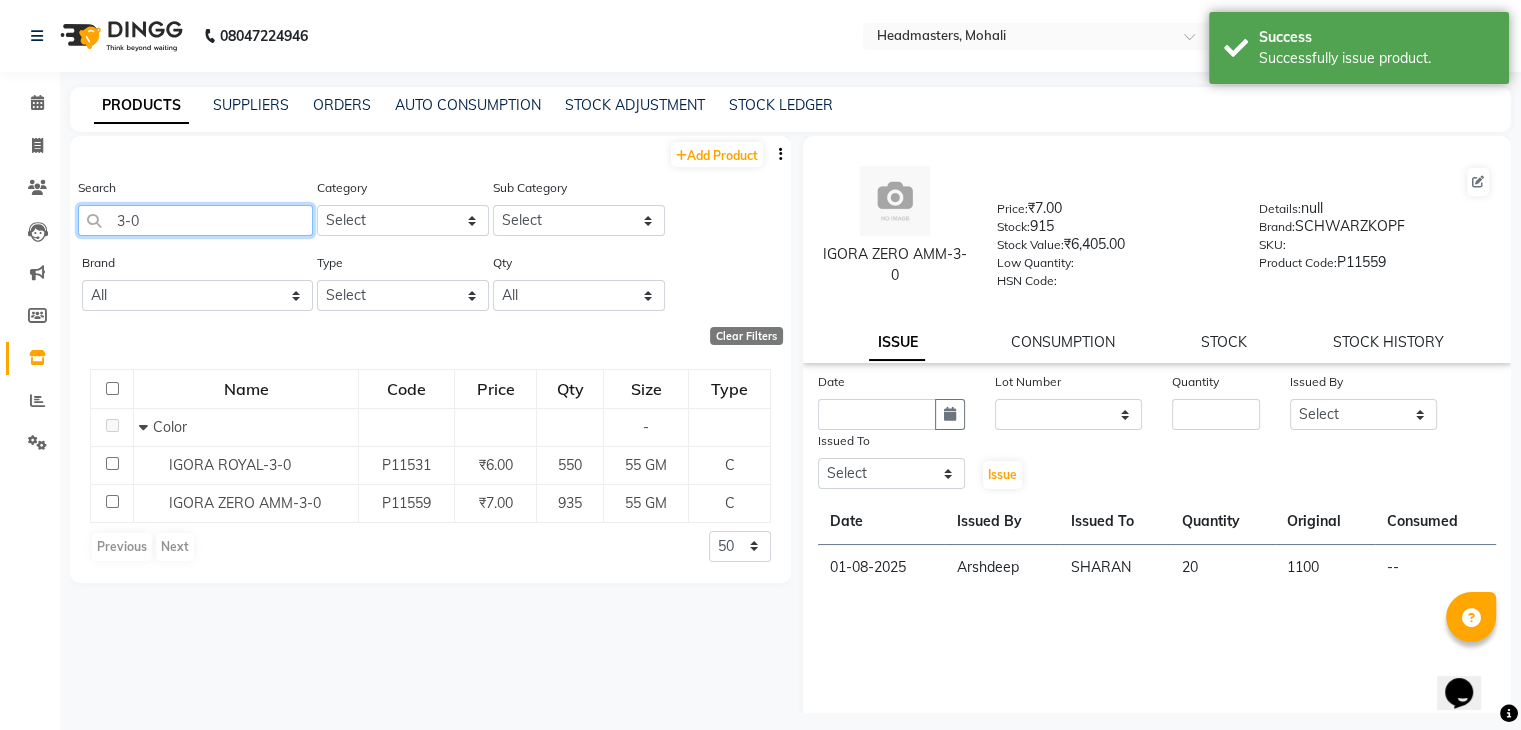 click on "3-0" 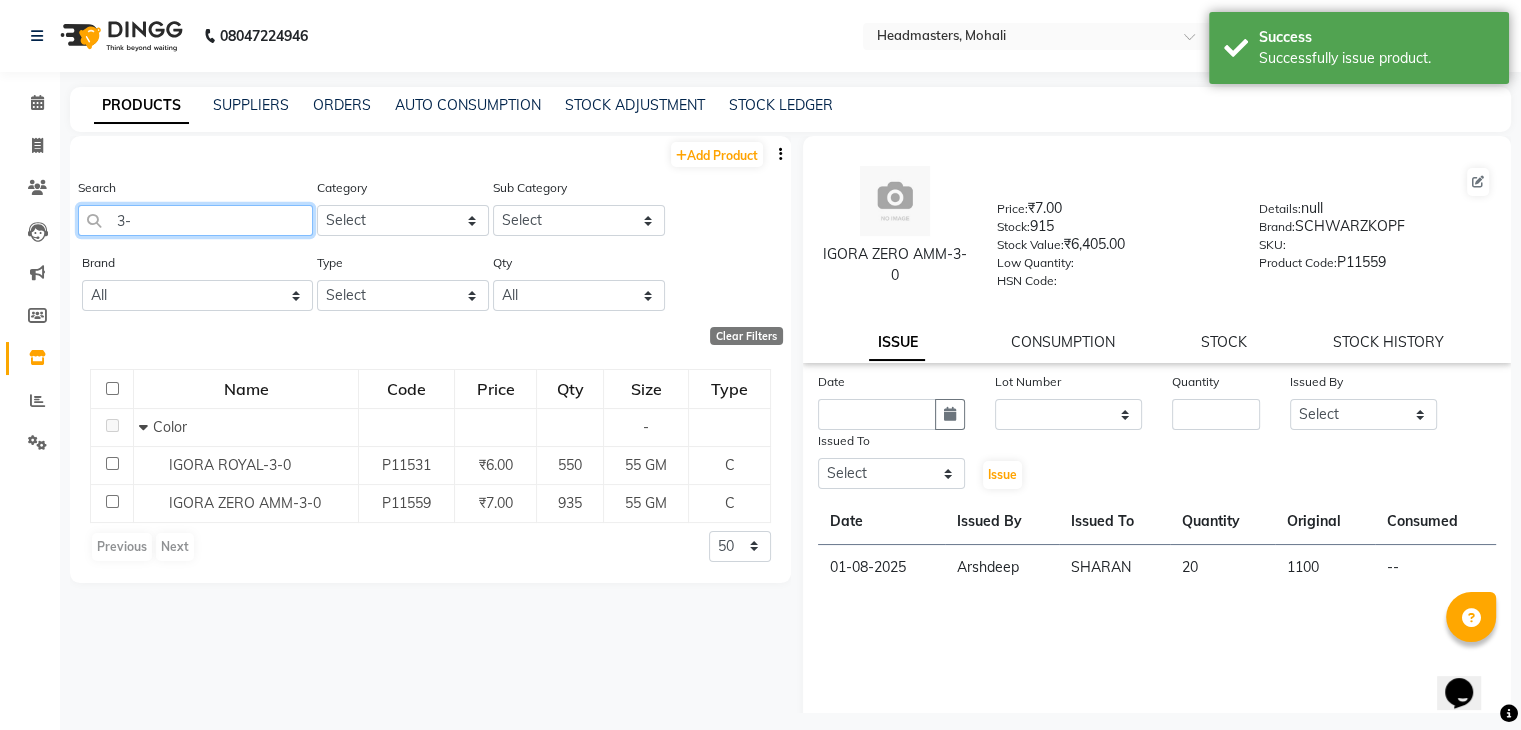 type on "3" 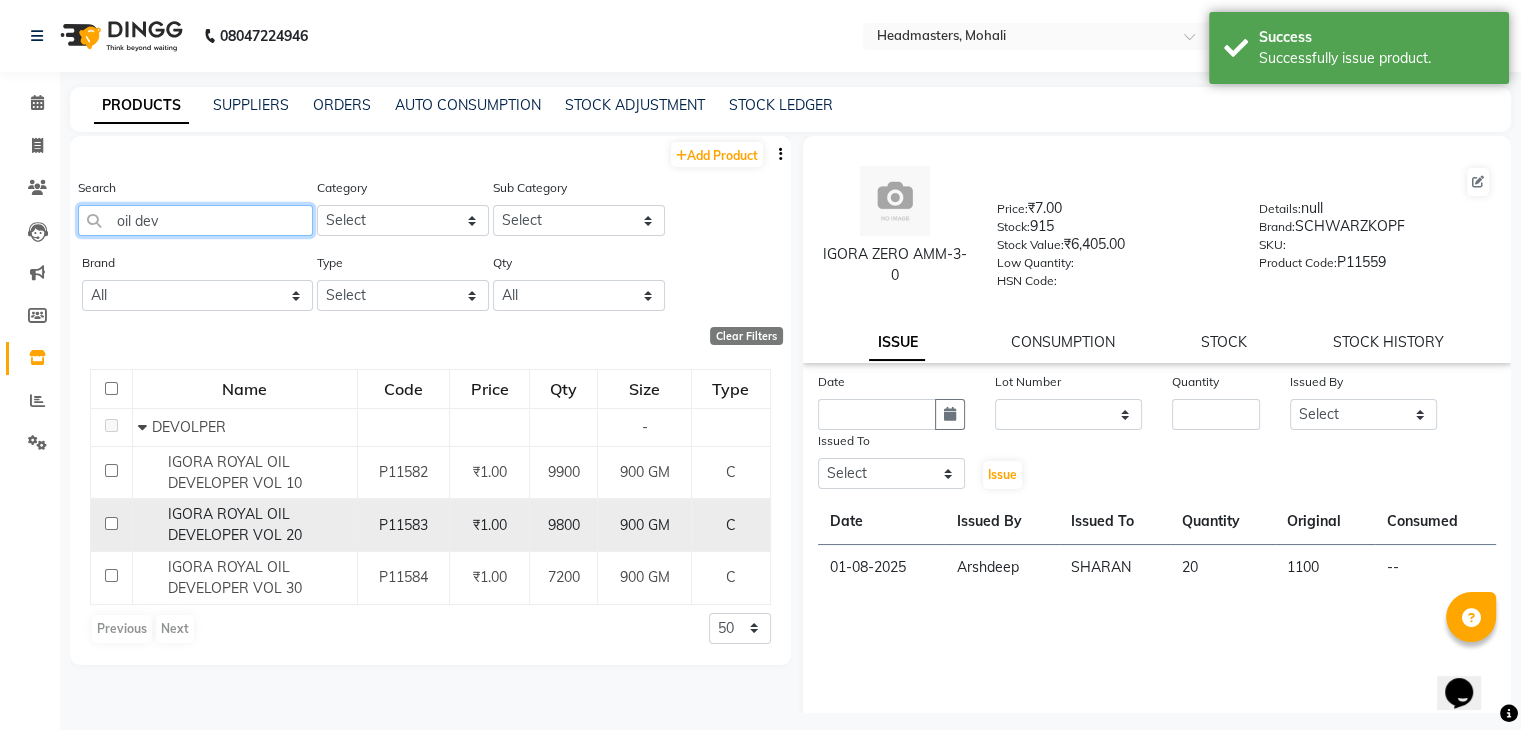 type on "oil dev" 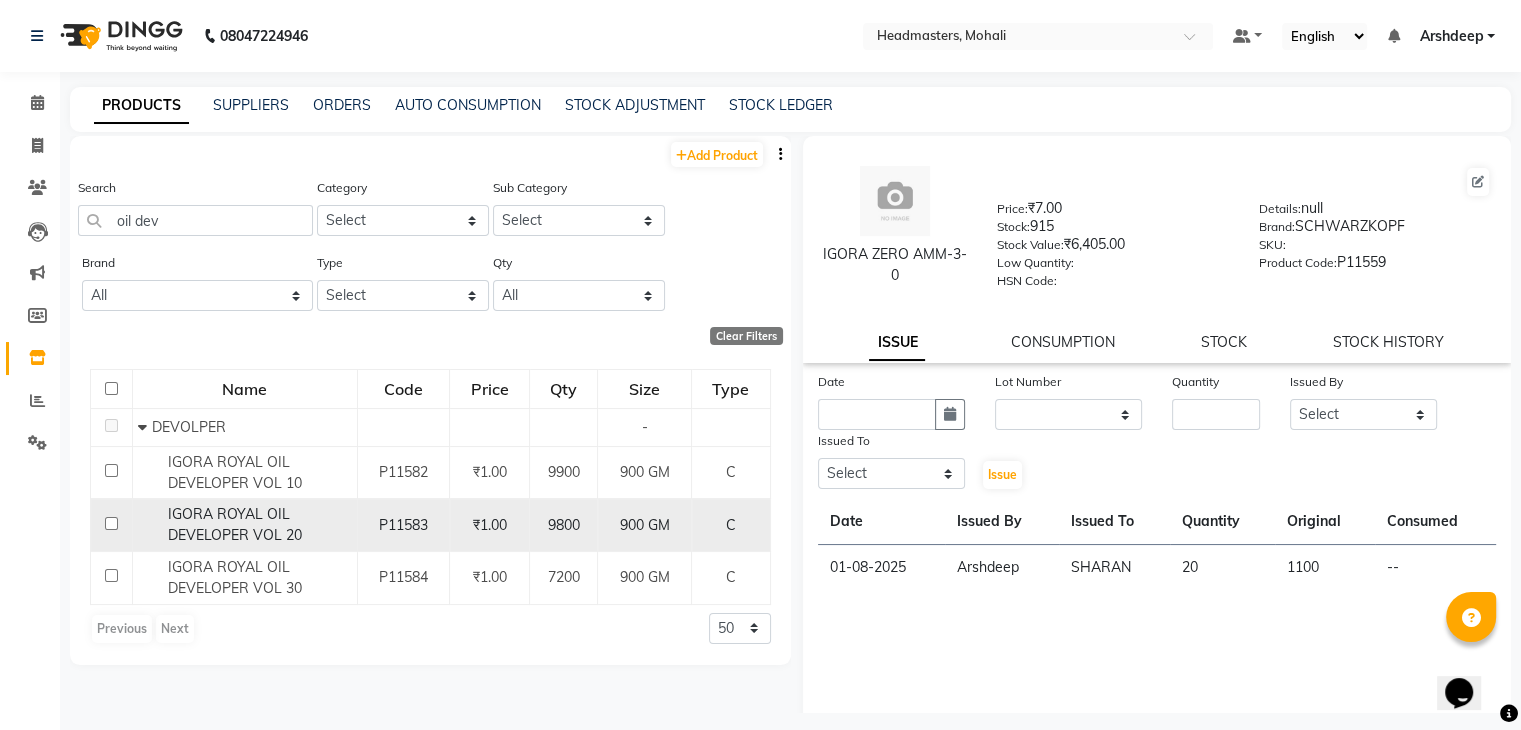 click on "IGORA ROYAL OIL DEVELOPER VOL 20" 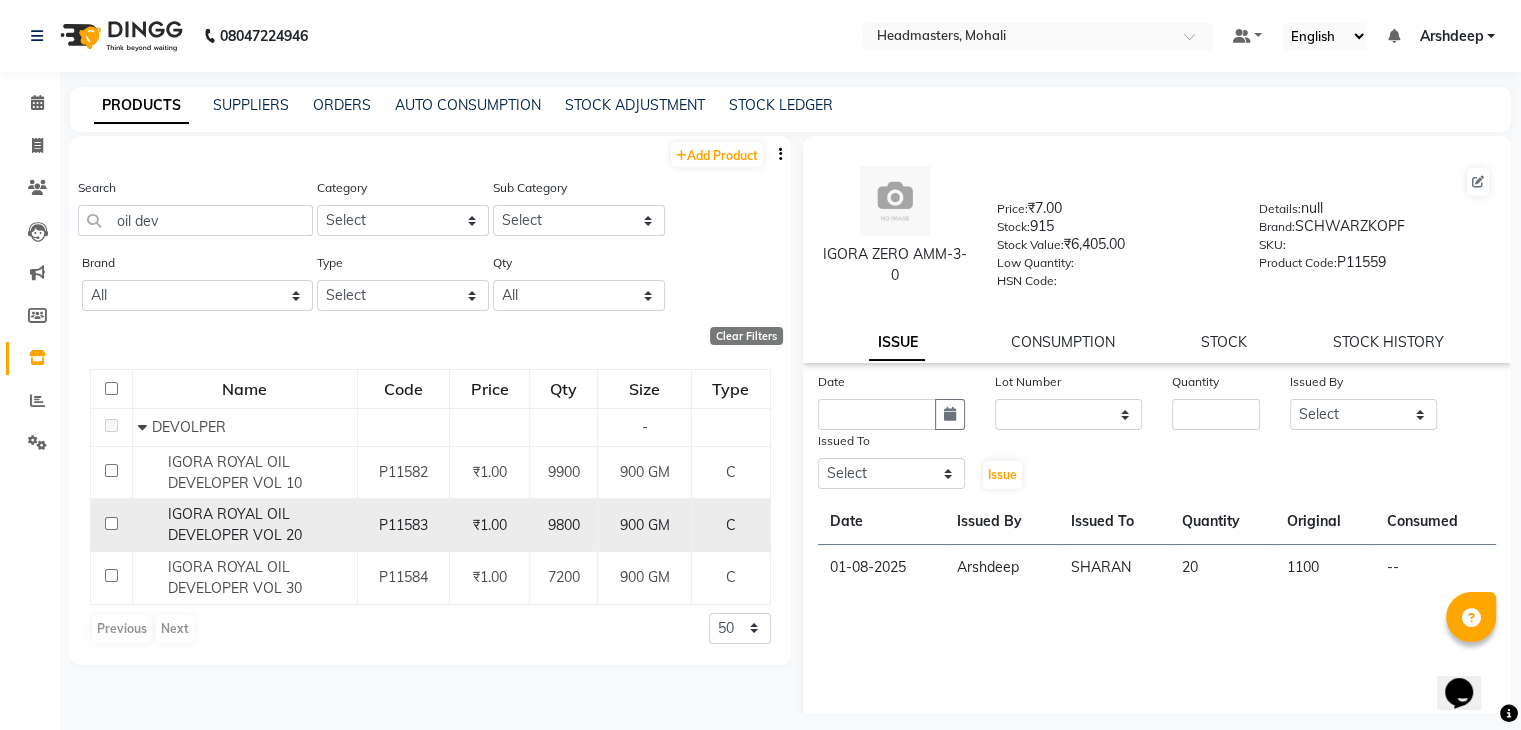 click on "IGORA ROYAL OIL DEVELOPER VOL 20" 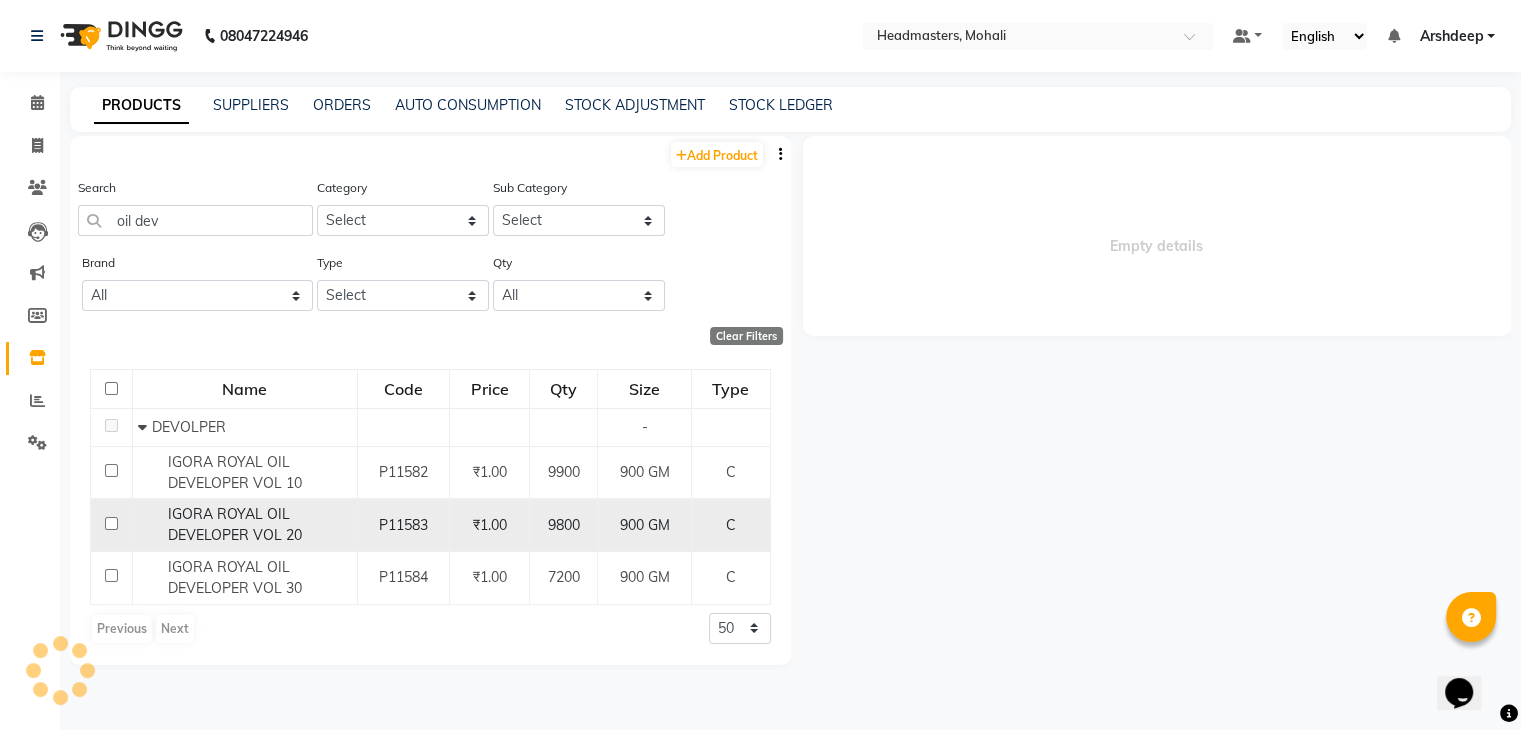 select 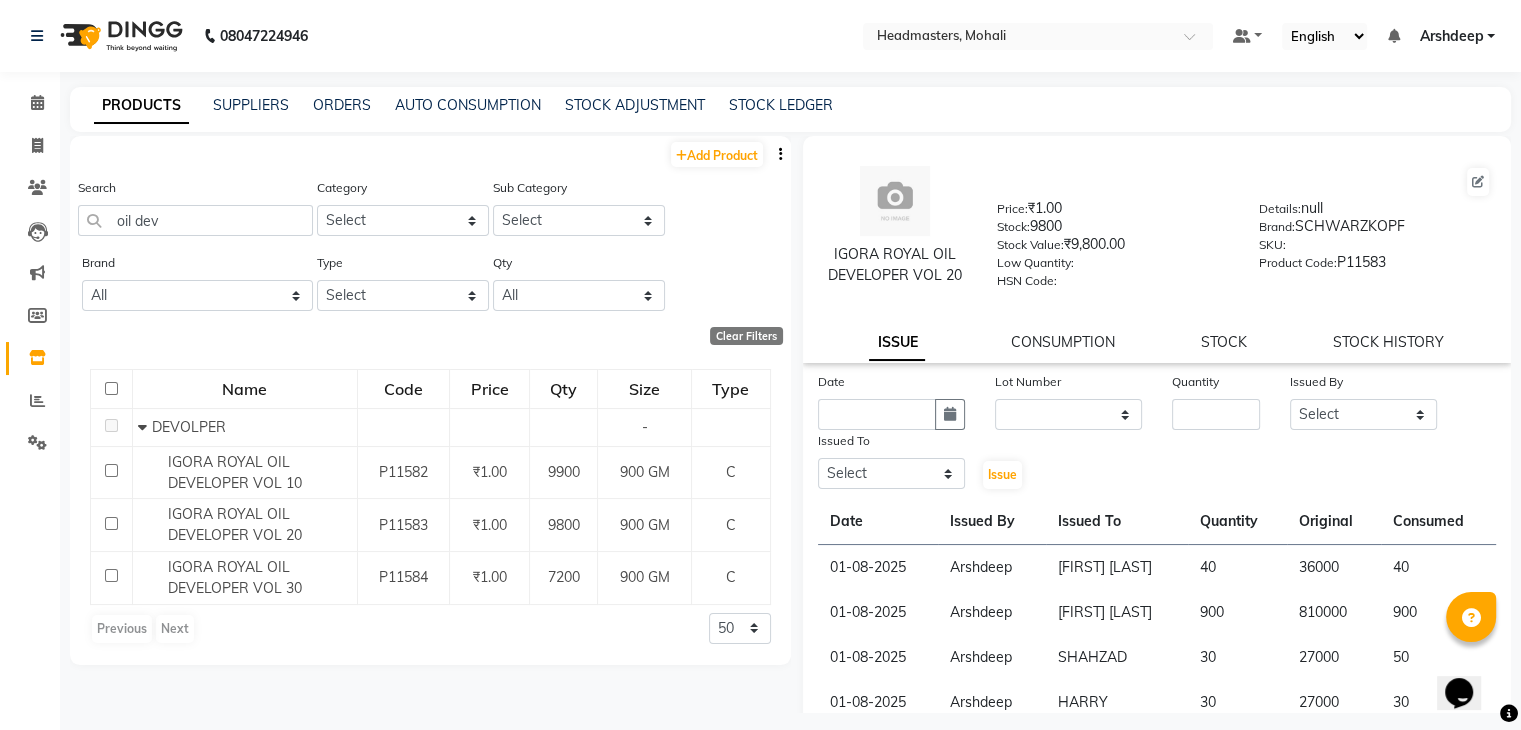 scroll, scrollTop: 64, scrollLeft: 0, axis: vertical 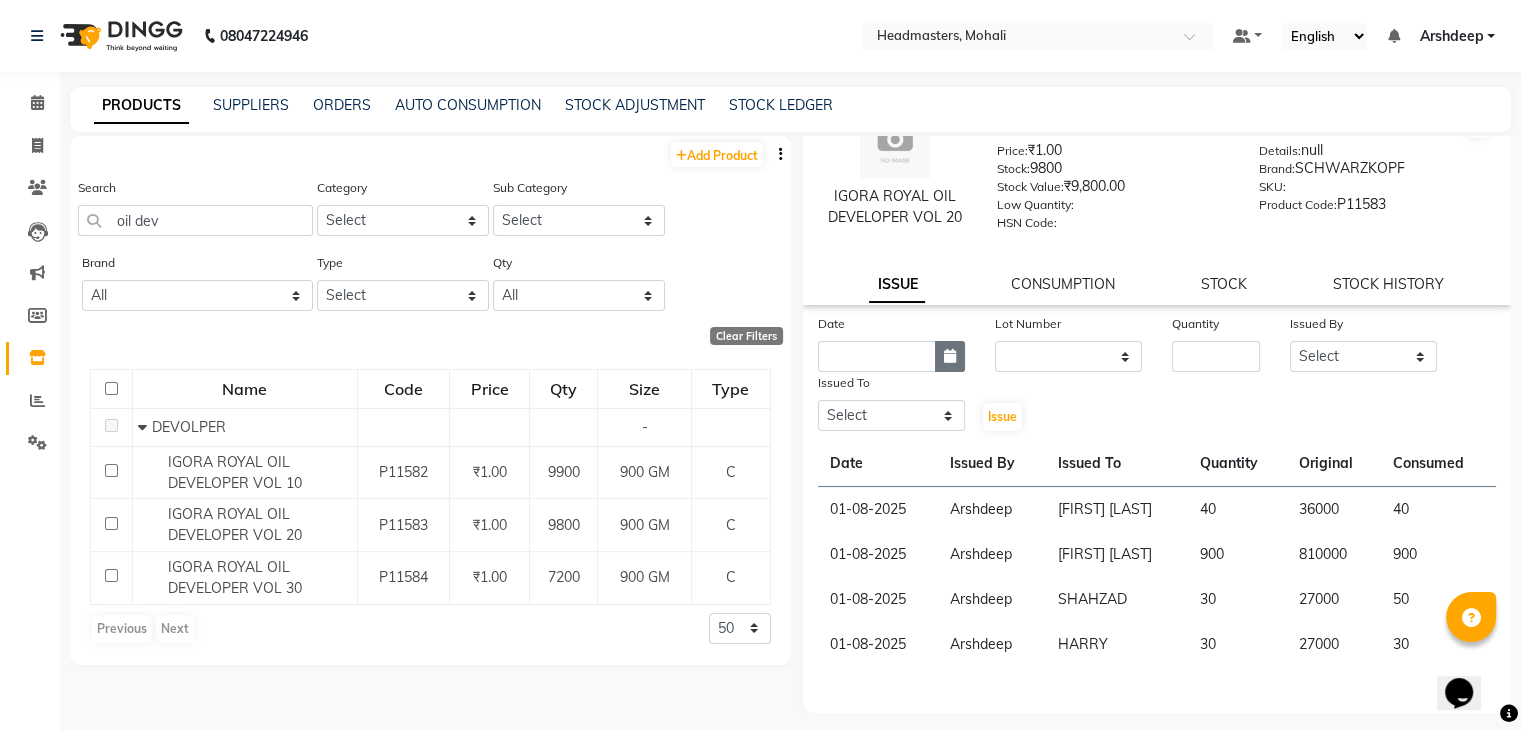 click 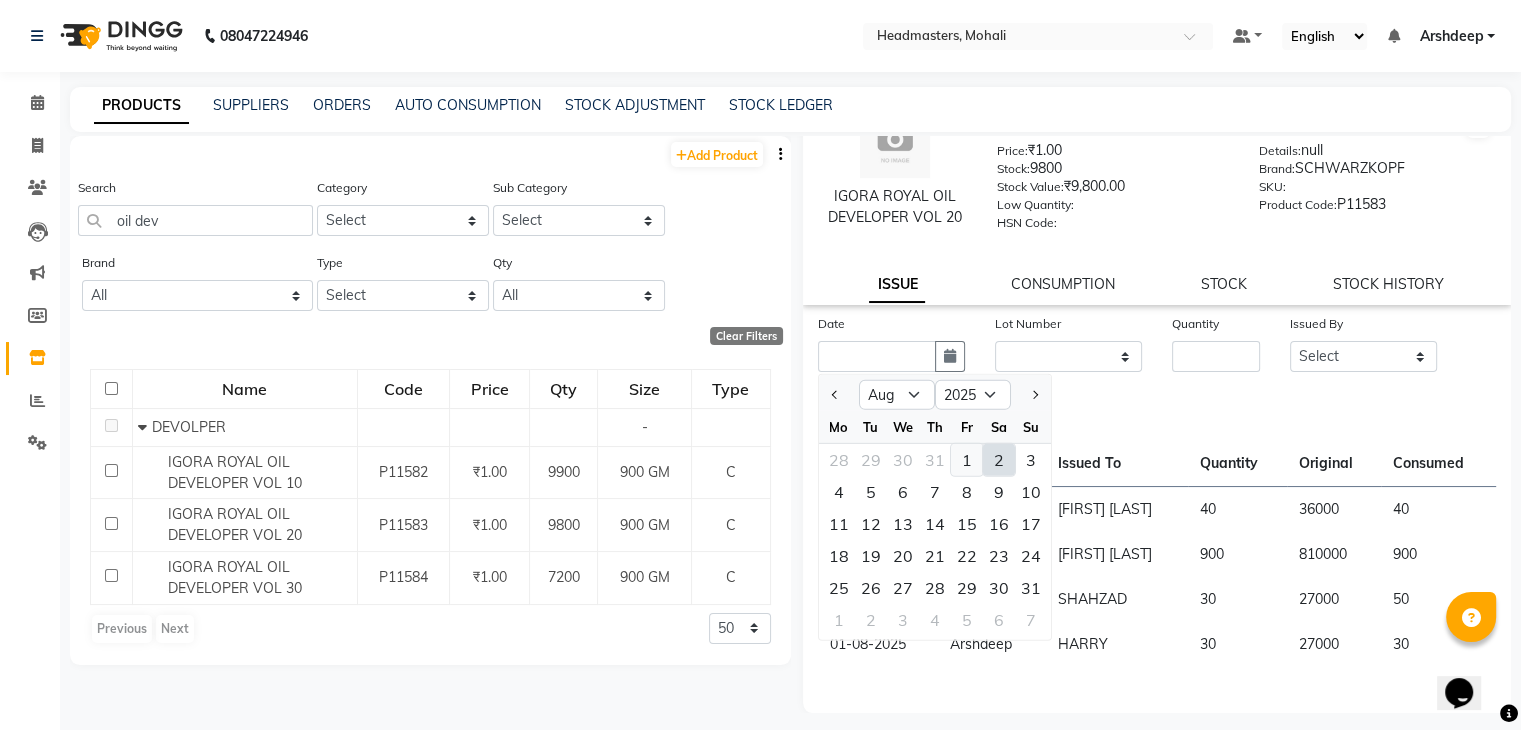 click on "1" 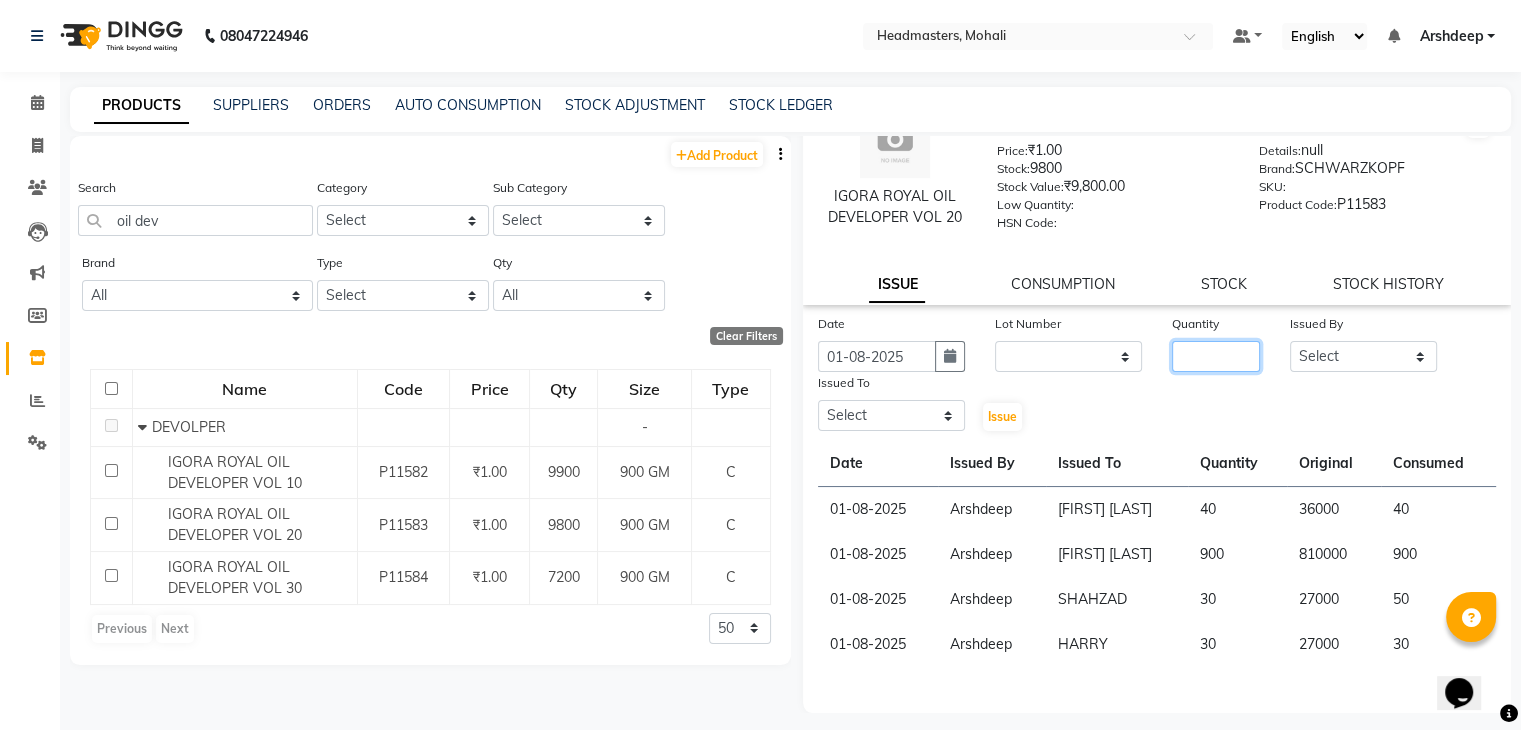 click 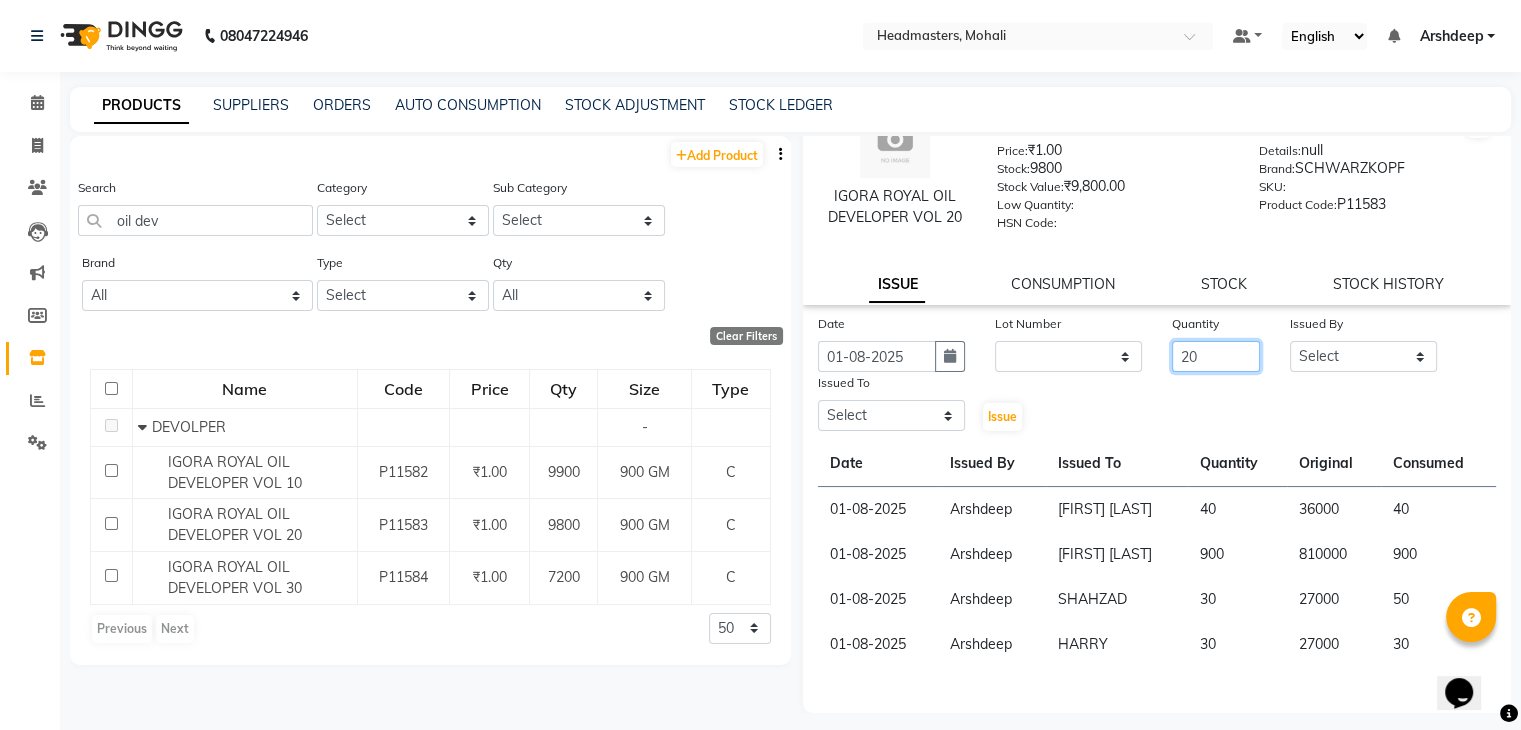 type on "20" 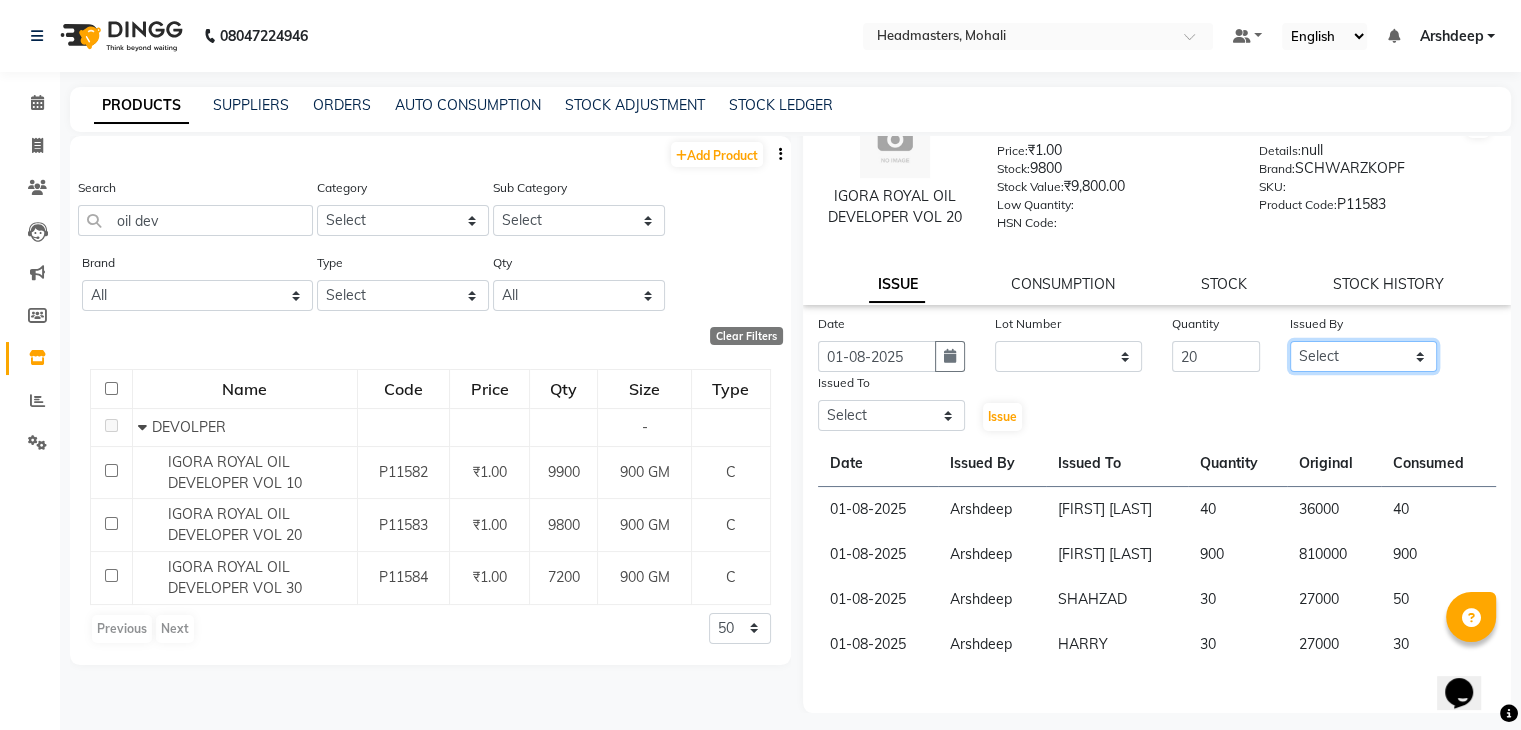 click on "Select AARIF Aarif Ansari Ali ANJANA ANJU Arshdeep Aryan Asad  Azam BALWINDER BHAWNA BIMLA CHETAN Deepak  HARRY Headmasters Honey Sidhu Jyoti karamdeep Manav MICHAEL Navdeep NEETU NEETU -  FRONT DESK  NEHA PREET PRINCE RAVI ROOP SACHIN KUMAR Sagar SAIF SARJU SAURAV SHAHZAD SHARAN SHARDA SHELLY SHUBHAM  SOHAIL SOHAN  VICkY Yamini" 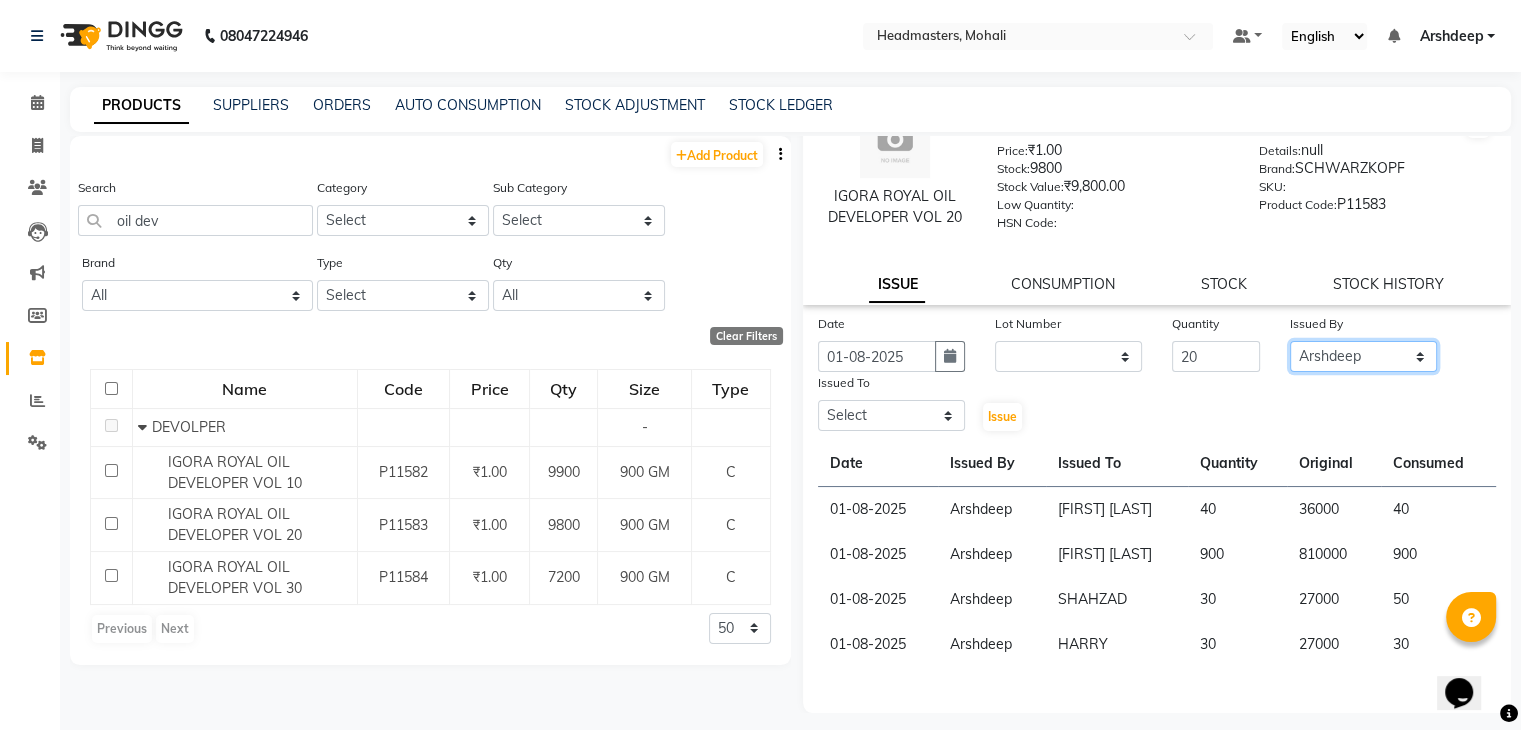 click on "Select AARIF Aarif Ansari Ali ANJANA ANJU Arshdeep Aryan Asad  Azam BALWINDER BHAWNA BIMLA CHETAN Deepak  HARRY Headmasters Honey Sidhu Jyoti karamdeep Manav MICHAEL Navdeep NEETU NEETU -  FRONT DESK  NEHA PREET PRINCE RAVI ROOP SACHIN KUMAR Sagar SAIF SARJU SAURAV SHAHZAD SHARAN SHARDA SHELLY SHUBHAM  SOHAIL SOHAN  VICkY Yamini" 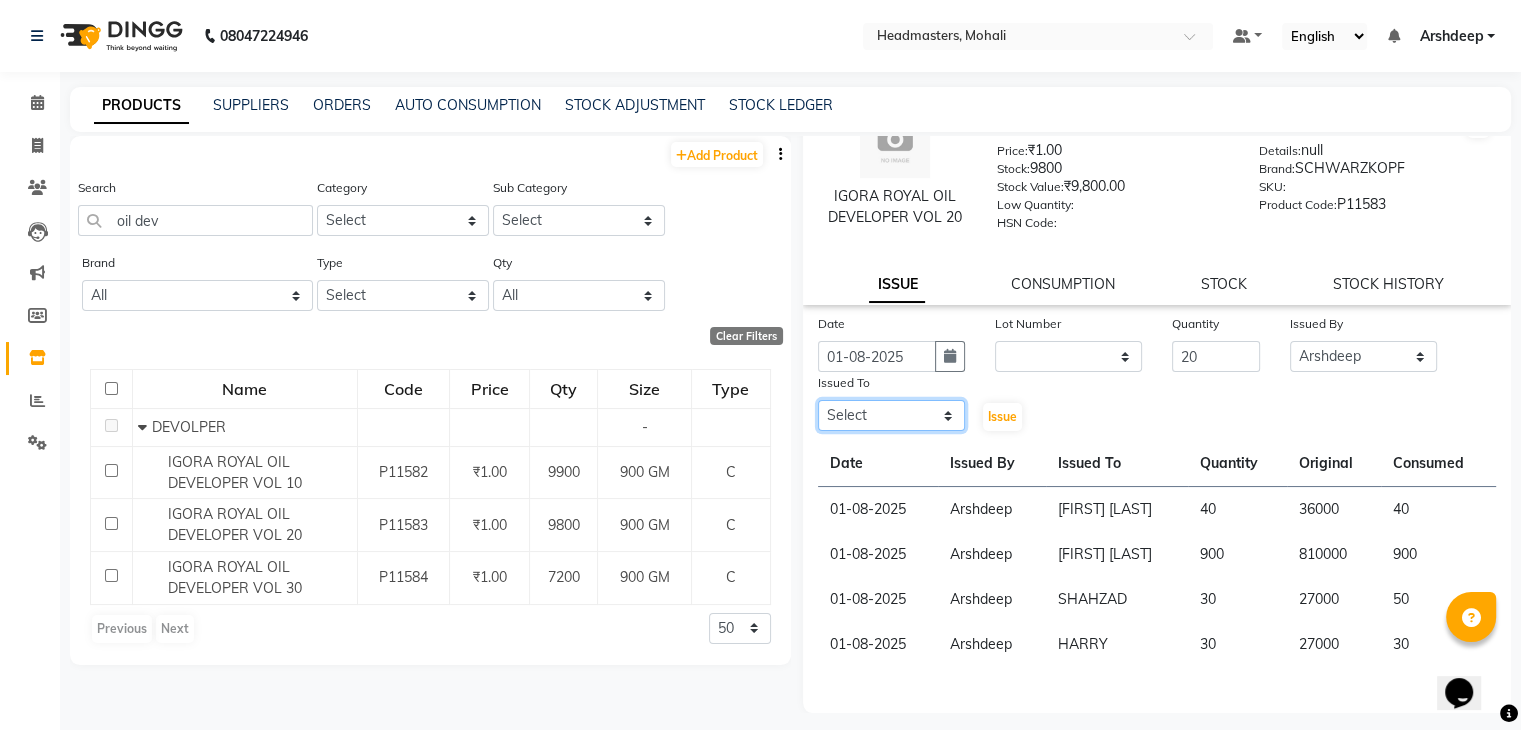 click on "Select AARIF Aarif Ansari Ali ANJANA ANJU Arshdeep Aryan Asad  Azam BALWINDER BHAWNA BIMLA CHETAN Deepak  HARRY Headmasters Honey Sidhu Jyoti karamdeep Manav MICHAEL Navdeep NEETU NEETU -  FRONT DESK  NEHA PREET PRINCE RAVI ROOP SACHIN KUMAR Sagar SAIF SARJU SAURAV SHAHZAD SHARAN SHARDA SHELLY SHUBHAM  SOHAIL SOHAN  VICkY Yamini" 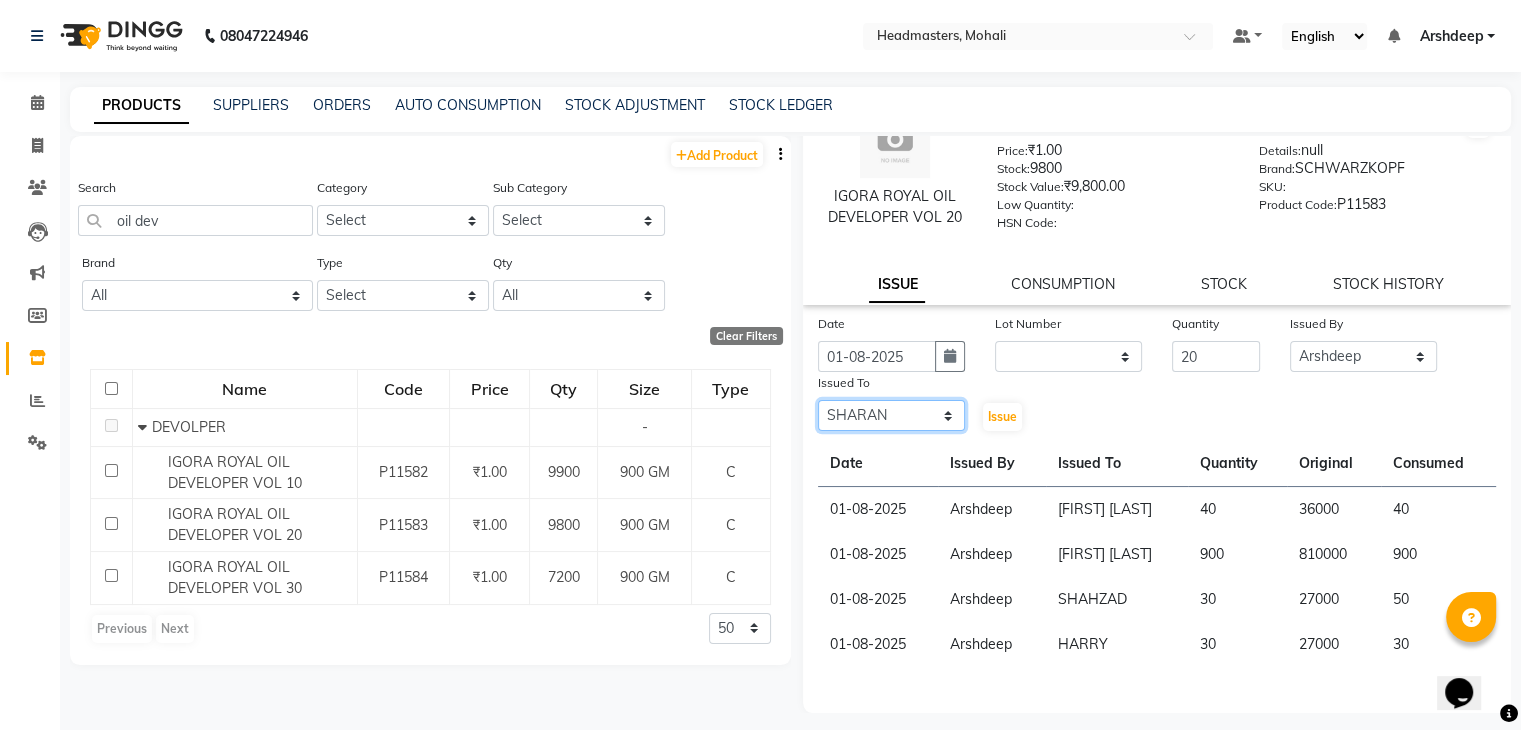 click on "Select AARIF Aarif Ansari Ali ANJANA ANJU Arshdeep Aryan Asad  Azam BALWINDER BHAWNA BIMLA CHETAN Deepak  HARRY Headmasters Honey Sidhu Jyoti karamdeep Manav MICHAEL Navdeep NEETU NEETU -  FRONT DESK  NEHA PREET PRINCE RAVI ROOP SACHIN KUMAR Sagar SAIF SARJU SAURAV SHAHZAD SHARAN SHARDA SHELLY SHUBHAM  SOHAIL SOHAN  VICkY Yamini" 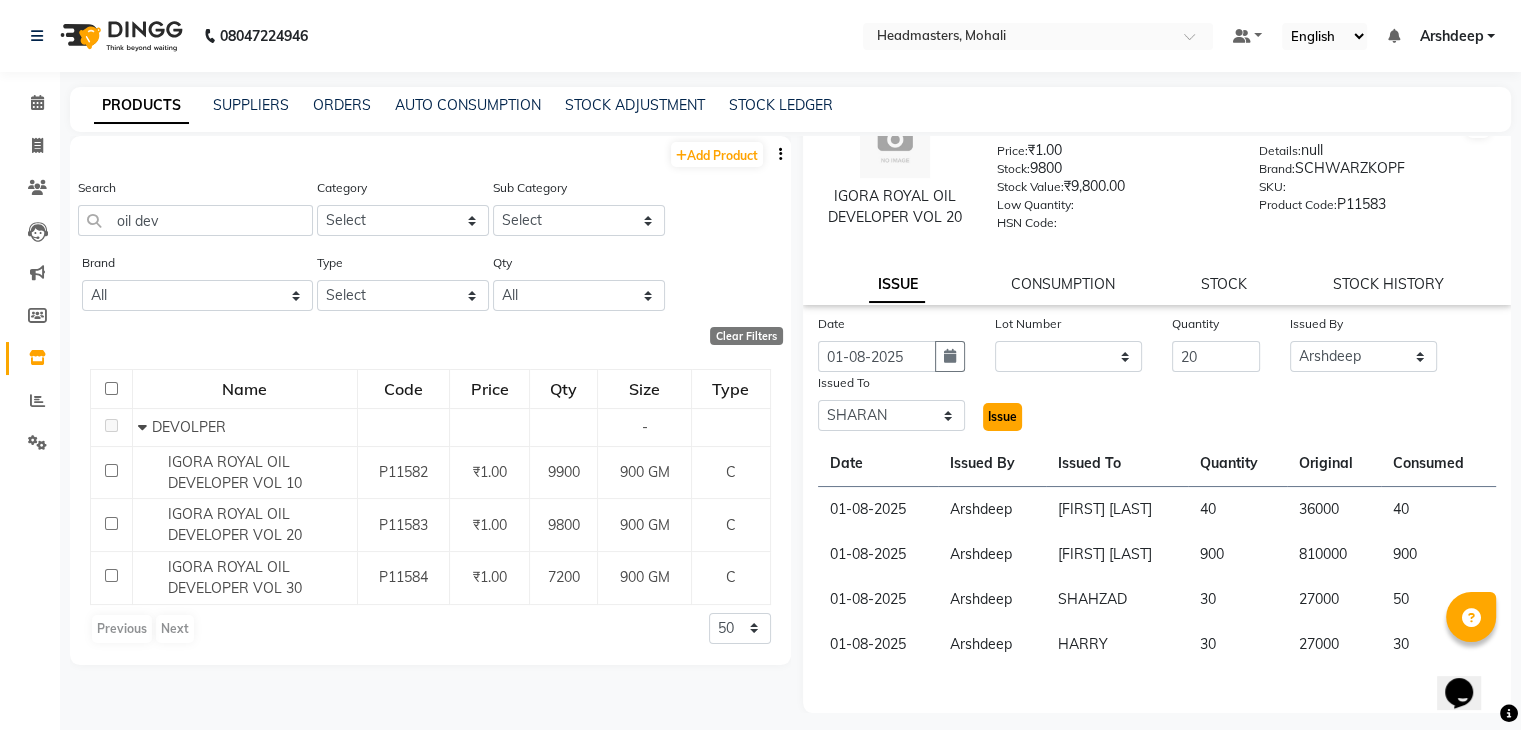 click on "Issue" 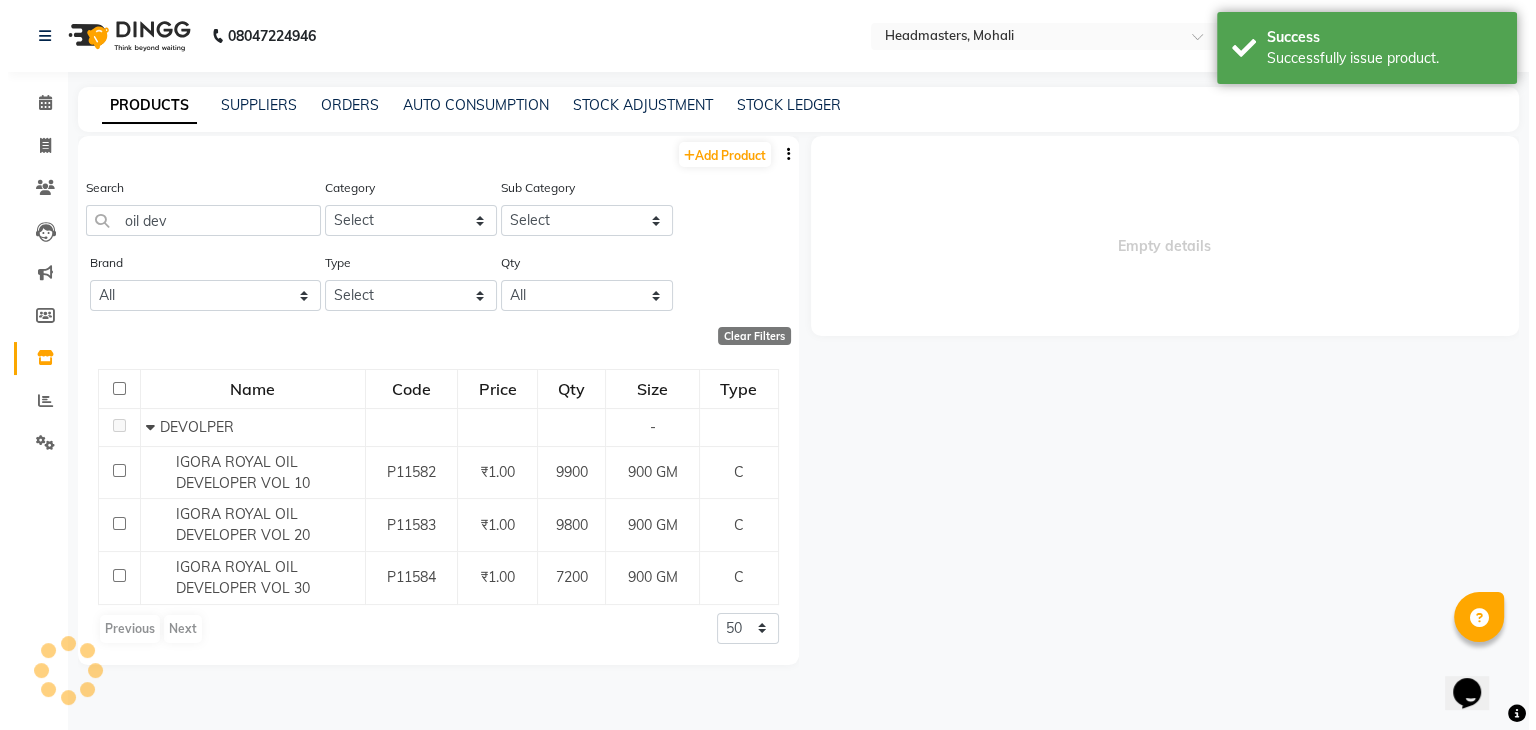 scroll, scrollTop: 0, scrollLeft: 0, axis: both 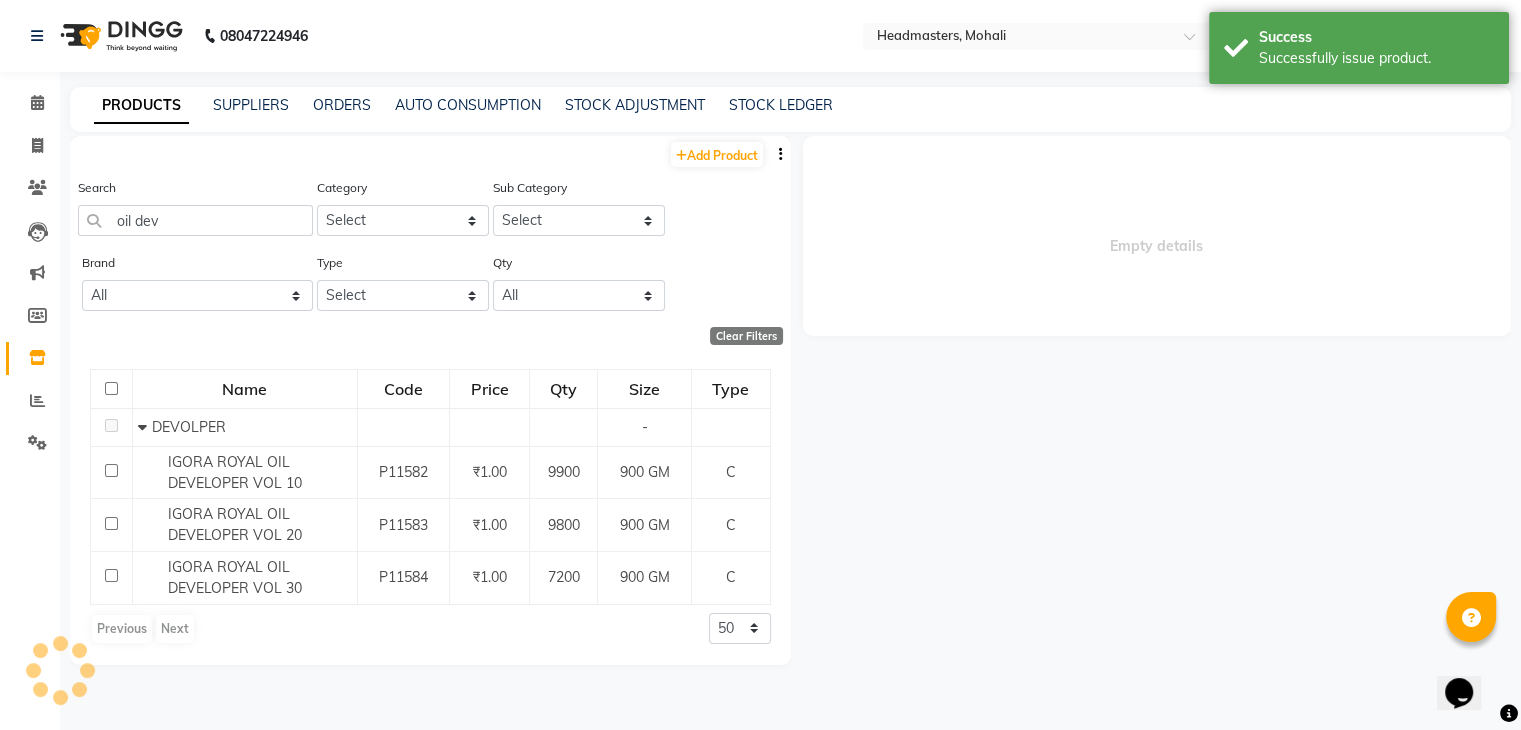 select 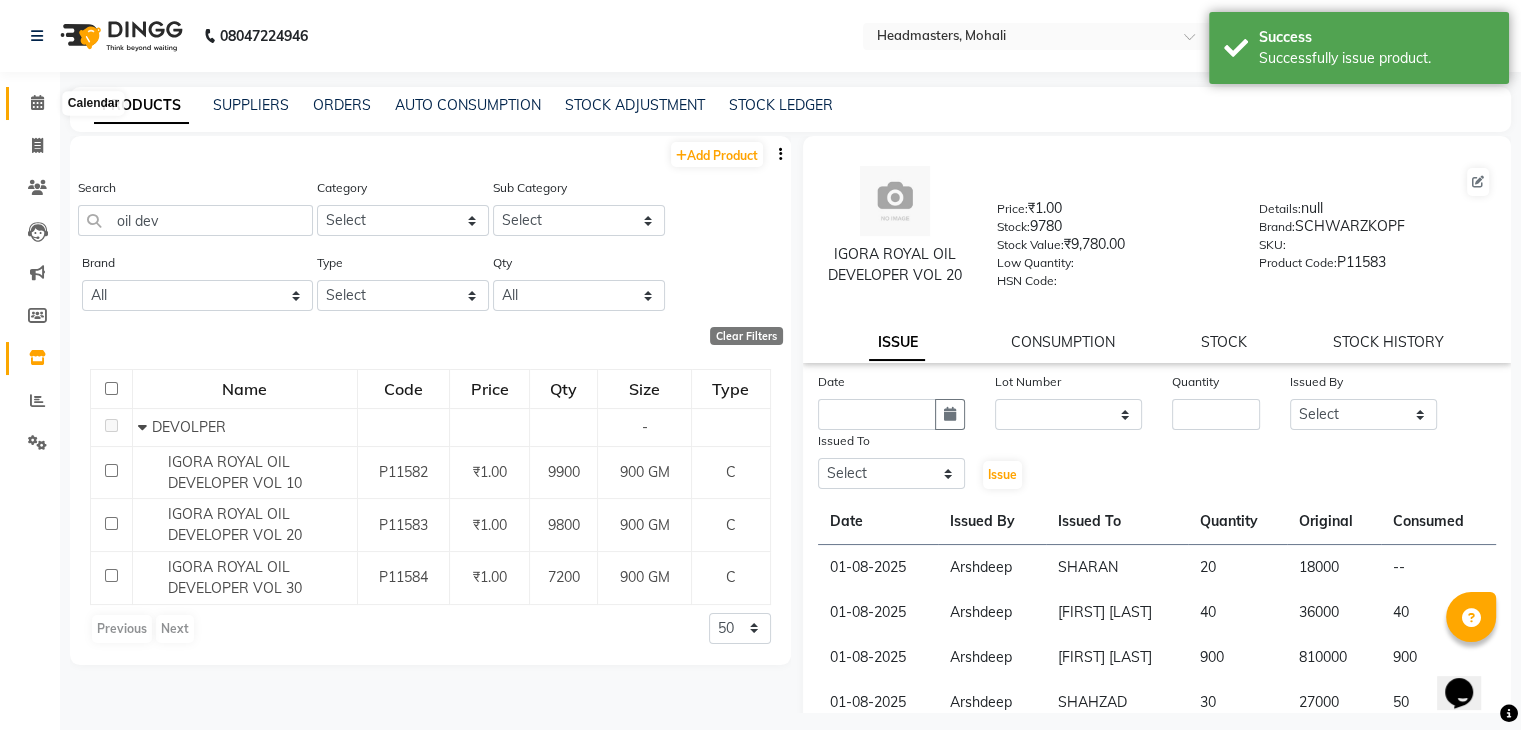 click 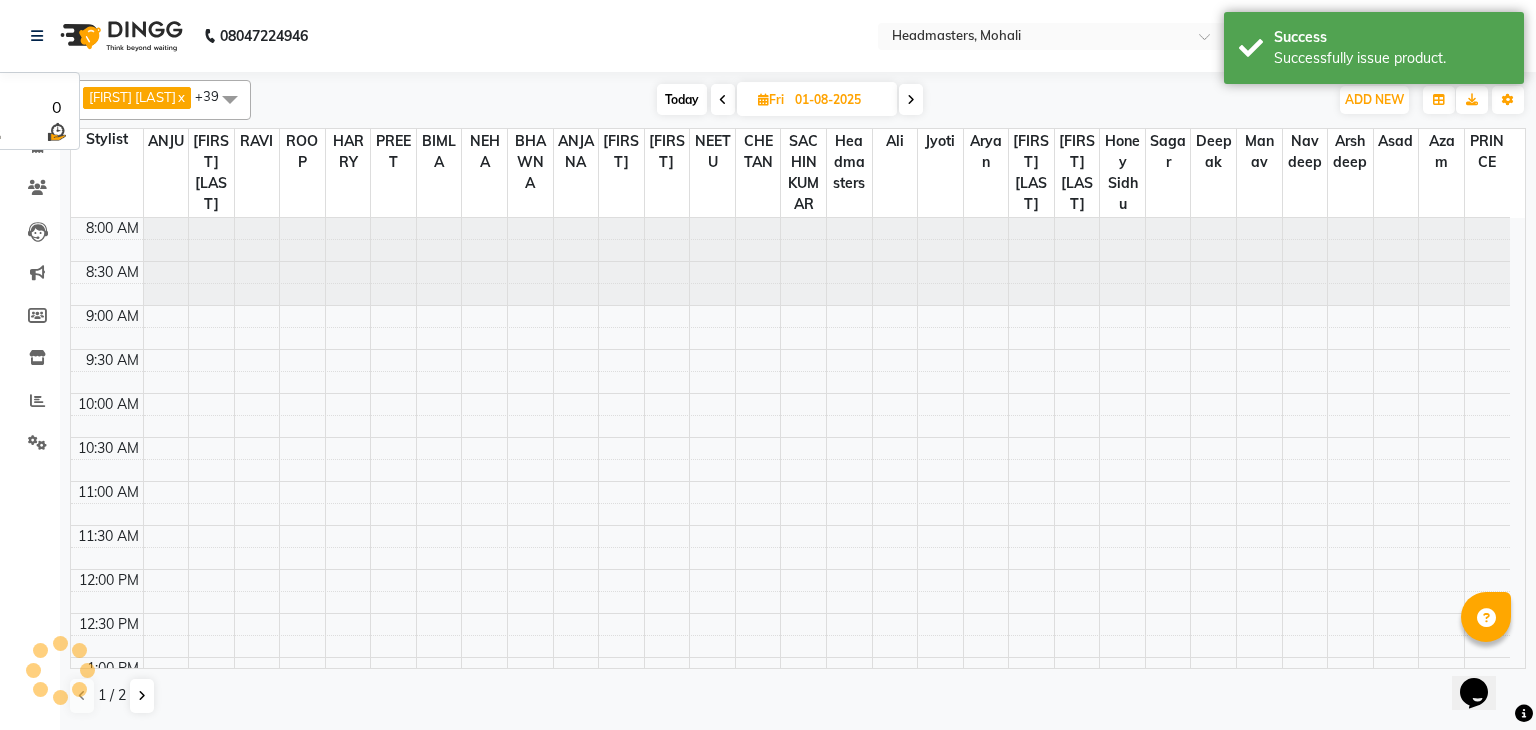 scroll, scrollTop: 0, scrollLeft: 0, axis: both 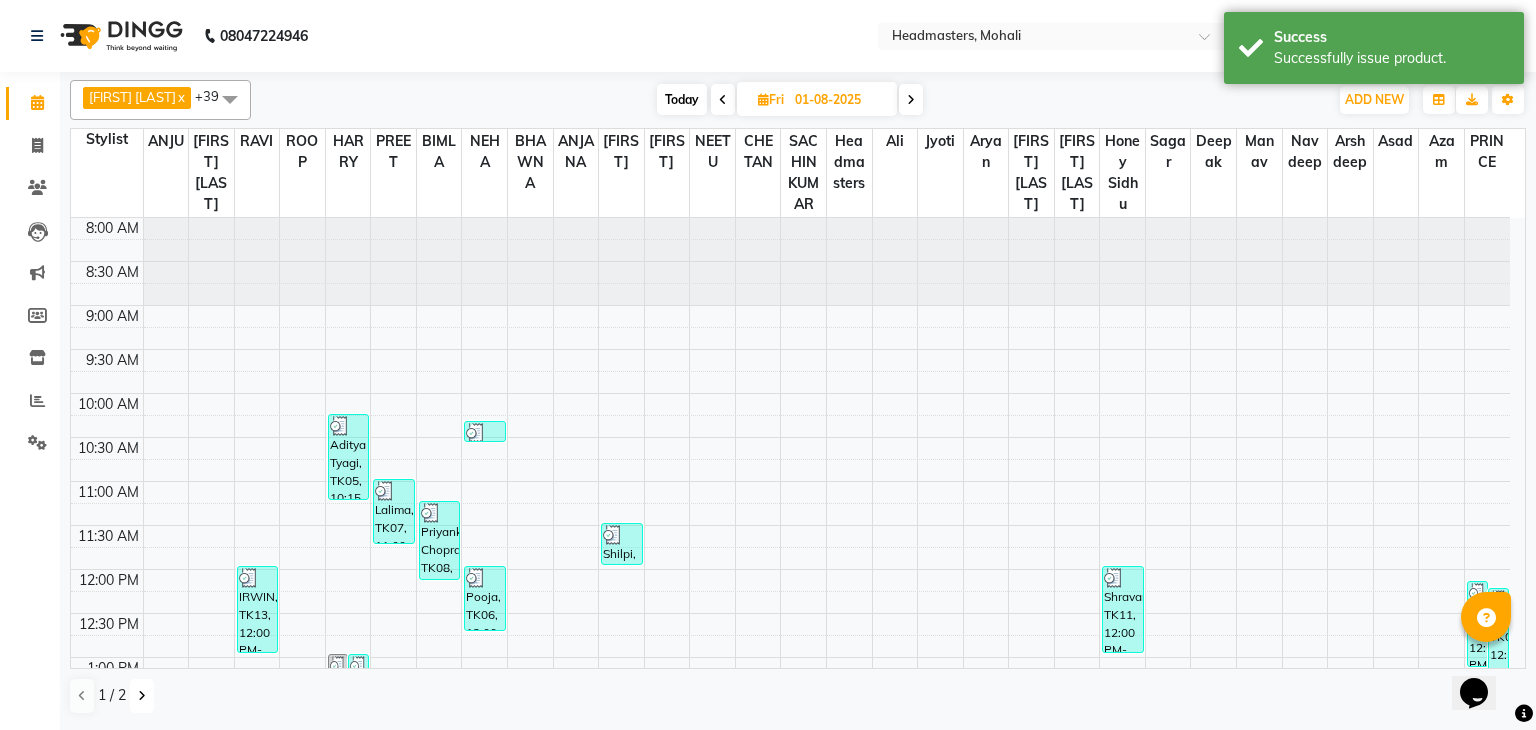 click at bounding box center [142, 696] 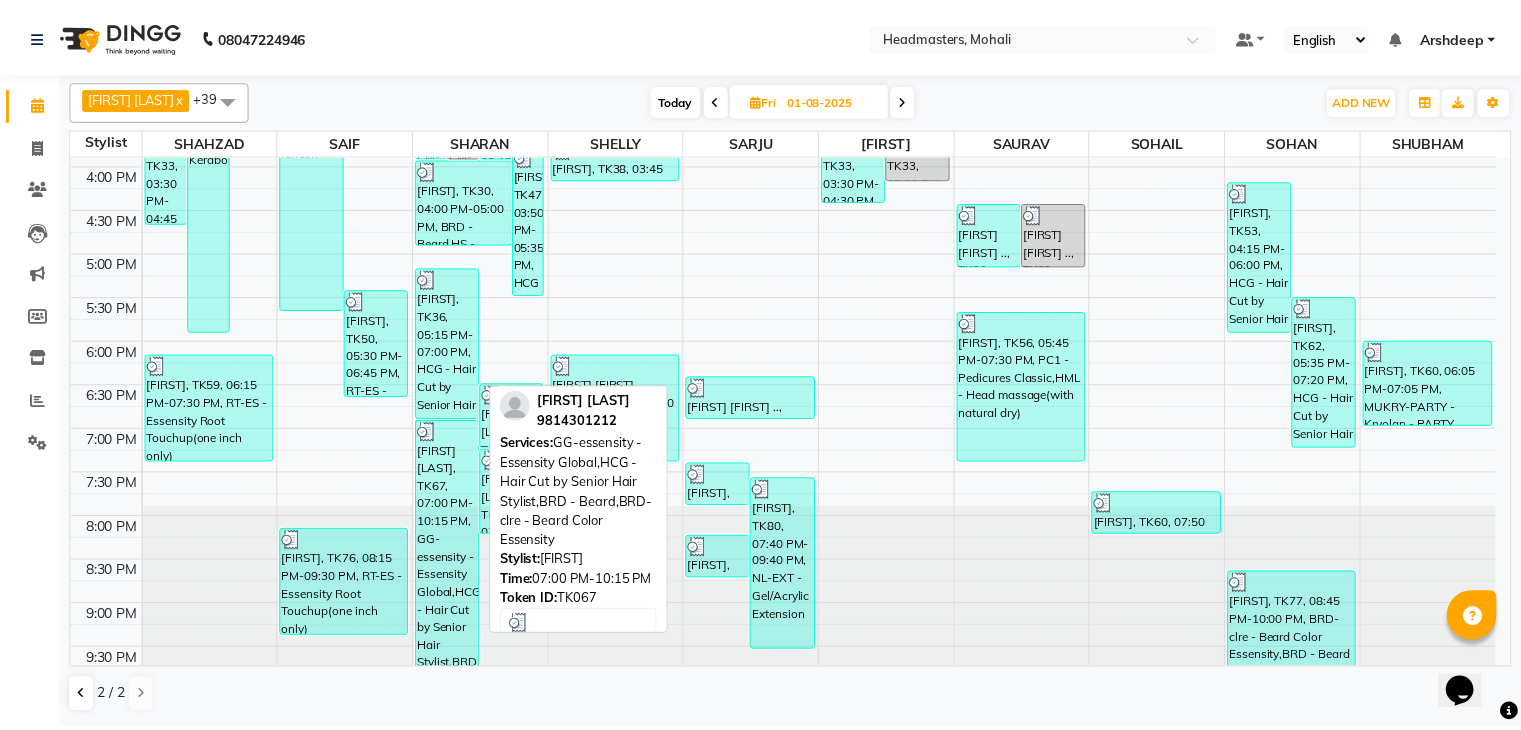 scroll, scrollTop: 706, scrollLeft: 0, axis: vertical 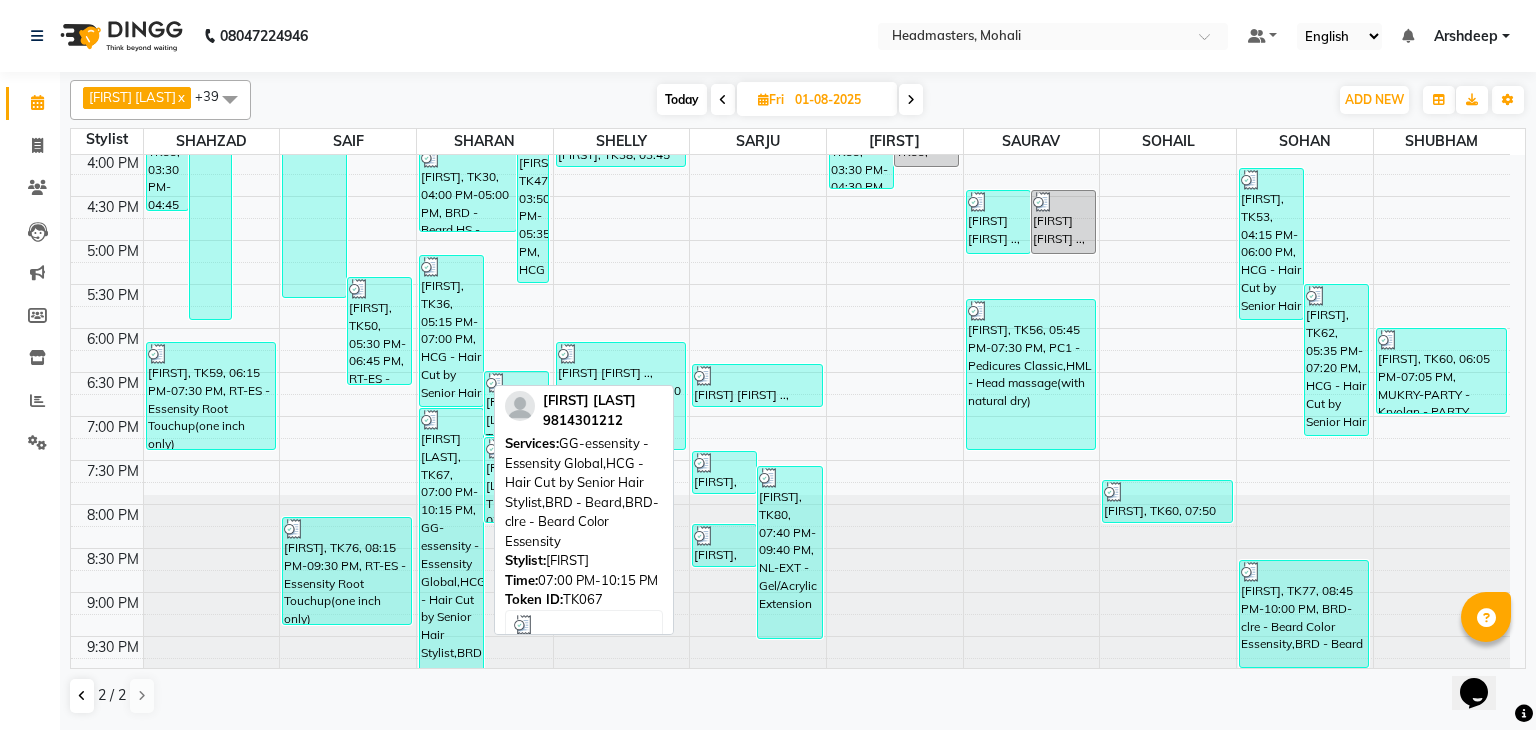 click on "[FIRST] [LAST], TK67, 07:00 PM-10:15 PM, GG-essensity - Essensity Global,HCG - Hair Cut by Senior Hair Stylist,BRD - Beard,BRD-clre - Beard Color Essensity" at bounding box center [451, 538] 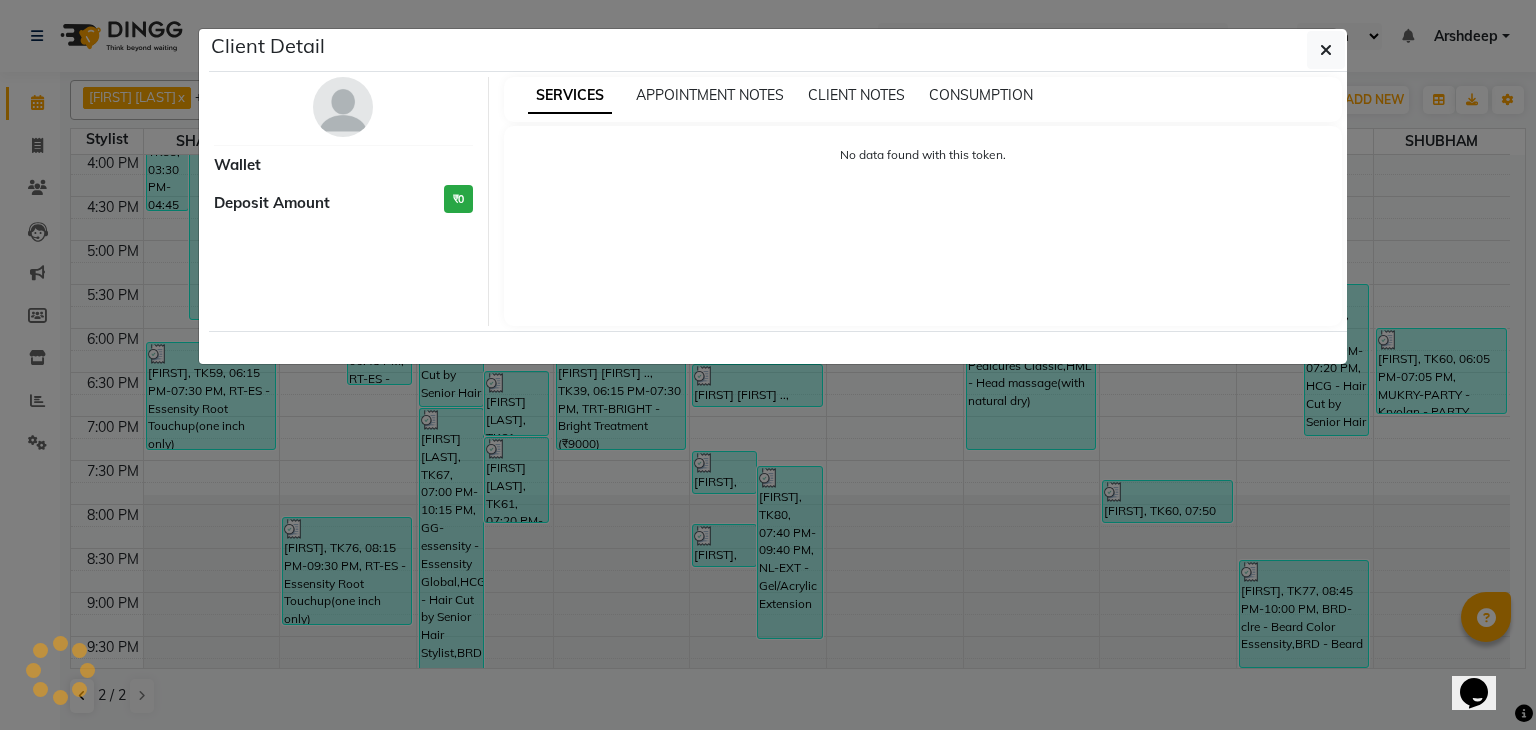 select on "3" 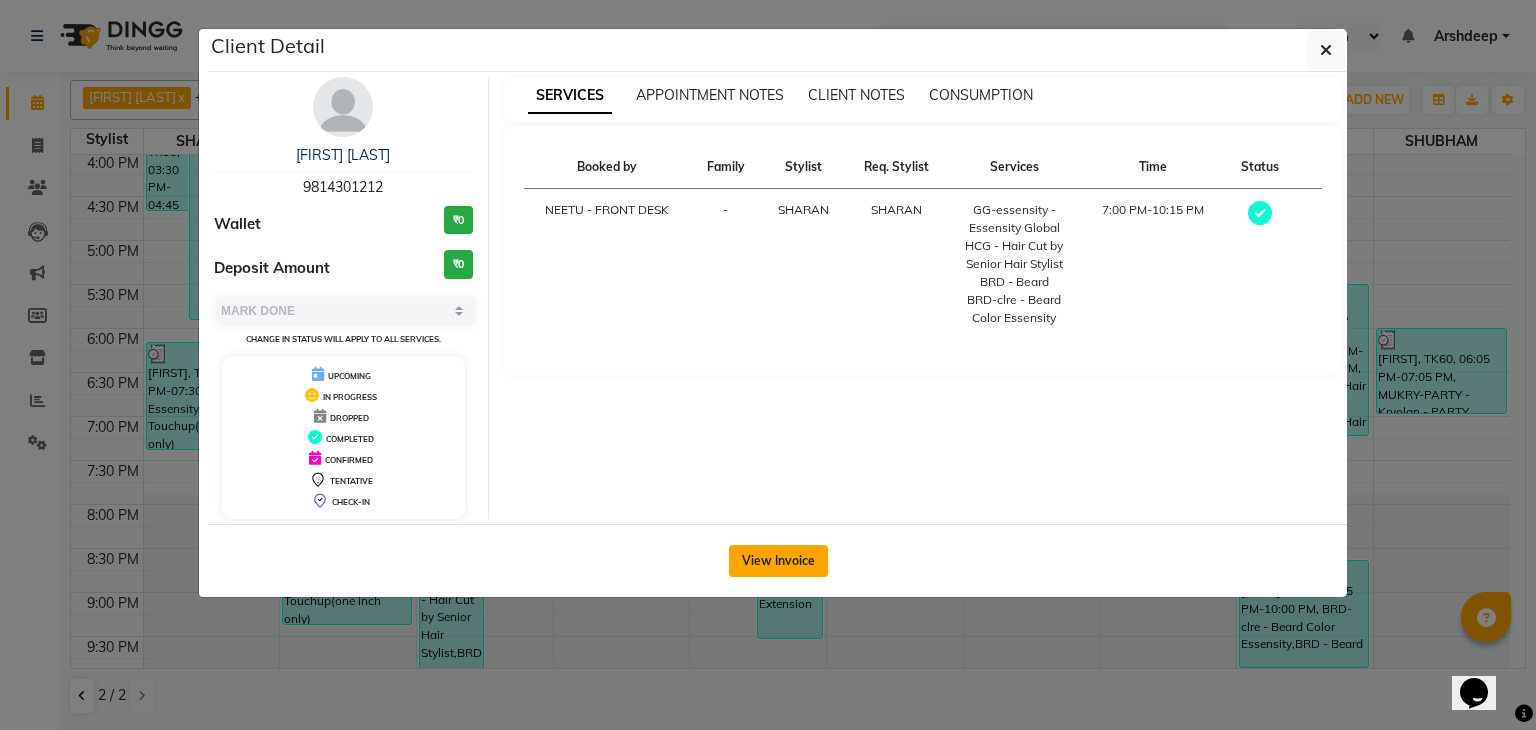 click on "View Invoice" 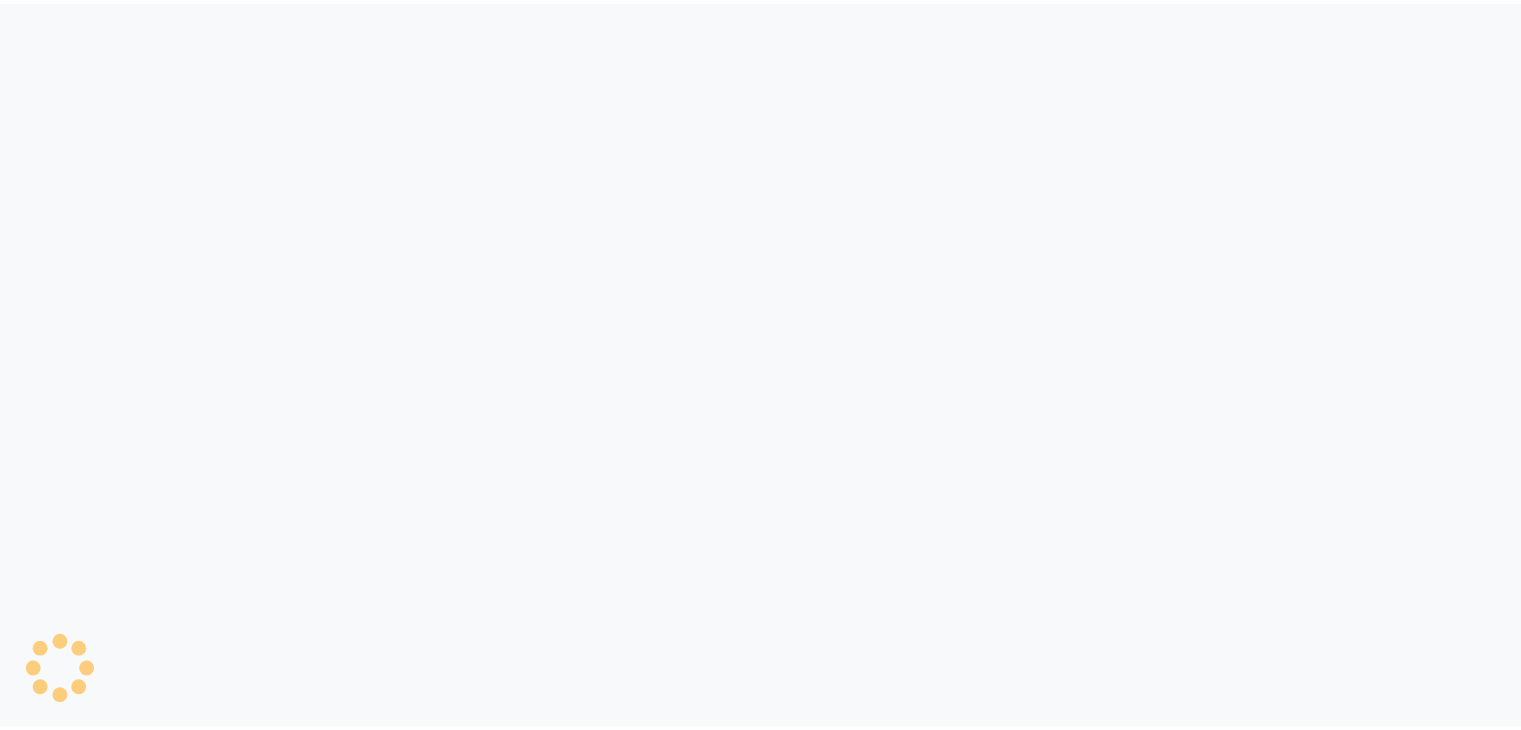 scroll, scrollTop: 0, scrollLeft: 0, axis: both 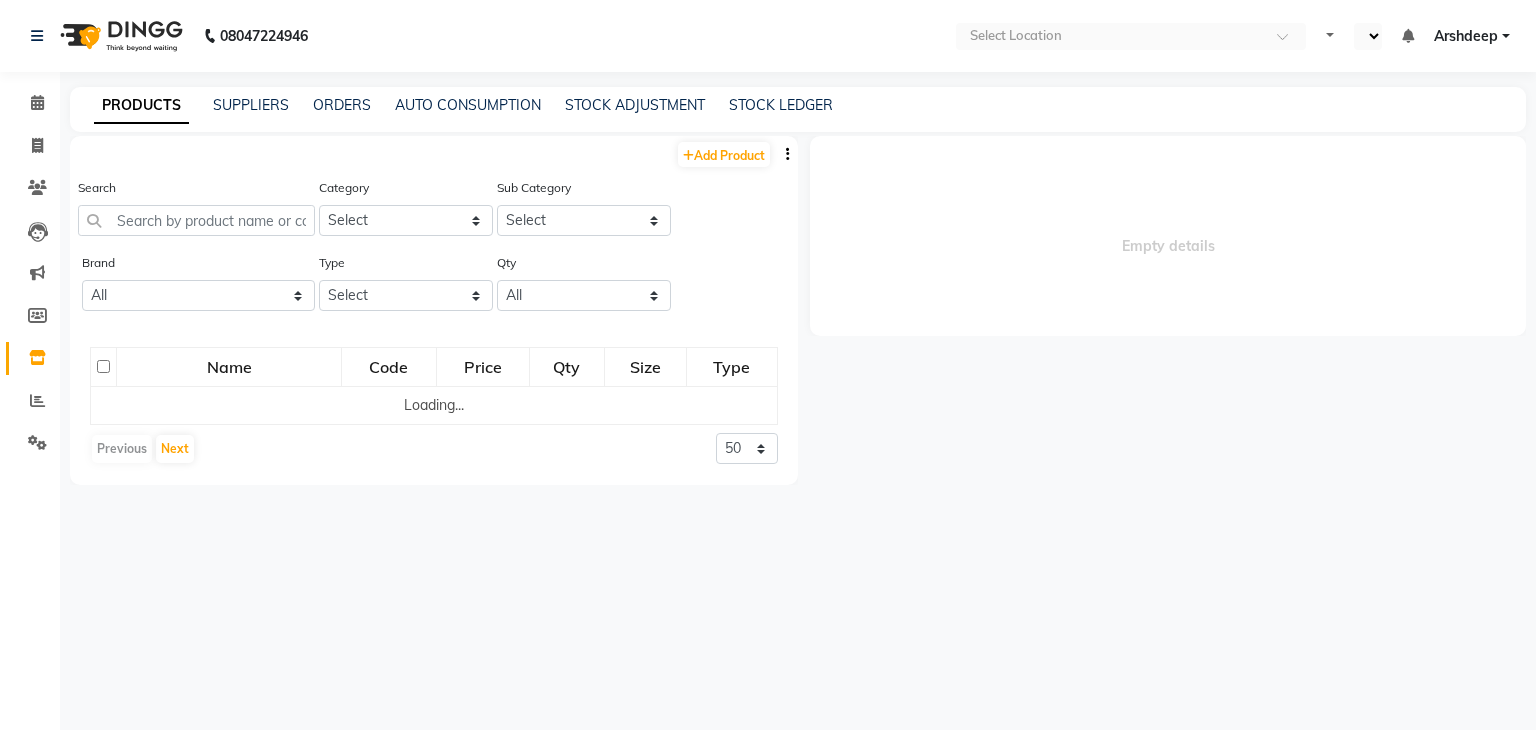 select on "en" 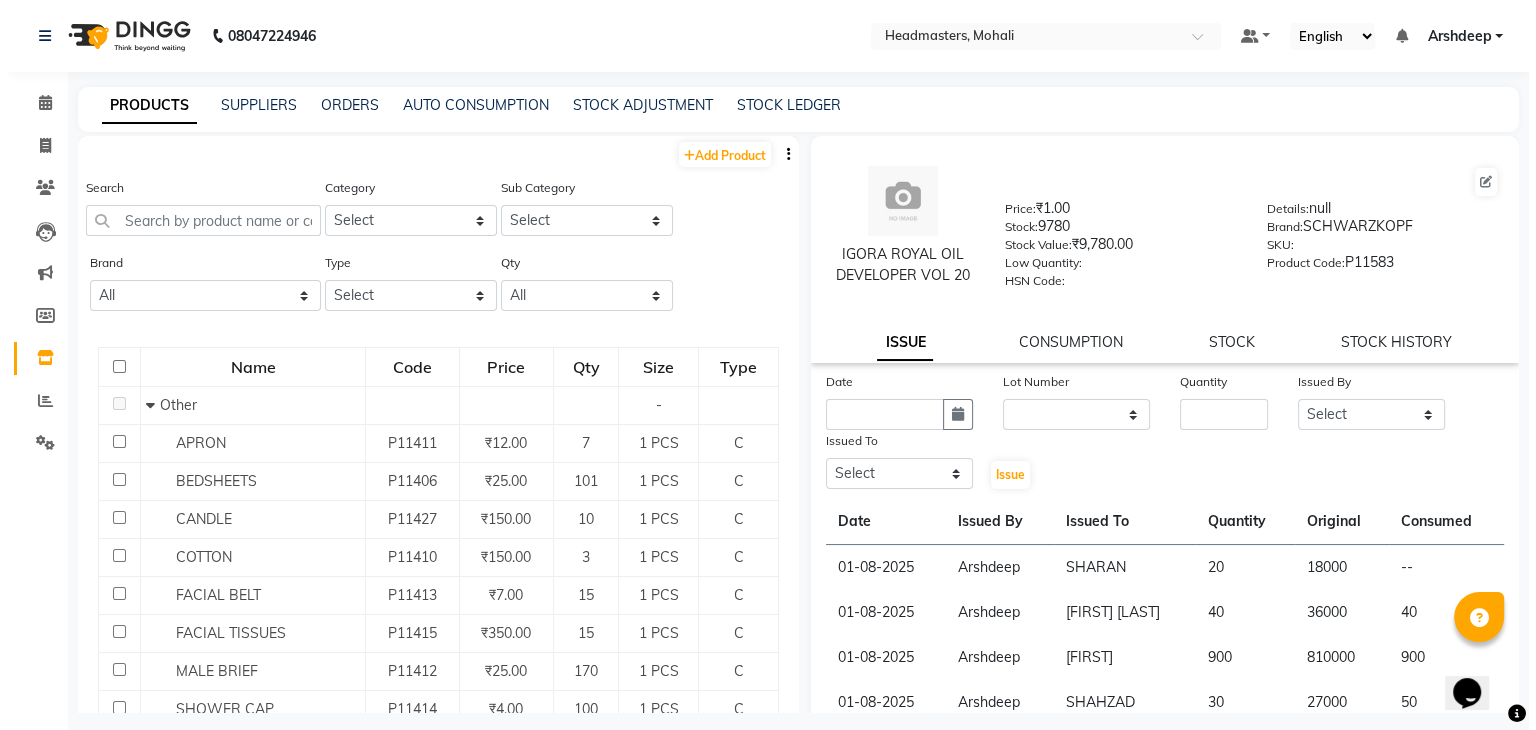 scroll, scrollTop: 0, scrollLeft: 0, axis: both 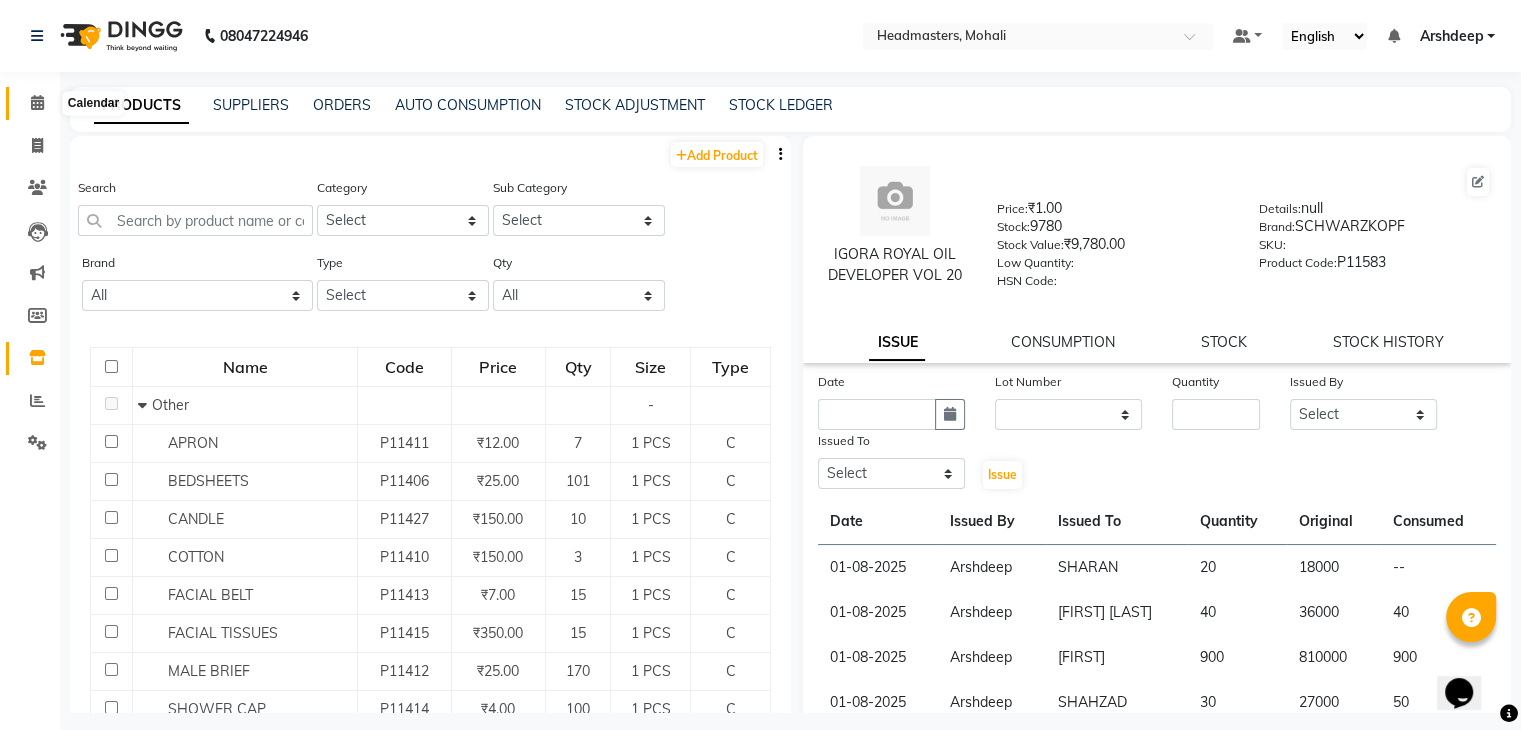 click 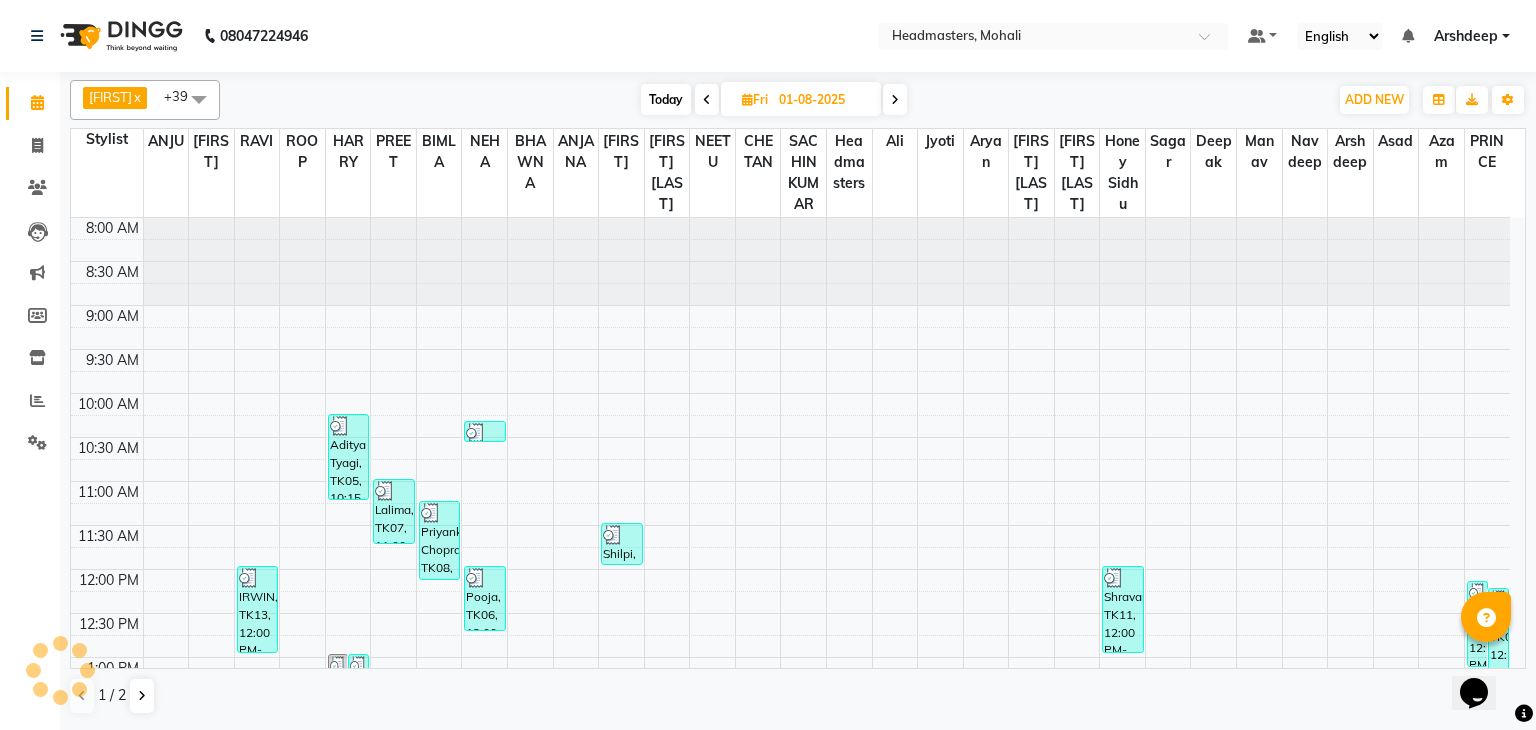 scroll, scrollTop: 0, scrollLeft: 0, axis: both 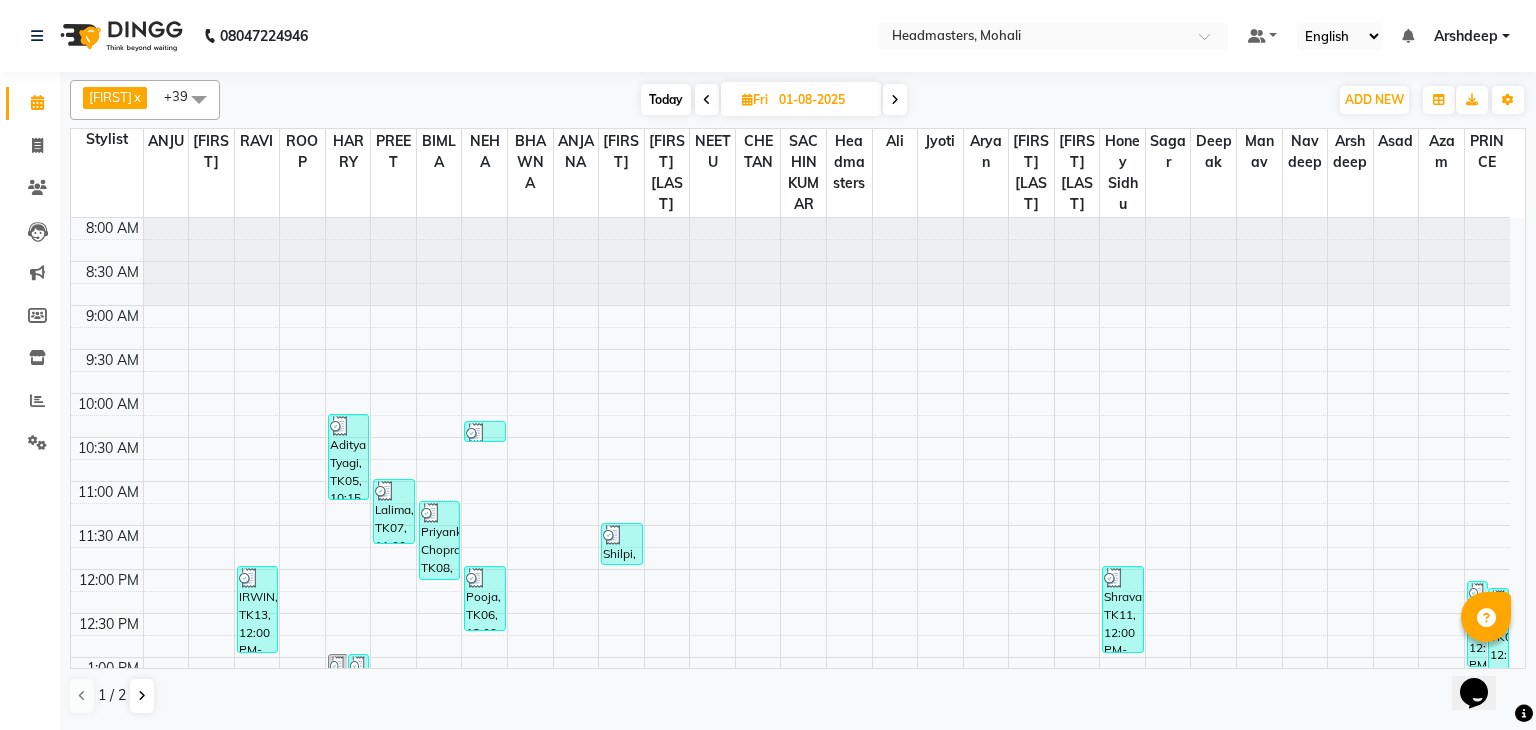 click on "1 / 2" at bounding box center [120, 696] 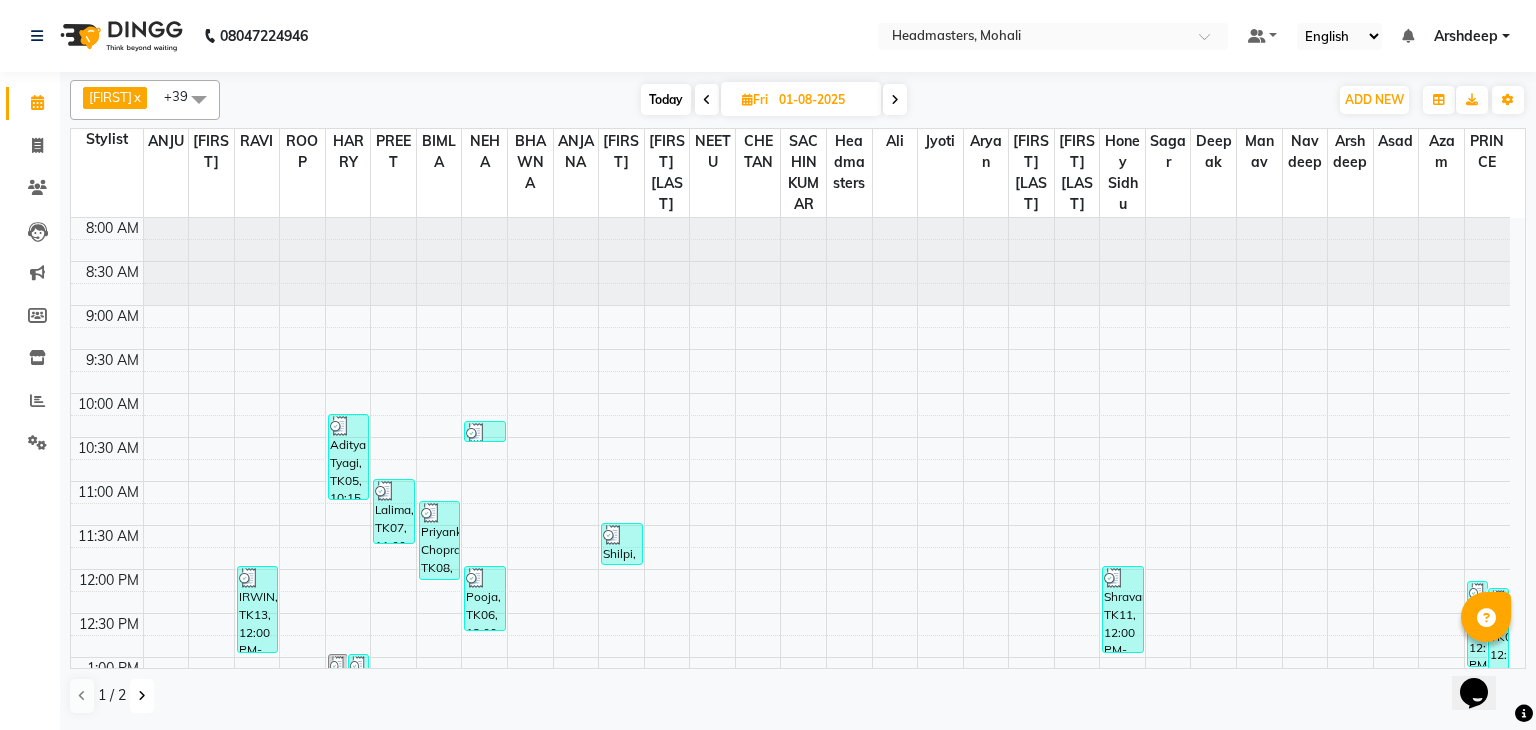 click at bounding box center [142, 696] 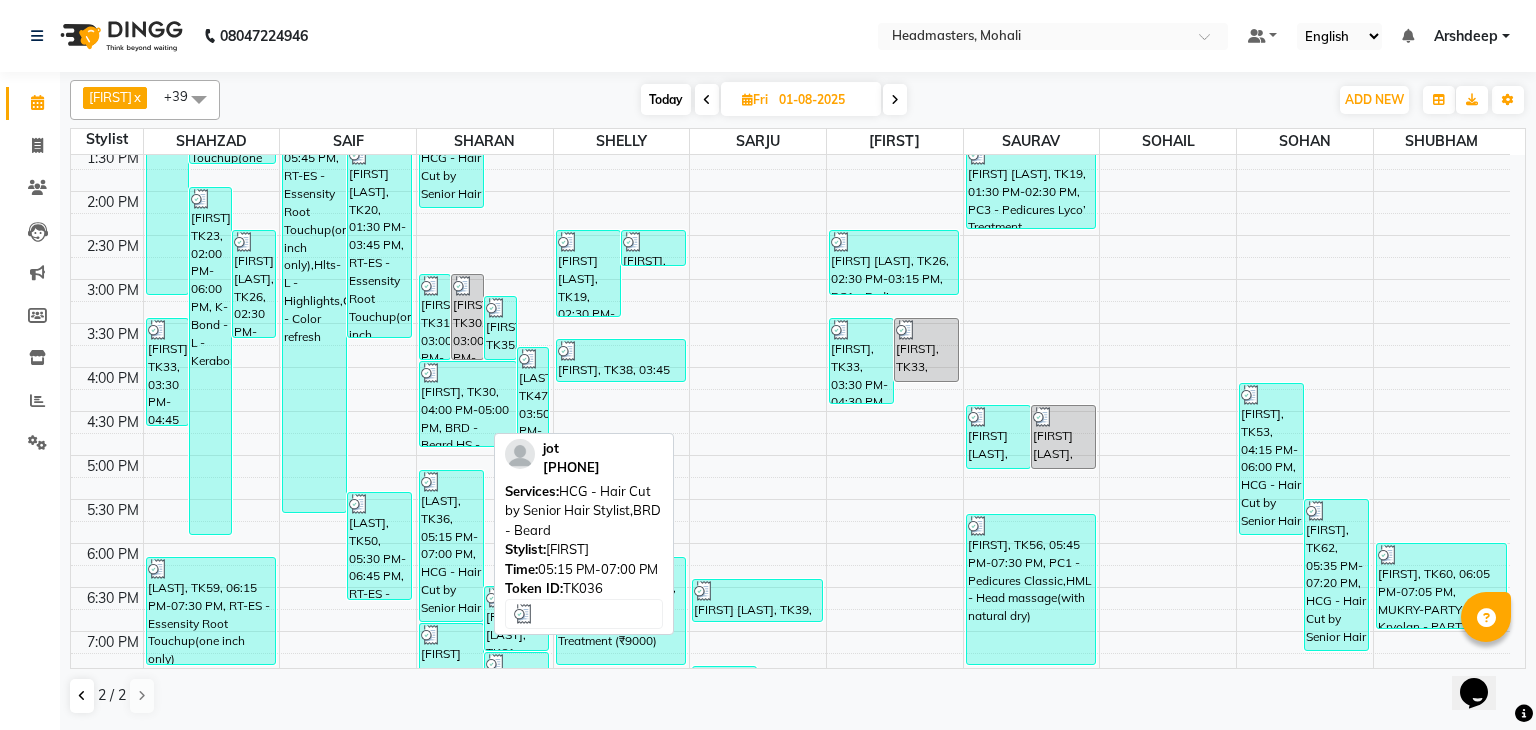 scroll, scrollTop: 706, scrollLeft: 0, axis: vertical 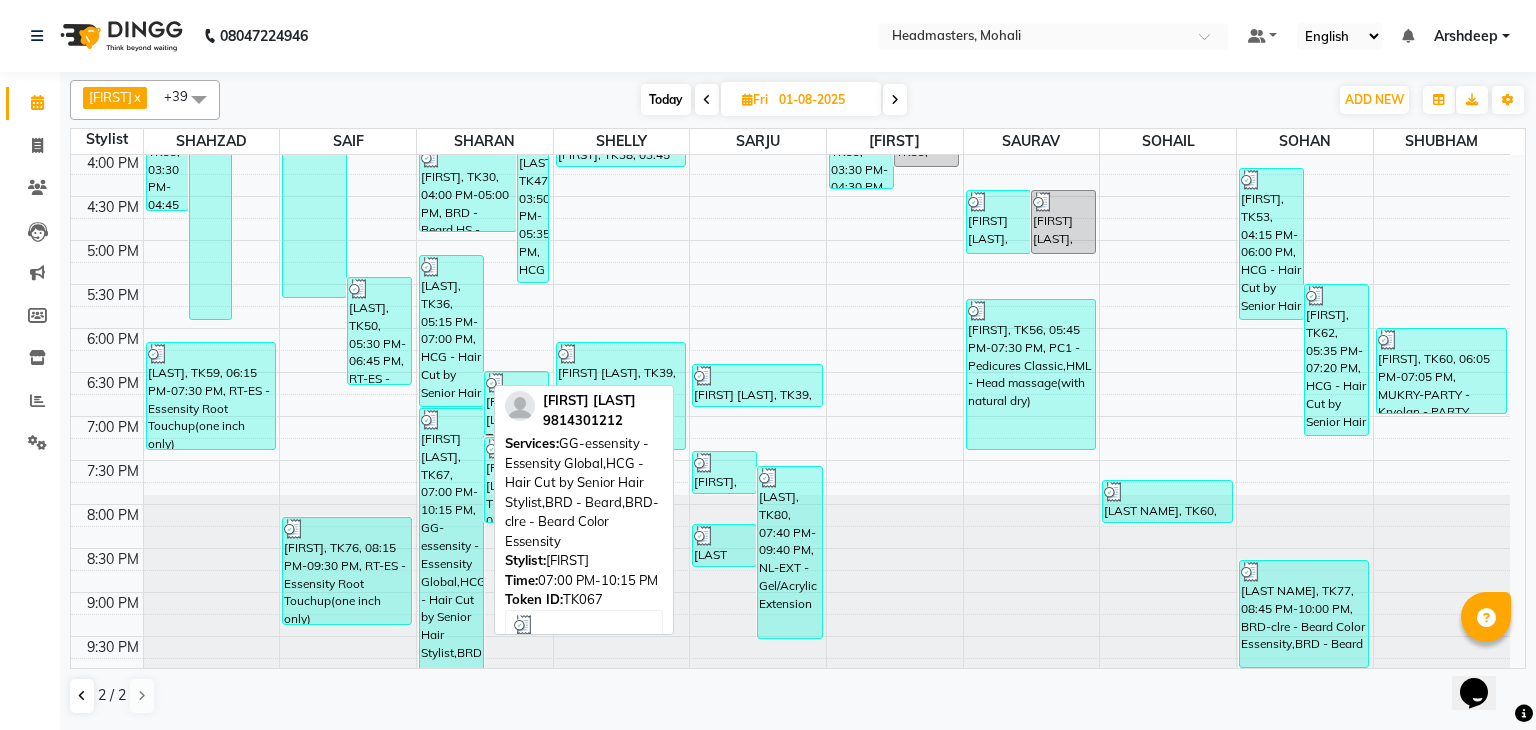 click on "[FIRST] [LAST], TK67, 07:00 PM-10:15 PM, GG-essensity - Essensity Global,HCG - Hair Cut by Senior Hair Stylist,BRD - Beard,BRD-clre - Beard Color Essensity" at bounding box center [451, 538] 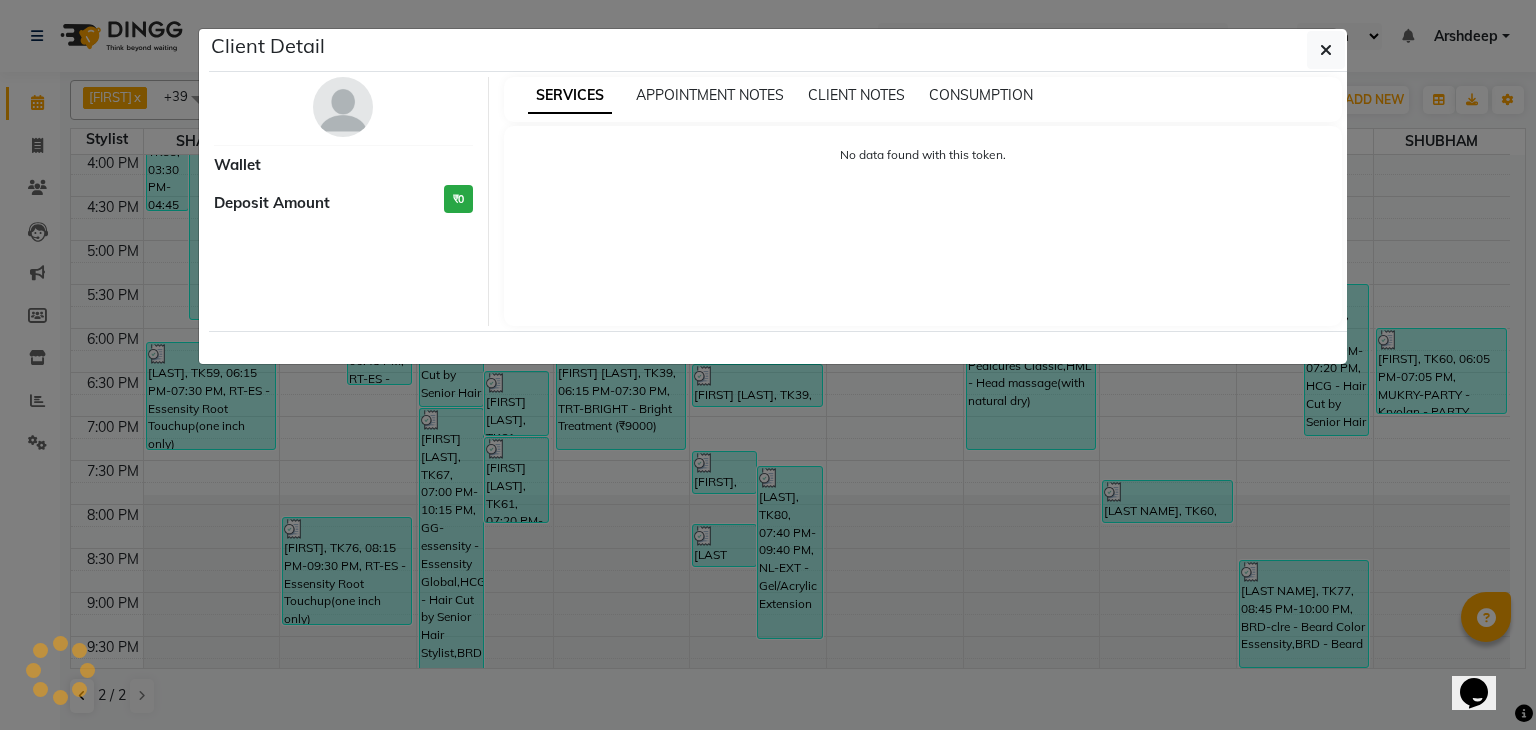 select on "3" 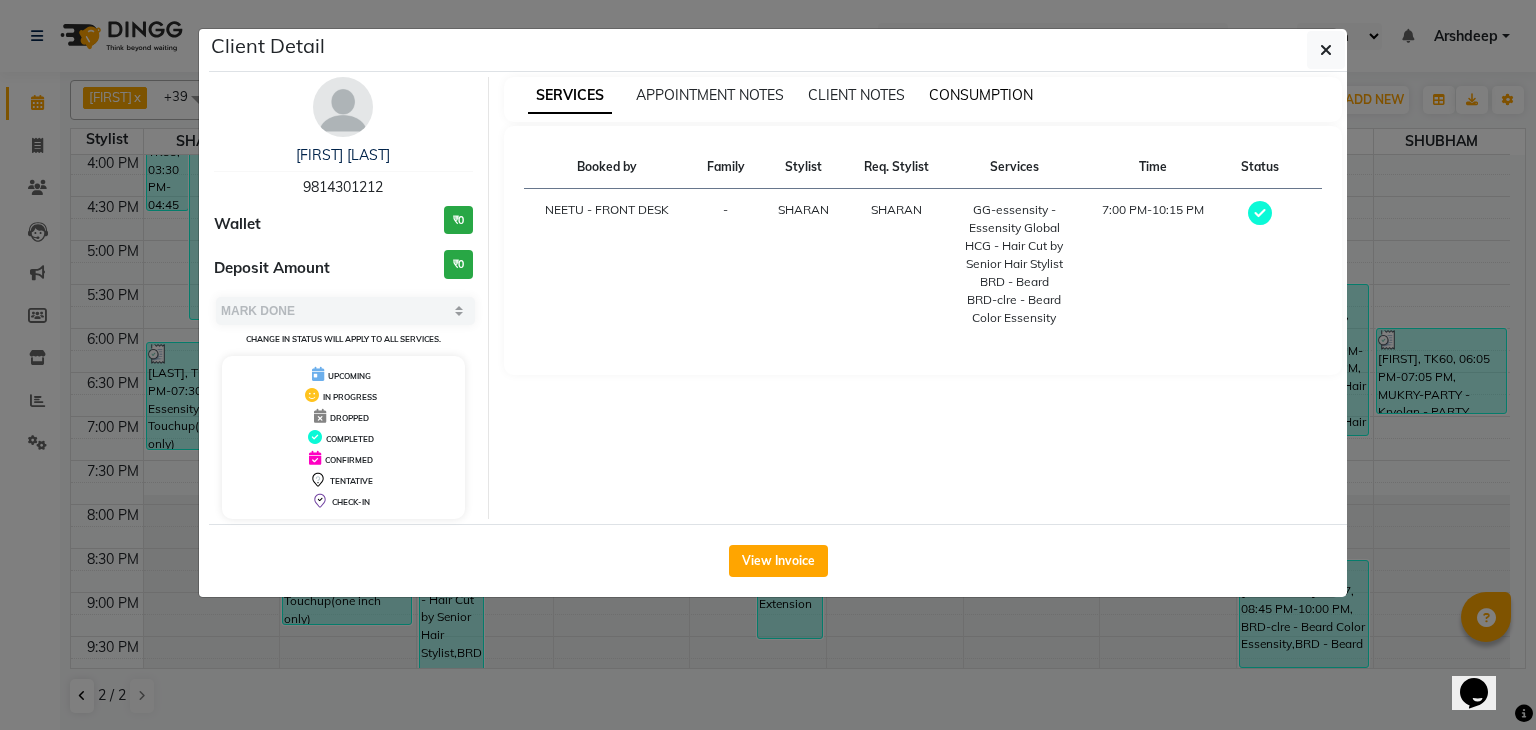 click on "CONSUMPTION" at bounding box center (981, 95) 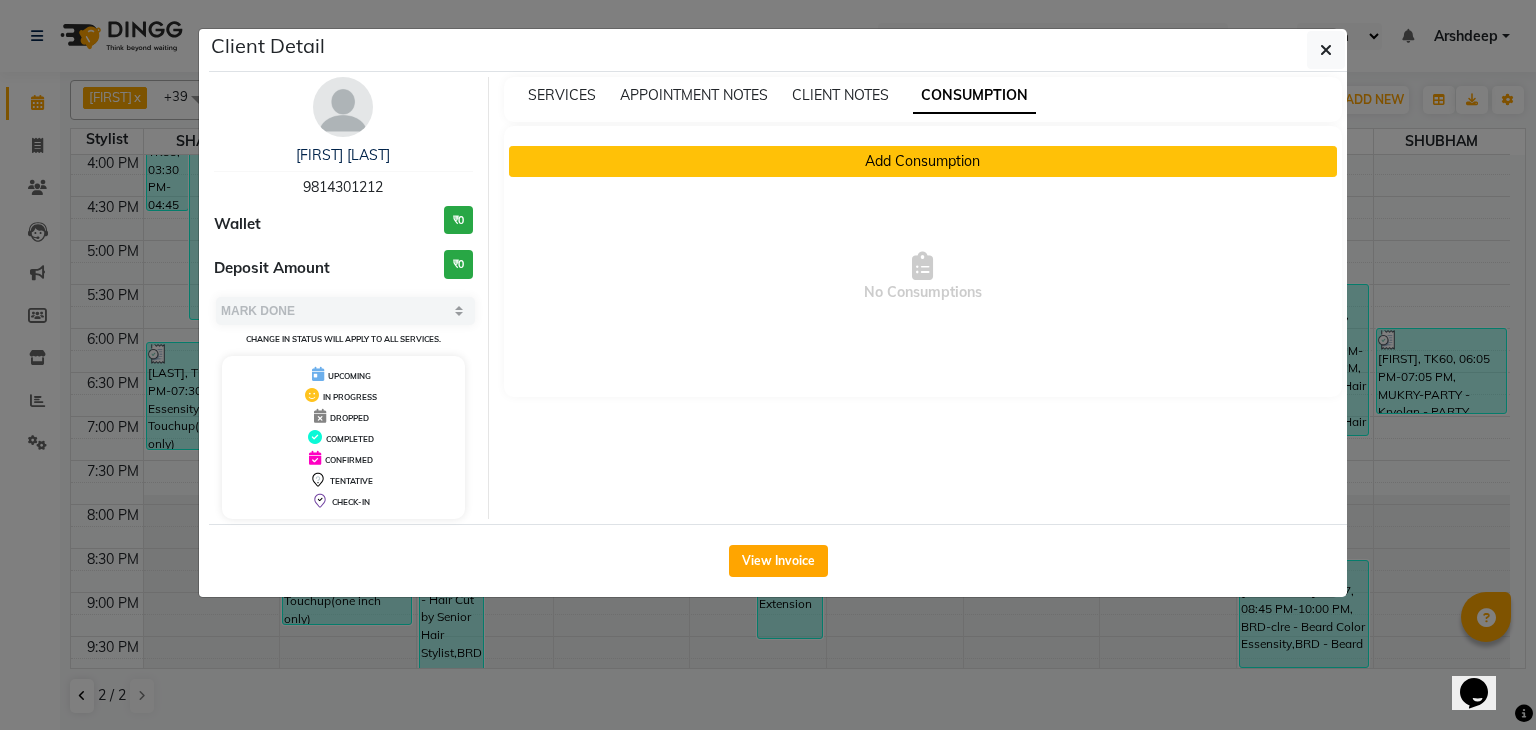 click on "Add Consumption" at bounding box center [923, 161] 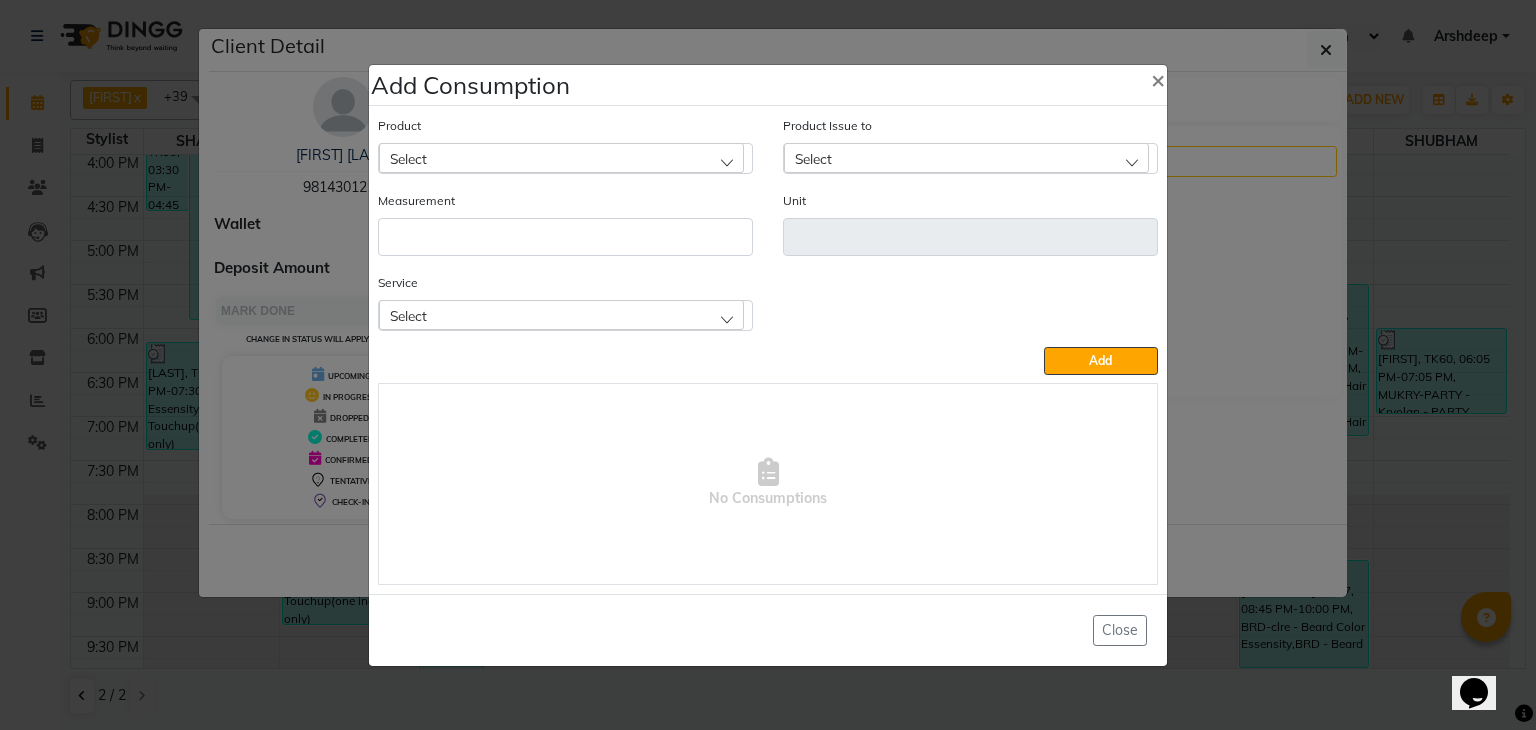 click on "Select" 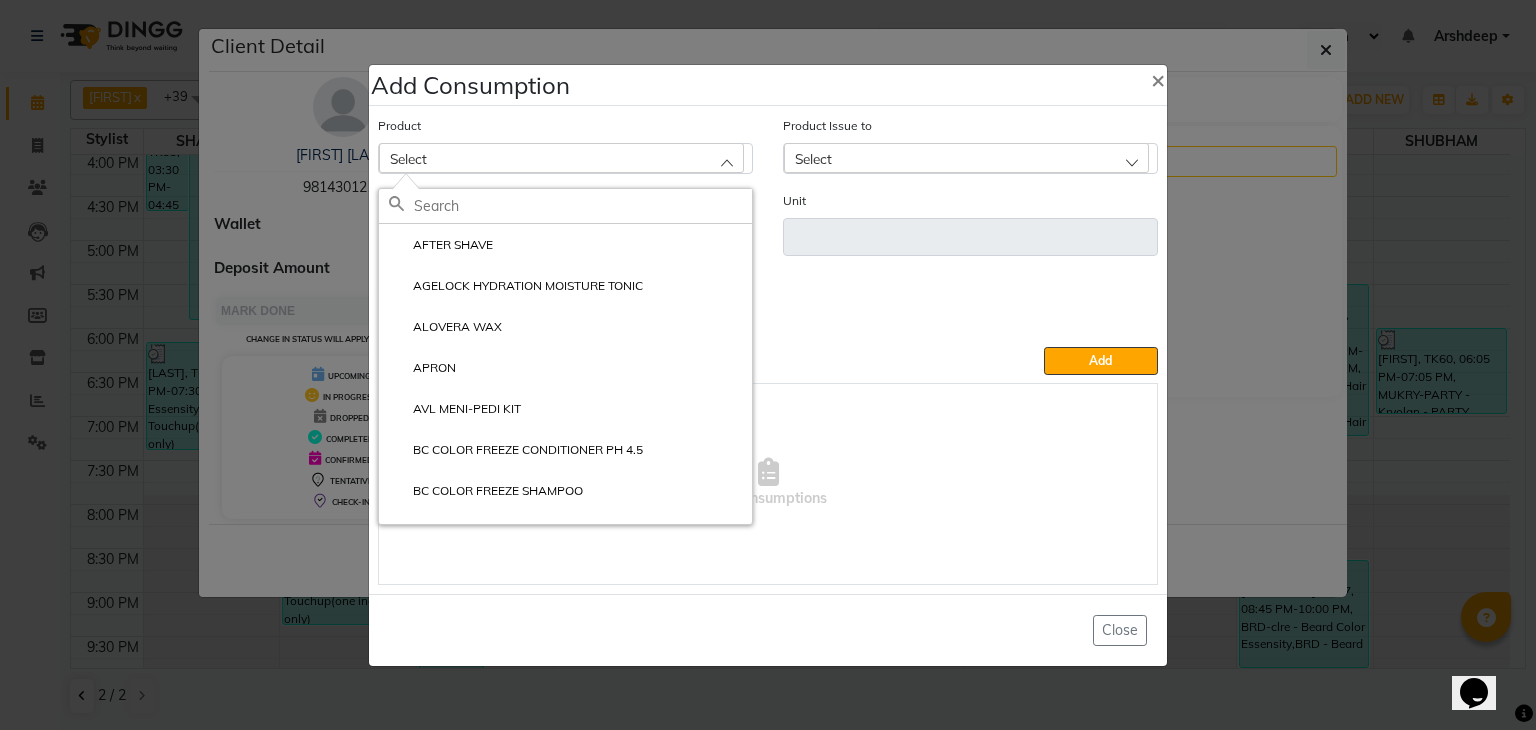 click 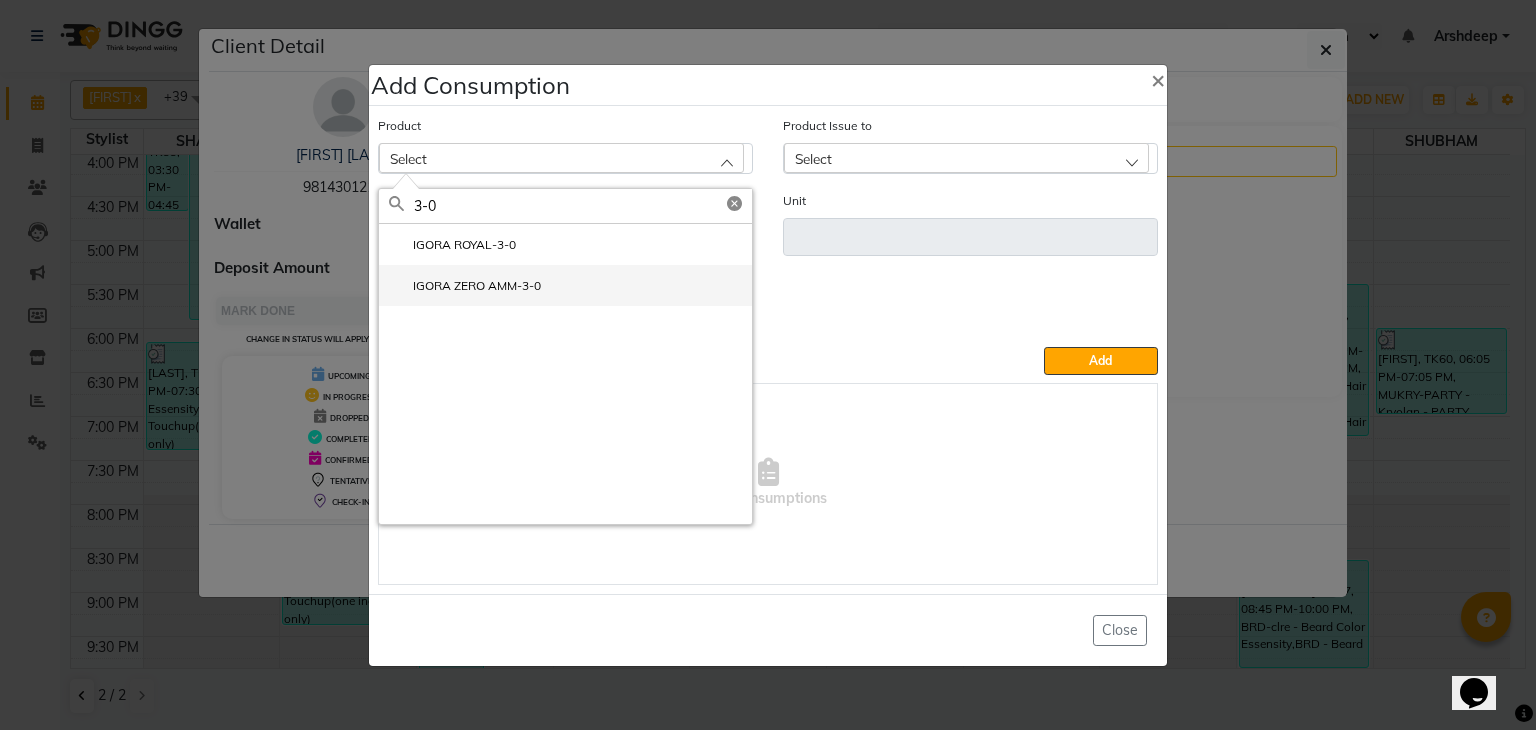 type on "3-0" 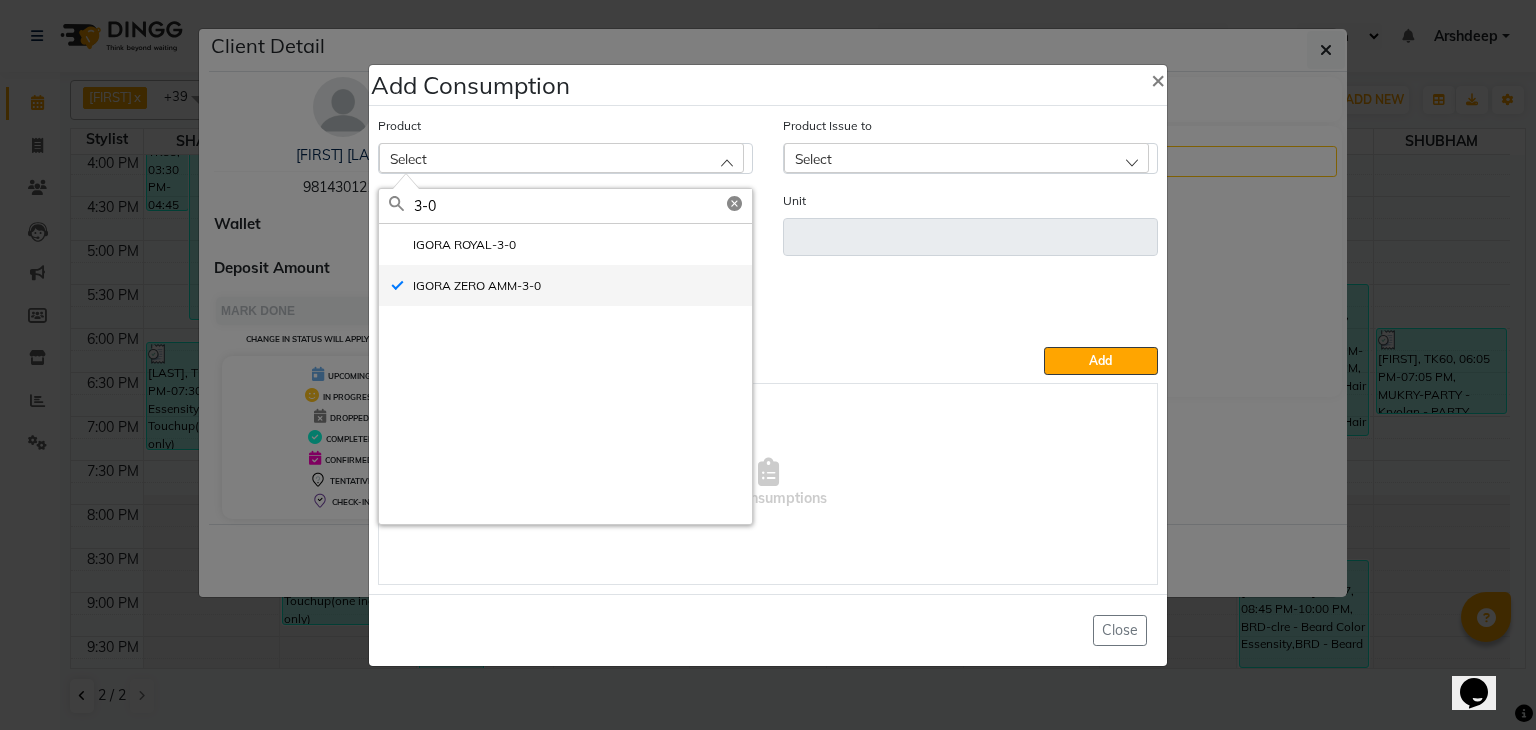 type on "GM" 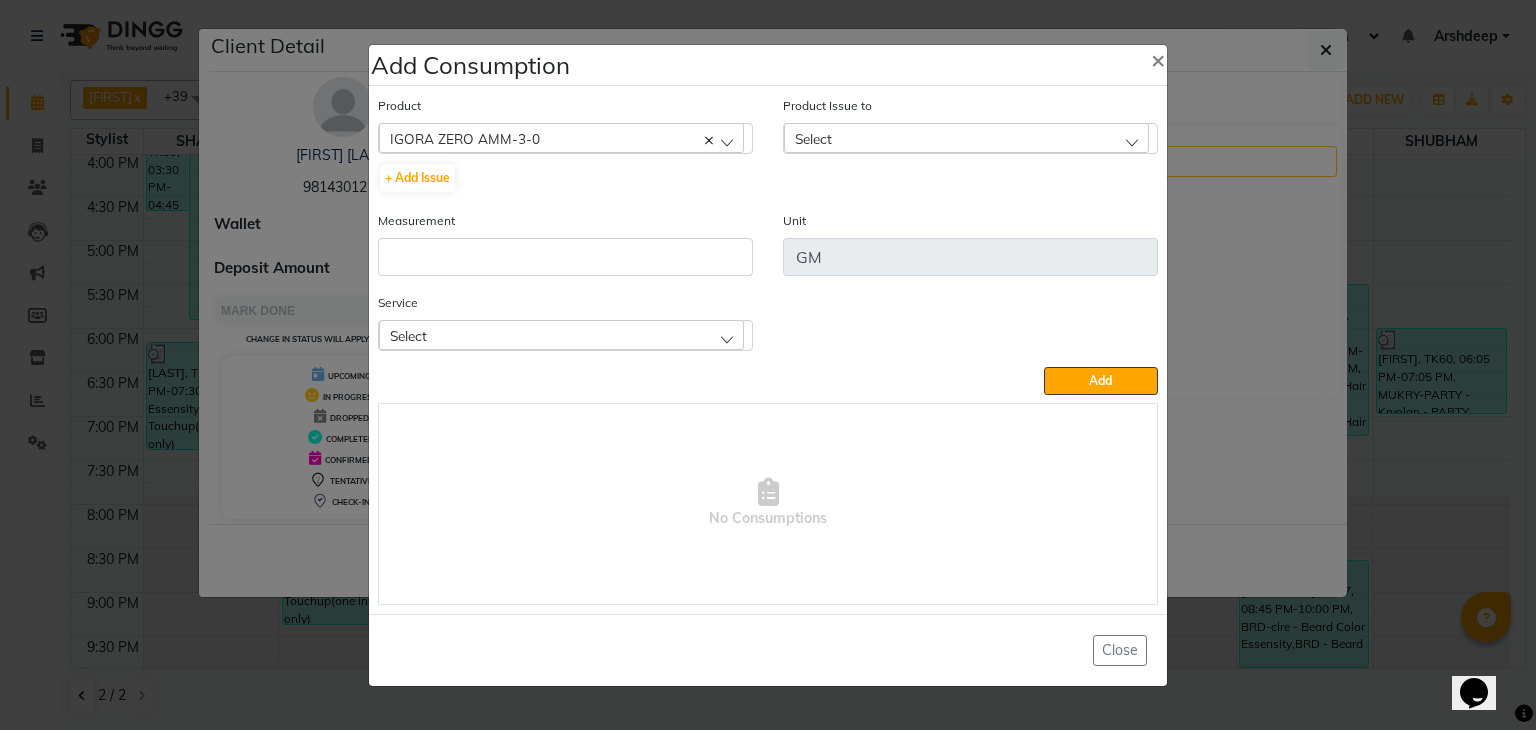 click on "Product Issue to Select 2025-08-01, Issued to: SHARAN, Balance: 1100" 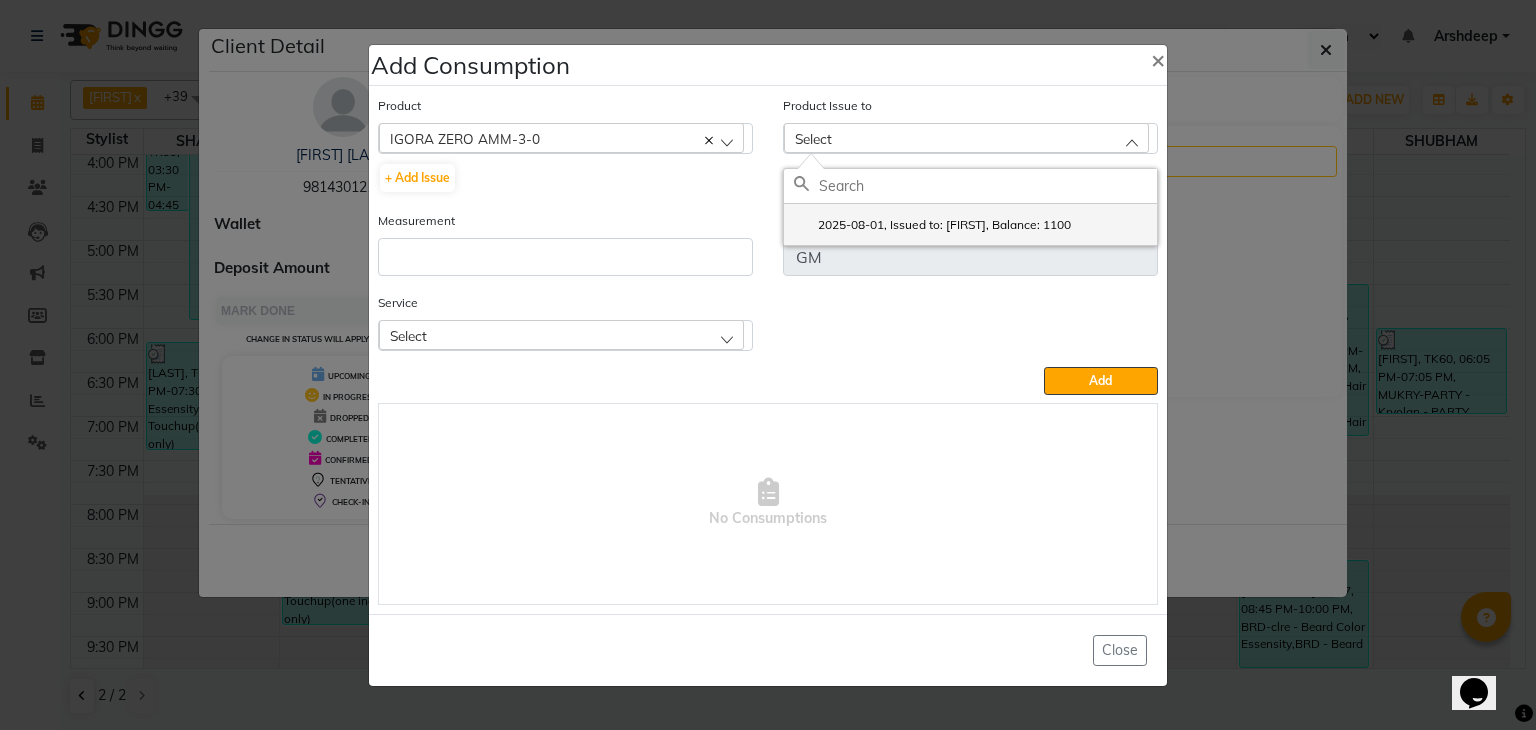 click on "2025-08-01, Issued to: SHARAN, Balance: 1100" 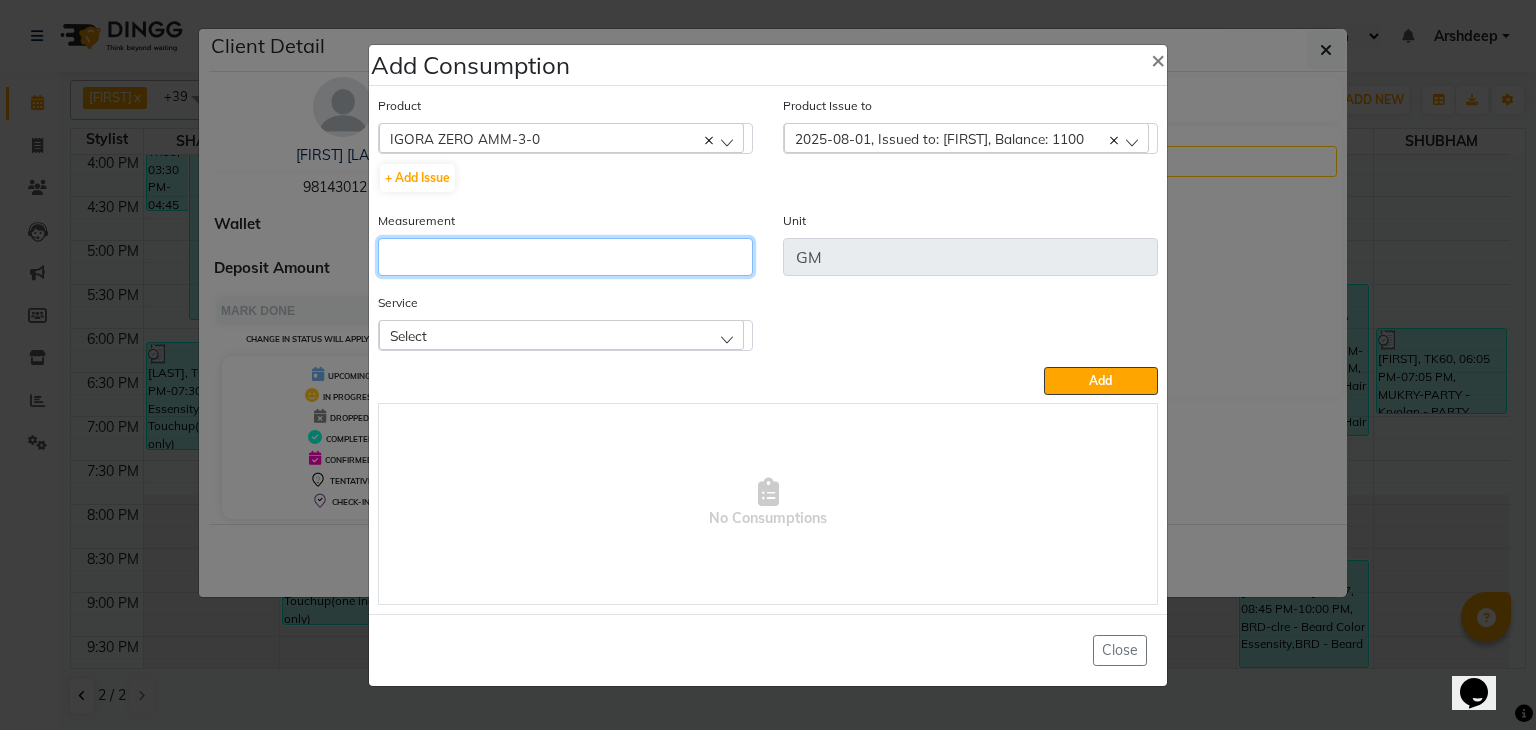 click 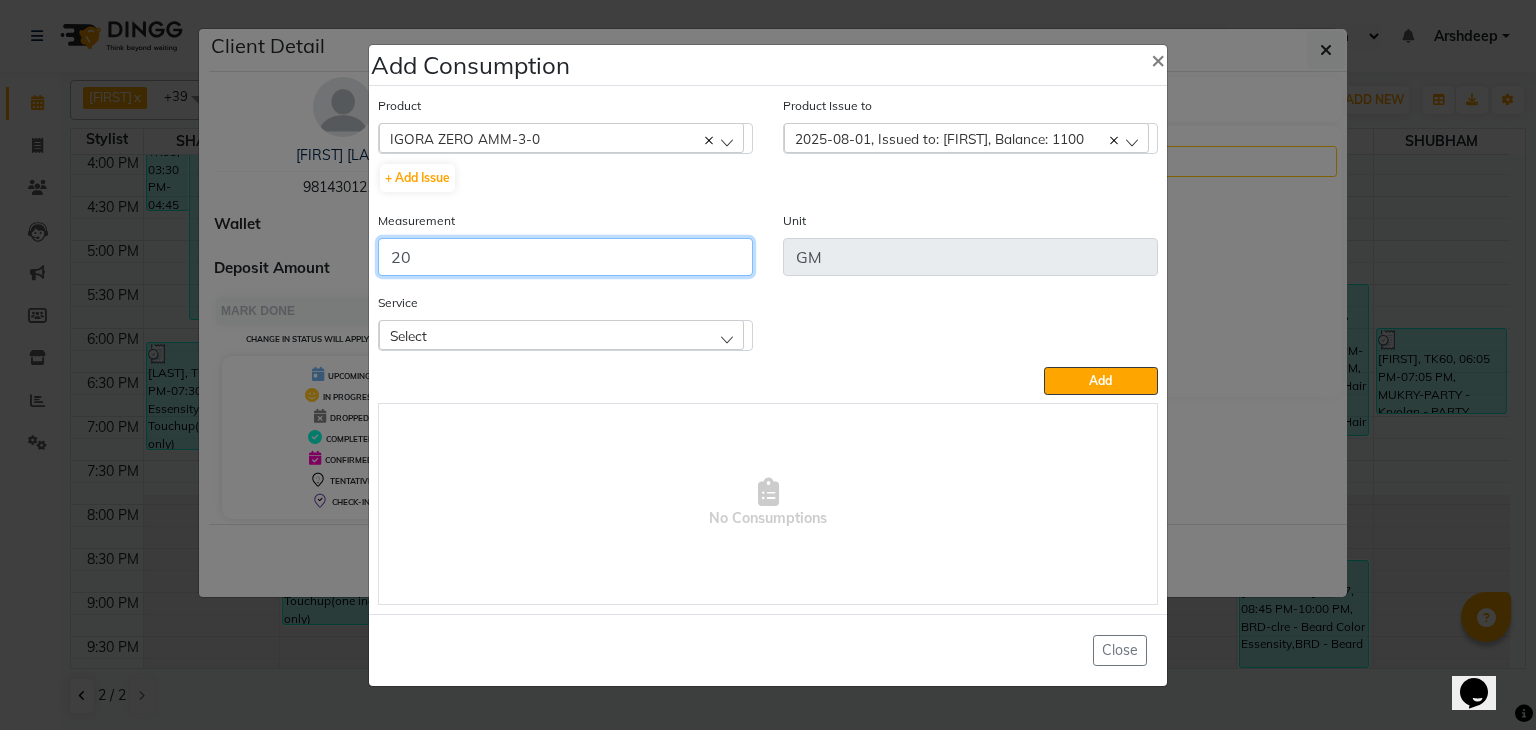 type on "20" 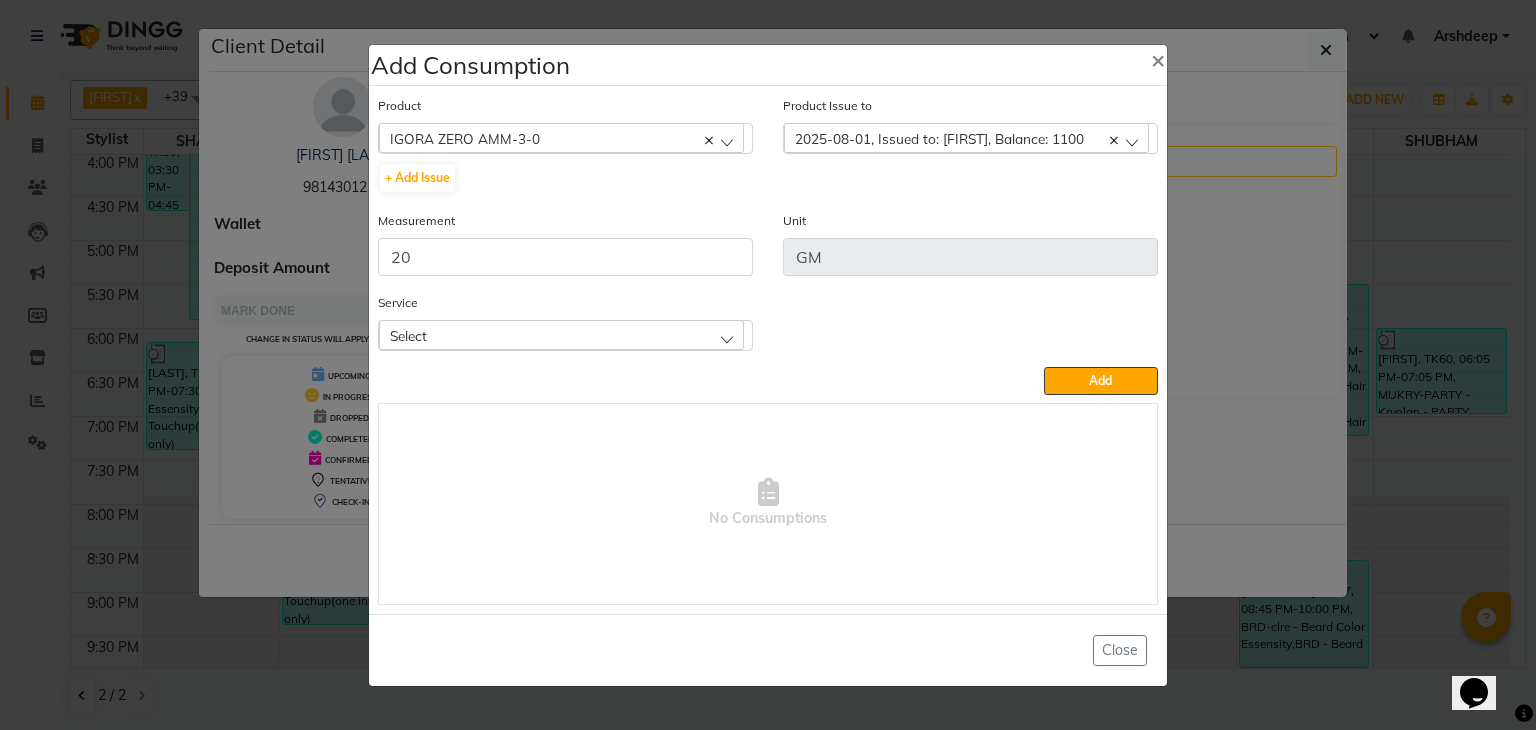 click on "Select" 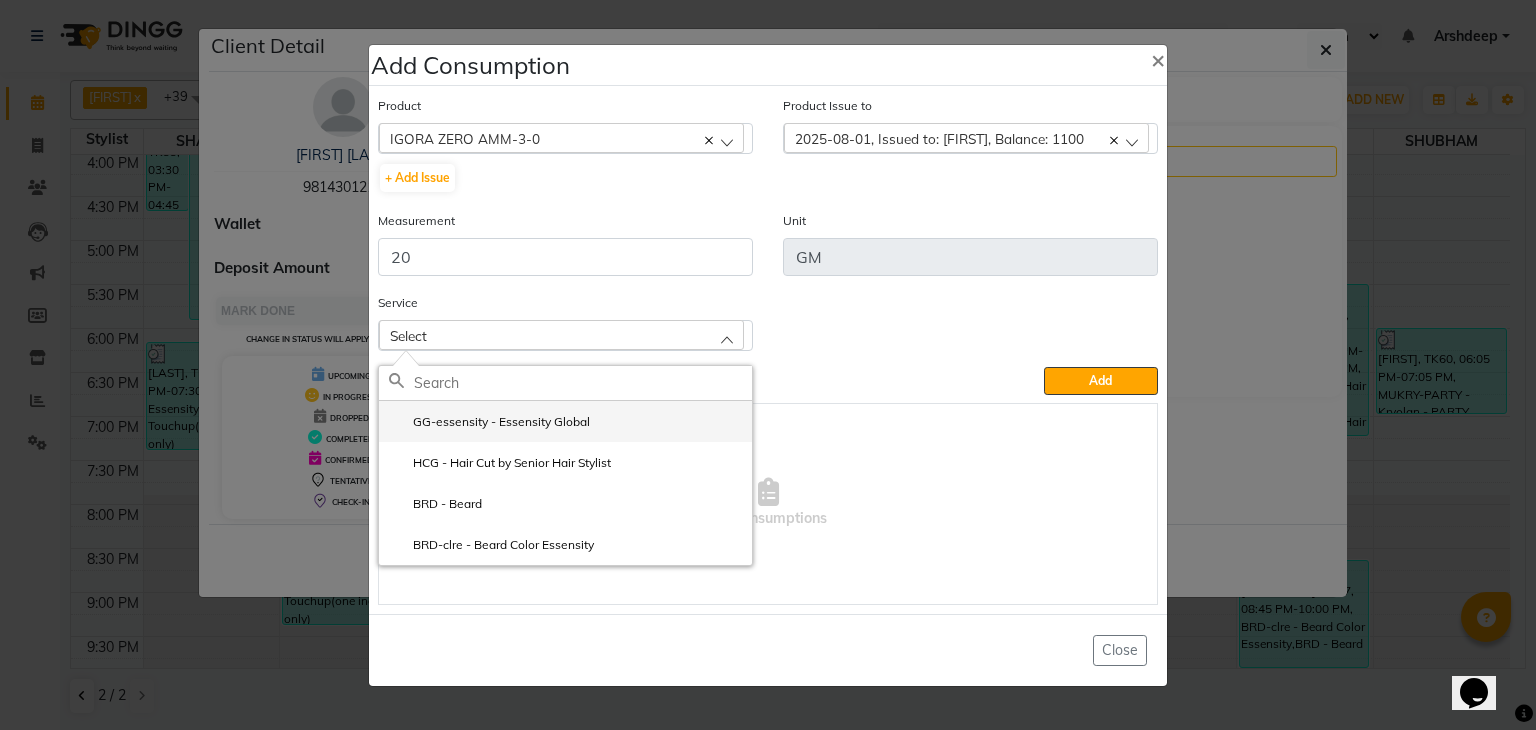 click on "GG-essensity - Essensity Global" 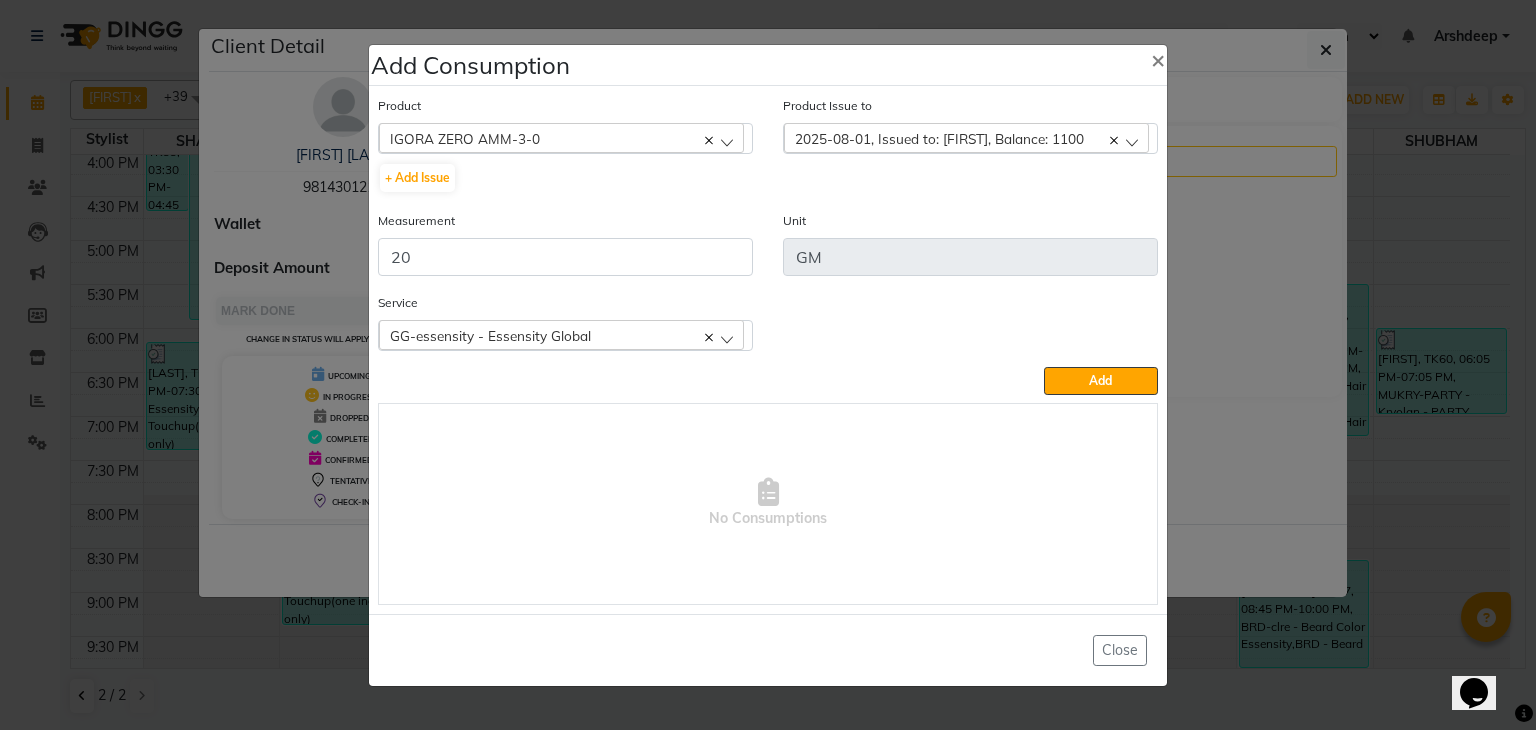 click on "No Consumptions" at bounding box center (768, 504) 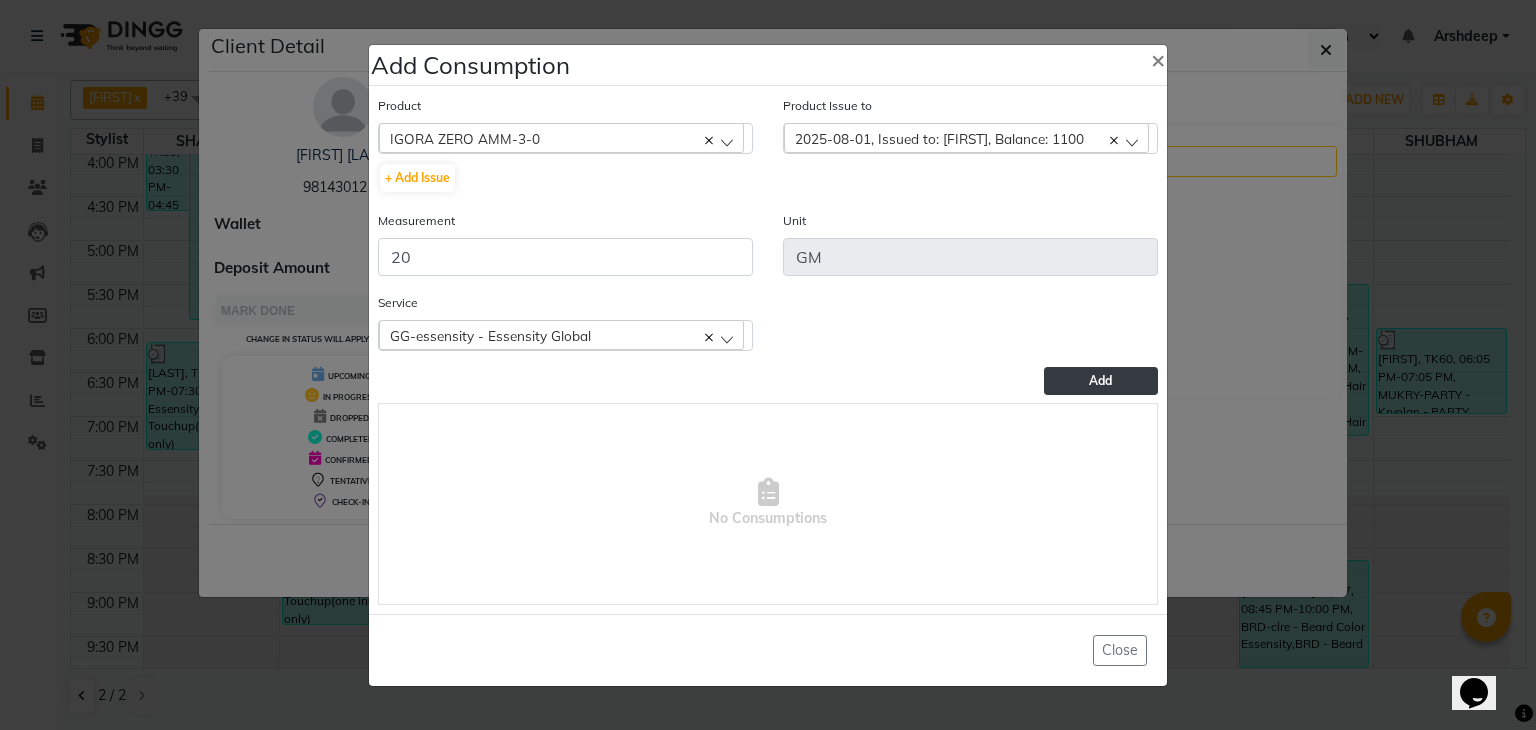click on "Add" 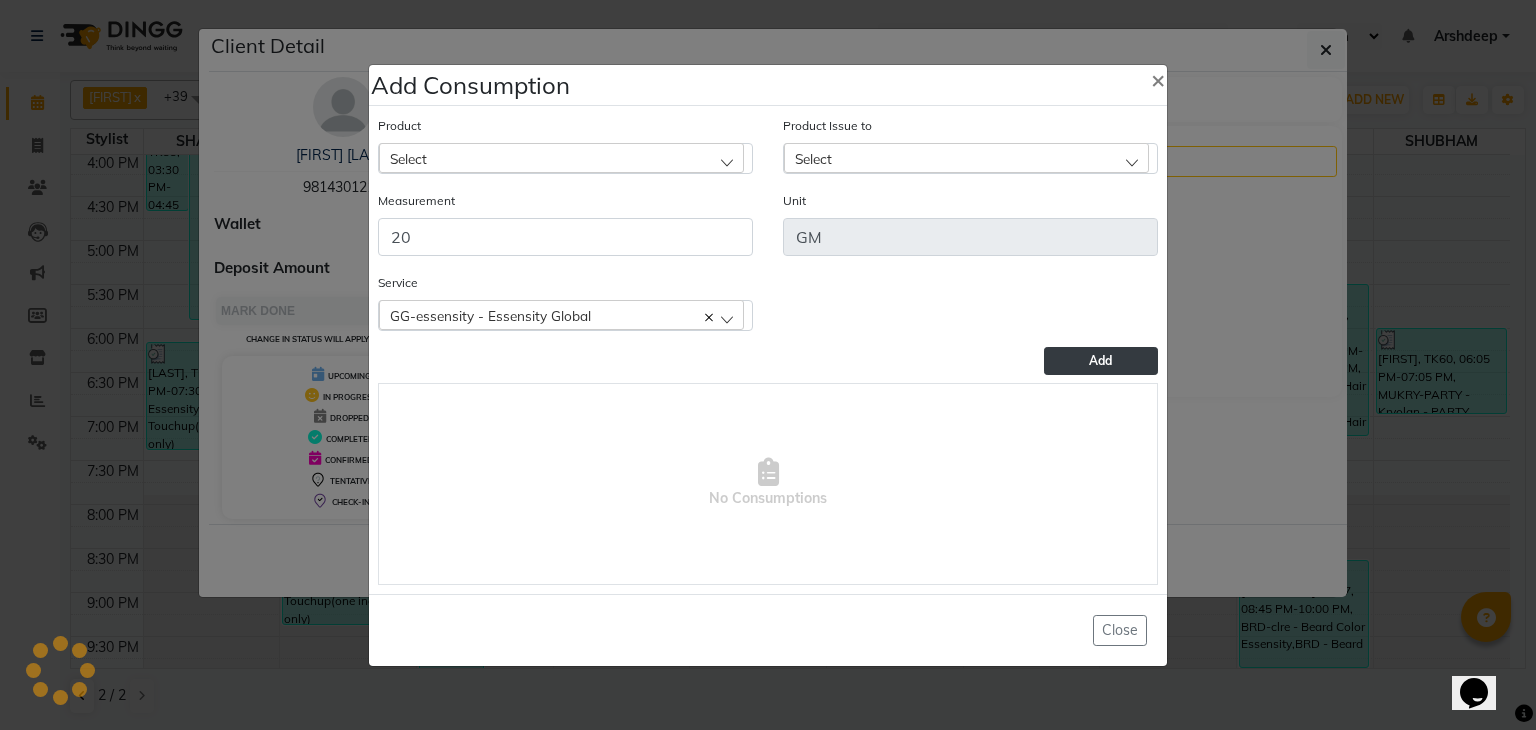 type 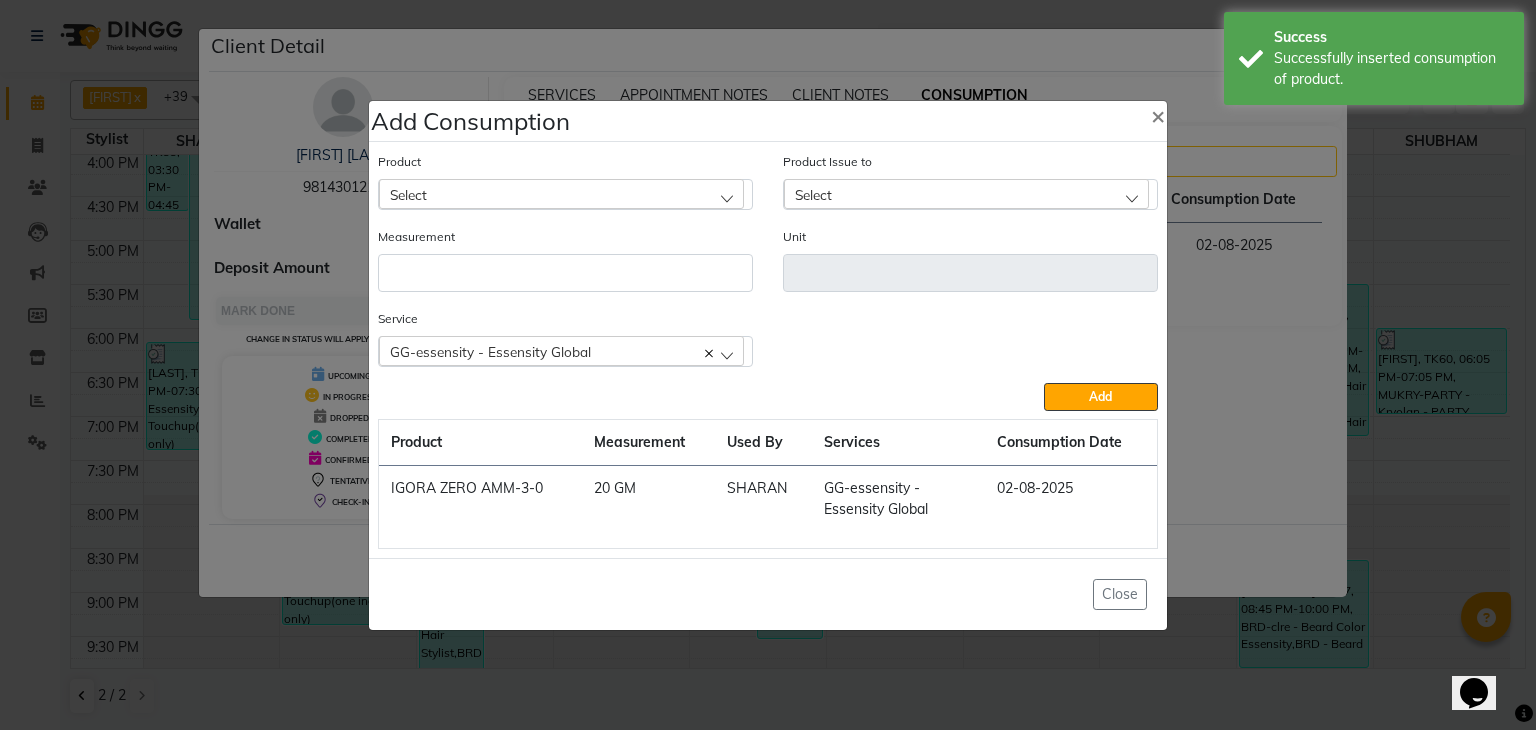 click on "Select" 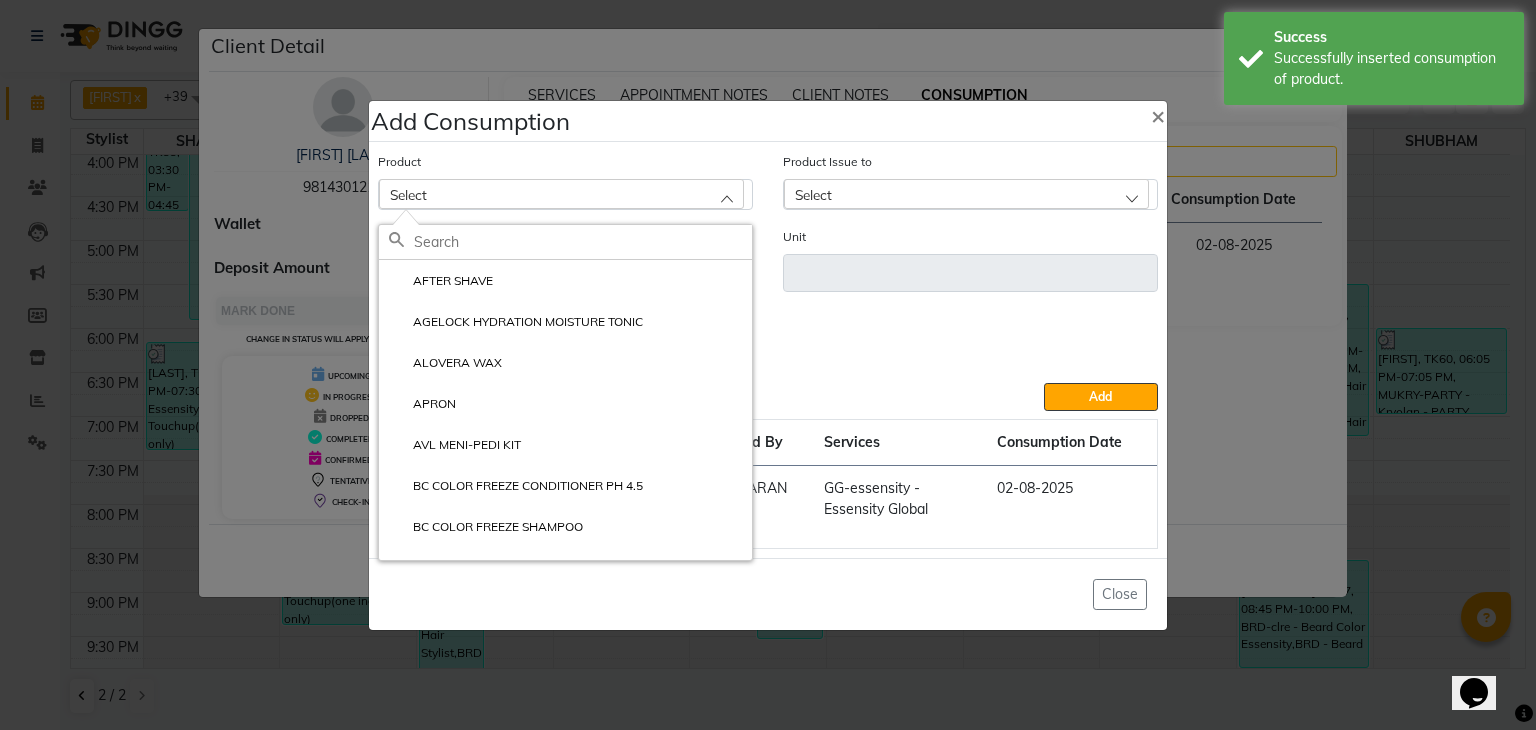 click 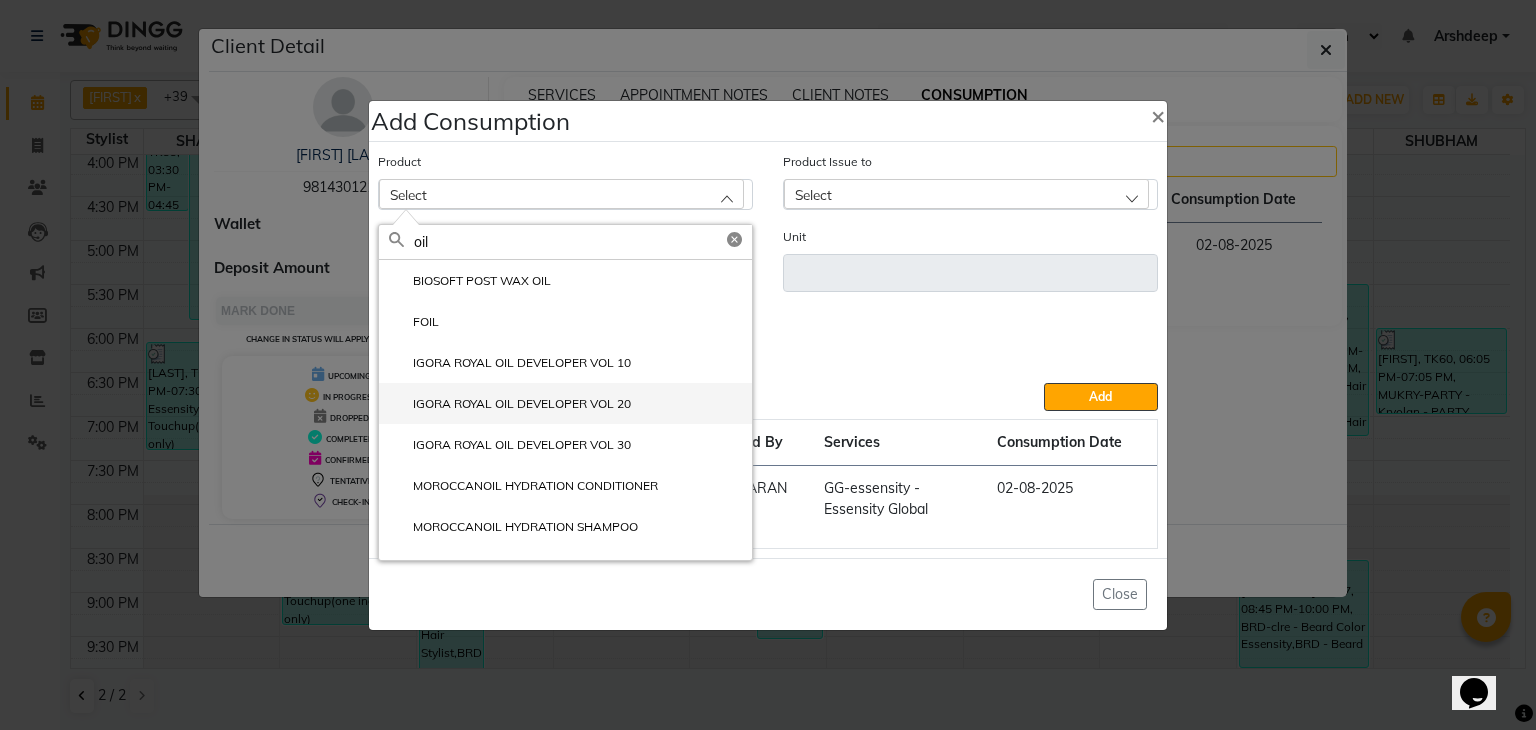 type on "oil" 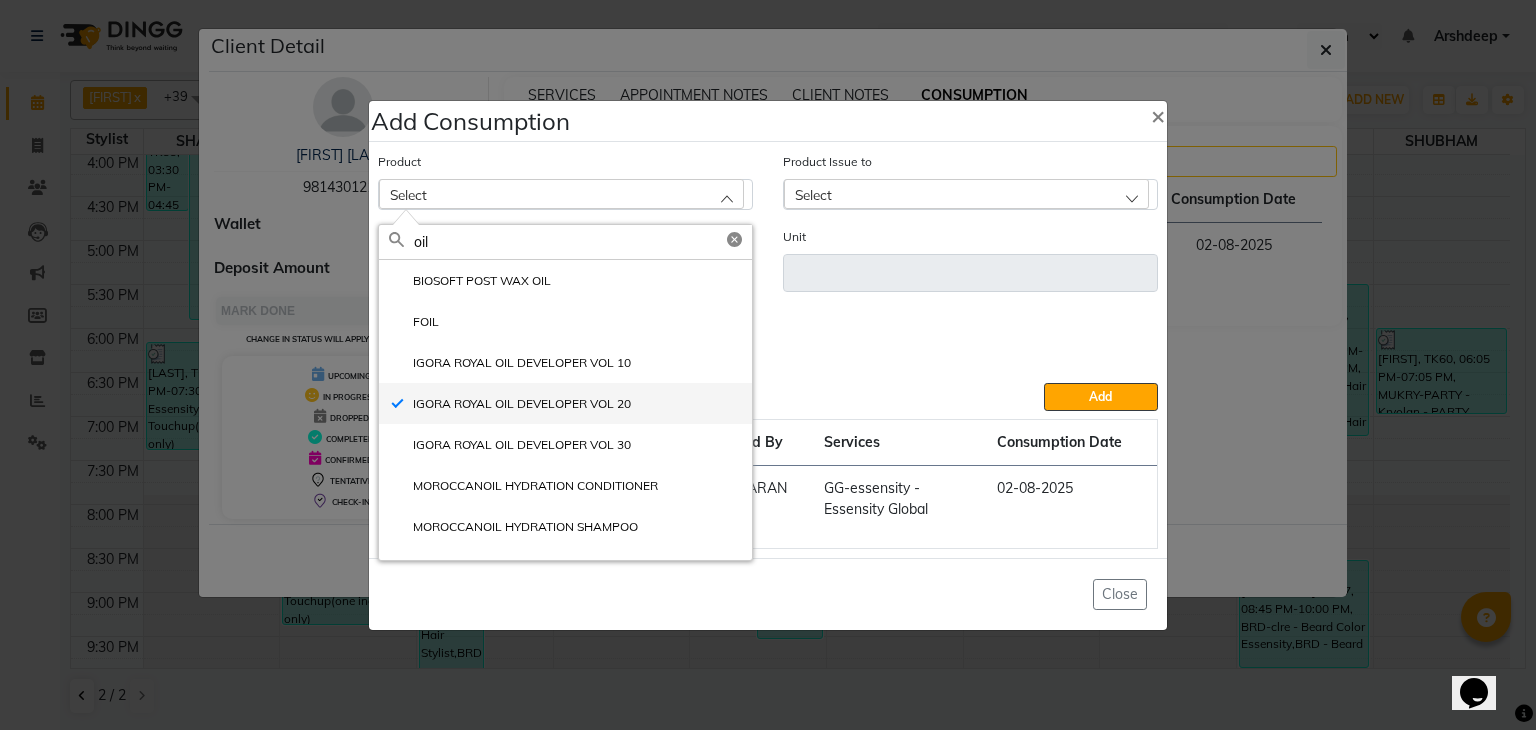 type on "GM" 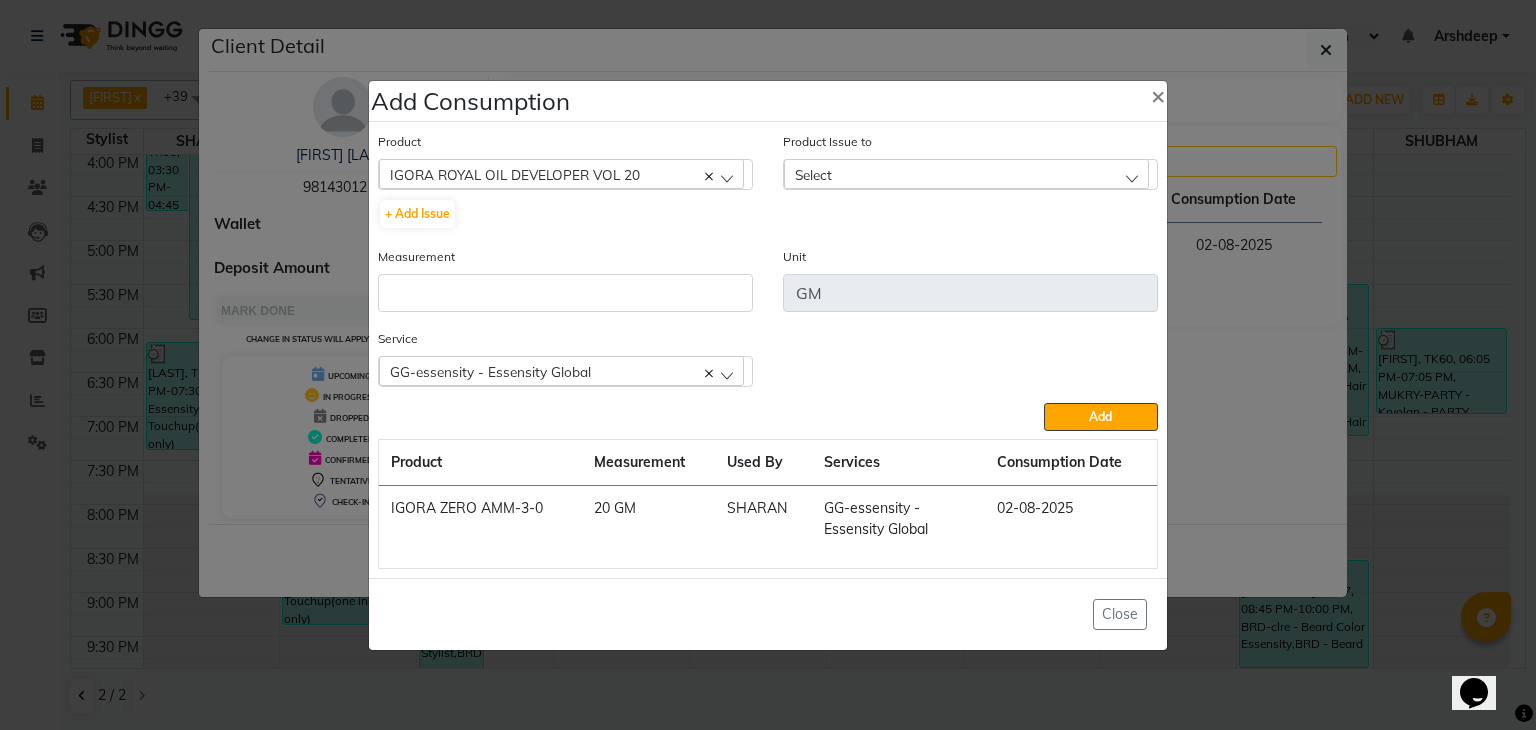 click on "Select" 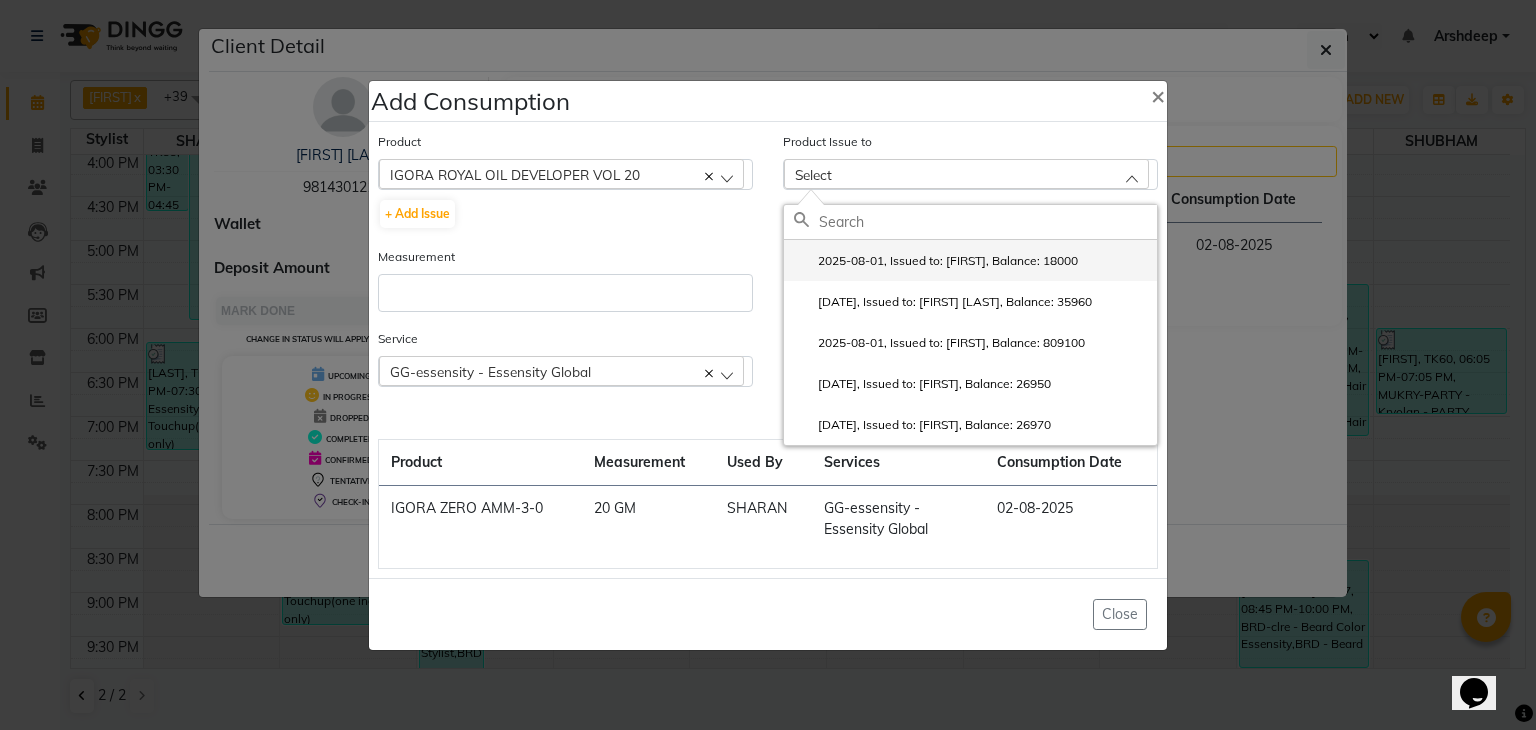 click on "2025-08-01, Issued to: SHARAN, Balance: 18000" 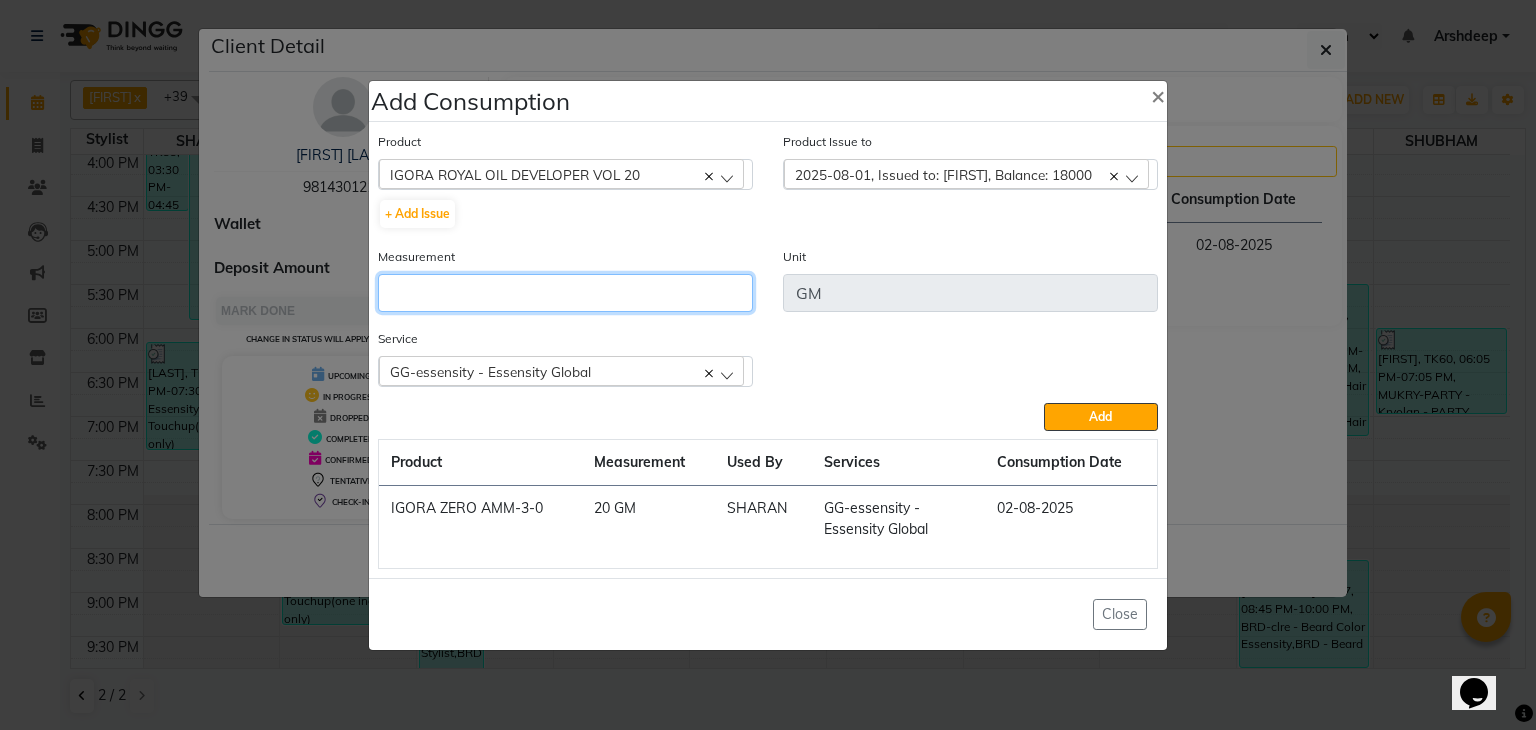 click 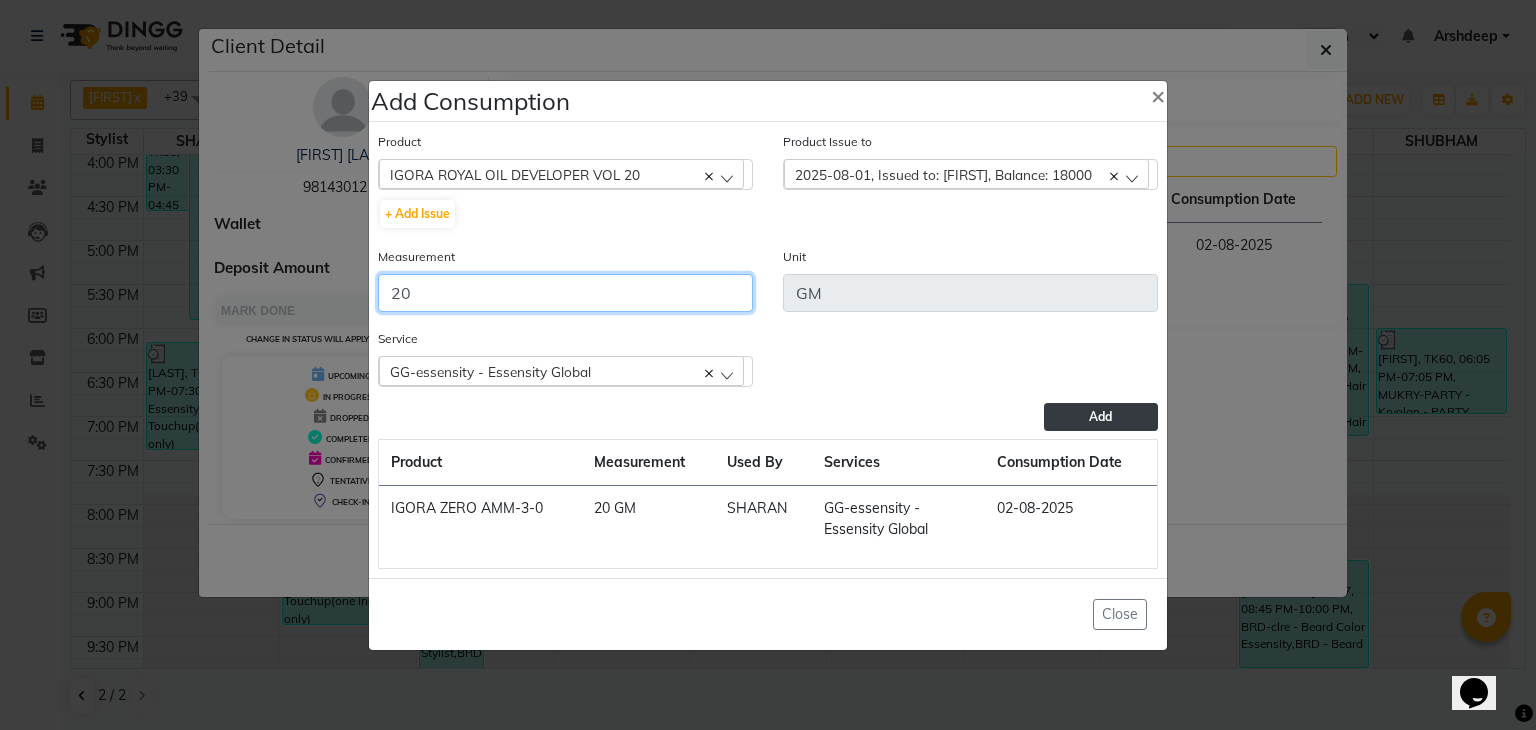 type on "20" 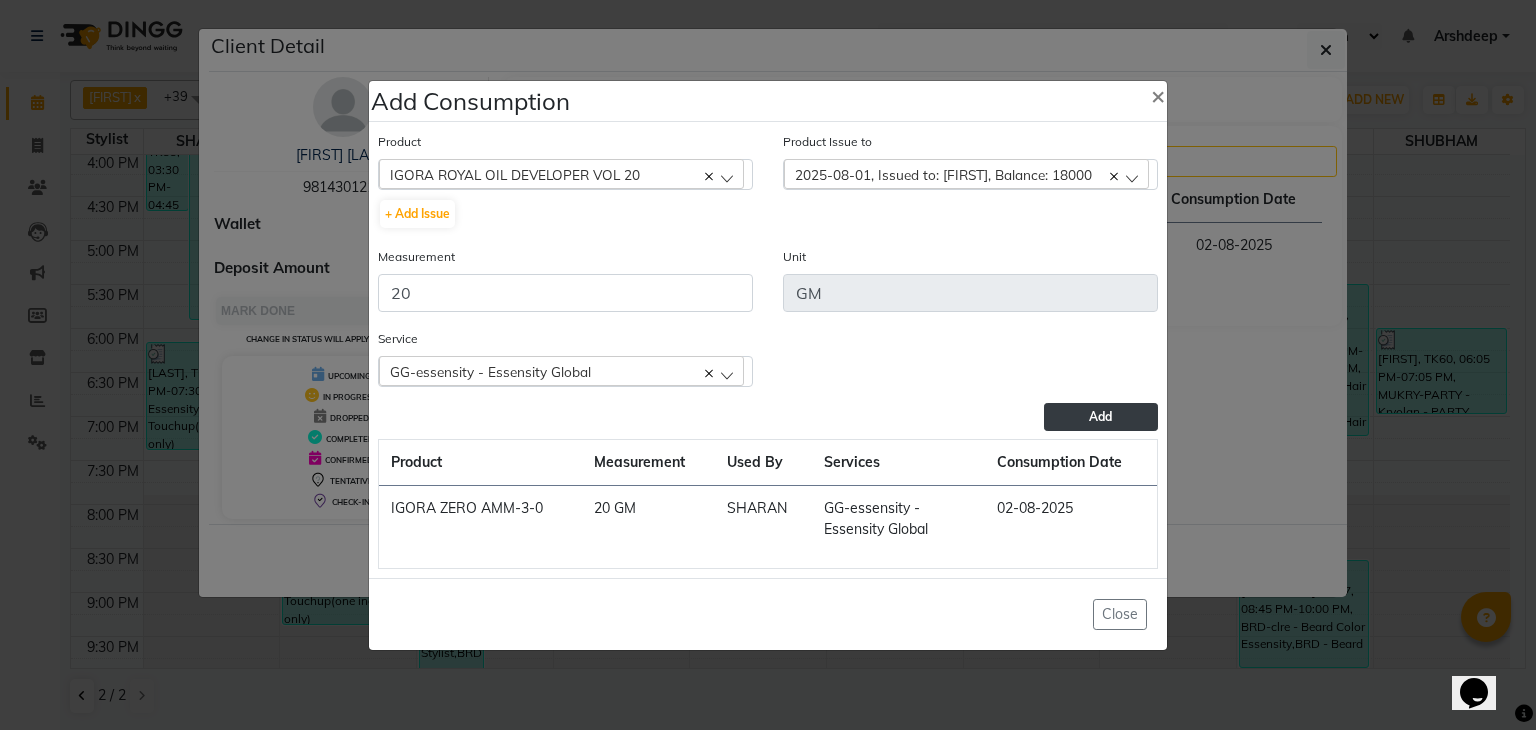 click on "Add" 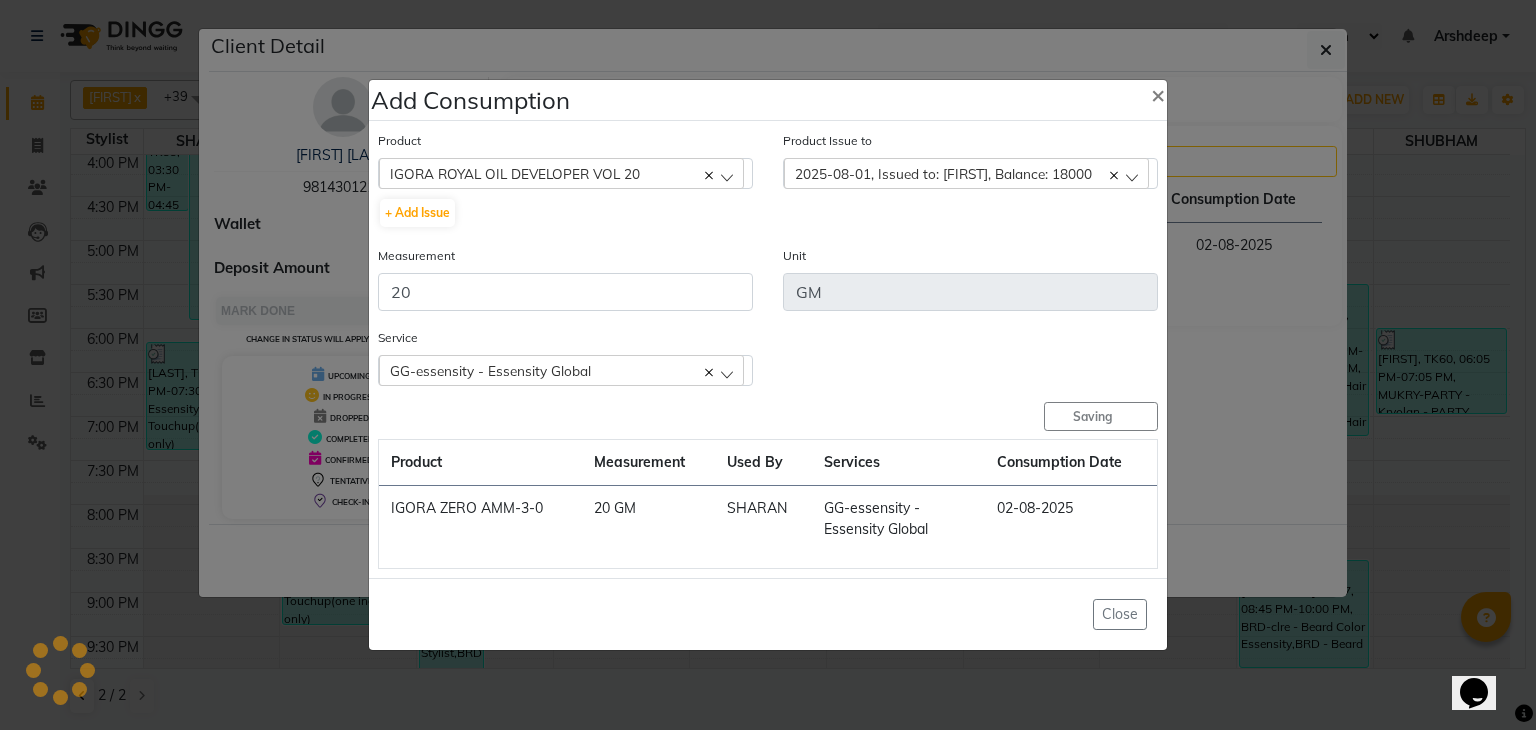 type 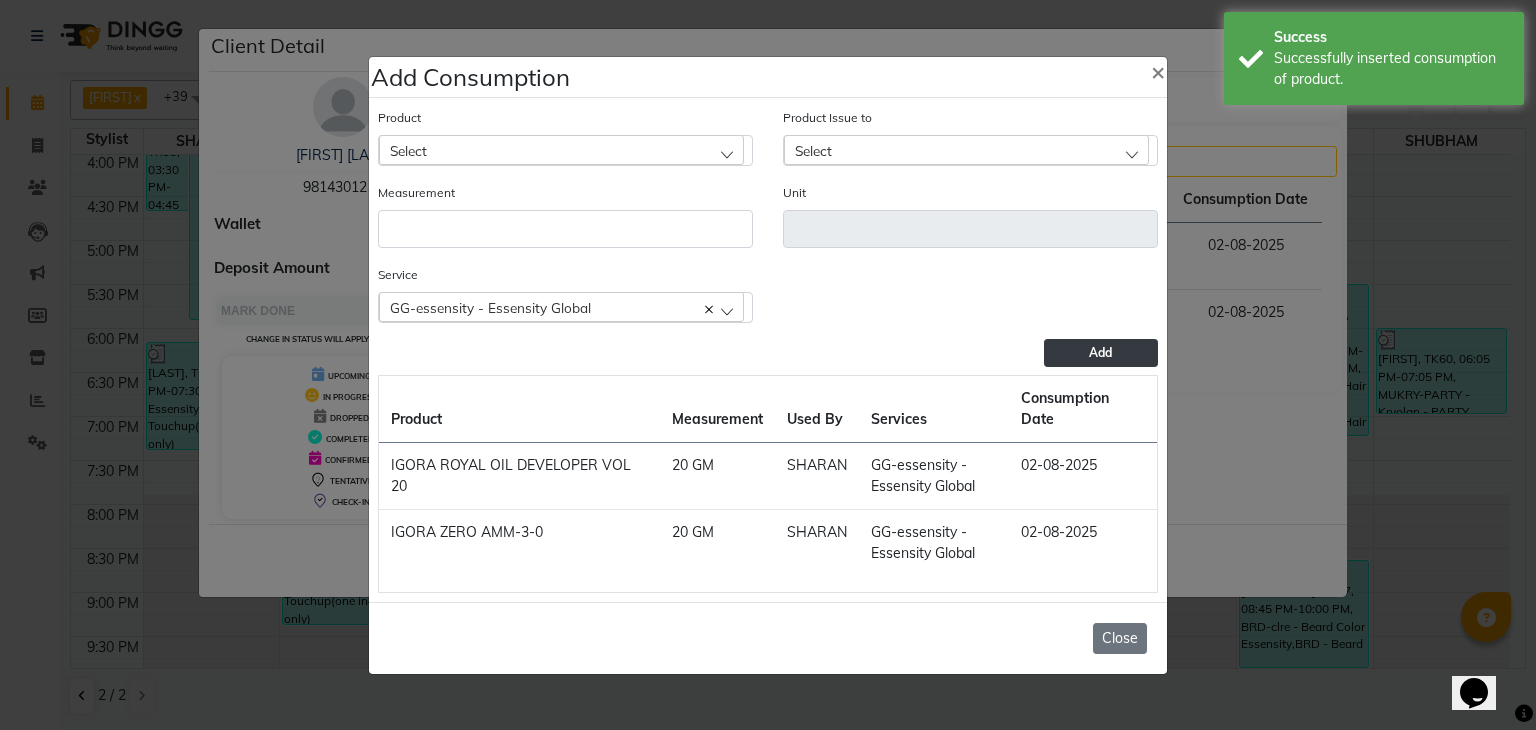 click on "Close" 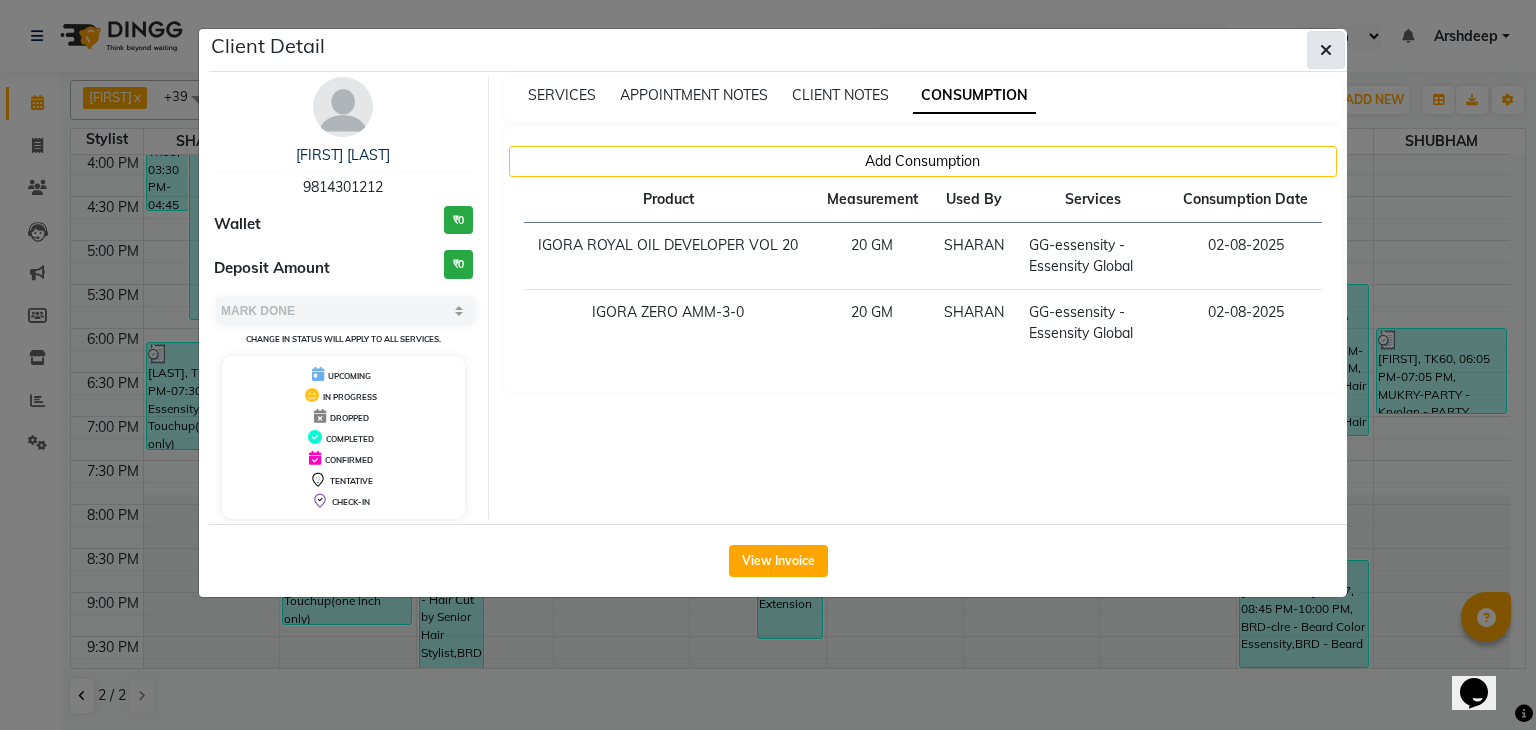 click 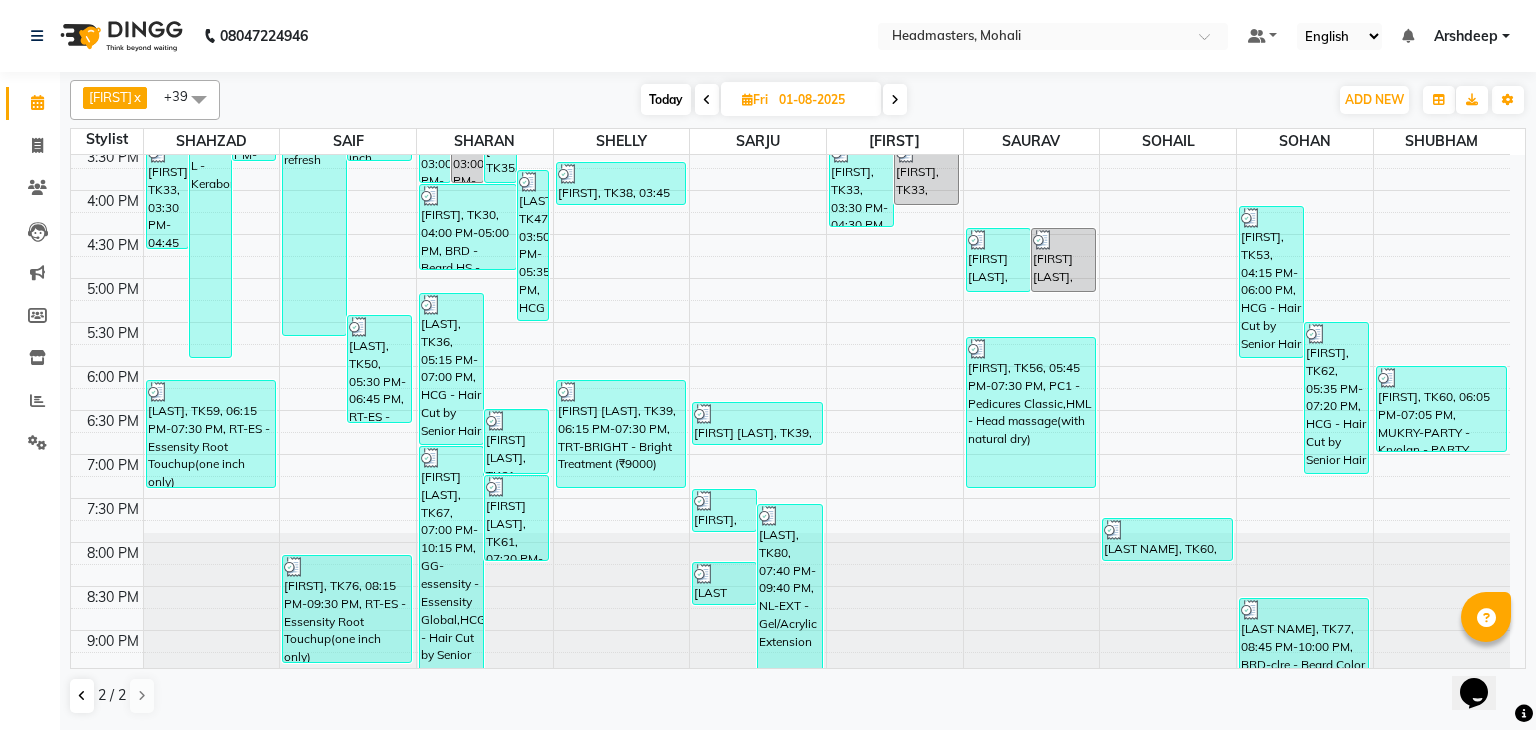 scroll, scrollTop: 672, scrollLeft: 0, axis: vertical 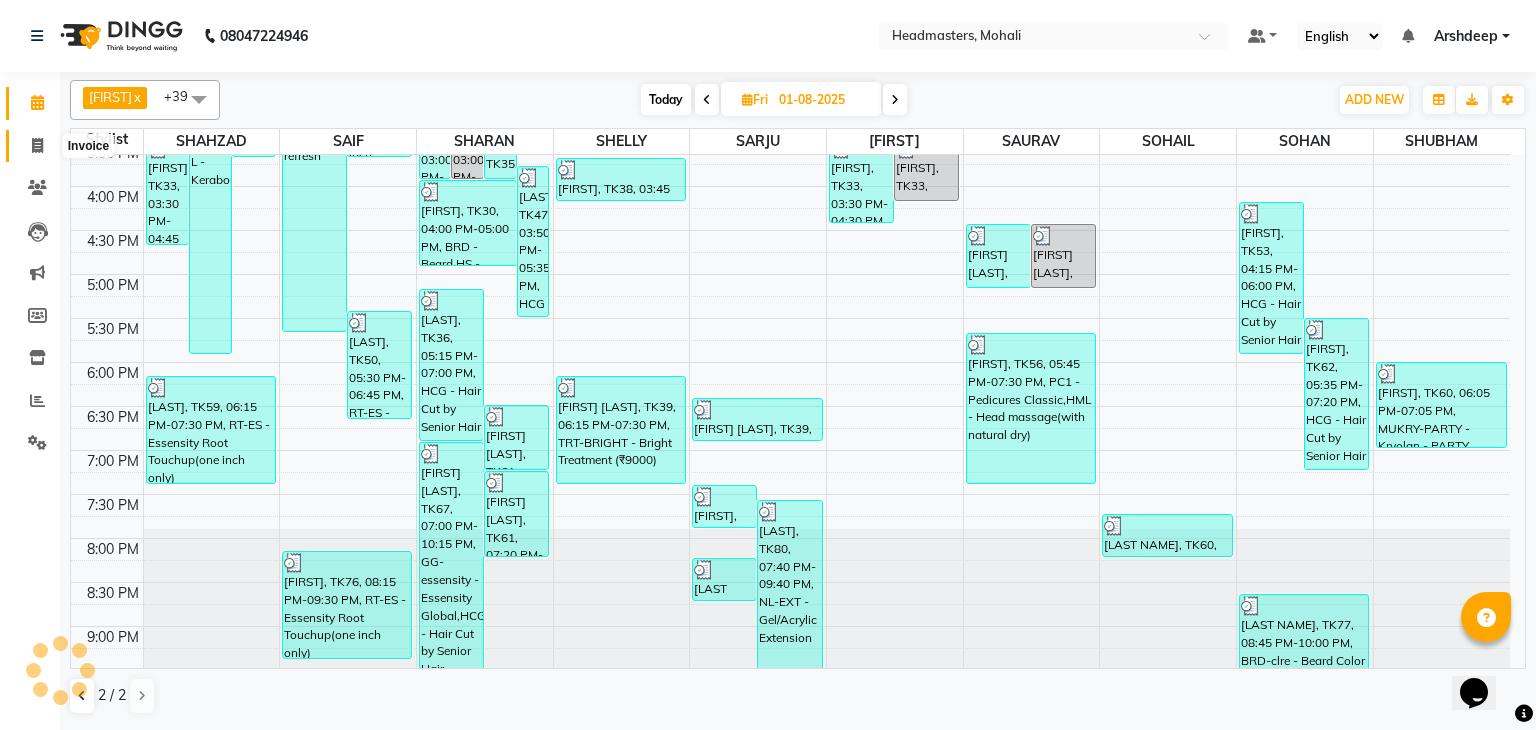 click 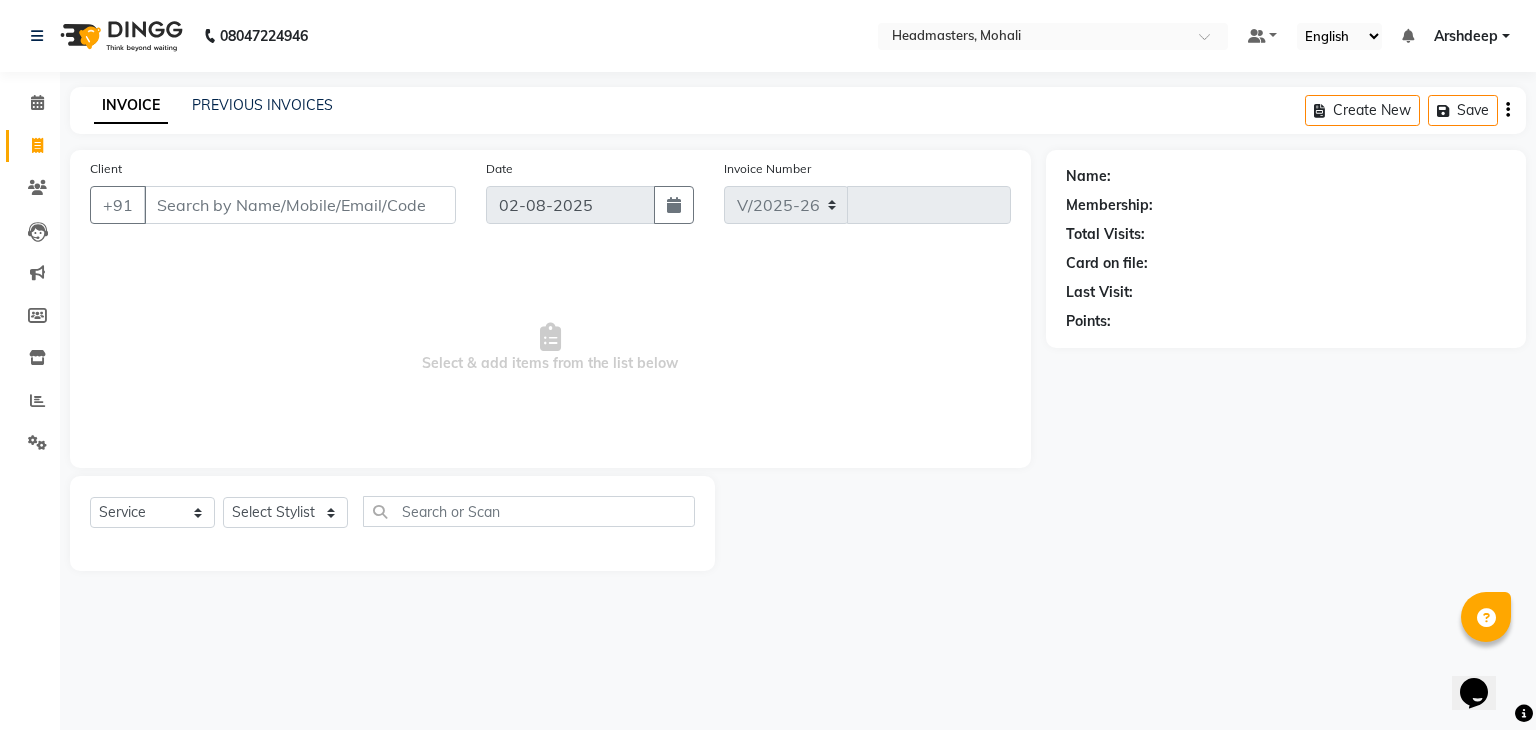 select on "6604" 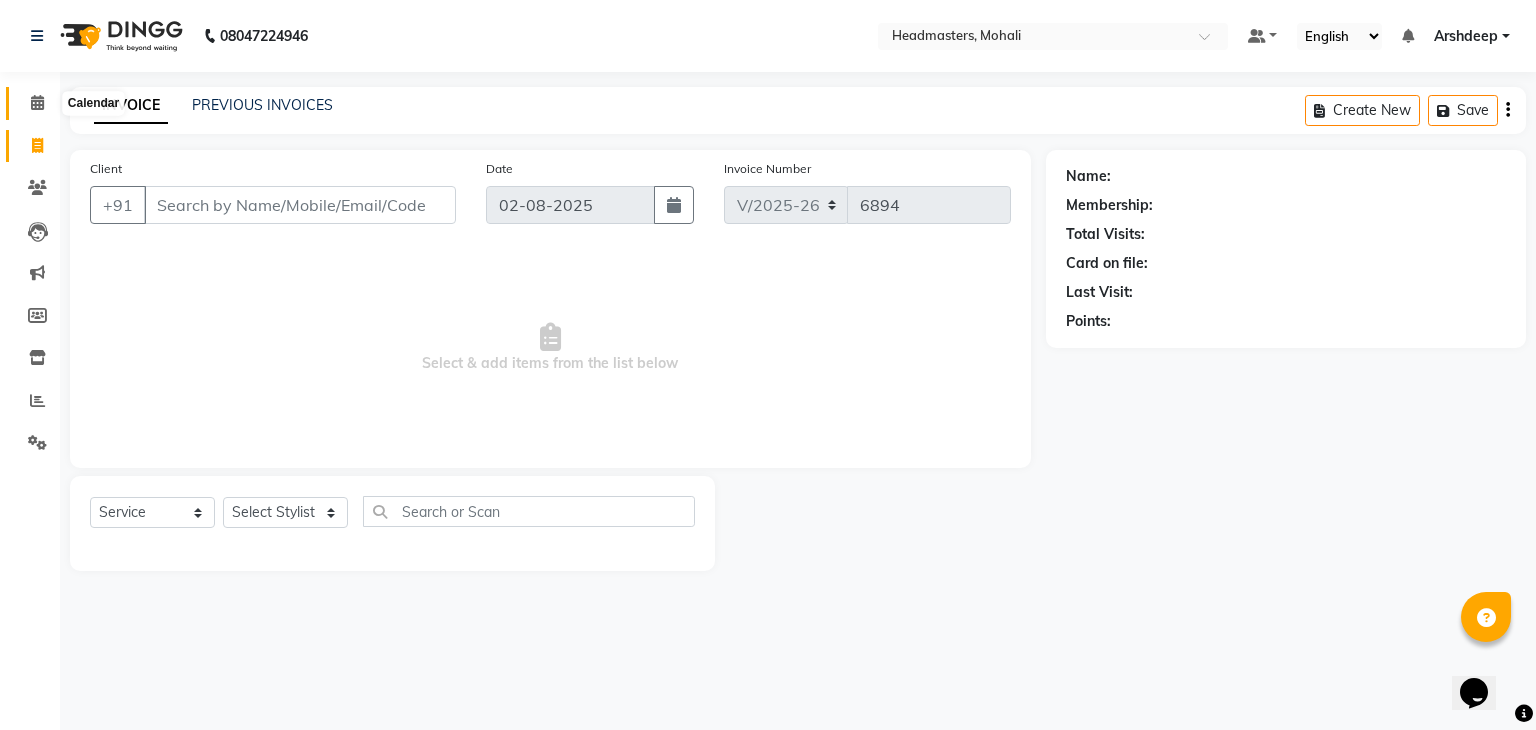 click 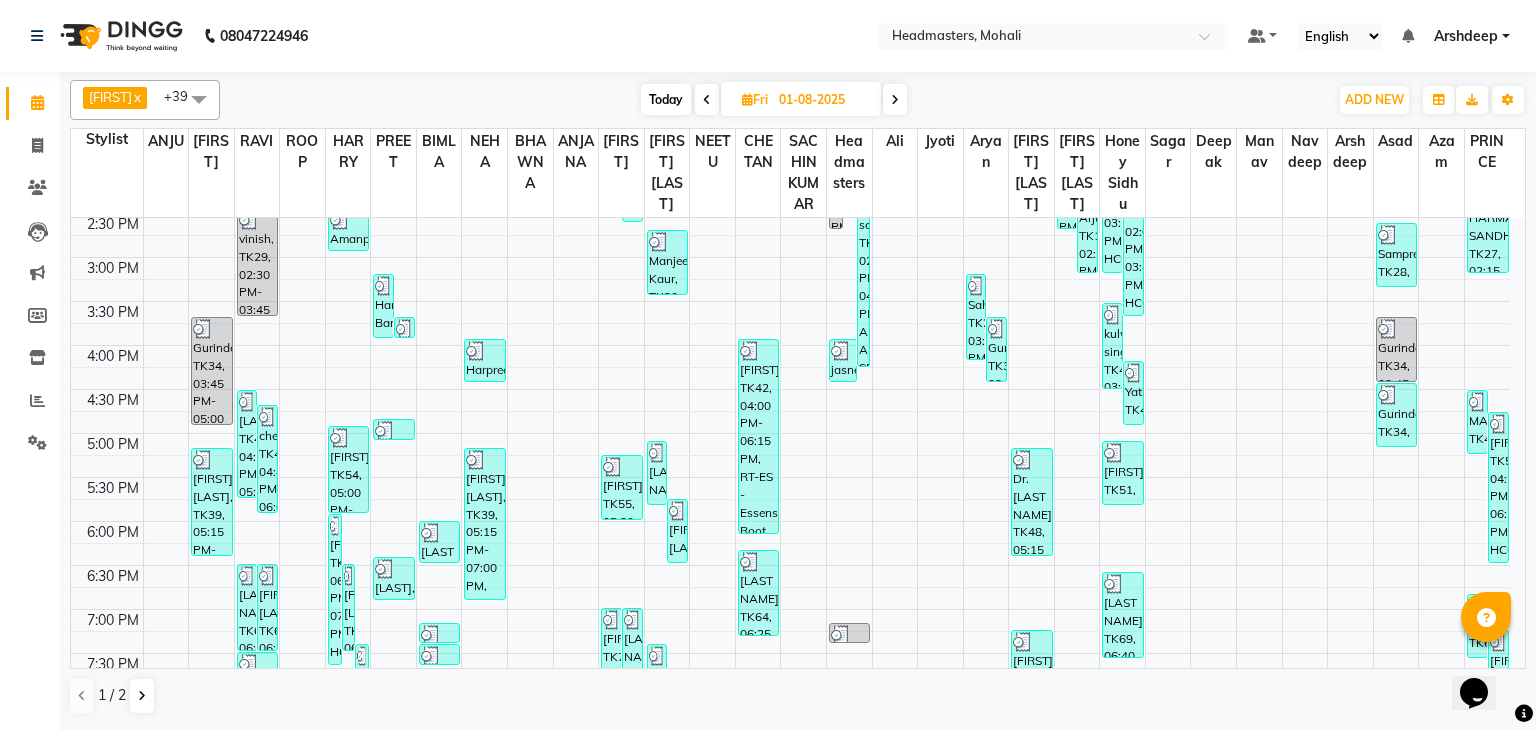scroll, scrollTop: 579, scrollLeft: 0, axis: vertical 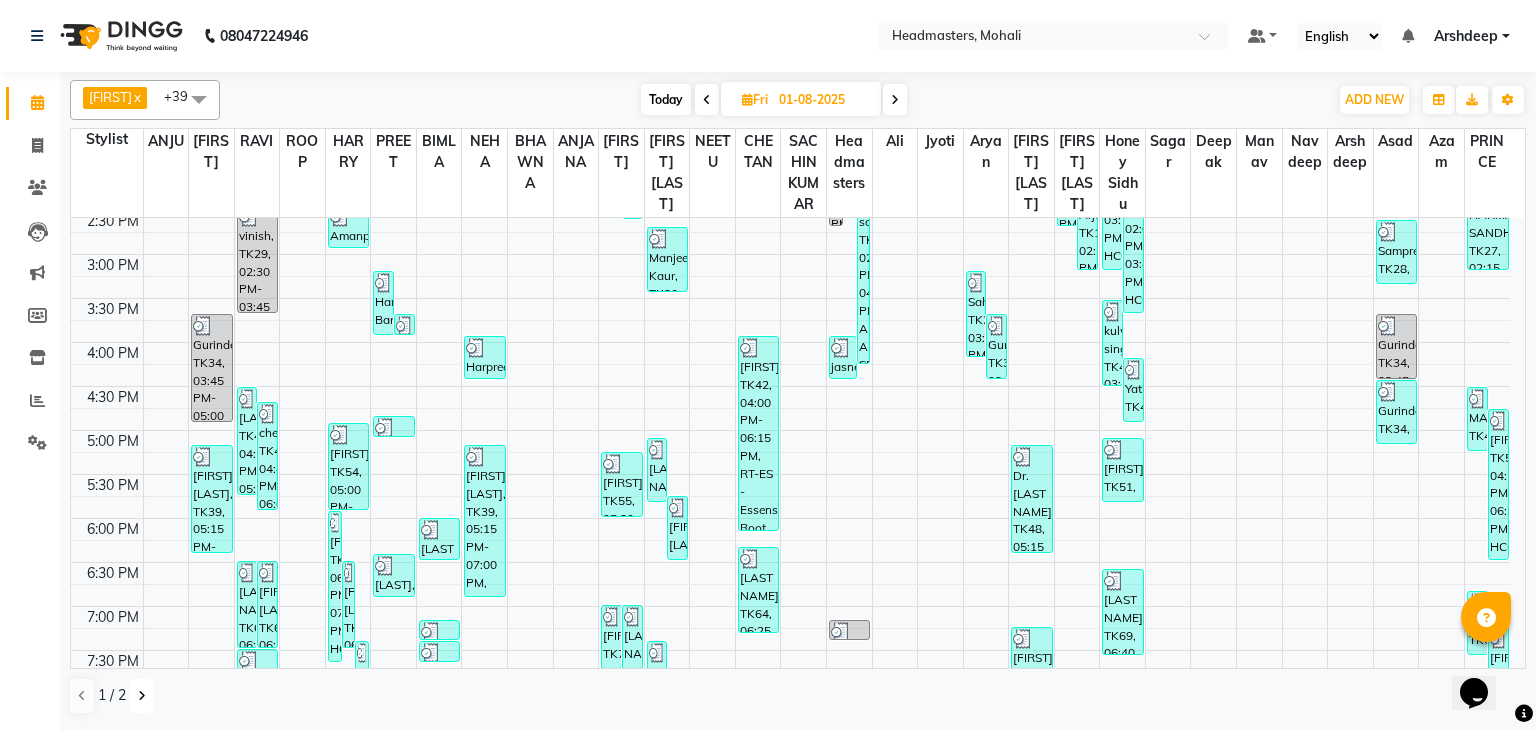 click at bounding box center [142, 696] 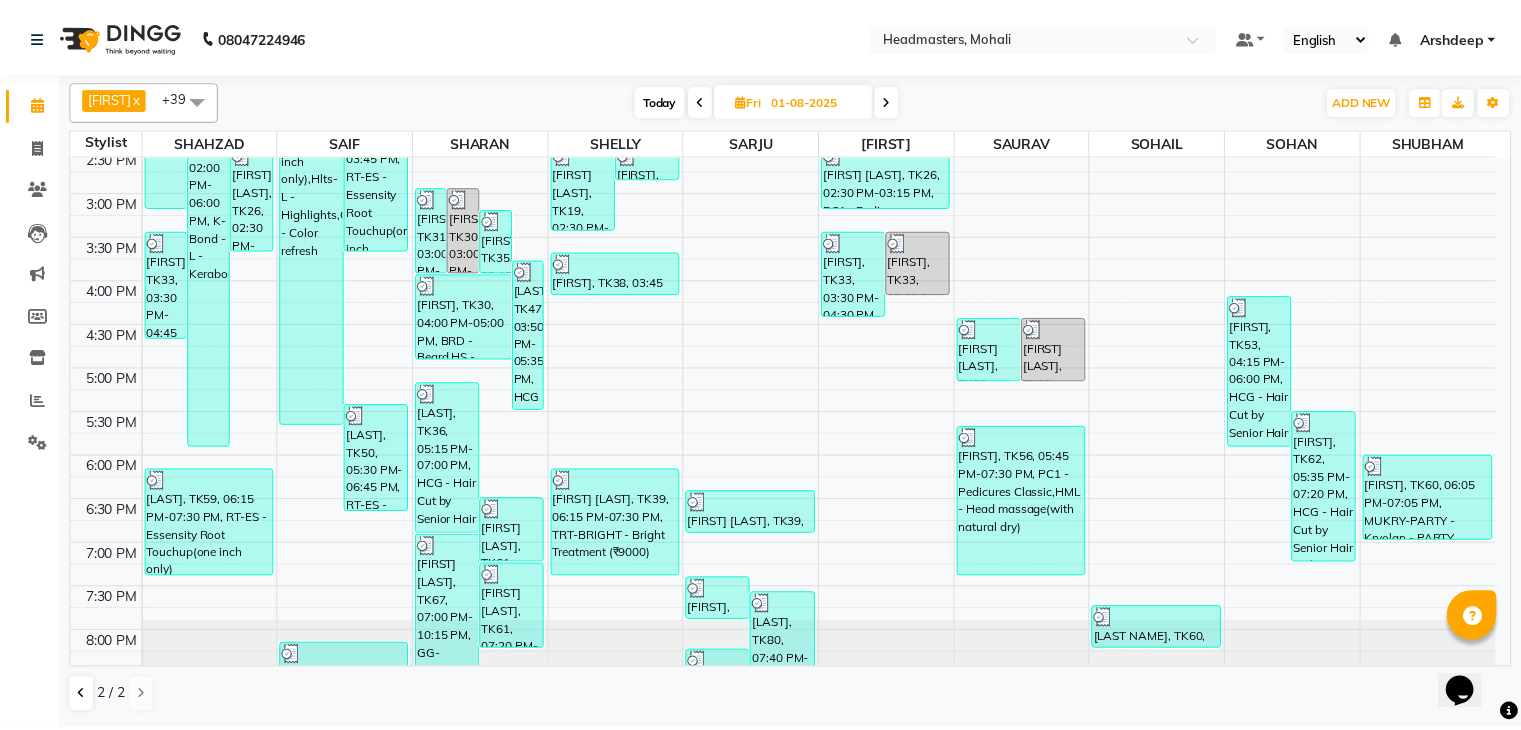 scroll, scrollTop: 706, scrollLeft: 0, axis: vertical 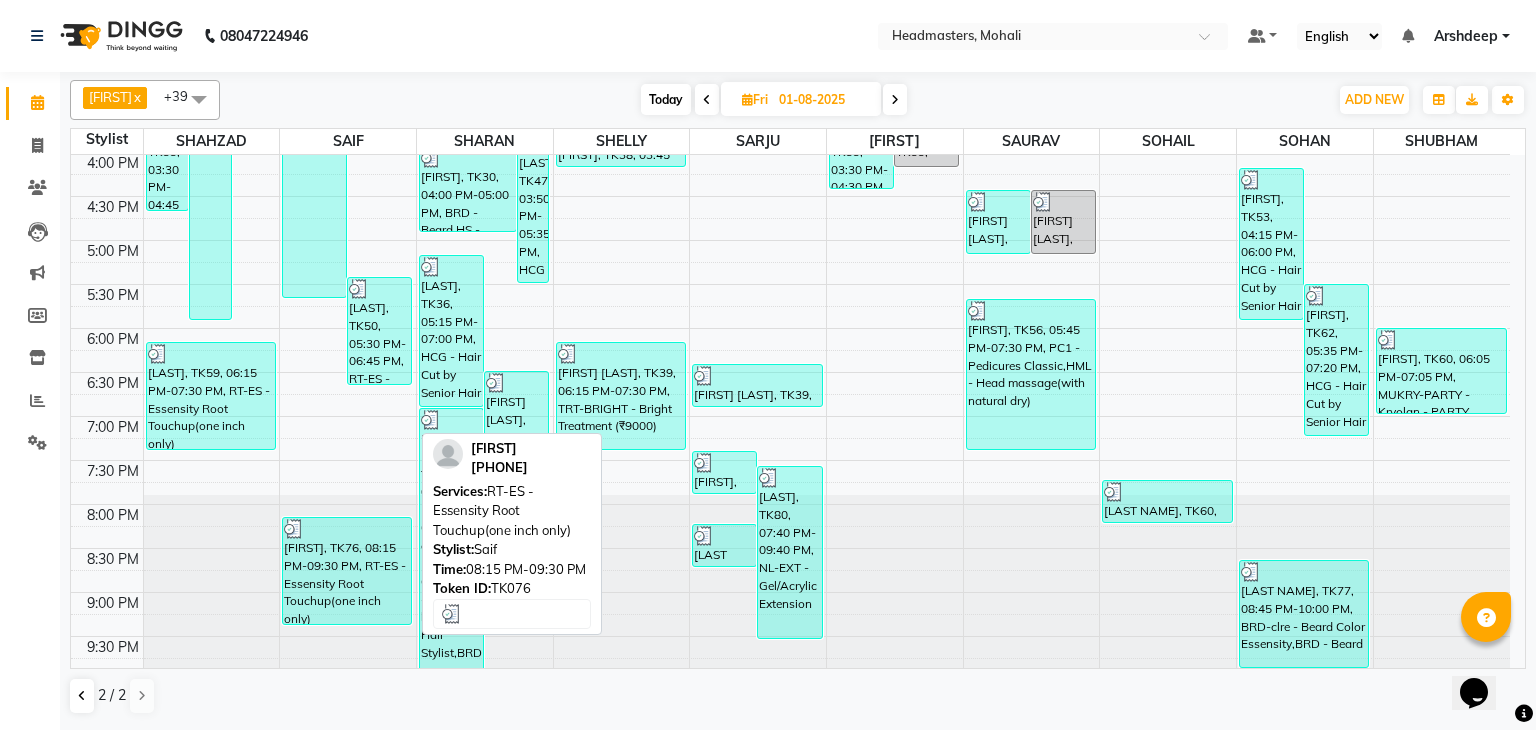 click on "[FIRST], TK76, 08:15 PM-09:30 PM, RT-ES - Essensity Root Touchup(one inch only)" at bounding box center [347, 571] 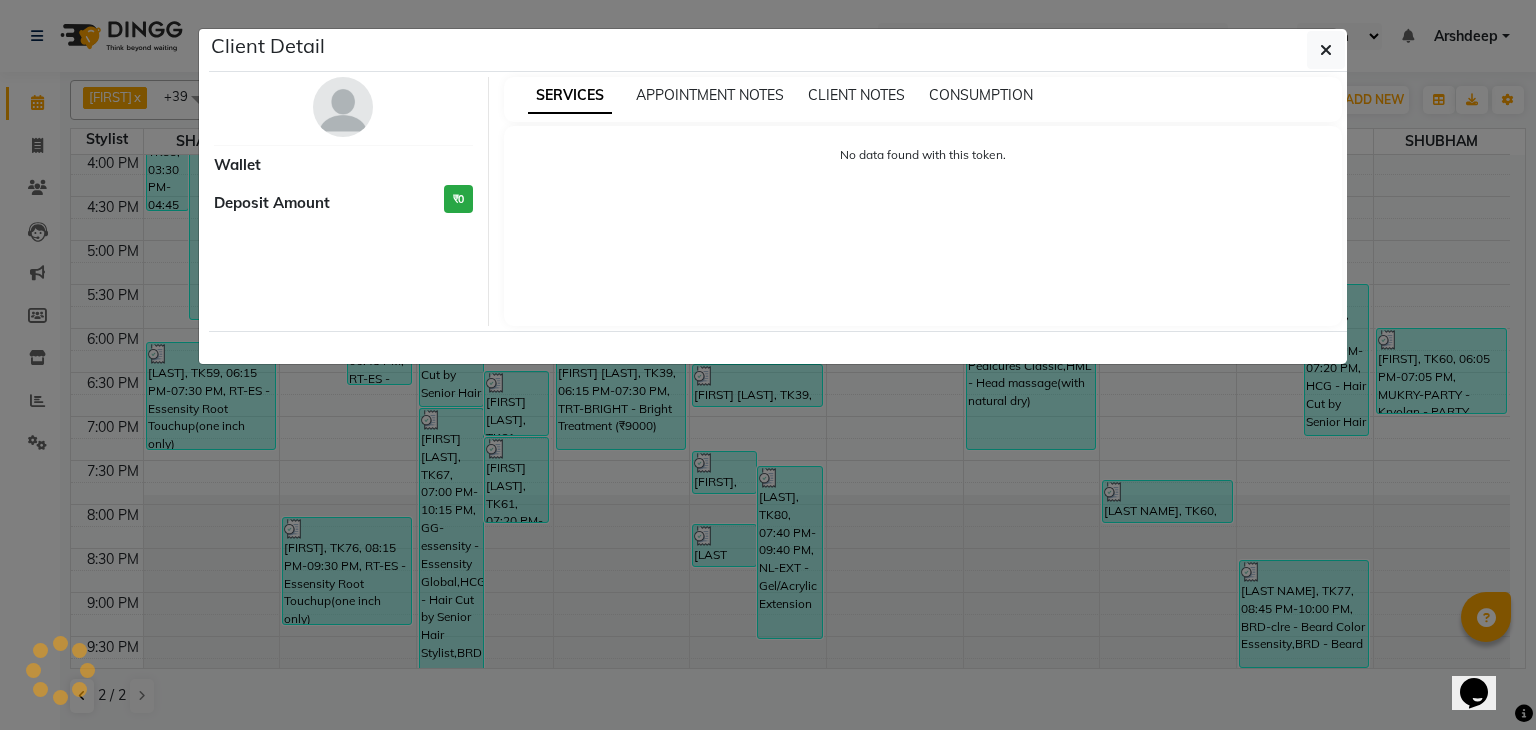 select on "3" 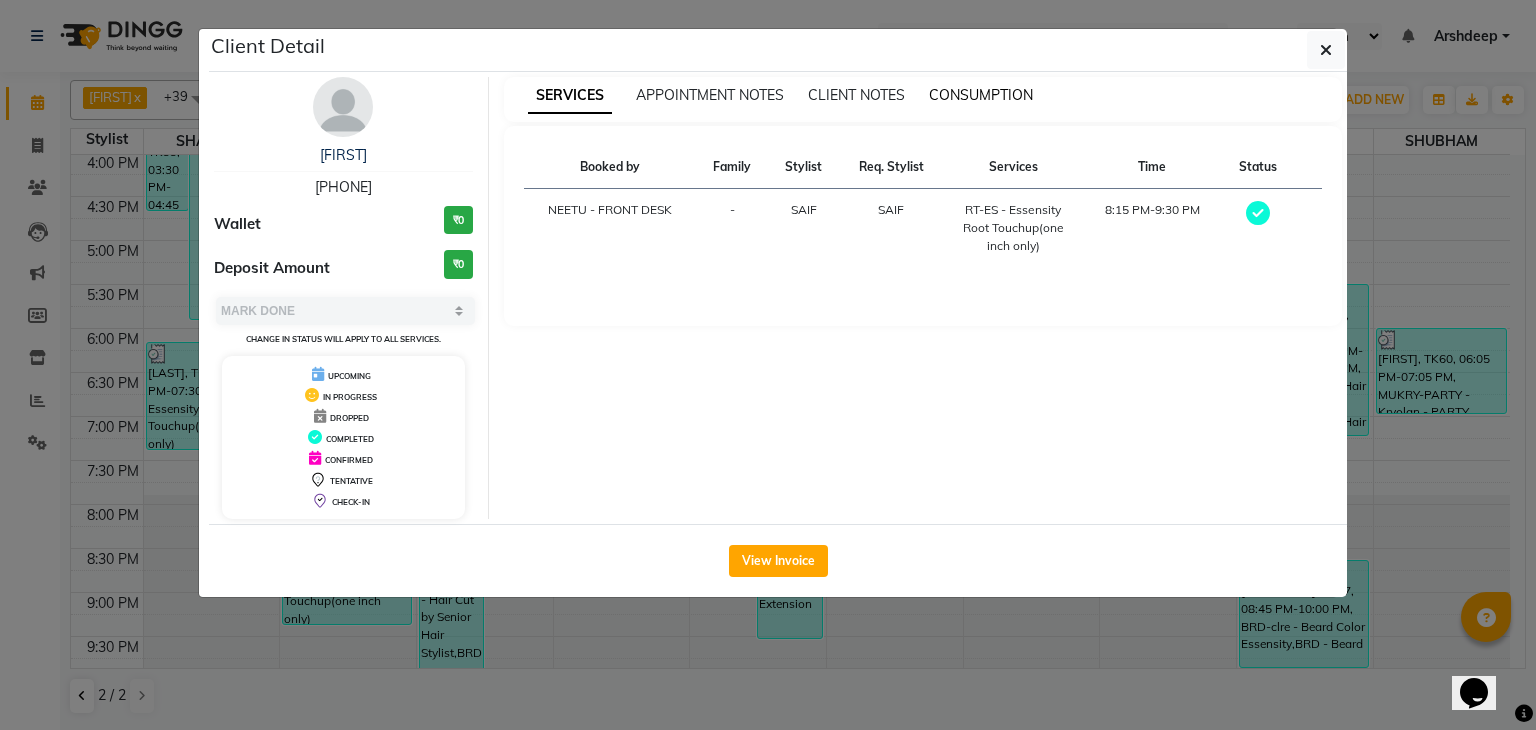 click on "CONSUMPTION" at bounding box center (981, 95) 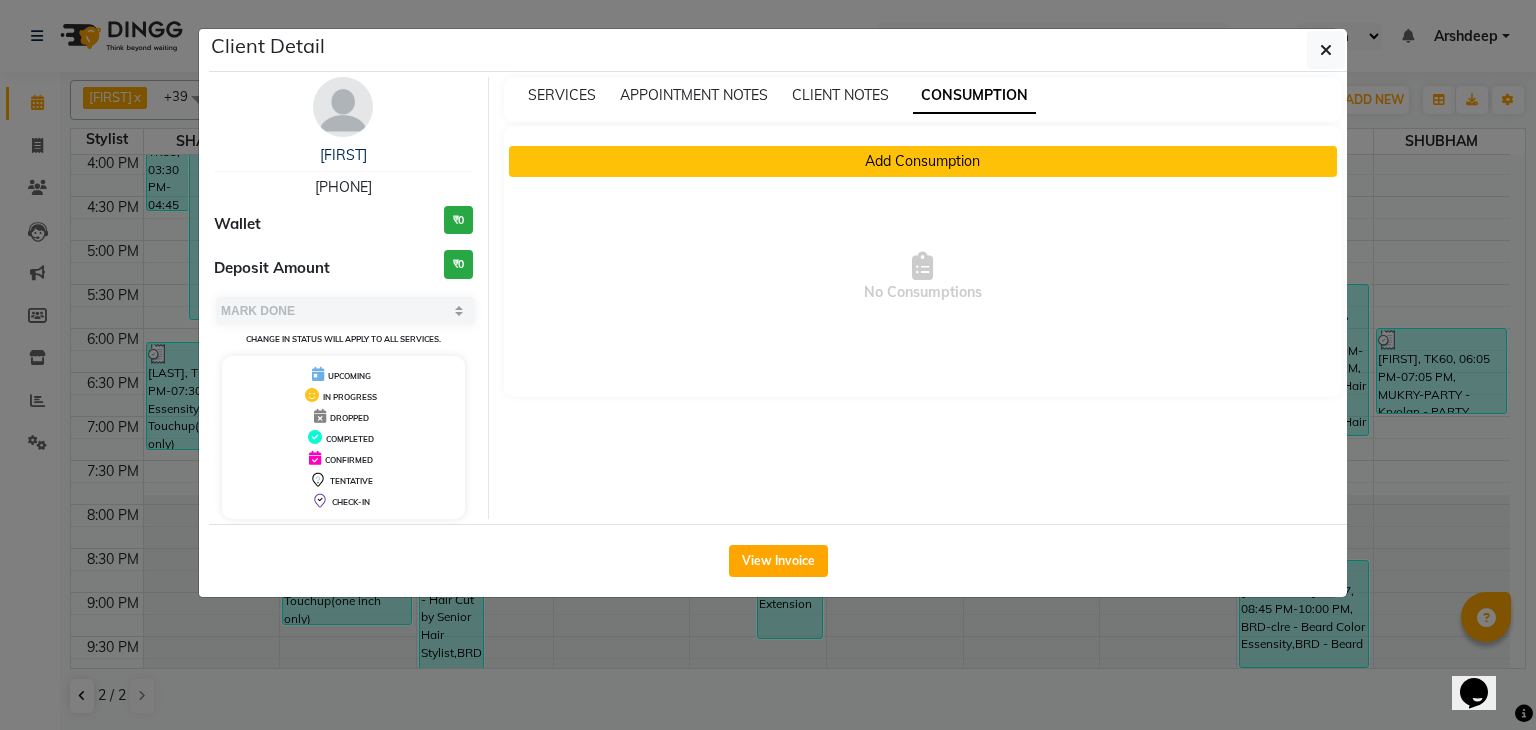 click on "Add Consumption" at bounding box center (923, 161) 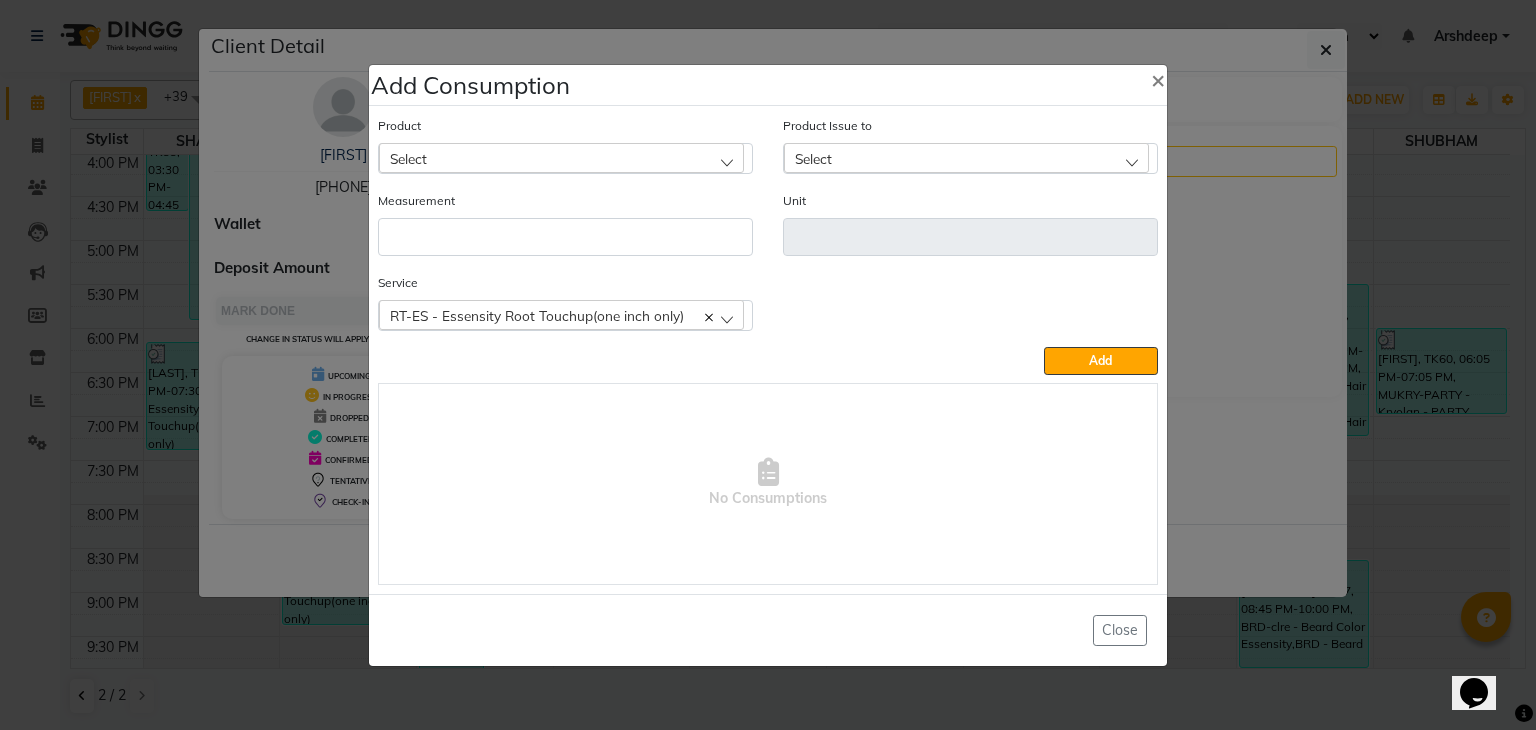 click on "Select" 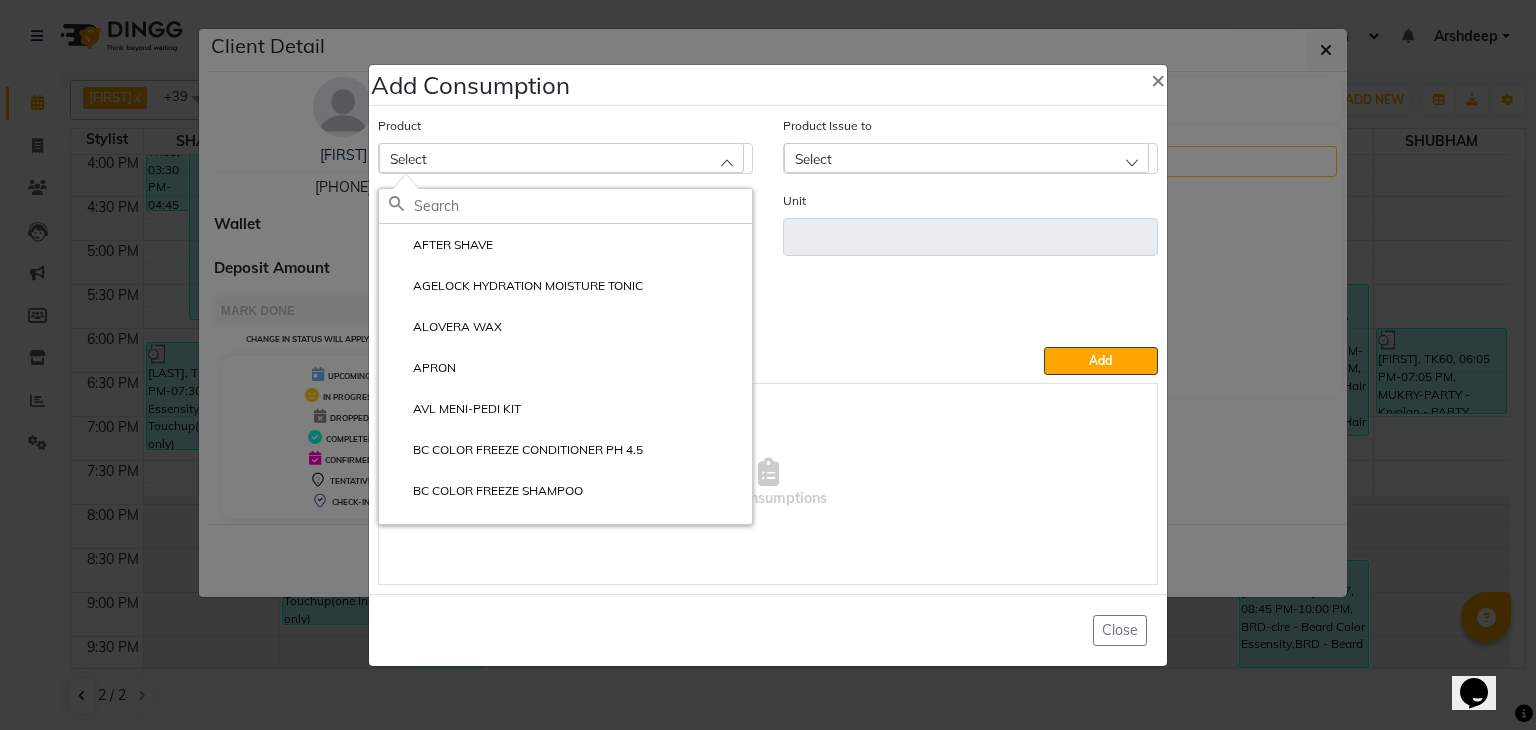 click 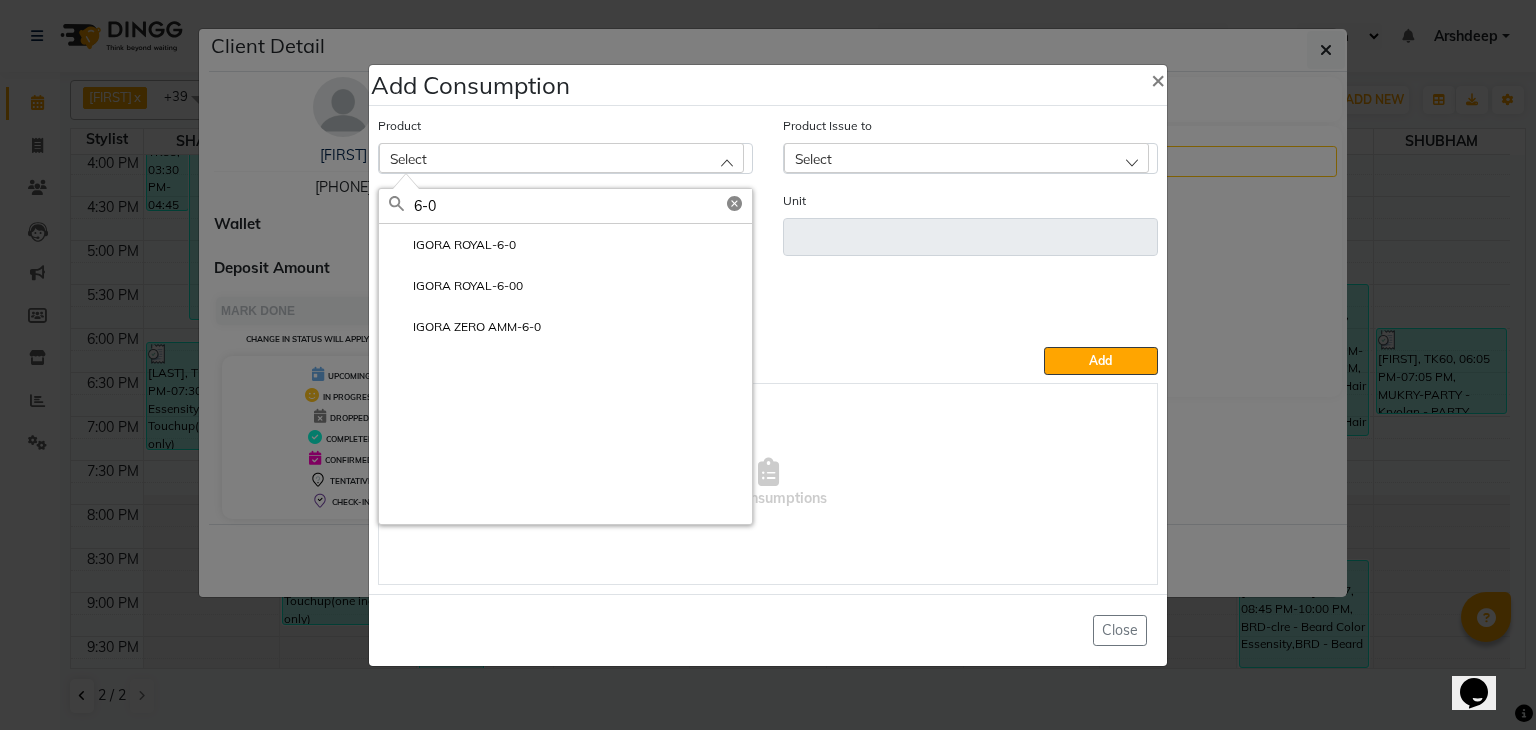 click on "6-0" 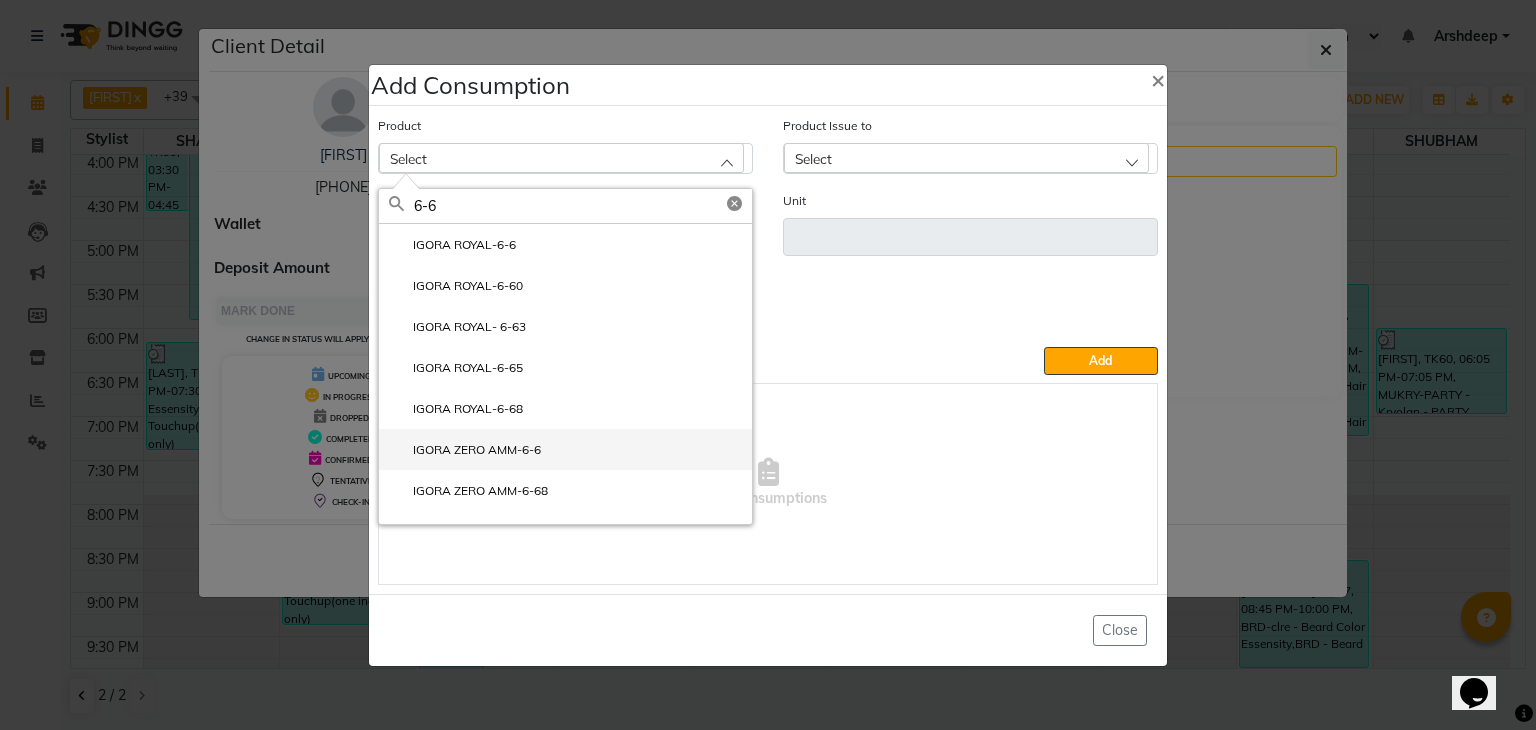 type on "6-6" 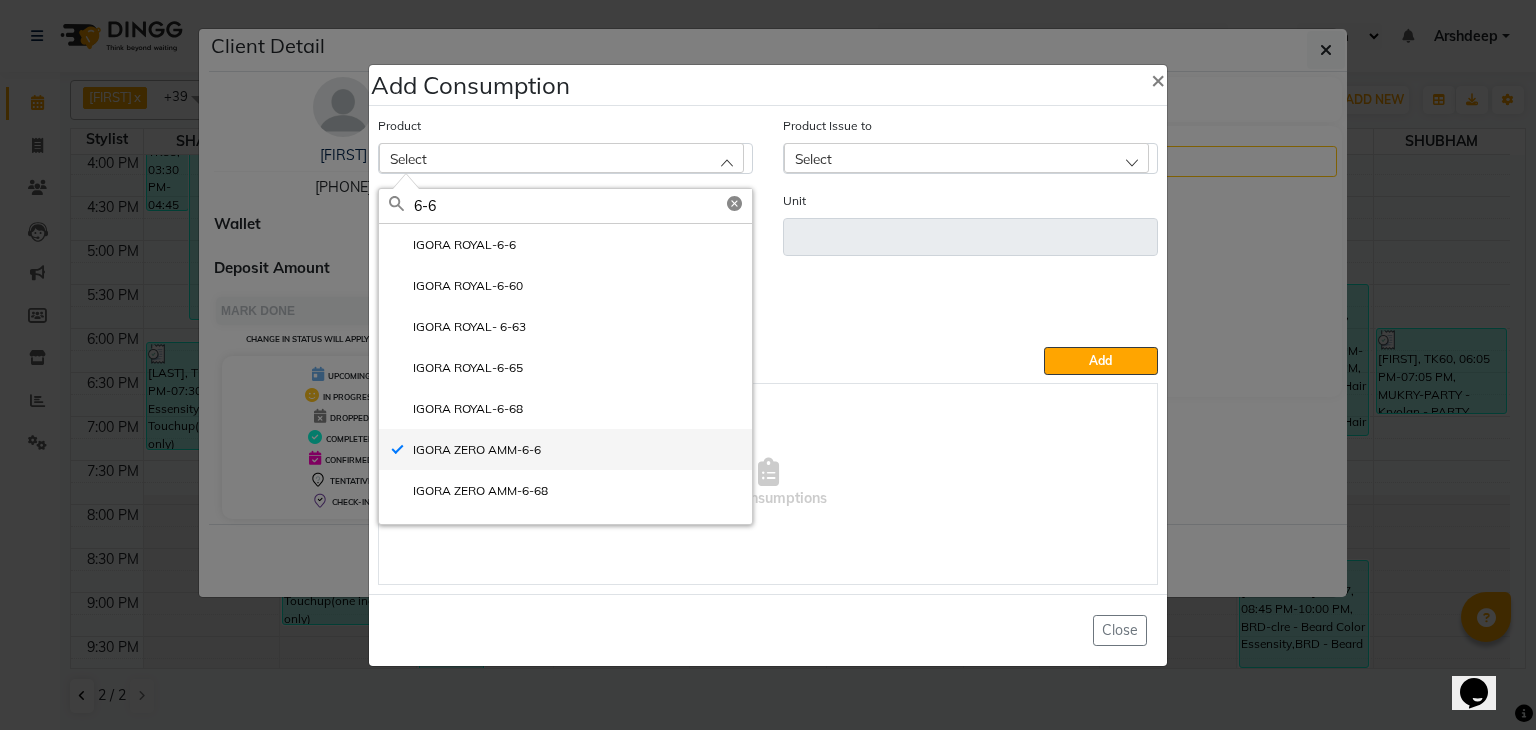 type on "GM" 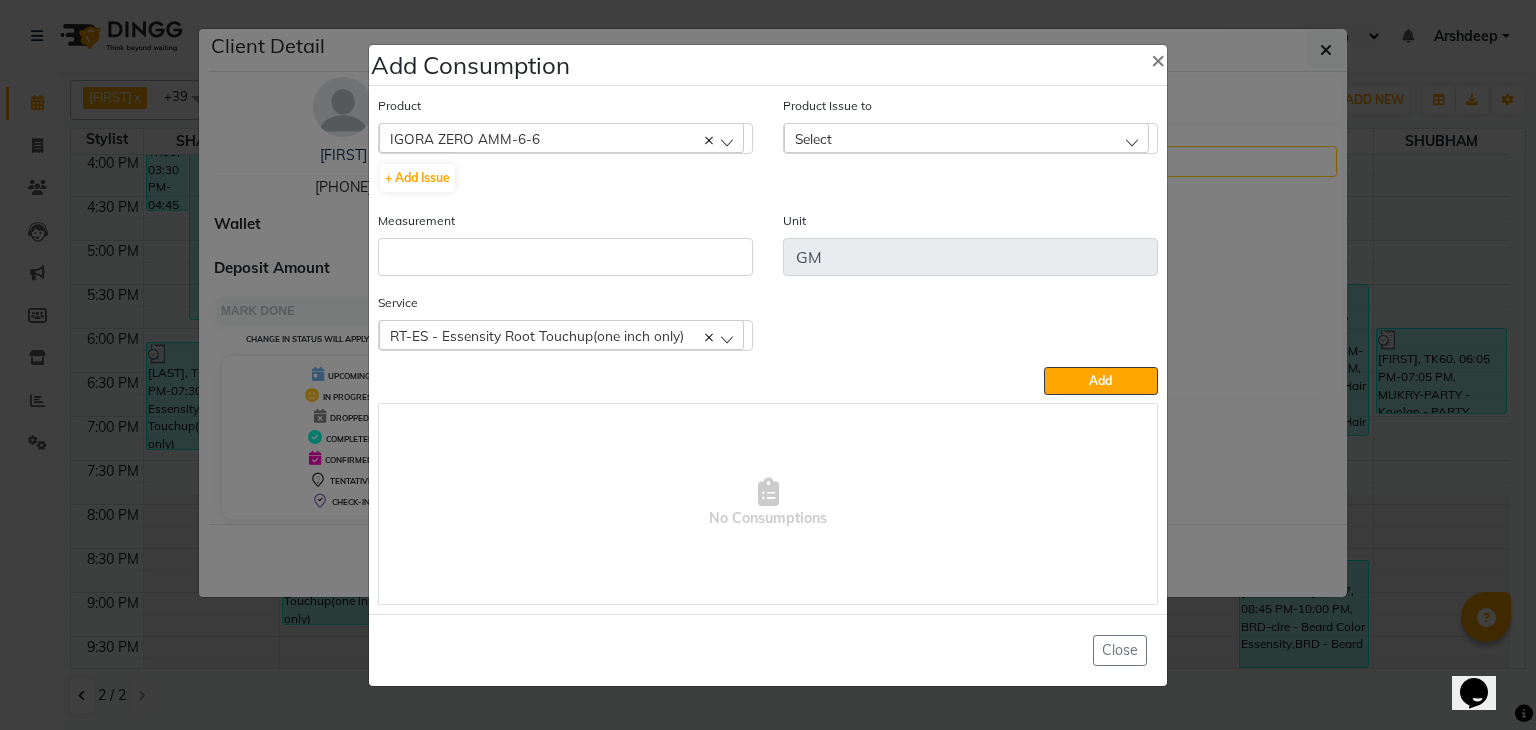 click on "Select" 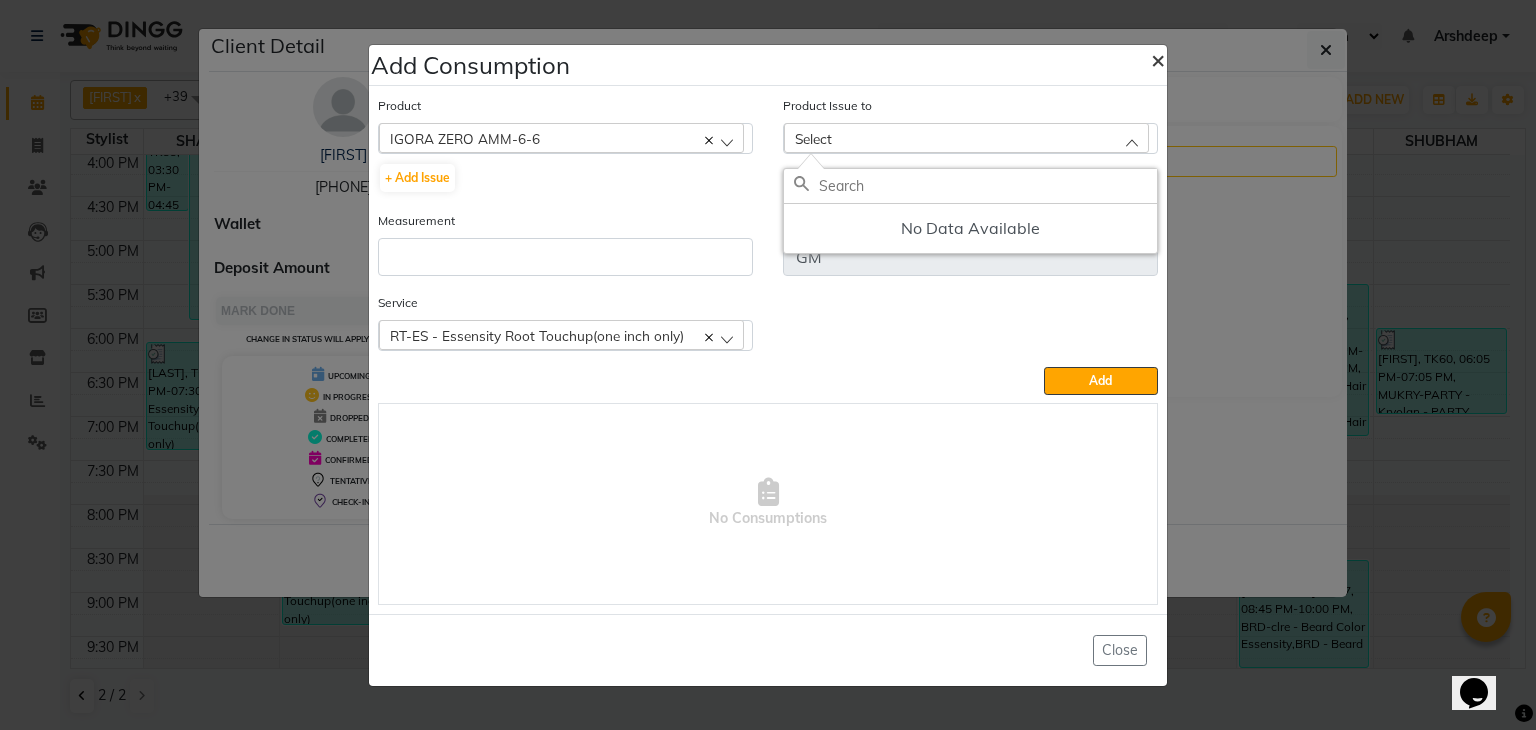 click on "×" 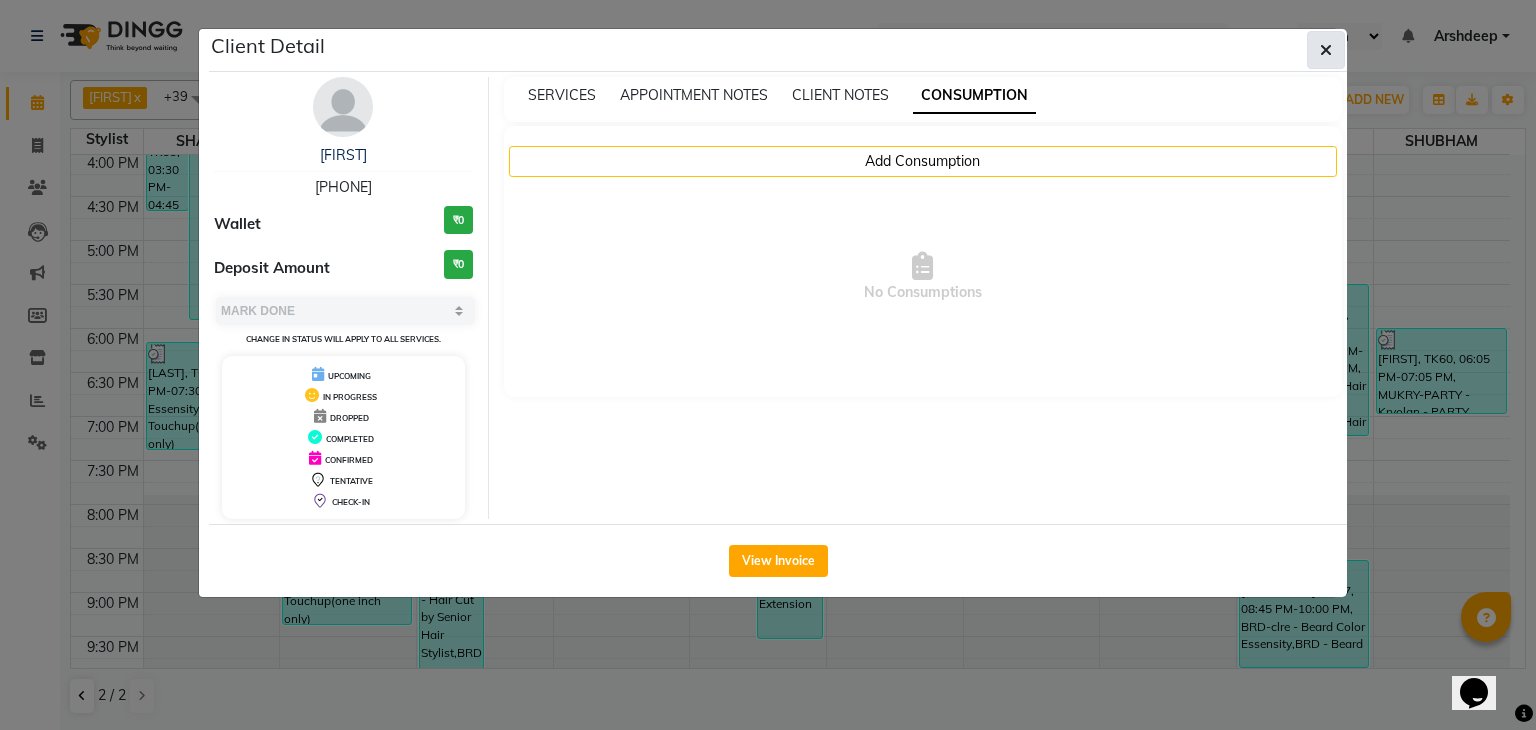 click 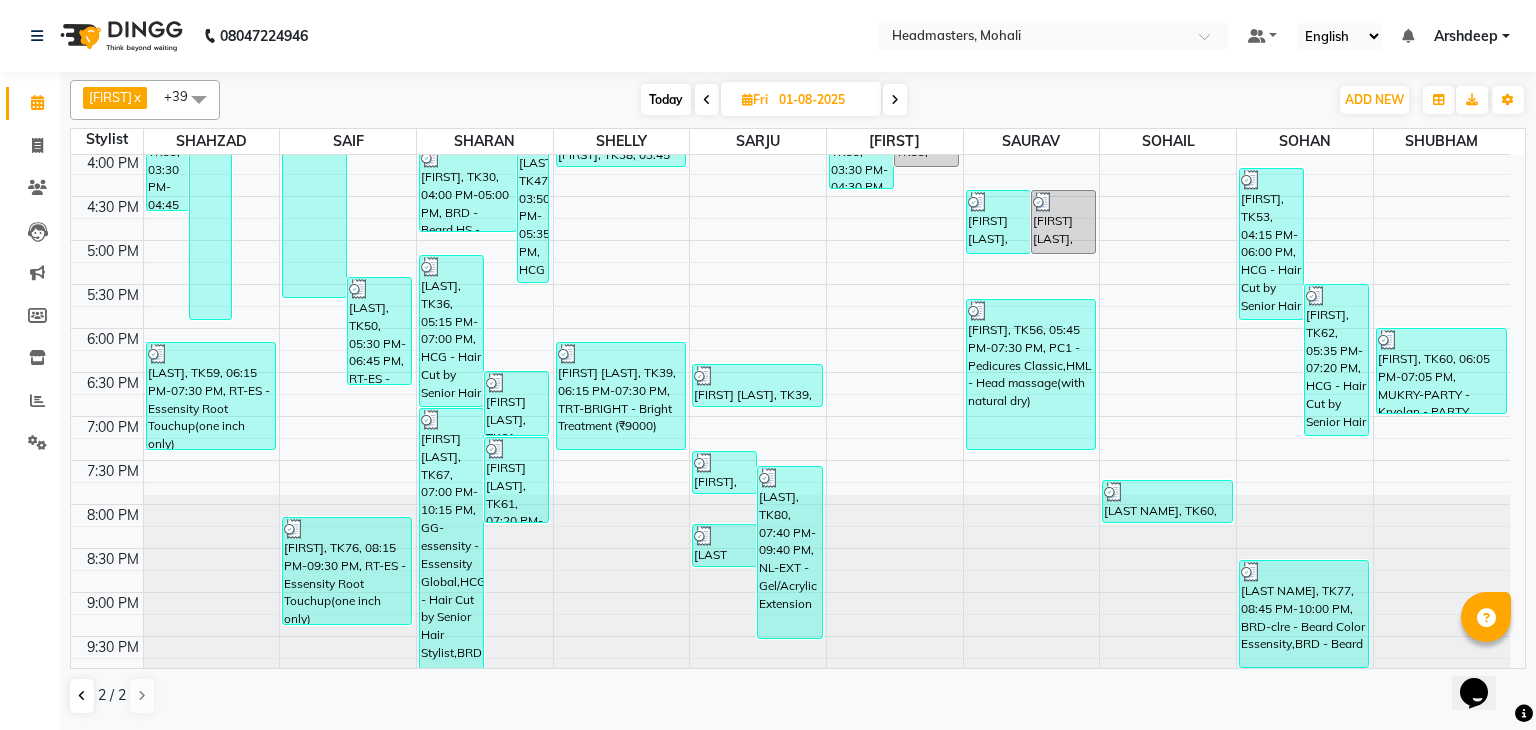 click on "Client Detail  ARSHDEEP    6280080677 Wallet ₹0 Deposit Amount  ₹0  Select MARK DONE UPCOMING Change in status will apply to all services. UPCOMING IN PROGRESS DROPPED COMPLETED CONFIRMED TENTATIVE CHECK-IN SERVICES APPOINTMENT NOTES CLIENT NOTES CONSUMPTION Add Consumption  No Consumptions   View Invoice" 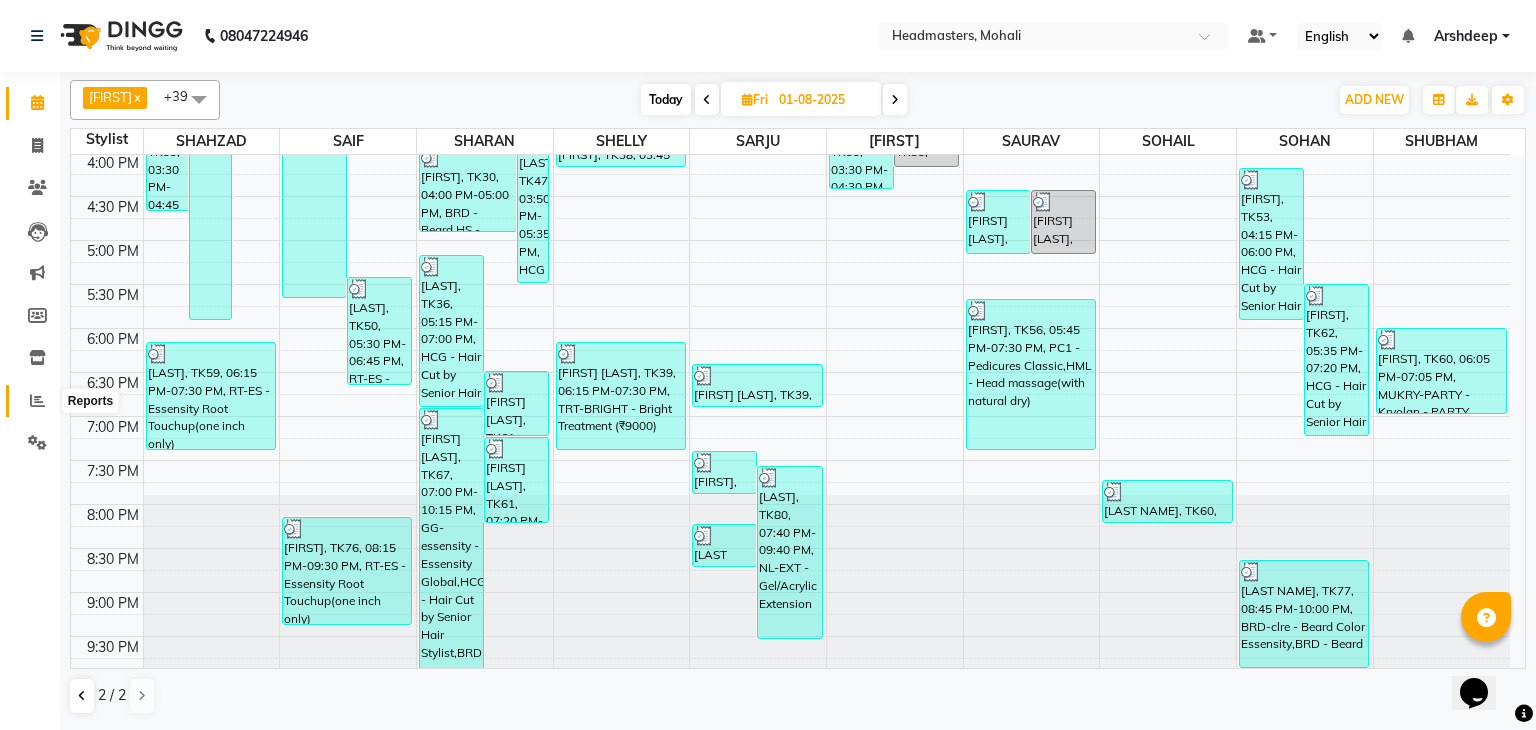 click 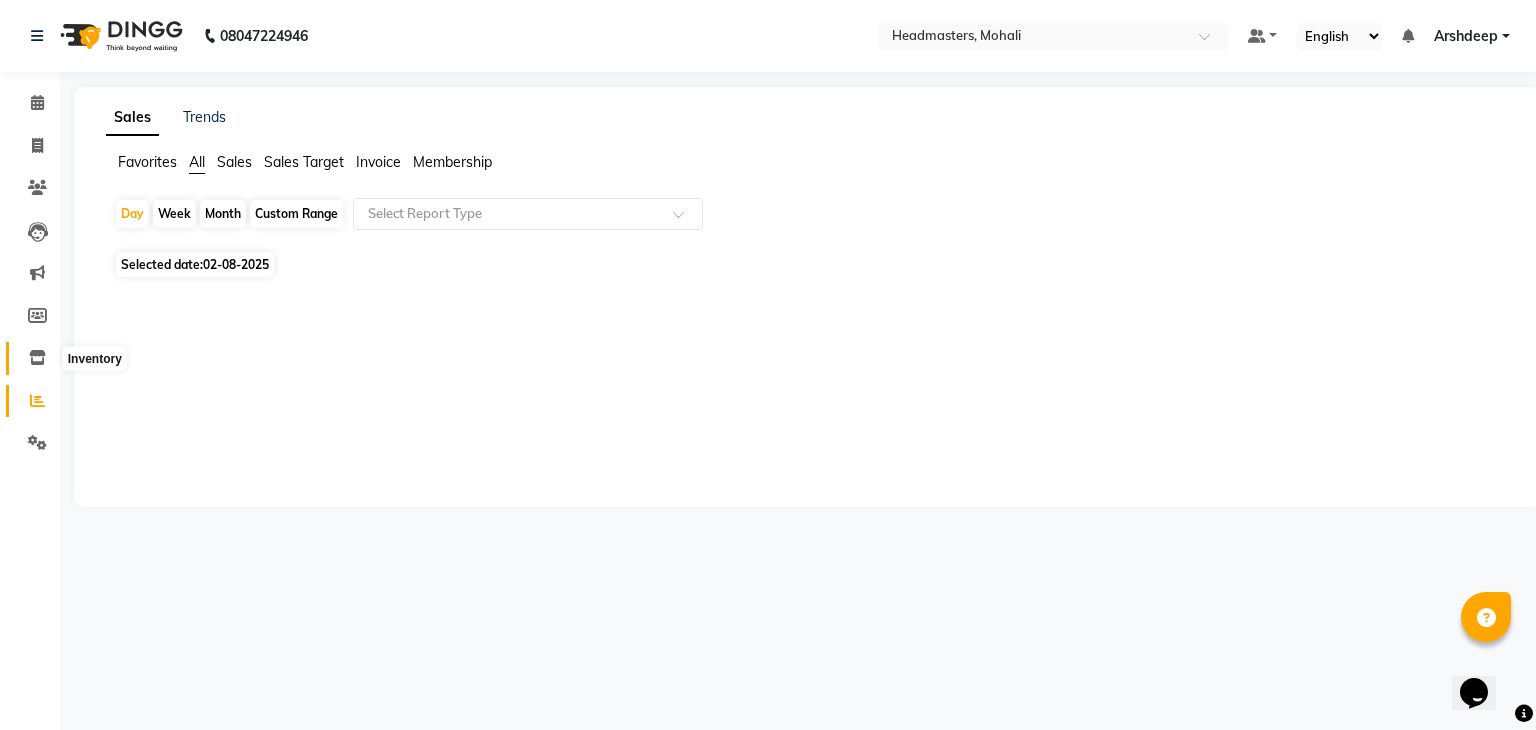 click 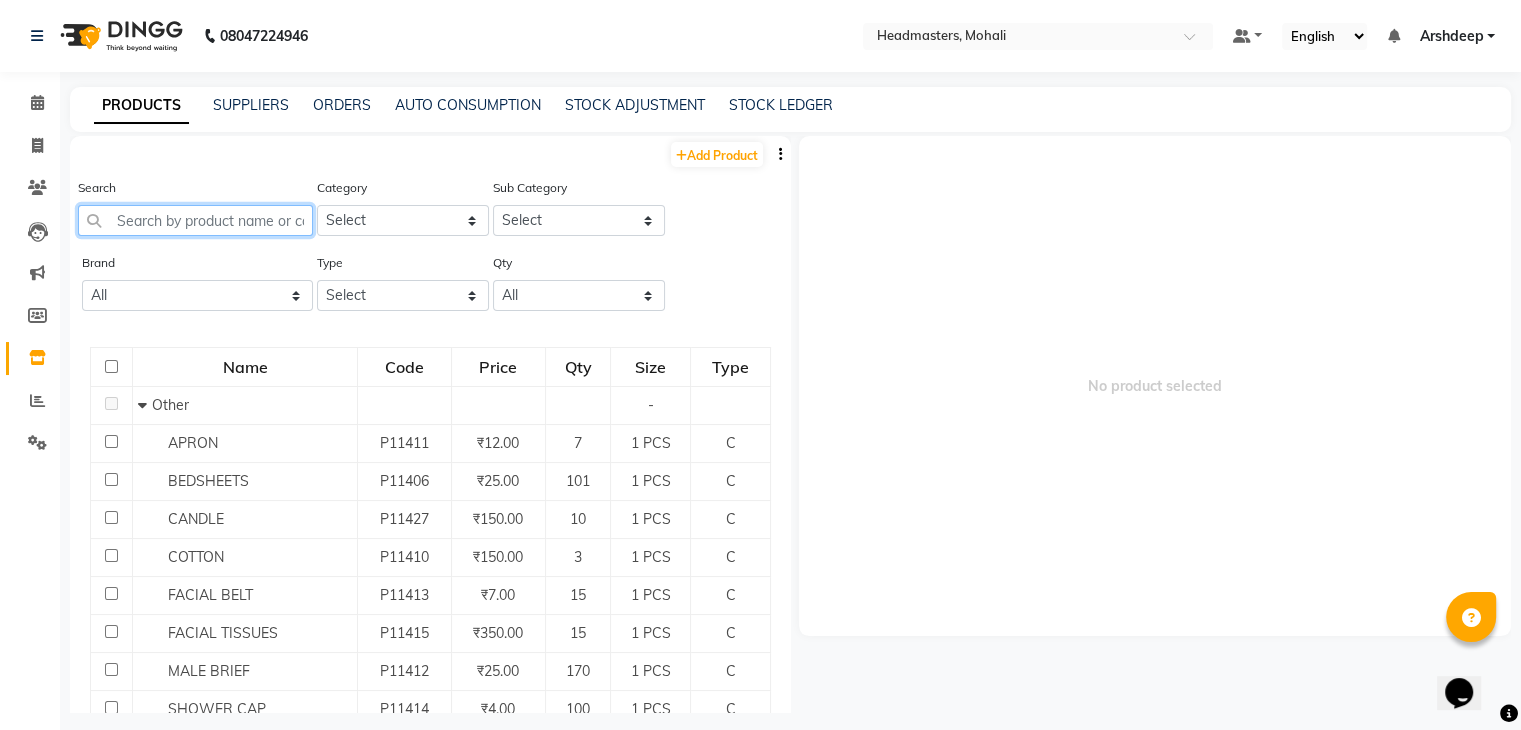 click 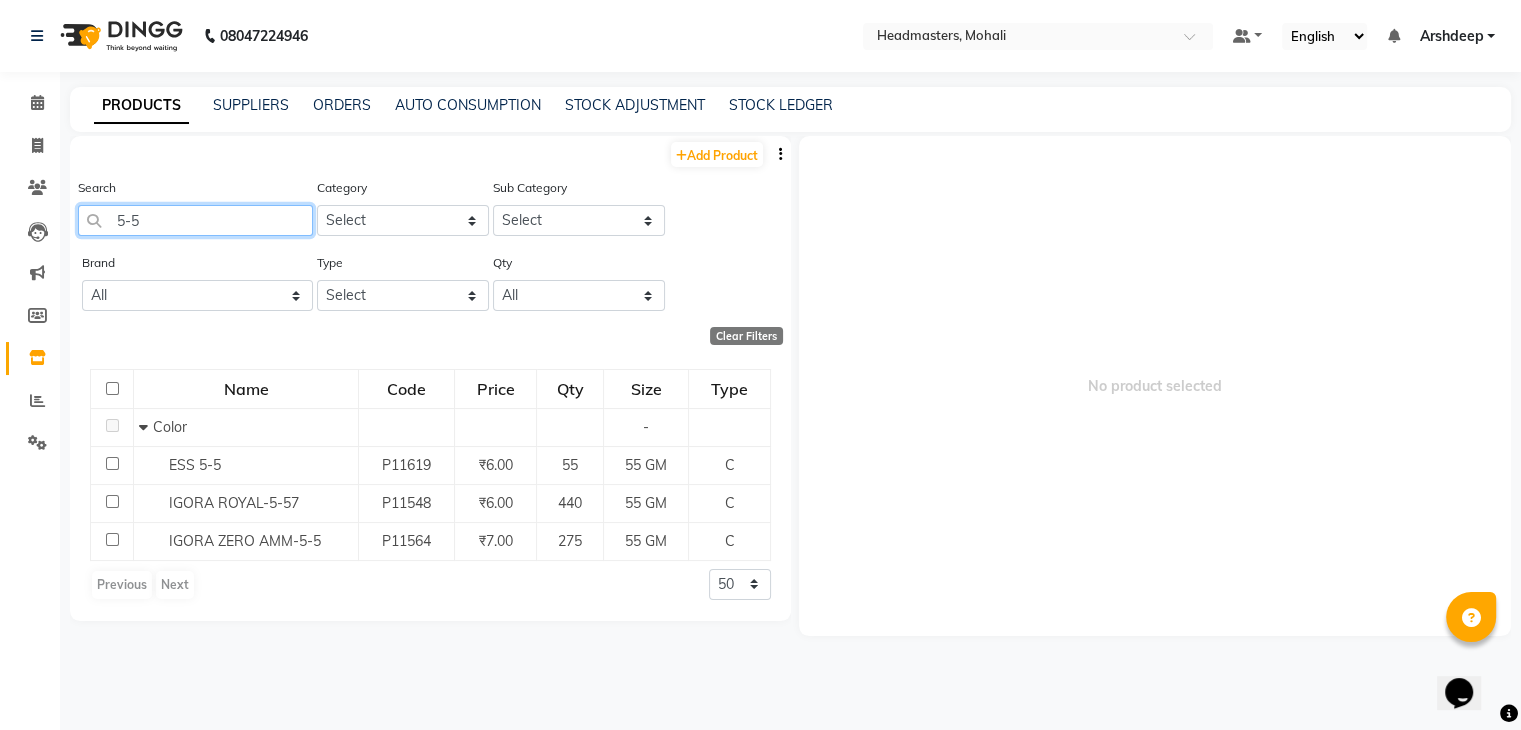 click on "5-5" 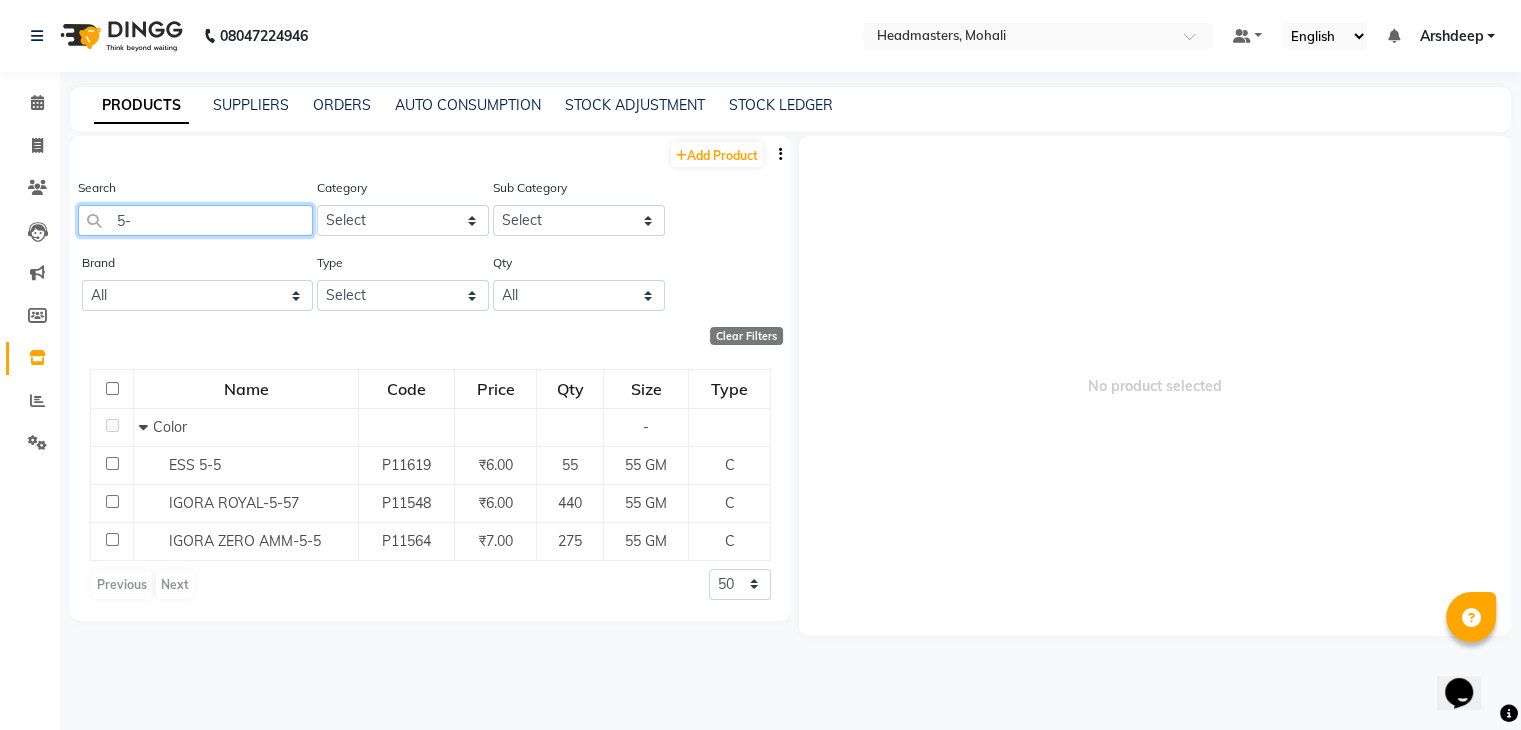 type on "5" 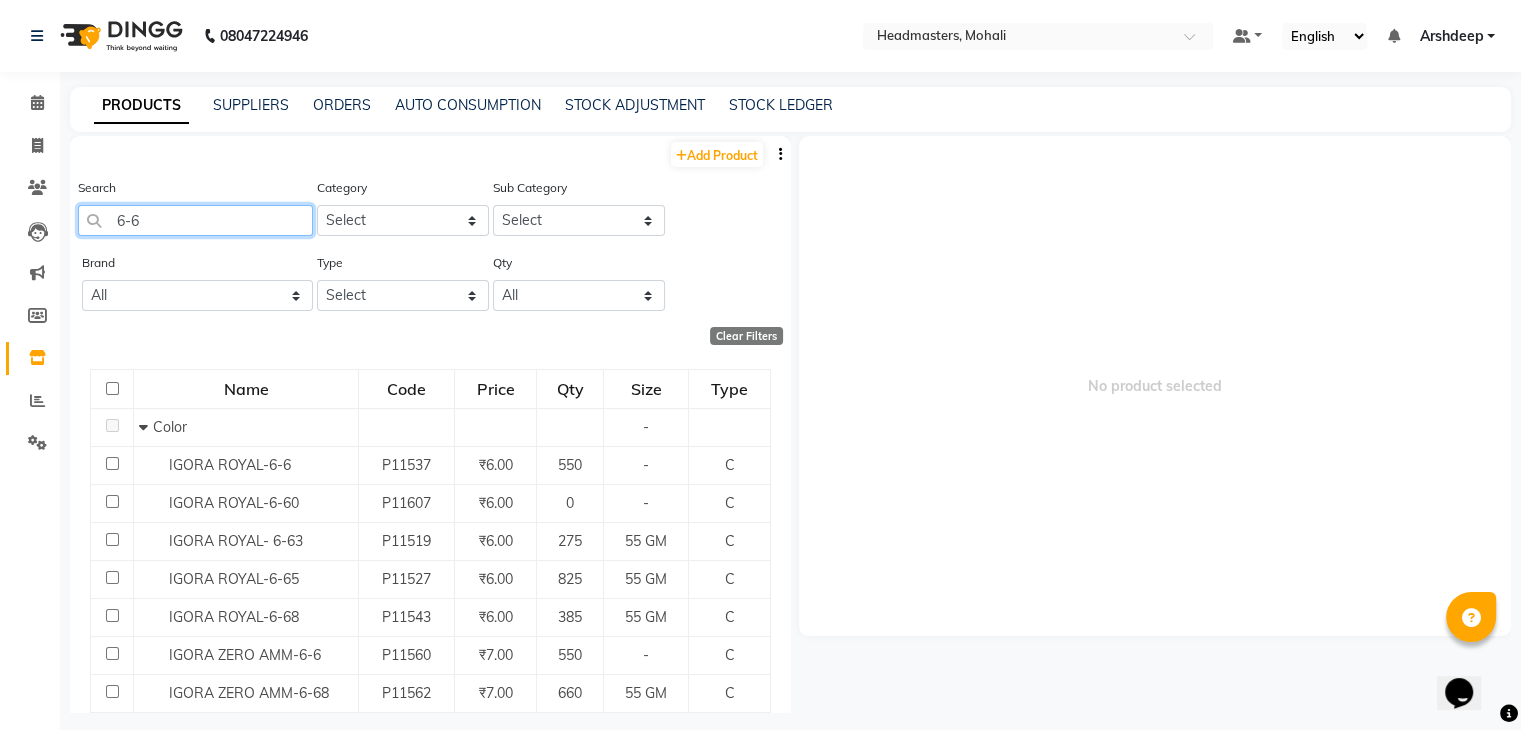type on "6-6" 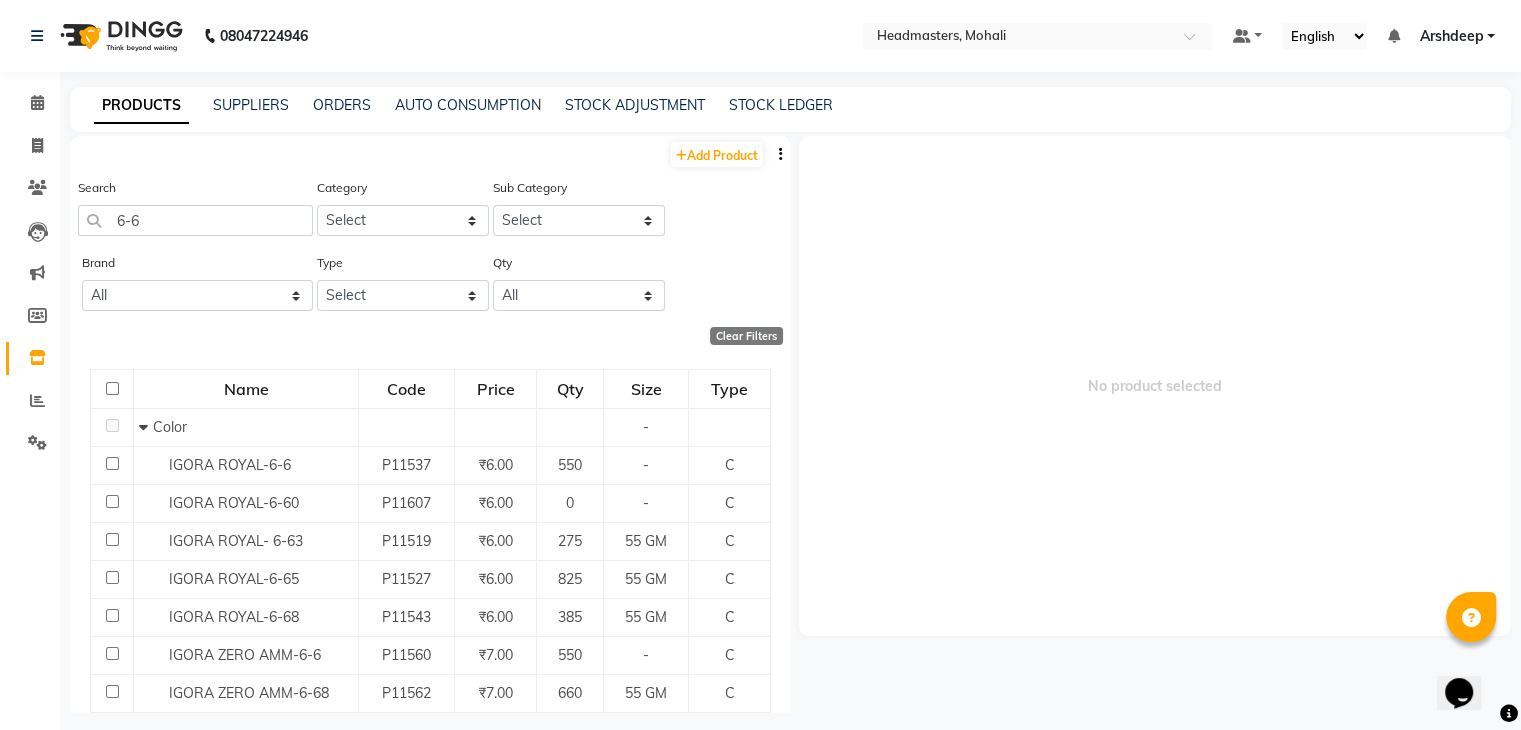 click on "PRODUCTS SUPPLIERS ORDERS AUTO CONSUMPTION STOCK ADJUSTMENT STOCK LEDGER  Add Product  Search 6-6 Category Select Hair Skin Makeup Personal Care Appliances Beard Waxing Disposable Threading Hands and Feet Beauty Planet Botox Cadiveu Casmara Cheryls Loreal Olaplex Old Products Other Sub Category Select Brand All Beauty Garage Botoplastia Brazilian Cadivue Derma Dermalogica Floractive General Gk Inspira Iramo Loreal Lyco Lycon Moira Morrocan Morrocan Oil Nashi O3+ Olaplex Other Pinkini Repechage Rica Schwarzkopf Shea Sinko Skinlux Streax Wella Wild Stone Type Select Both Retail Consumable Qty All Low Out Of Stock  Clear Filters  Name Code Price Qty Size Type   Color - IGORA ROYAL-6-6 P11537 ₹6.00 550 - C IGORA ROYAL-6-60 P11607 ₹6.00 0 - C IGORA ROYAL- 6-63 P11519 ₹6.00 275 55 GM C IGORA ROYAL-6-65 P11527 ₹6.00 825 55 GM C IGORA ROYAL-6-68 P11543 ₹6.00 385 55 GM C IGORA ZERO AMM-6-6 P11560 ₹7.00 550 - C IGORA ZERO AMM-6-68 P11562 ₹7.00 660 55 GM C  Previous   Next  50 100 500  No product selected" 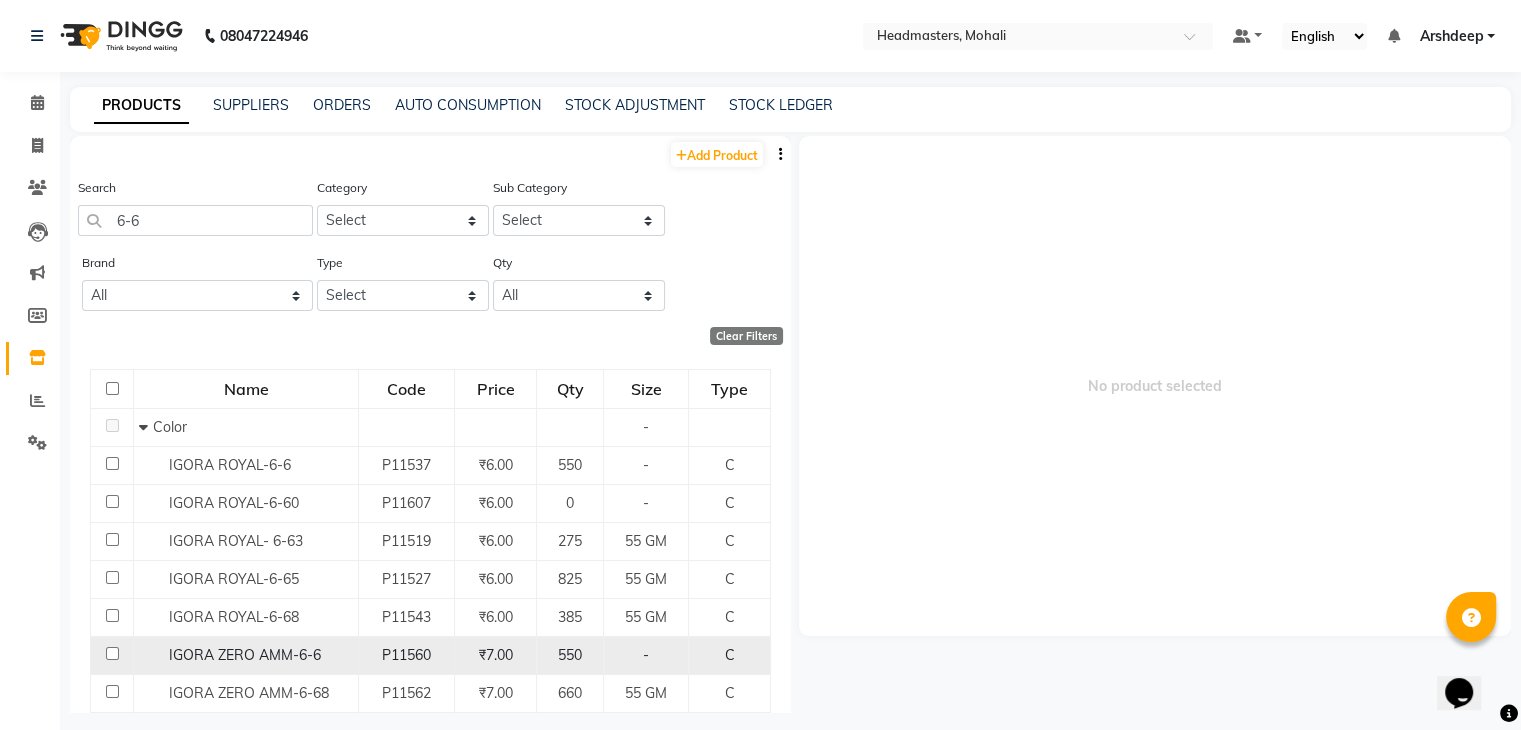 click on "IGORA ZERO AMM-6-6" 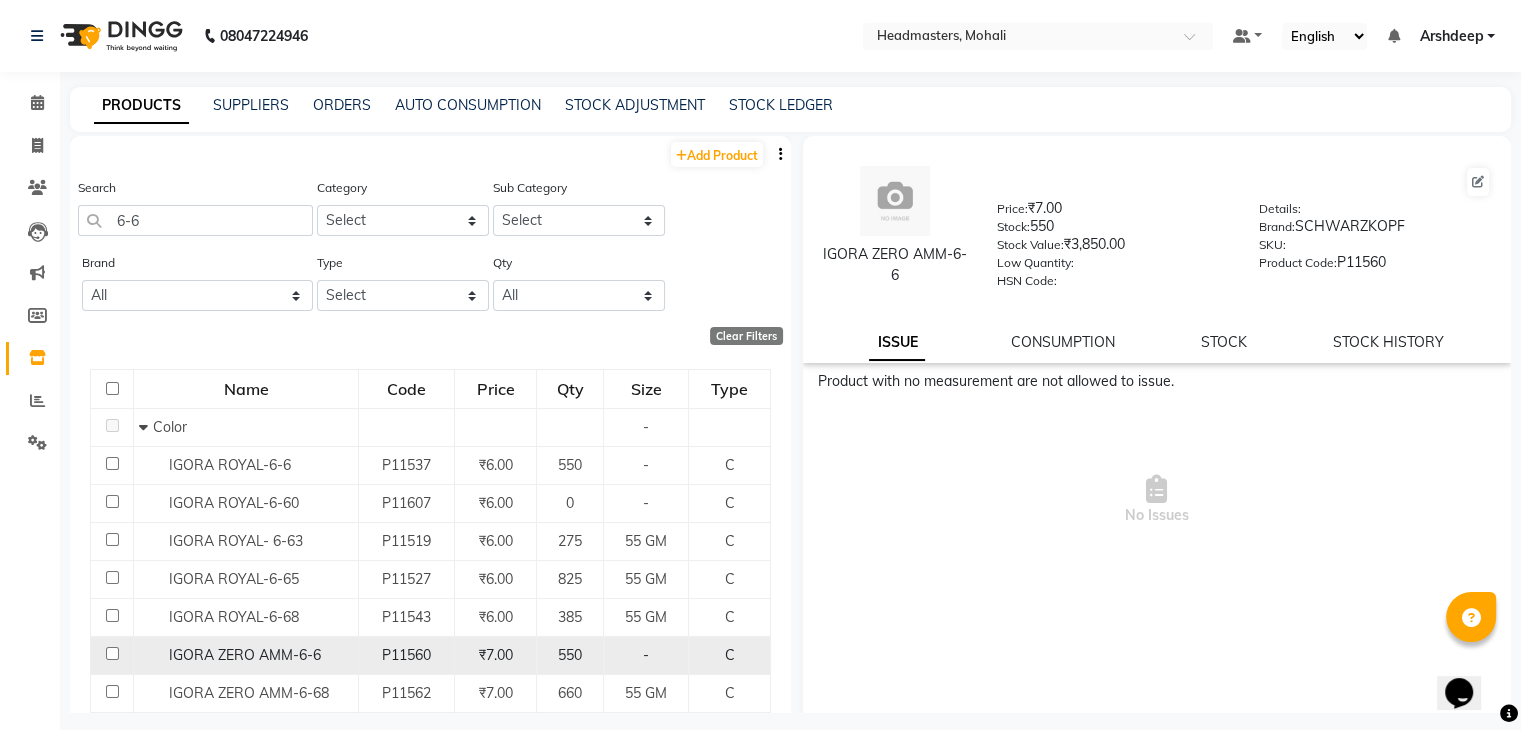 click on "IGORA ZERO AMM-6-6" 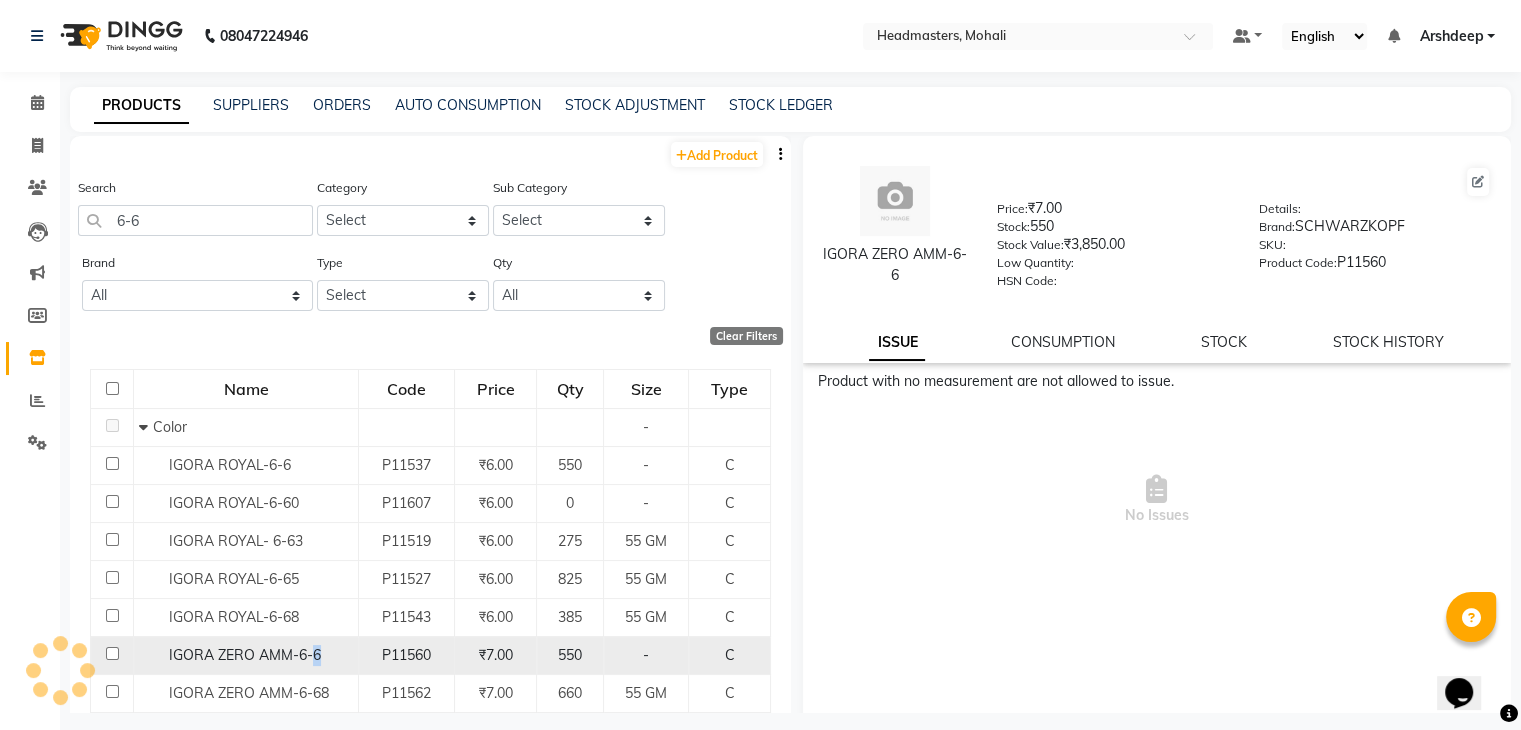 click on "IGORA ZERO AMM-6-6" 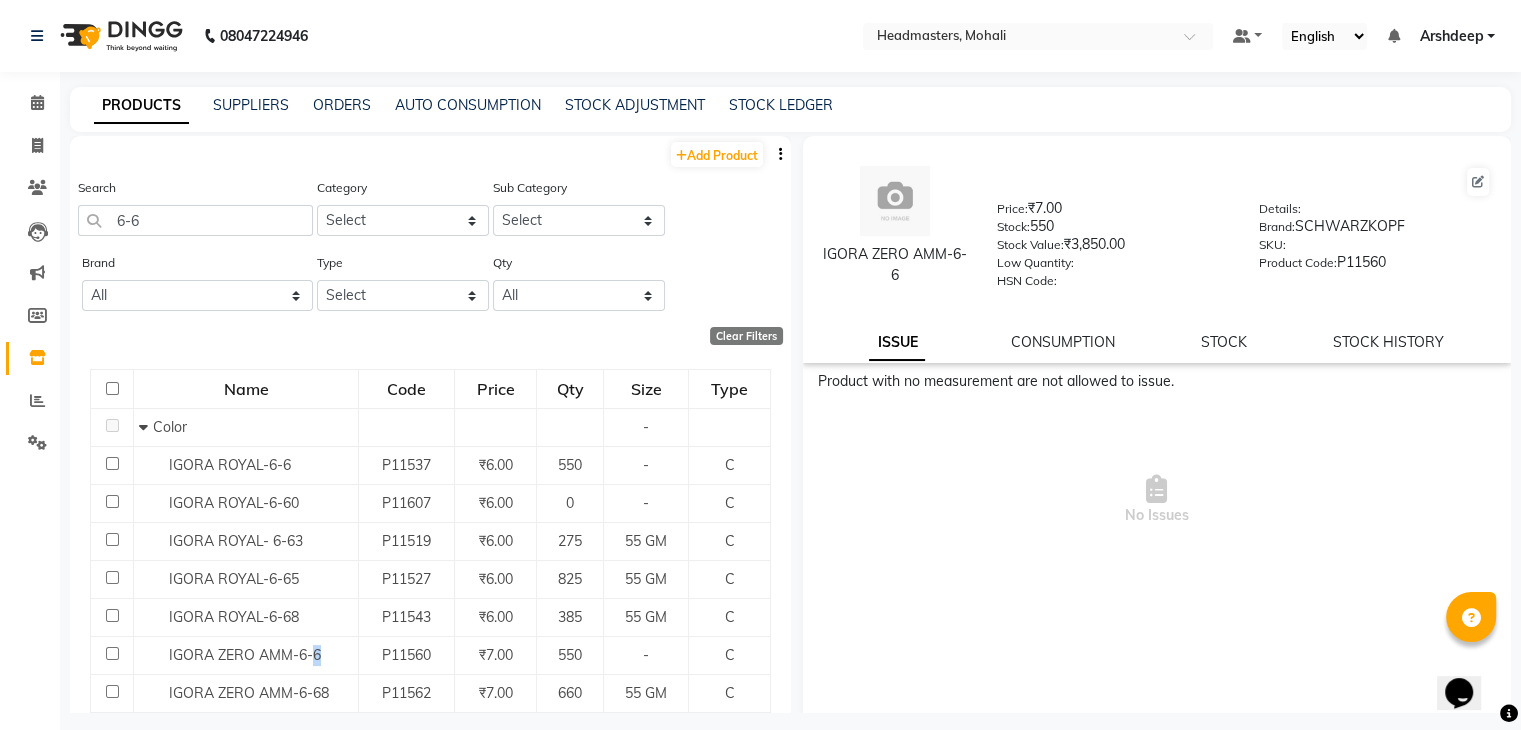 scroll, scrollTop: 13, scrollLeft: 0, axis: vertical 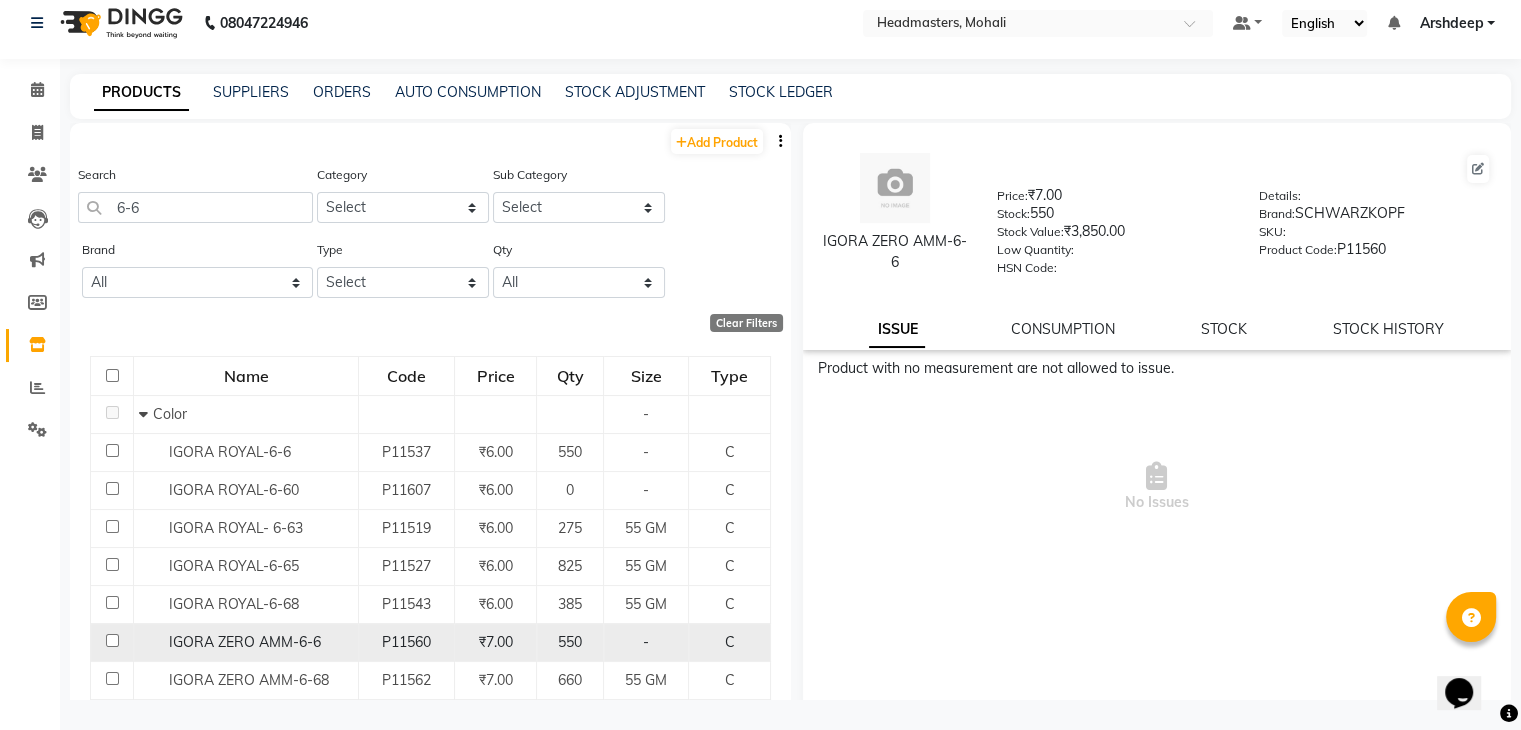 click on "-" 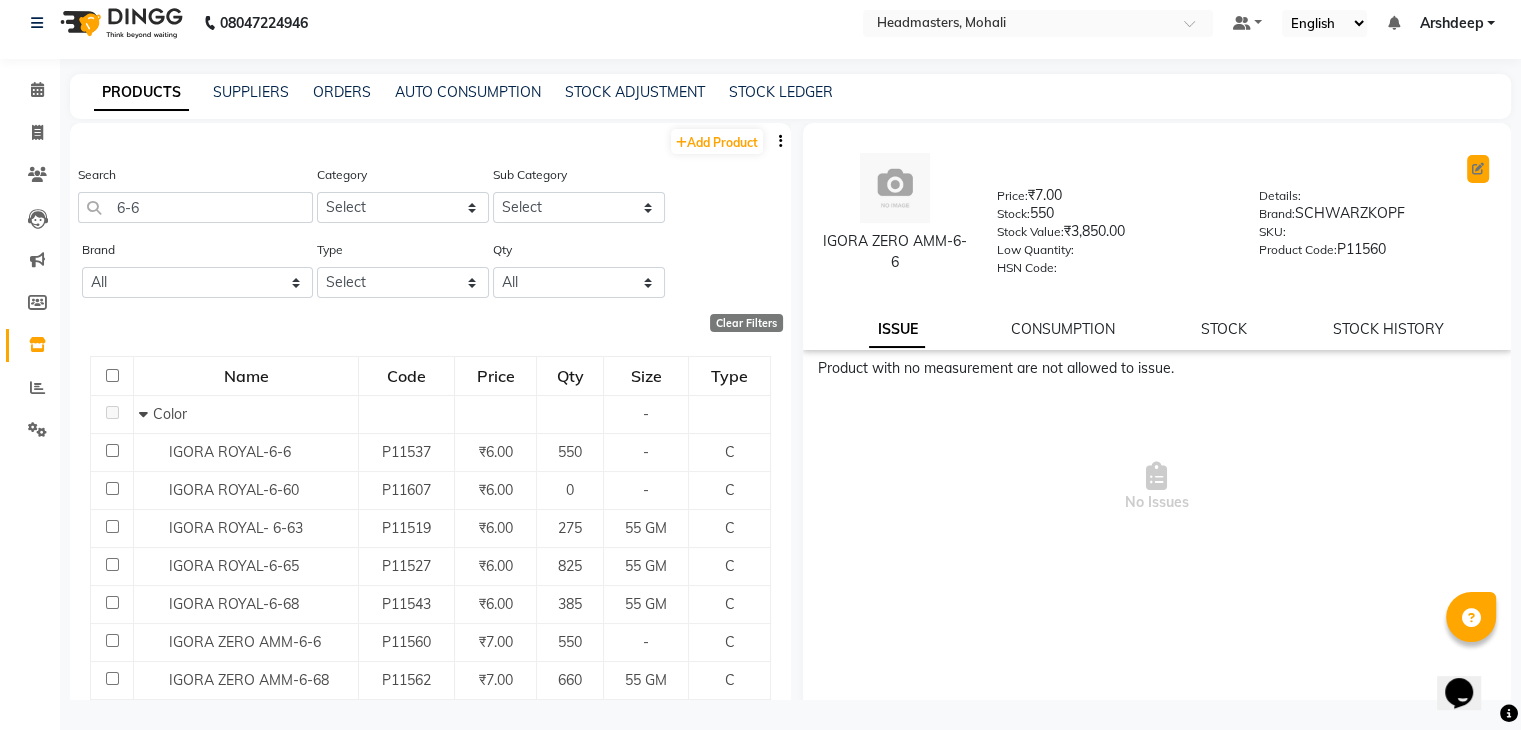 click 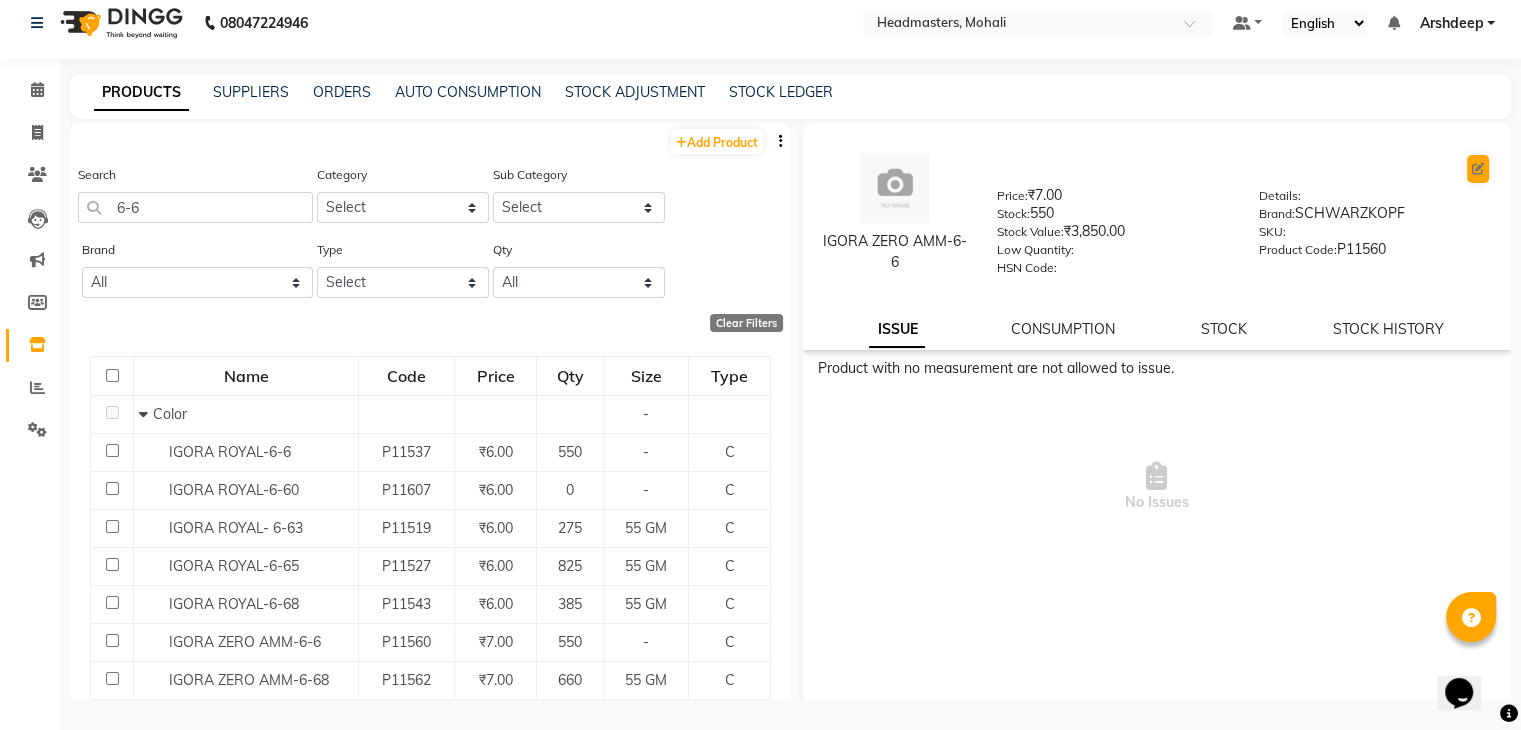 select on "C" 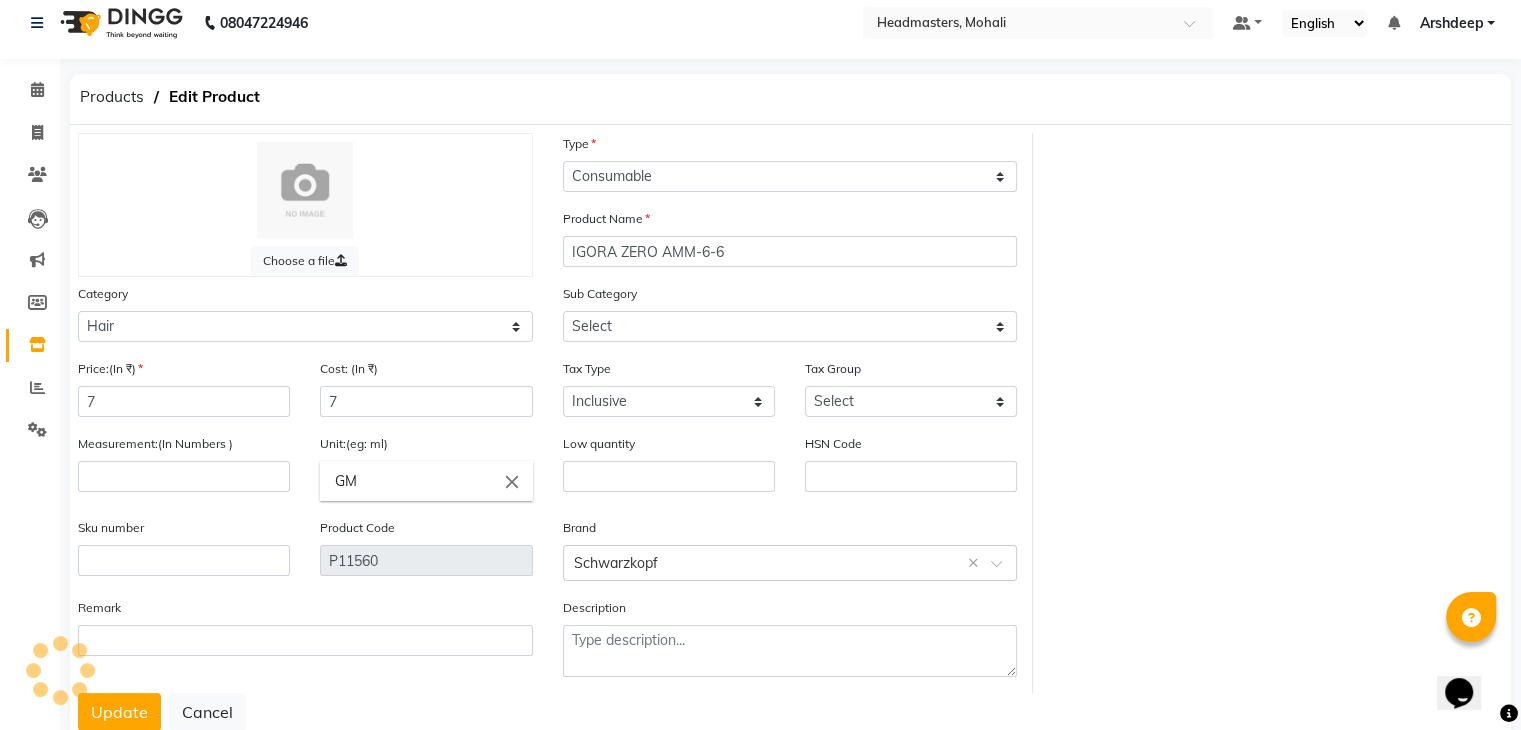 select on "1099101107" 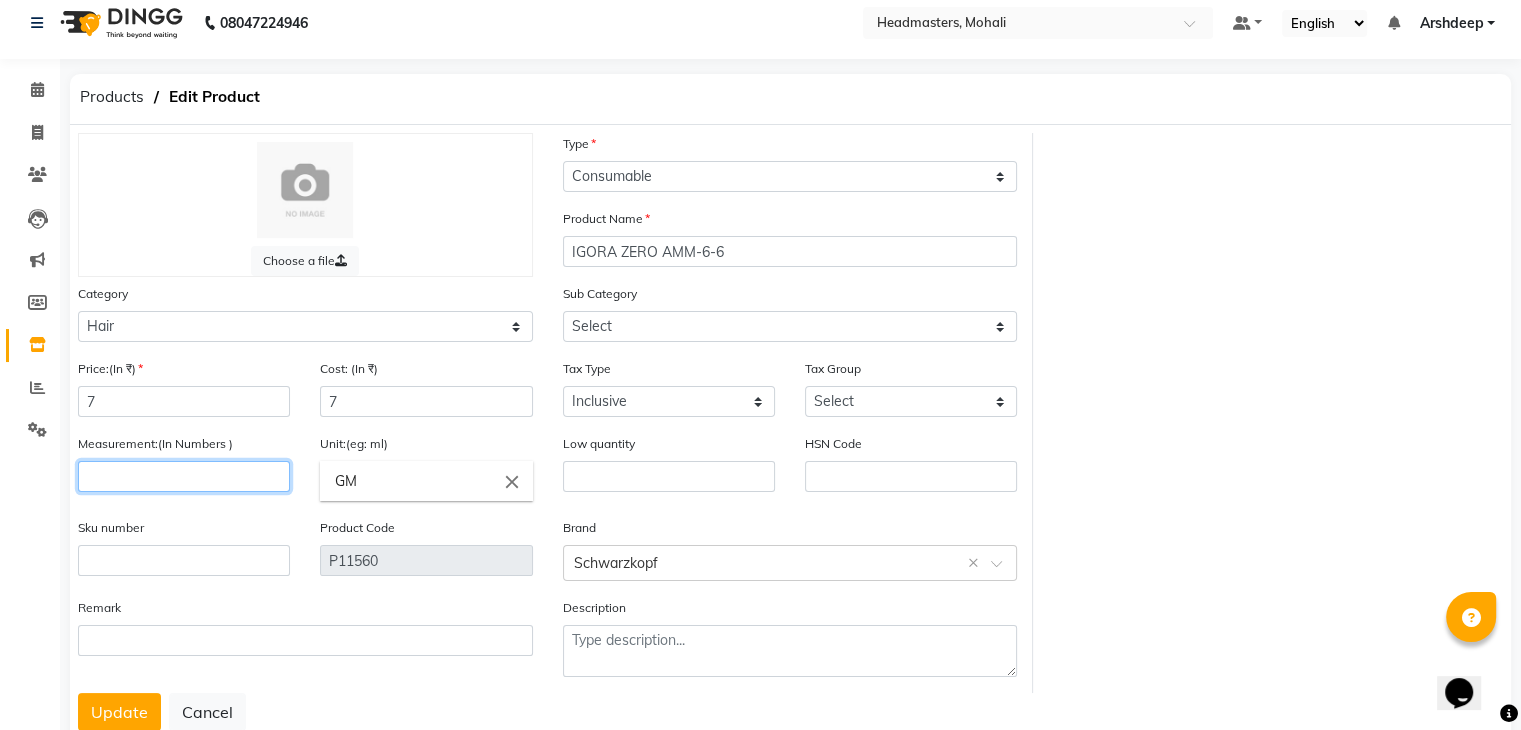 click 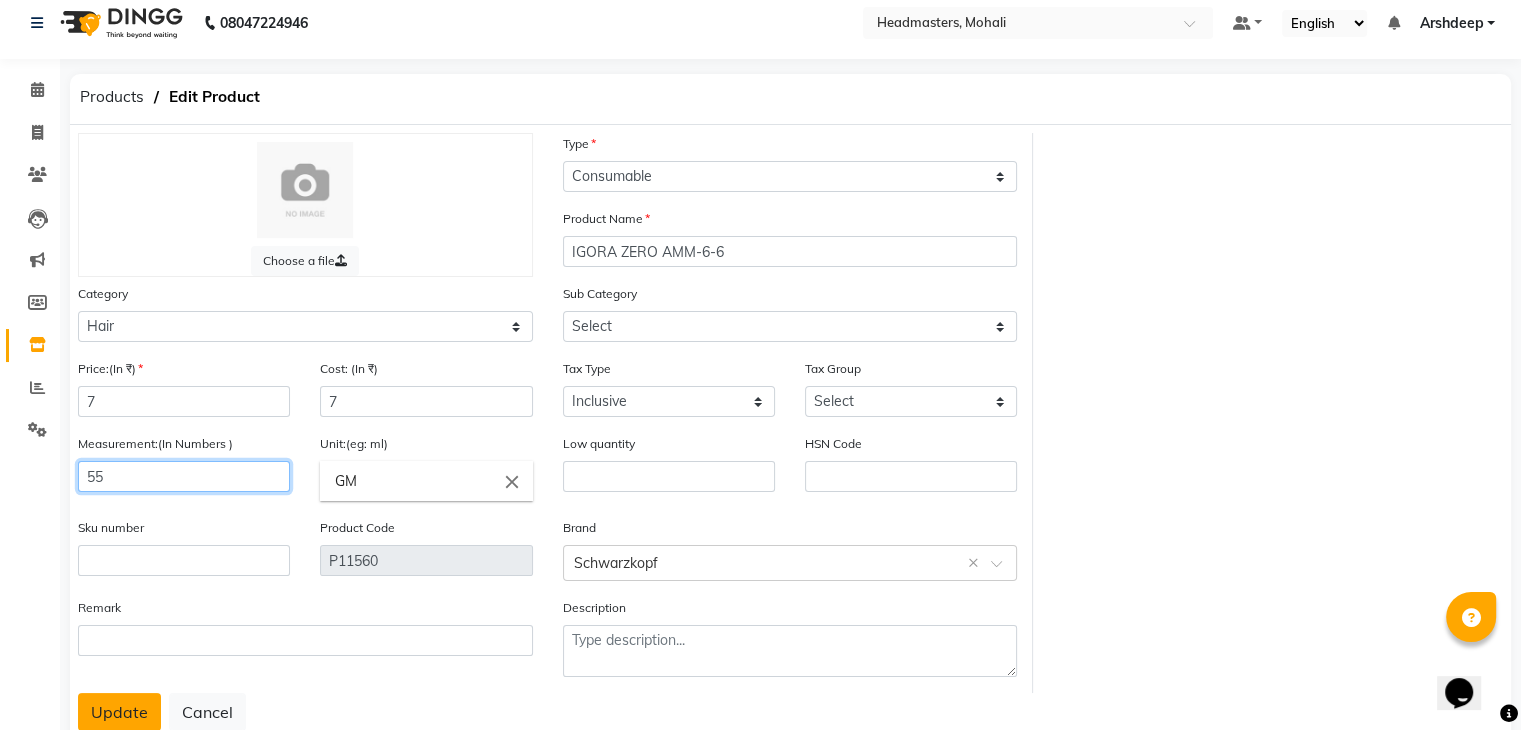 type on "55" 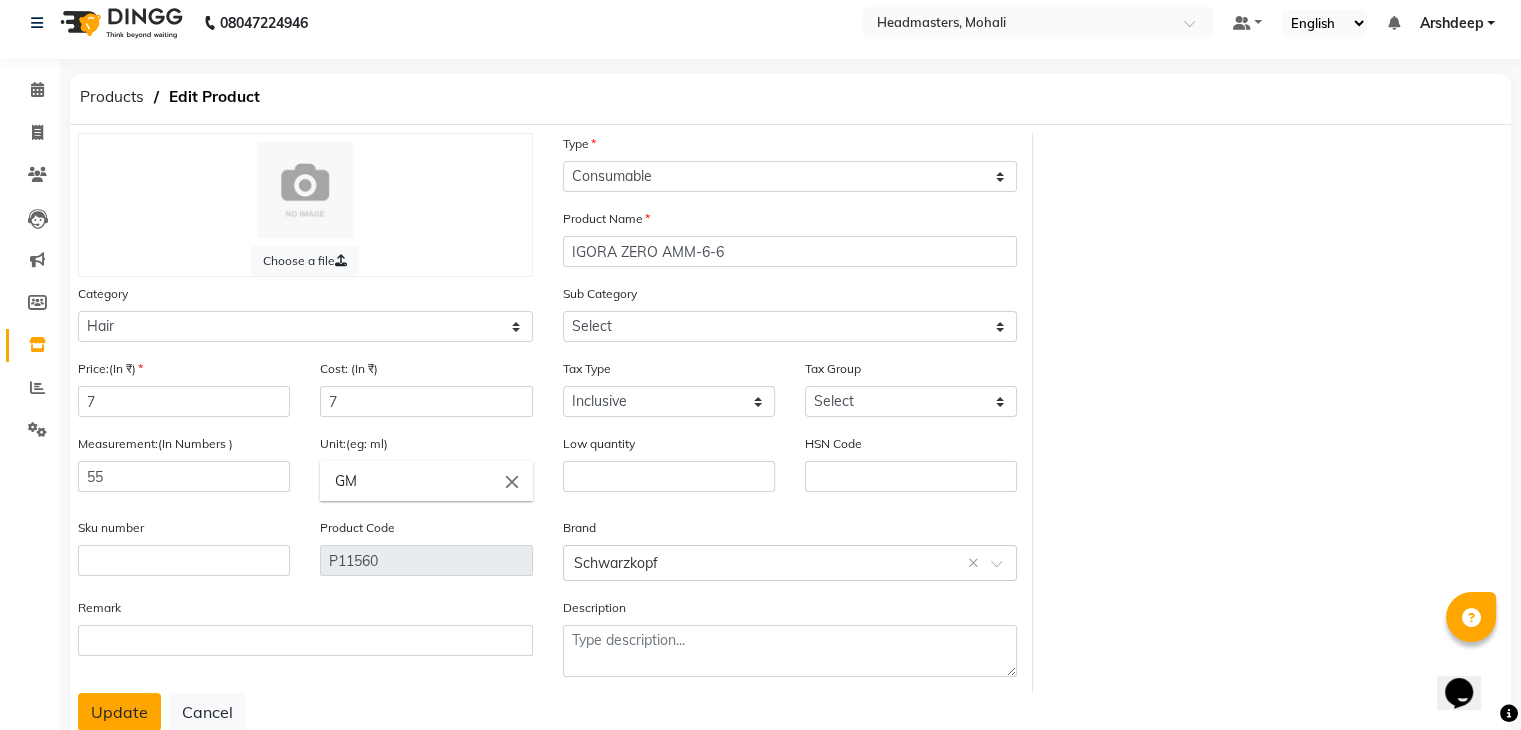 click on "Update" 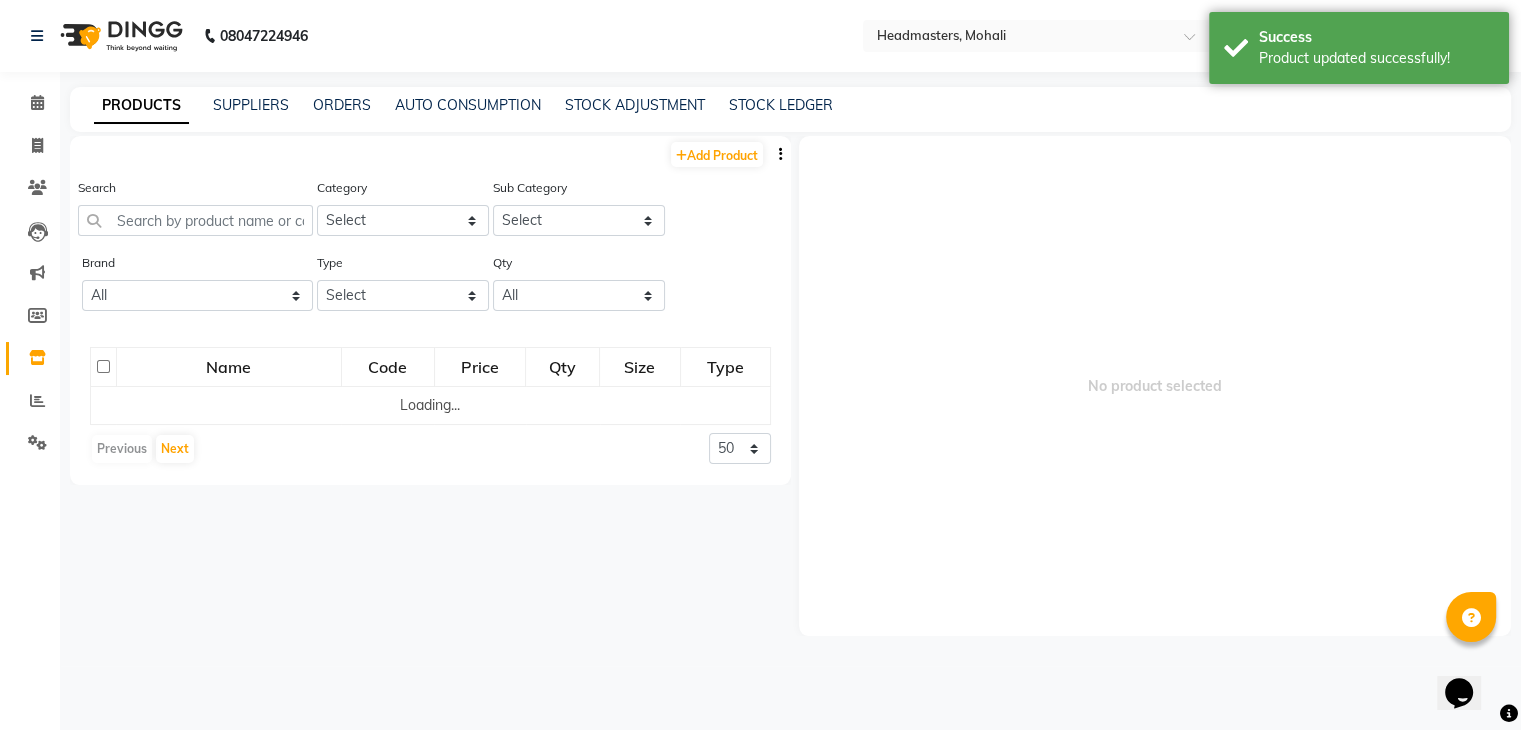 scroll, scrollTop: 0, scrollLeft: 0, axis: both 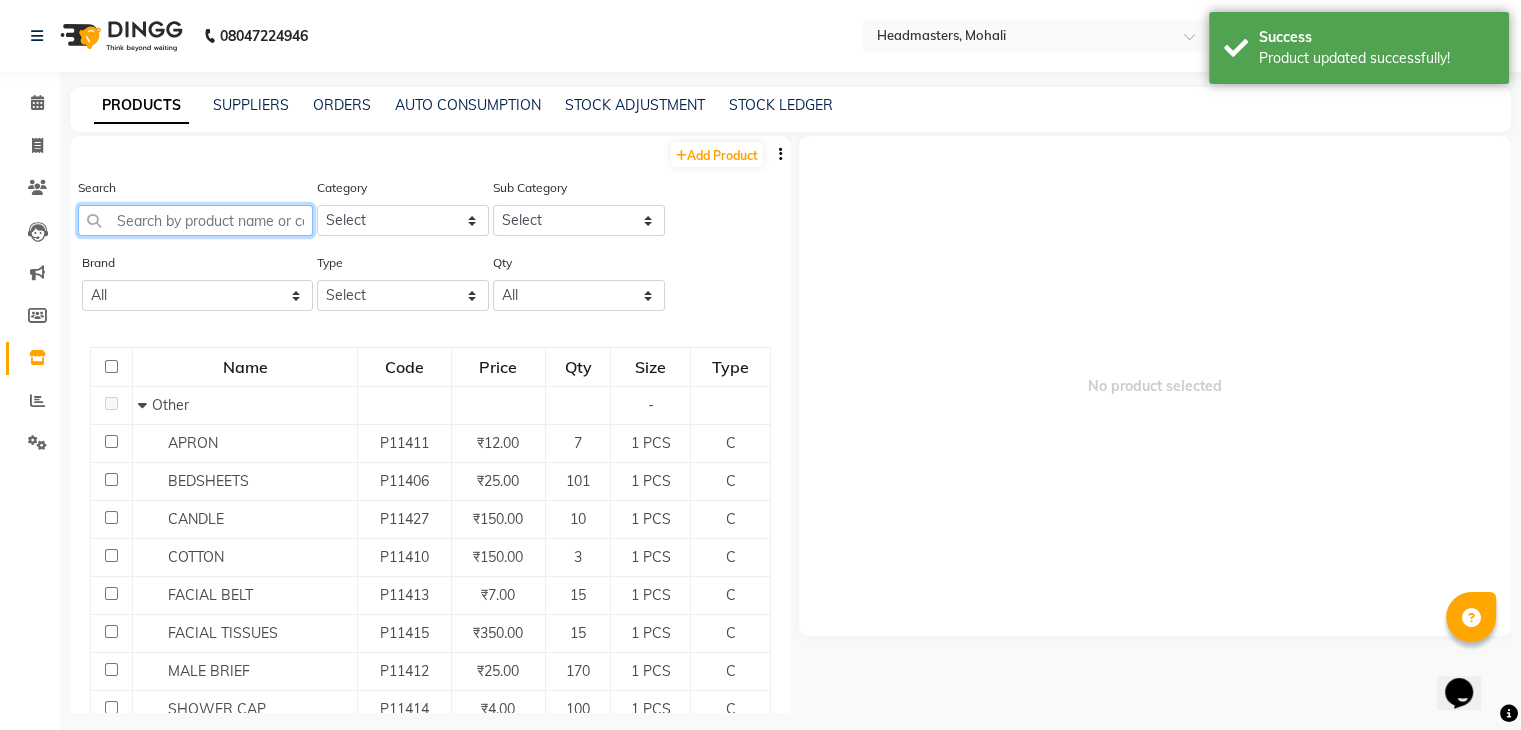 click 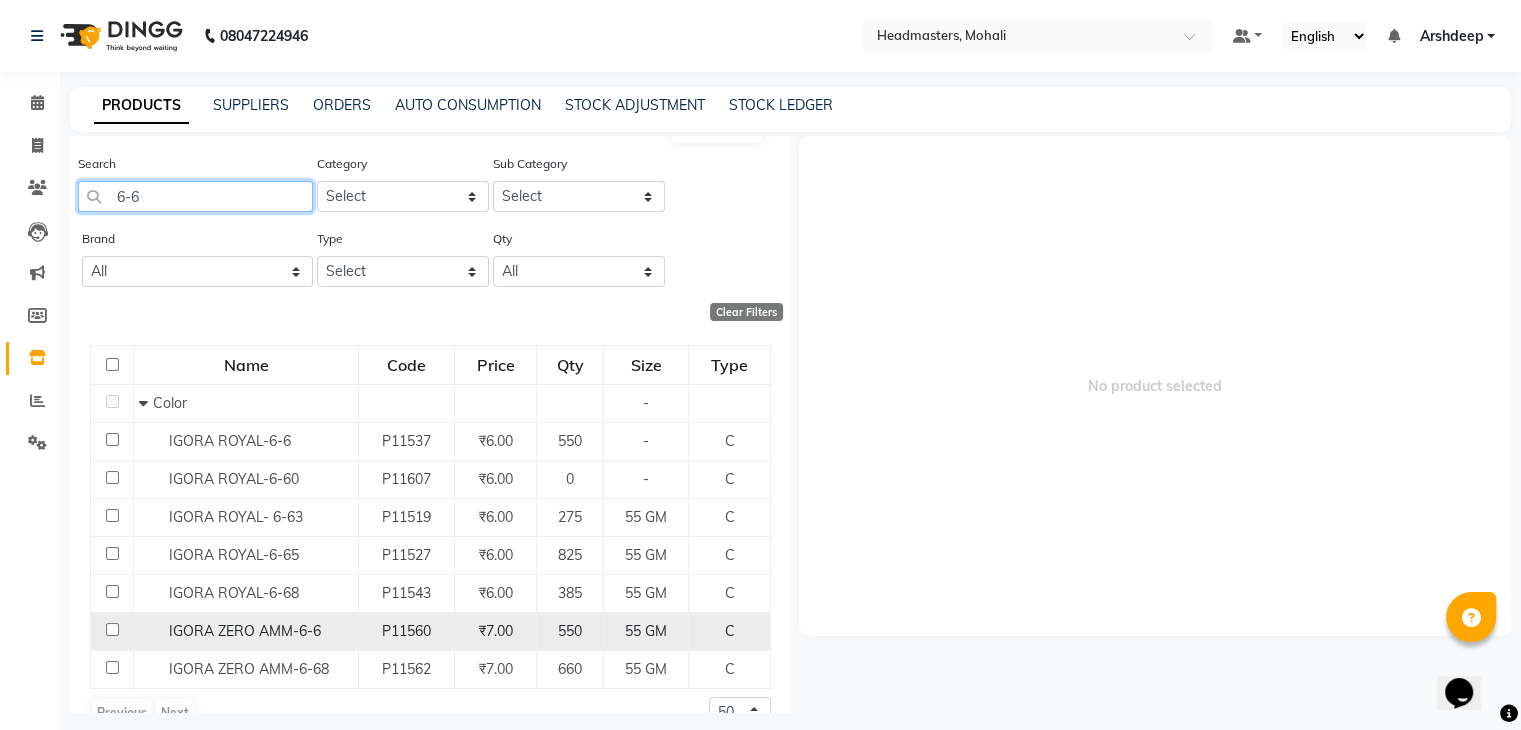 scroll, scrollTop: 26, scrollLeft: 0, axis: vertical 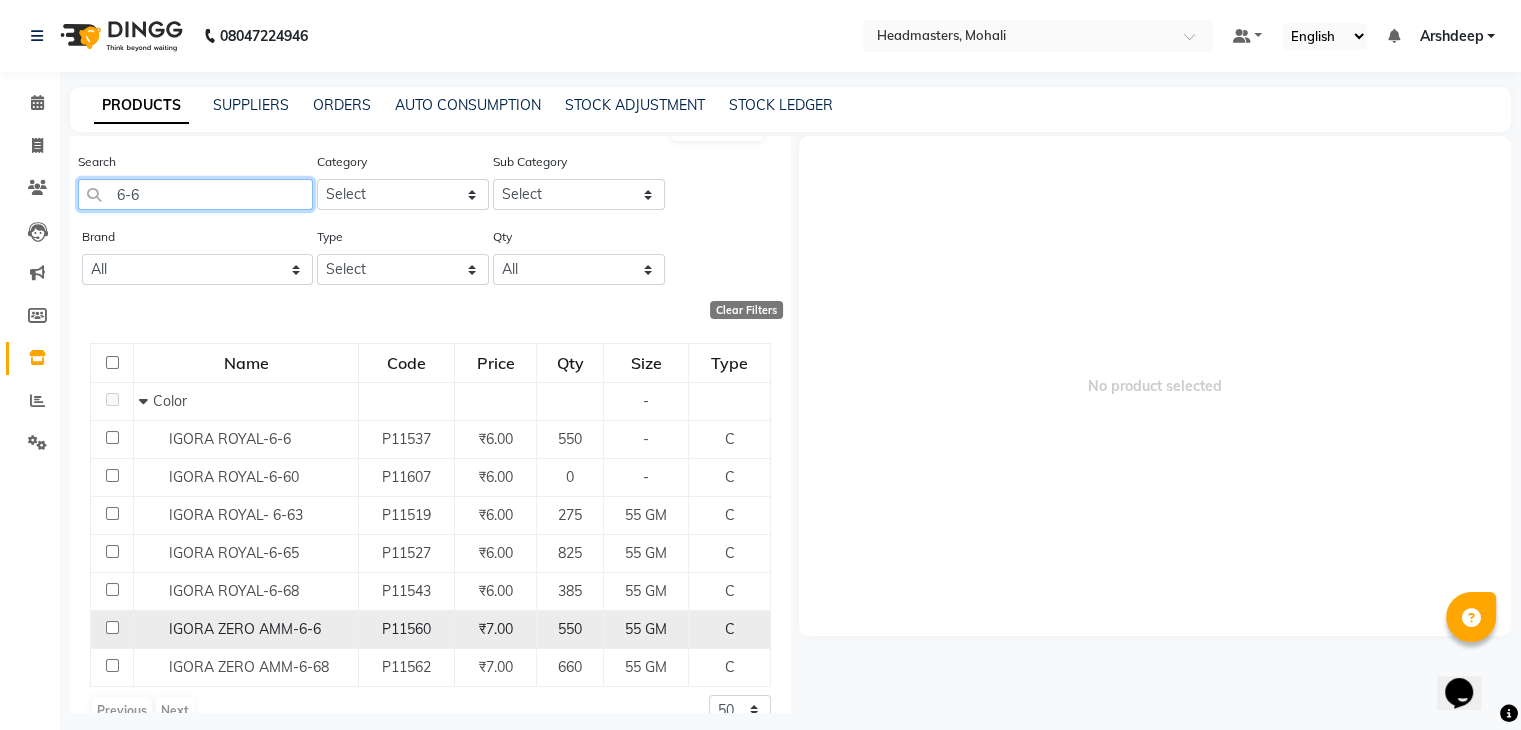 type on "6-6" 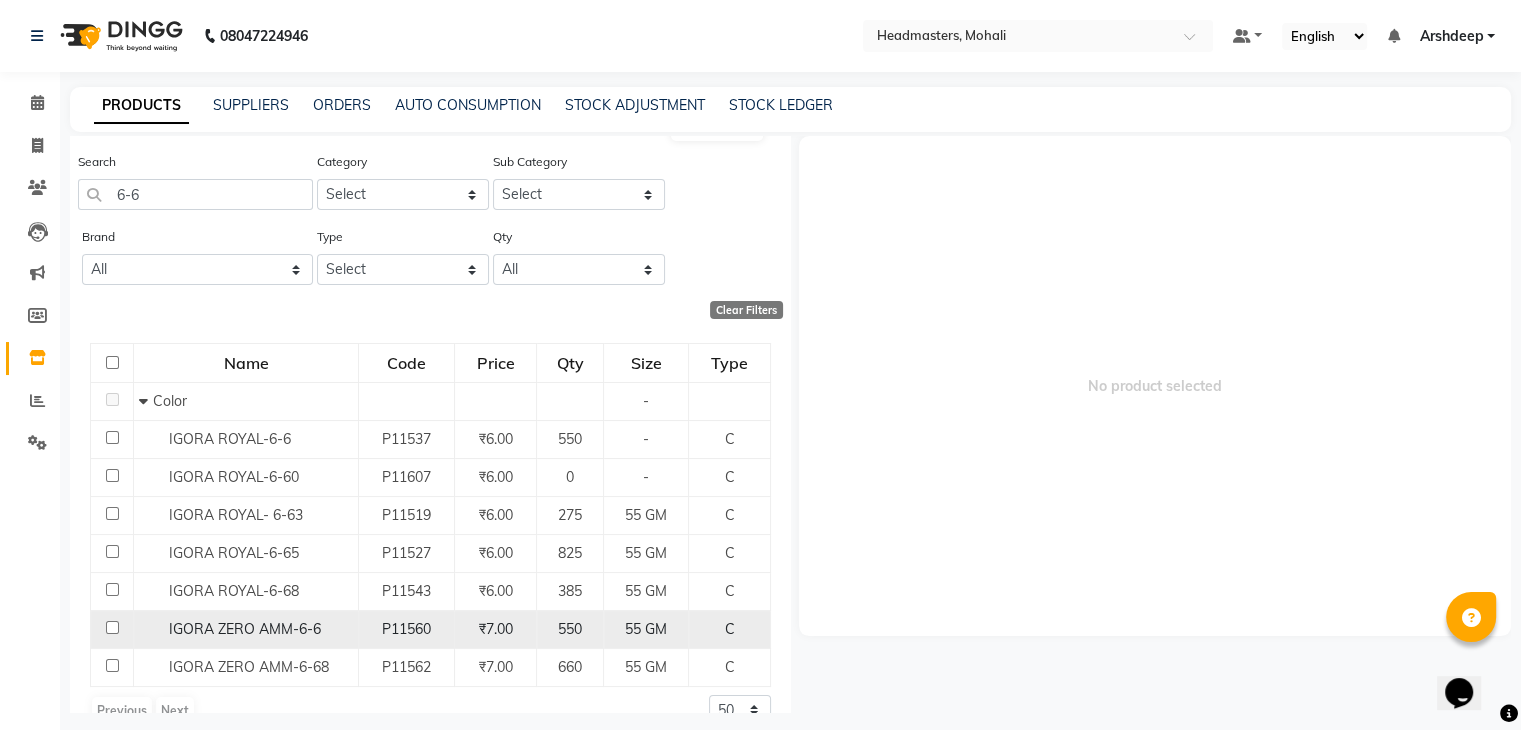 click on "IGORA ZERO AMM-6-6" 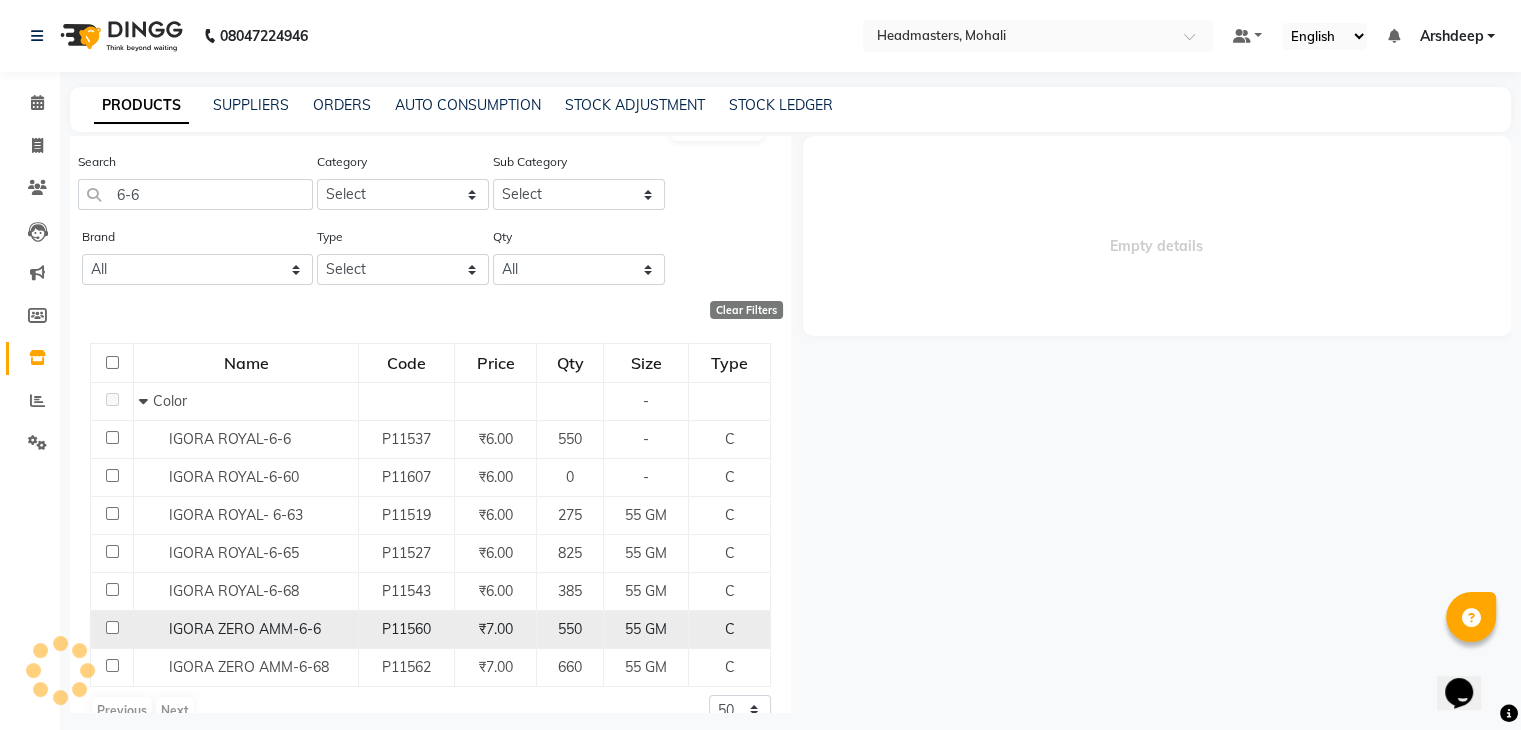 select 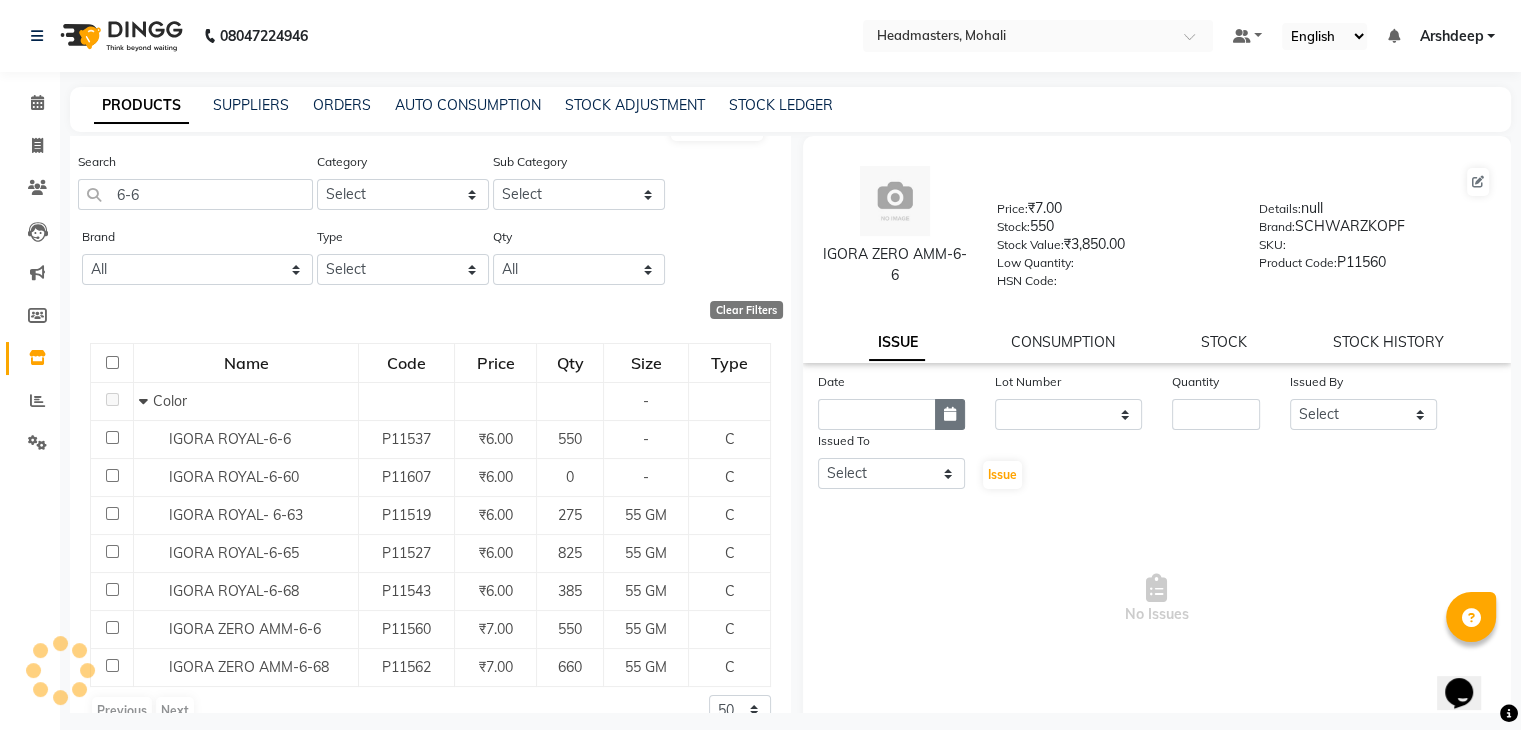 click 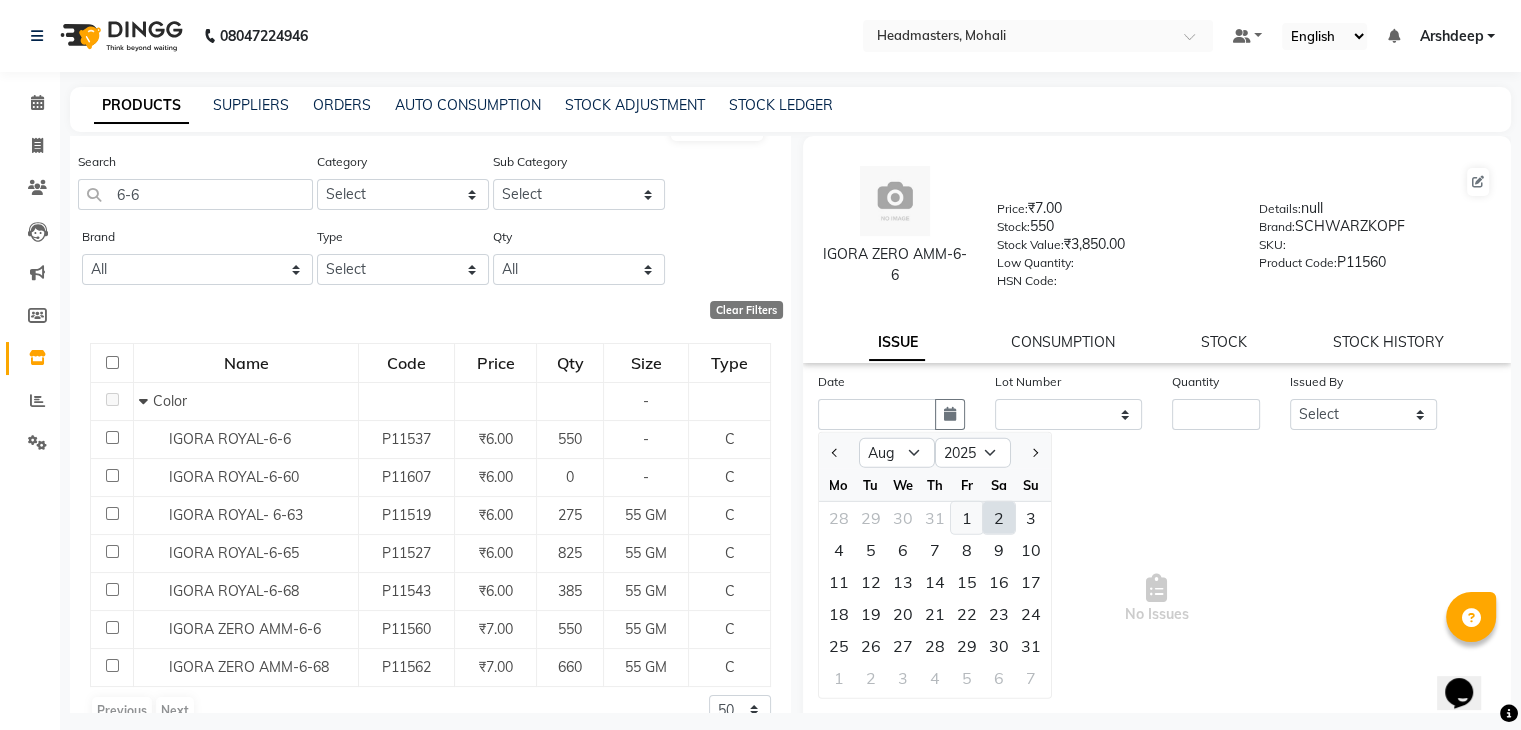 click on "1" 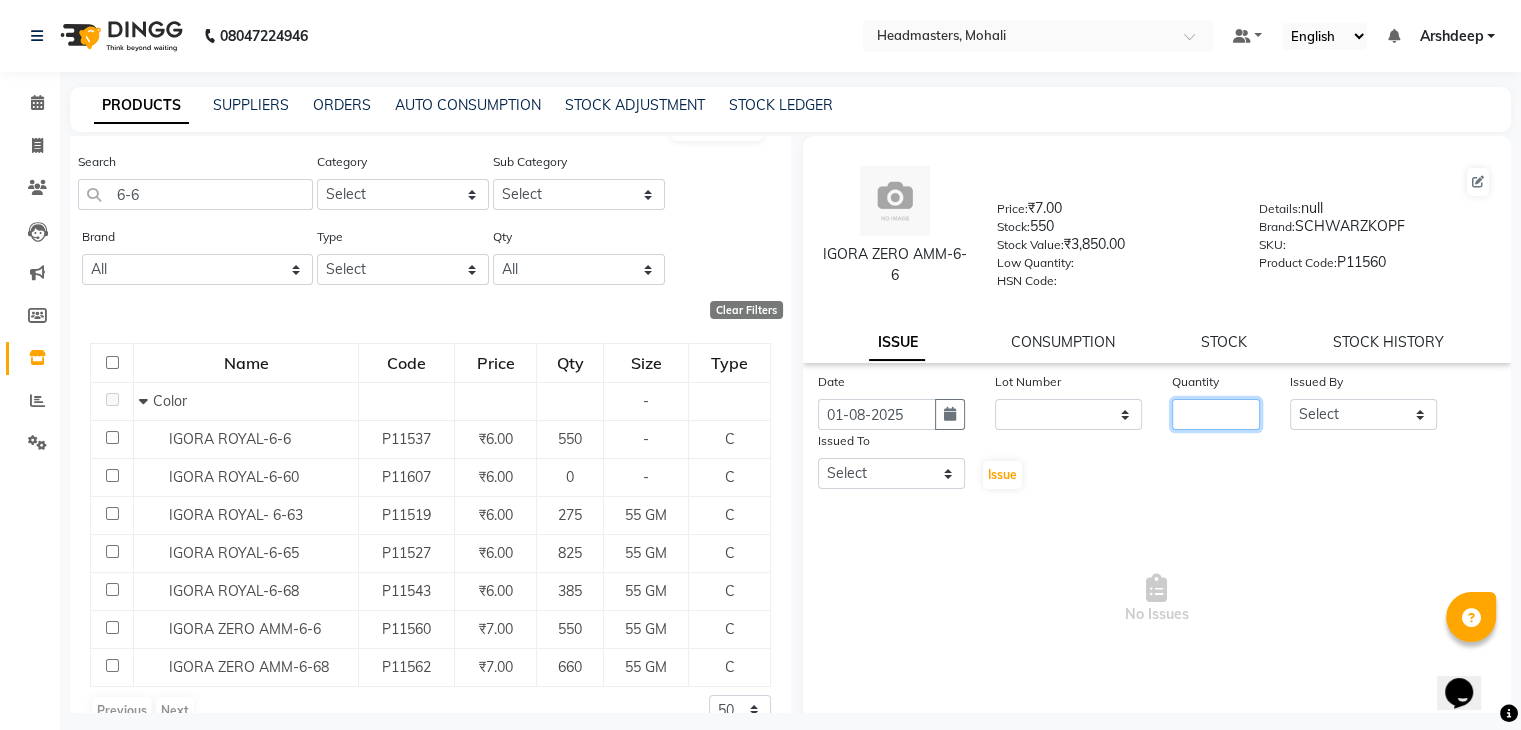 click 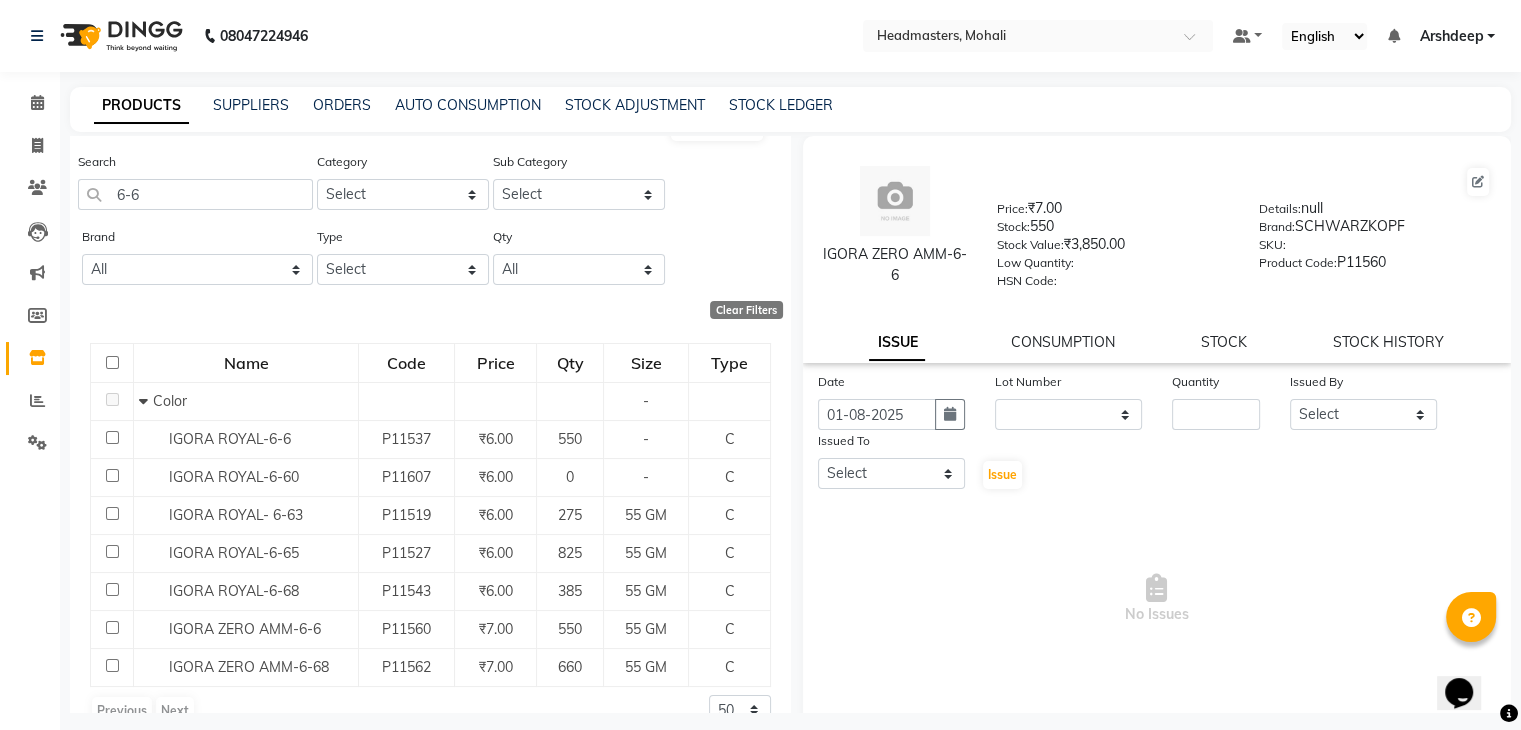 click on "No Issues" at bounding box center [1157, 599] 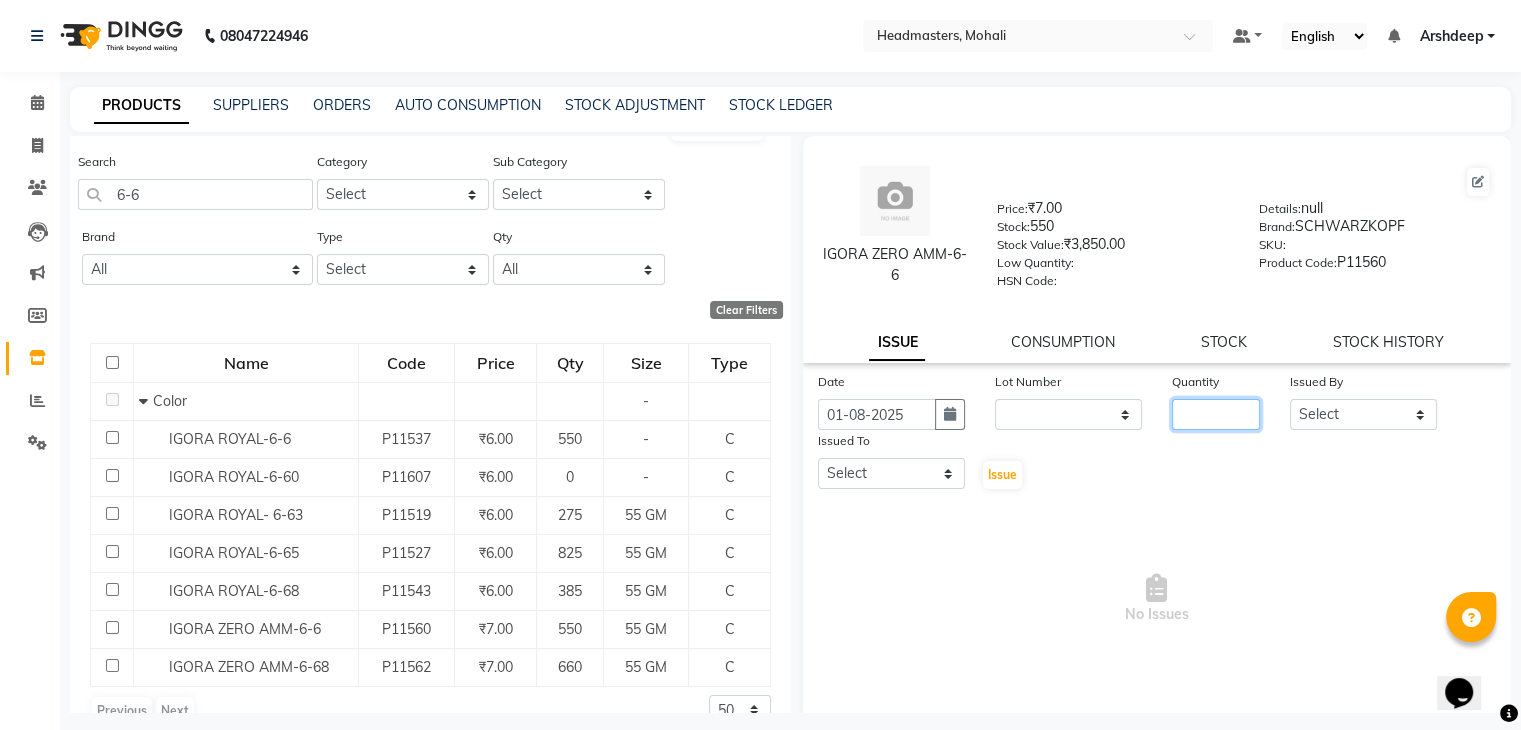 click 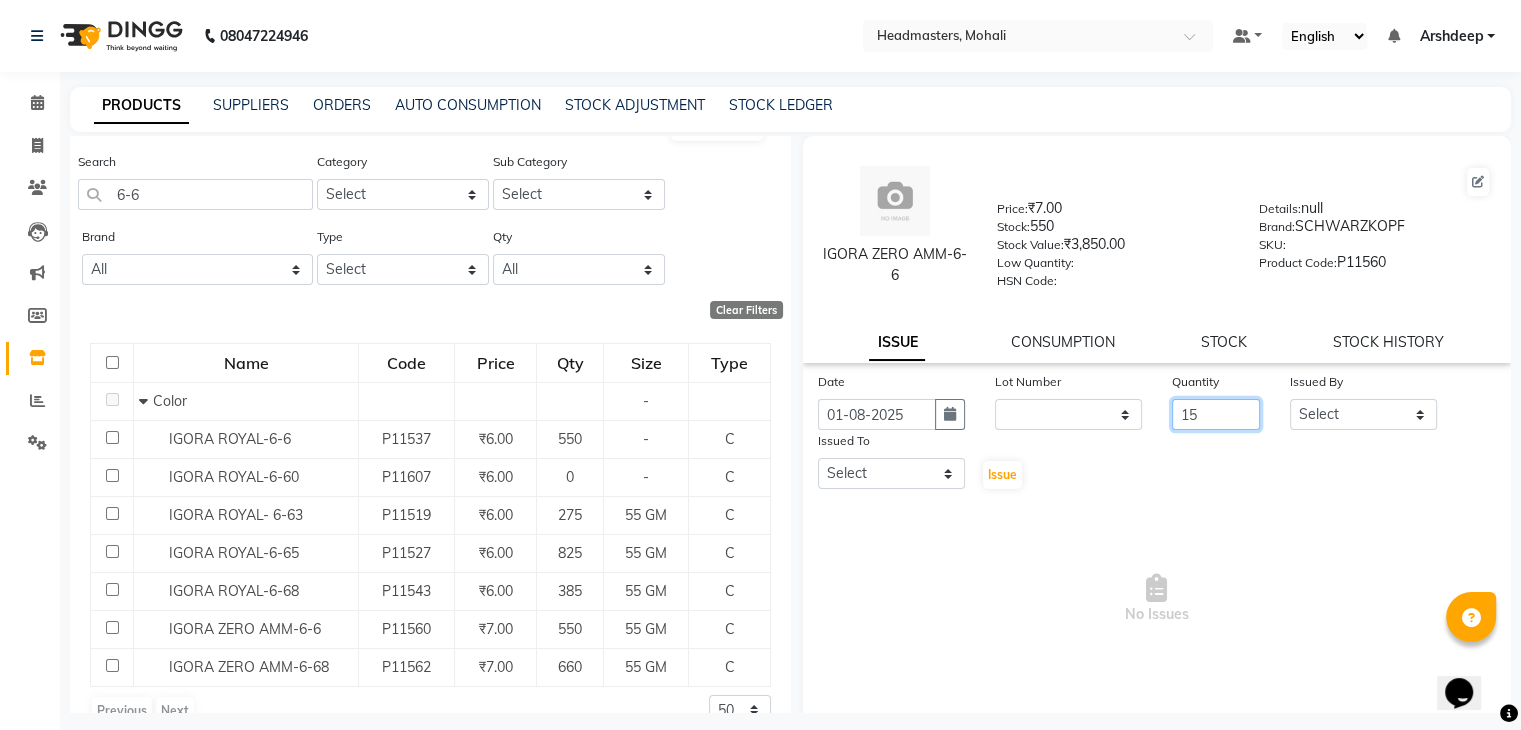 type on "15" 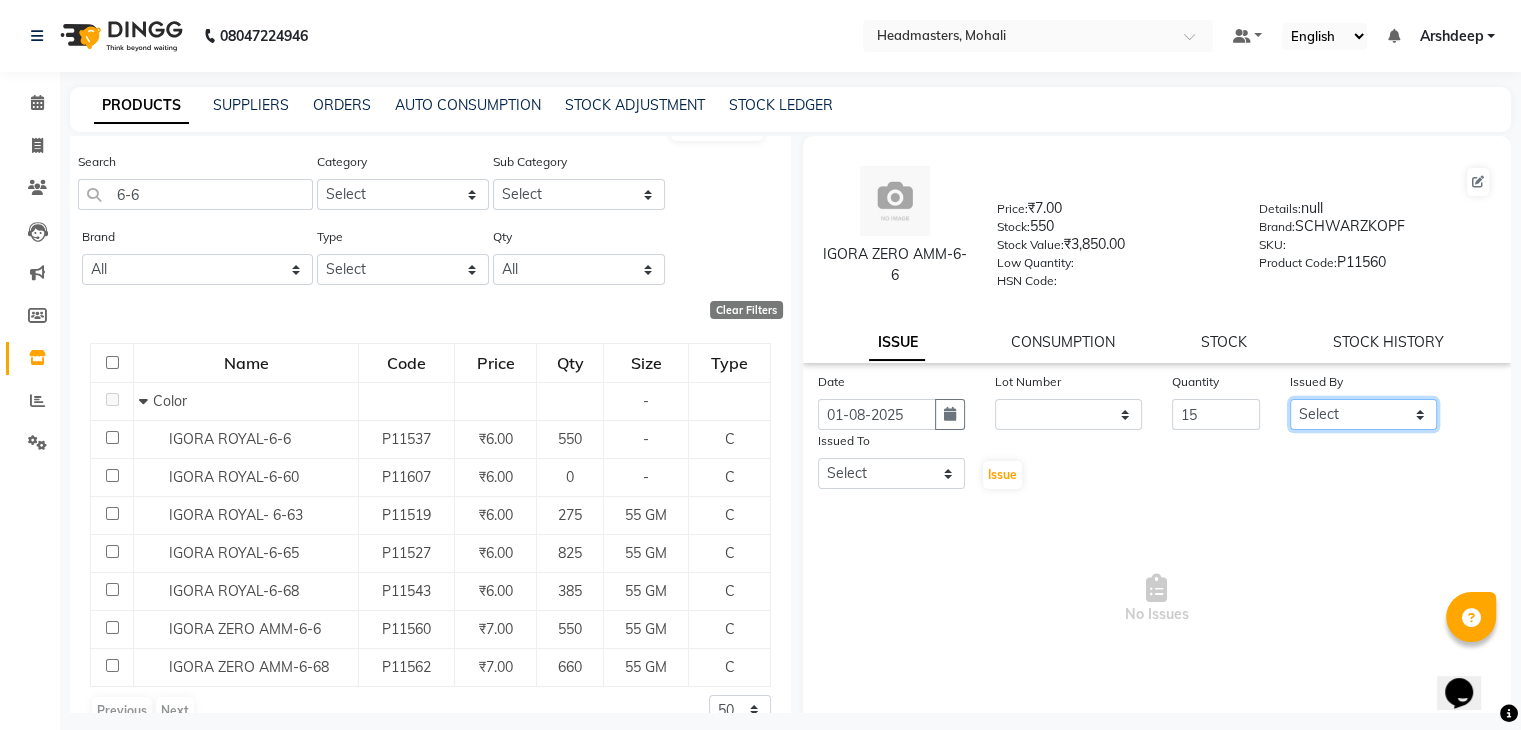click on "Select AARIF Aarif Ansari Ali ANJANA ANJU Arshdeep Aryan Asad  Azam BALWINDER BHAWNA BIMLA CHETAN Deepak  HARRY Headmasters Honey Sidhu Jyoti karamdeep Manav MICHAEL Navdeep NEETU NEETU -  FRONT DESK  NEHA PREET PRINCE RAVI ROOP SACHIN KUMAR Sagar SAIF SARJU SAURAV SHAHZAD SHARAN SHARDA SHELLY SHUBHAM  SOHAIL SOHAN  VICkY Yamini" 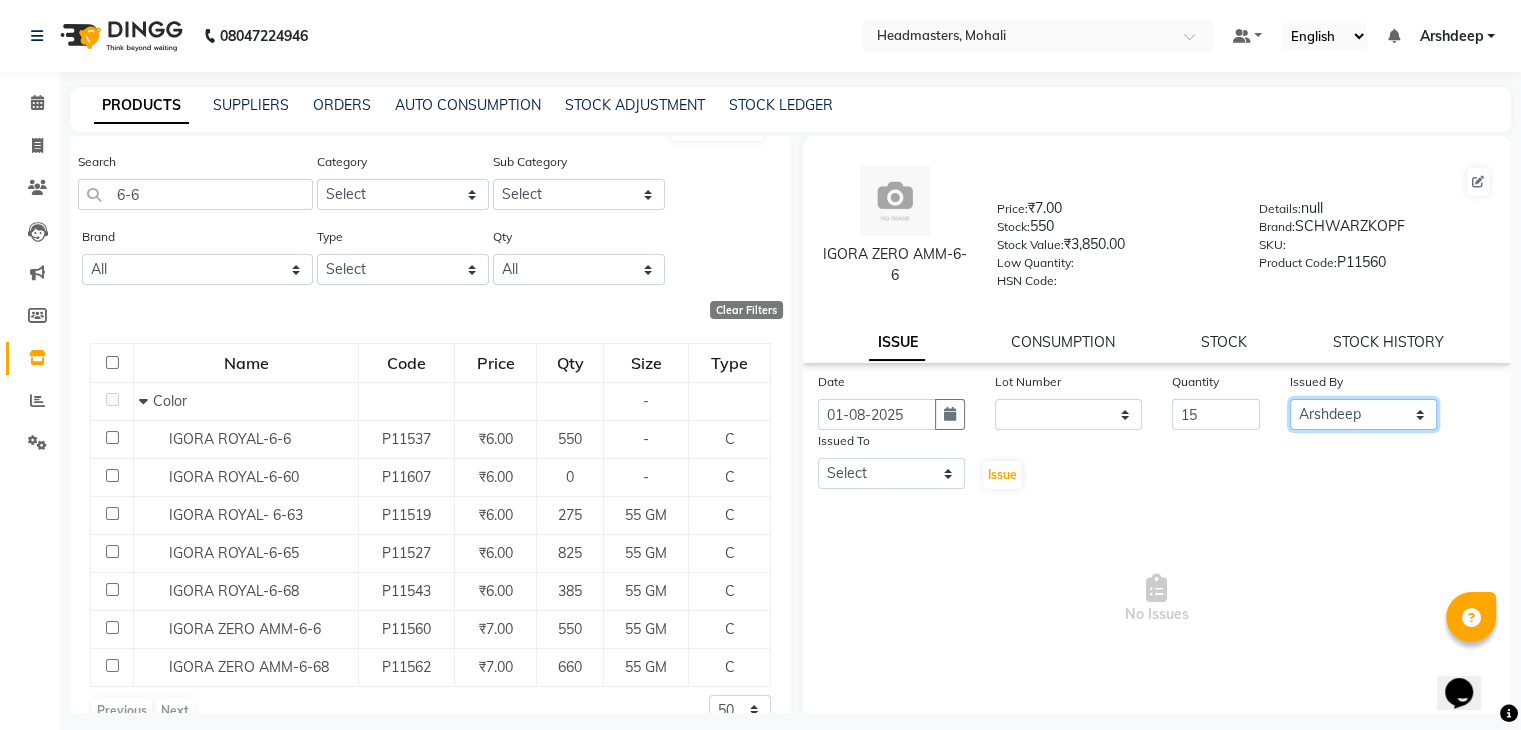 click on "Select AARIF Aarif Ansari Ali ANJANA ANJU Arshdeep Aryan Asad  Azam BALWINDER BHAWNA BIMLA CHETAN Deepak  HARRY Headmasters Honey Sidhu Jyoti karamdeep Manav MICHAEL Navdeep NEETU NEETU -  FRONT DESK  NEHA PREET PRINCE RAVI ROOP SACHIN KUMAR Sagar SAIF SARJU SAURAV SHAHZAD SHARAN SHARDA SHELLY SHUBHAM  SOHAIL SOHAN  VICkY Yamini" 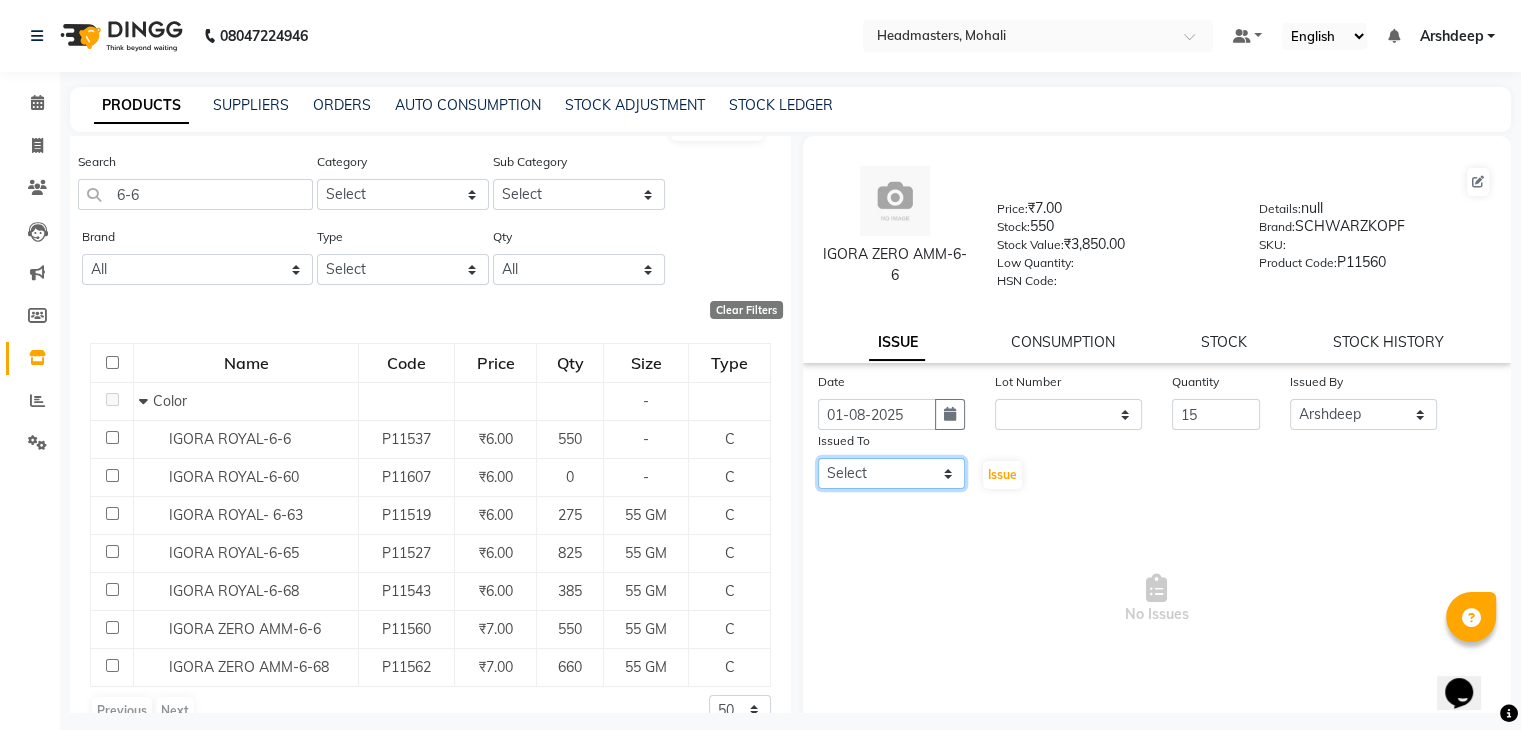 click on "Select AARIF Aarif Ansari Ali ANJANA ANJU Arshdeep Aryan Asad  Azam BALWINDER BHAWNA BIMLA CHETAN Deepak  HARRY Headmasters Honey Sidhu Jyoti karamdeep Manav MICHAEL Navdeep NEETU NEETU -  FRONT DESK  NEHA PREET PRINCE RAVI ROOP SACHIN KUMAR Sagar SAIF SARJU SAURAV SHAHZAD SHARAN SHARDA SHELLY SHUBHAM  SOHAIL SOHAN  VICkY Yamini" 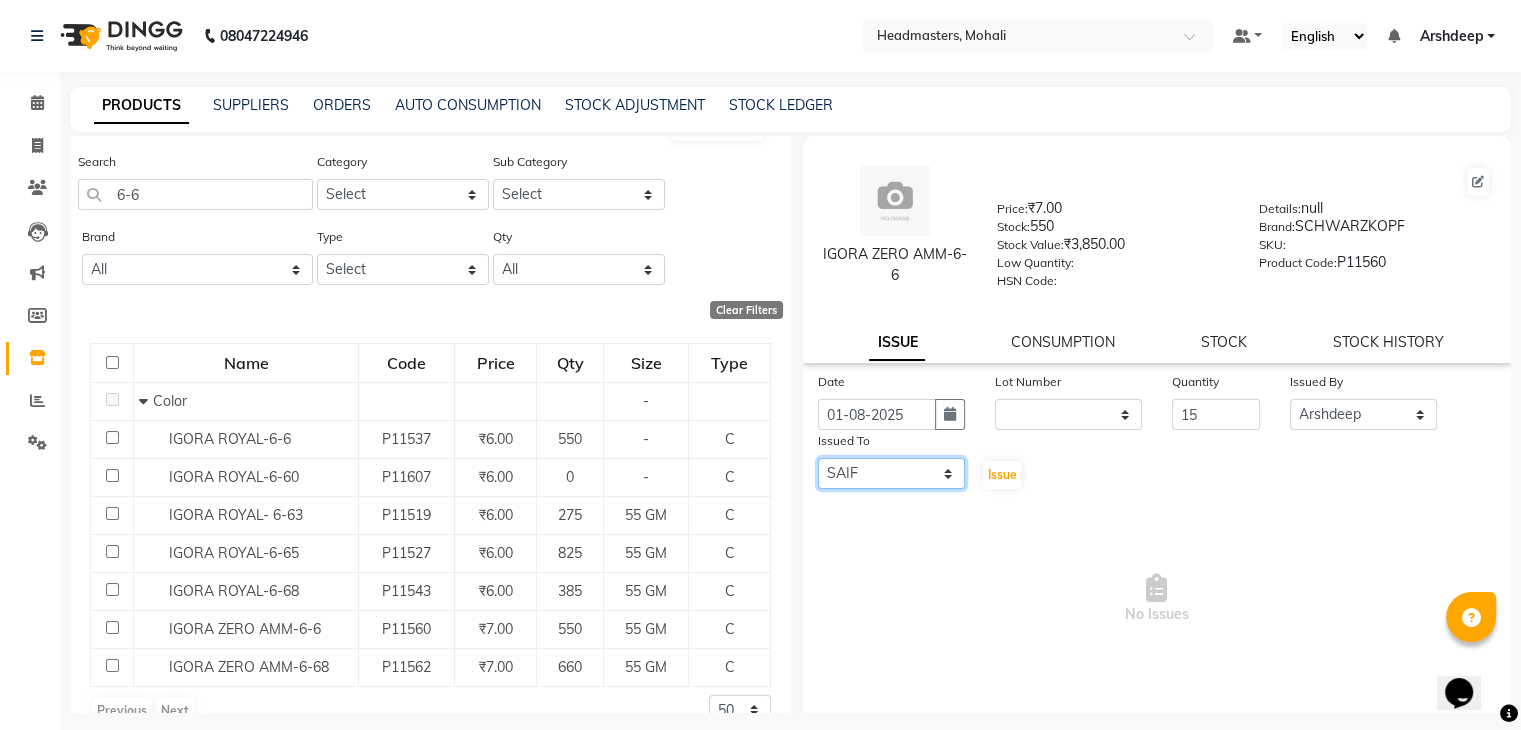 click on "Select AARIF Aarif Ansari Ali ANJANA ANJU Arshdeep Aryan Asad  Azam BALWINDER BHAWNA BIMLA CHETAN Deepak  HARRY Headmasters Honey Sidhu Jyoti karamdeep Manav MICHAEL Navdeep NEETU NEETU -  FRONT DESK  NEHA PREET PRINCE RAVI ROOP SACHIN KUMAR Sagar SAIF SARJU SAURAV SHAHZAD SHARAN SHARDA SHELLY SHUBHAM  SOHAIL SOHAN  VICkY Yamini" 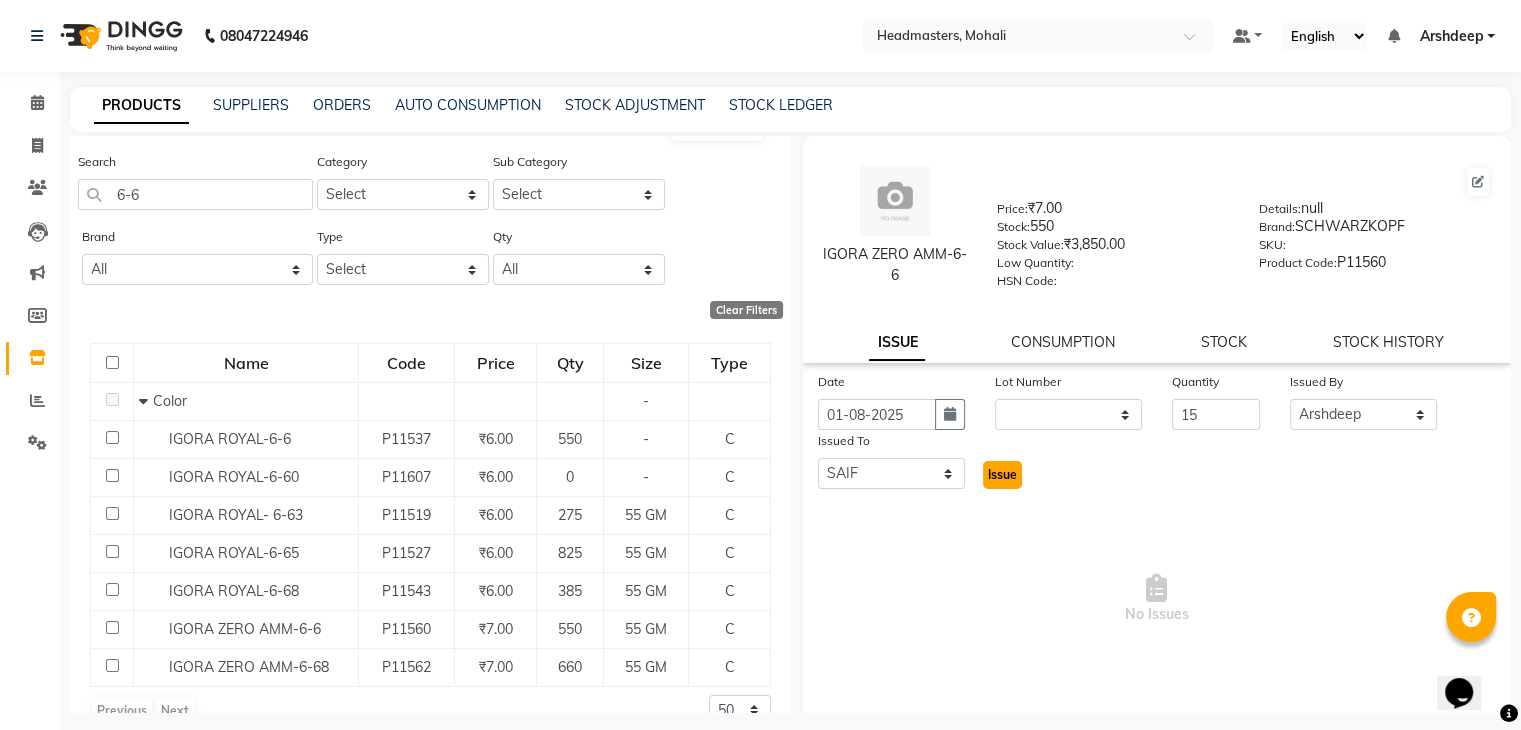 click on "Issue" 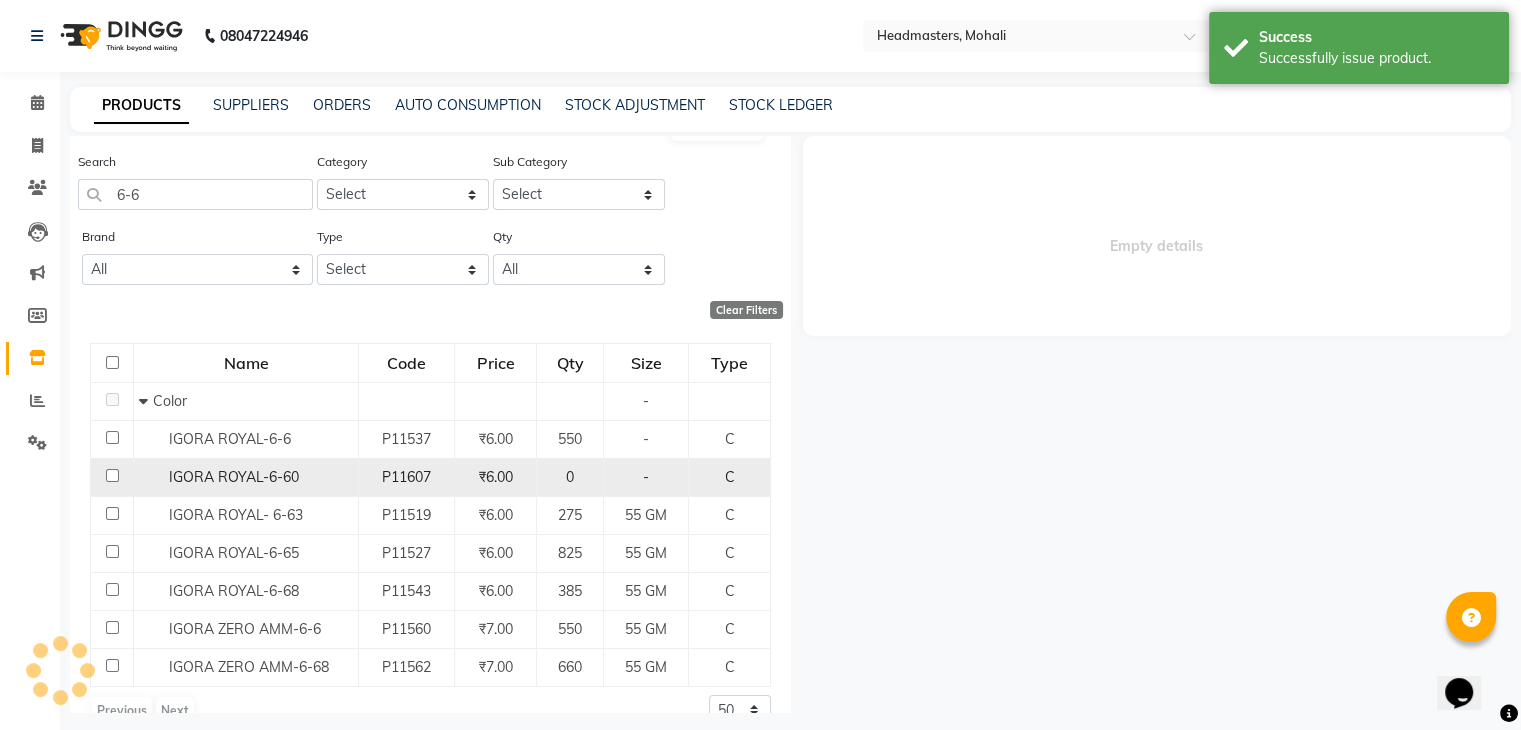 select 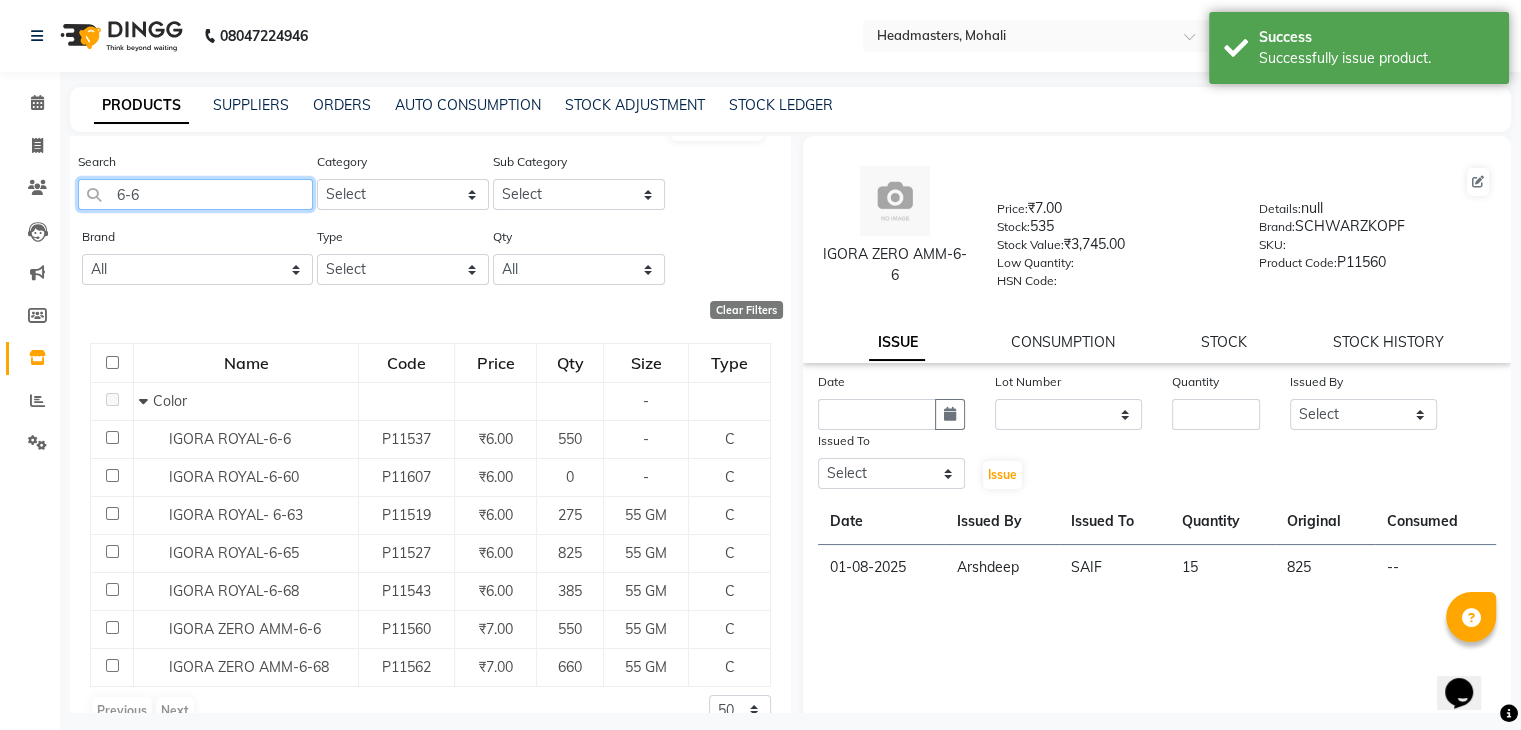 click on "6-6" 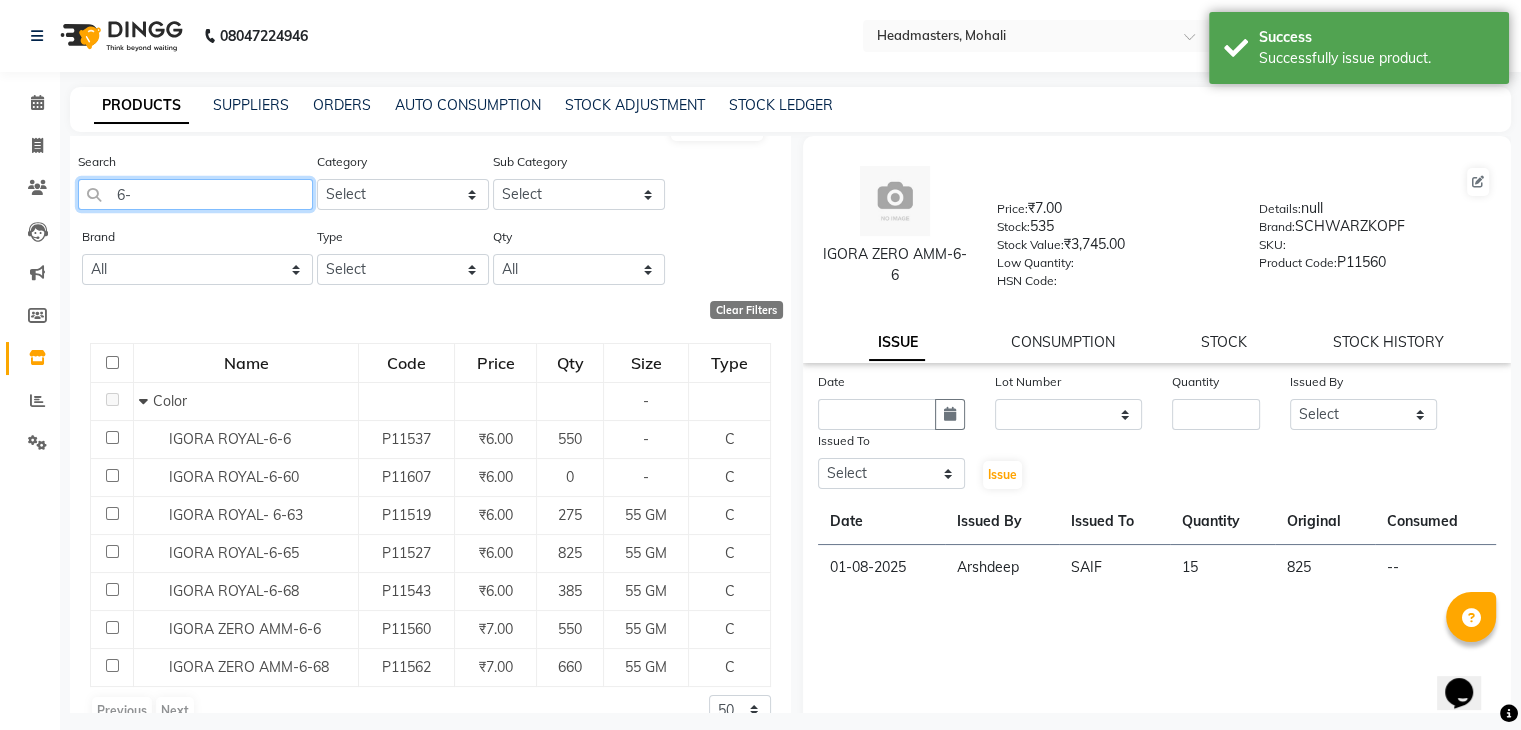type on "6" 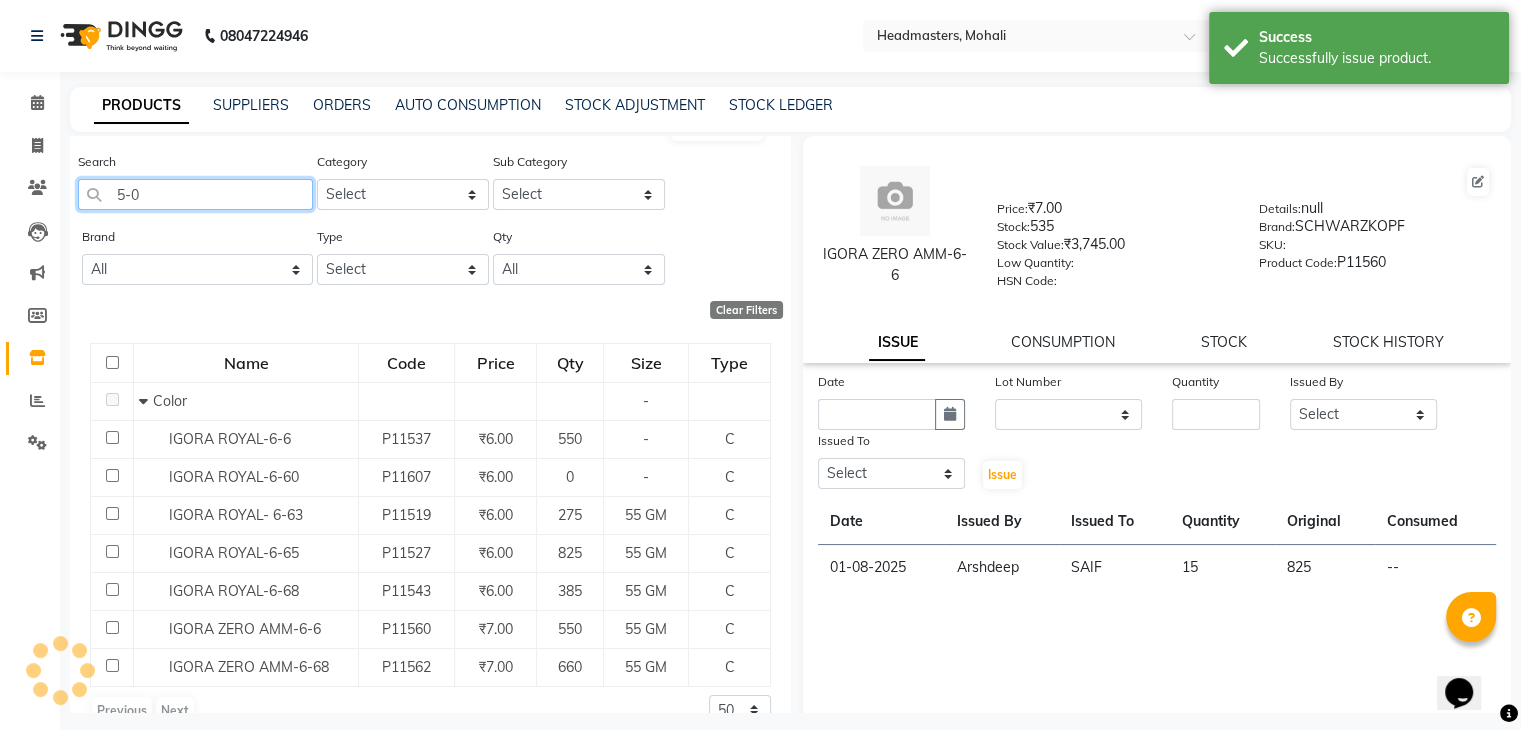 scroll, scrollTop: 0, scrollLeft: 0, axis: both 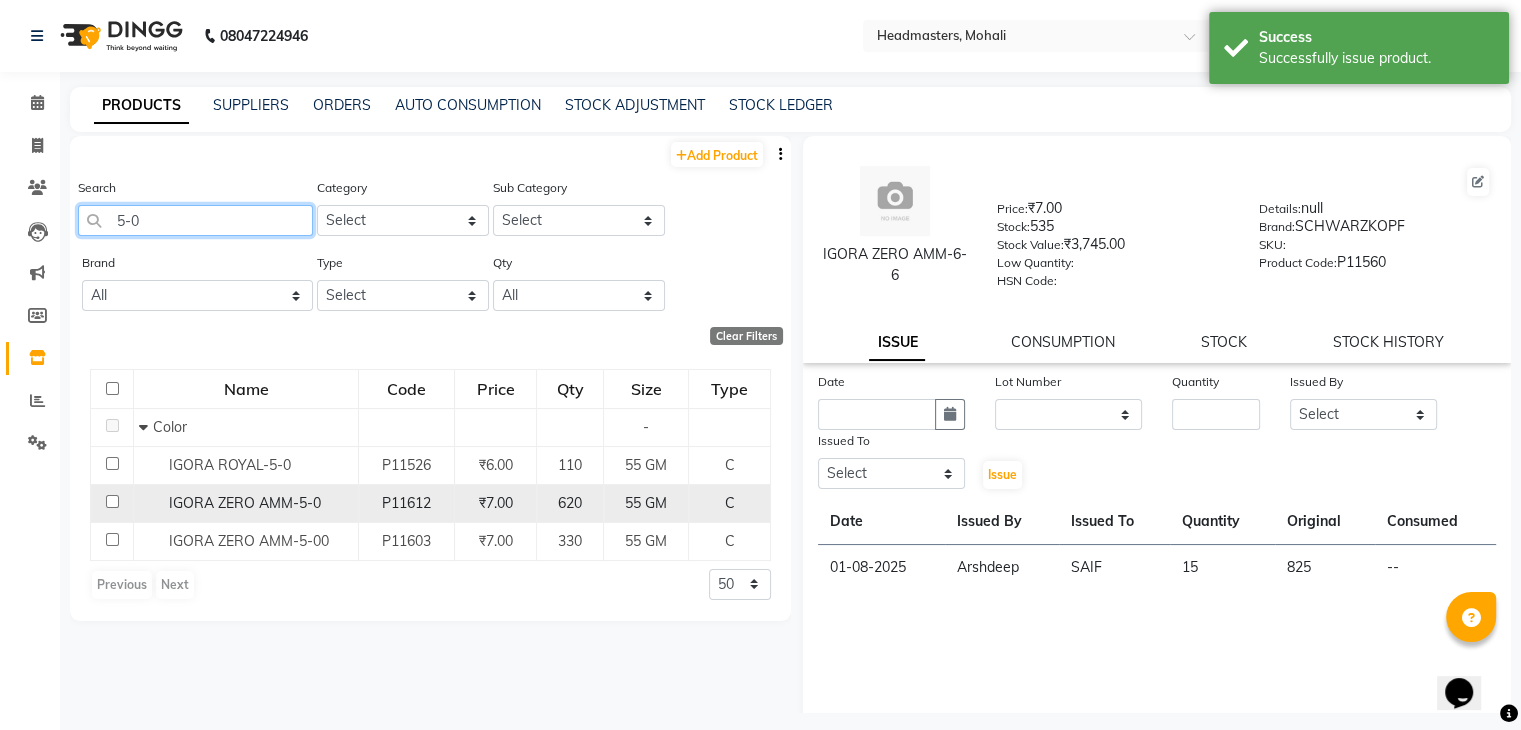 type on "5-0" 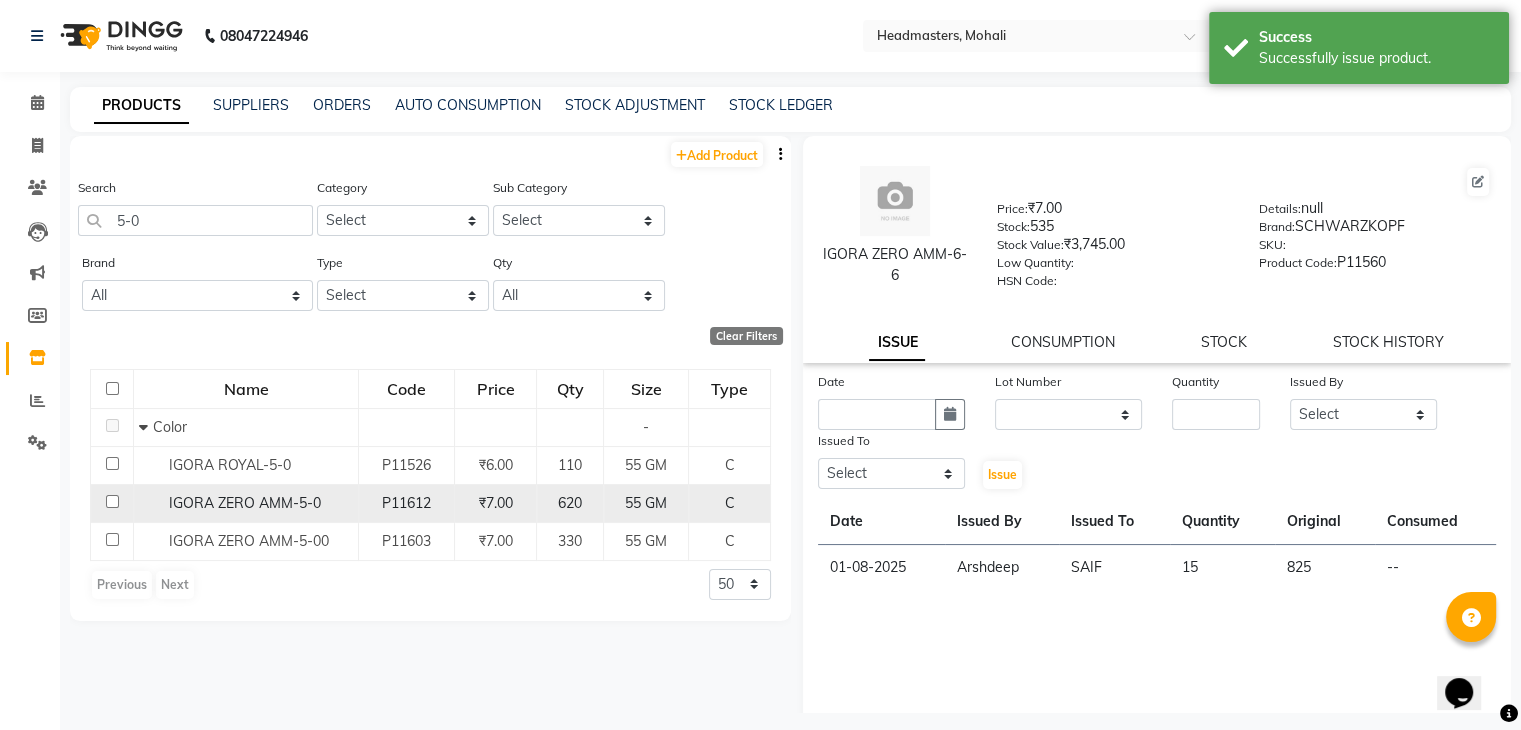 click on "IGORA ZERO AMM-5-0" 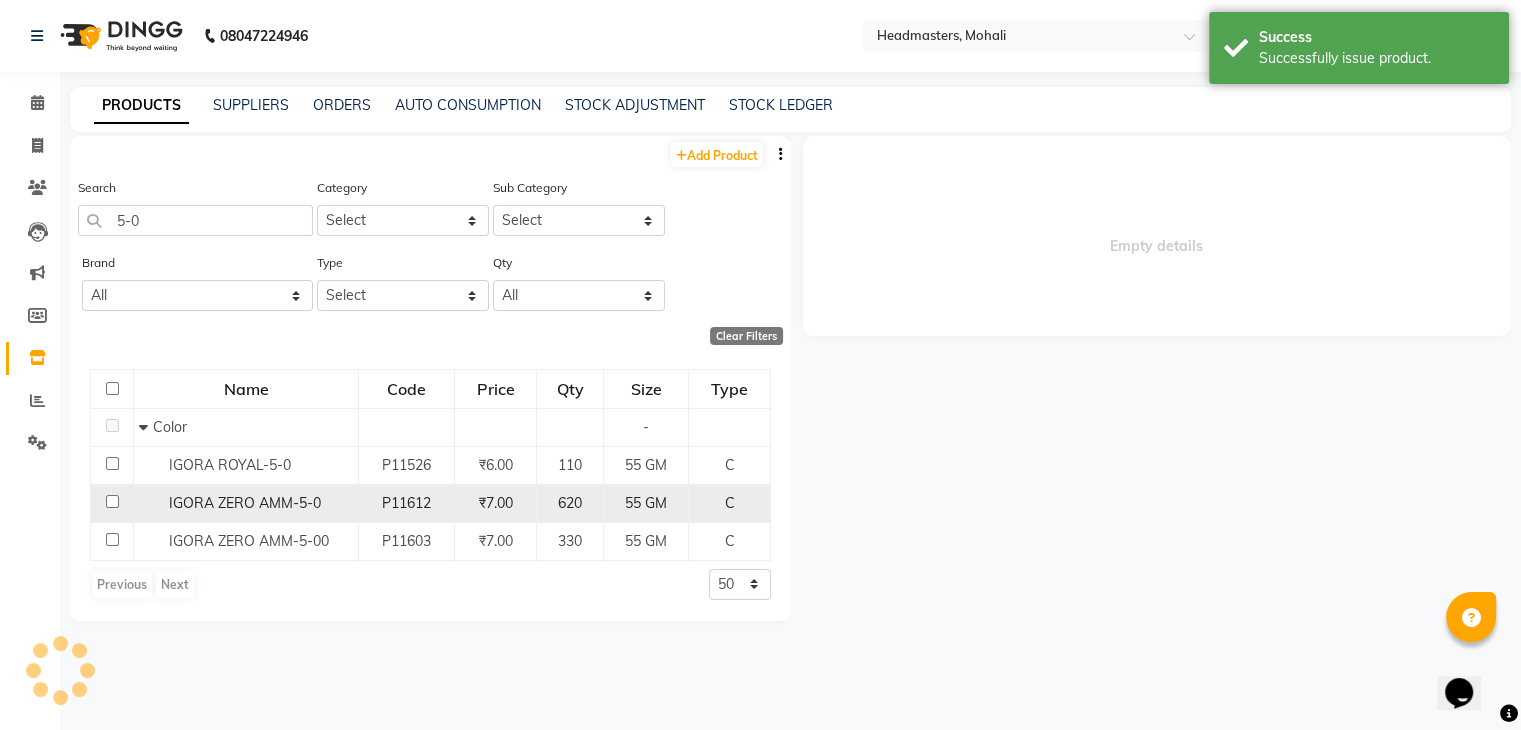 select 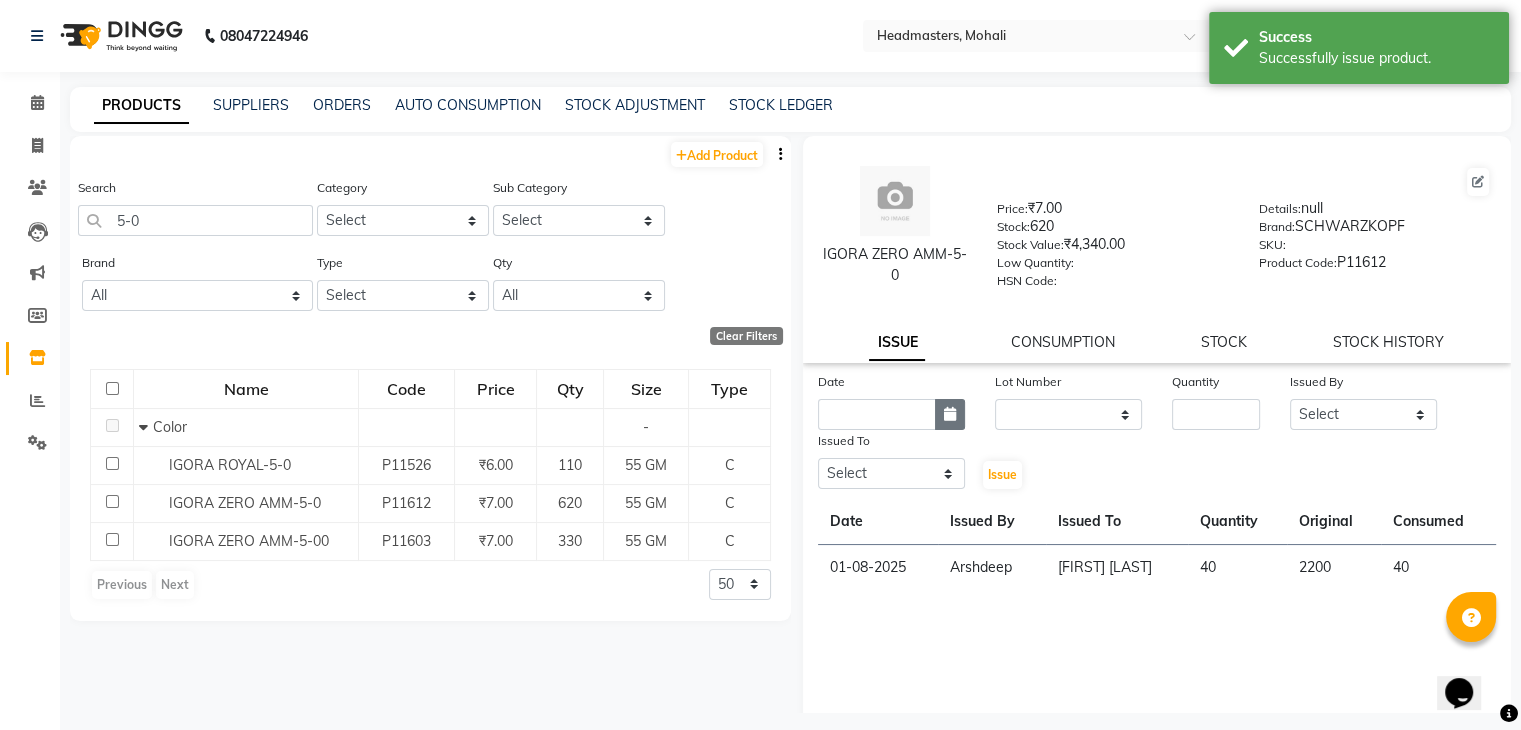 click 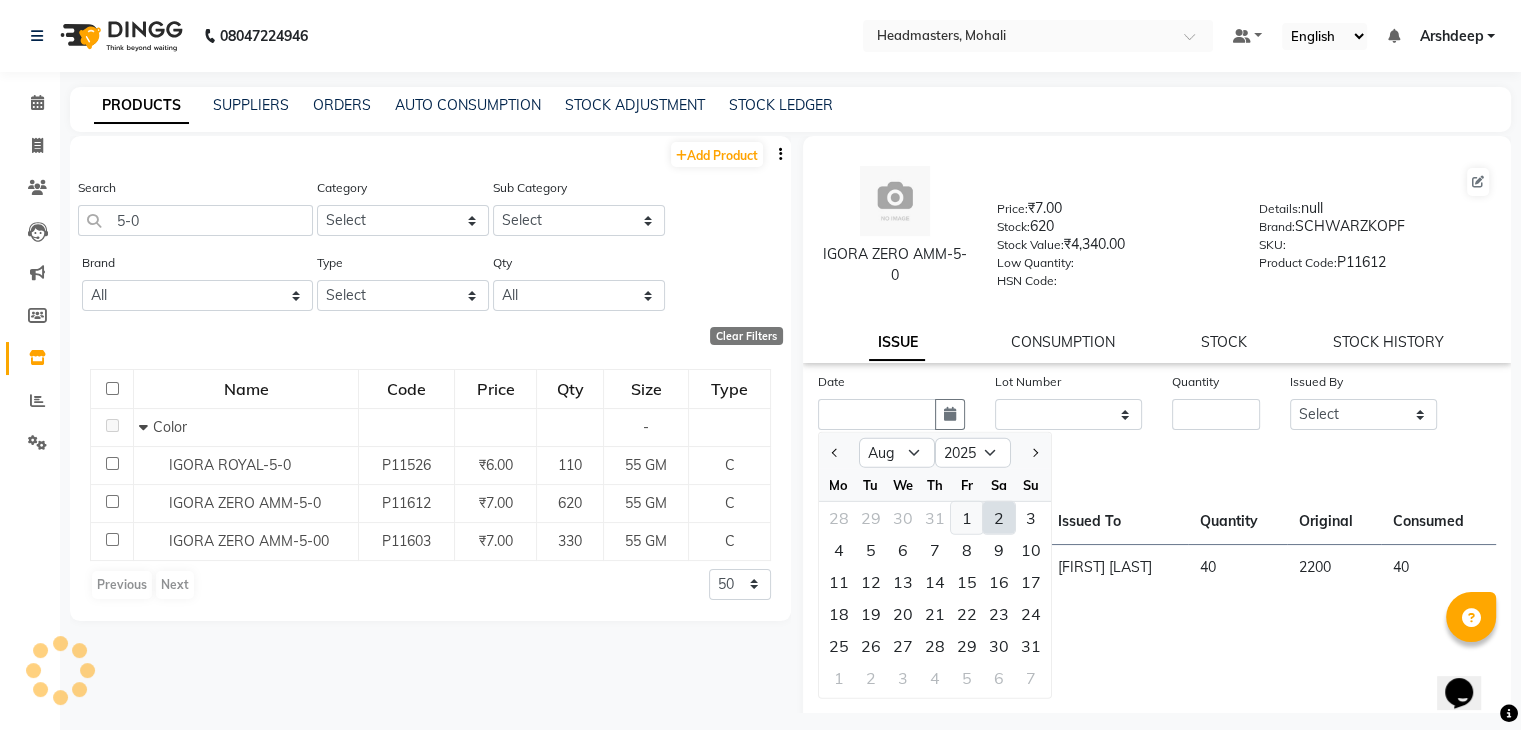 click on "1" 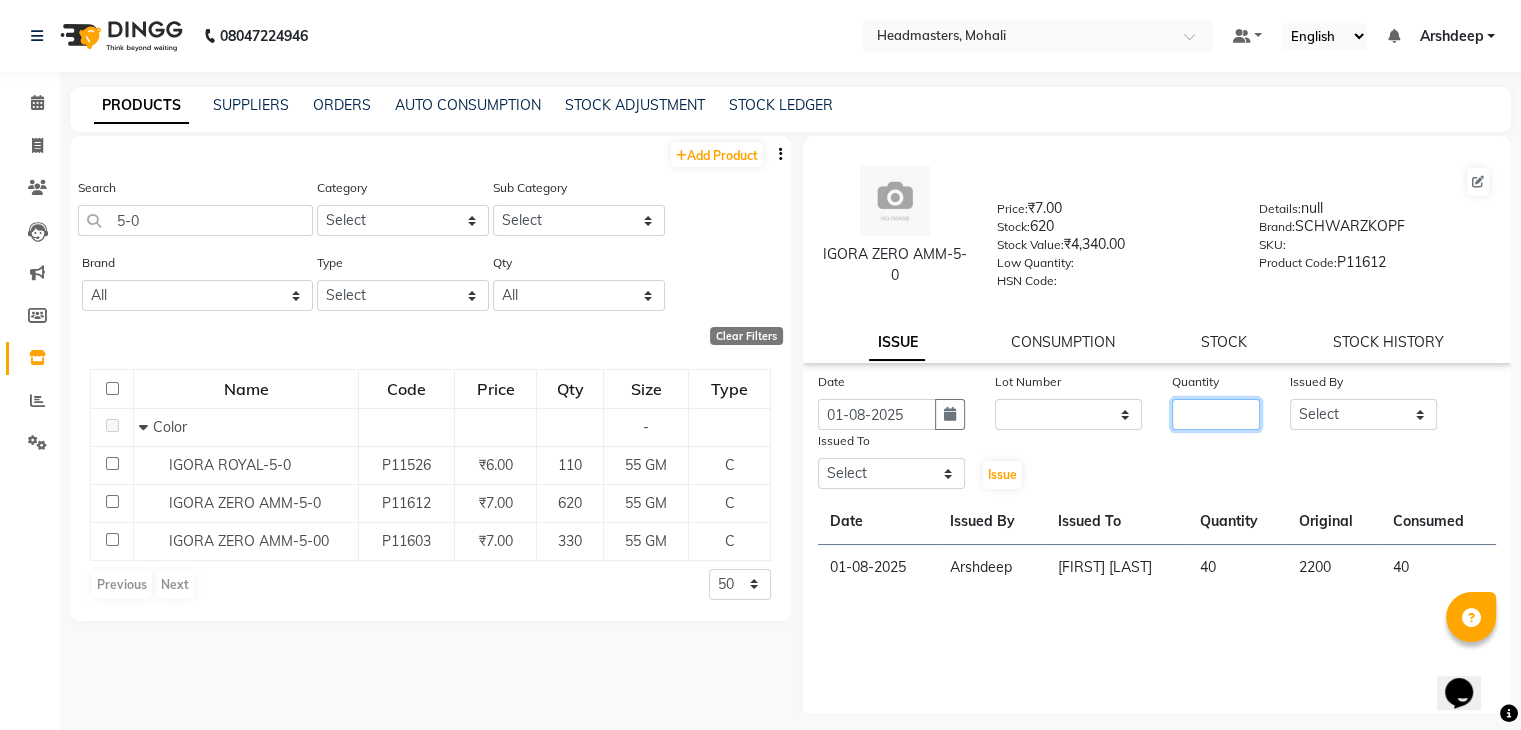 click 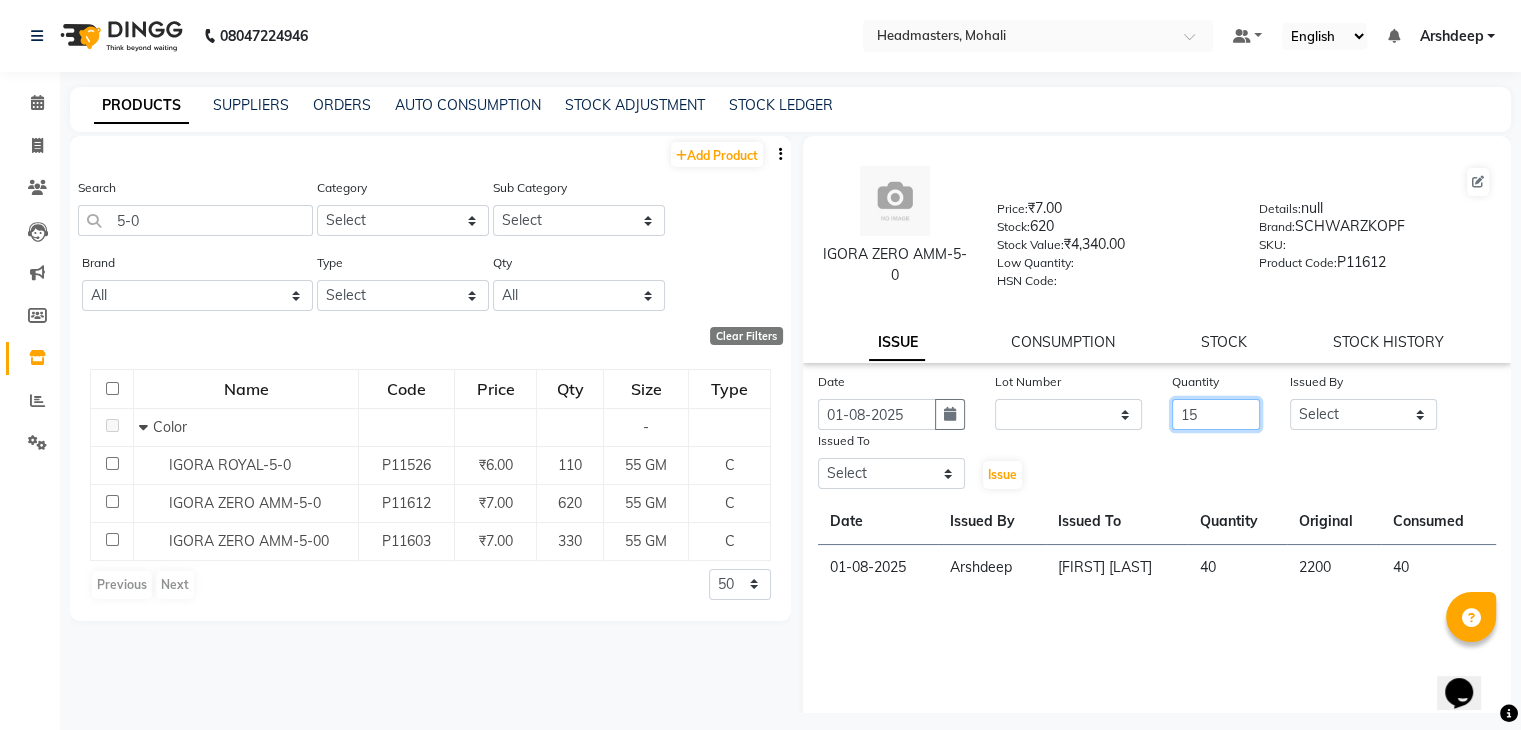 type on "15" 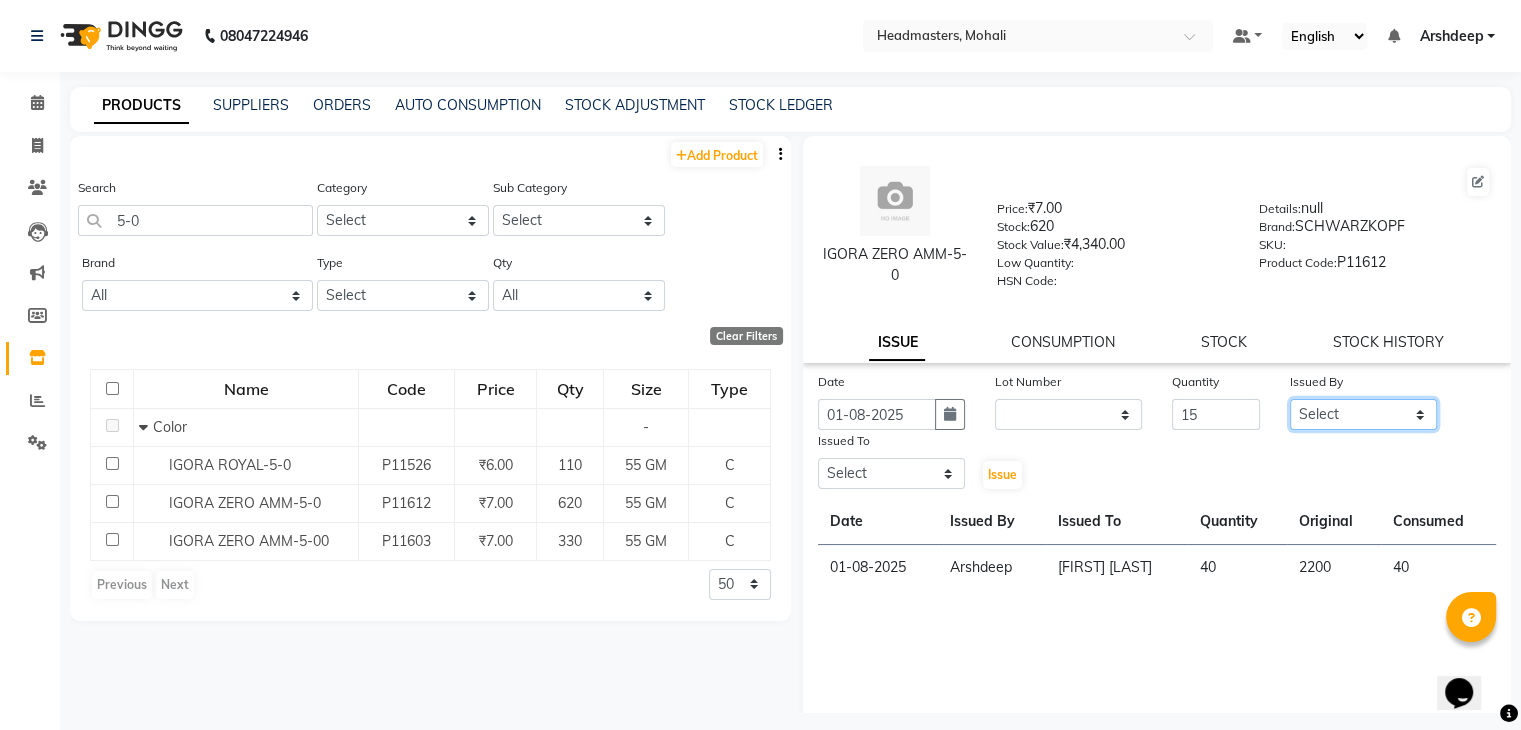 click on "Select AARIF Aarif Ansari Ali ANJANA ANJU Arshdeep Aryan Asad  Azam BALWINDER BHAWNA BIMLA CHETAN Deepak  HARRY Headmasters Honey Sidhu Jyoti karamdeep Manav MICHAEL Navdeep NEETU NEETU -  FRONT DESK  NEHA PREET PRINCE RAVI ROOP SACHIN KUMAR Sagar SAIF SARJU SAURAV SHAHZAD SHARAN SHARDA SHELLY SHUBHAM  SOHAIL SOHAN  VICkY Yamini" 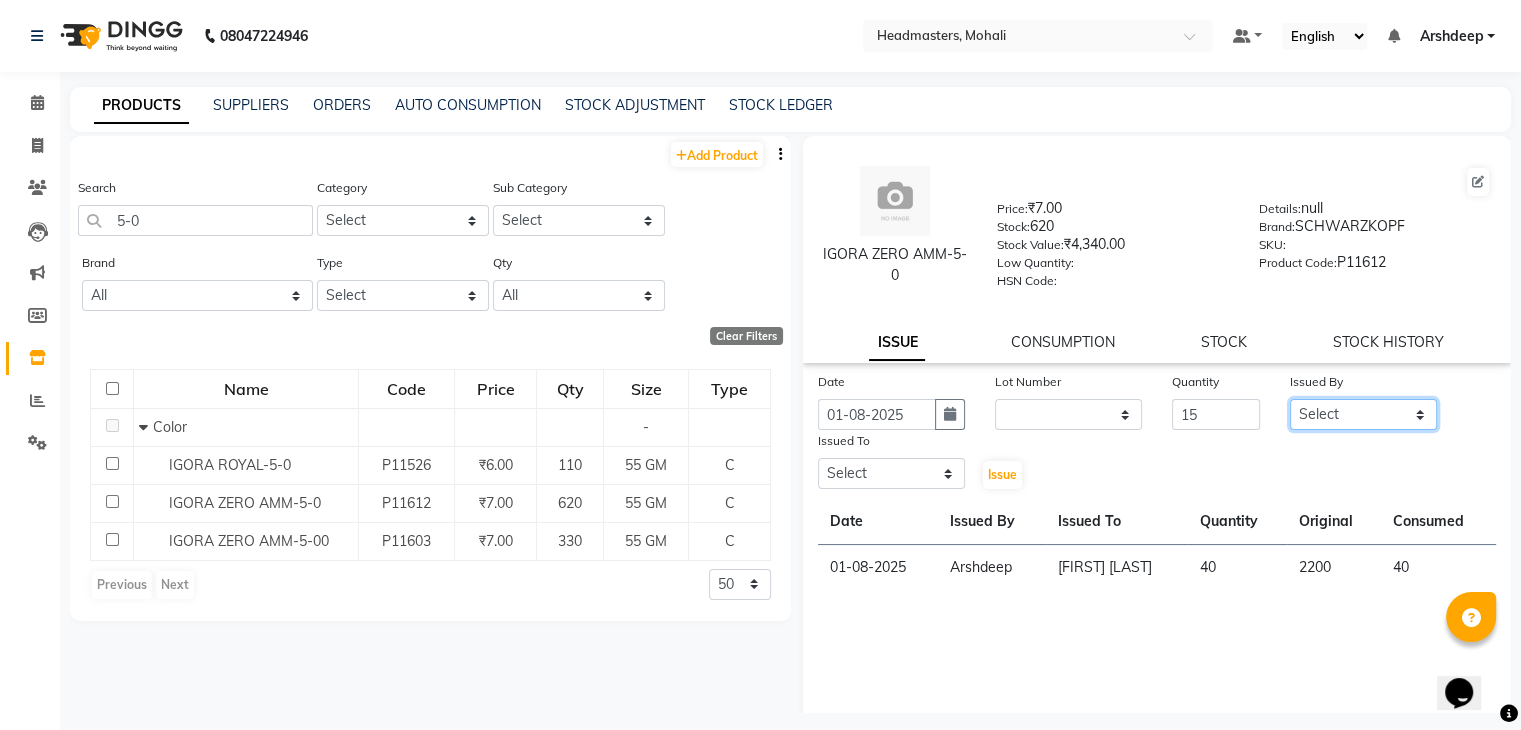 select on "84970" 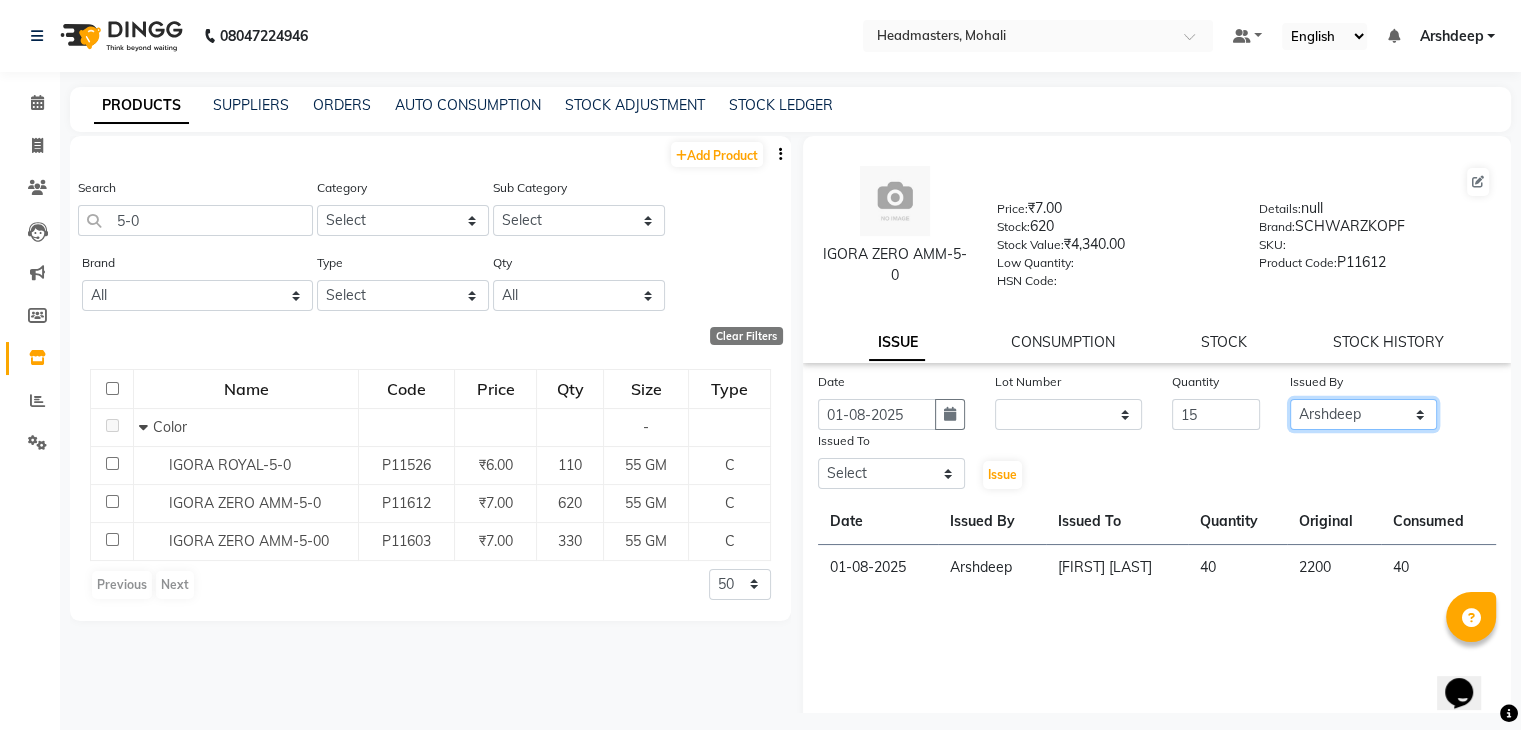 click on "Select AARIF Aarif Ansari Ali ANJANA ANJU Arshdeep Aryan Asad  Azam BALWINDER BHAWNA BIMLA CHETAN Deepak  HARRY Headmasters Honey Sidhu Jyoti karamdeep Manav MICHAEL Navdeep NEETU NEETU -  FRONT DESK  NEHA PREET PRINCE RAVI ROOP SACHIN KUMAR Sagar SAIF SARJU SAURAV SHAHZAD SHARAN SHARDA SHELLY SHUBHAM  SOHAIL SOHAN  VICkY Yamini" 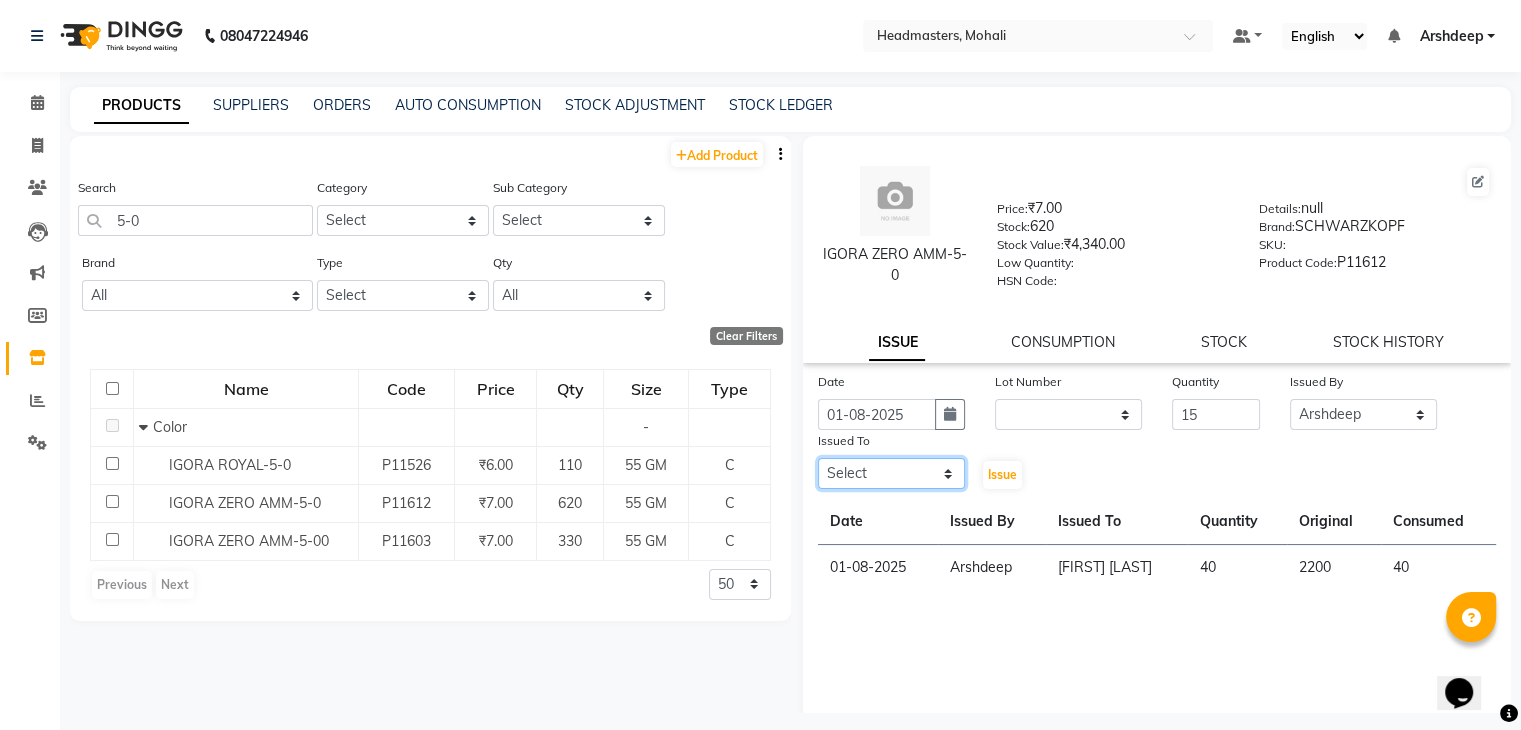 click on "Select AARIF Aarif Ansari Ali ANJANA ANJU Arshdeep Aryan Asad  Azam BALWINDER BHAWNA BIMLA CHETAN Deepak  HARRY Headmasters Honey Sidhu Jyoti karamdeep Manav MICHAEL Navdeep NEETU NEETU -  FRONT DESK  NEHA PREET PRINCE RAVI ROOP SACHIN KUMAR Sagar SAIF SARJU SAURAV SHAHZAD SHARAN SHARDA SHELLY SHUBHAM  SOHAIL SOHAN  VICkY Yamini" 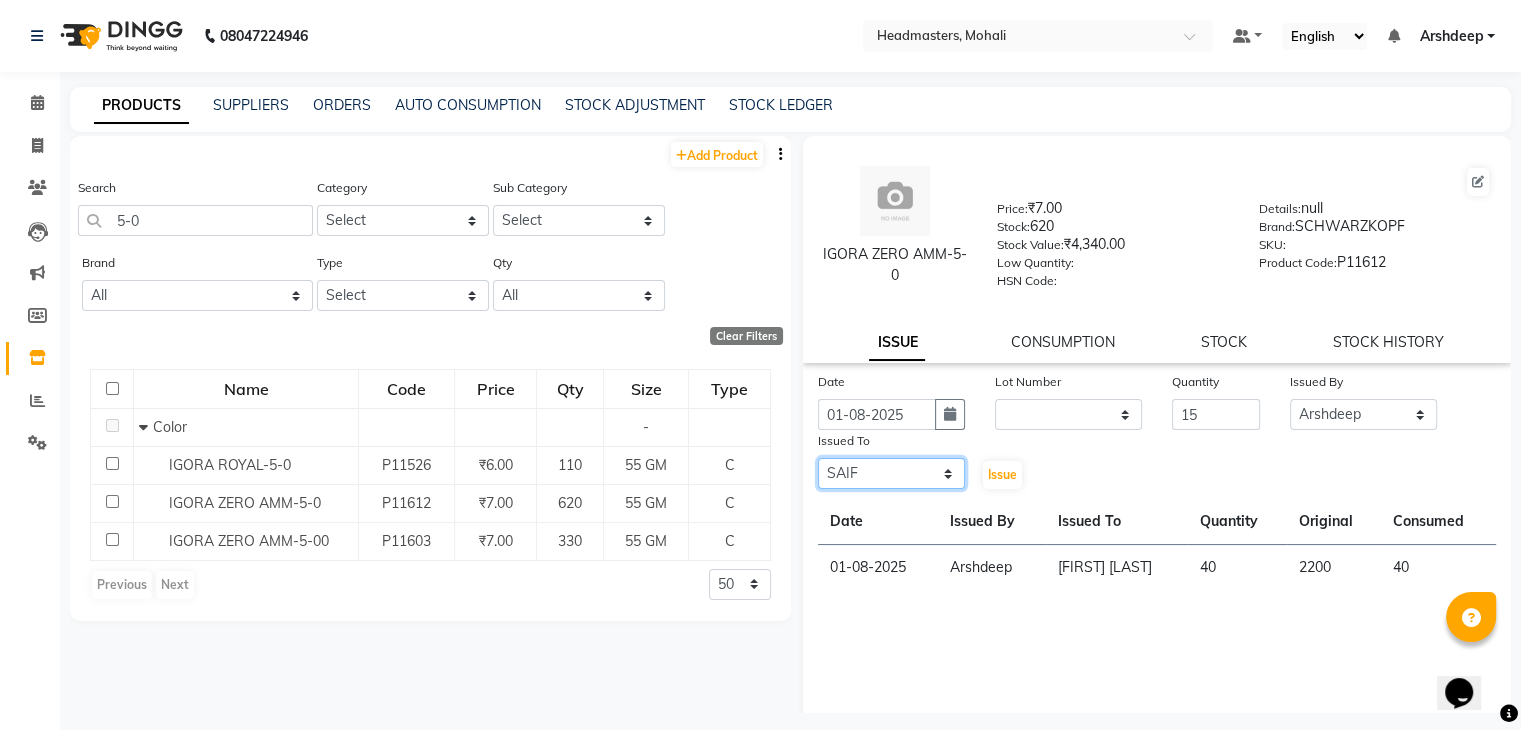 click on "Select AARIF Aarif Ansari Ali ANJANA ANJU Arshdeep Aryan Asad  Azam BALWINDER BHAWNA BIMLA CHETAN Deepak  HARRY Headmasters Honey Sidhu Jyoti karamdeep Manav MICHAEL Navdeep NEETU NEETU -  FRONT DESK  NEHA PREET PRINCE RAVI ROOP SACHIN KUMAR Sagar SAIF SARJU SAURAV SHAHZAD SHARAN SHARDA SHELLY SHUBHAM  SOHAIL SOHAN  VICkY Yamini" 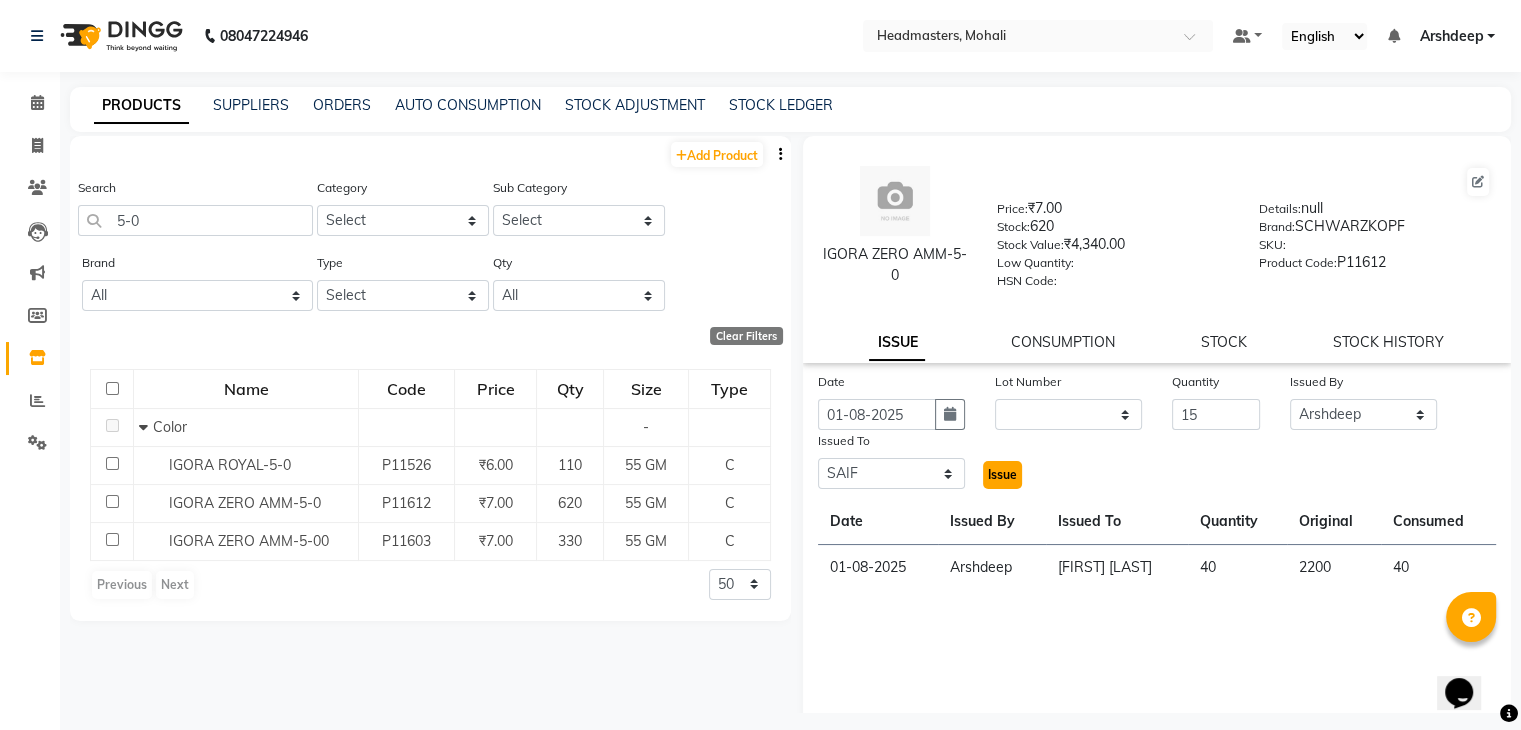 click on "Issue" 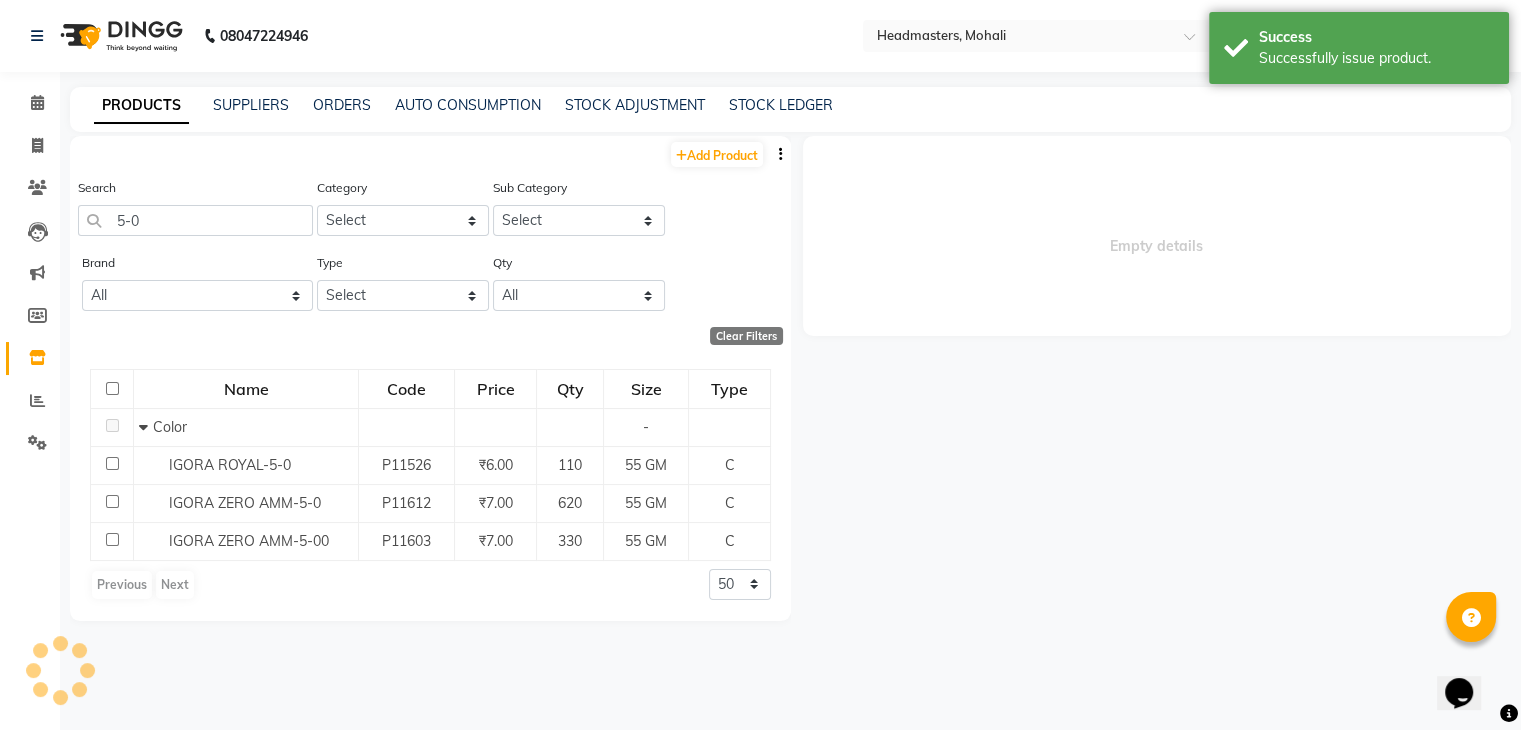 select 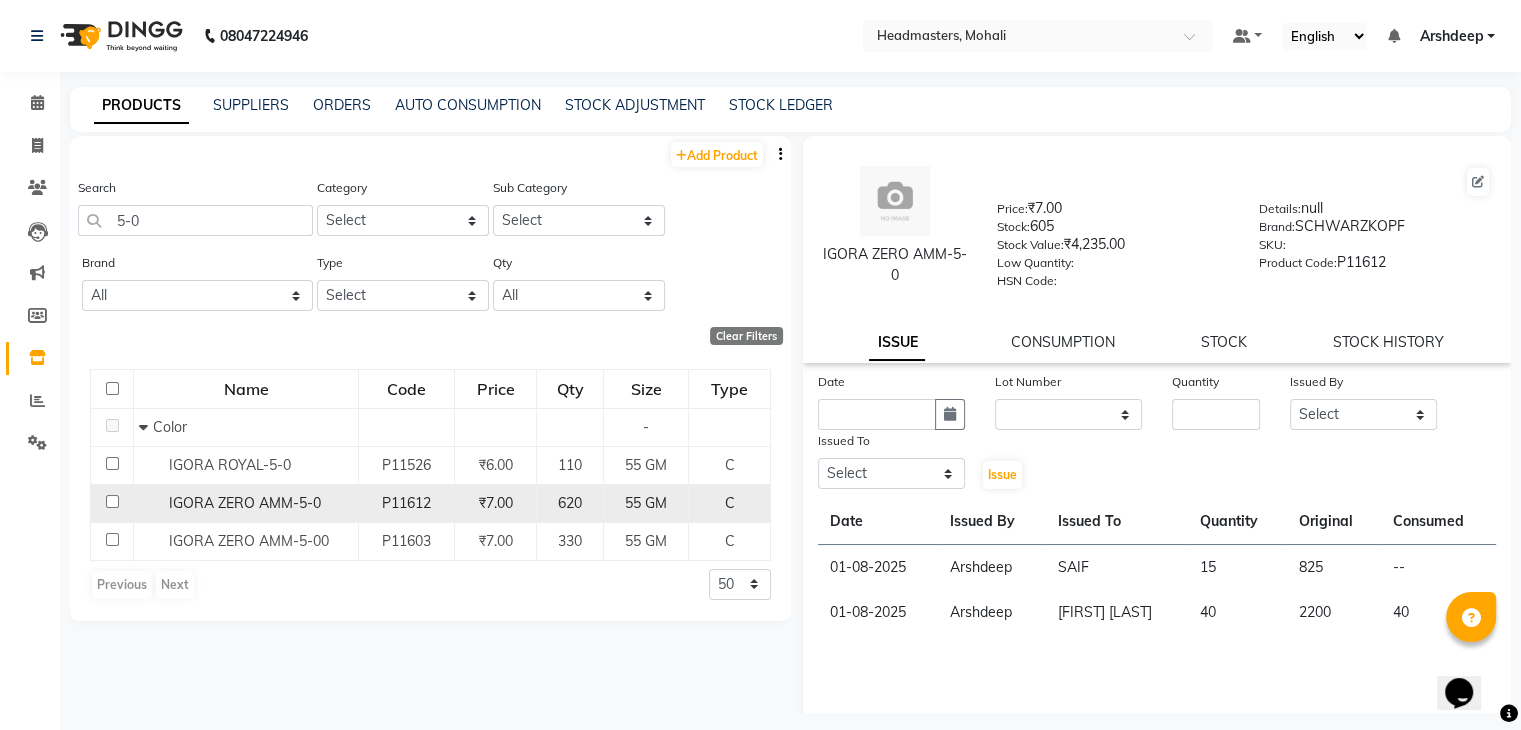 click on "₹7.00" 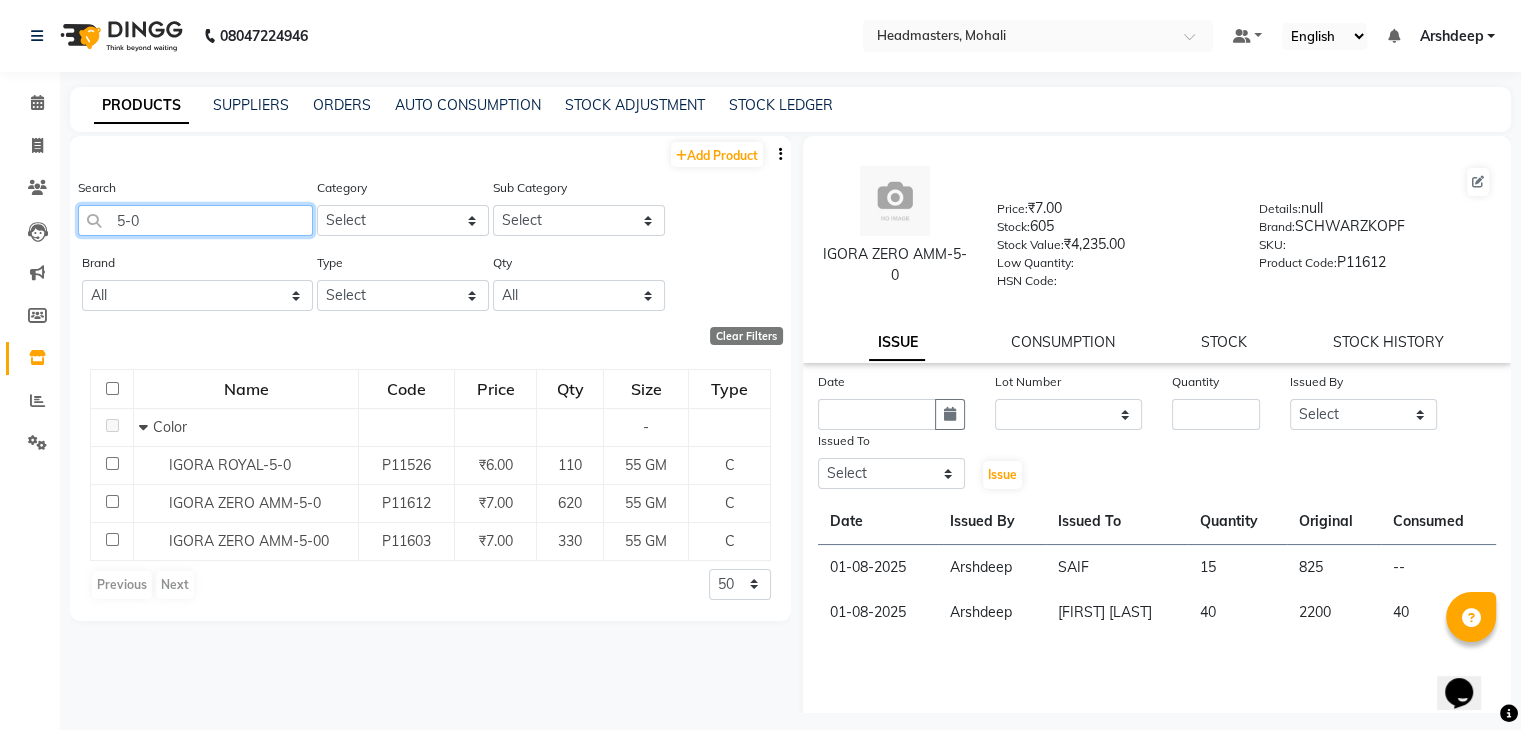 click on "5-0" 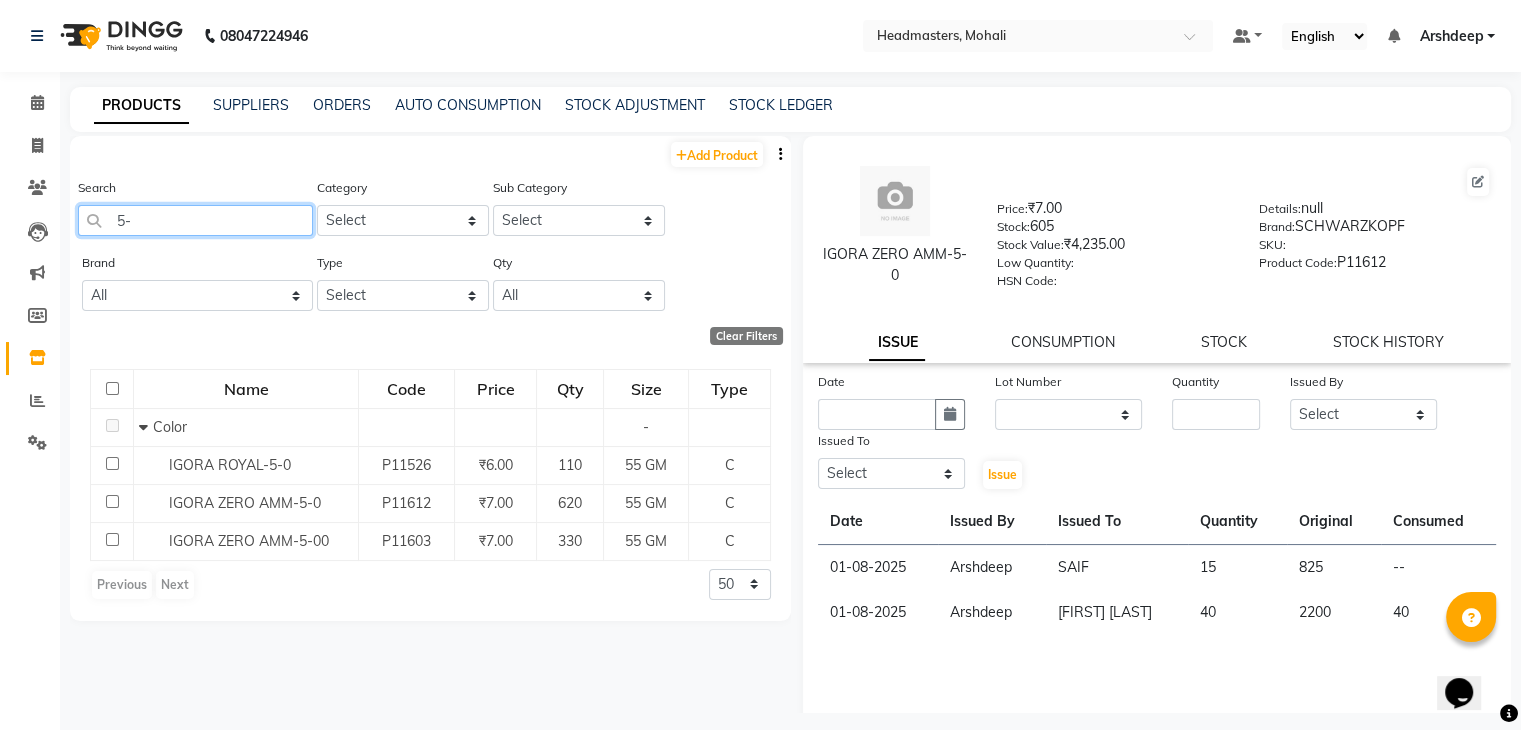 type on "5" 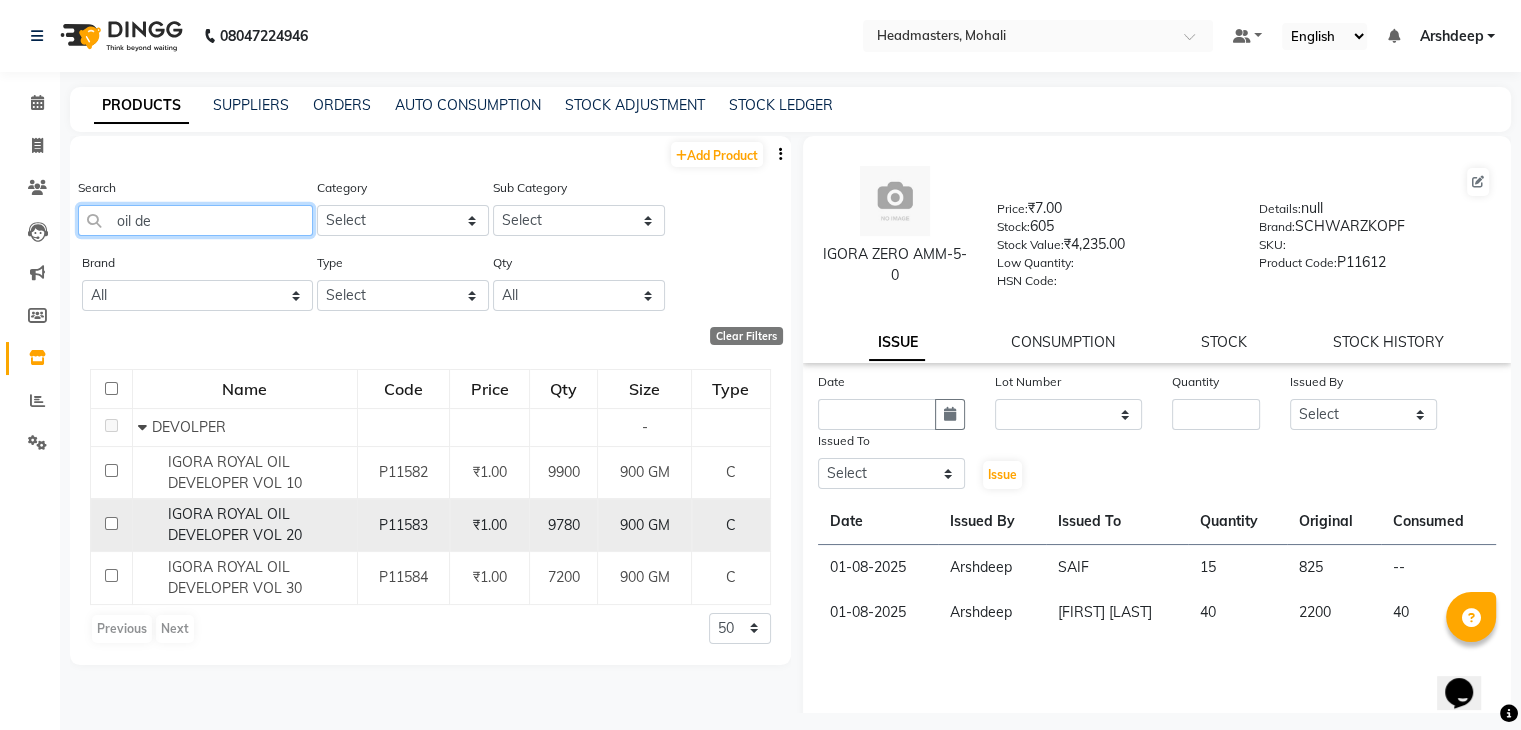 type on "oil de" 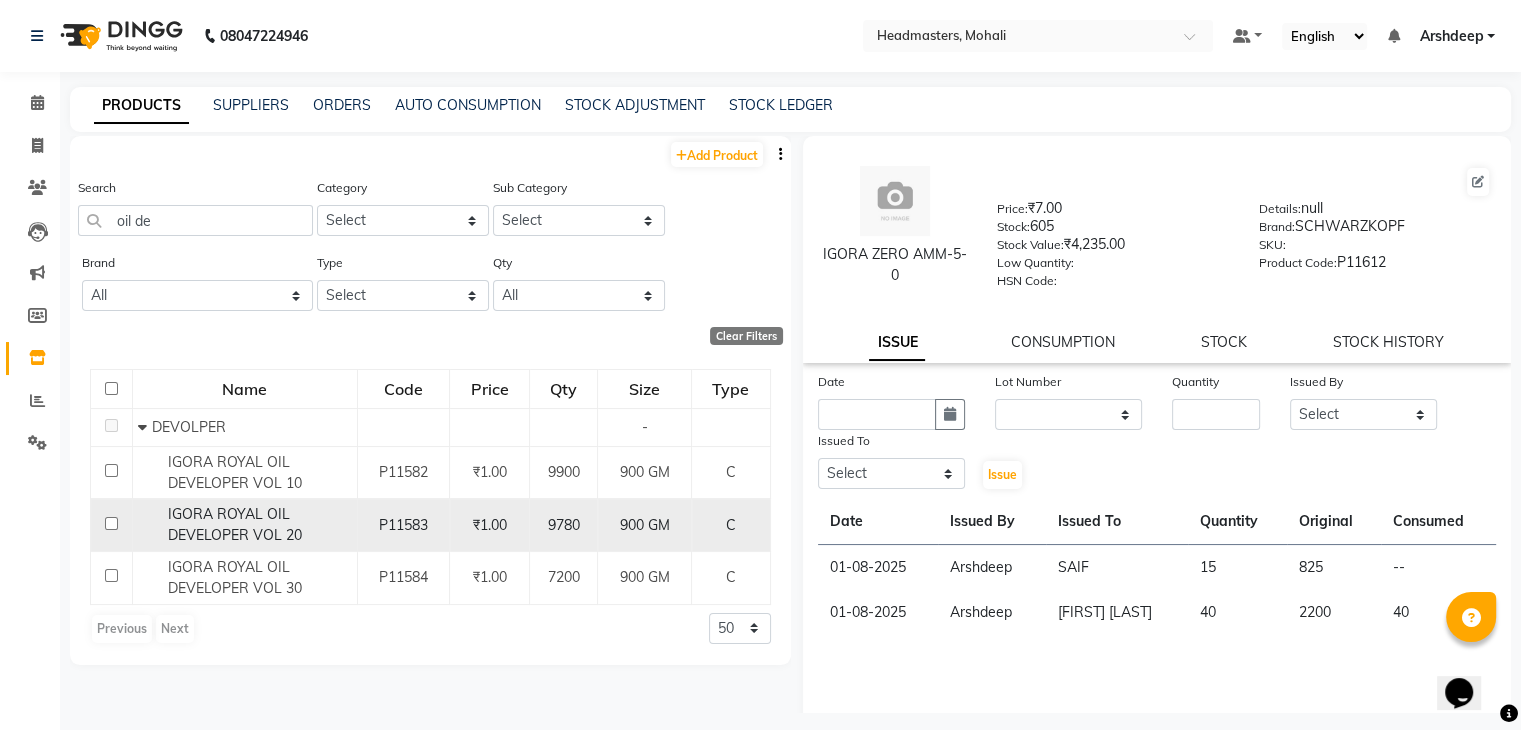 click on "IGORA ROYAL OIL DEVELOPER VOL 20" 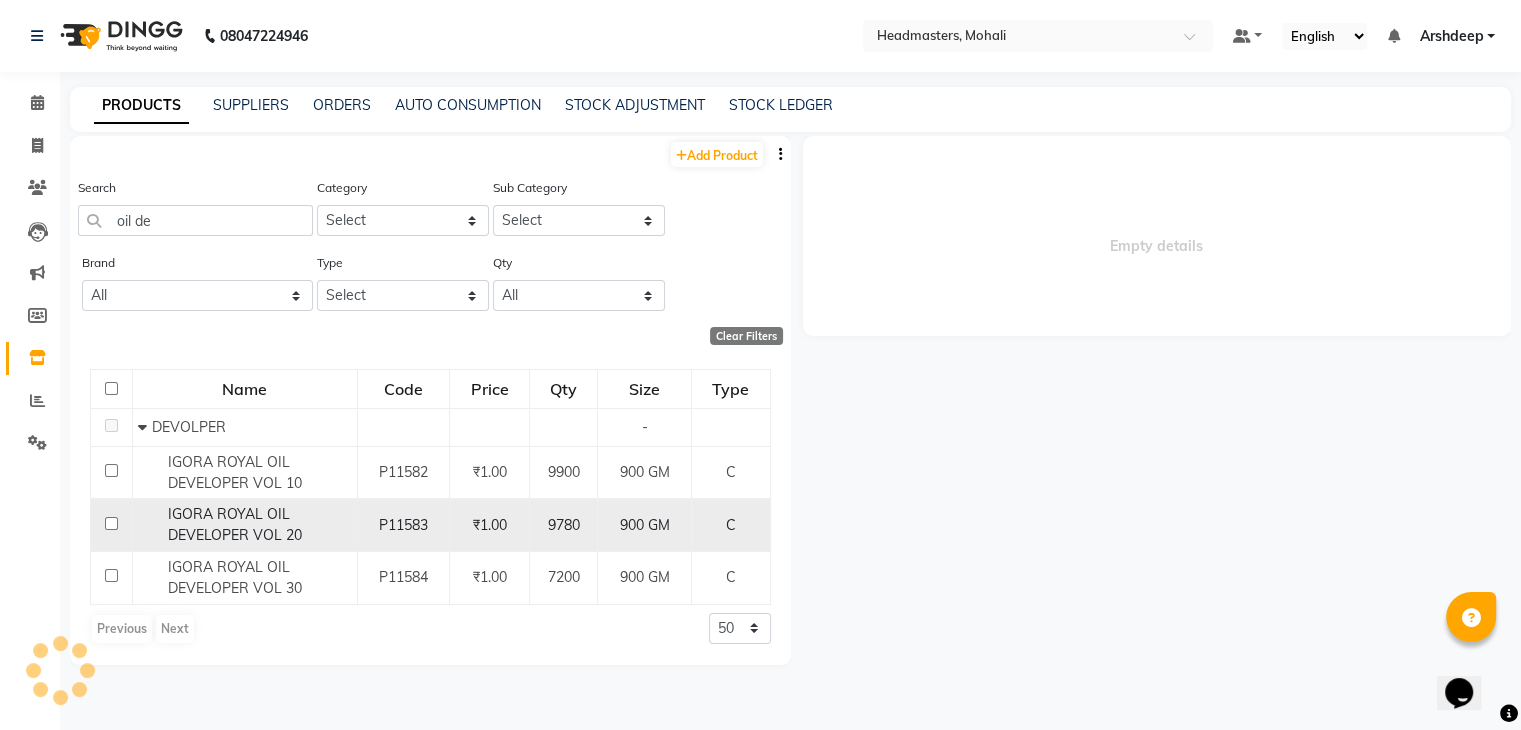 select 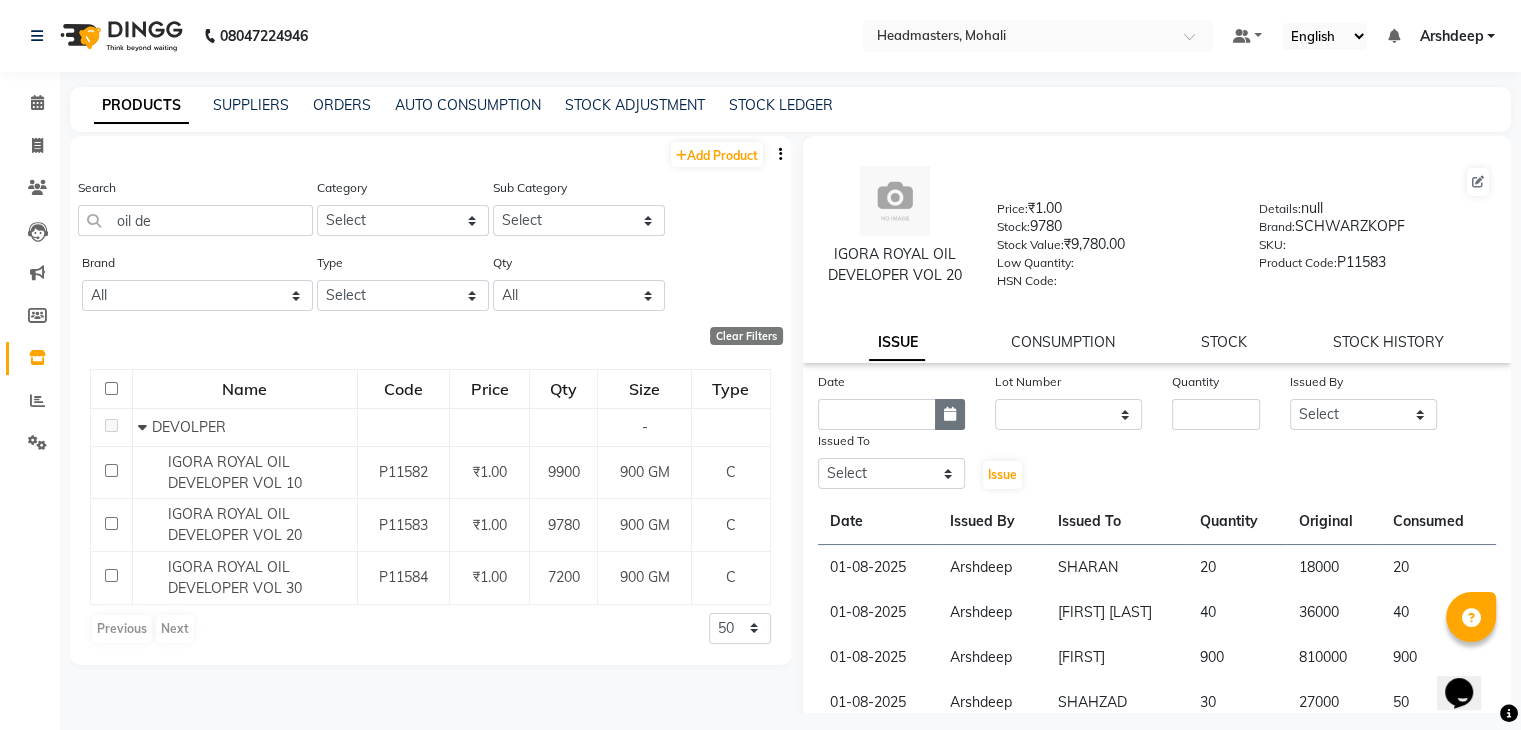 click 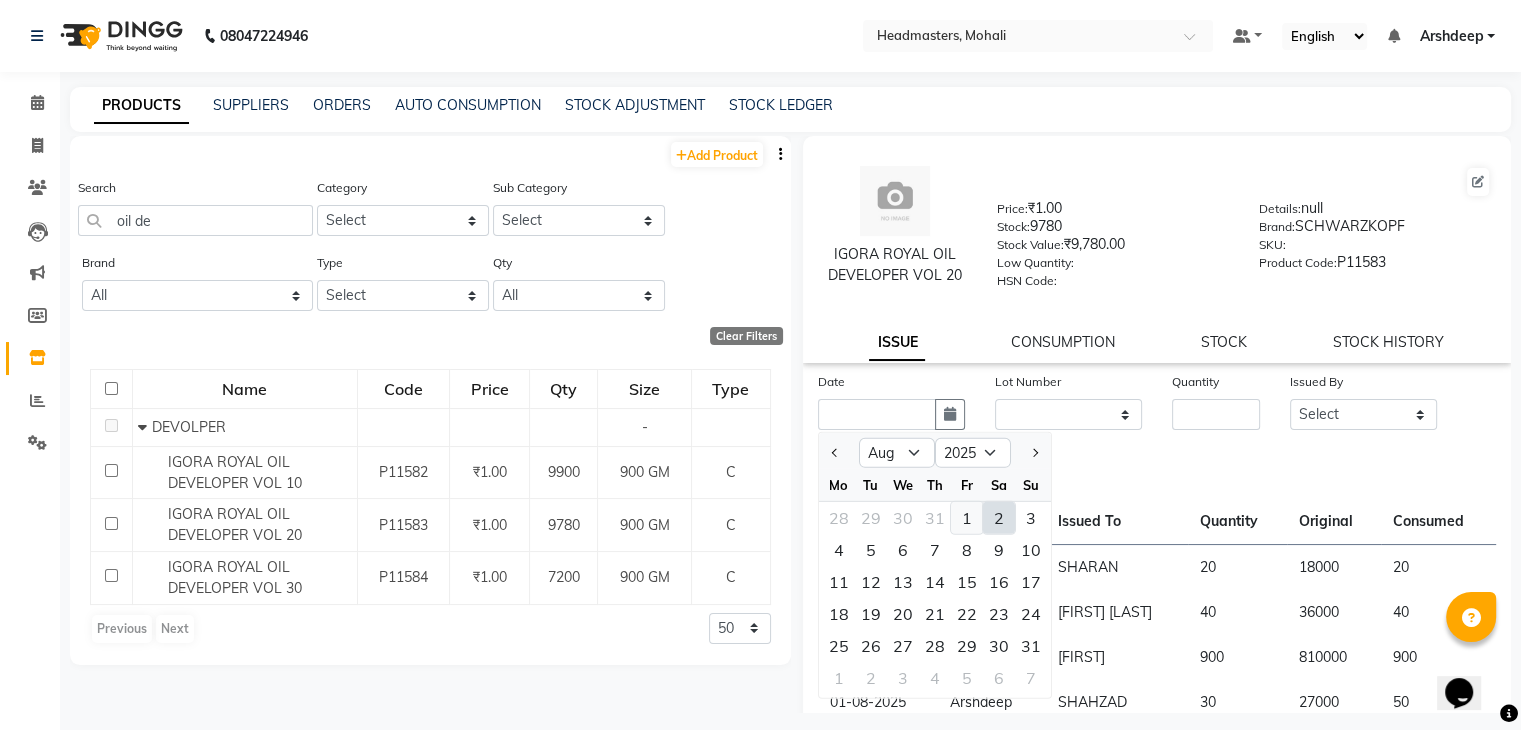 click on "1" 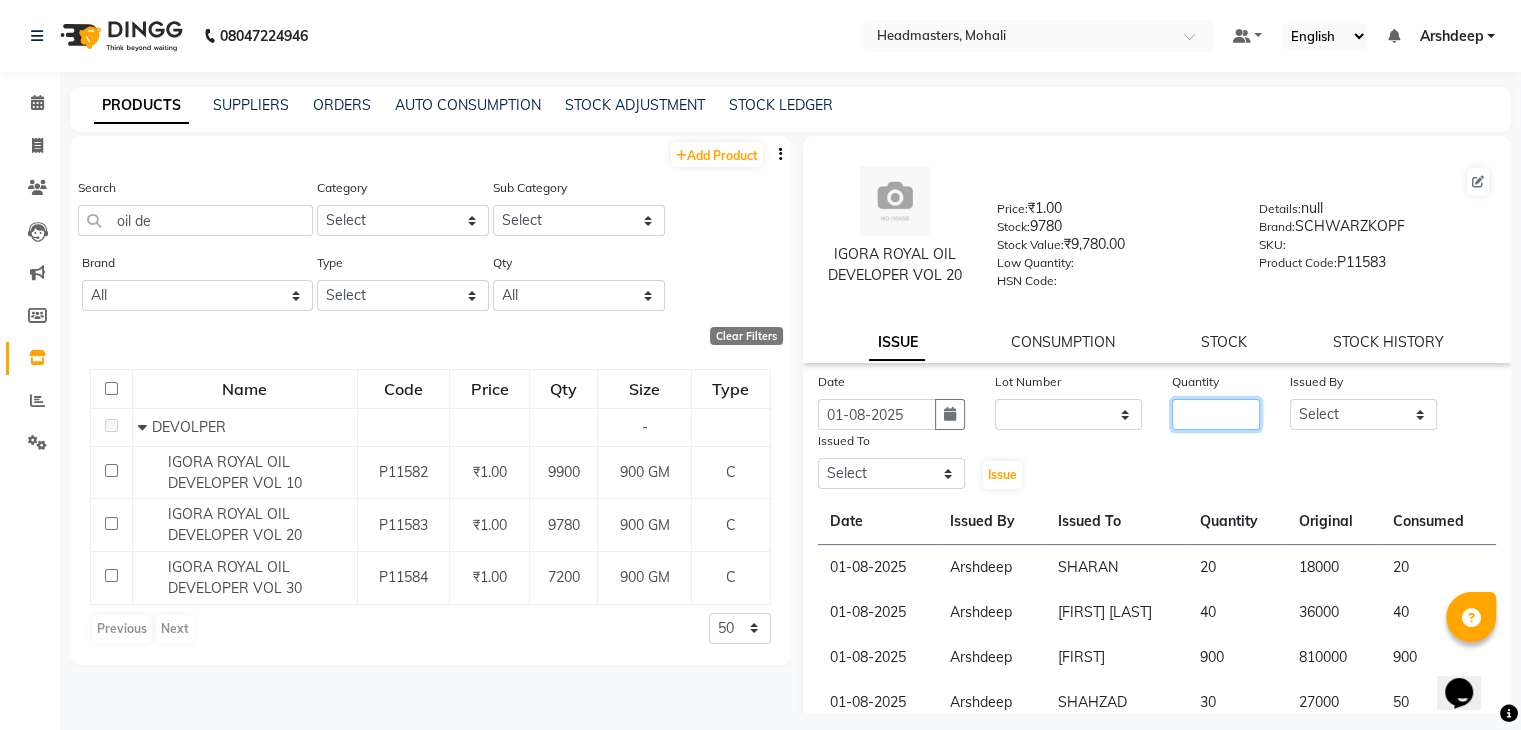 click 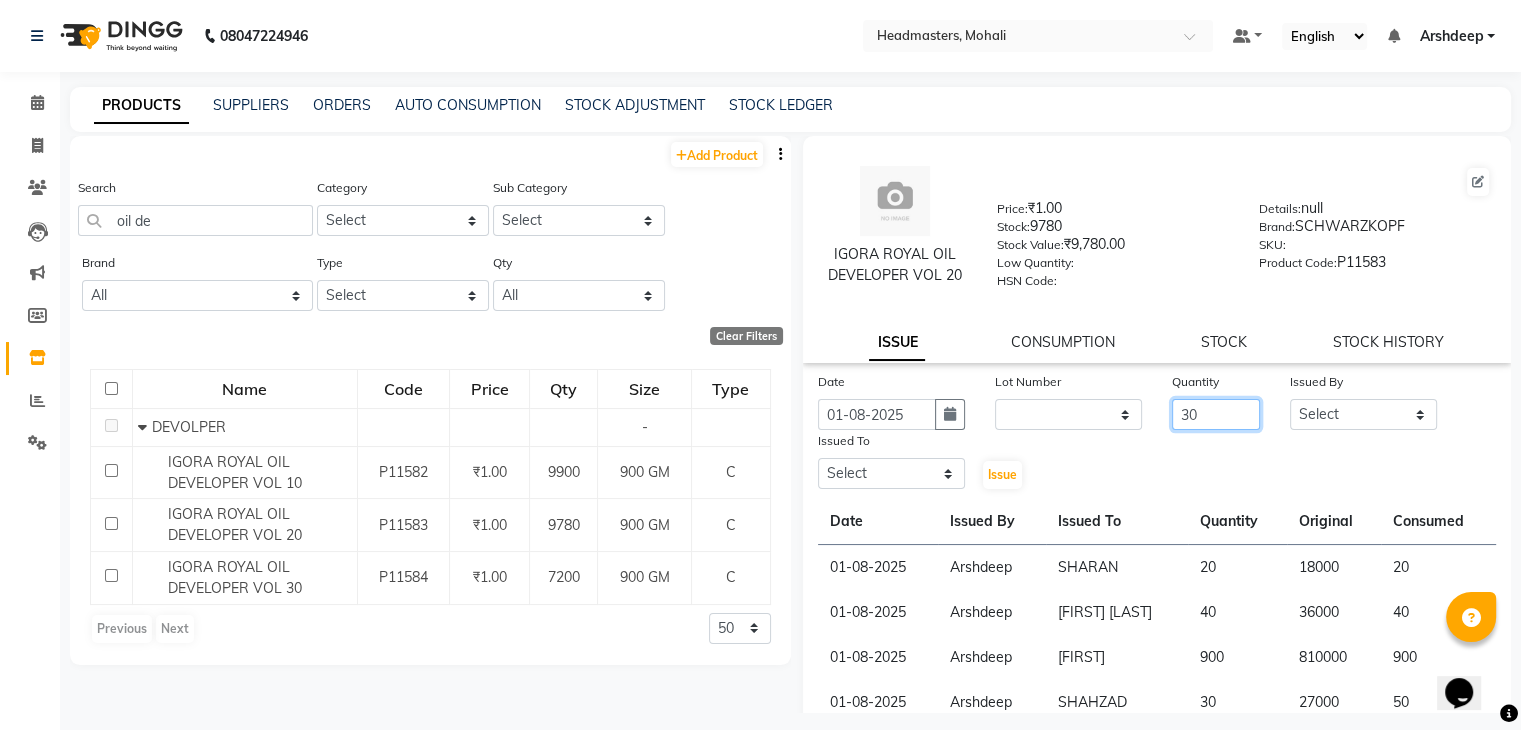 type on "30" 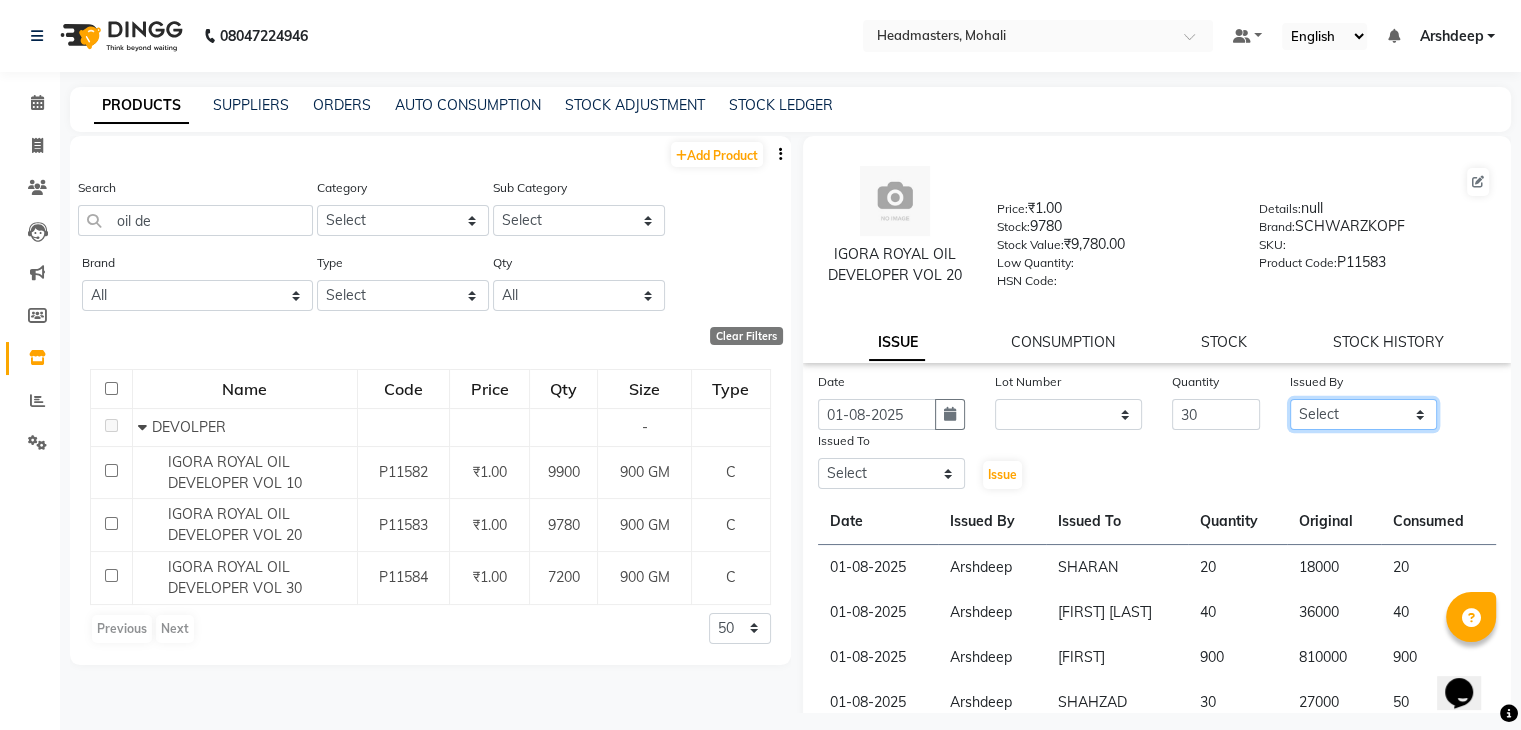 click on "Select AARIF Aarif Ansari Ali ANJANA ANJU Arshdeep Aryan Asad  Azam BALWINDER BHAWNA BIMLA CHETAN Deepak  HARRY Headmasters Honey Sidhu Jyoti karamdeep Manav MICHAEL Navdeep NEETU NEETU -  FRONT DESK  NEHA PREET PRINCE RAVI ROOP SACHIN KUMAR Sagar SAIF SARJU SAURAV SHAHZAD SHARAN SHARDA SHELLY SHUBHAM  SOHAIL SOHAN  VICkY Yamini" 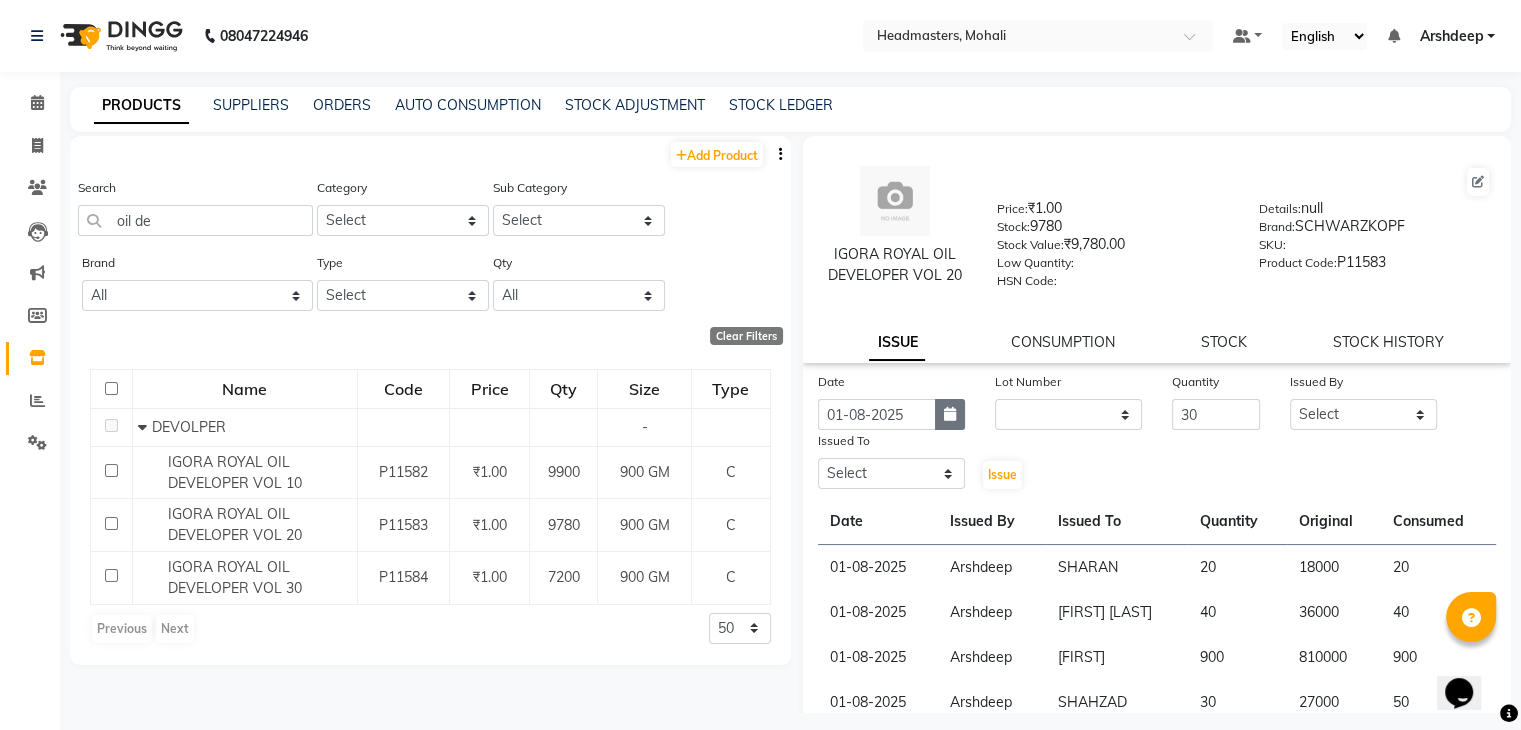 click 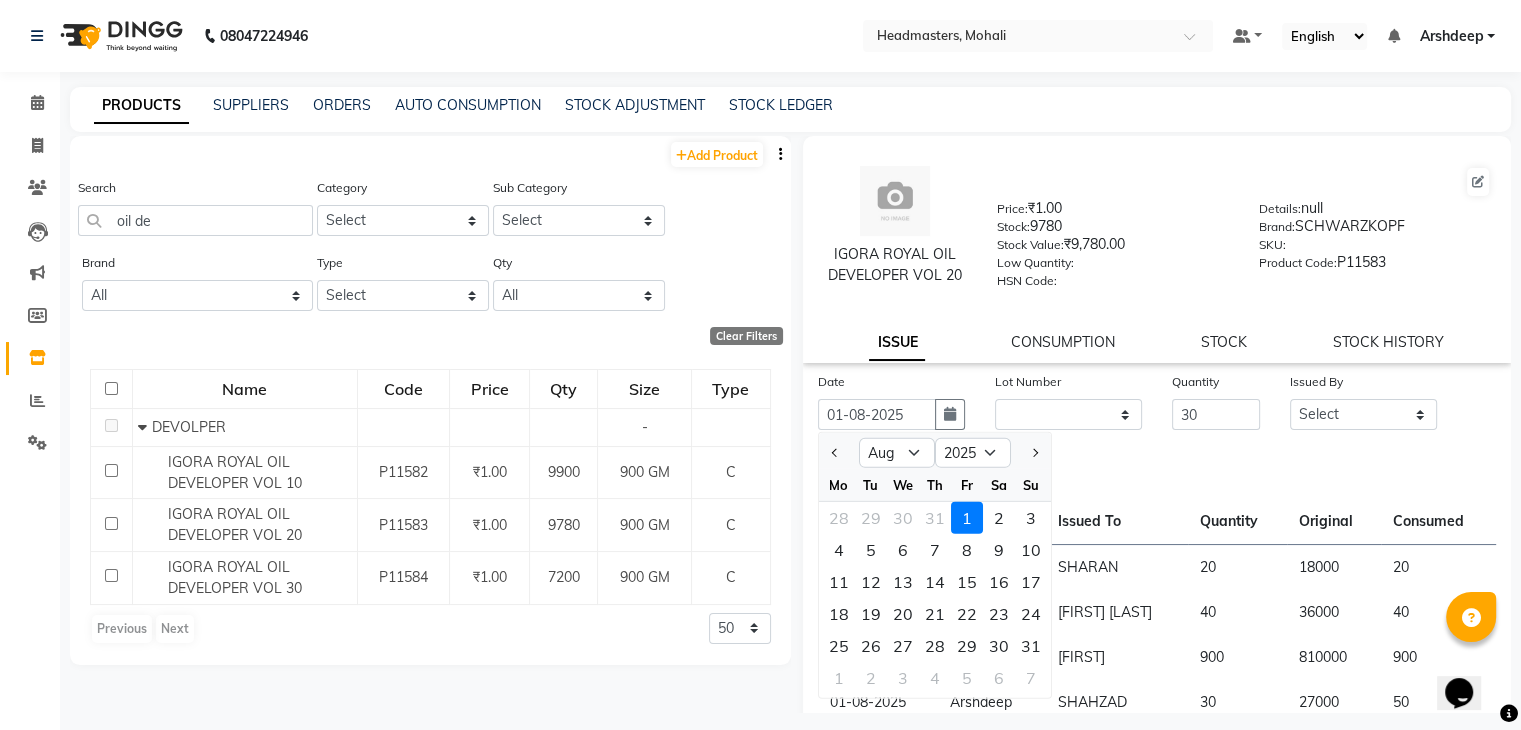 click on "1" 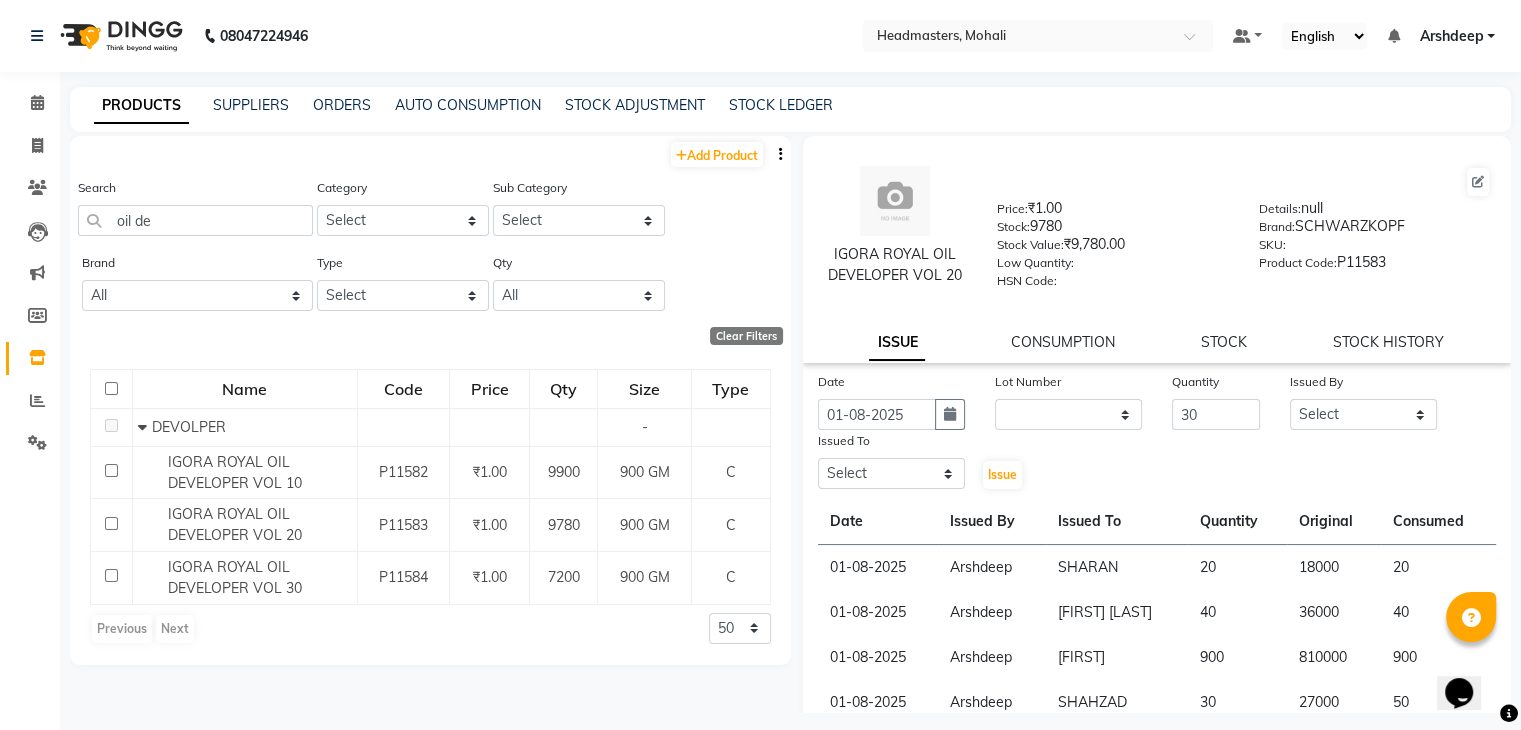 scroll, scrollTop: 80, scrollLeft: 0, axis: vertical 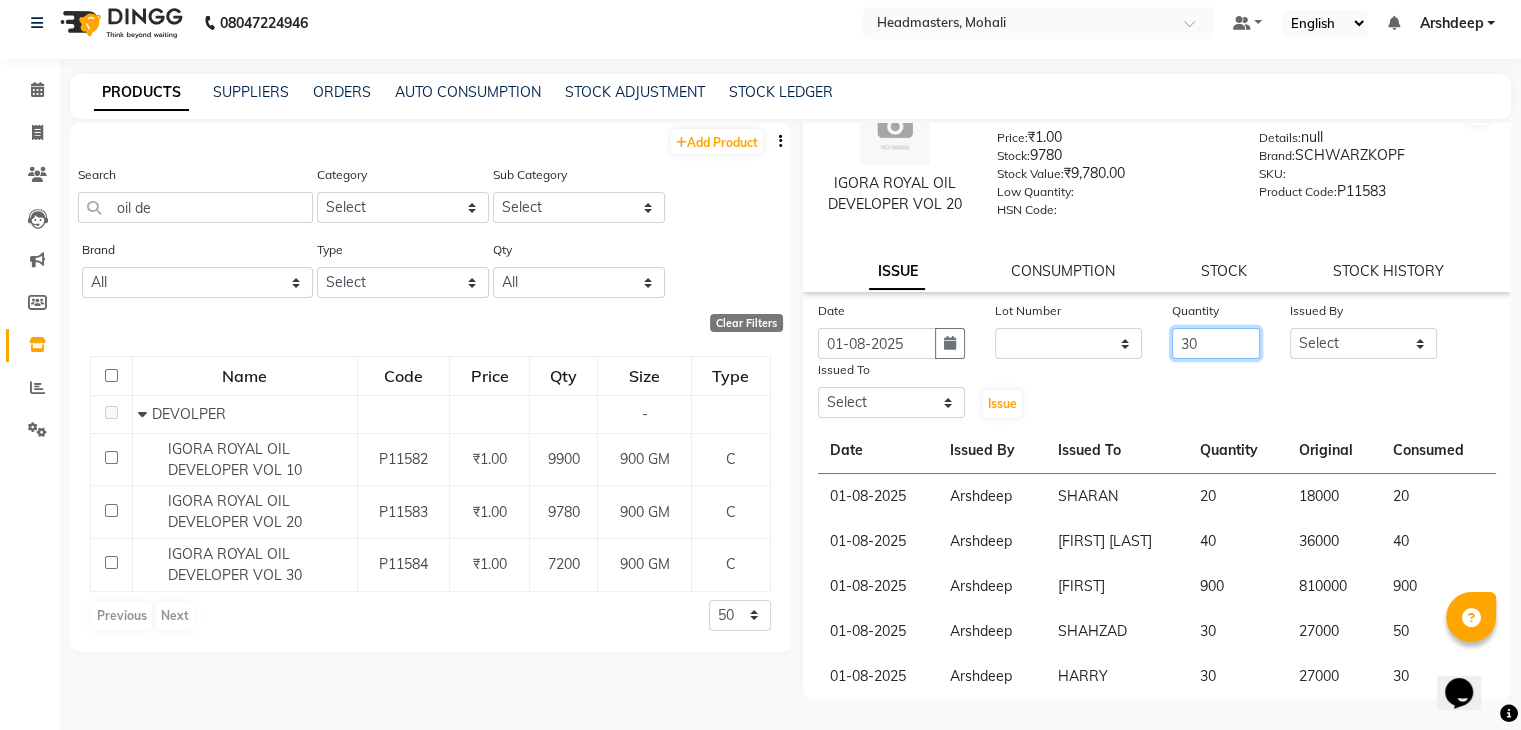 click on "30" 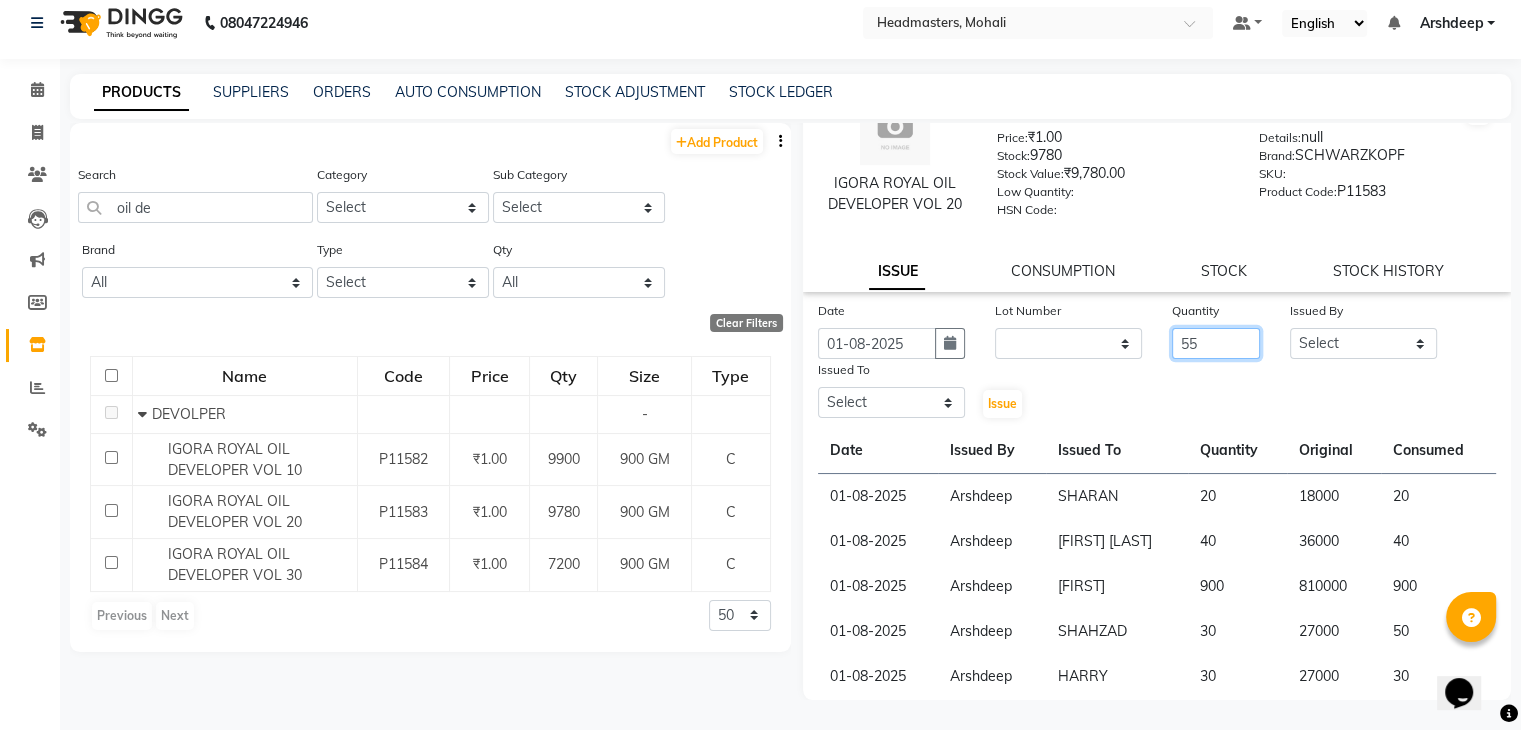 type on "55" 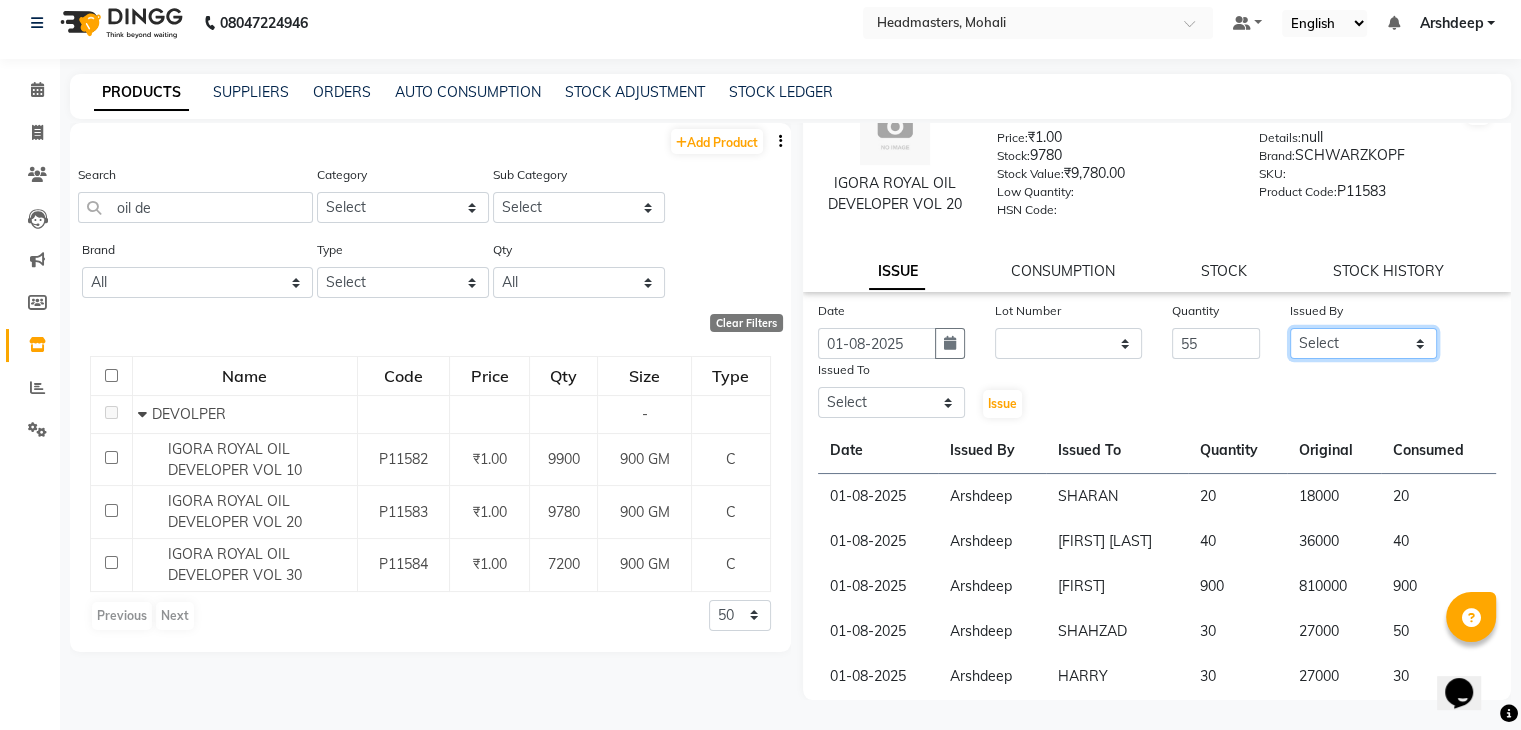 click on "Select AARIF Aarif Ansari Ali ANJANA ANJU Arshdeep Aryan Asad  Azam BALWINDER BHAWNA BIMLA CHETAN Deepak  HARRY Headmasters Honey Sidhu Jyoti karamdeep Manav MICHAEL Navdeep NEETU NEETU -  FRONT DESK  NEHA PREET PRINCE RAVI ROOP SACHIN KUMAR Sagar SAIF SARJU SAURAV SHAHZAD SHARAN SHARDA SHELLY SHUBHAM  SOHAIL SOHAN  VICkY Yamini" 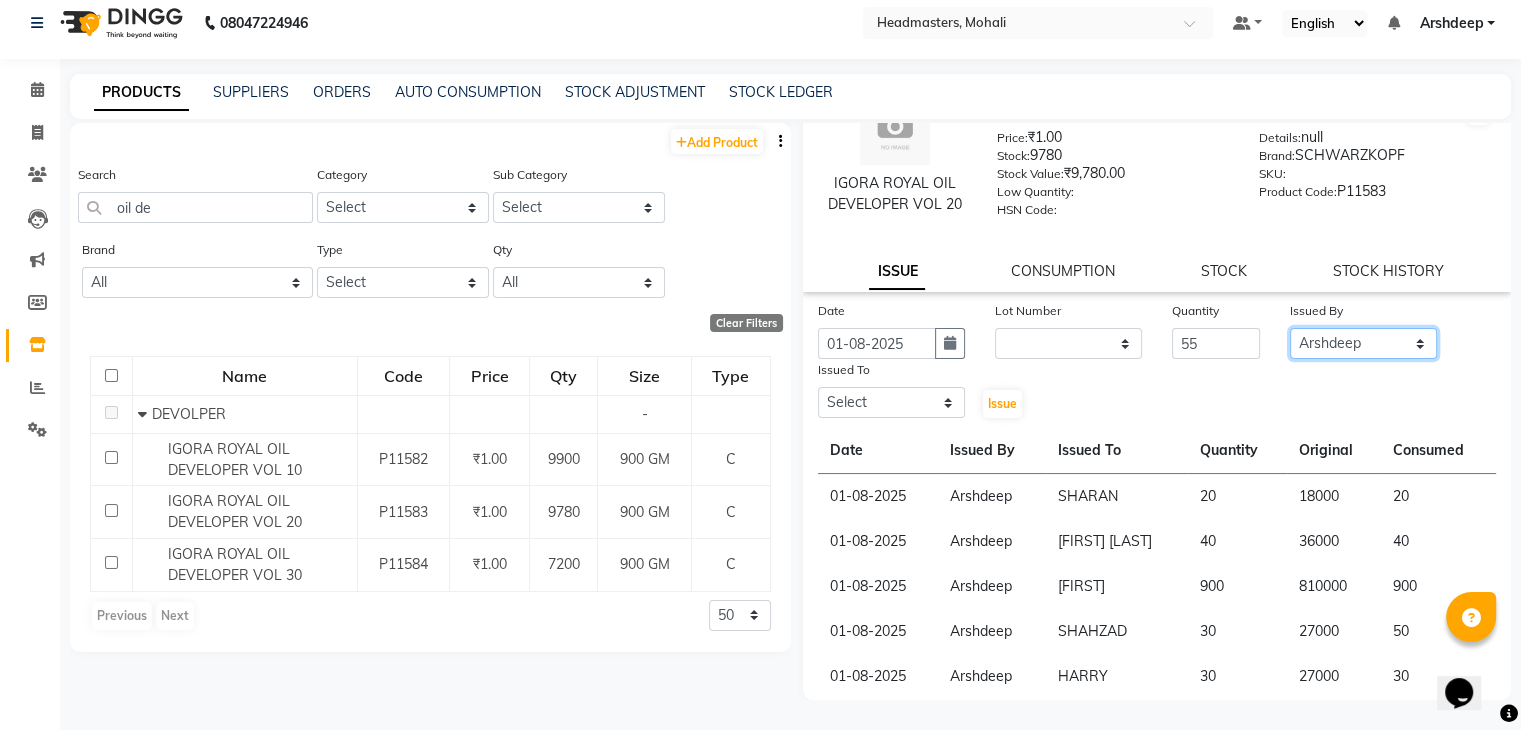 click on "Select AARIF Aarif Ansari Ali ANJANA ANJU Arshdeep Aryan Asad  Azam BALWINDER BHAWNA BIMLA CHETAN Deepak  HARRY Headmasters Honey Sidhu Jyoti karamdeep Manav MICHAEL Navdeep NEETU NEETU -  FRONT DESK  NEHA PREET PRINCE RAVI ROOP SACHIN KUMAR Sagar SAIF SARJU SAURAV SHAHZAD SHARAN SHARDA SHELLY SHUBHAM  SOHAIL SOHAN  VICkY Yamini" 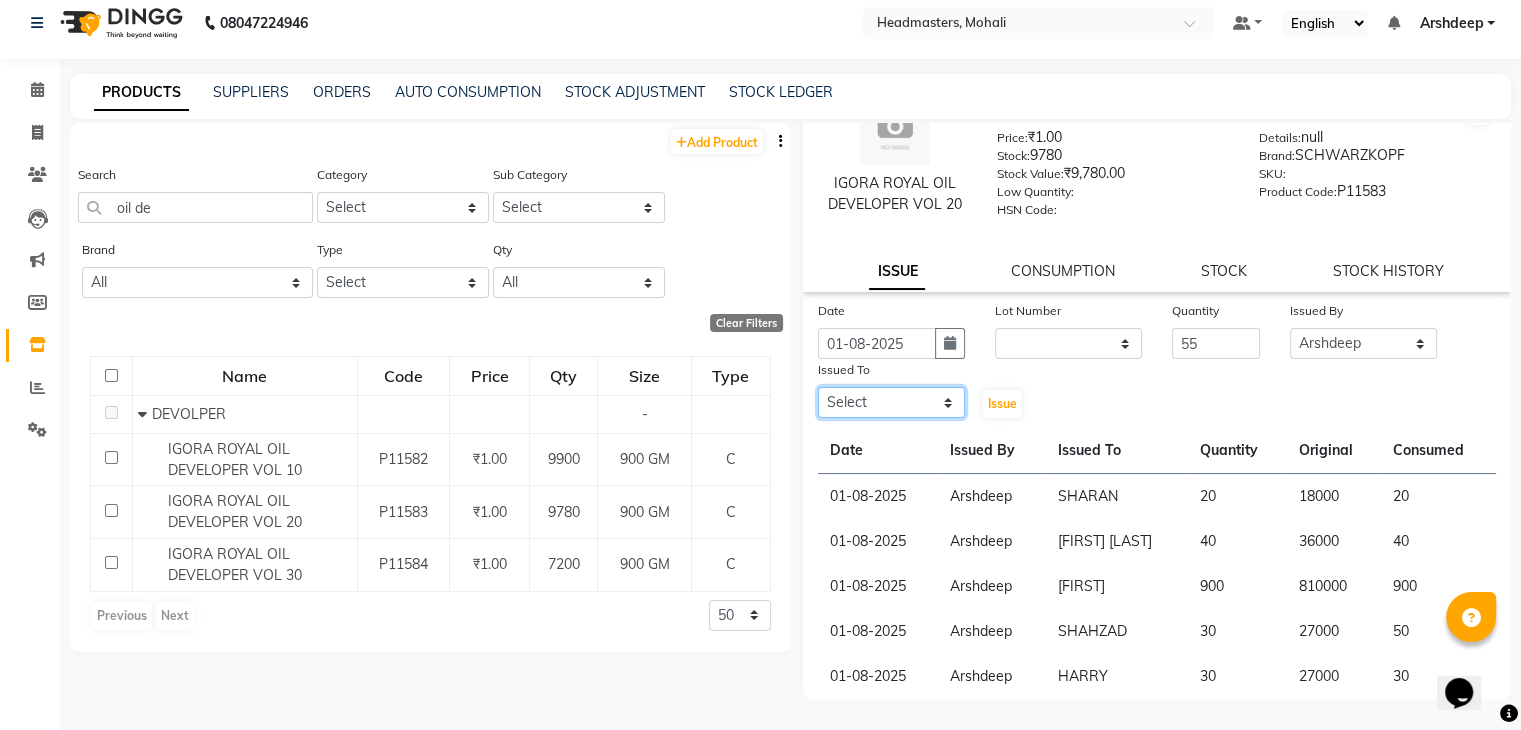 click on "Select AARIF Aarif Ansari Ali ANJANA ANJU Arshdeep Aryan Asad  Azam BALWINDER BHAWNA BIMLA CHETAN Deepak  HARRY Headmasters Honey Sidhu Jyoti karamdeep Manav MICHAEL Navdeep NEETU NEETU -  FRONT DESK  NEHA PREET PRINCE RAVI ROOP SACHIN KUMAR Sagar SAIF SARJU SAURAV SHAHZAD SHARAN SHARDA SHELLY SHUBHAM  SOHAIL SOHAN  VICkY Yamini" 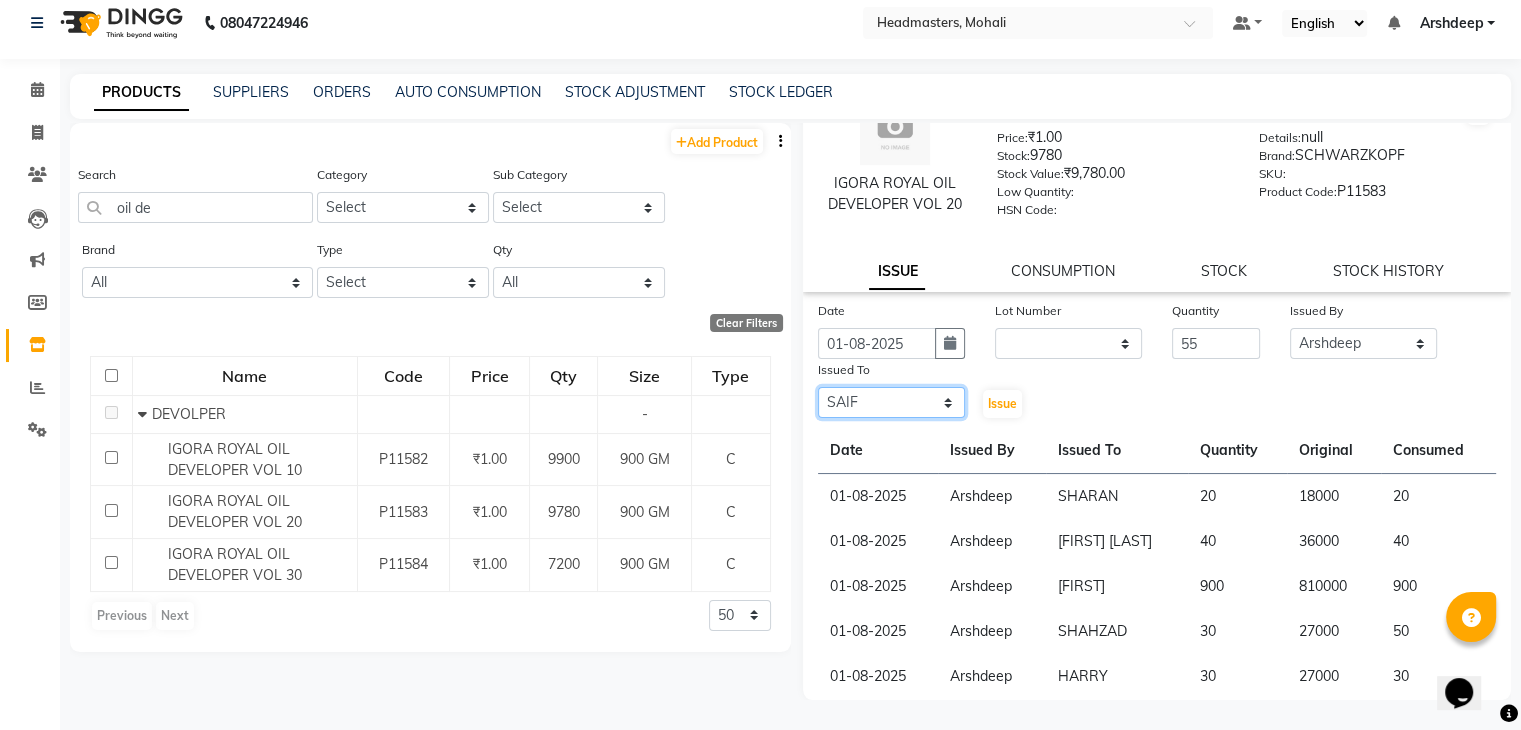 click on "Select AARIF Aarif Ansari Ali ANJANA ANJU Arshdeep Aryan Asad  Azam BALWINDER BHAWNA BIMLA CHETAN Deepak  HARRY Headmasters Honey Sidhu Jyoti karamdeep Manav MICHAEL Navdeep NEETU NEETU -  FRONT DESK  NEHA PREET PRINCE RAVI ROOP SACHIN KUMAR Sagar SAIF SARJU SAURAV SHAHZAD SHARAN SHARDA SHELLY SHUBHAM  SOHAIL SOHAN  VICkY Yamini" 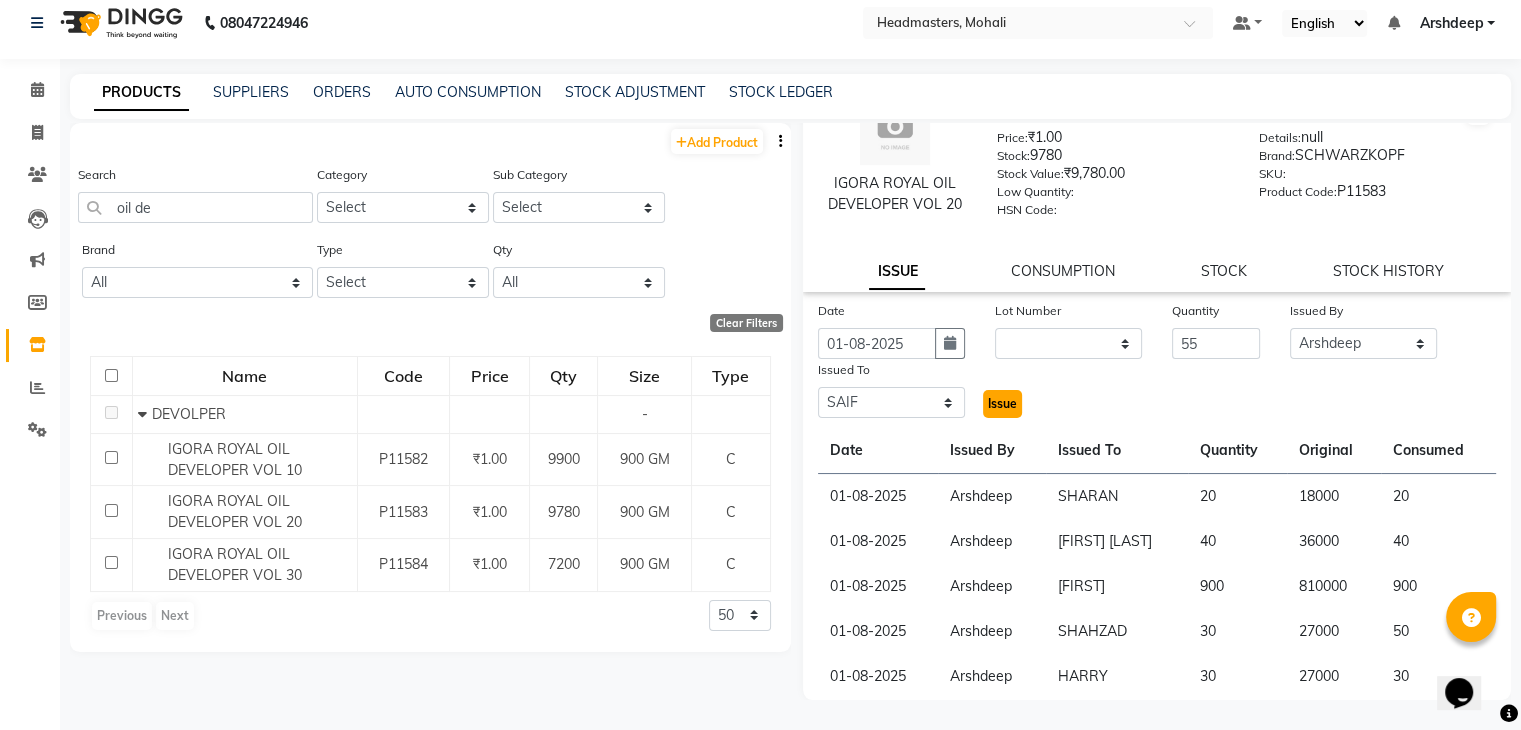 click on "Issue" 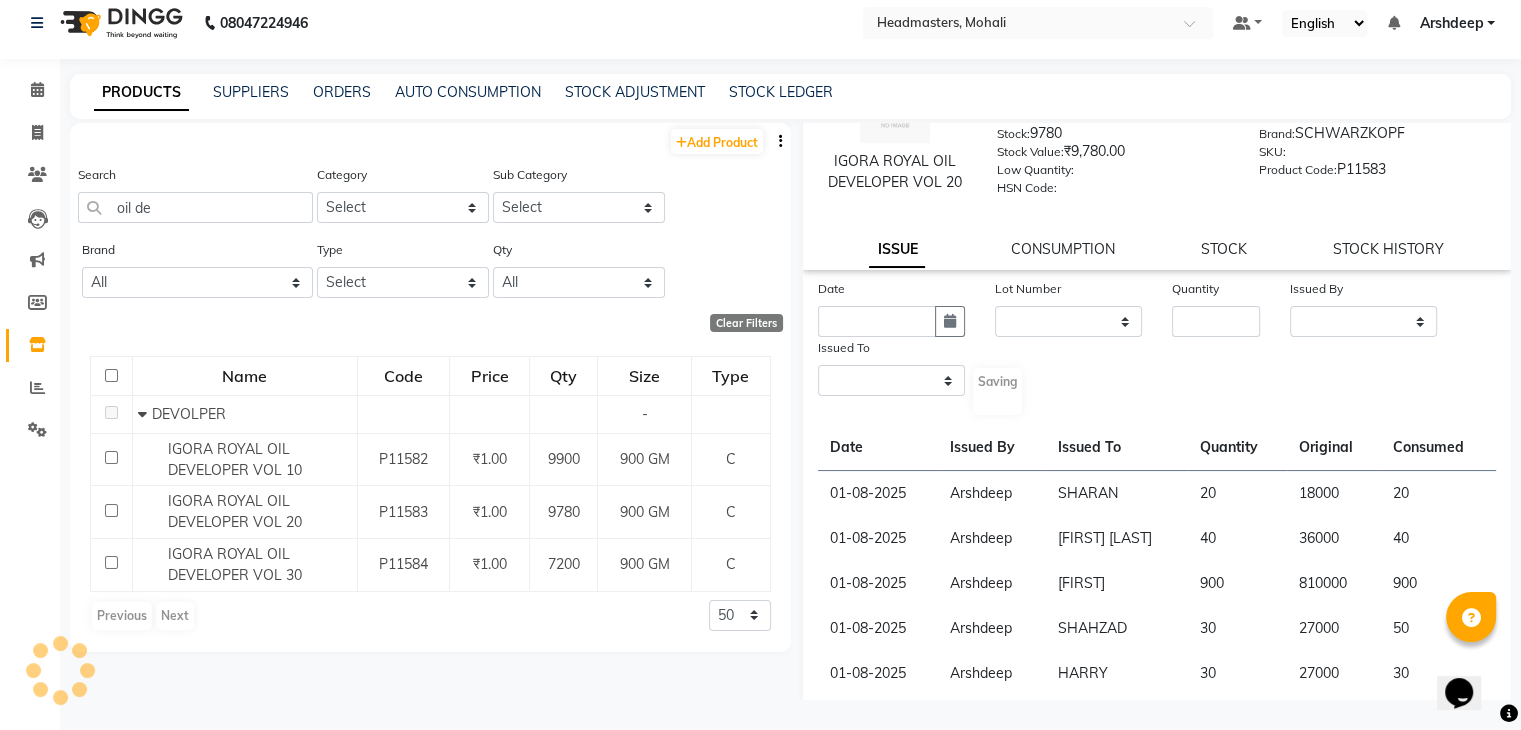 scroll, scrollTop: 0, scrollLeft: 0, axis: both 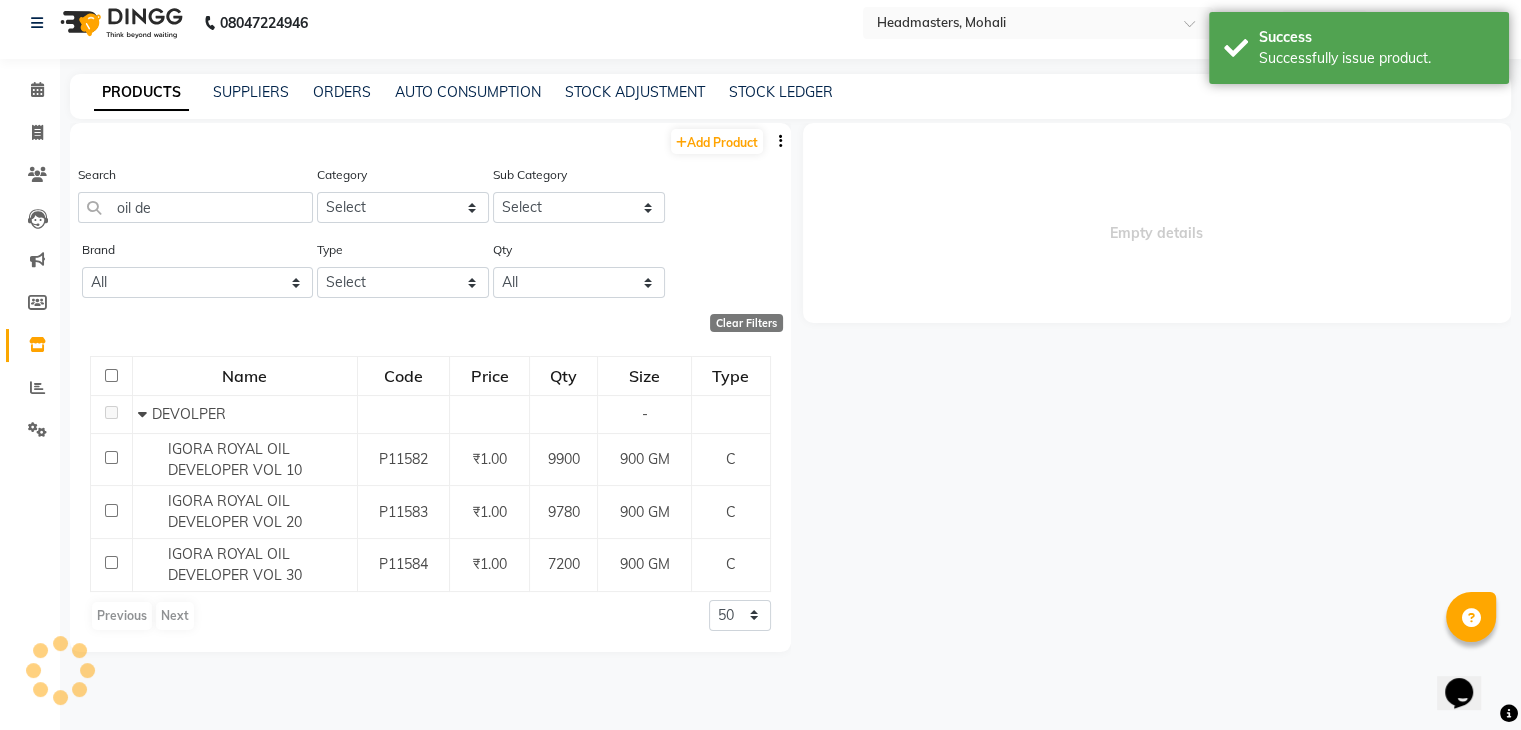 select 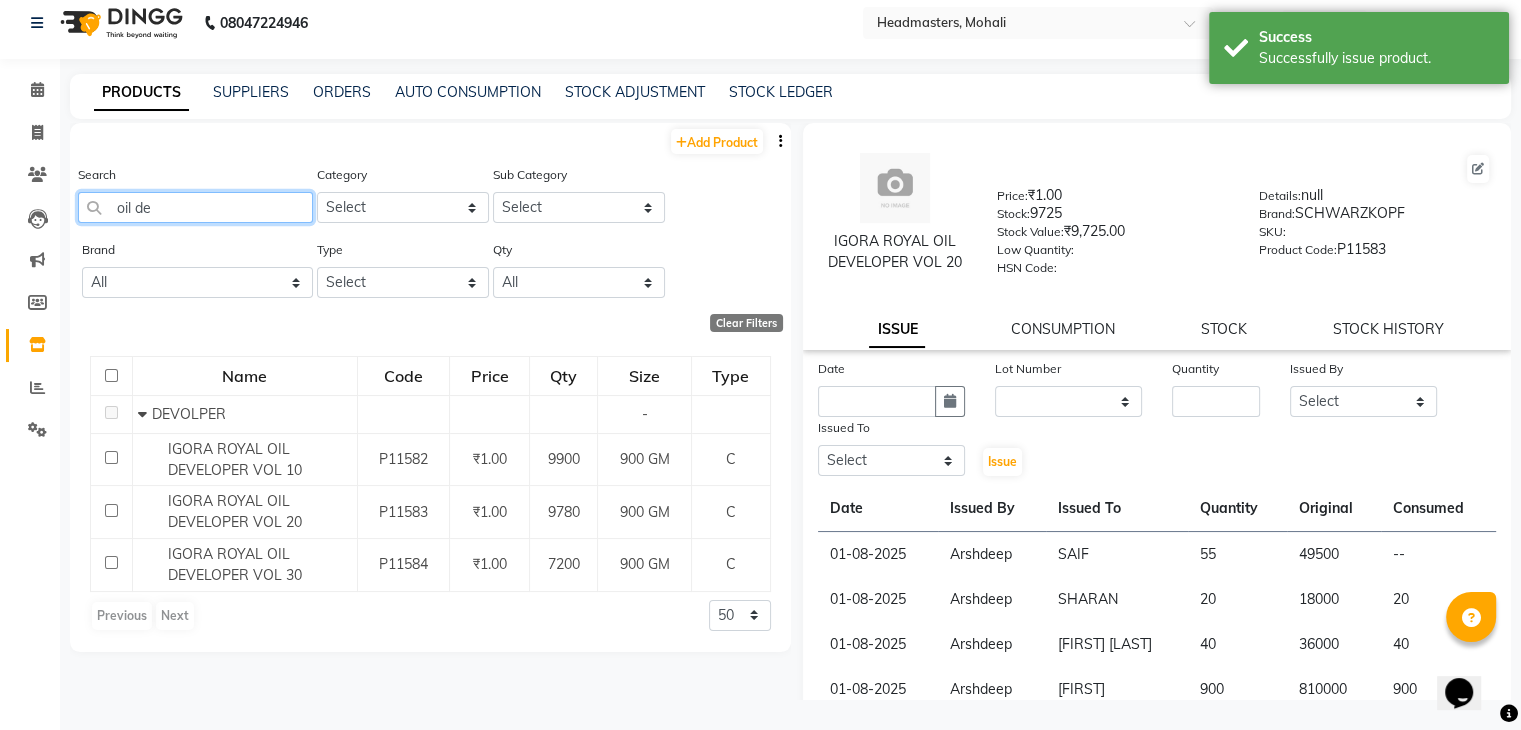 click on "oil de" 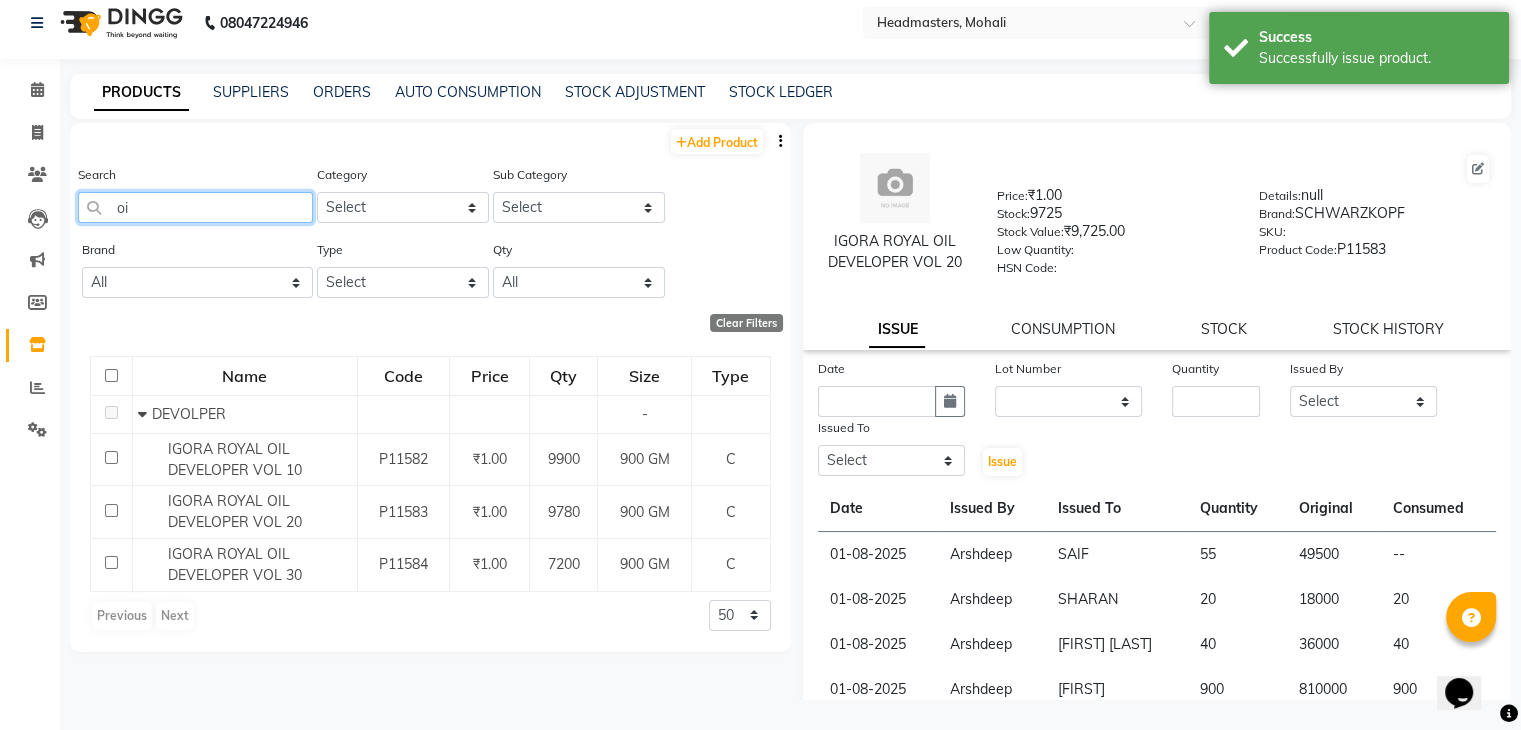 type on "o" 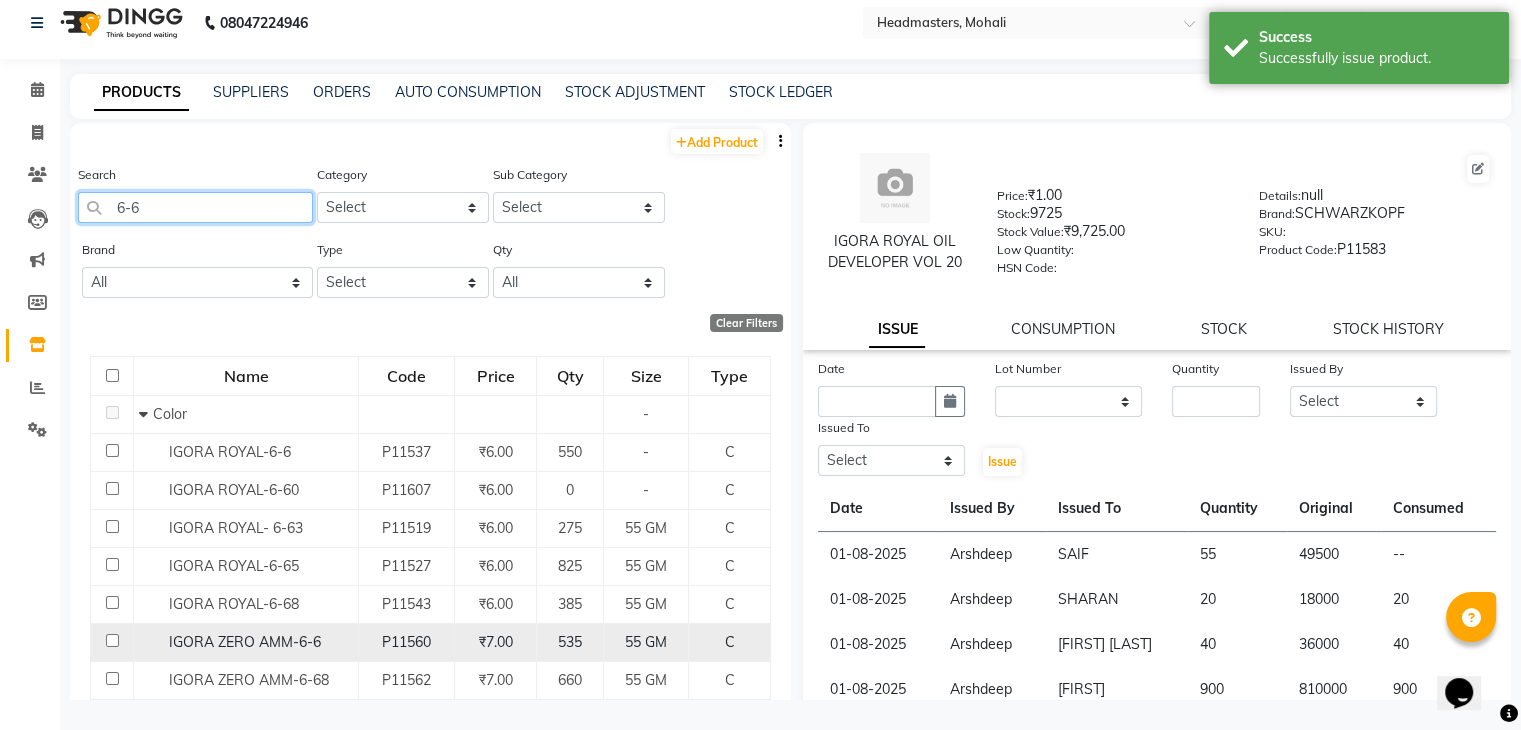 type on "6-6" 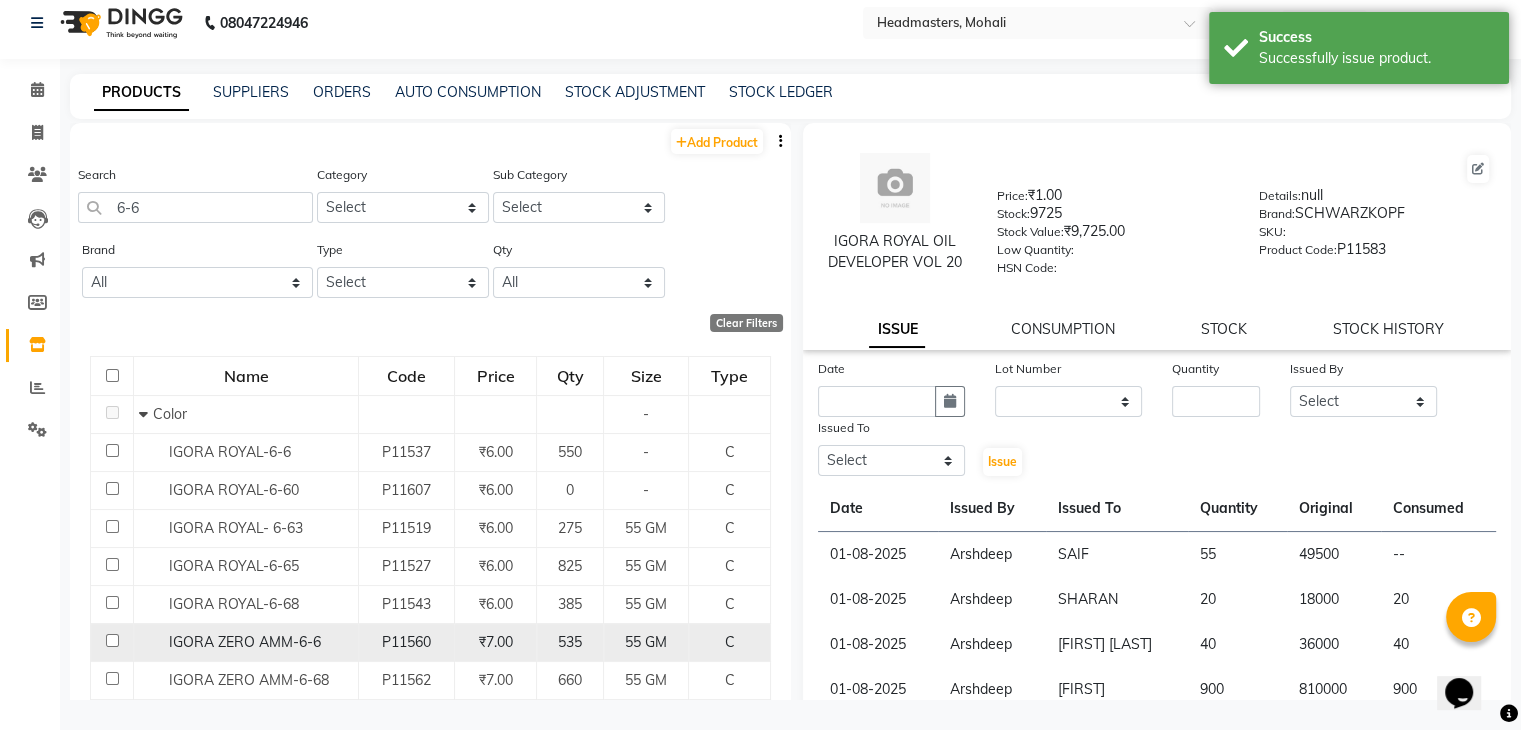 click on "IGORA ZERO AMM-6-6" 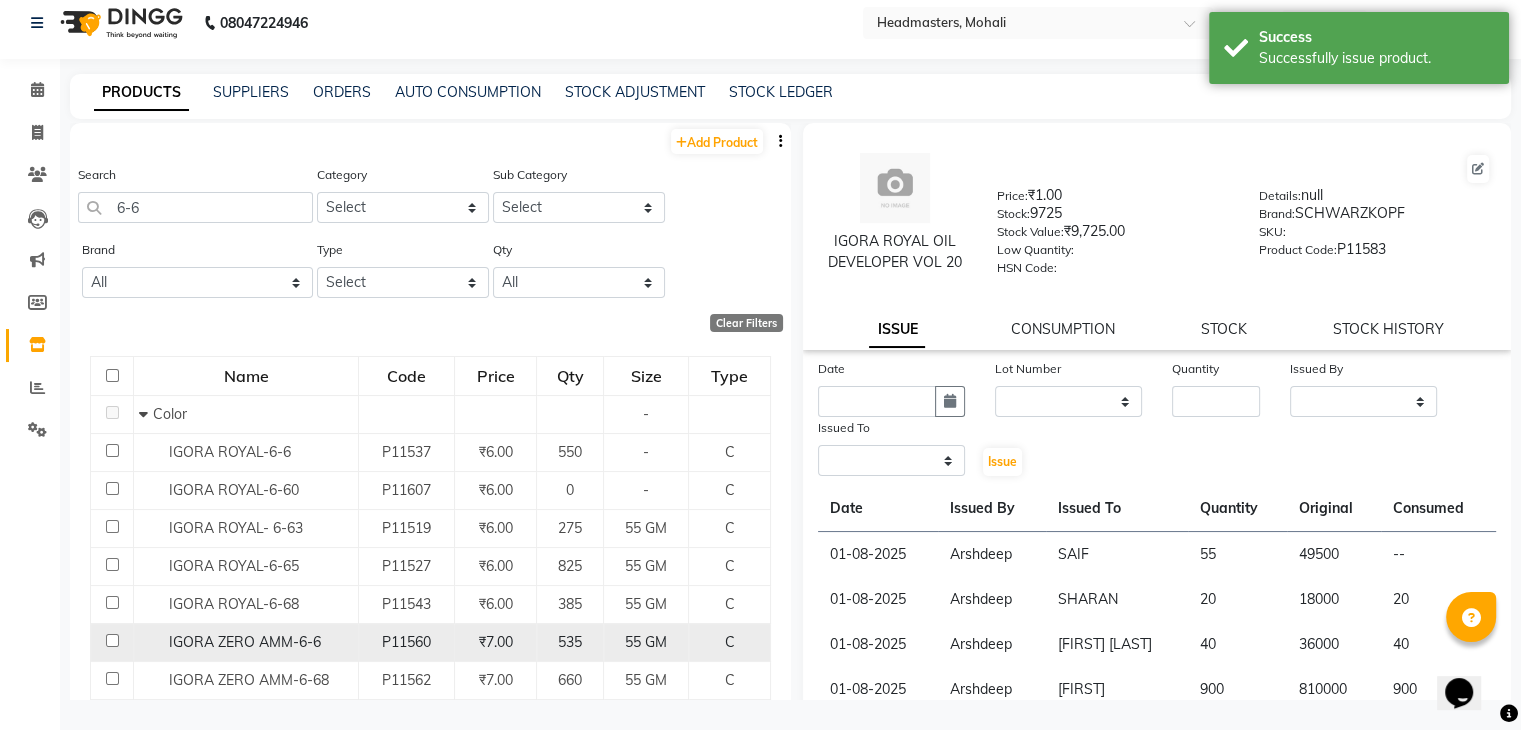 select 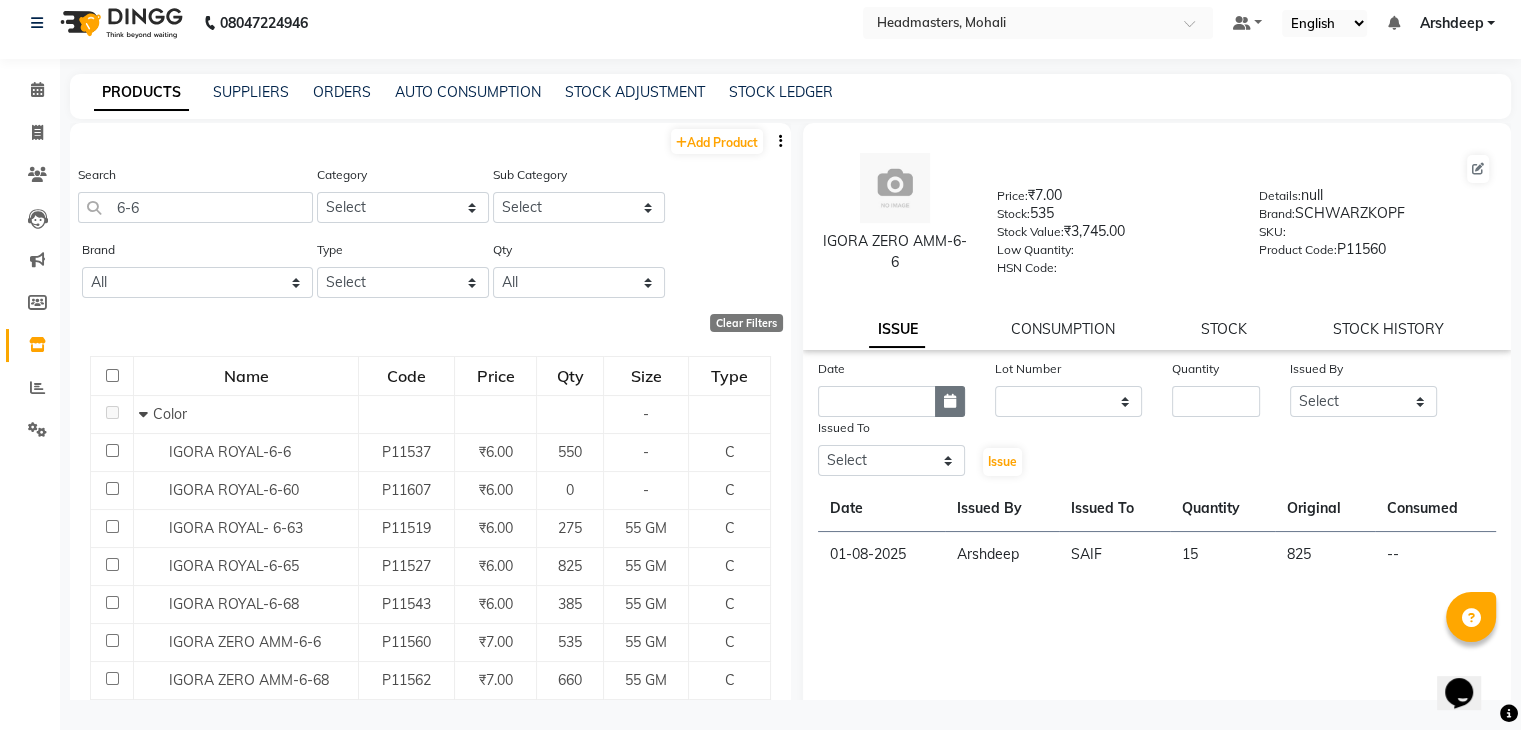 click 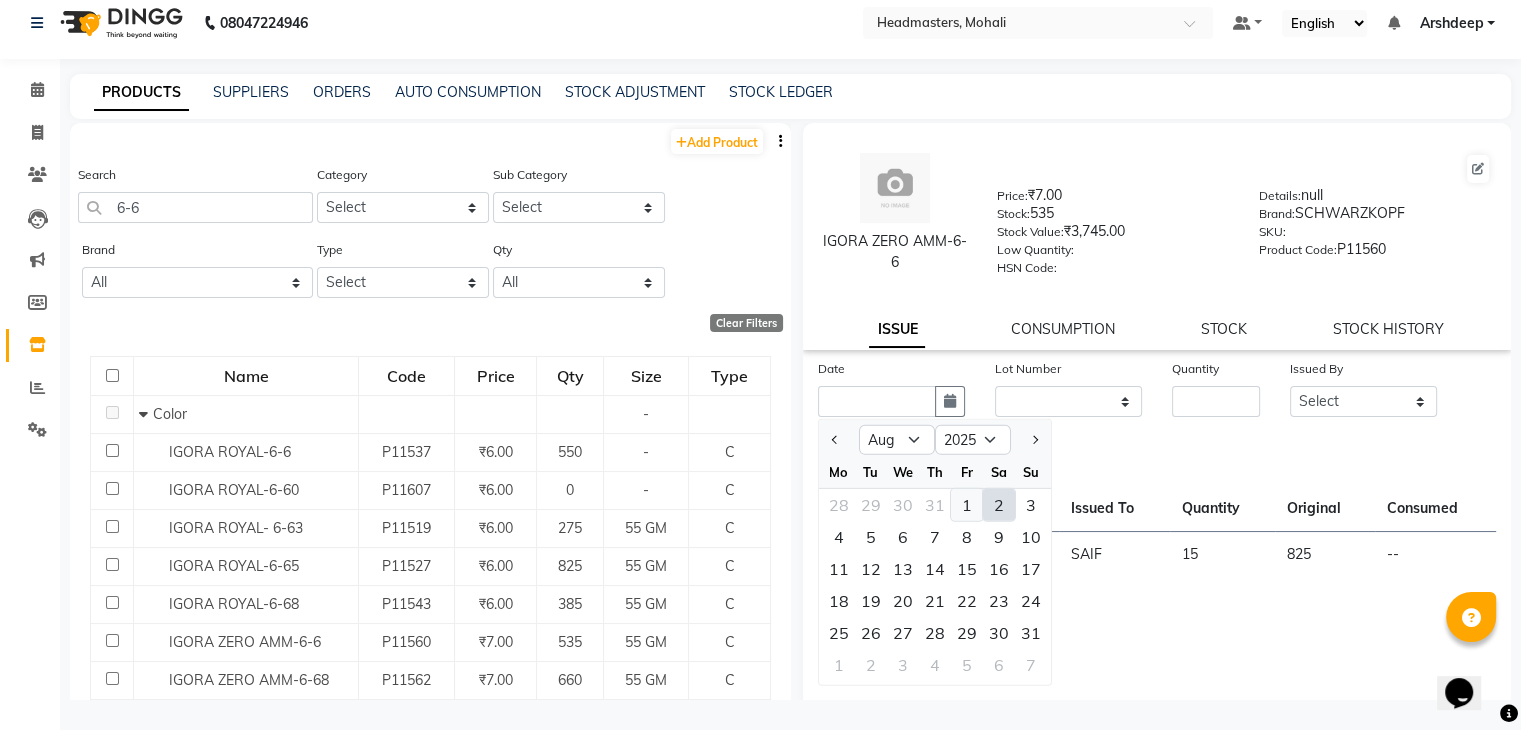 click on "1" 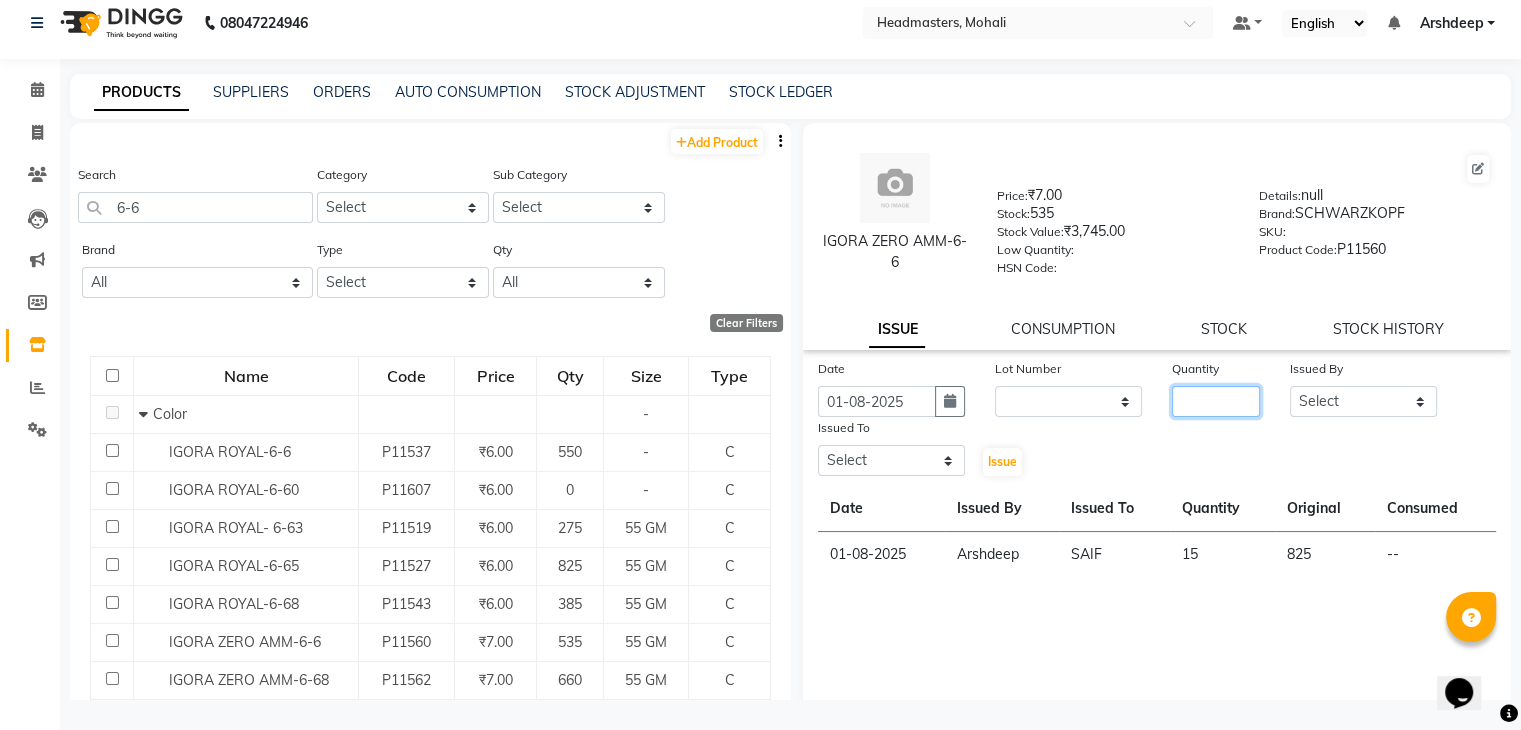 click 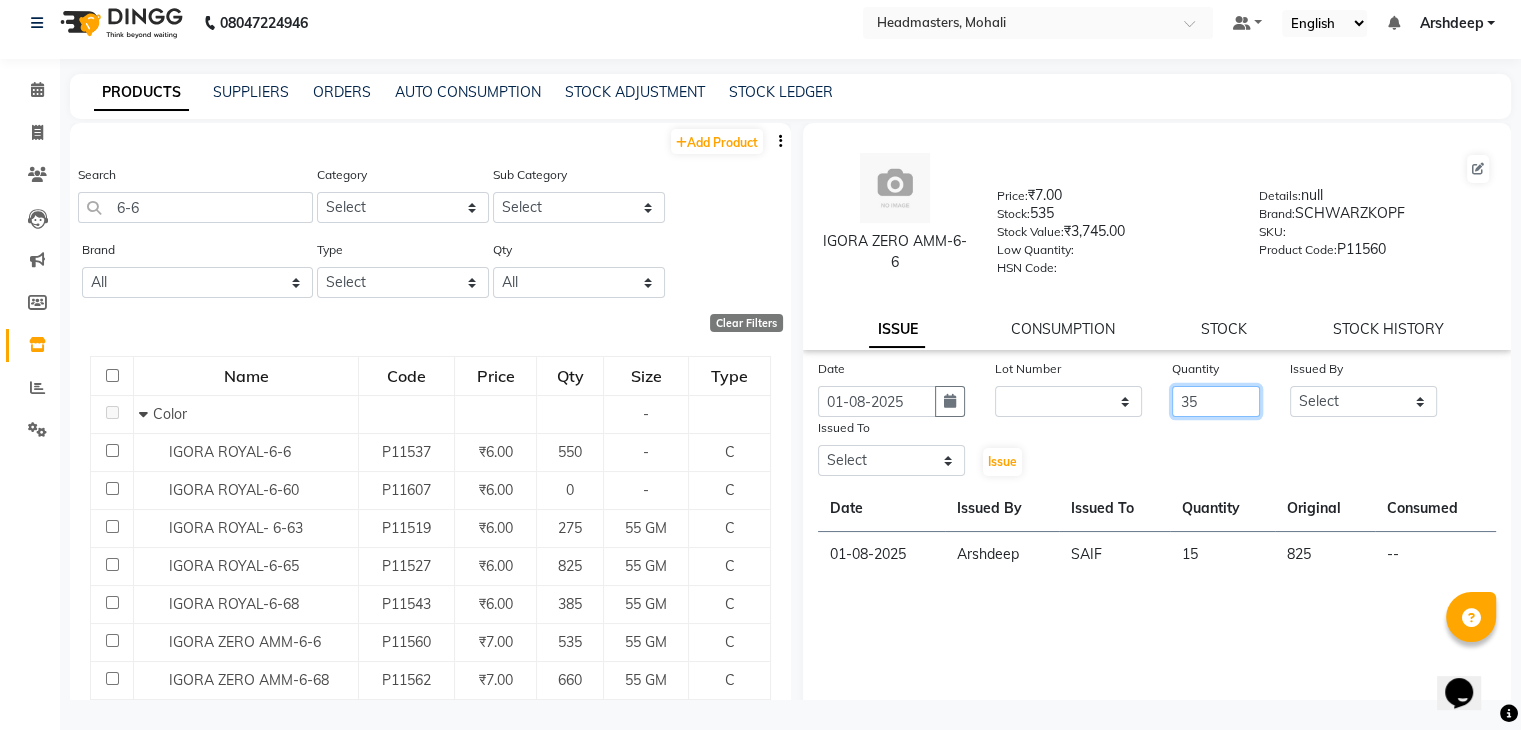 type on "3" 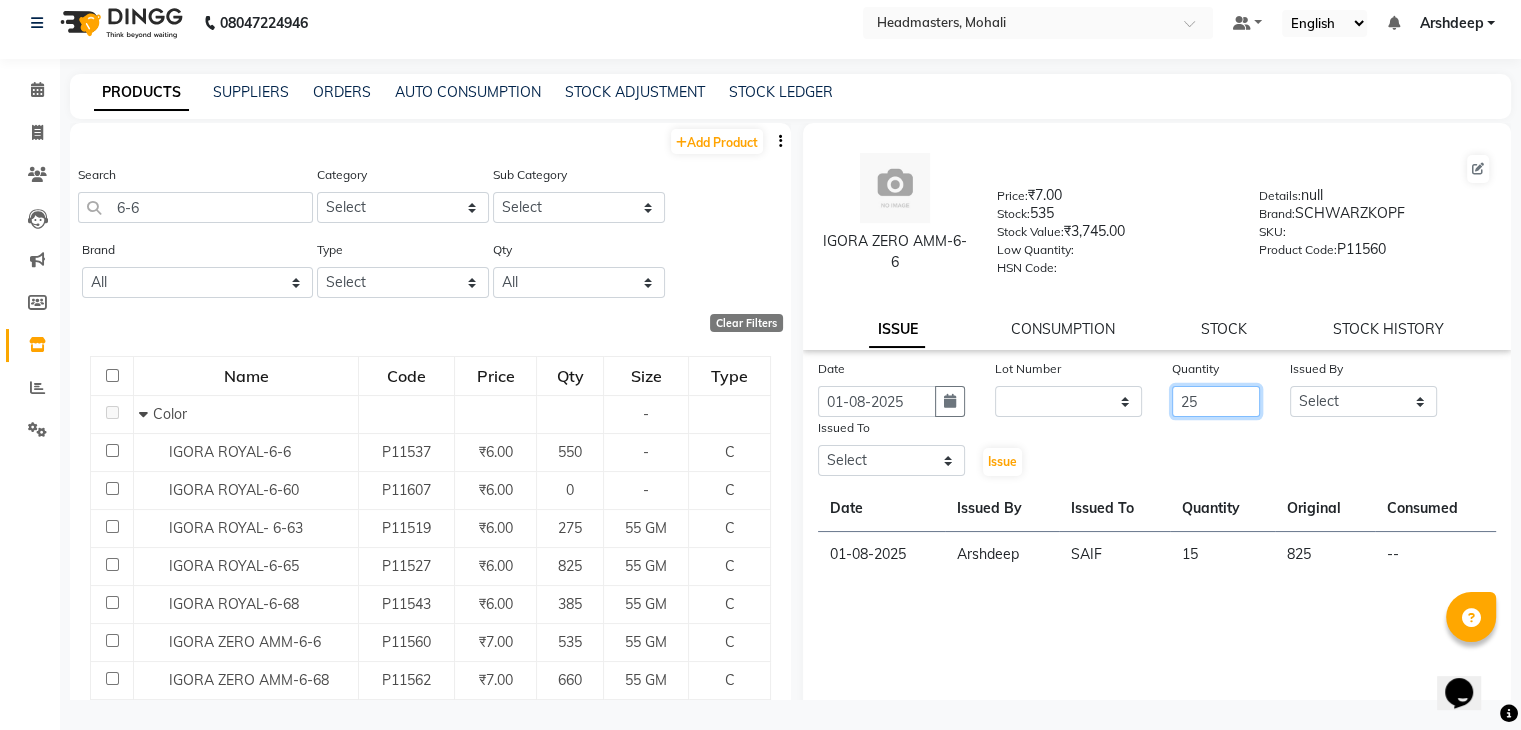 type on "25" 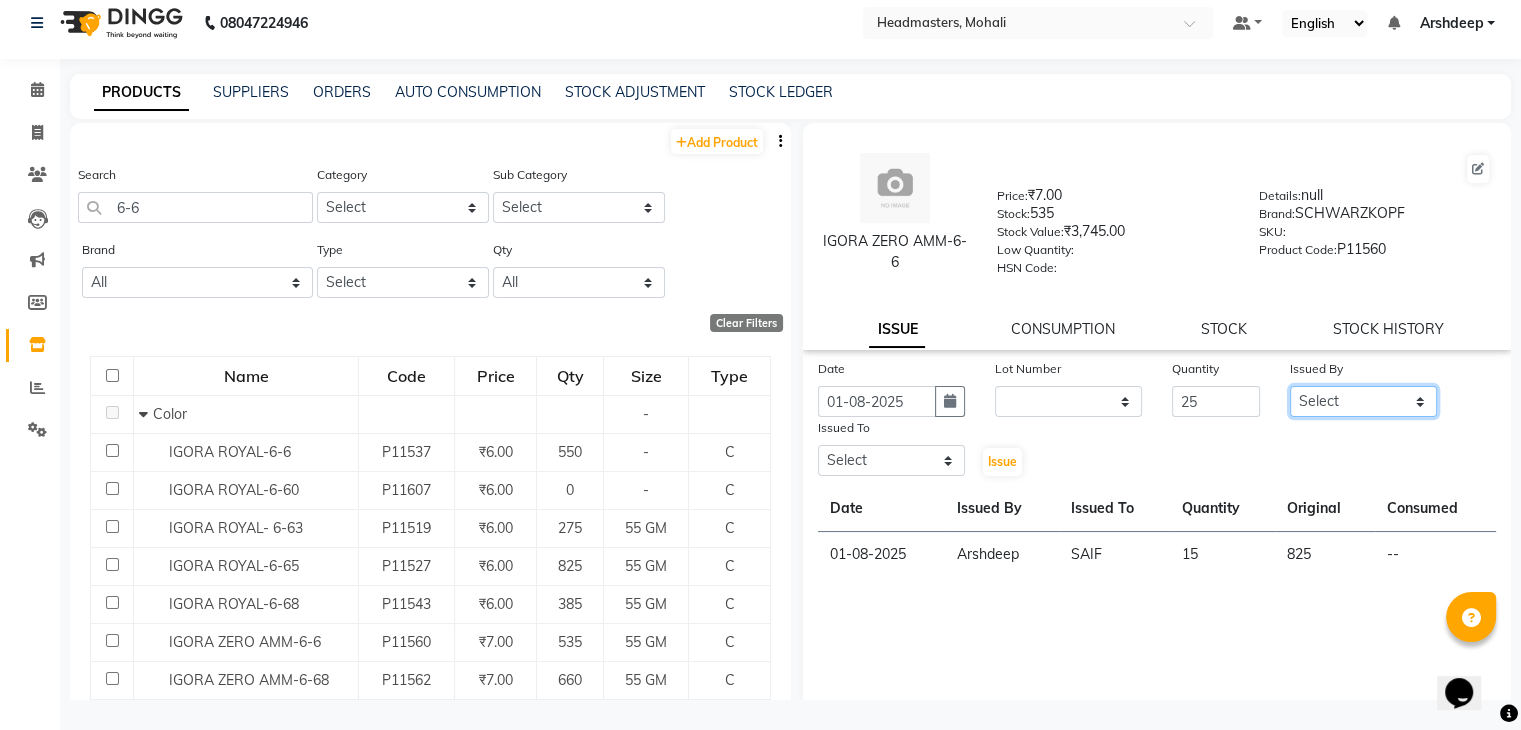 click on "Select AARIF Aarif Ansari Ali ANJANA ANJU Arshdeep Aryan Asad  Azam BALWINDER BHAWNA BIMLA CHETAN Deepak  HARRY Headmasters Honey Sidhu Jyoti karamdeep Manav MICHAEL Navdeep NEETU NEETU -  FRONT DESK  NEHA PREET PRINCE RAVI ROOP SACHIN KUMAR Sagar SAIF SARJU SAURAV SHAHZAD SHARAN SHARDA SHELLY SHUBHAM  SOHAIL SOHAN  VICkY Yamini" 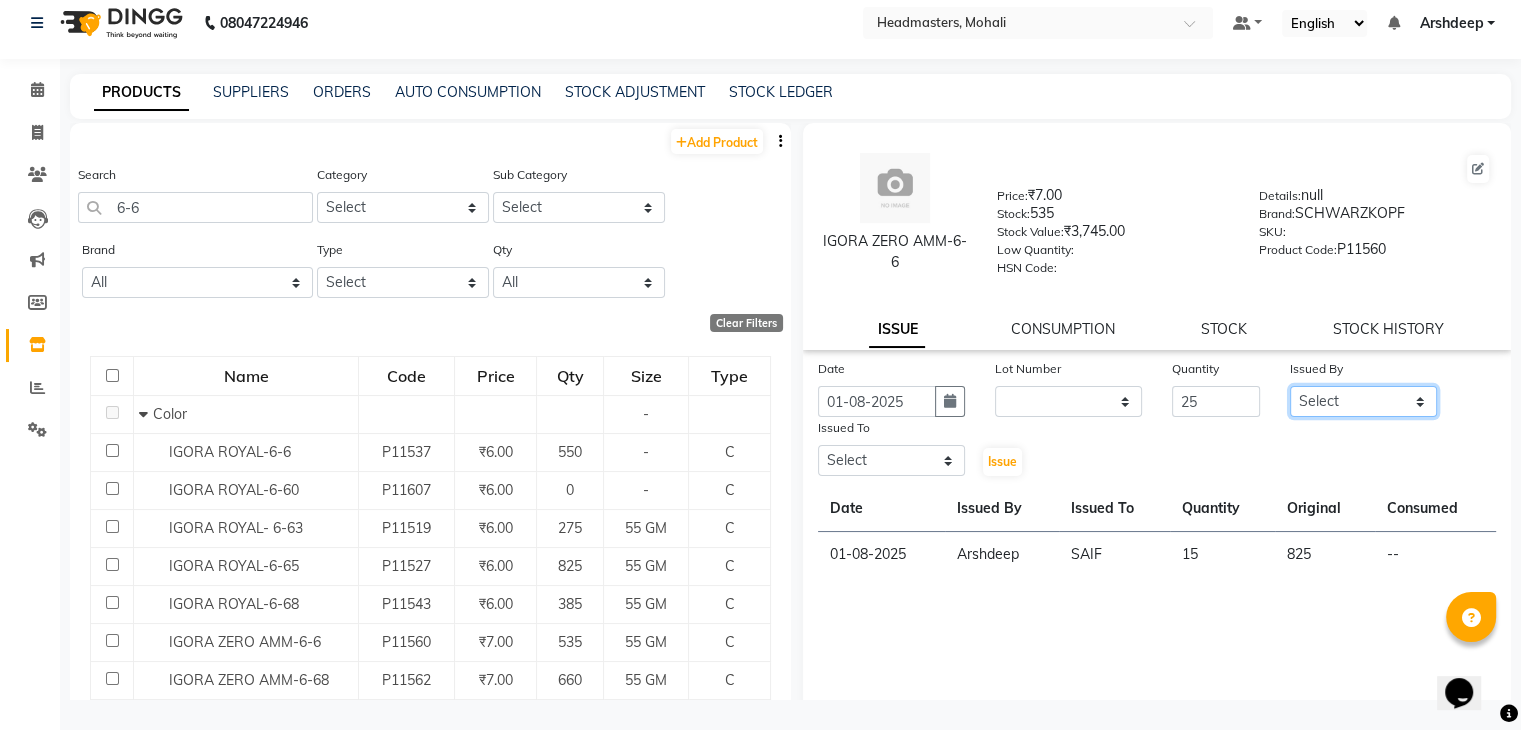 select on "84970" 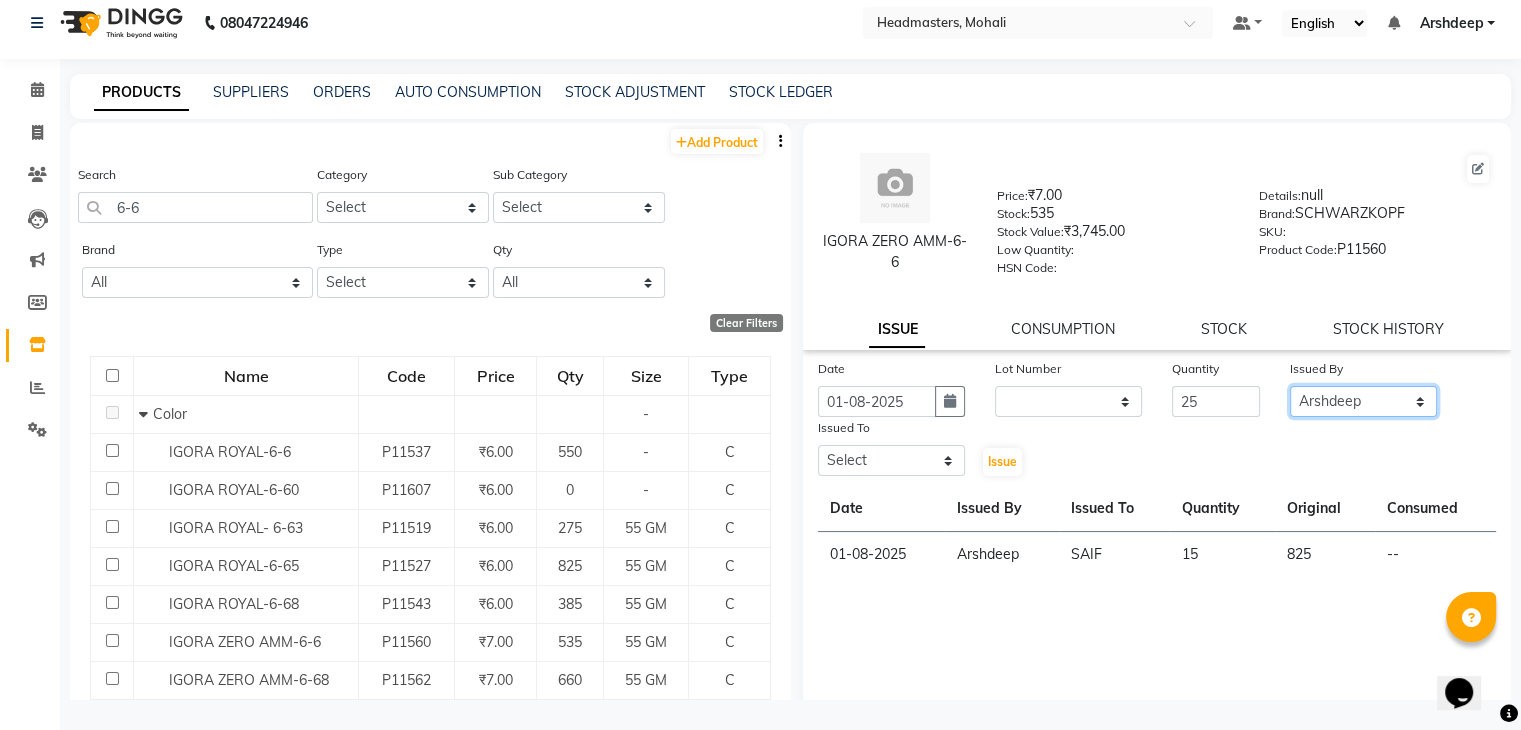 click on "Select AARIF Aarif Ansari Ali ANJANA ANJU Arshdeep Aryan Asad  Azam BALWINDER BHAWNA BIMLA CHETAN Deepak  HARRY Headmasters Honey Sidhu Jyoti karamdeep Manav MICHAEL Navdeep NEETU NEETU -  FRONT DESK  NEHA PREET PRINCE RAVI ROOP SACHIN KUMAR Sagar SAIF SARJU SAURAV SHAHZAD SHARAN SHARDA SHELLY SHUBHAM  SOHAIL SOHAN  VICkY Yamini" 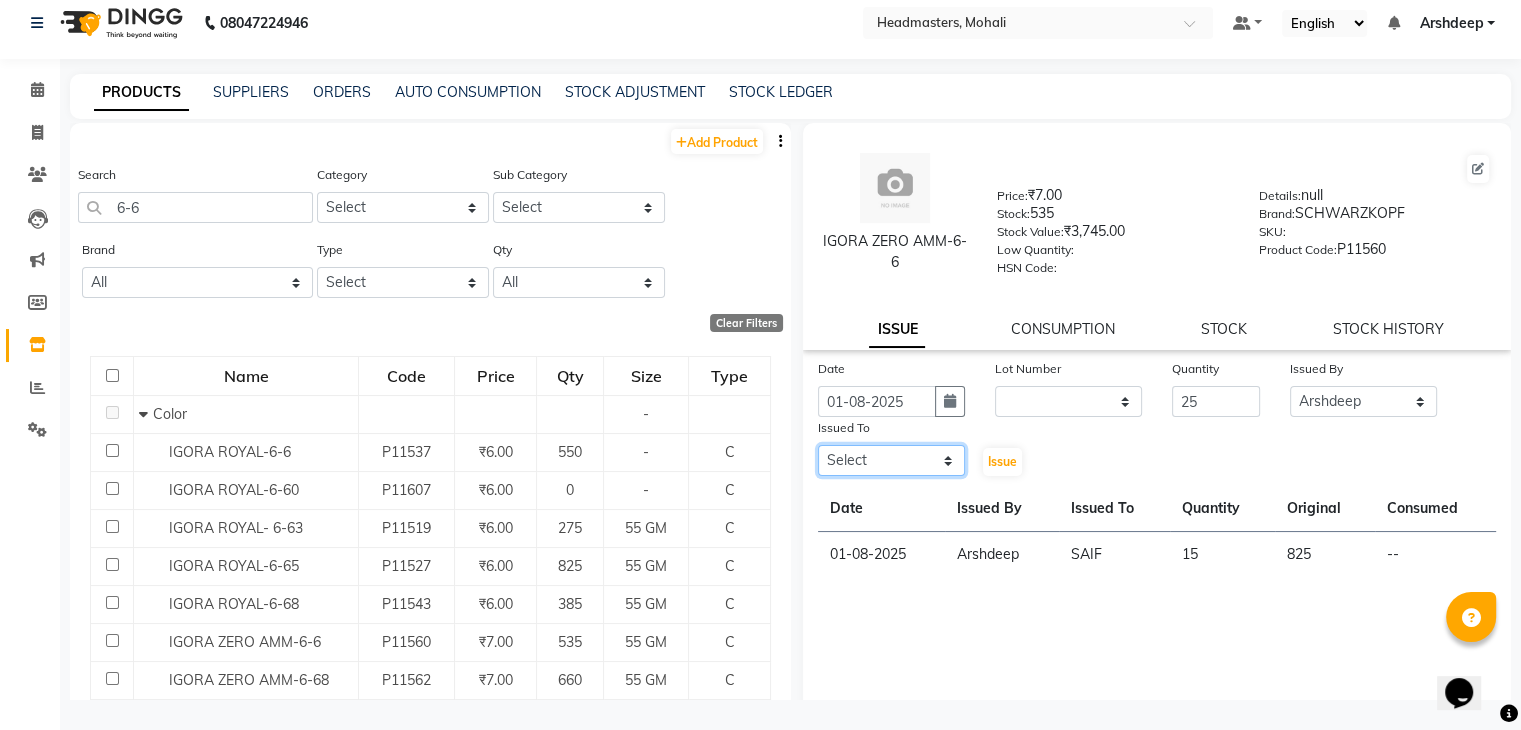 click on "Select AARIF Aarif Ansari Ali ANJANA ANJU Arshdeep Aryan Asad  Azam BALWINDER BHAWNA BIMLA CHETAN Deepak  HARRY Headmasters Honey Sidhu Jyoti karamdeep Manav MICHAEL Navdeep NEETU NEETU -  FRONT DESK  NEHA PREET PRINCE RAVI ROOP SACHIN KUMAR Sagar SAIF SARJU SAURAV SHAHZAD SHARAN SHARDA SHELLY SHUBHAM  SOHAIL SOHAN  VICkY Yamini" 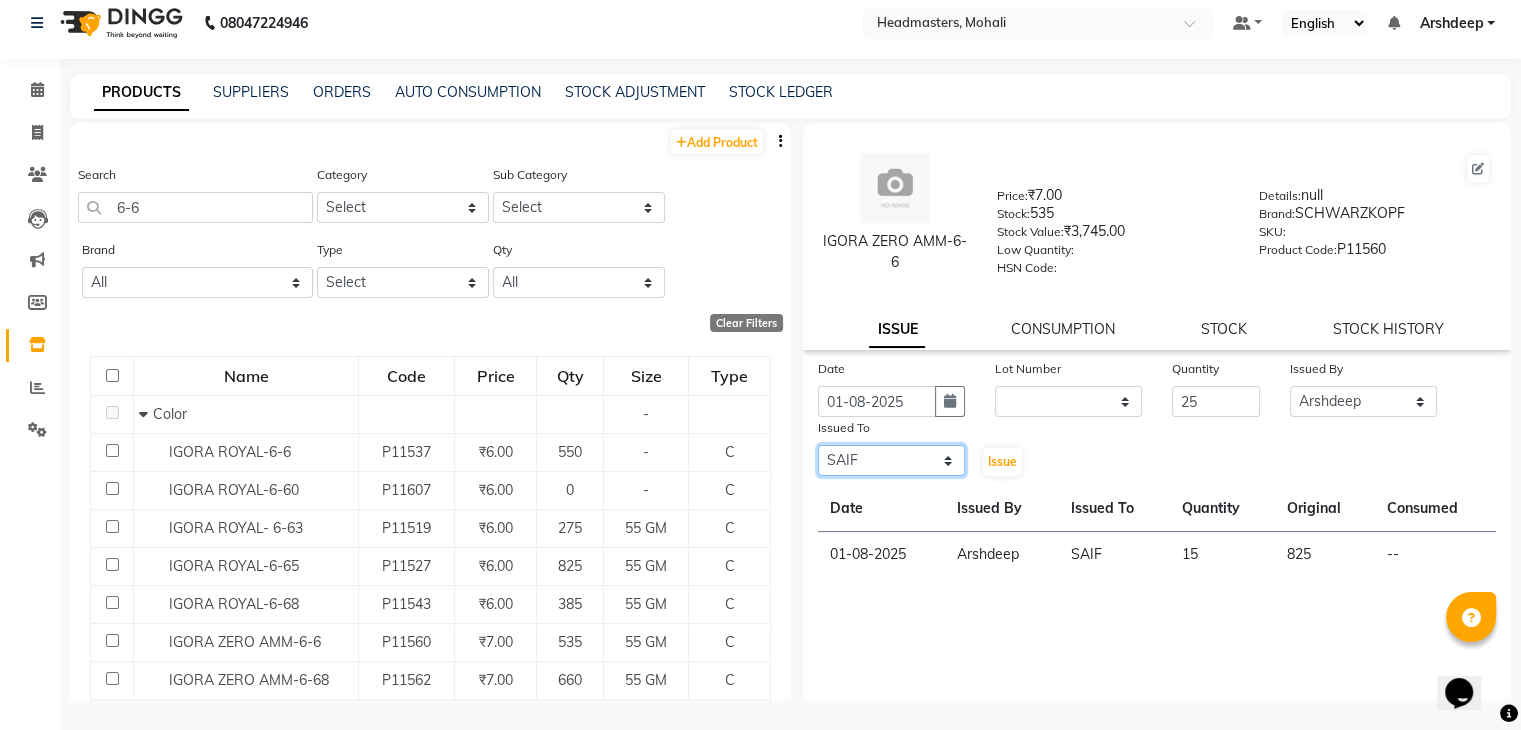 click on "Select AARIF Aarif Ansari Ali ANJANA ANJU Arshdeep Aryan Asad  Azam BALWINDER BHAWNA BIMLA CHETAN Deepak  HARRY Headmasters Honey Sidhu Jyoti karamdeep Manav MICHAEL Navdeep NEETU NEETU -  FRONT DESK  NEHA PREET PRINCE RAVI ROOP SACHIN KUMAR Sagar SAIF SARJU SAURAV SHAHZAD SHARAN SHARDA SHELLY SHUBHAM  SOHAIL SOHAN  VICkY Yamini" 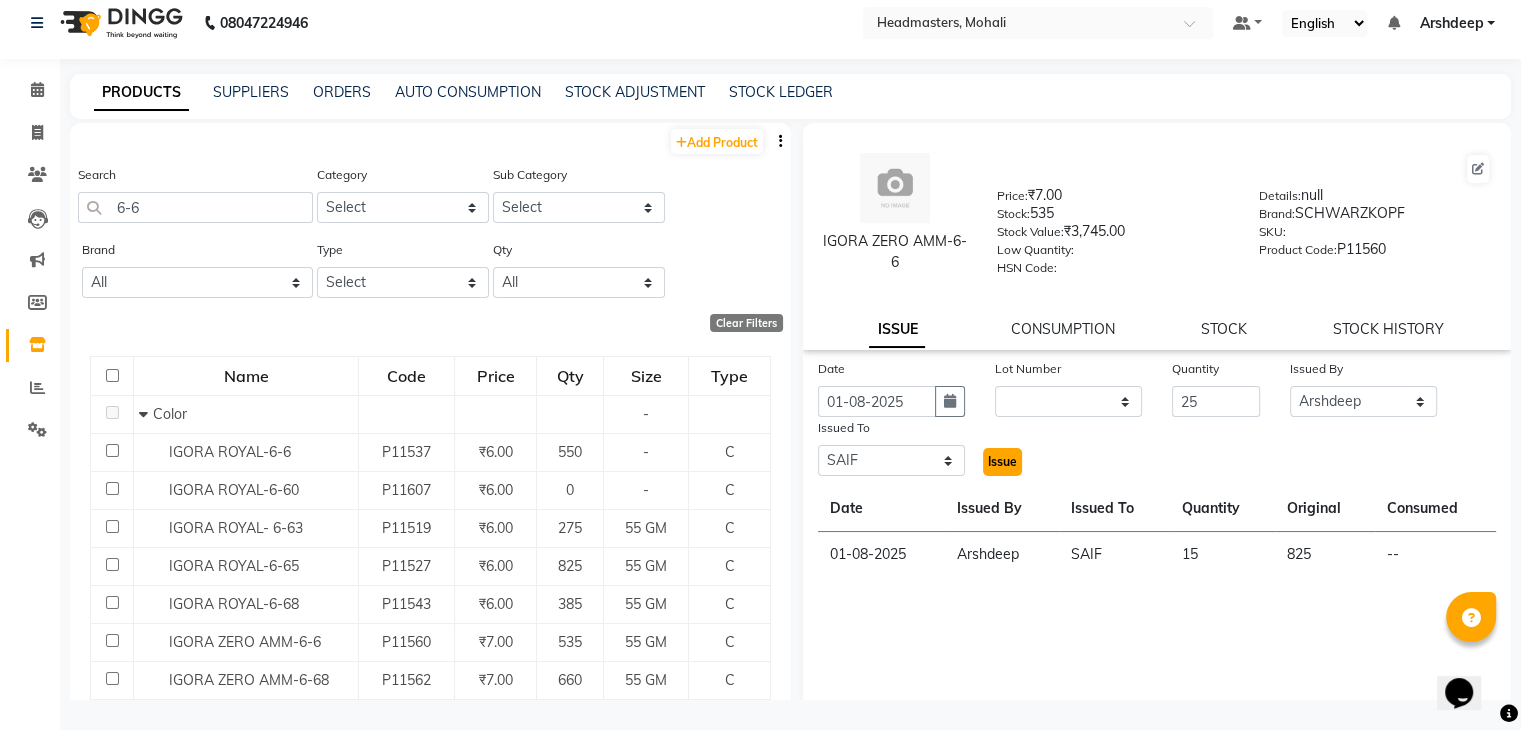 click on "Issue" 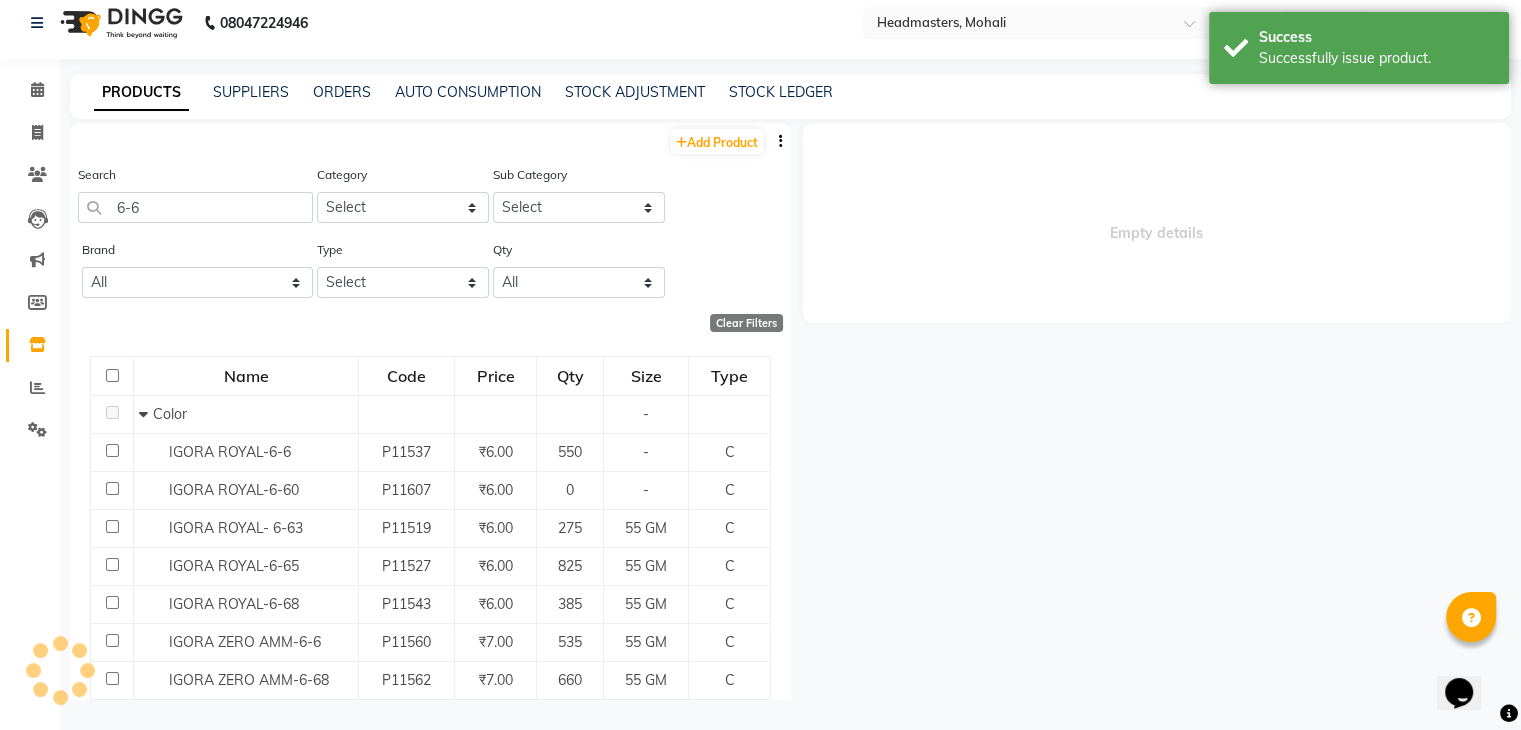select 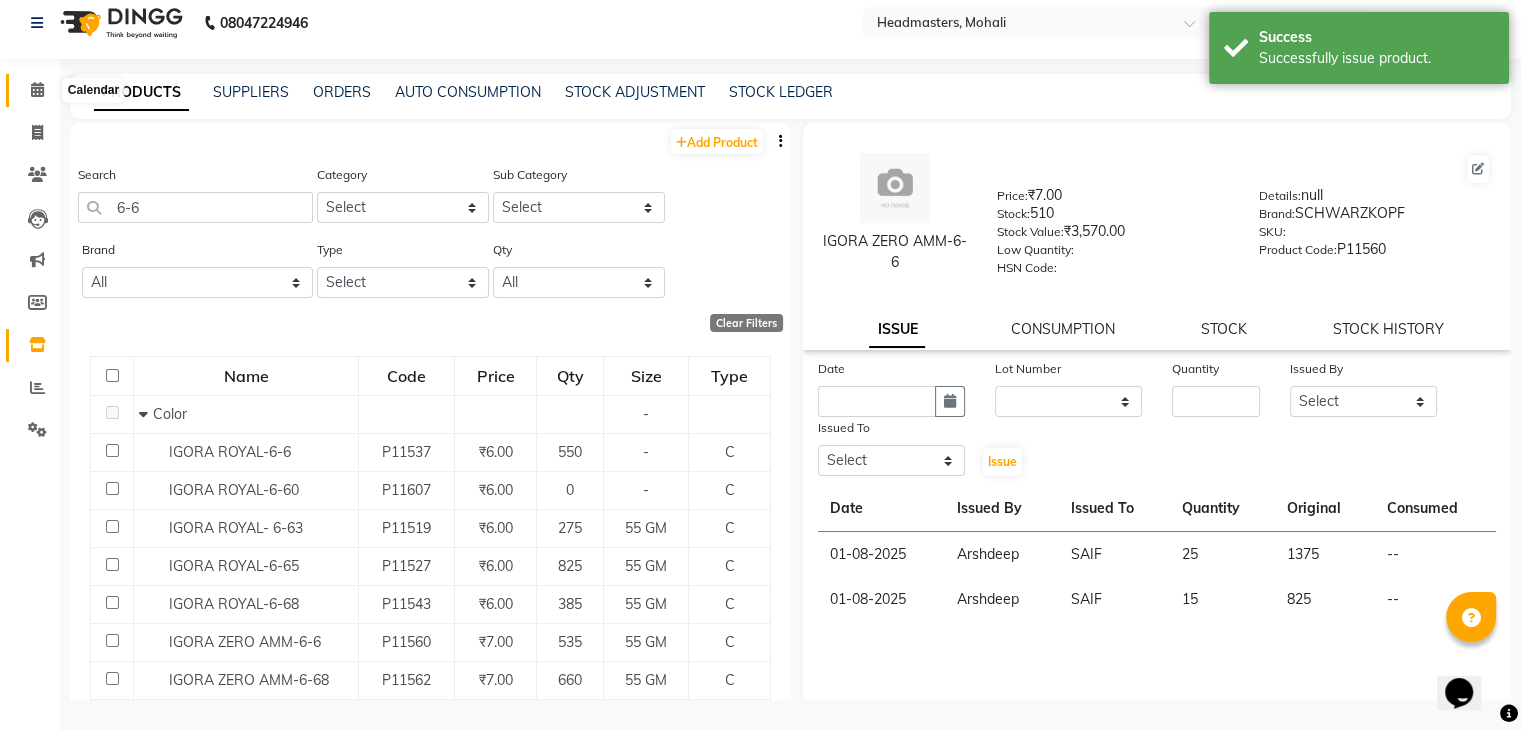 click 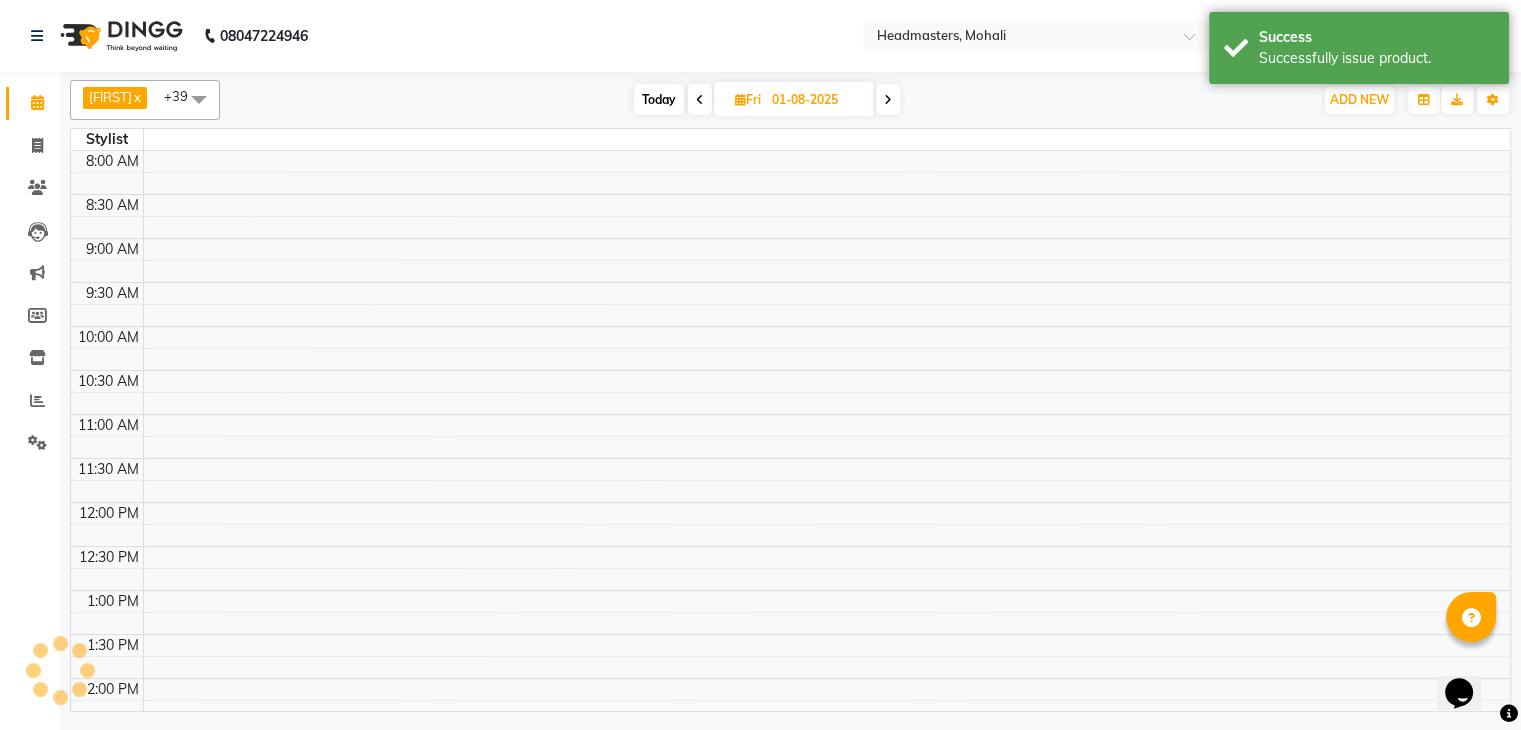 scroll, scrollTop: 0, scrollLeft: 0, axis: both 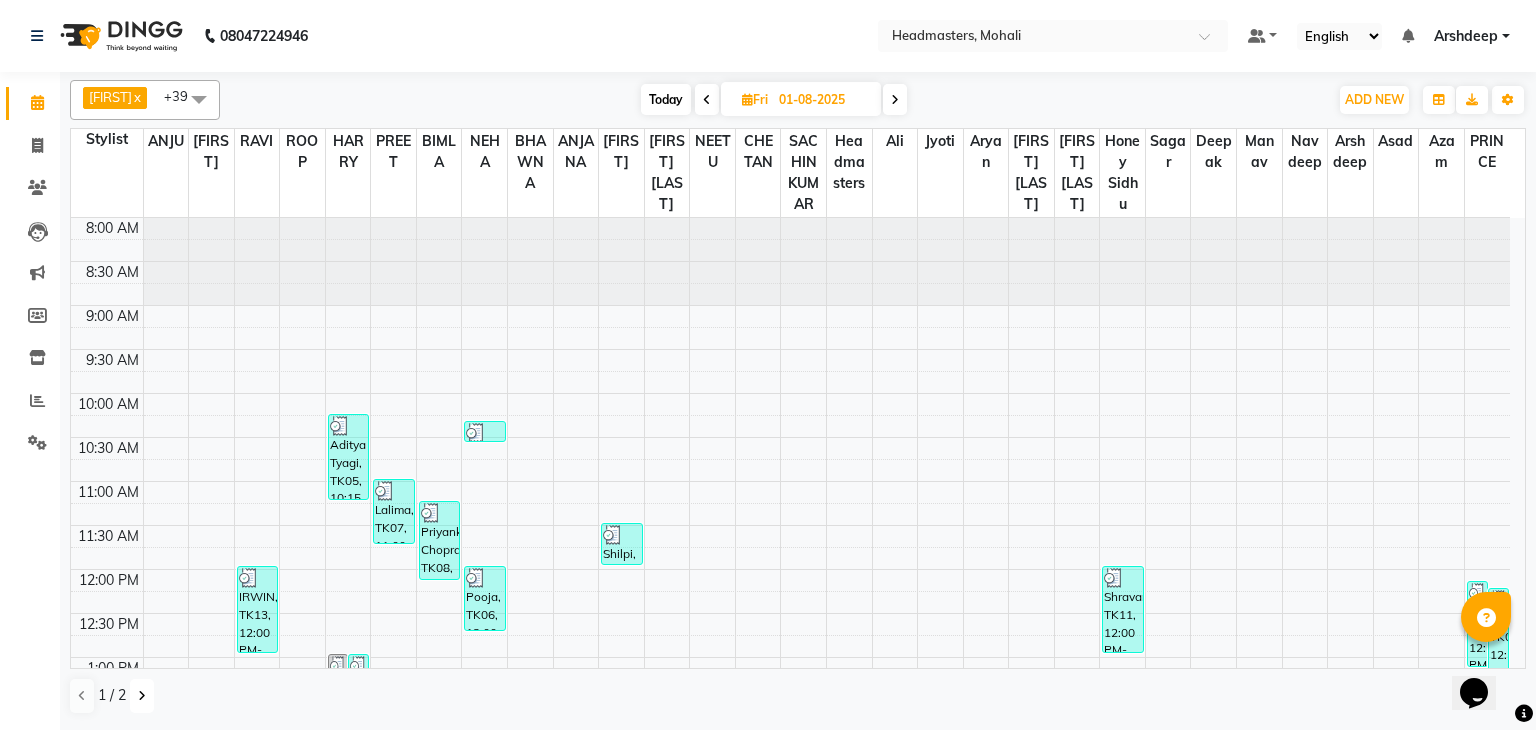 click at bounding box center (142, 696) 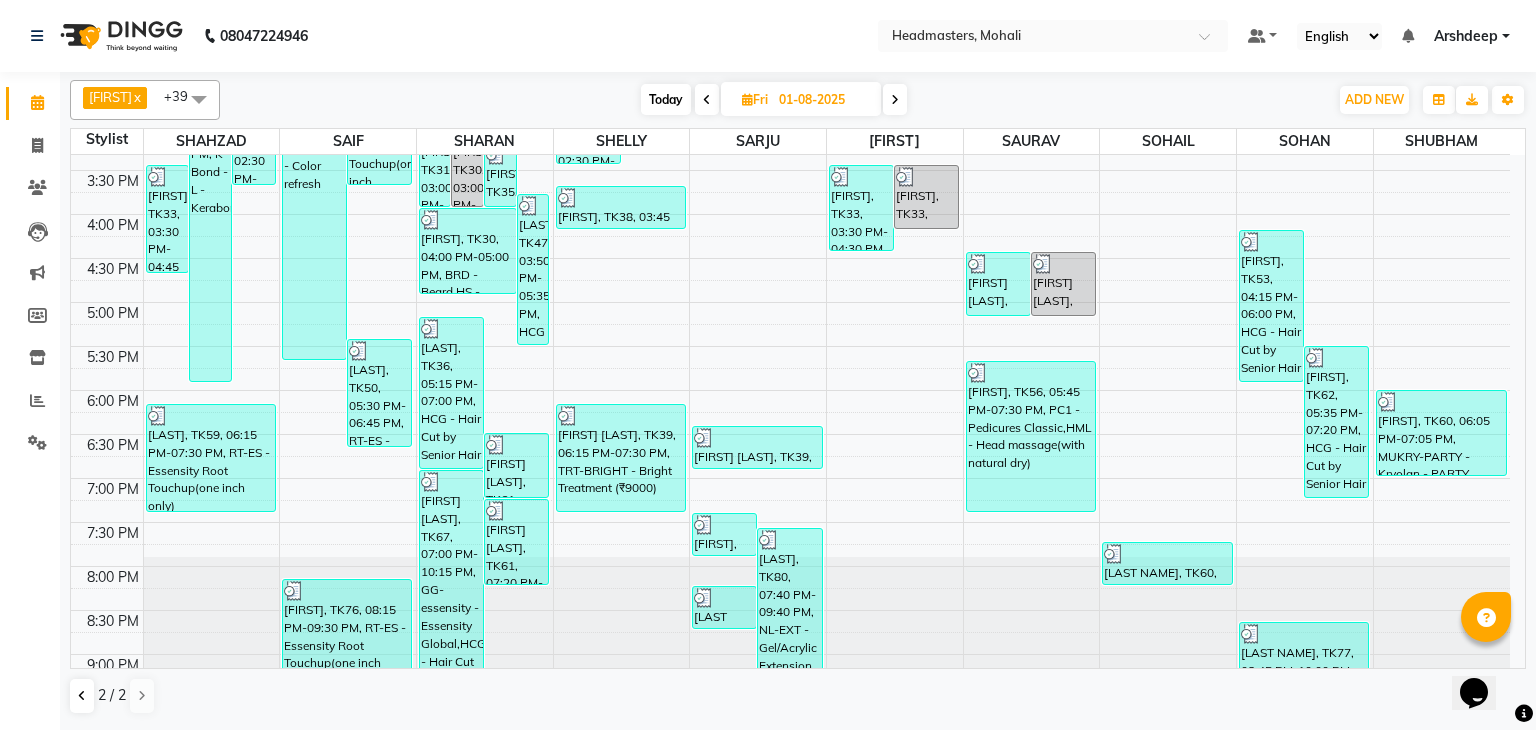 scroll, scrollTop: 706, scrollLeft: 0, axis: vertical 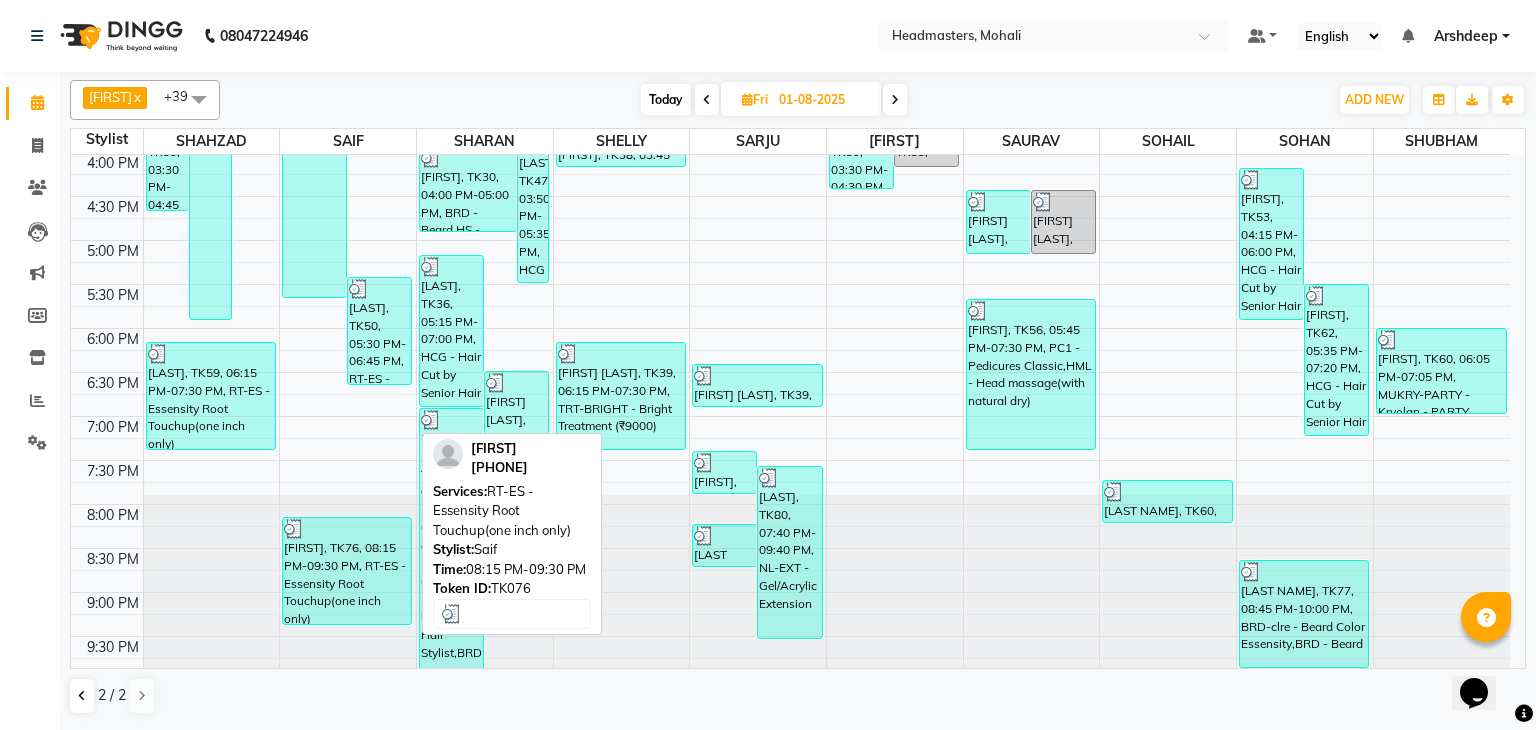click on "[FIRST], TK76, 08:15 PM-09:30 PM, RT-ES - Essensity Root Touchup(one inch only)" at bounding box center [347, 571] 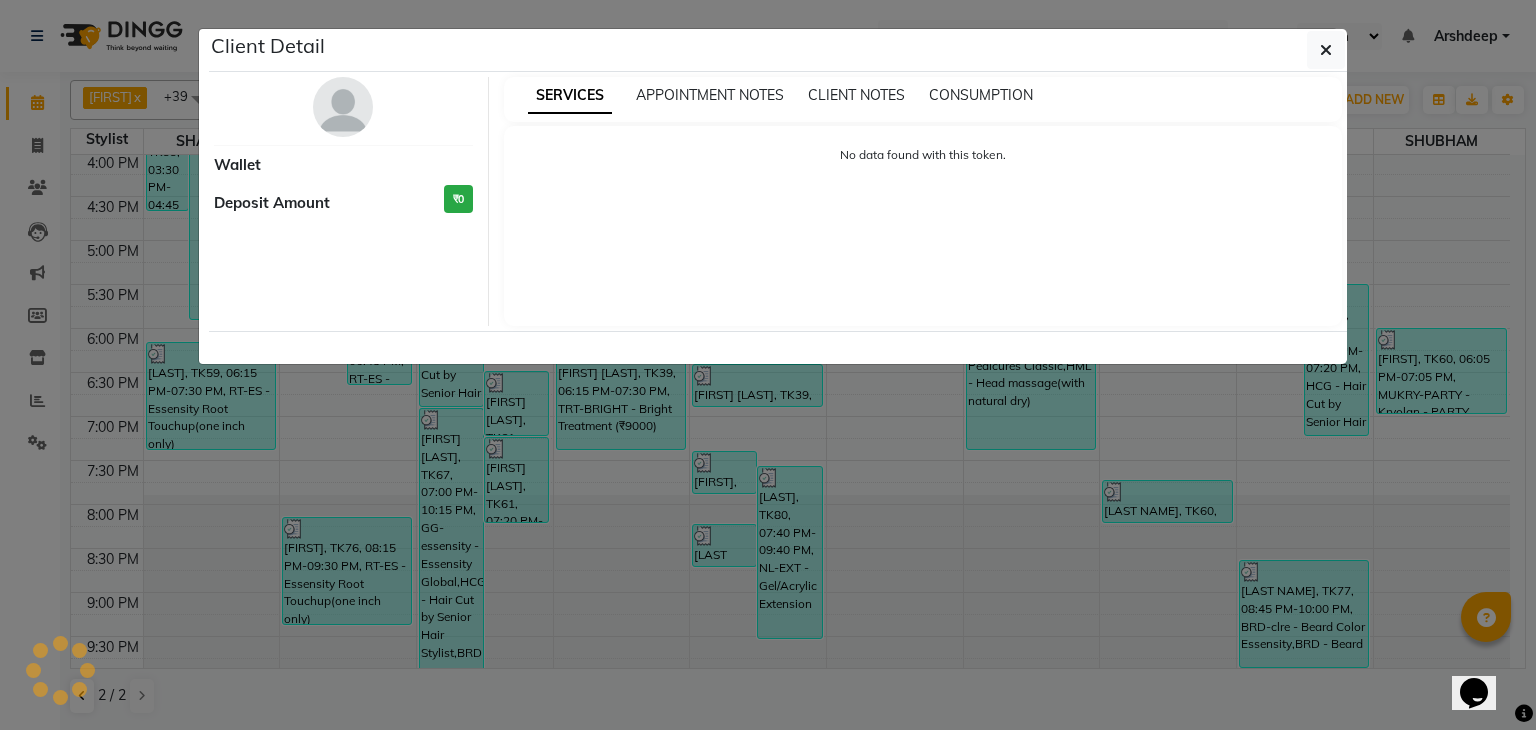 select on "3" 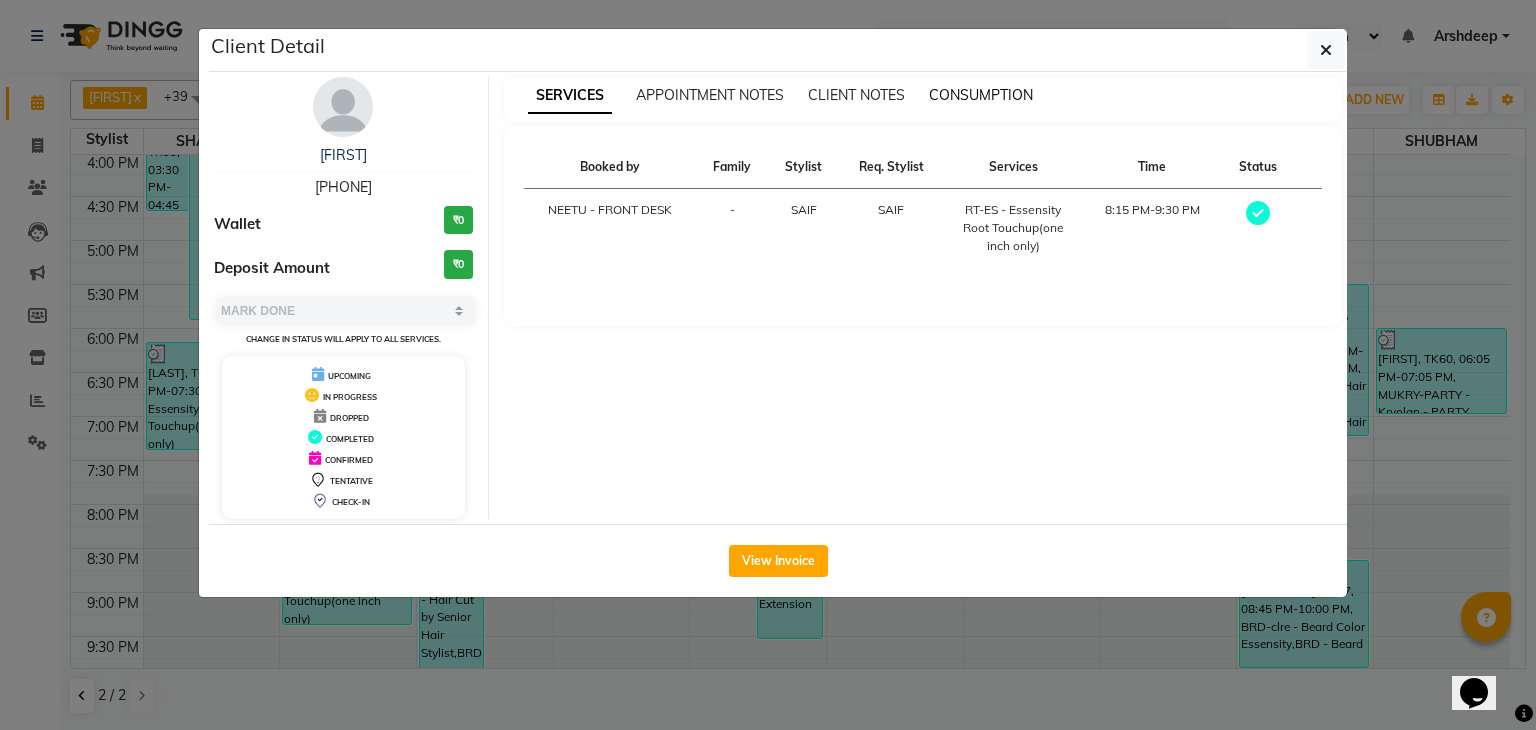 click on "CONSUMPTION" at bounding box center [981, 95] 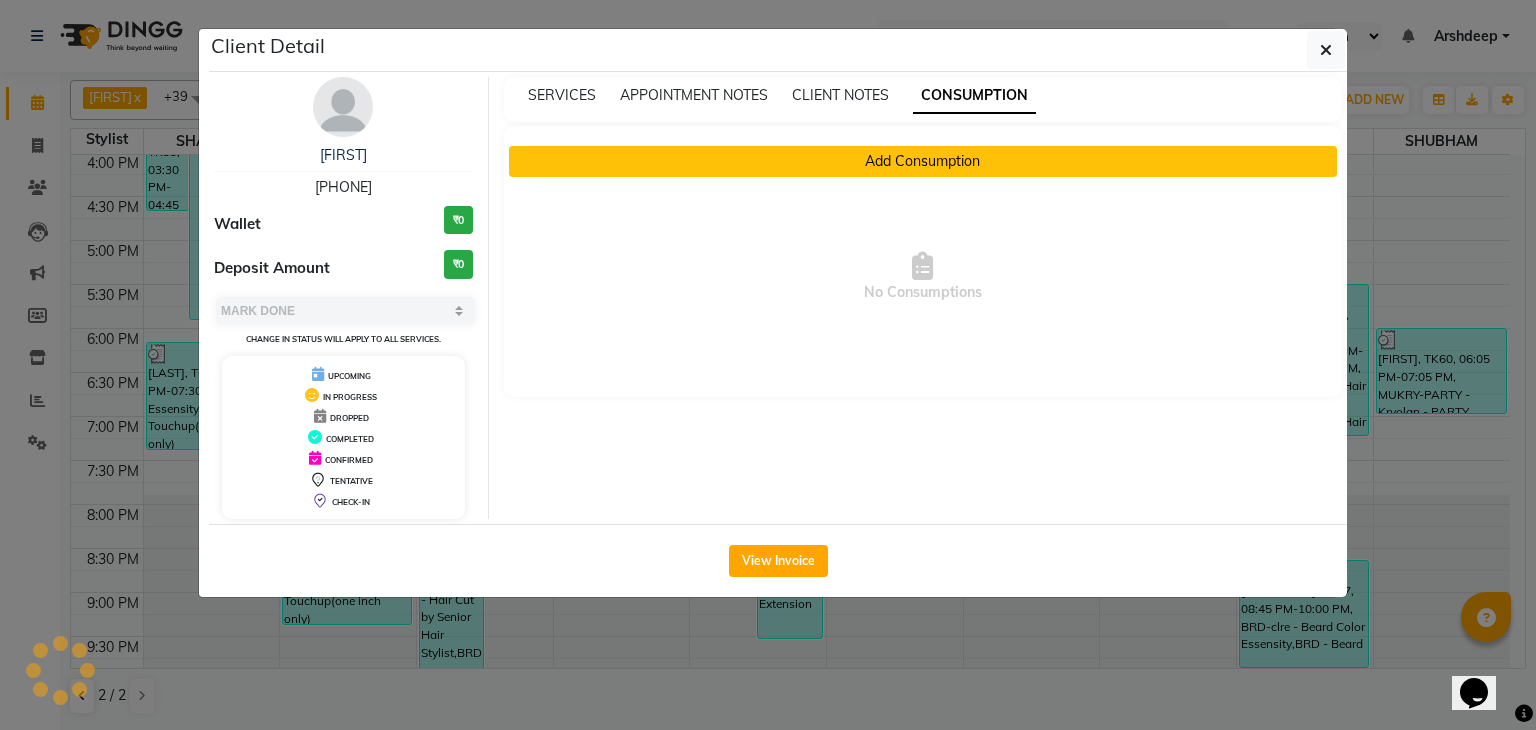 click on "Add Consumption" at bounding box center [923, 161] 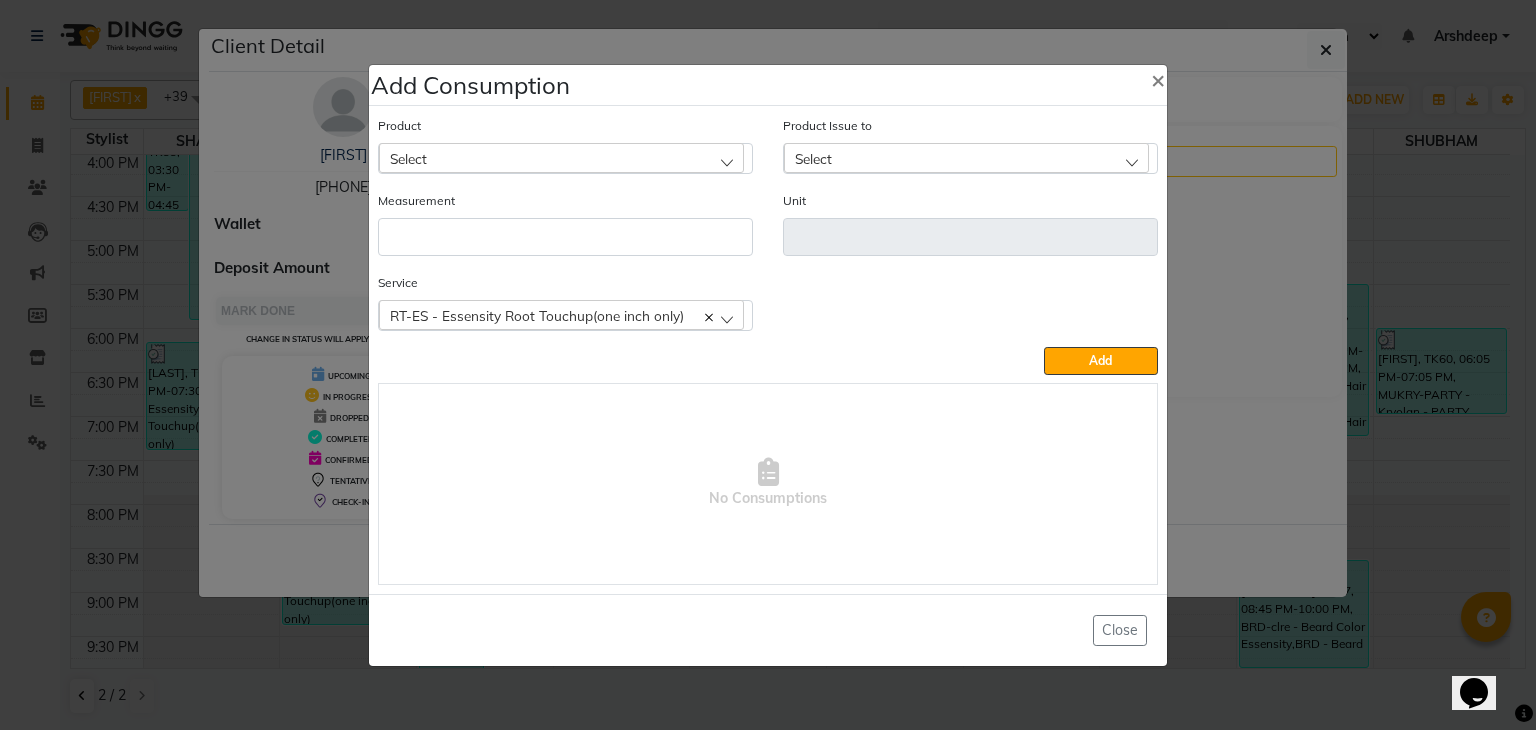 click on "Select" 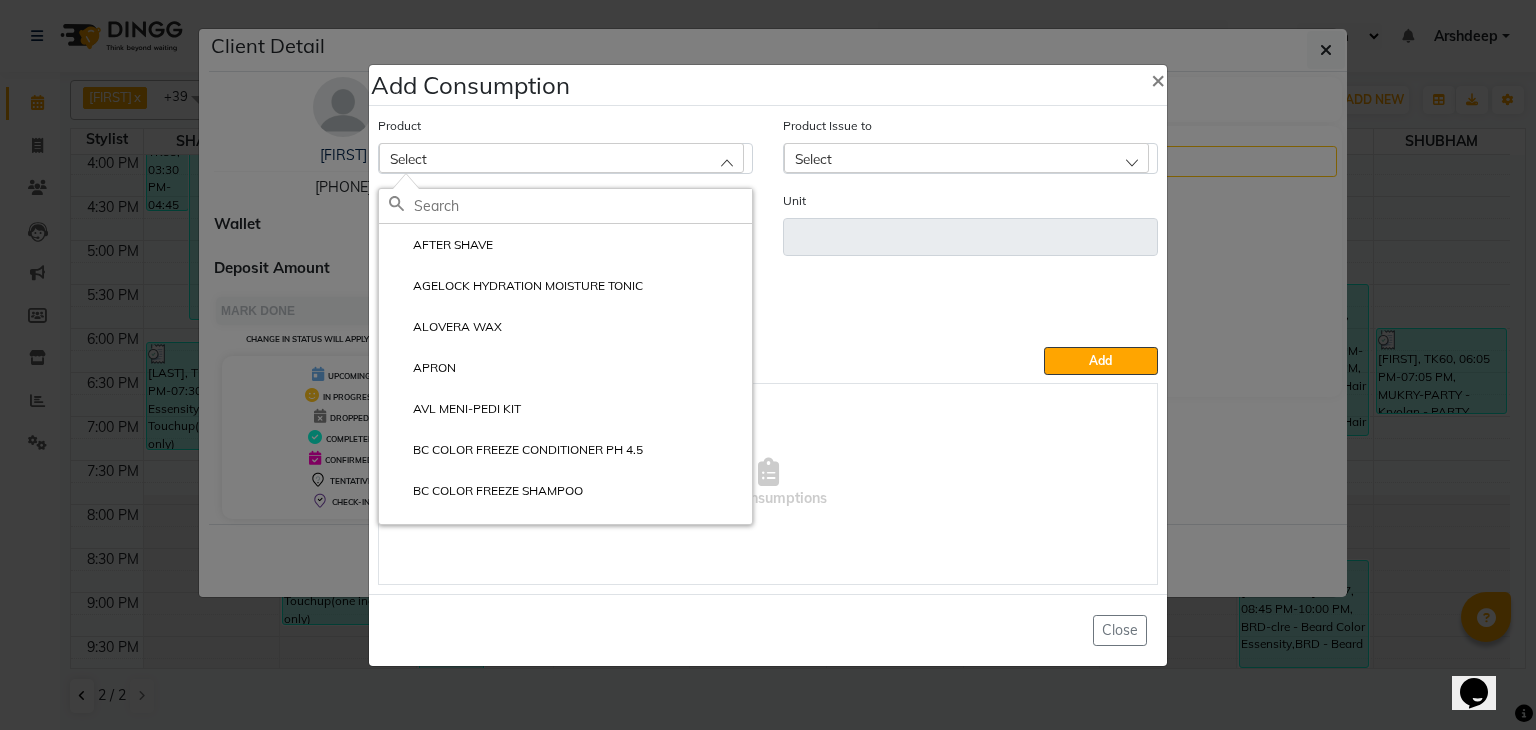click 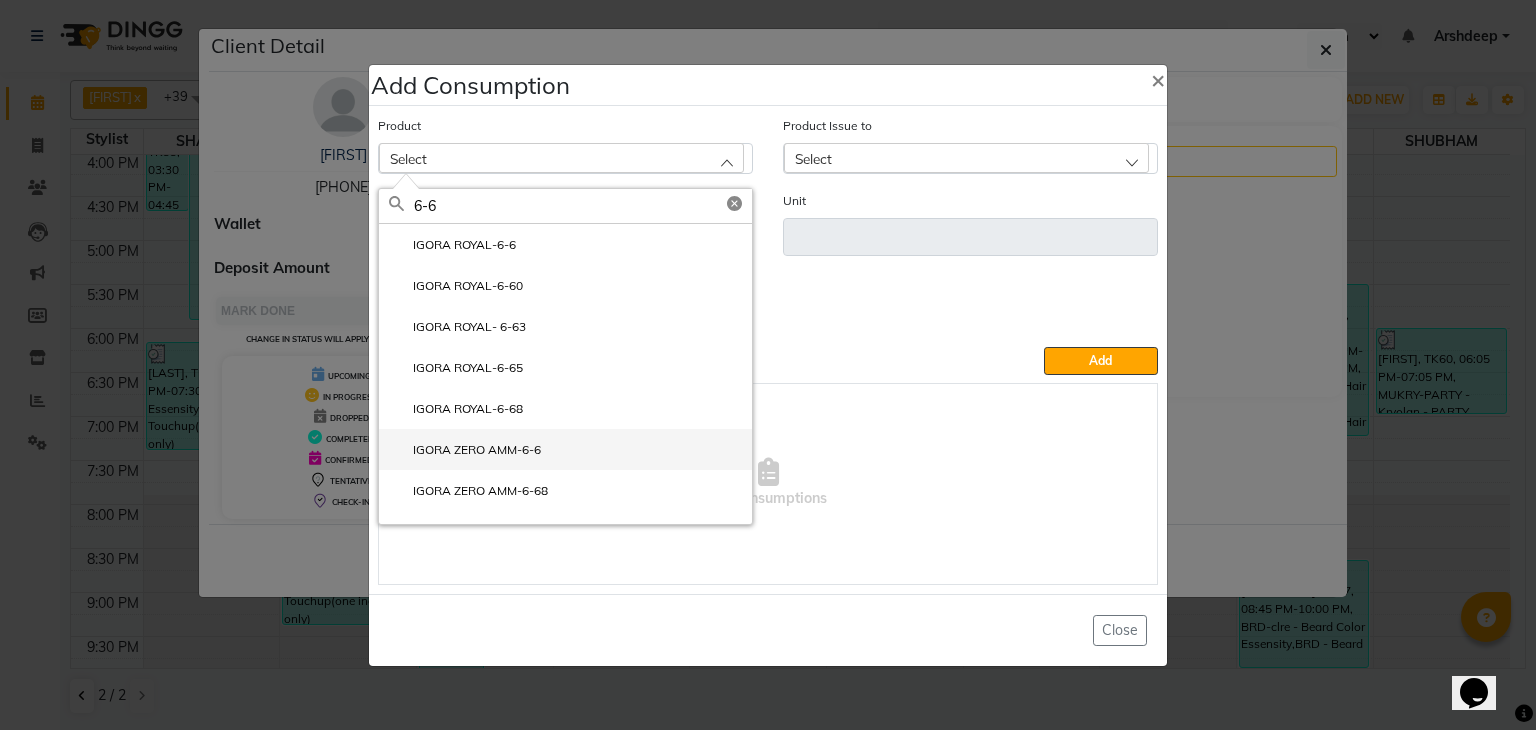 type on "6-6" 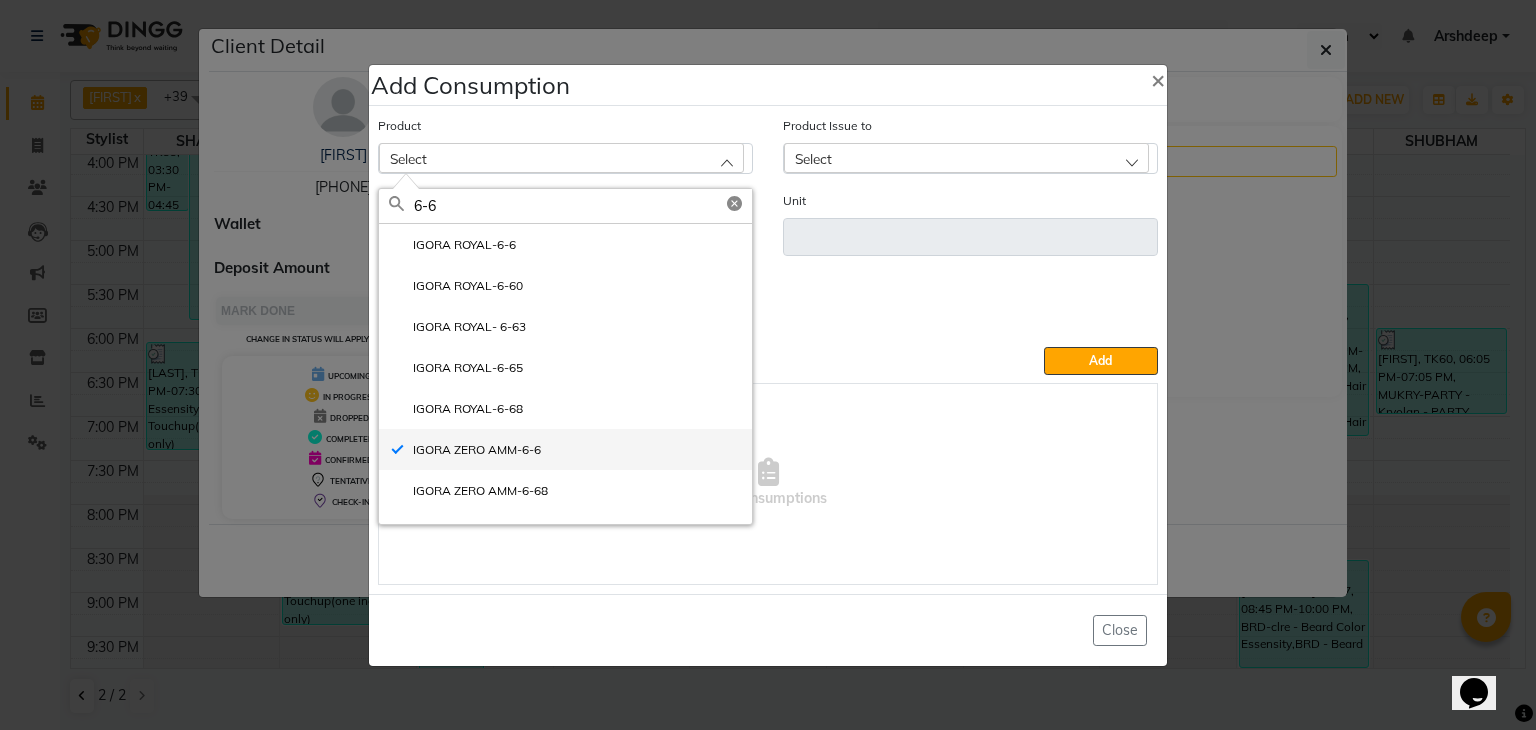 type on "GM" 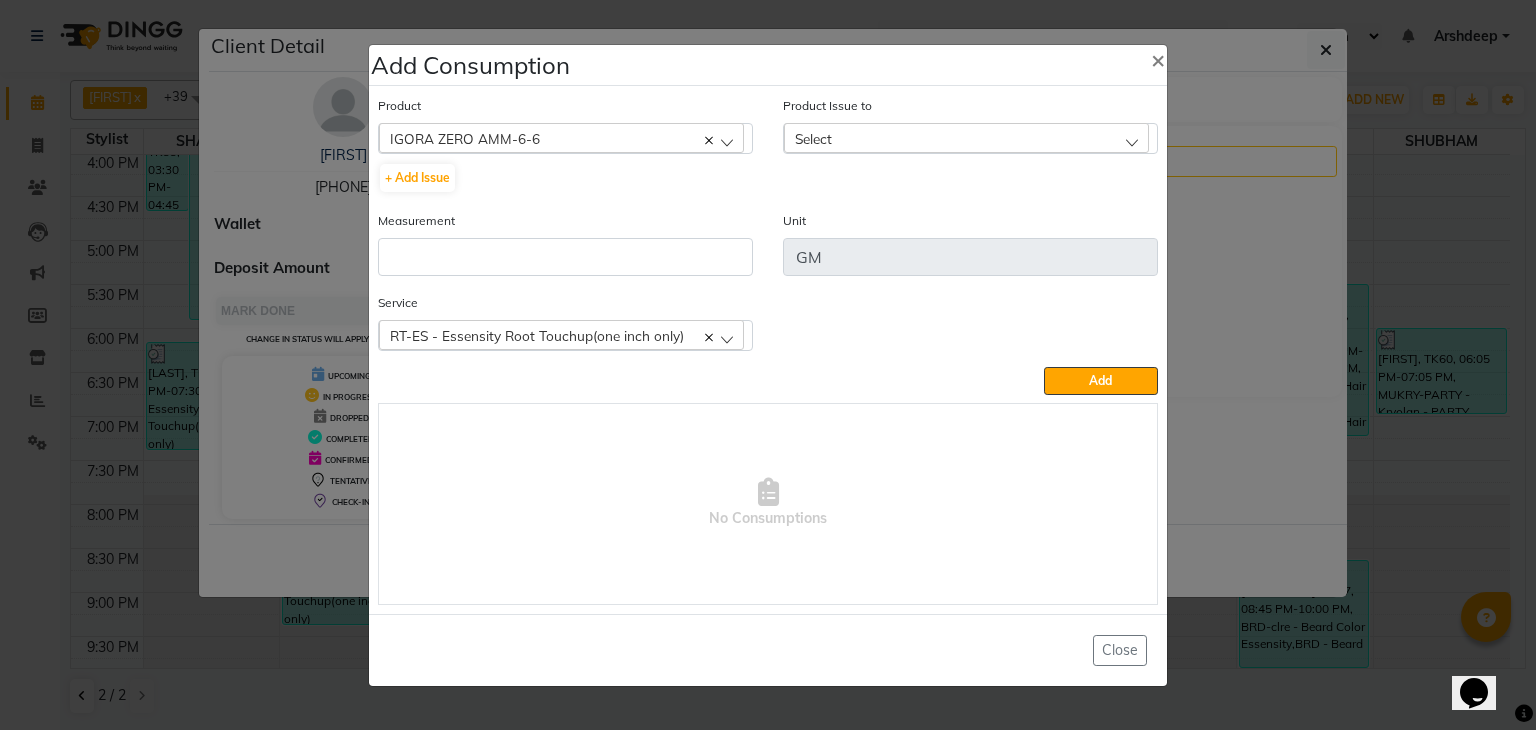 click on "Select" 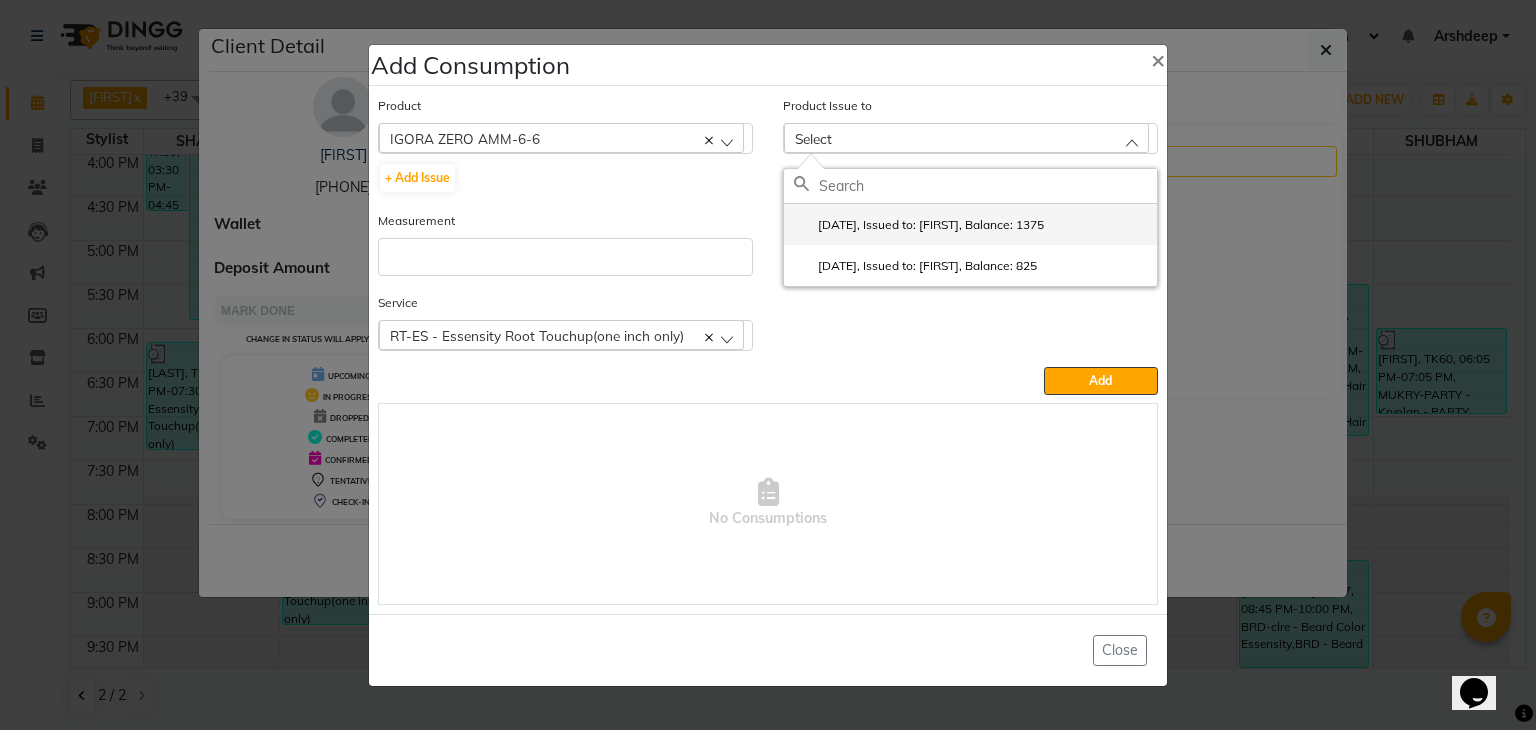 click on "2025-08-01, Issued to: SAIF, Balance: 1375" 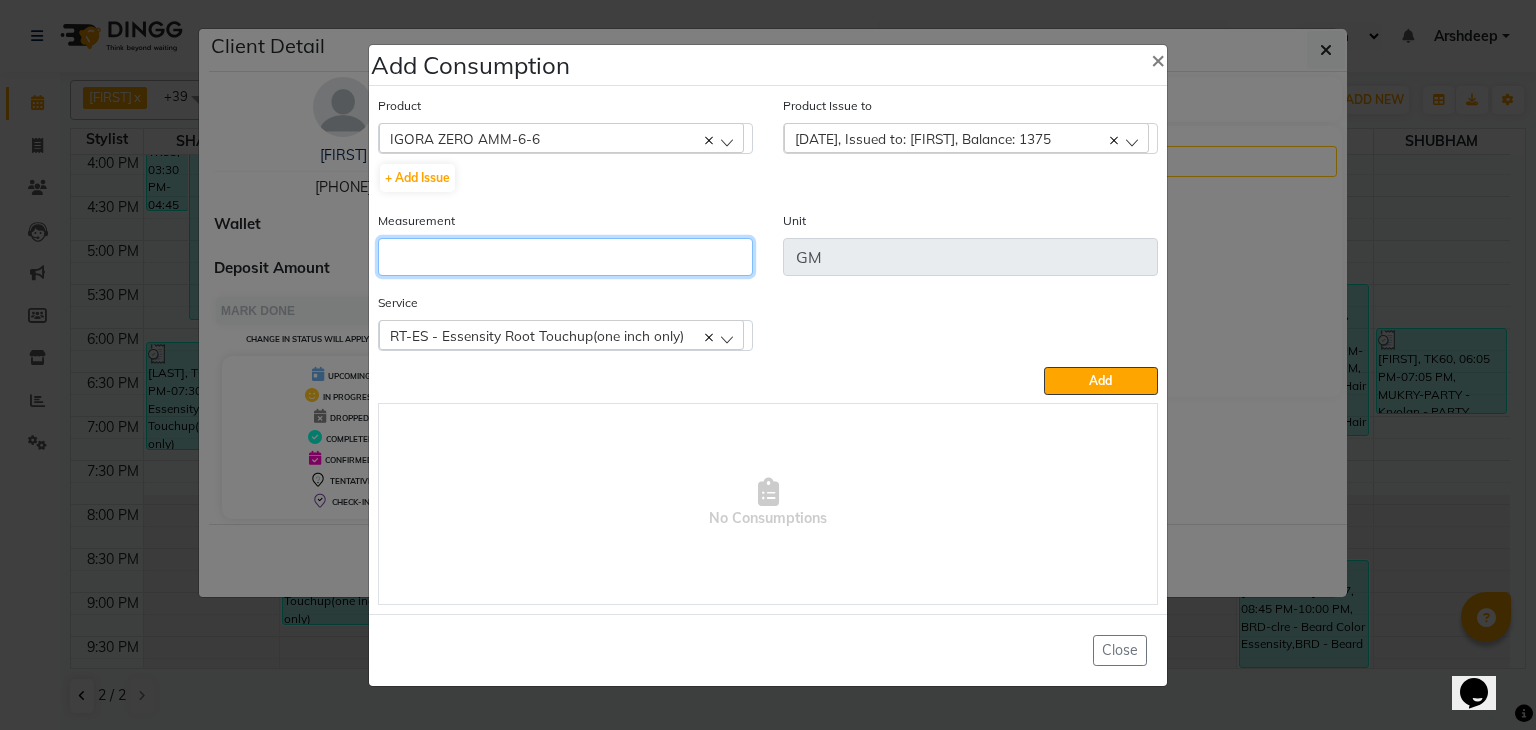 click 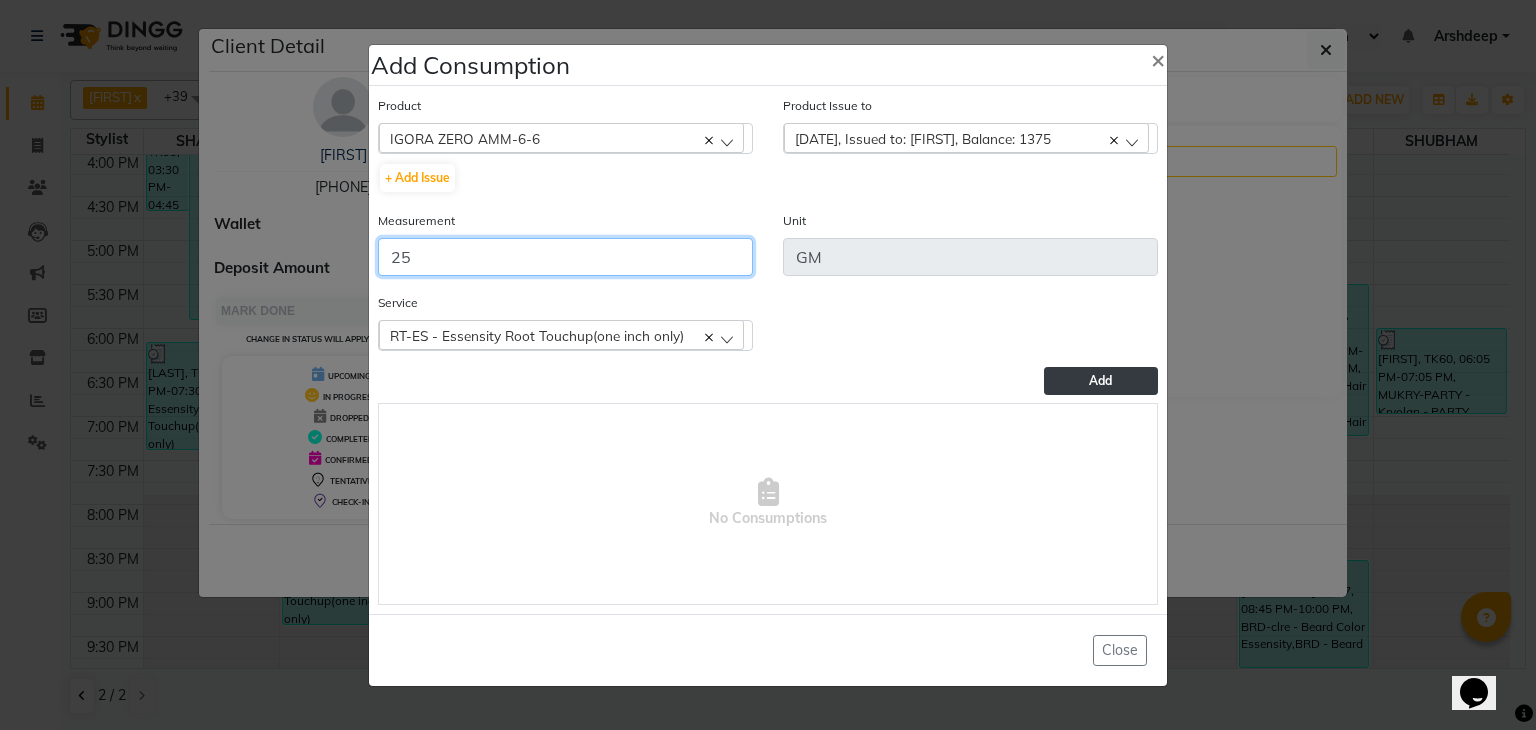 type on "25" 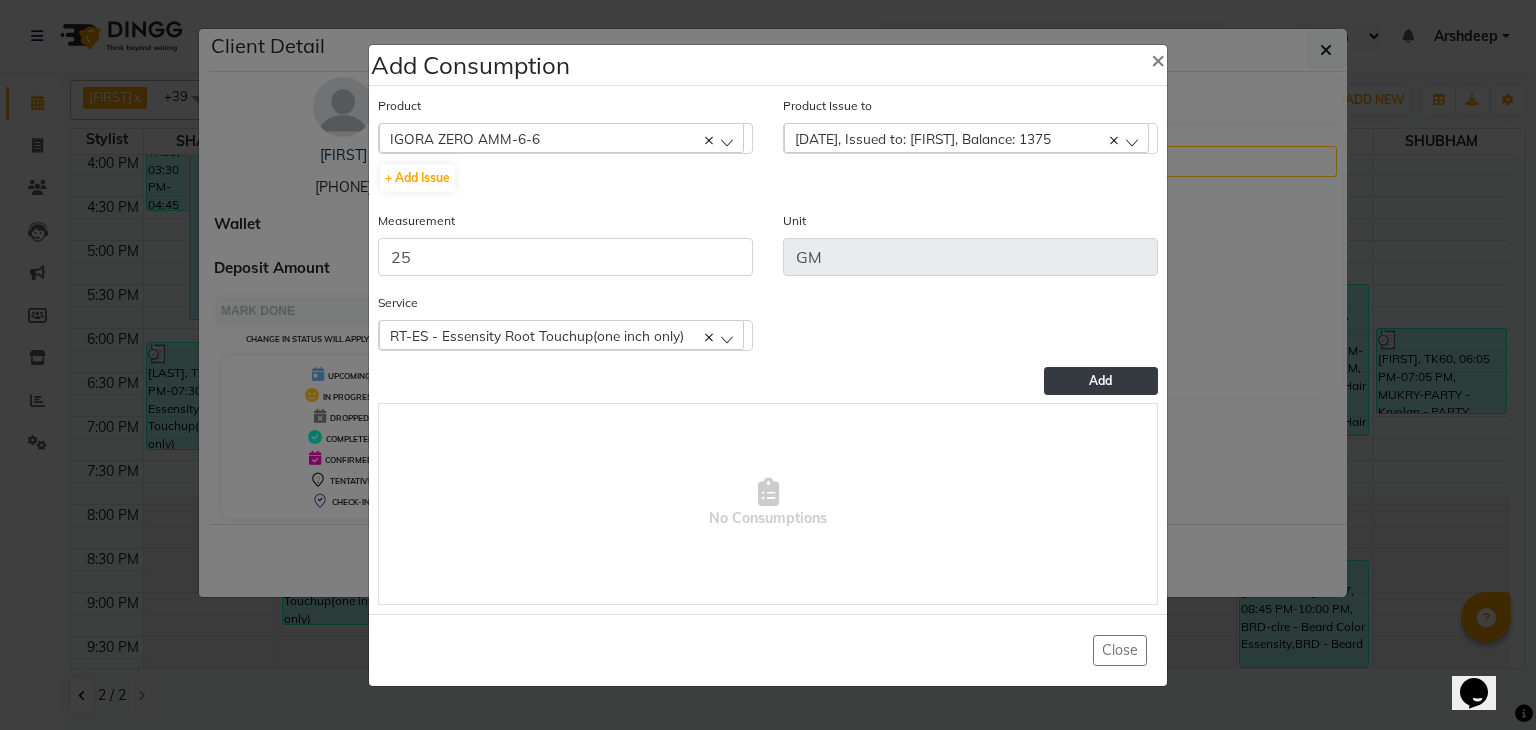 click on "Add" 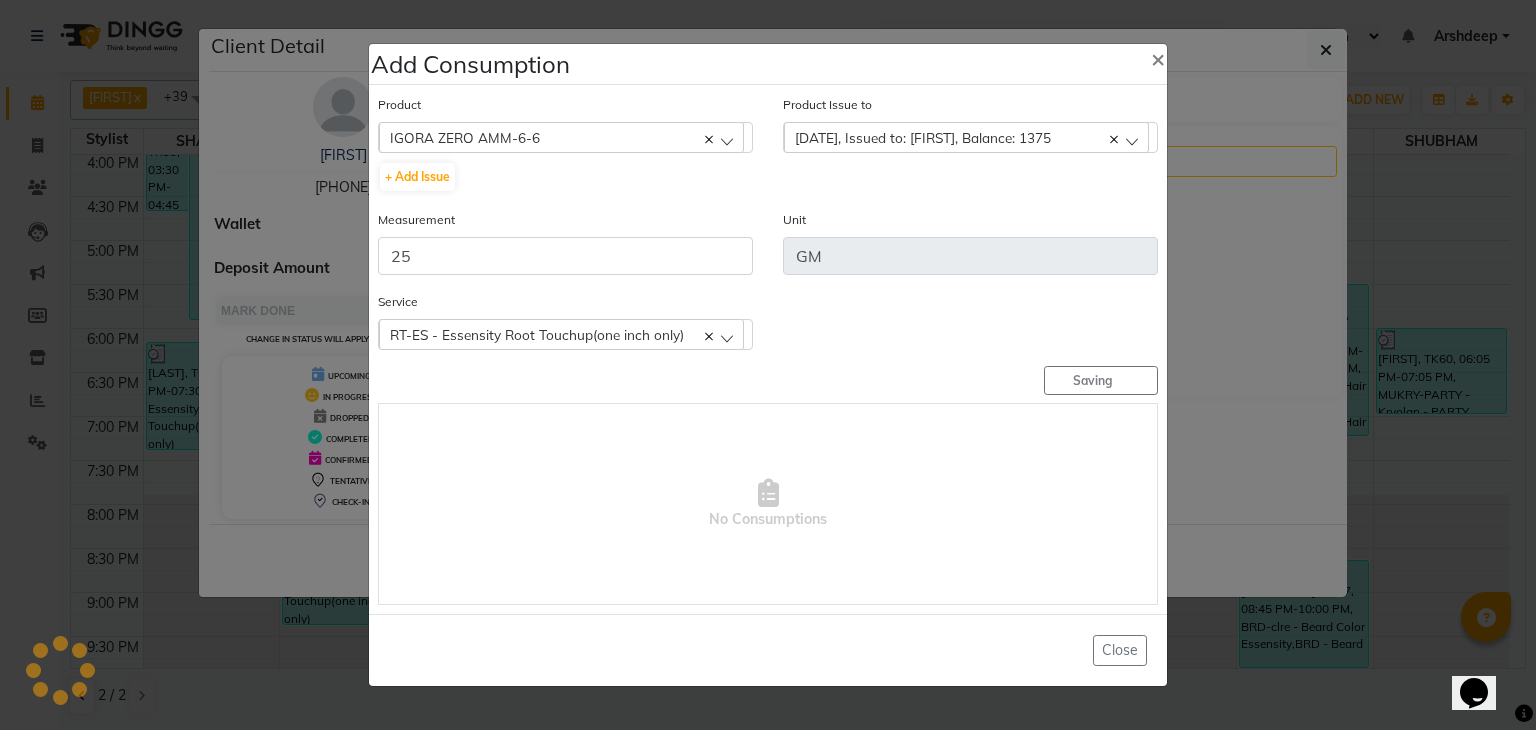 type 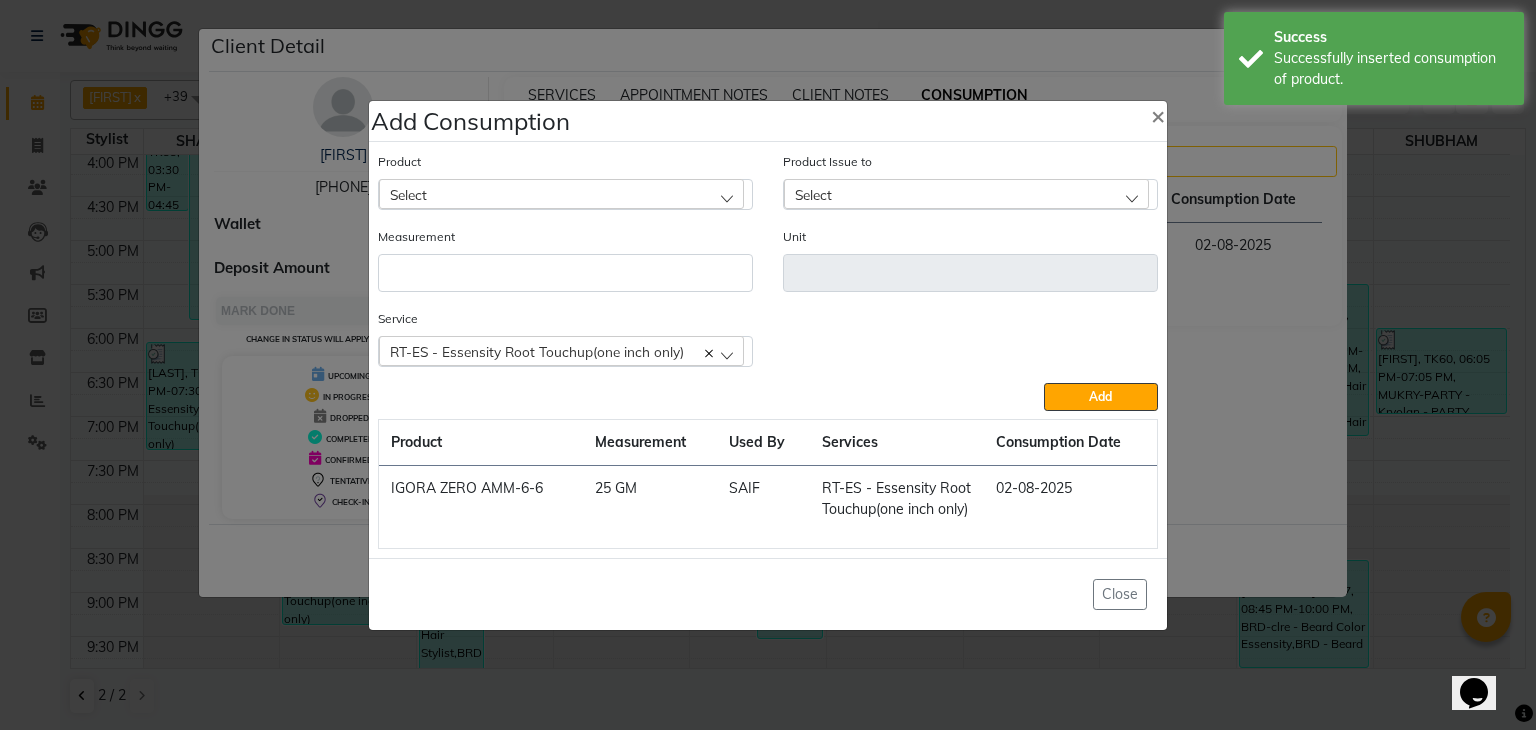 click on "Select" 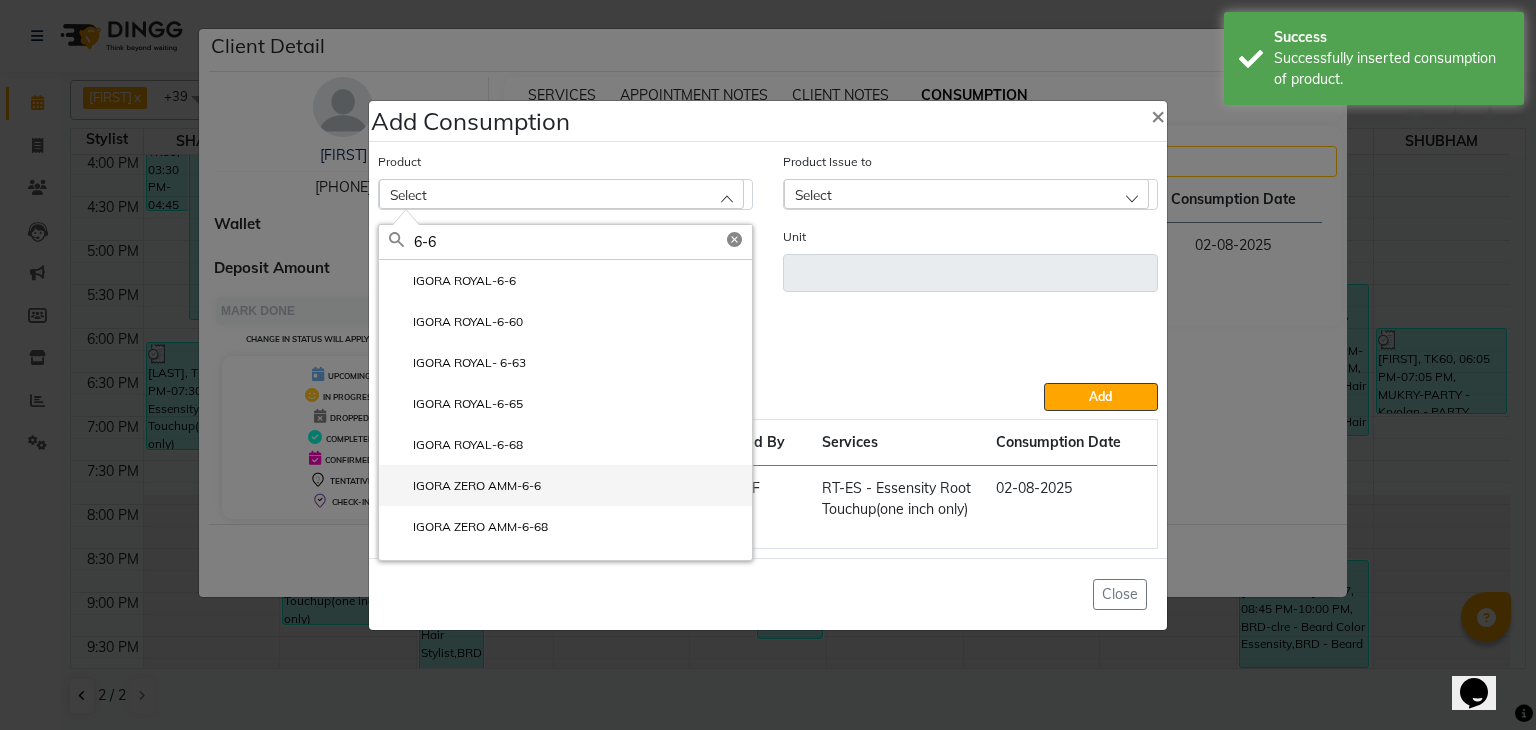 type on "6-6" 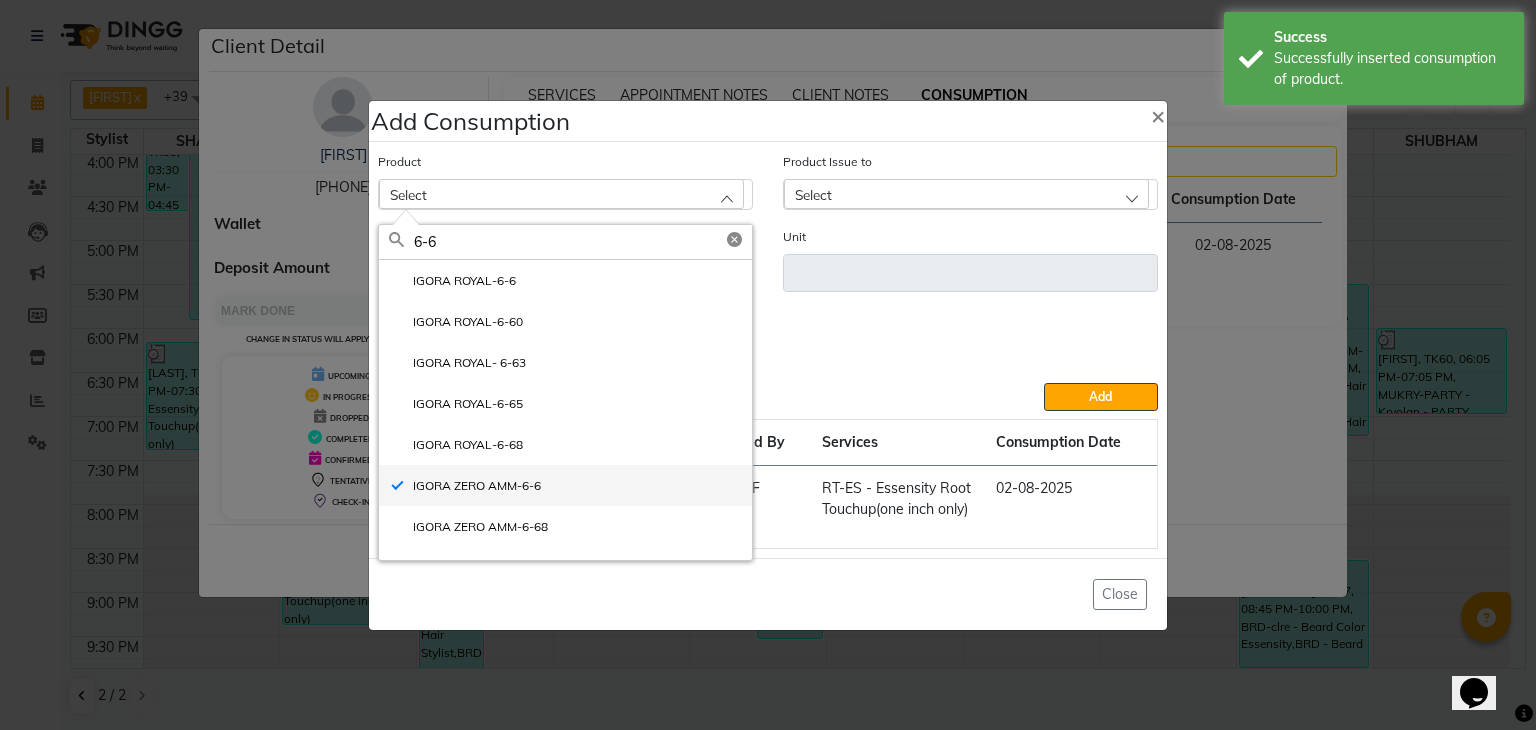 type on "GM" 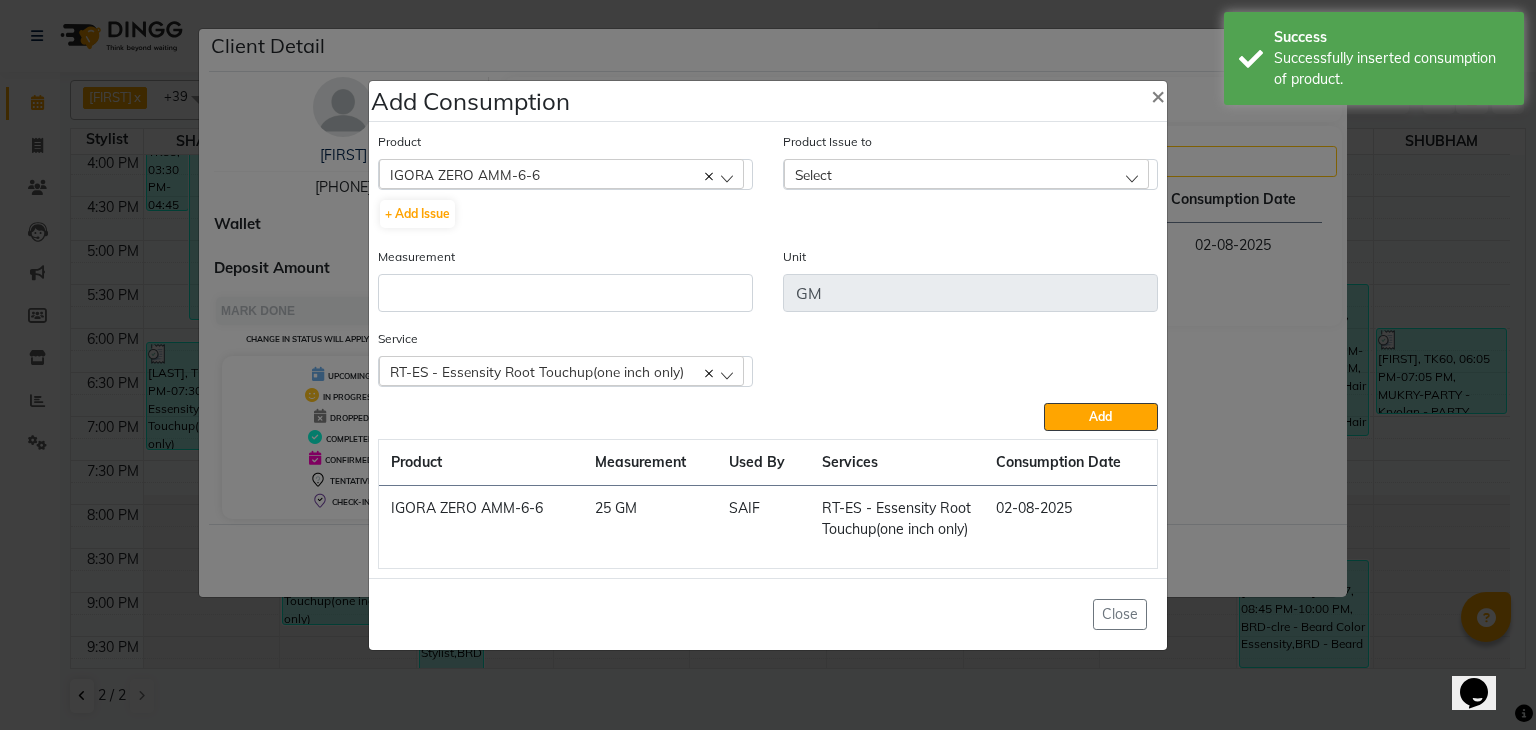 click on "Select" 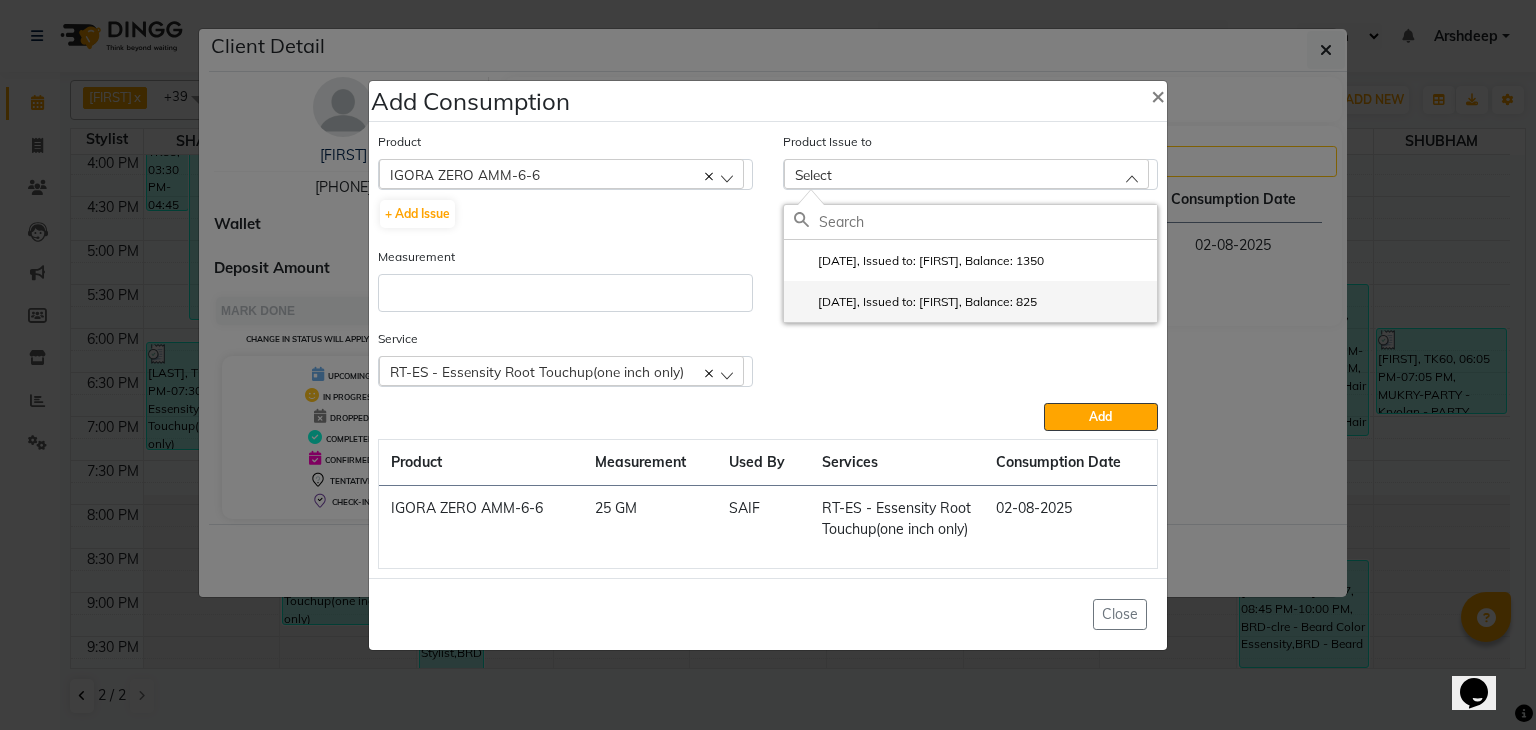 click on "2025-08-01, Issued to: SAIF, Balance: 825" 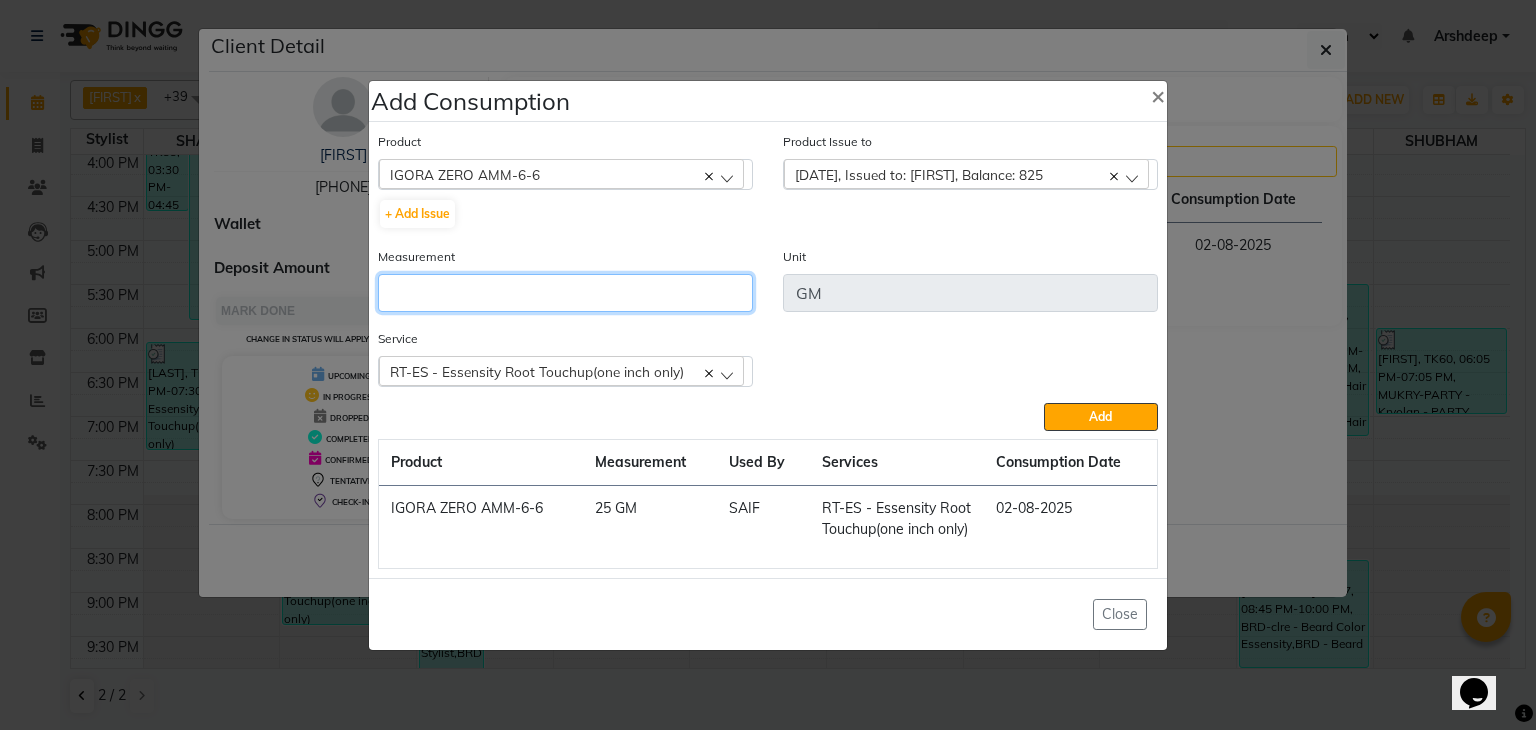 click 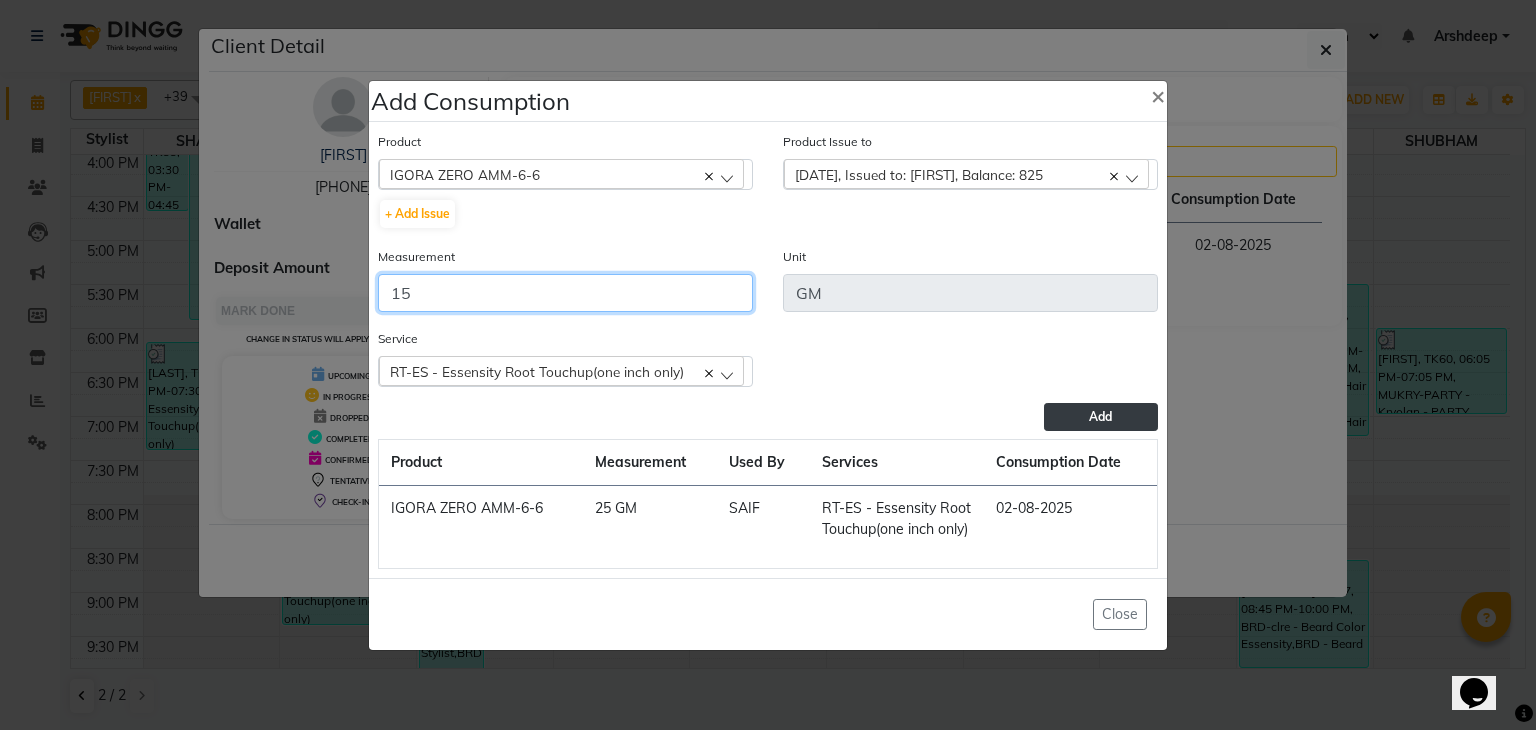 type on "15" 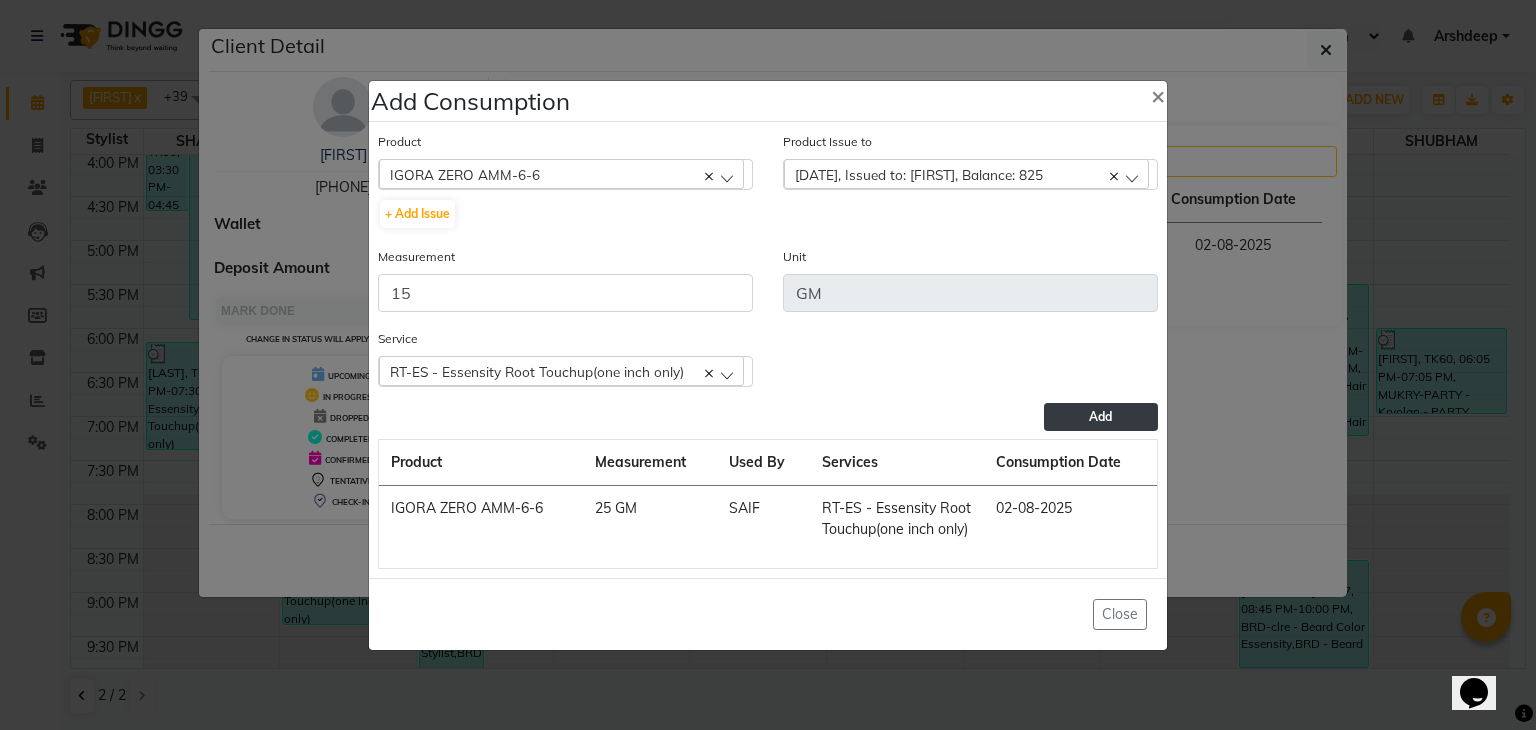 click on "Add" 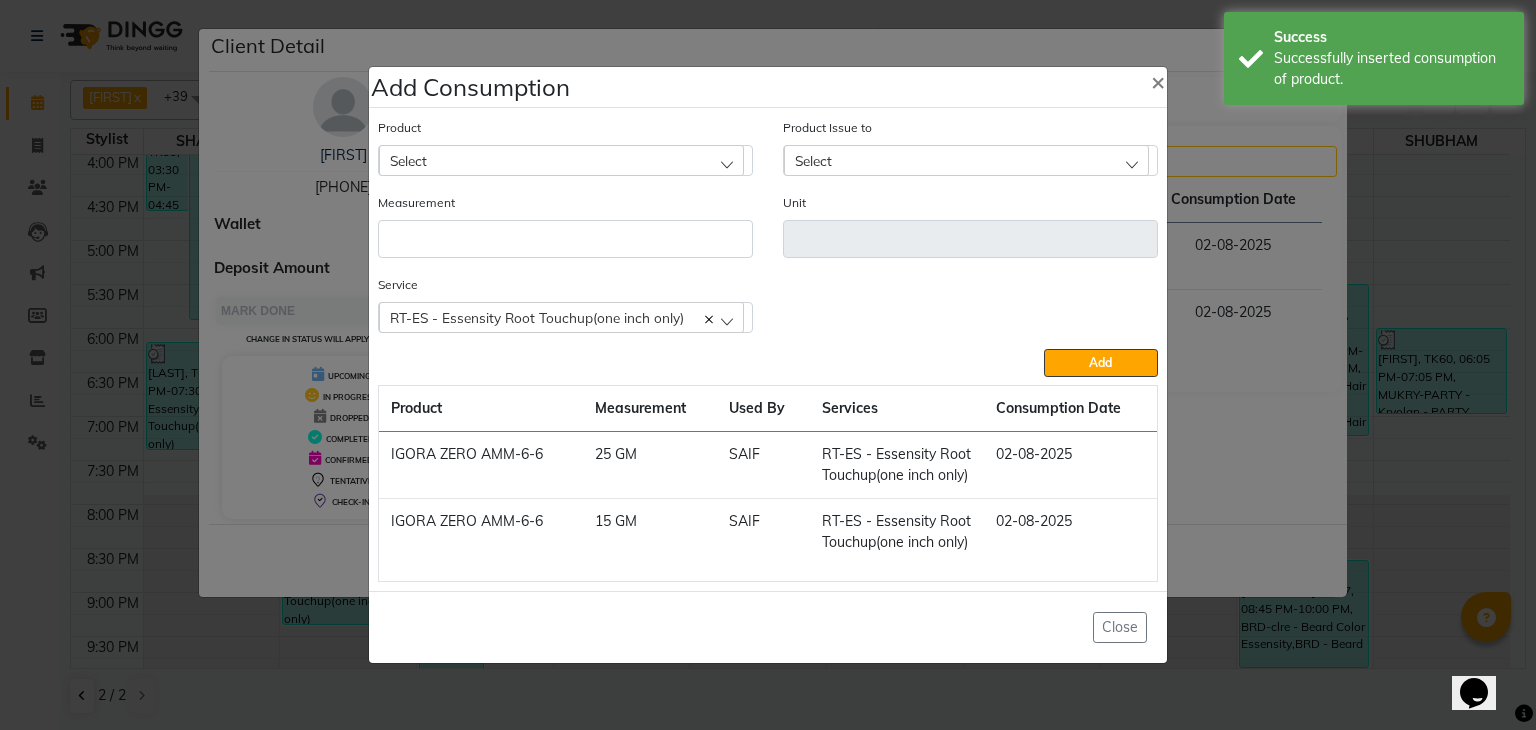 click on "Product Select AFTER SHAVE" 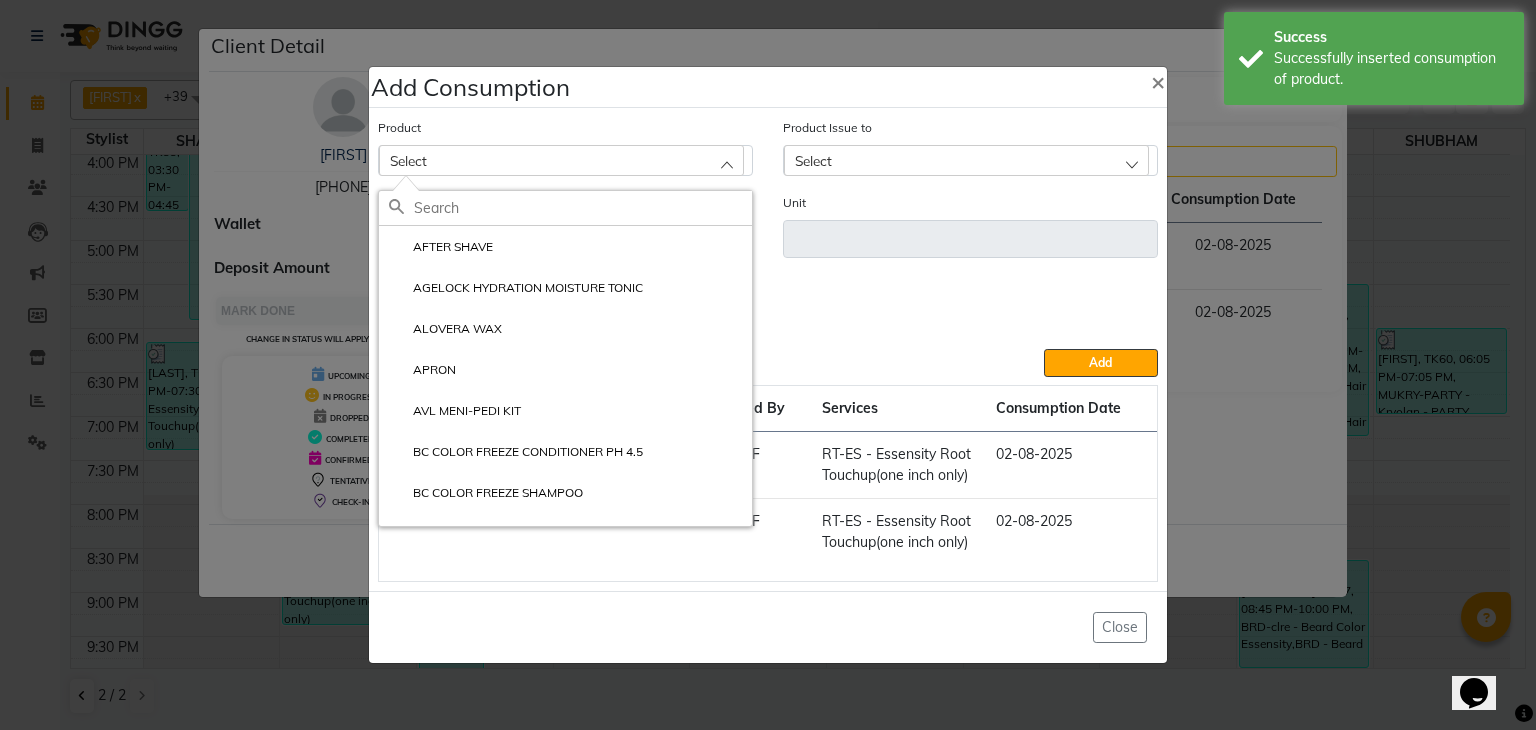 click 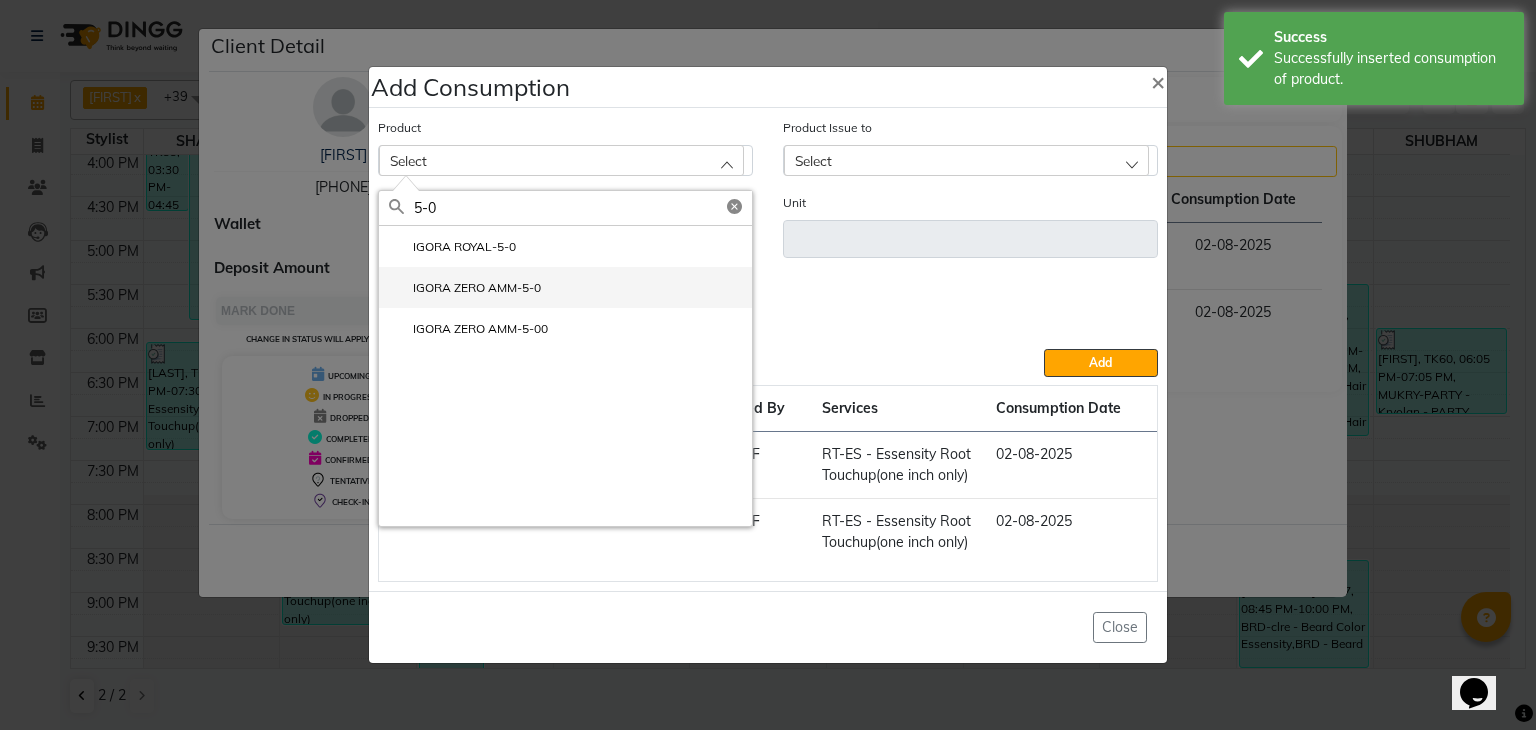 type on "5-0" 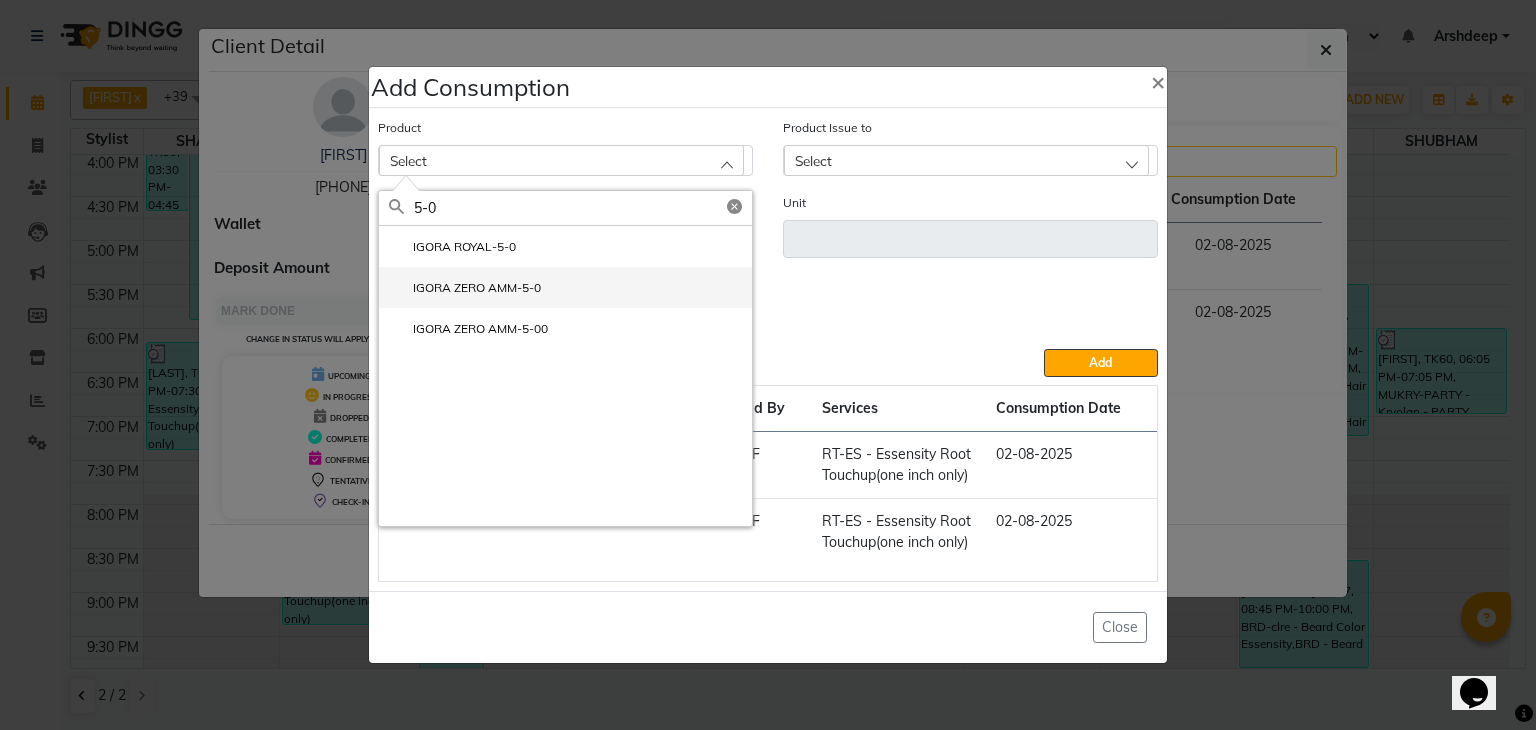 click on "IGORA ZERO AMM-5-0" 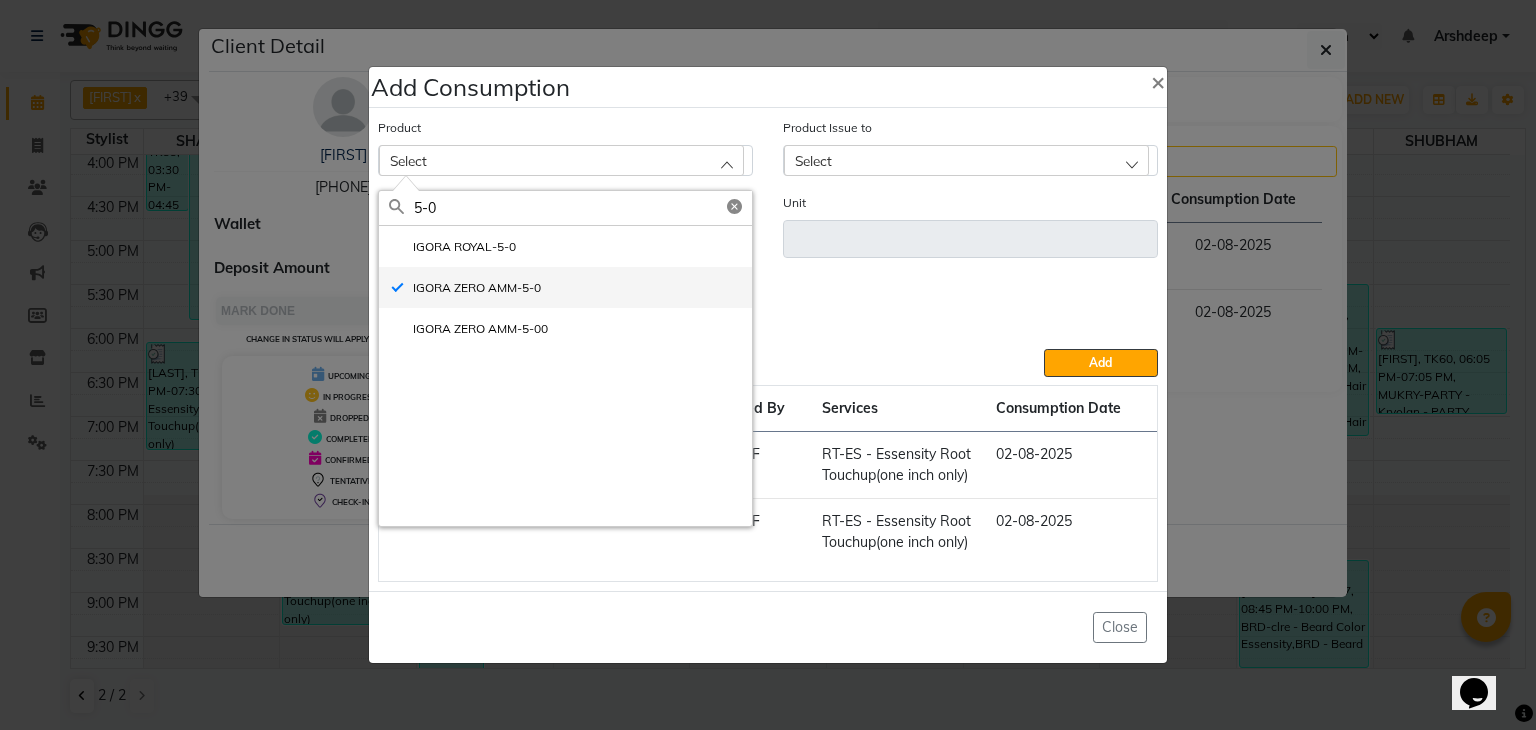 type on "GM" 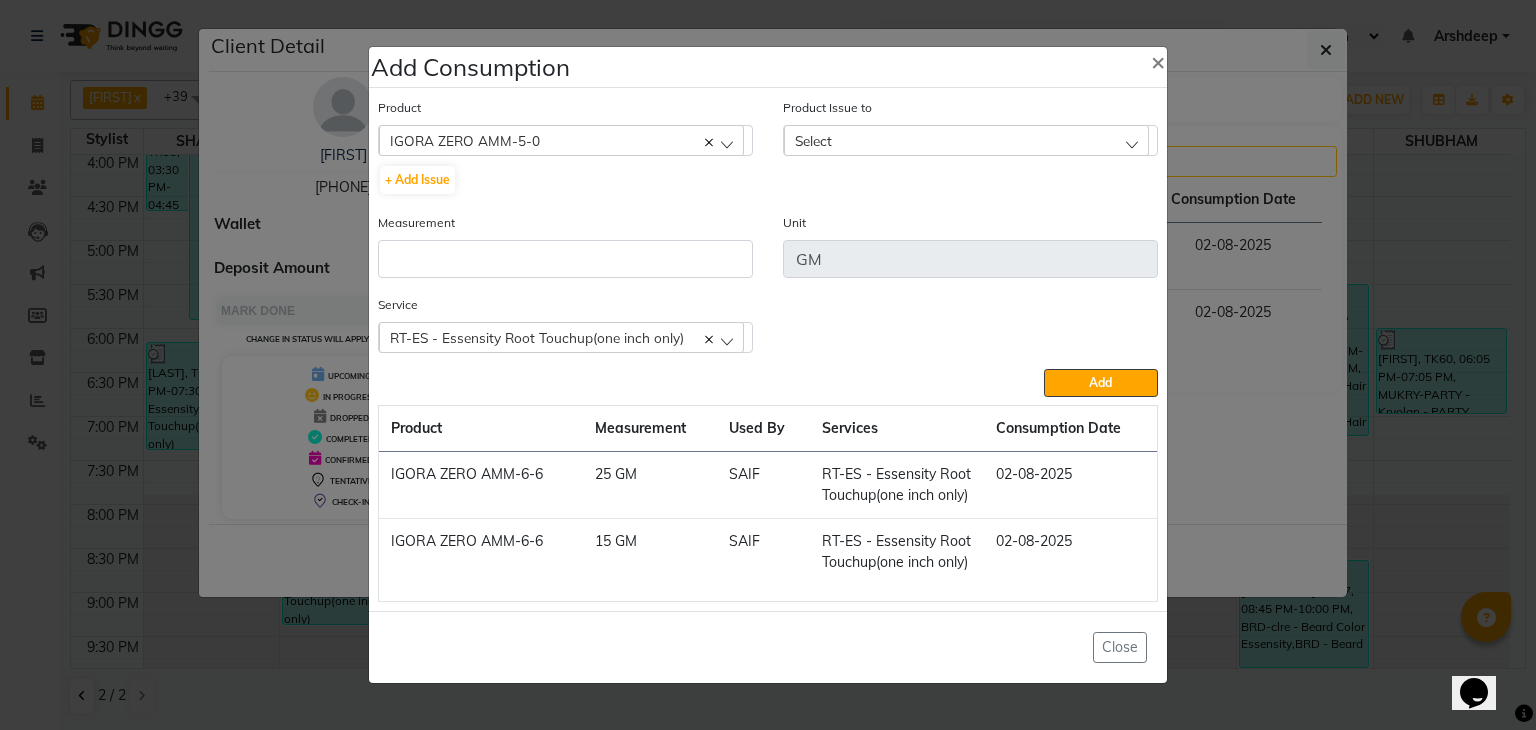 click on "Select" 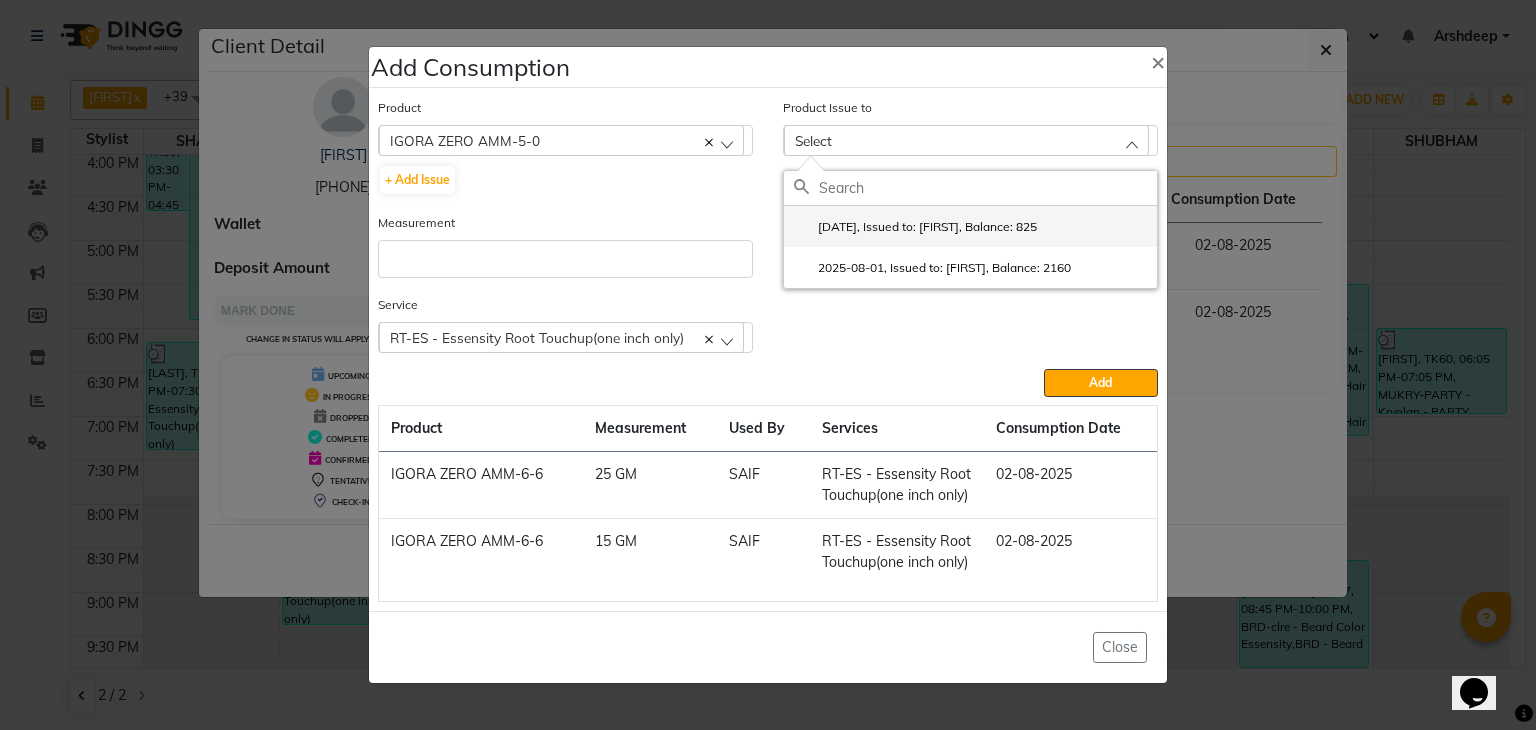 click on "2025-08-01, Issued to: SAIF, Balance: 825" 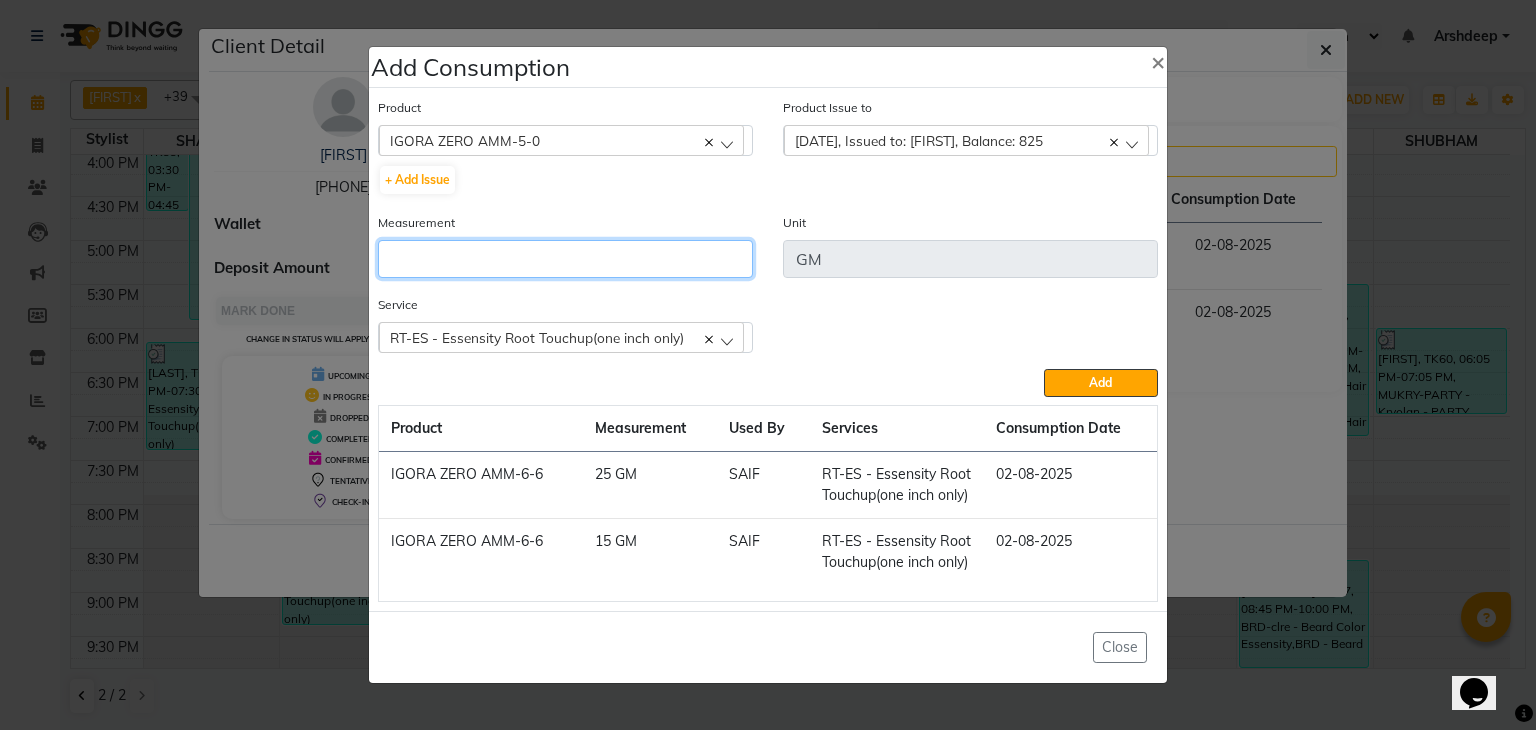 click 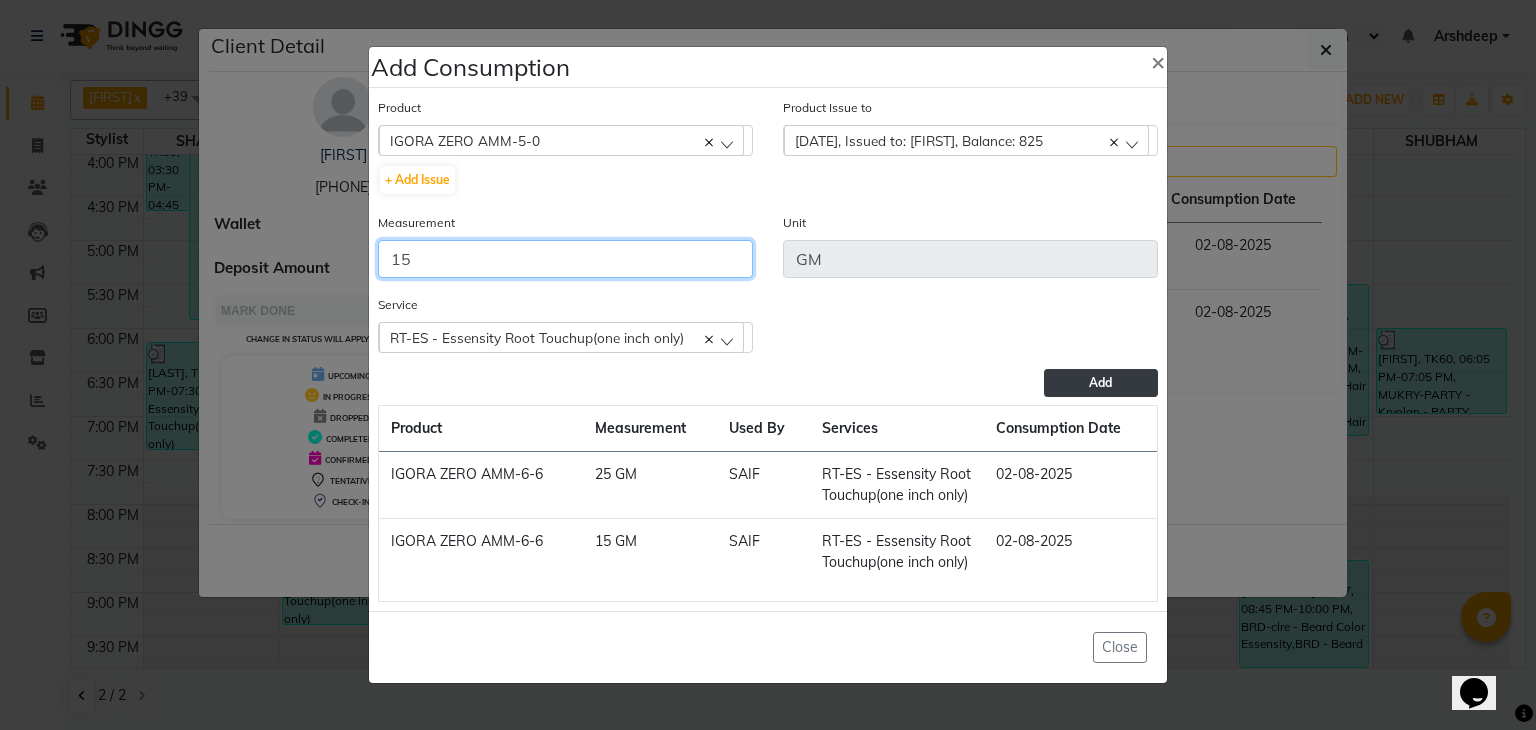 type on "15" 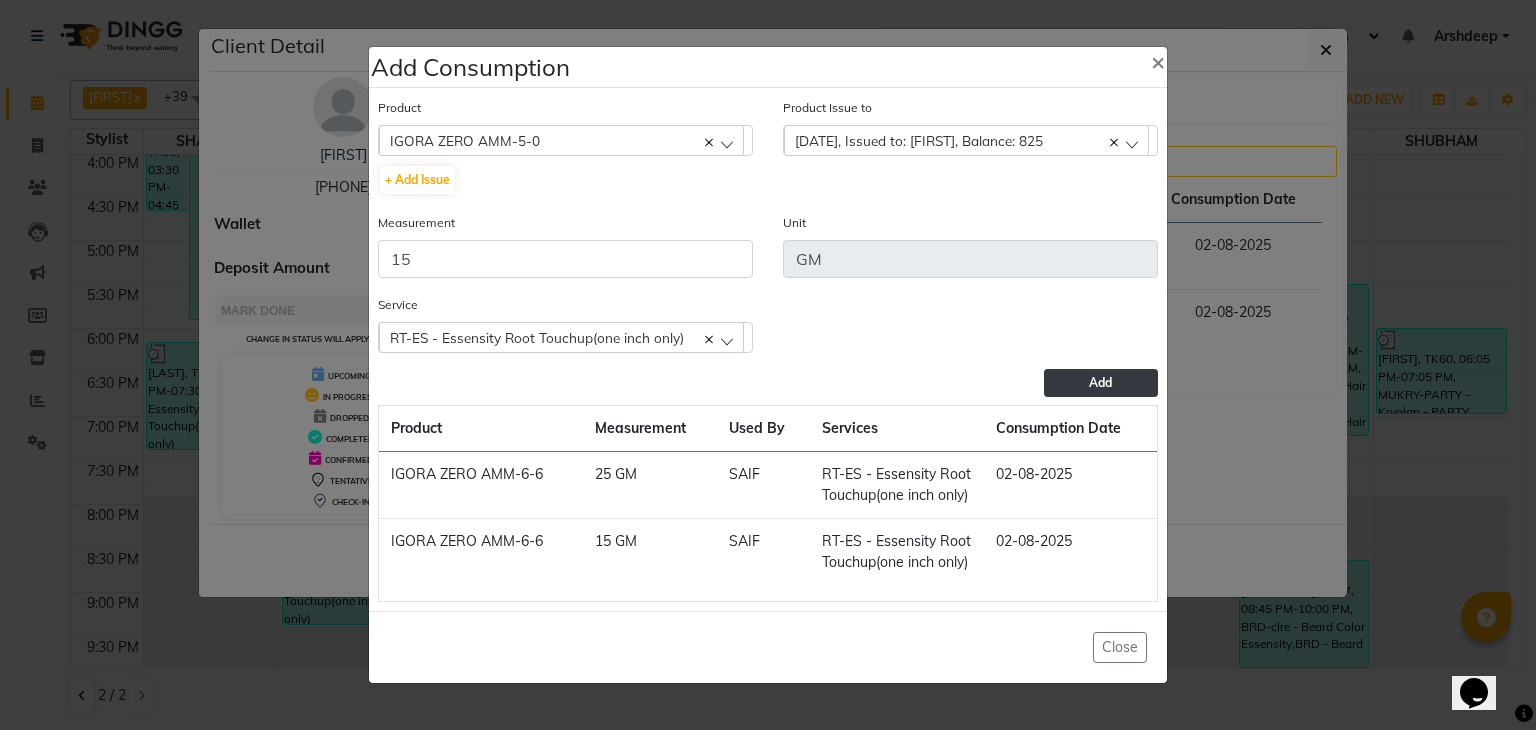 click on "Add" 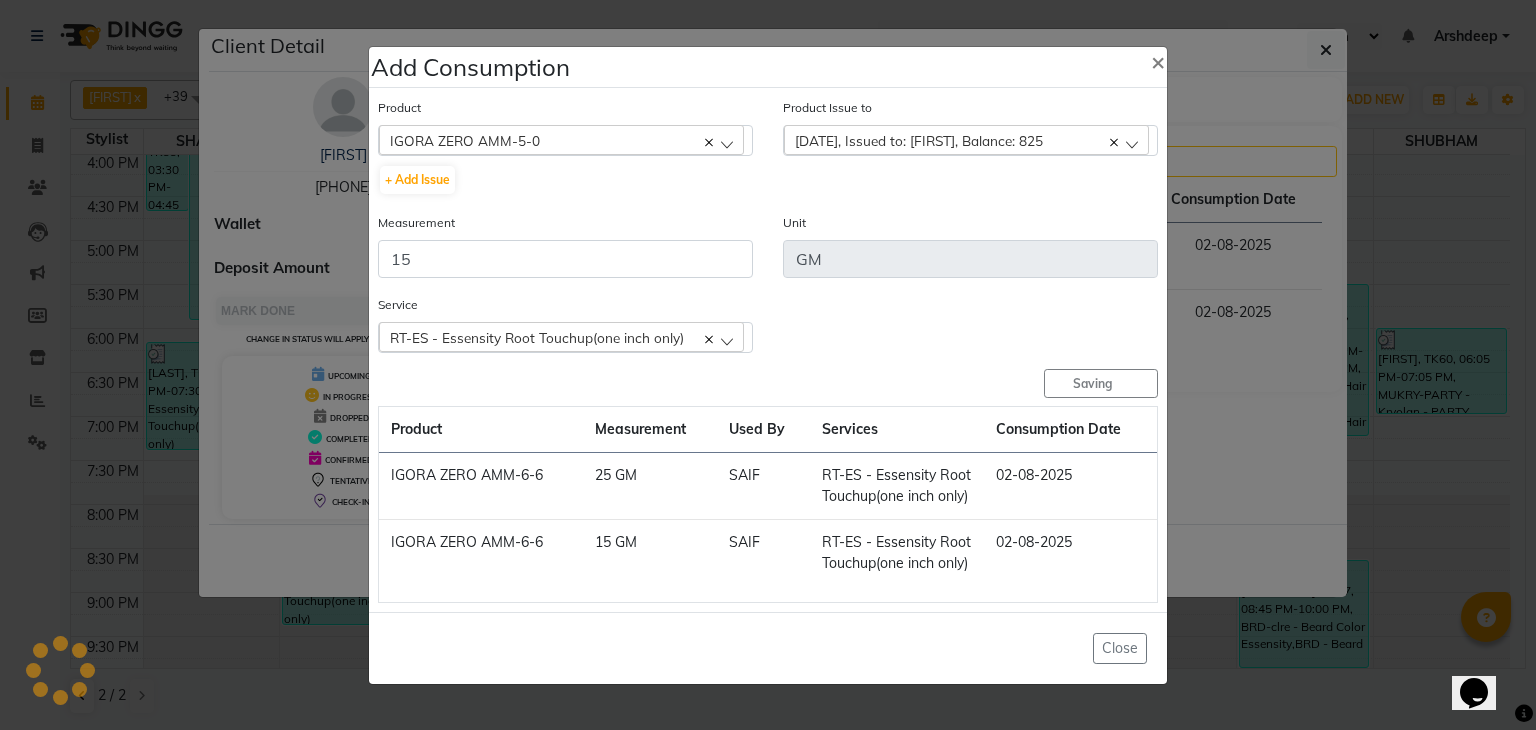 type 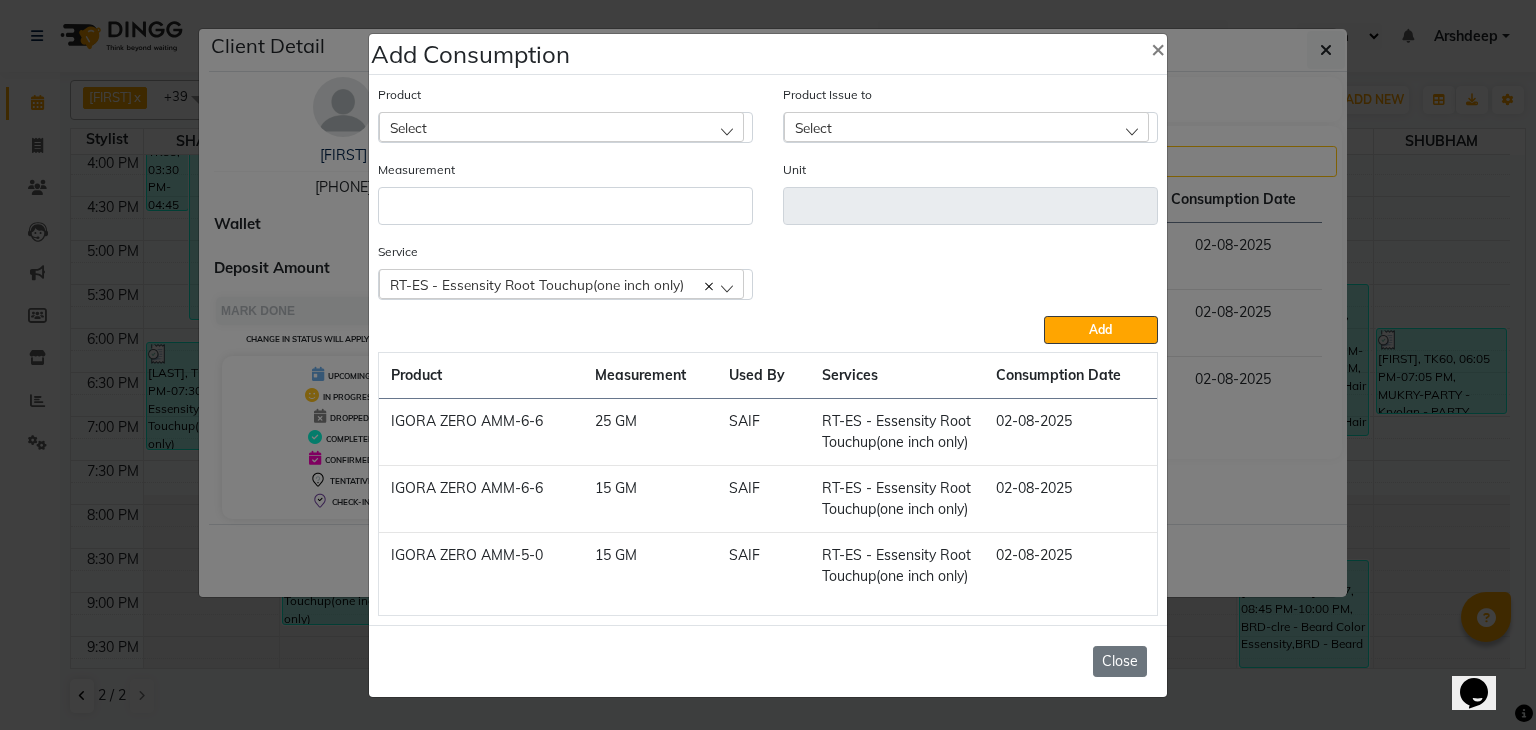 click on "Close" 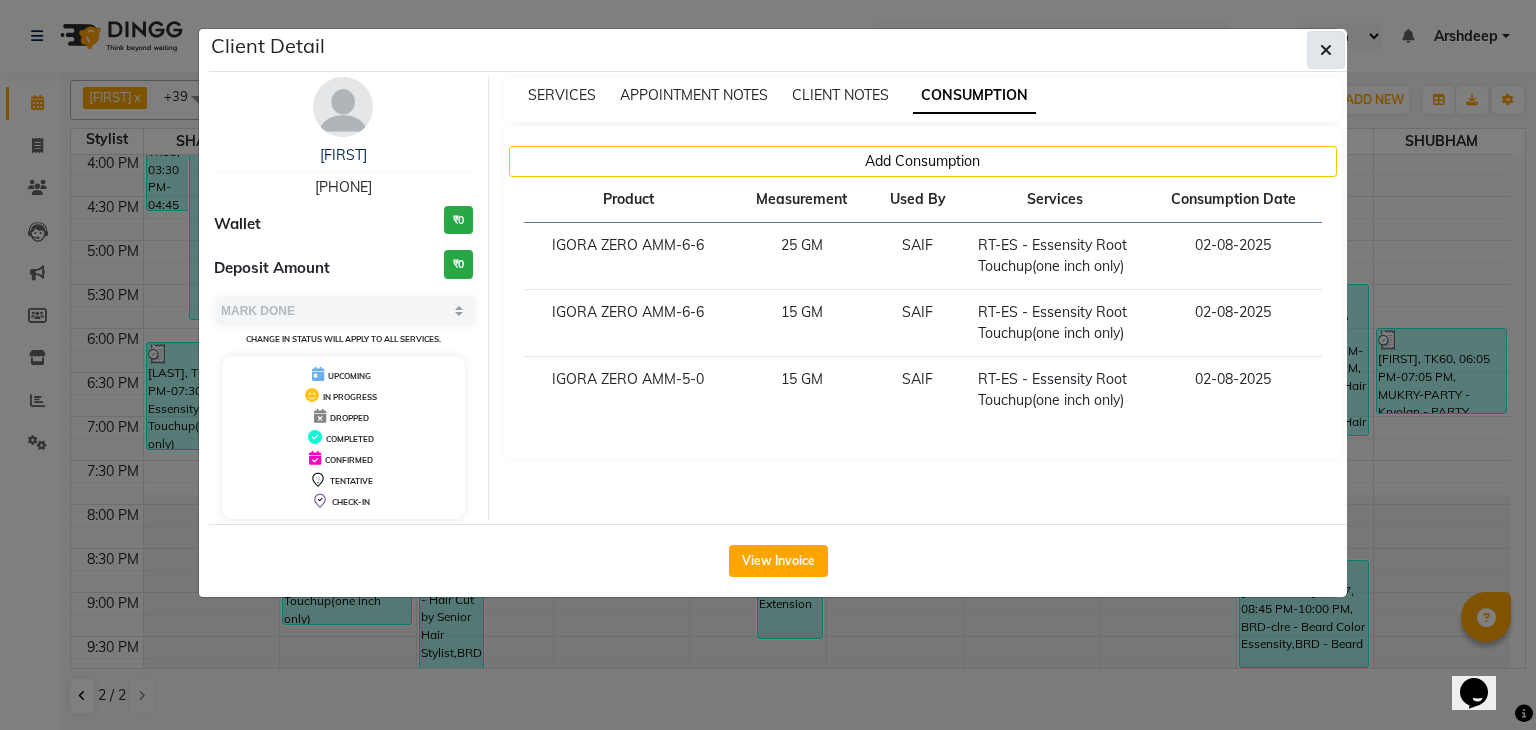 click 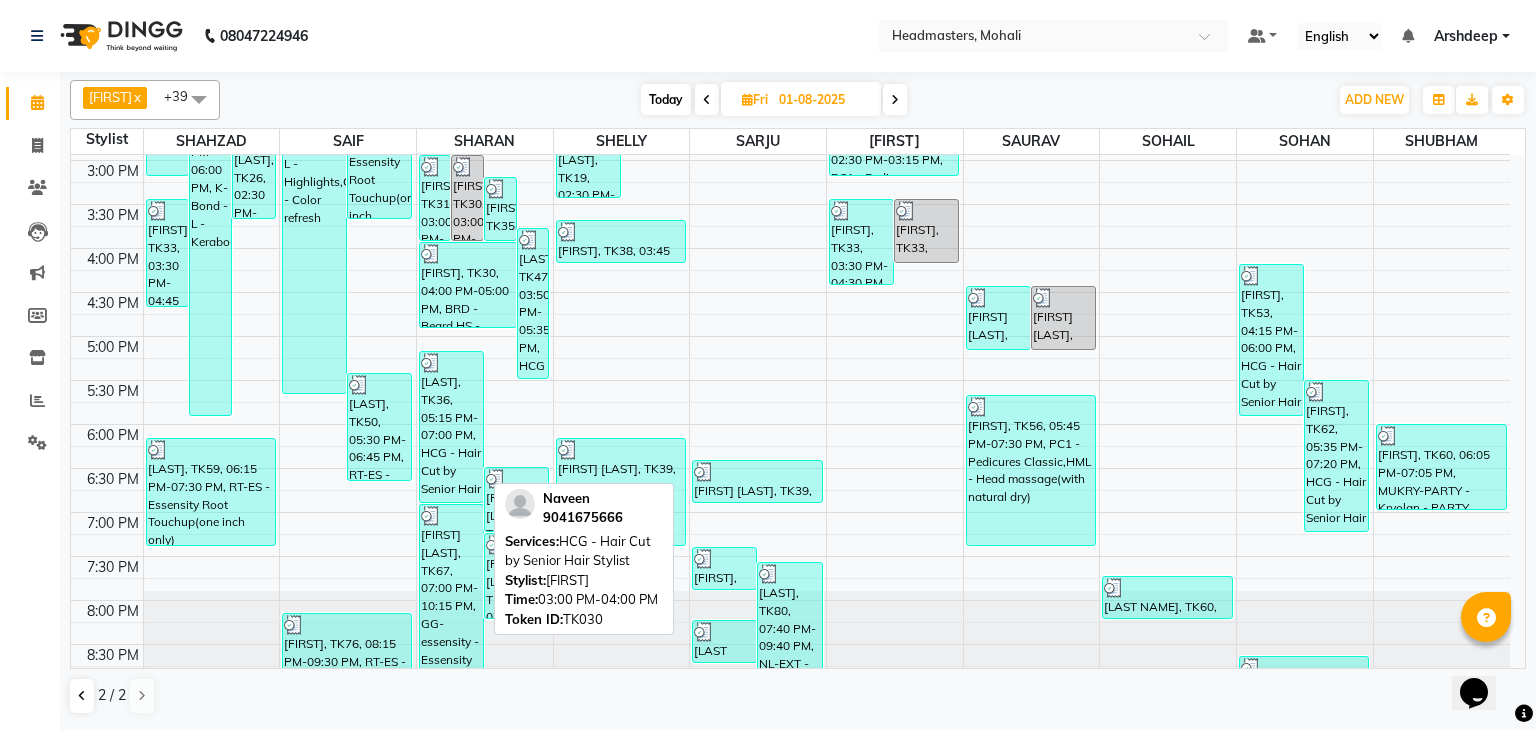scroll, scrollTop: 706, scrollLeft: 0, axis: vertical 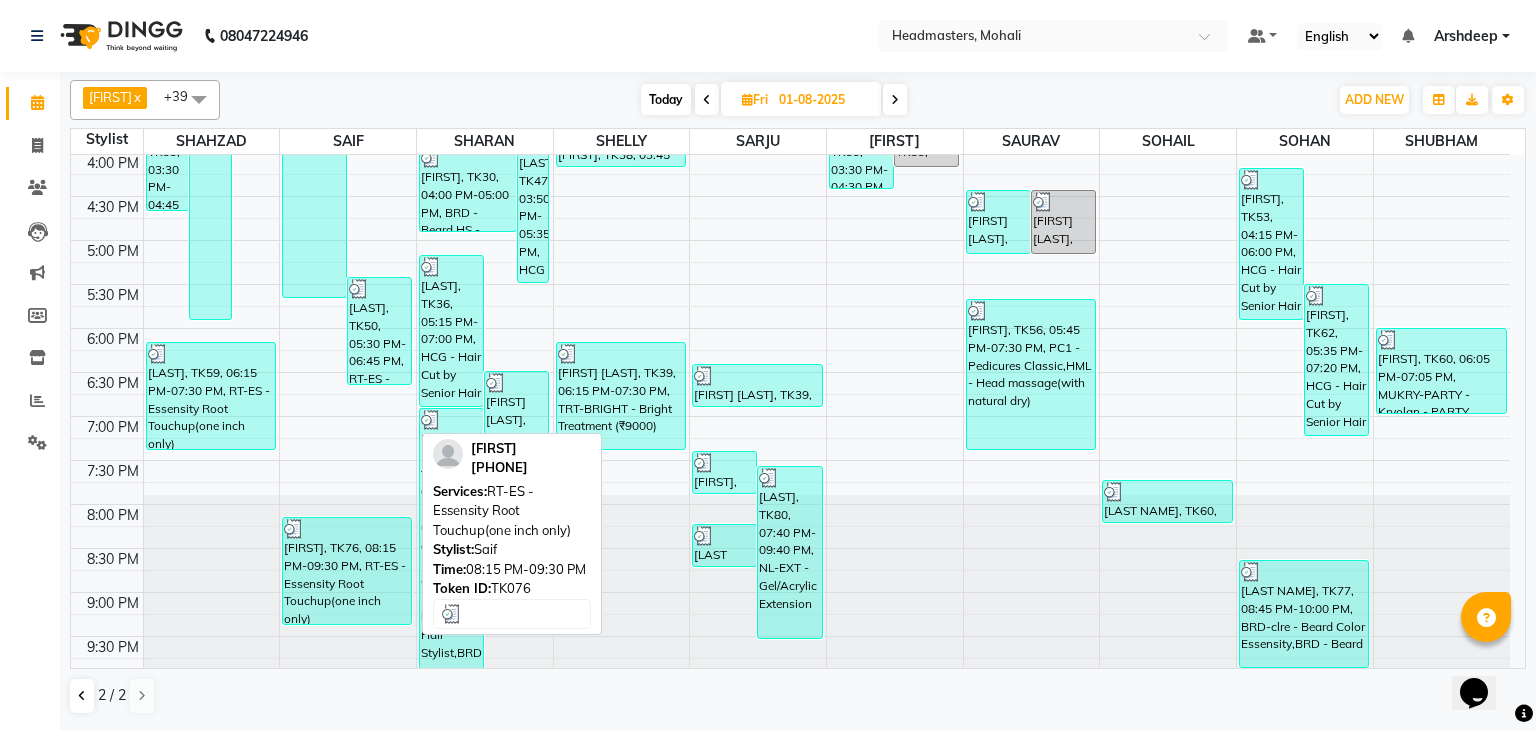 click on "[FIRST], TK76, 08:15 PM-09:30 PM, RT-ES - Essensity Root Touchup(one inch only)" at bounding box center [347, 571] 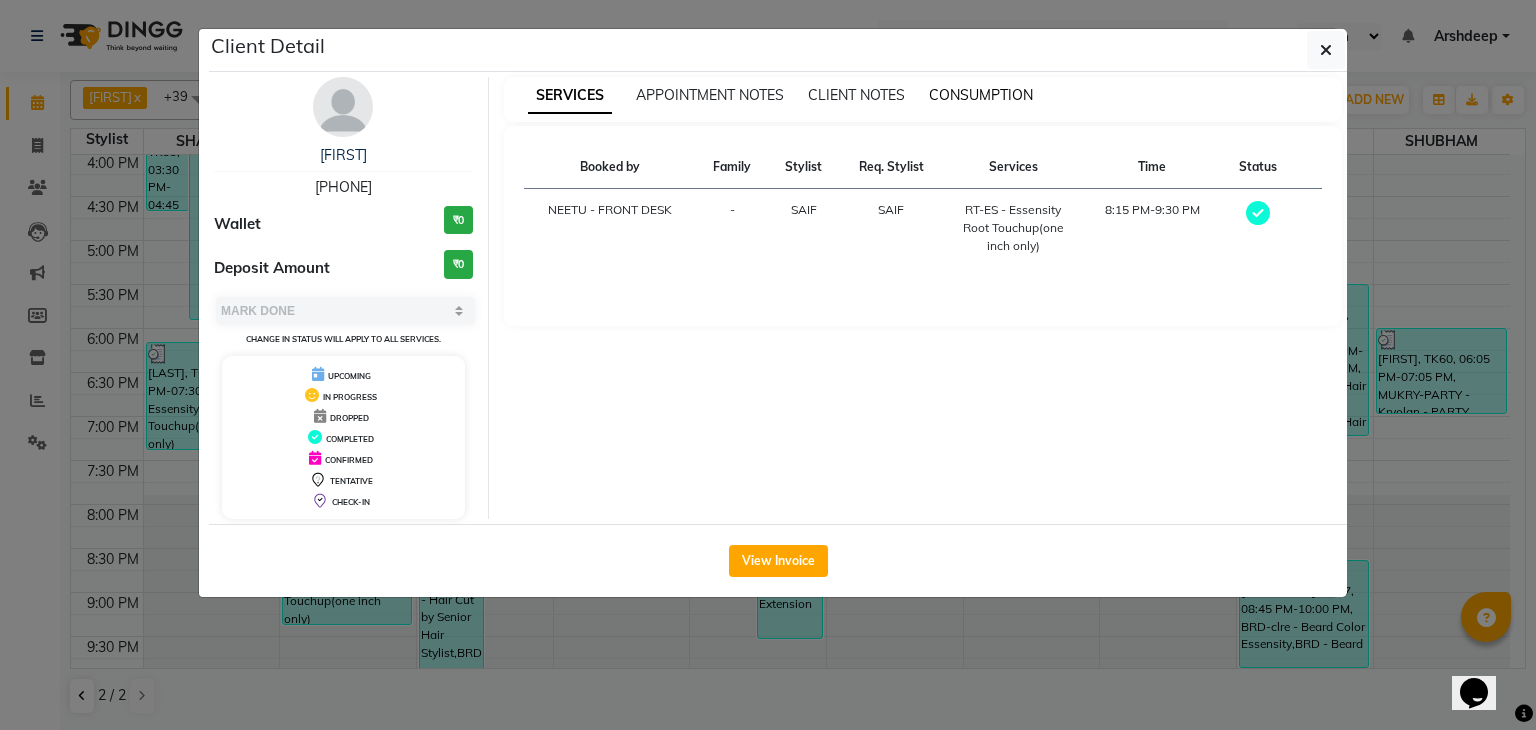 click on "CONSUMPTION" at bounding box center (981, 95) 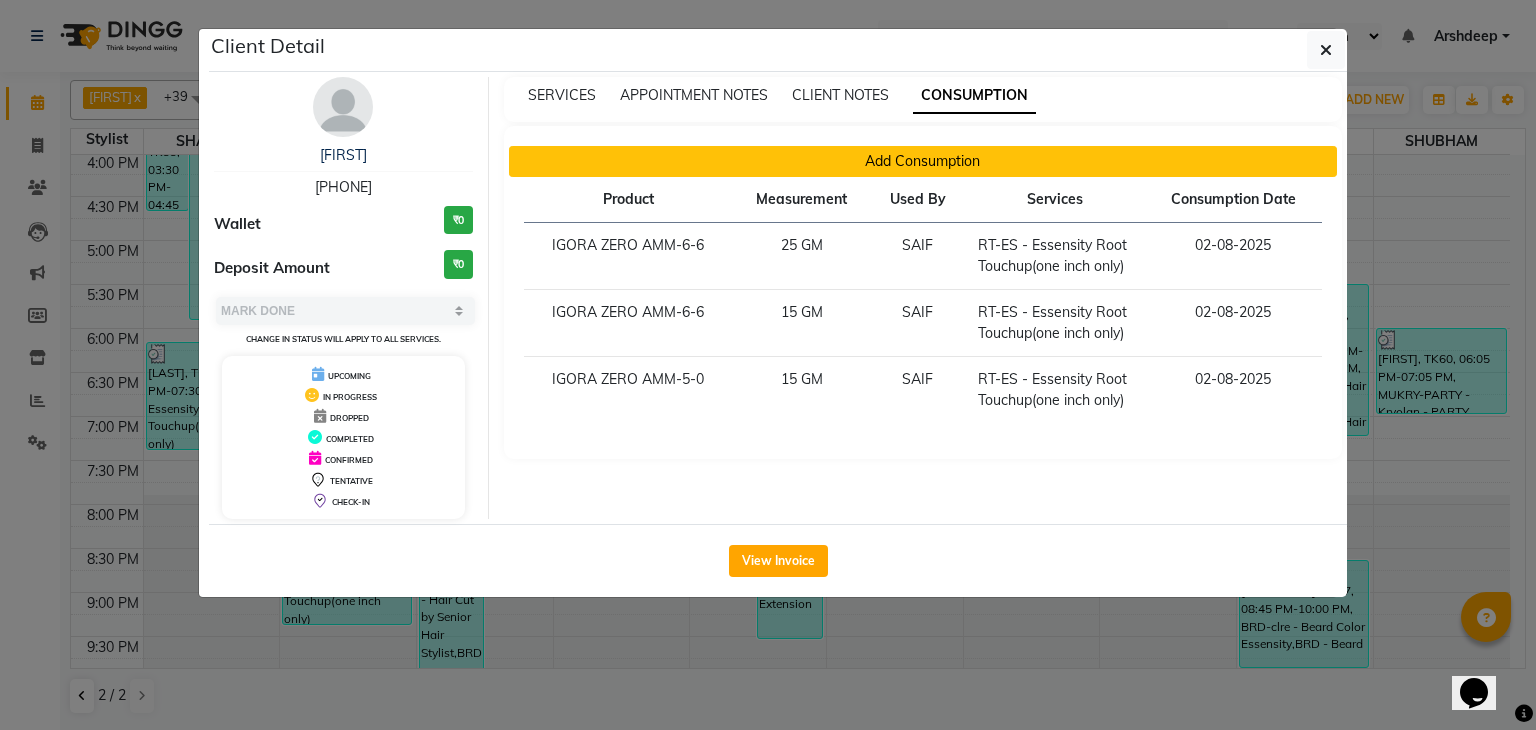 click on "Add Consumption" at bounding box center [923, 161] 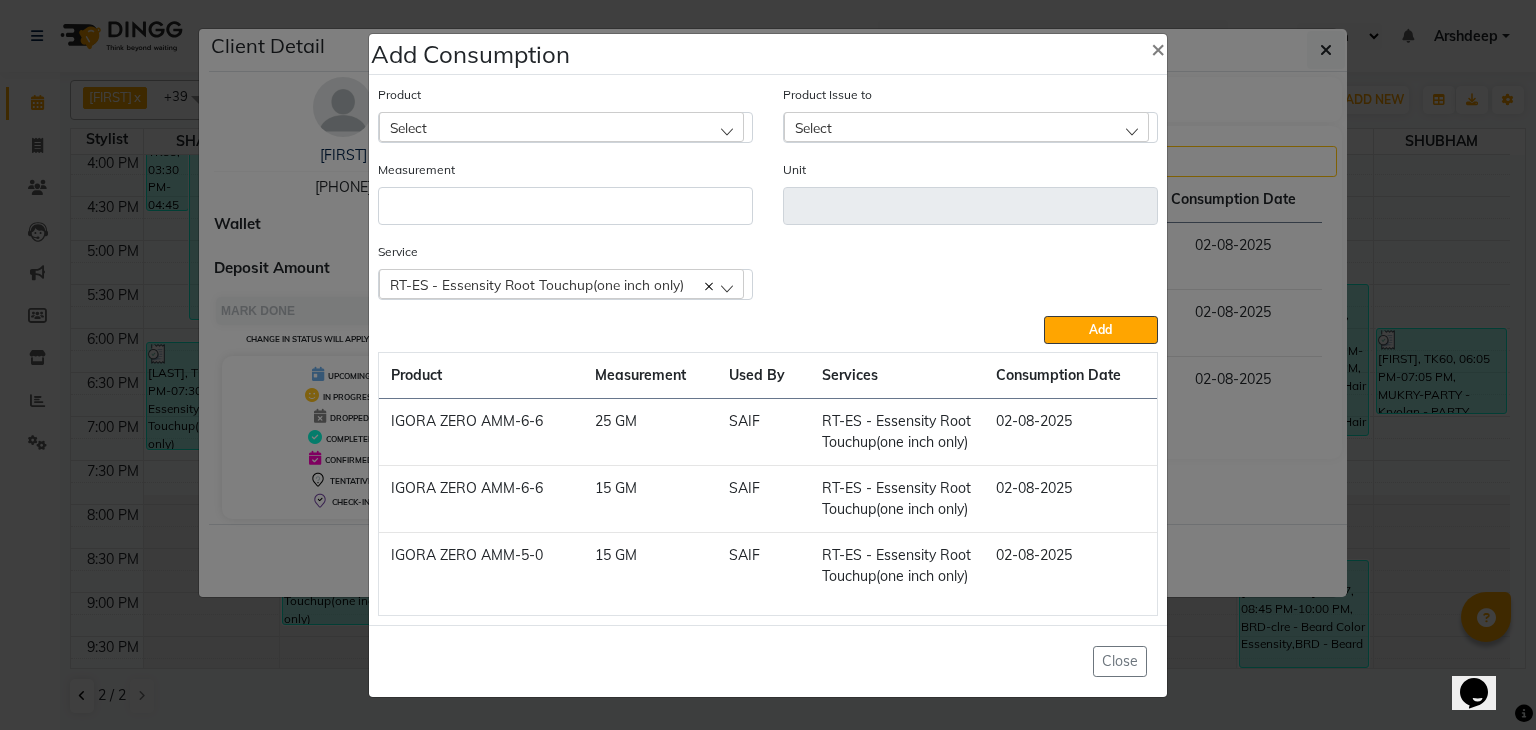 click on "Select" 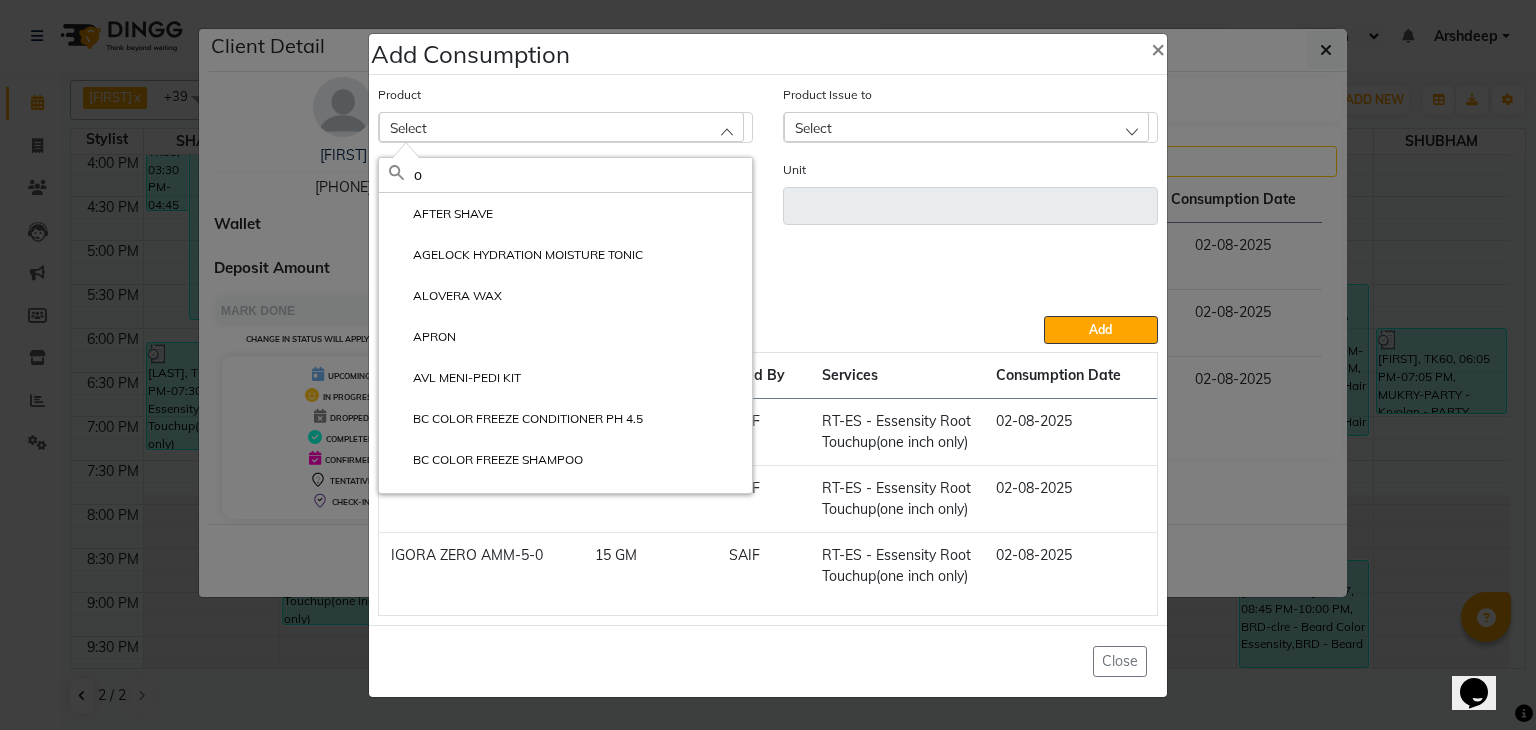 click on "o" 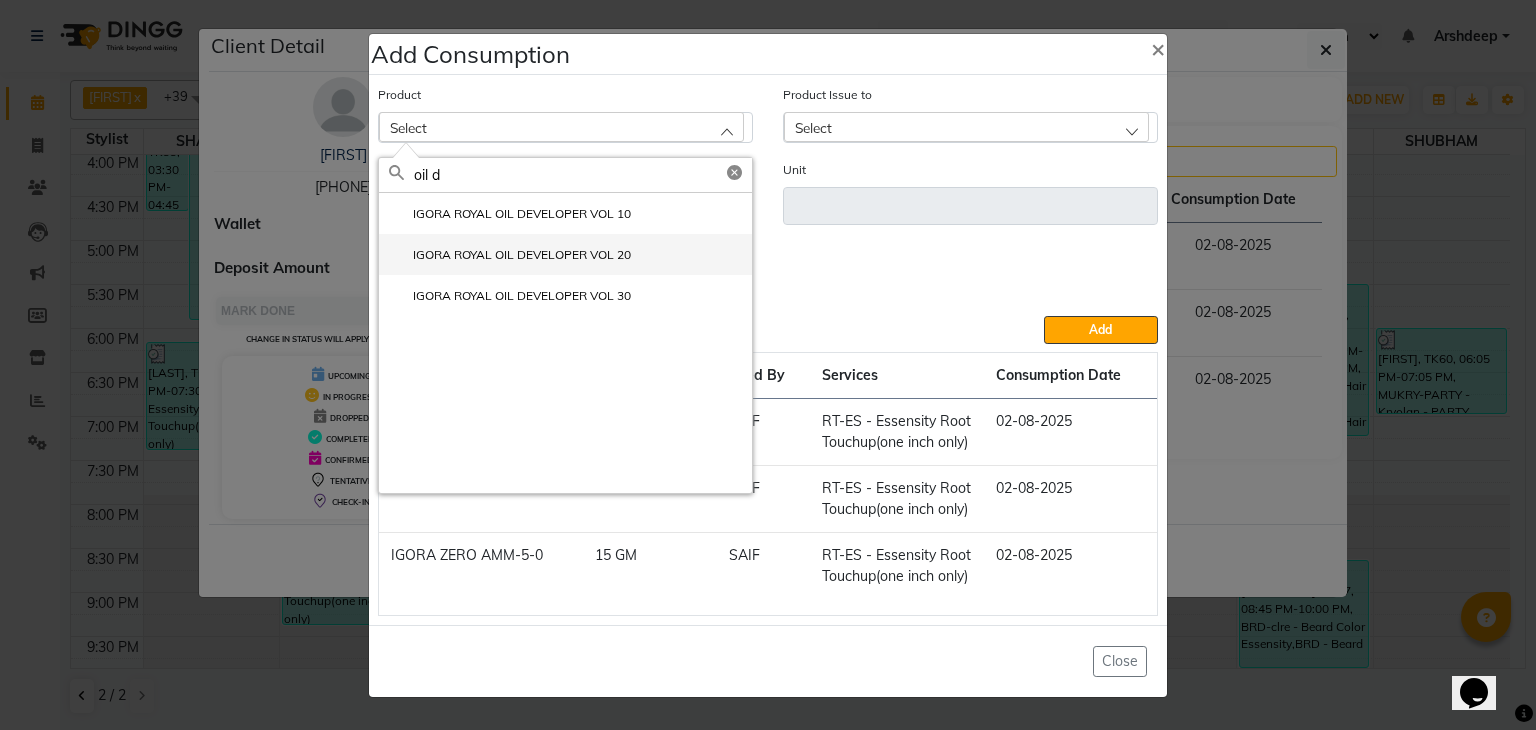 type on "oil d" 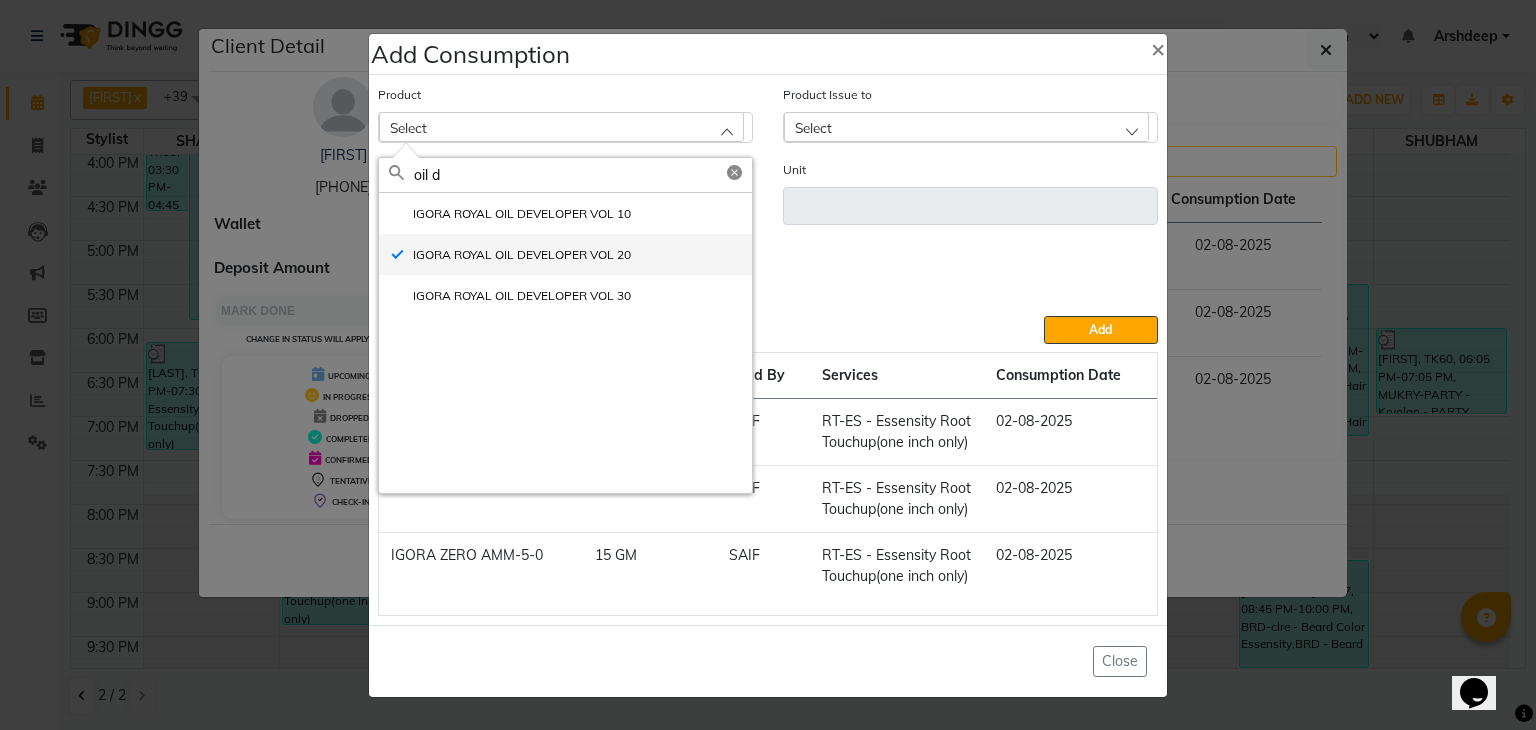type on "GM" 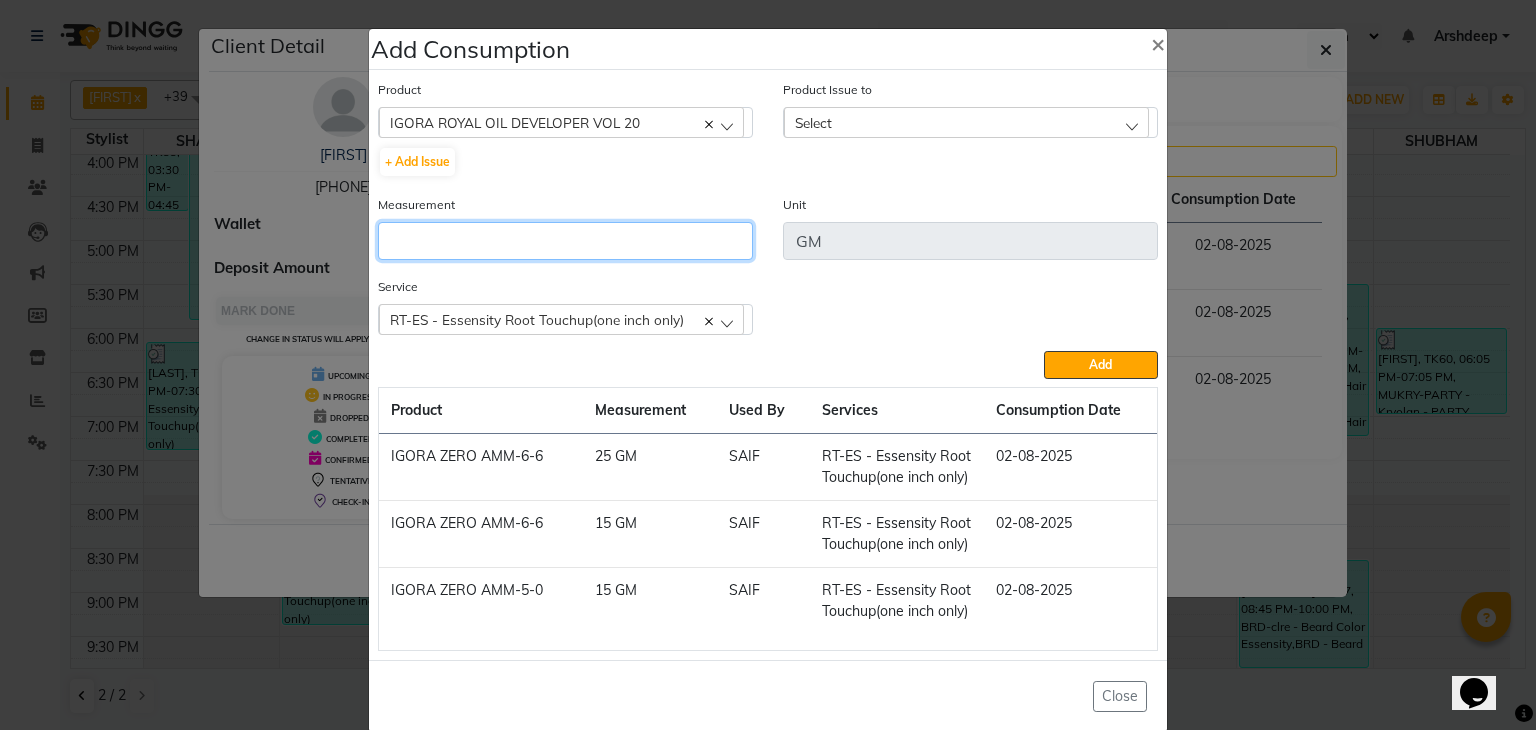 click 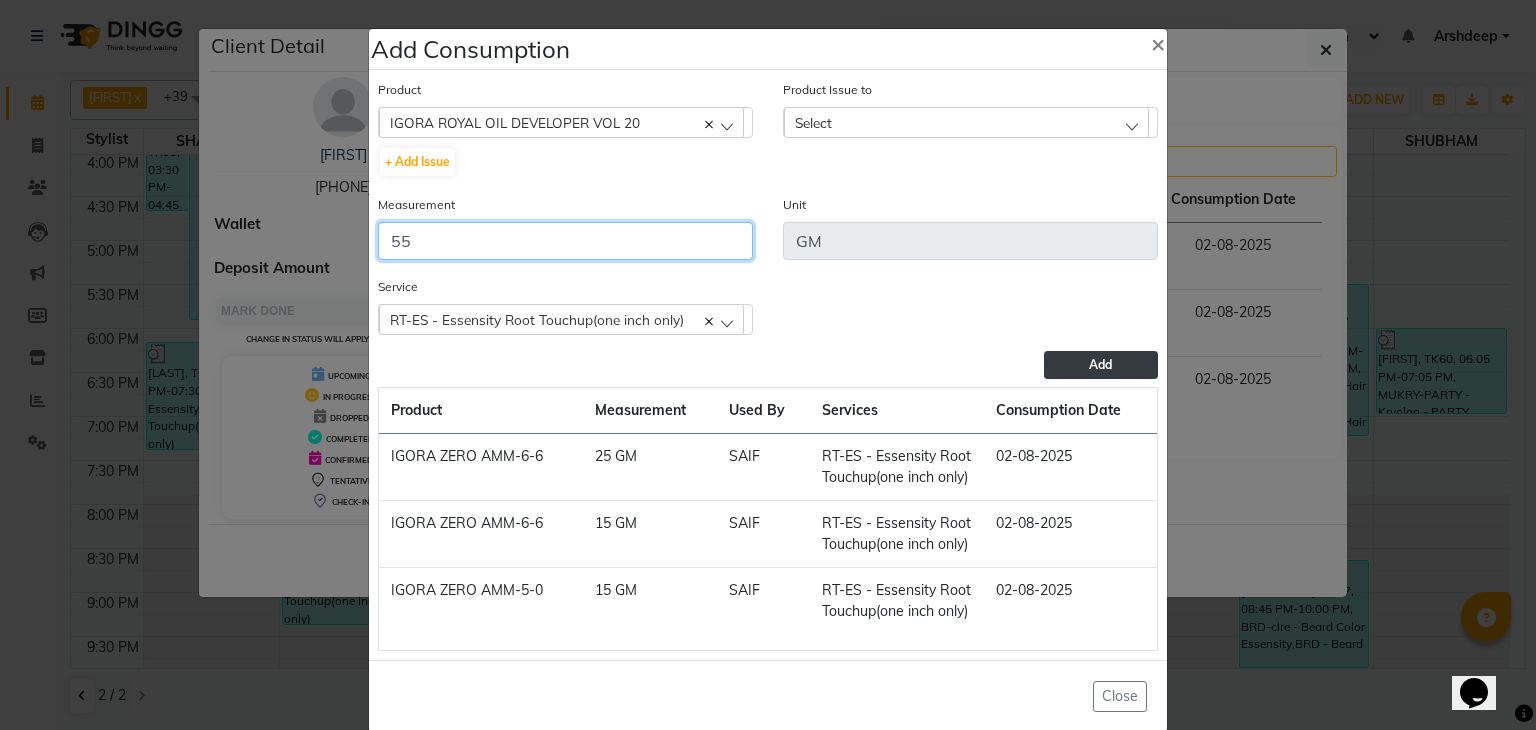 type on "55" 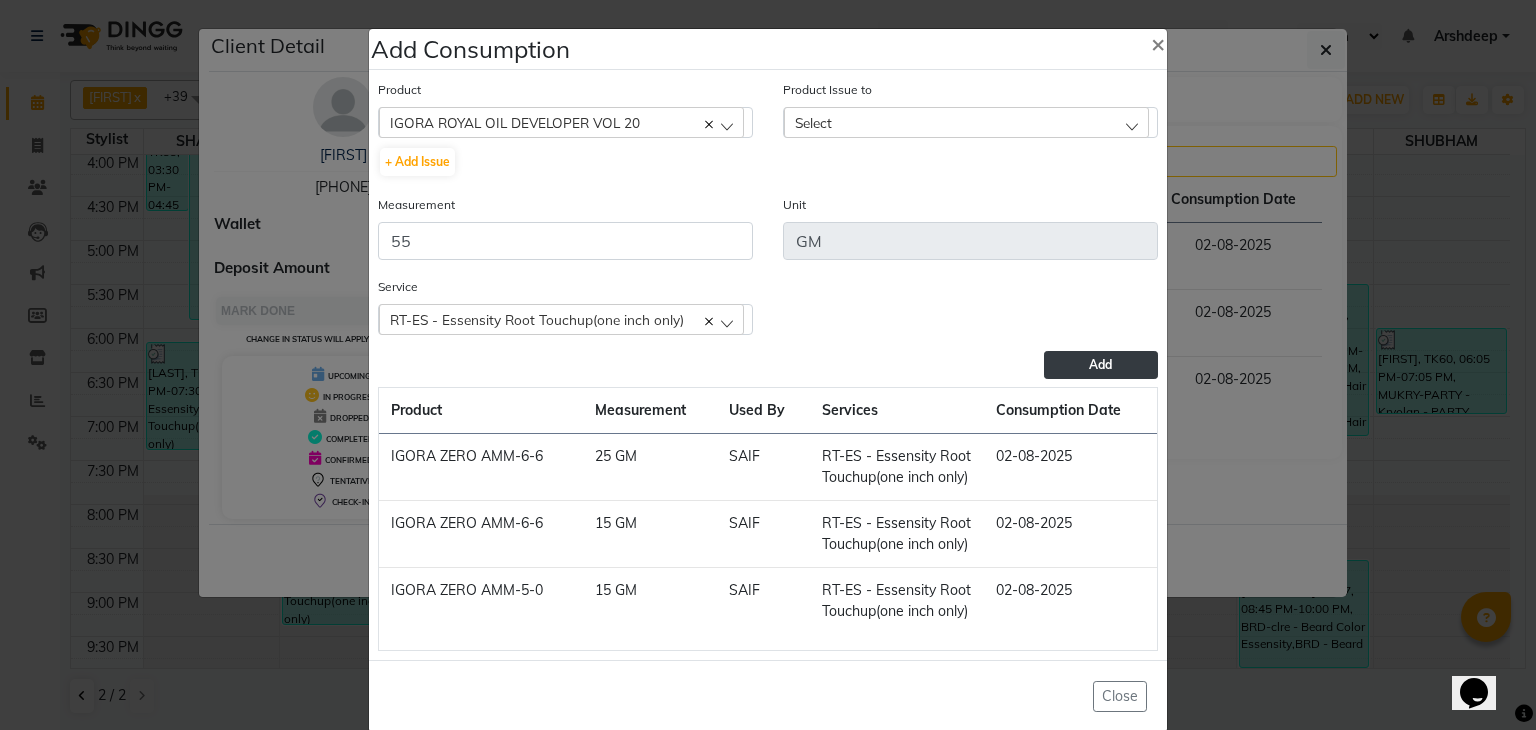 click on "Add" 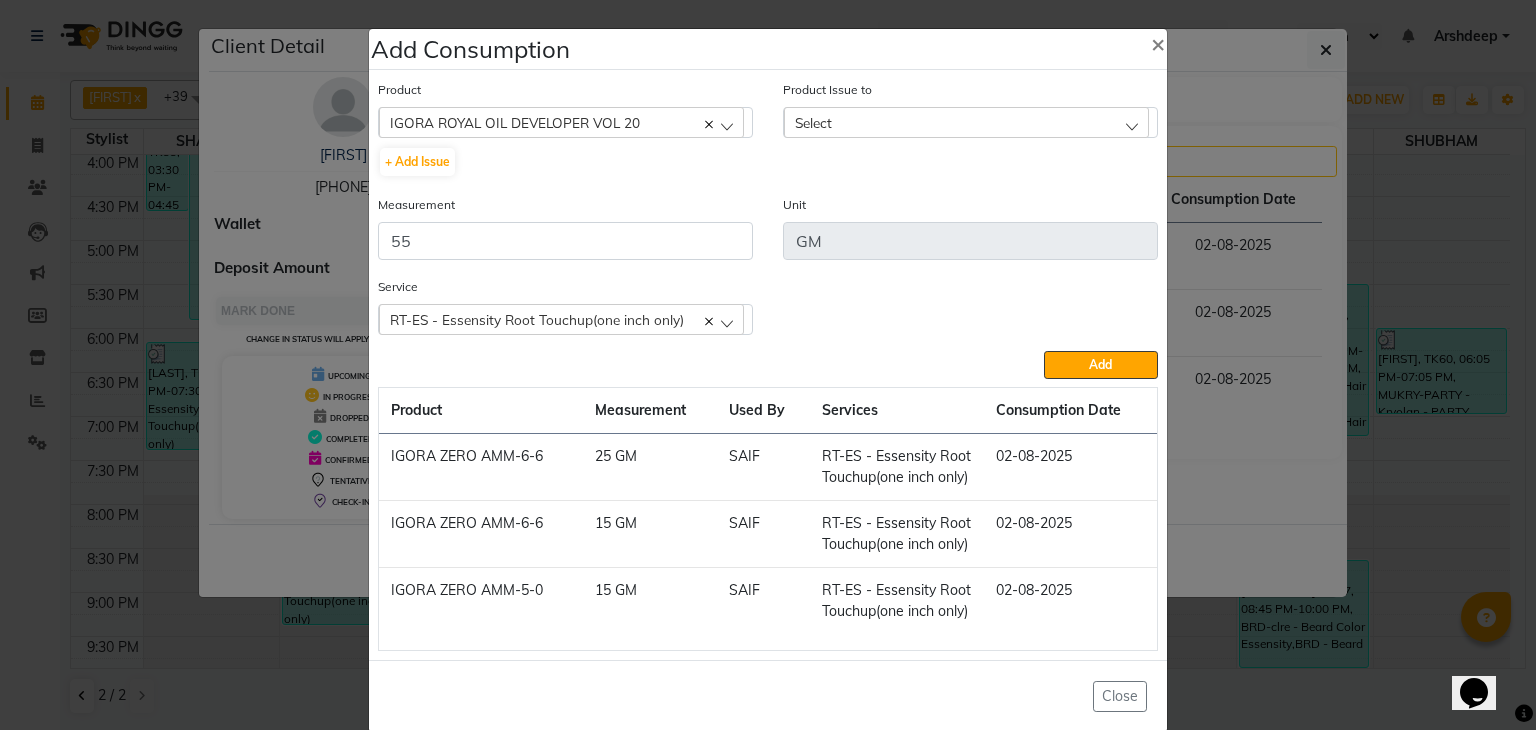click on "Select" 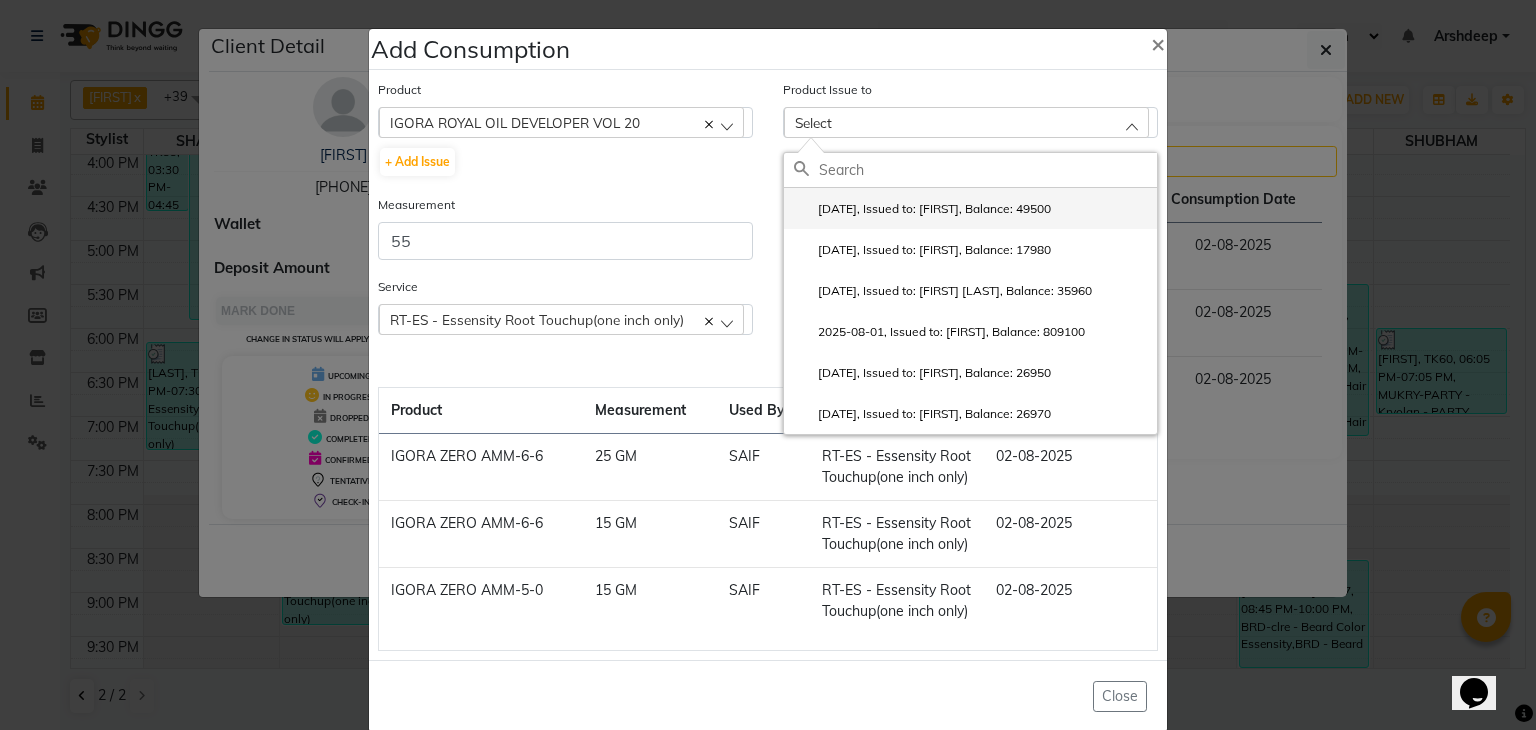 click on "2025-08-01, Issued to: SAIF, Balance: 49500" 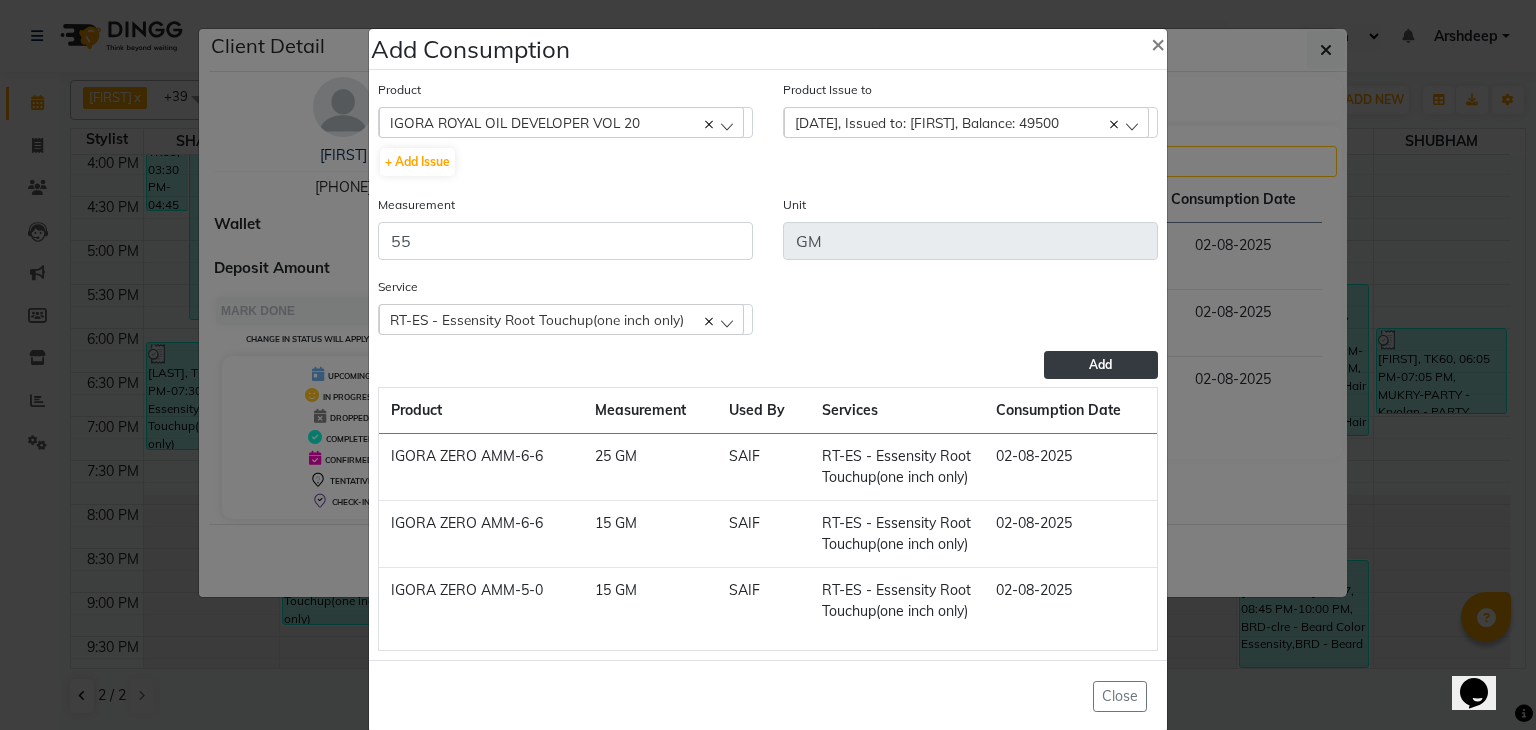 click on "Add" 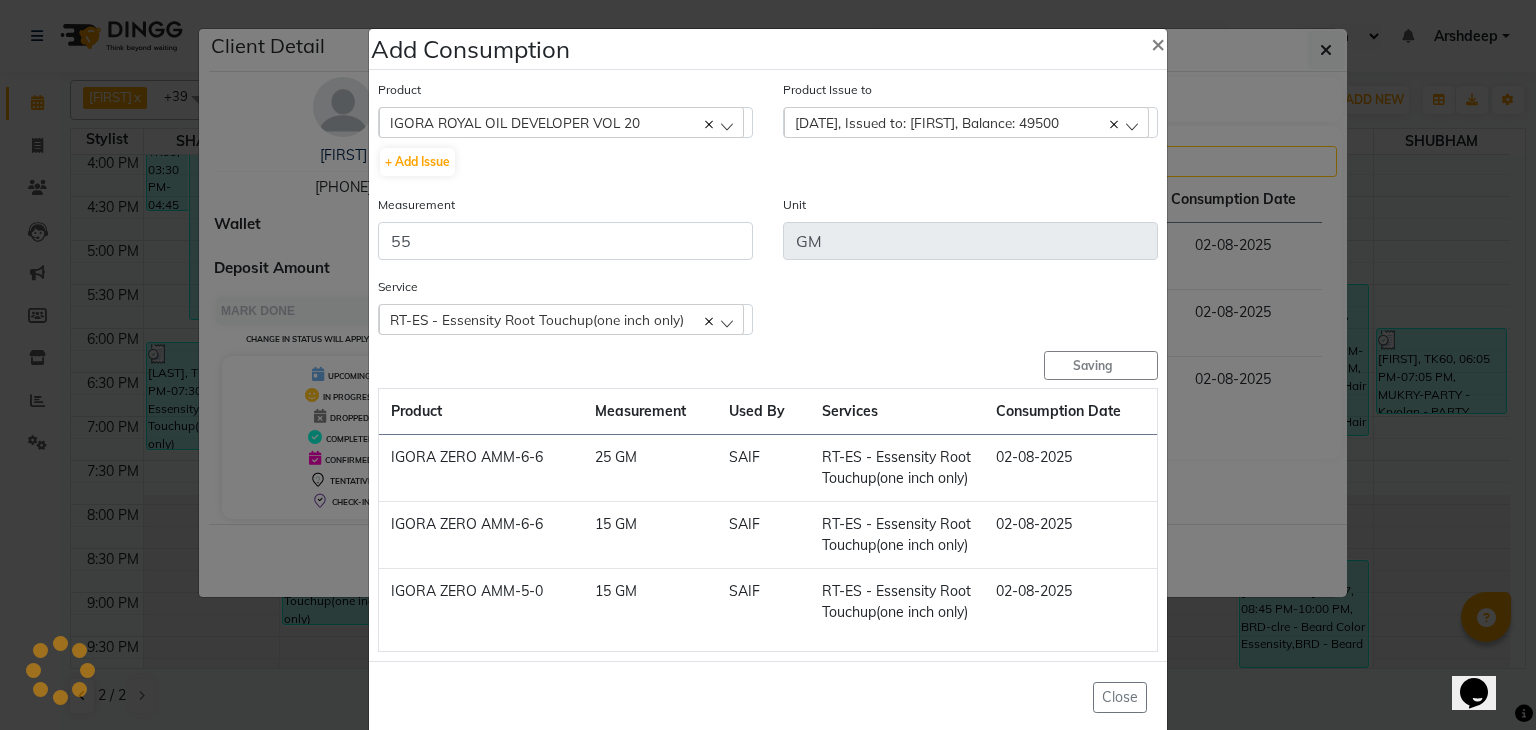 type 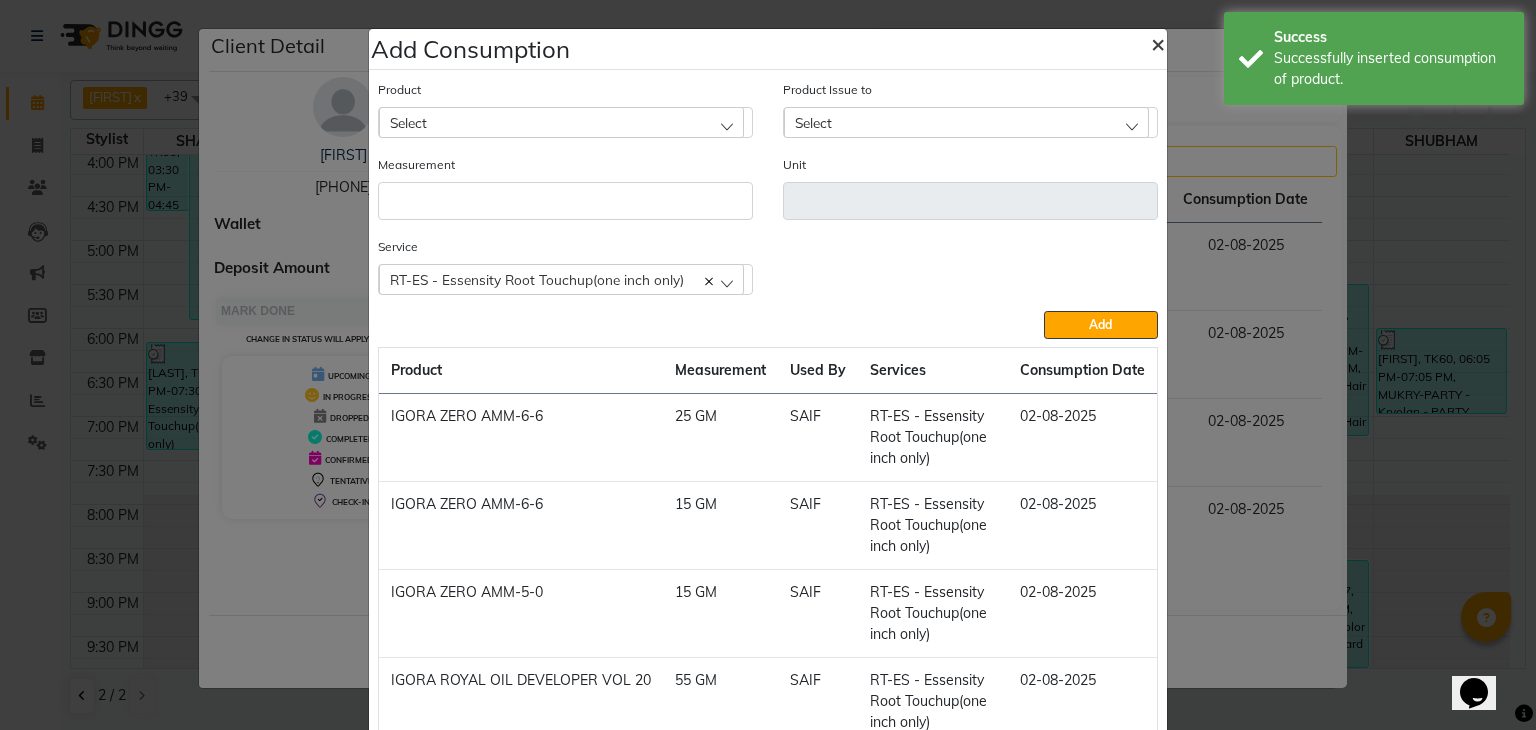 click on "×" 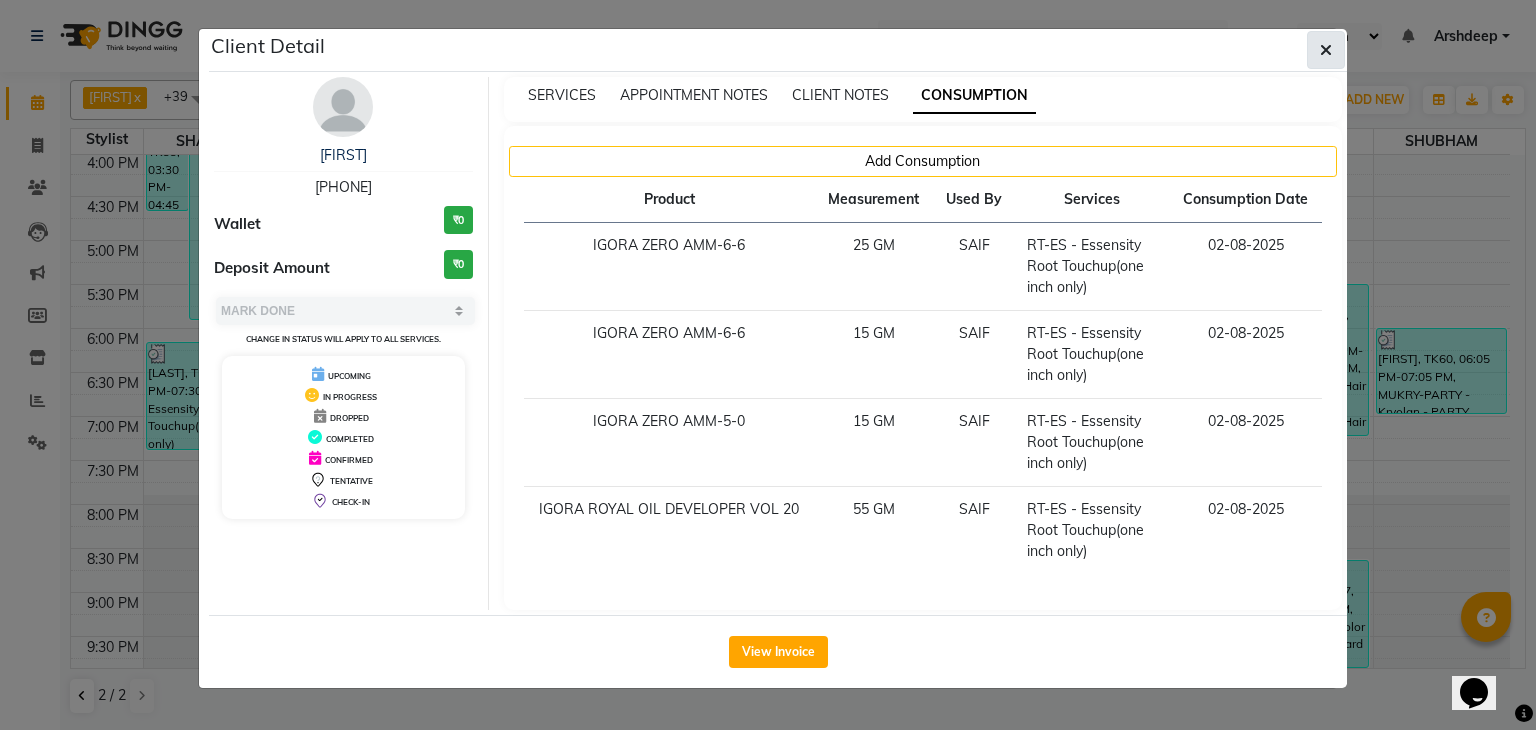 click 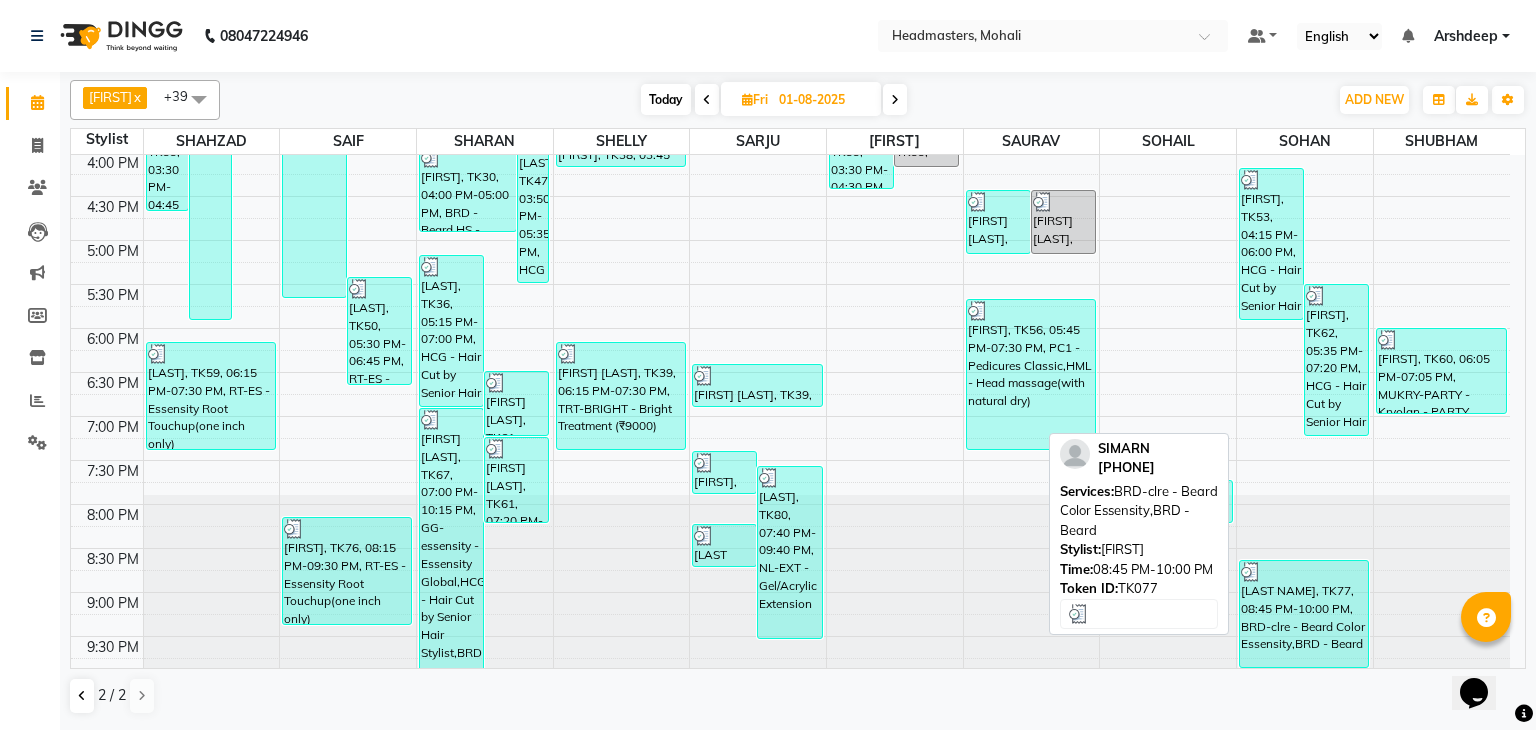 click on "[FIRST], TK77, 08:45 PM-10:00 PM, BRD-clre - Beard Color Essensity,BRD - Beard" at bounding box center (1304, 614) 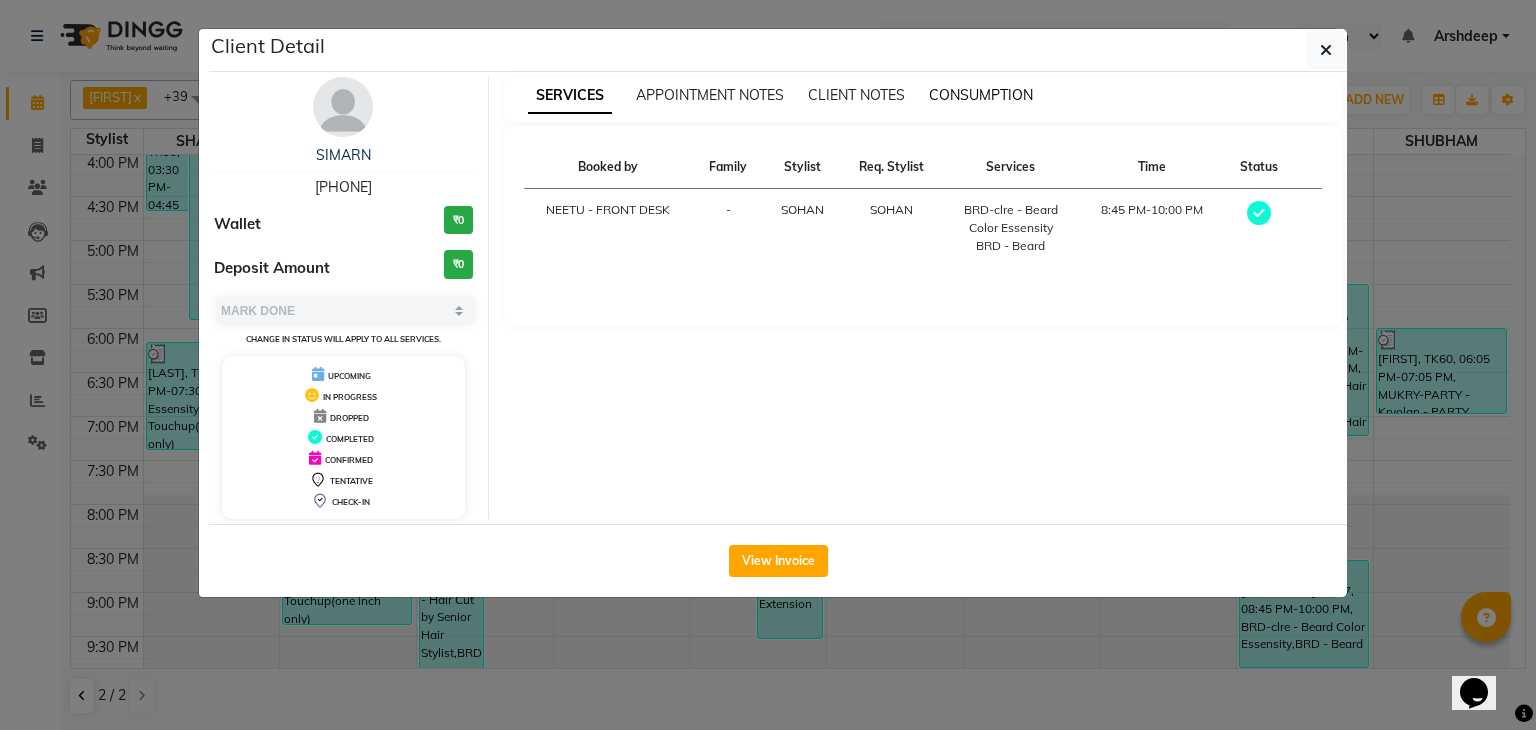 click on "CONSUMPTION" at bounding box center (981, 95) 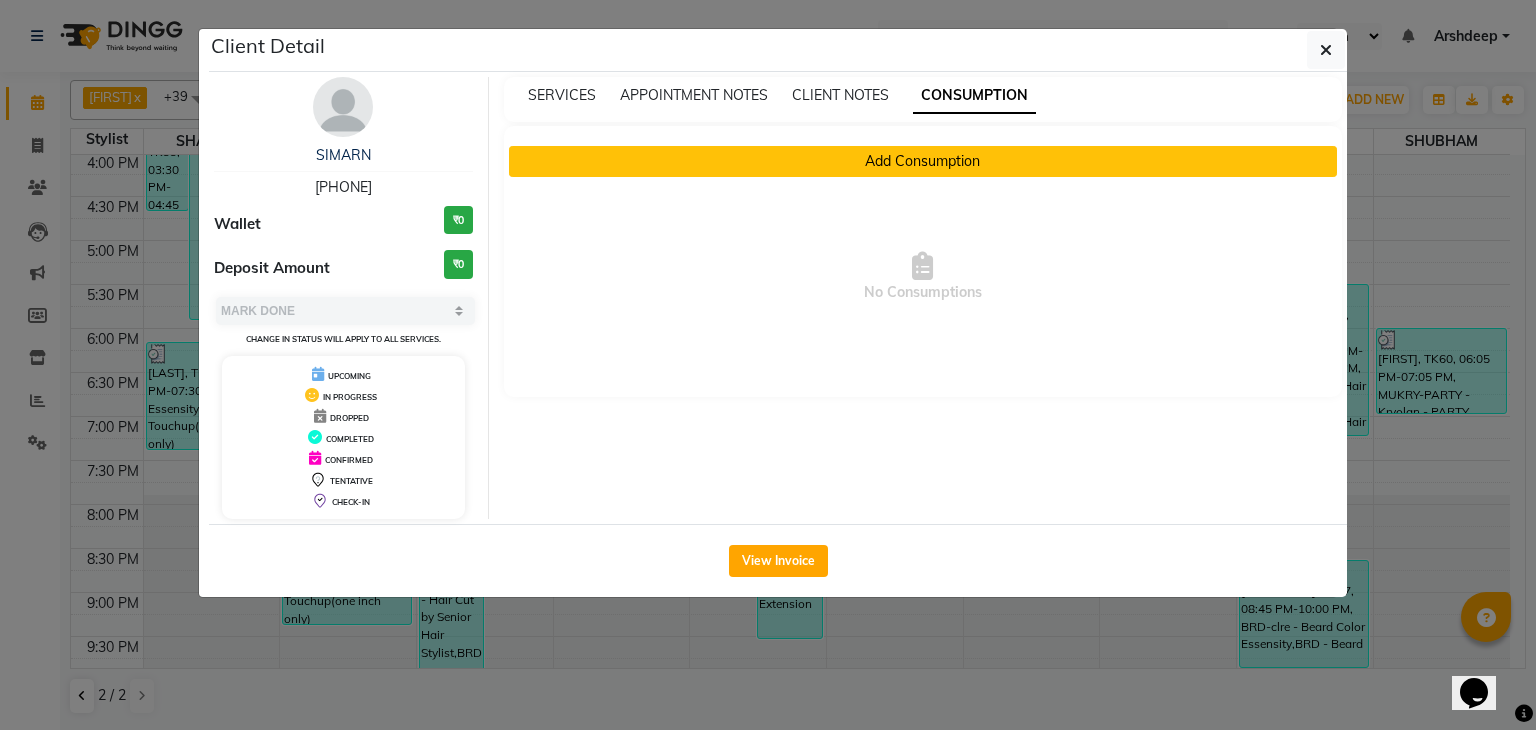 click on "Add Consumption" at bounding box center (923, 161) 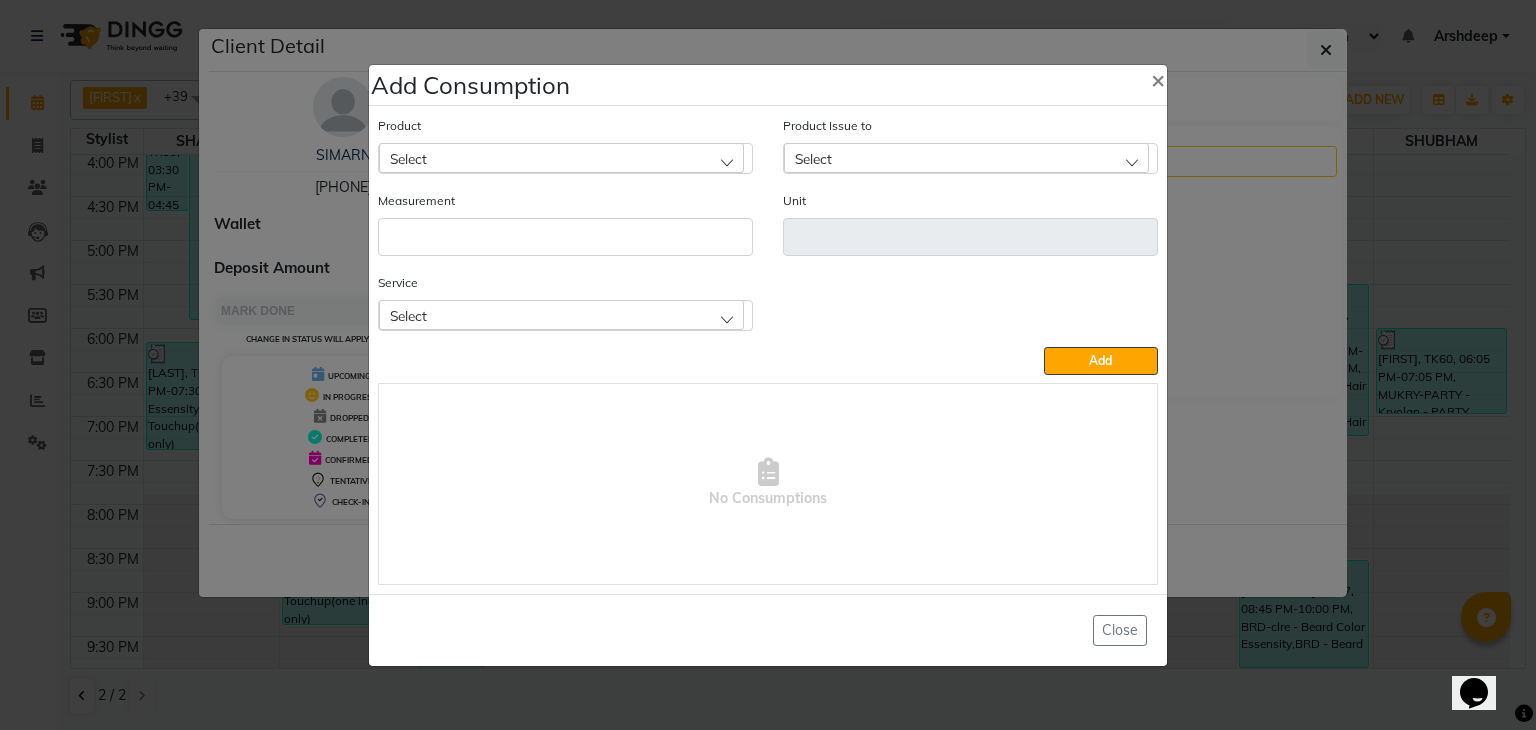 click on "Select" 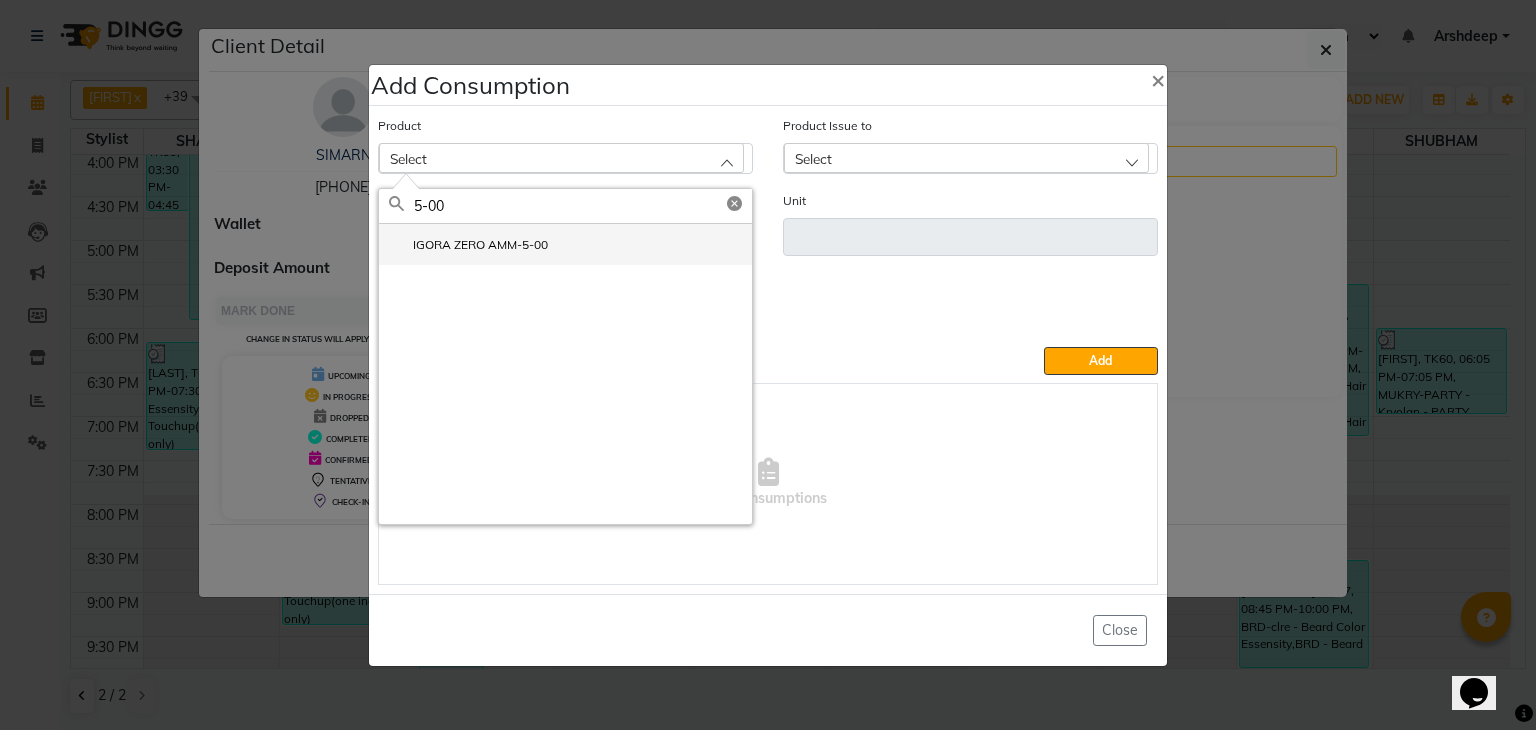type on "5-00" 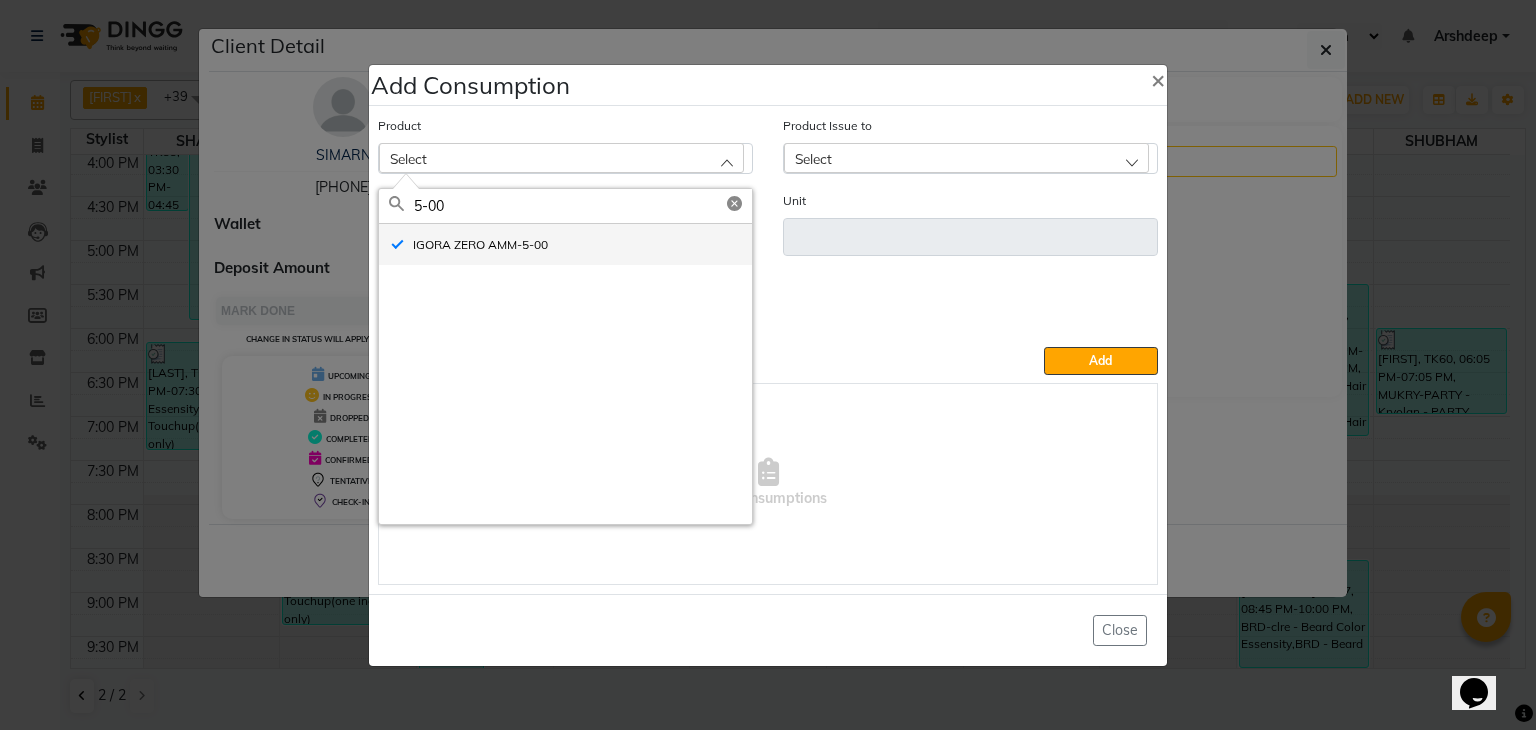 type on "GM" 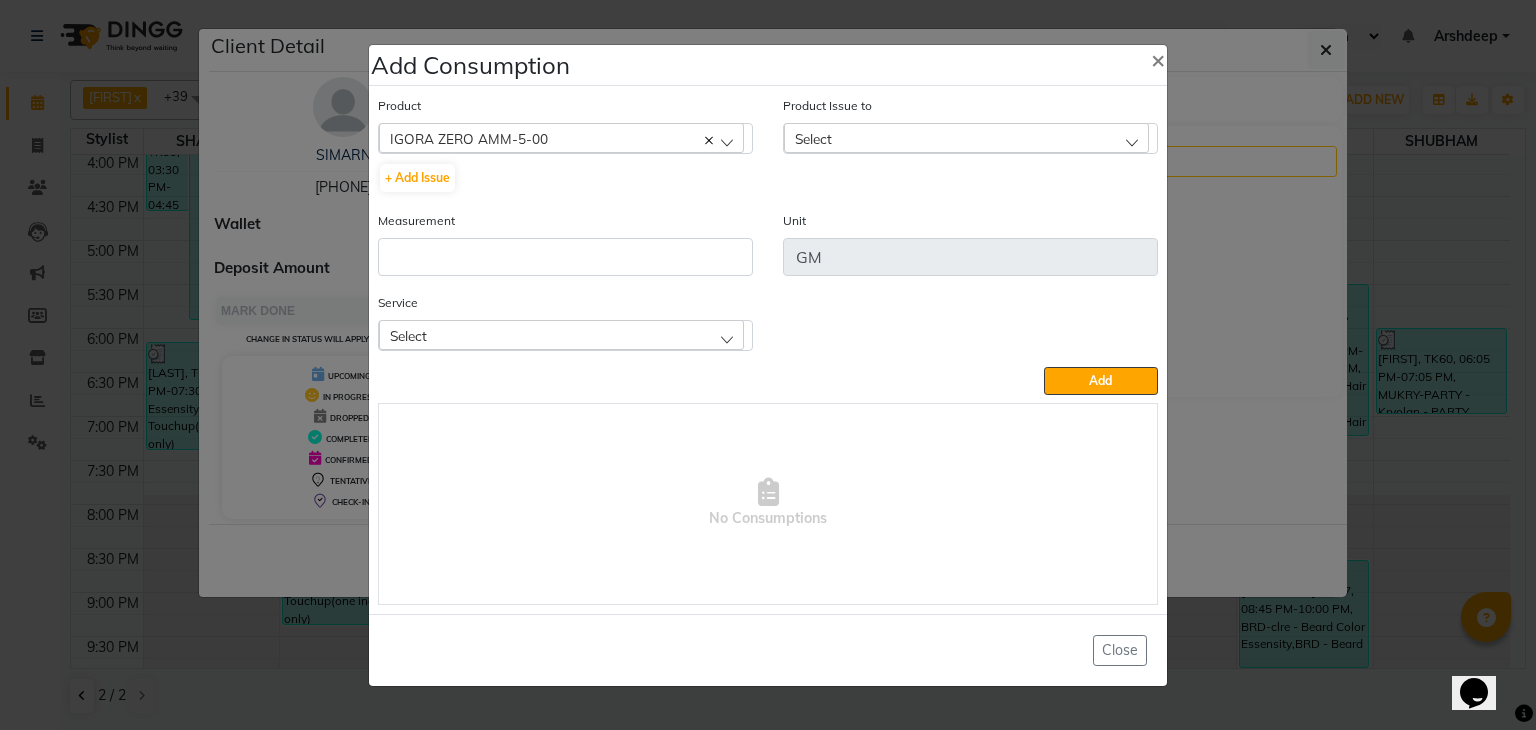 click on "Select" 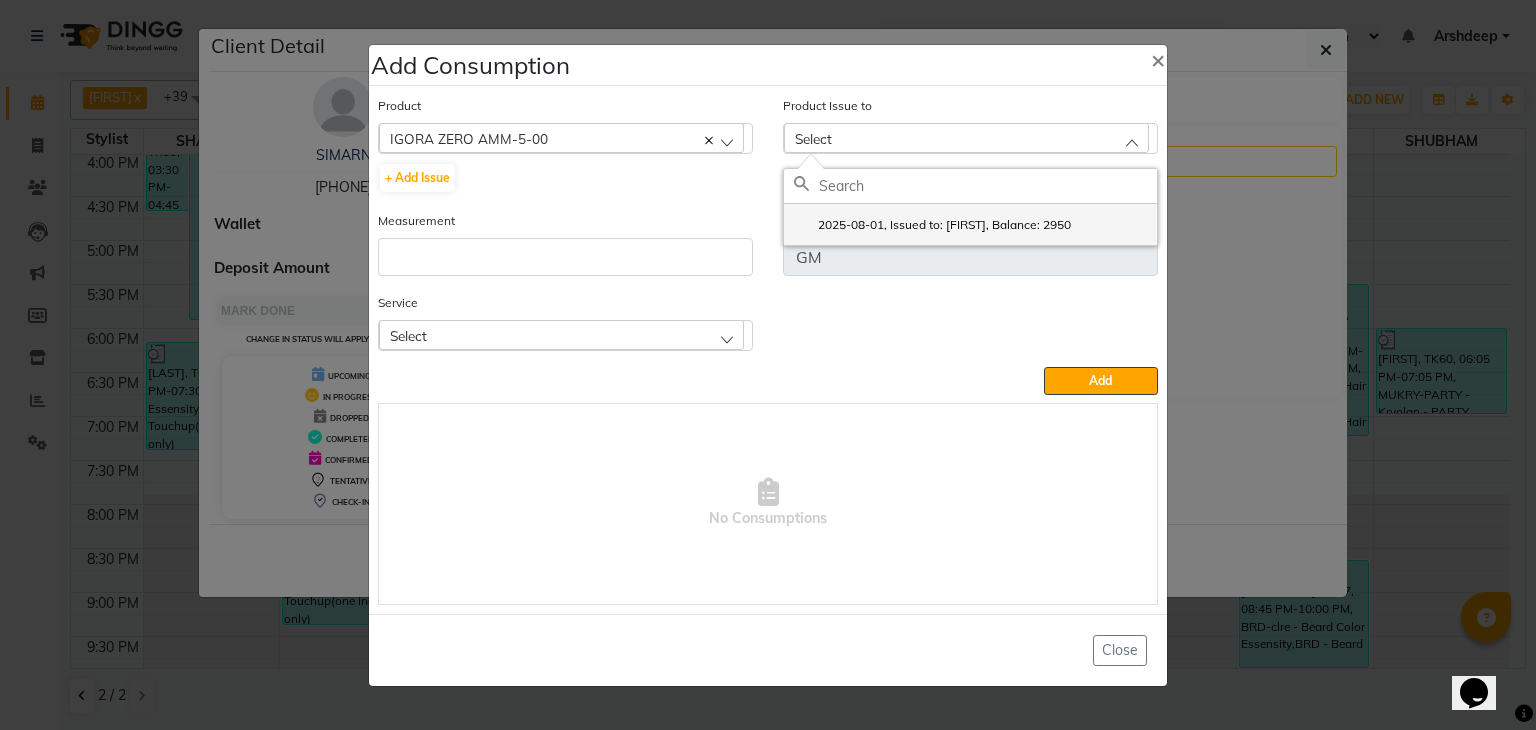 click on "2025-08-01, Issued to: AARIF, Balance: 2950" 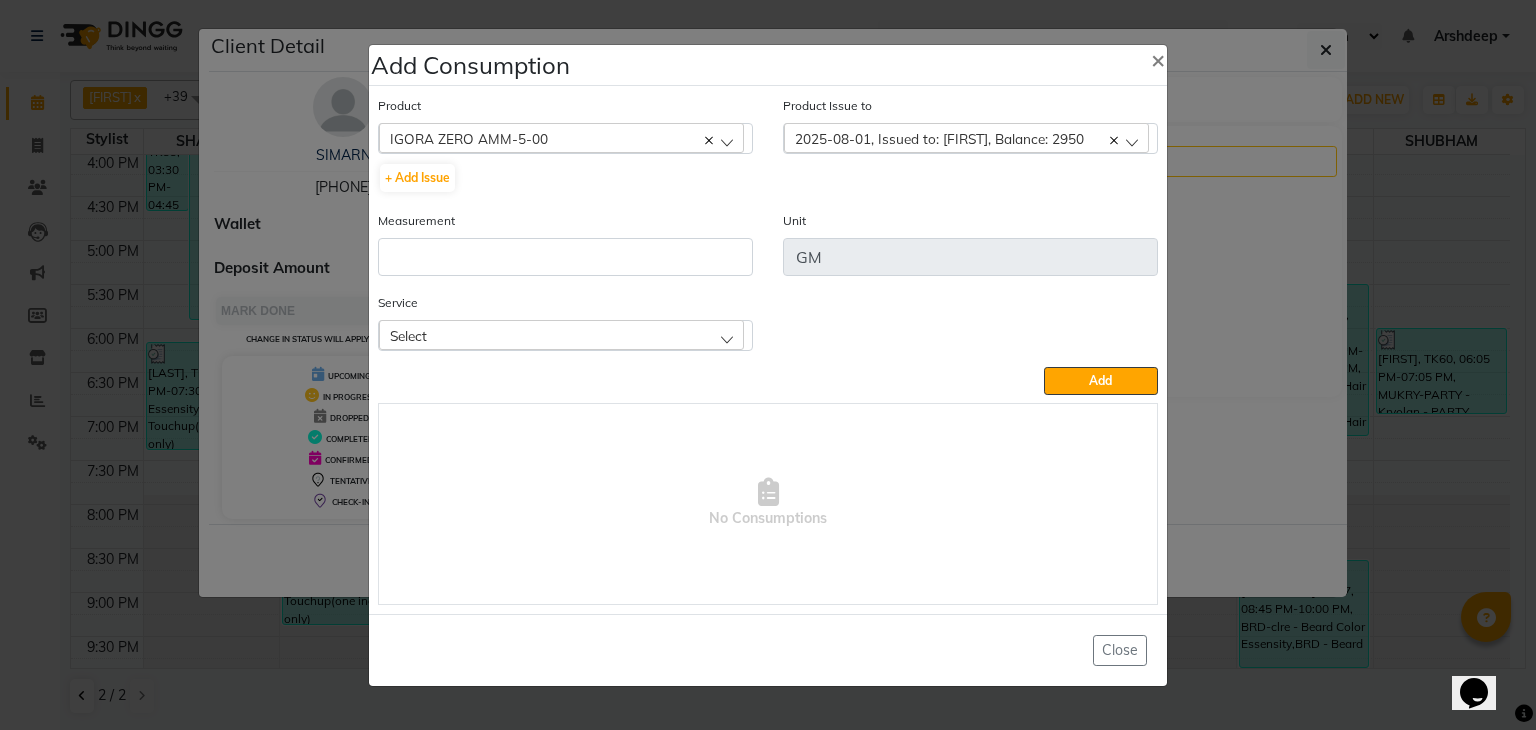 click on "2025-08-01, Issued to: AARIF, Balance: 2950" 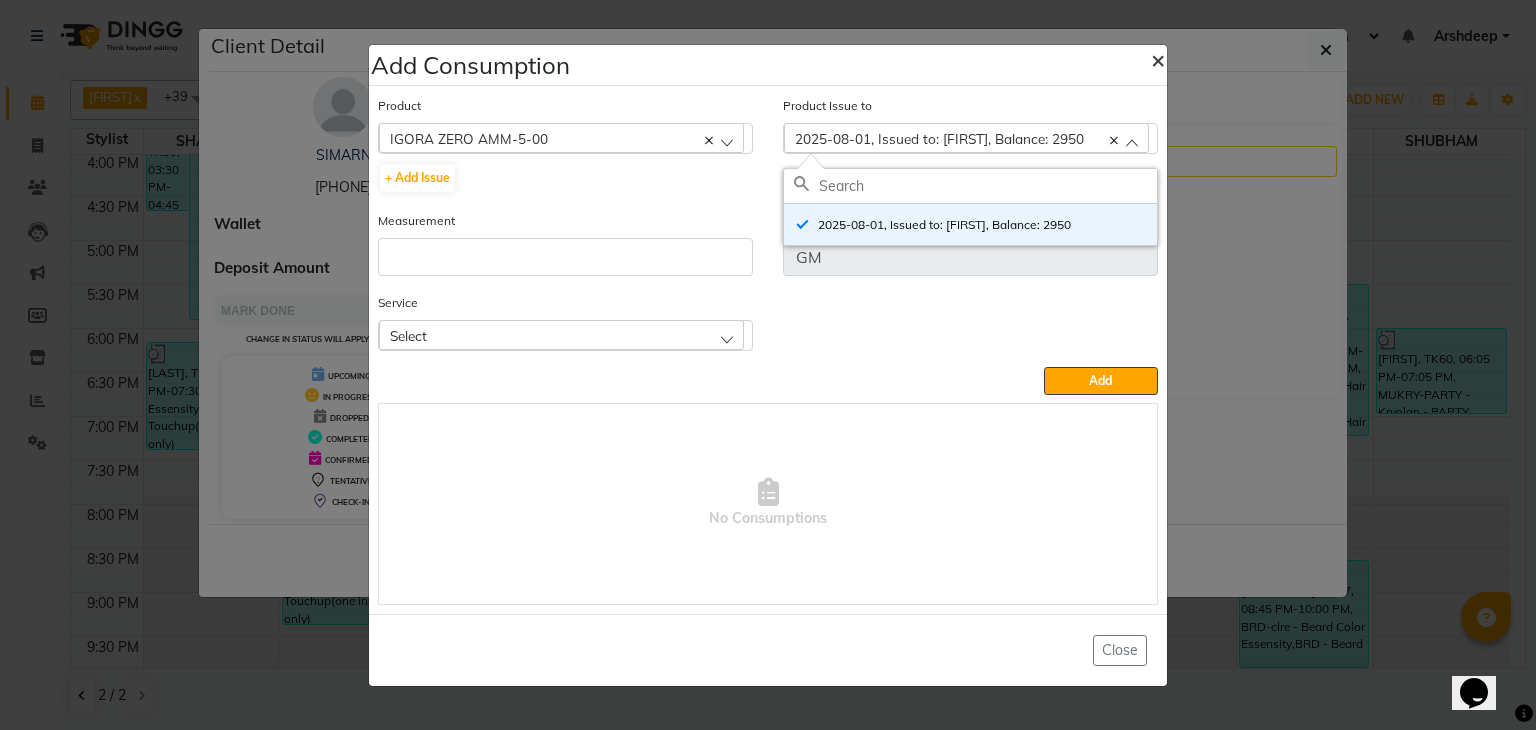 click on "×" 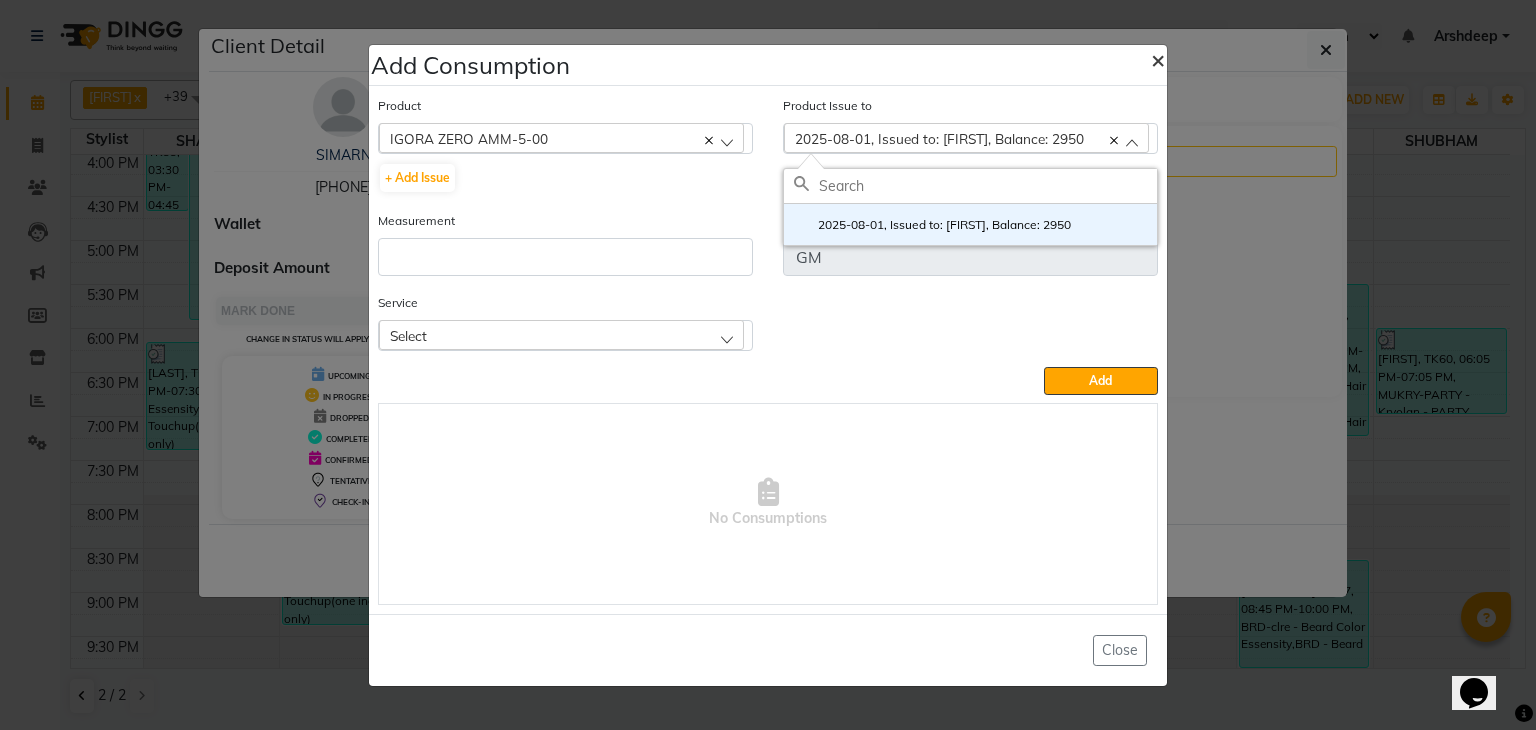 type 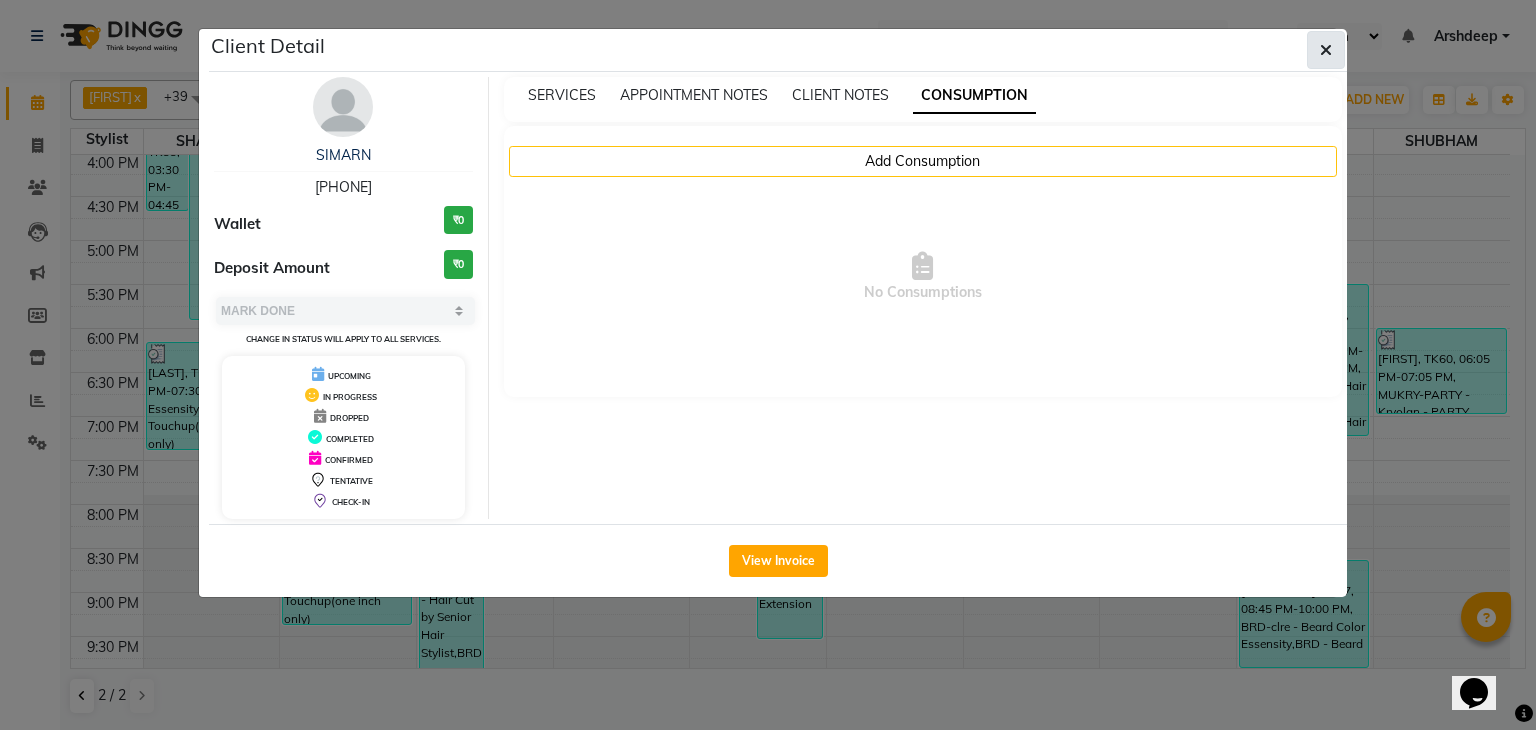 click 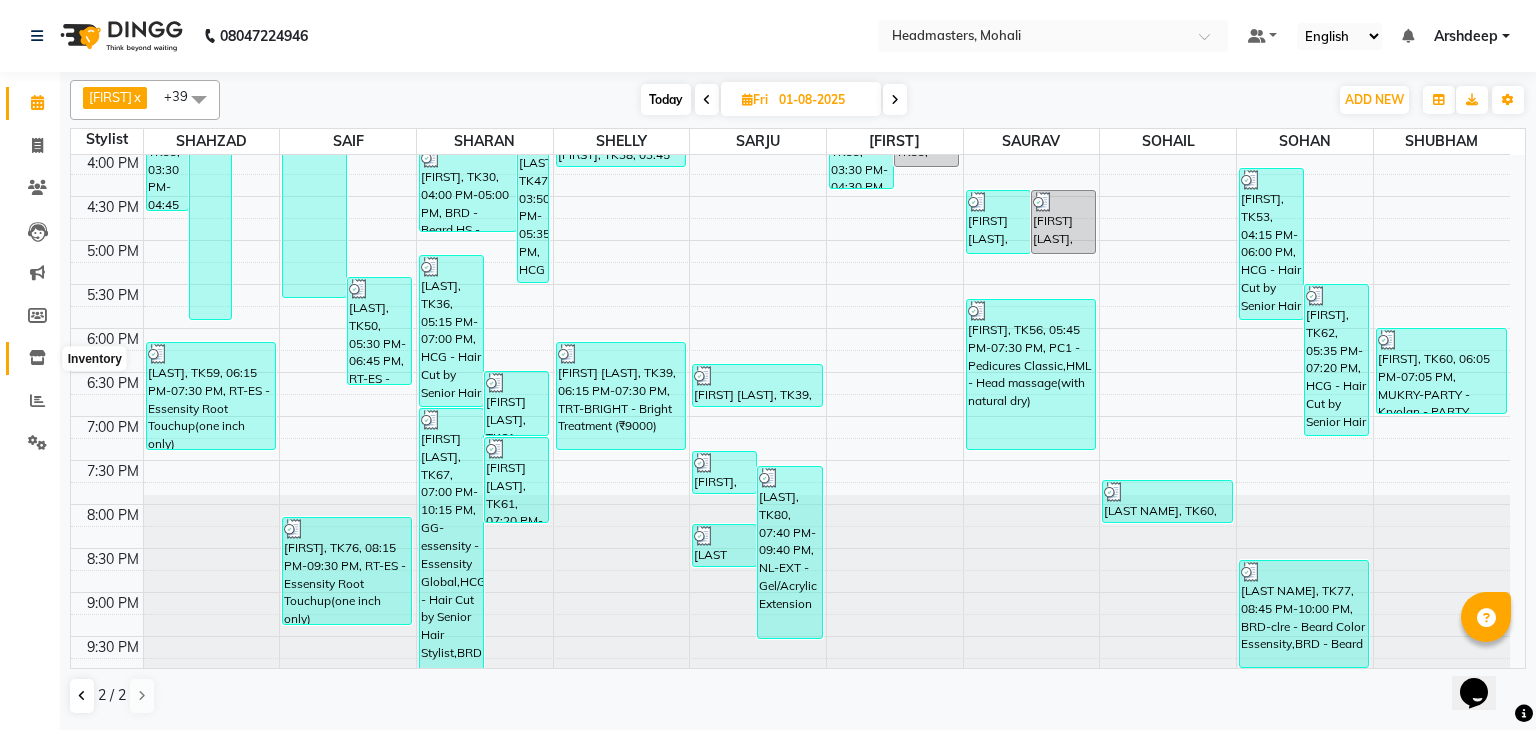 click 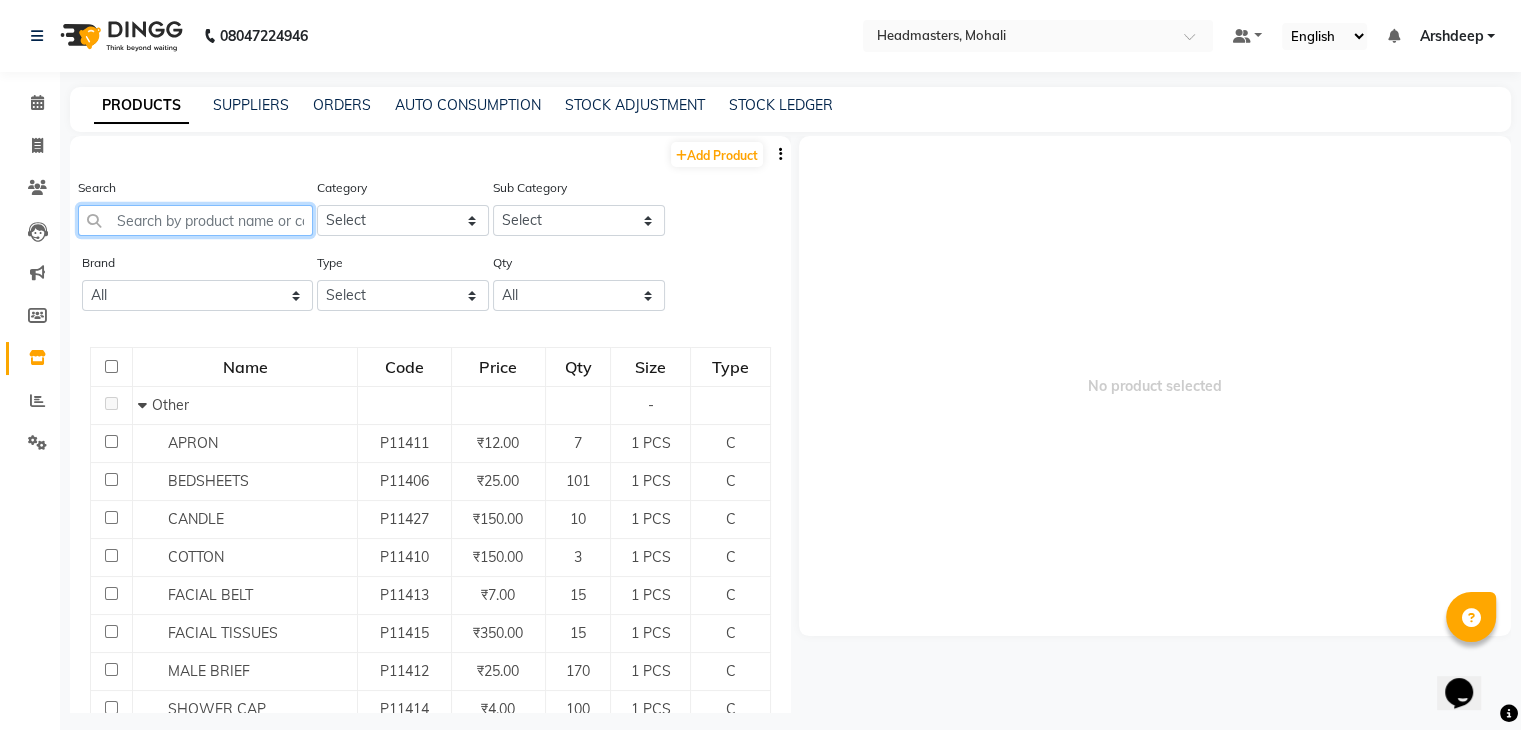click 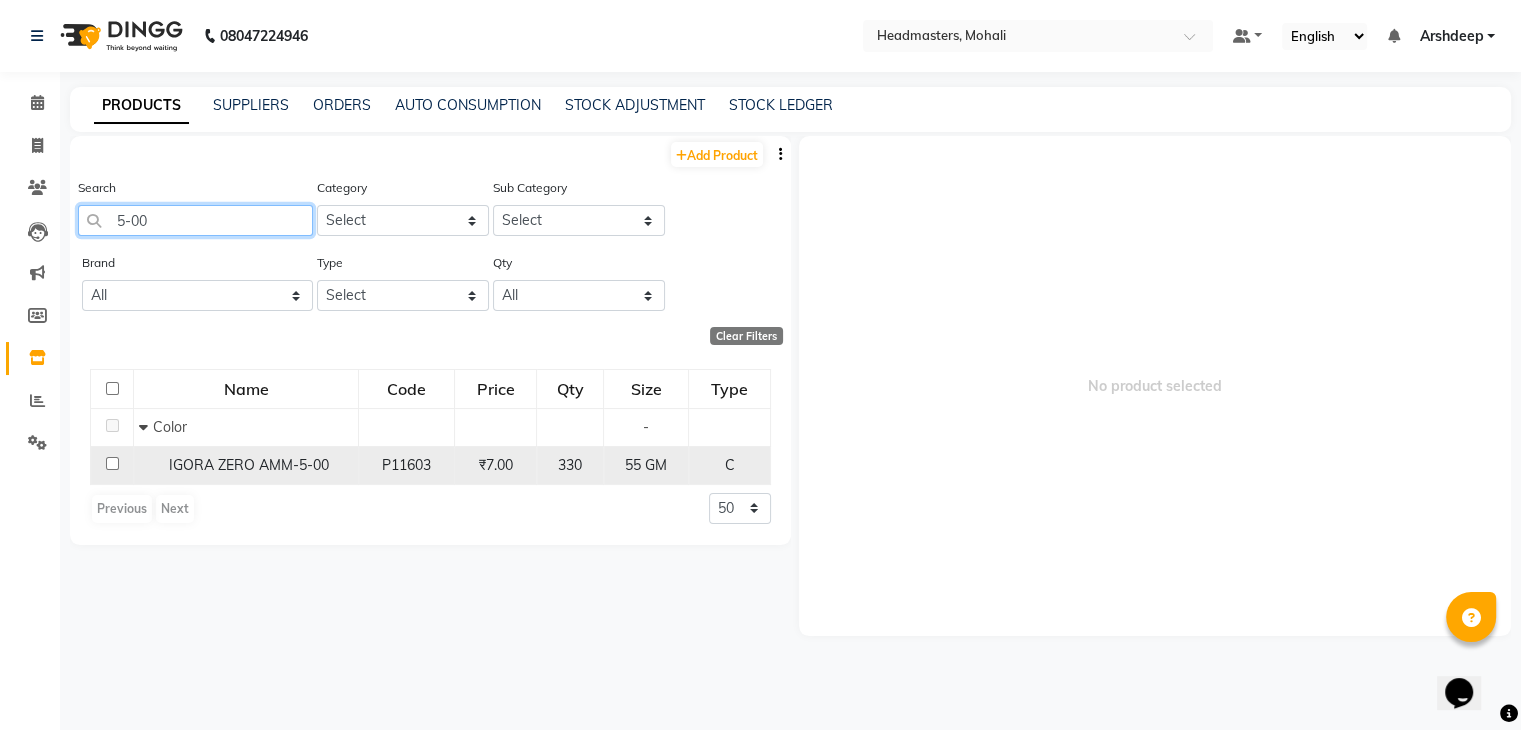 type on "5-00" 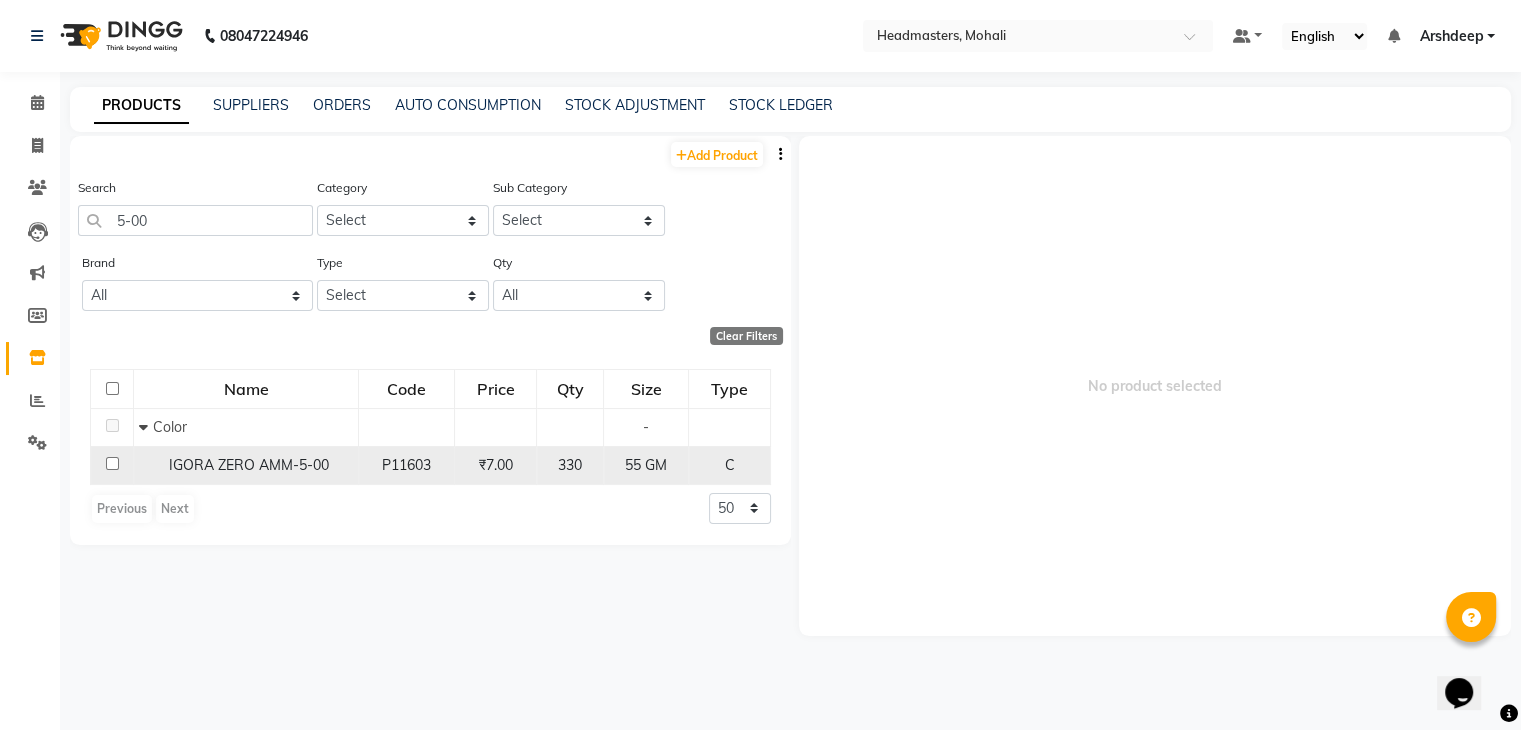 click on "P11603" 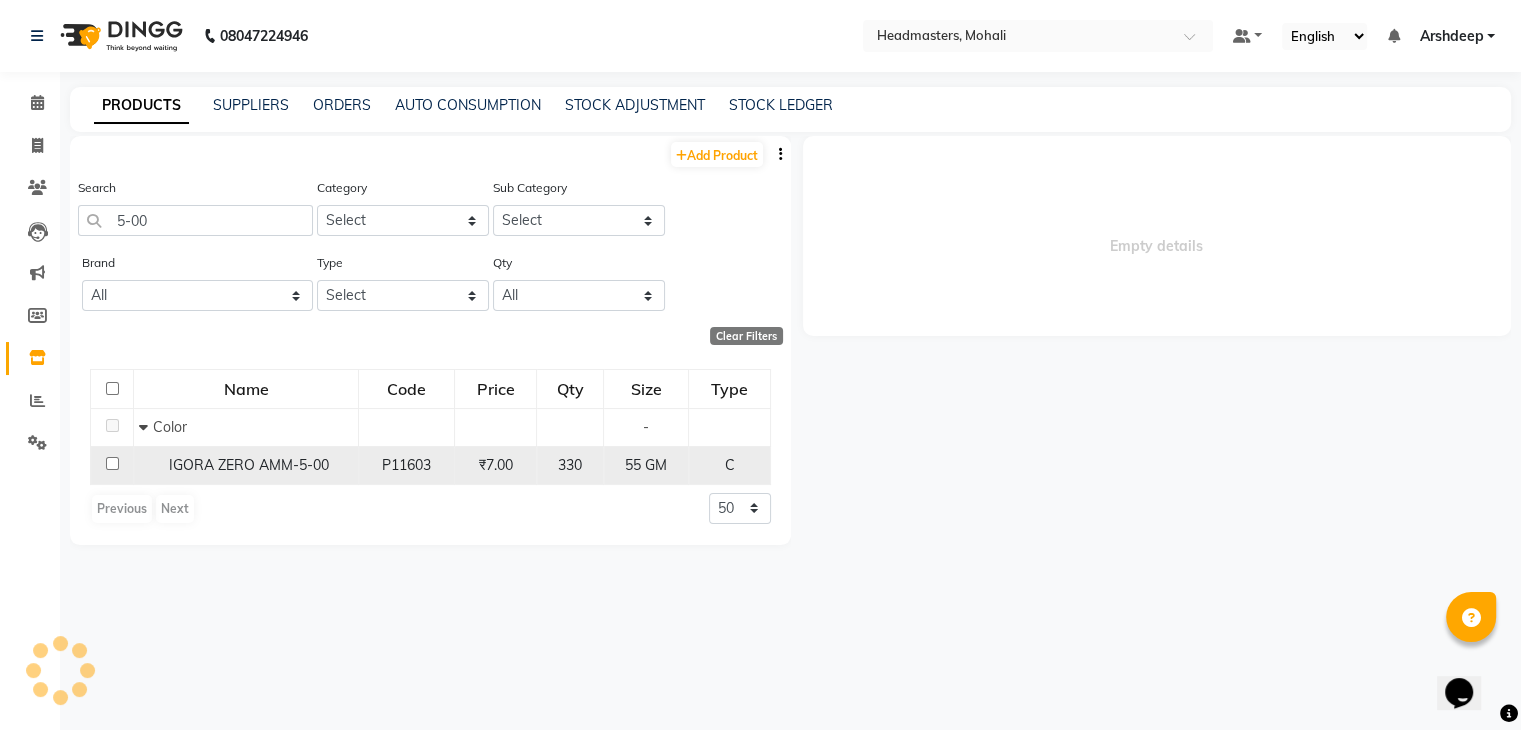select 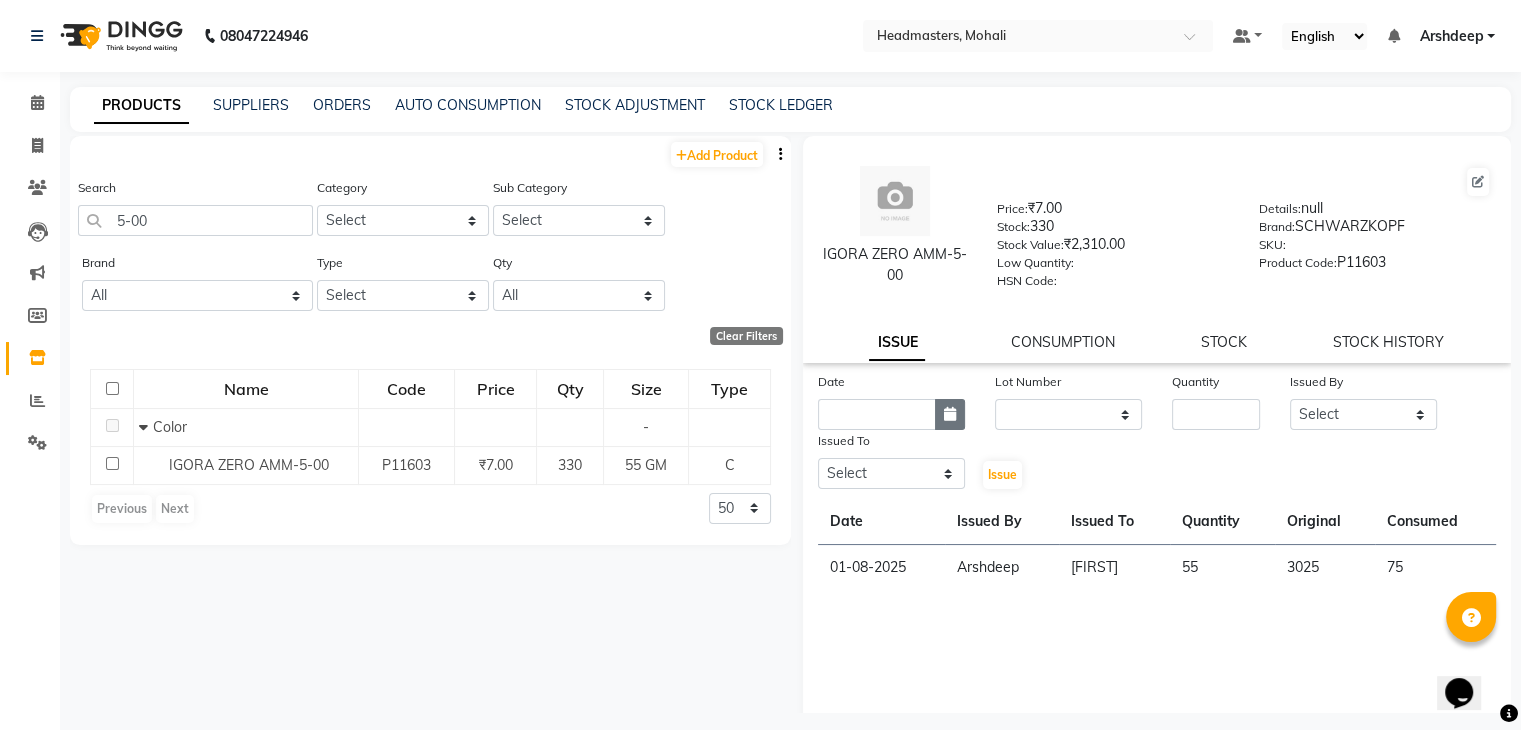 click 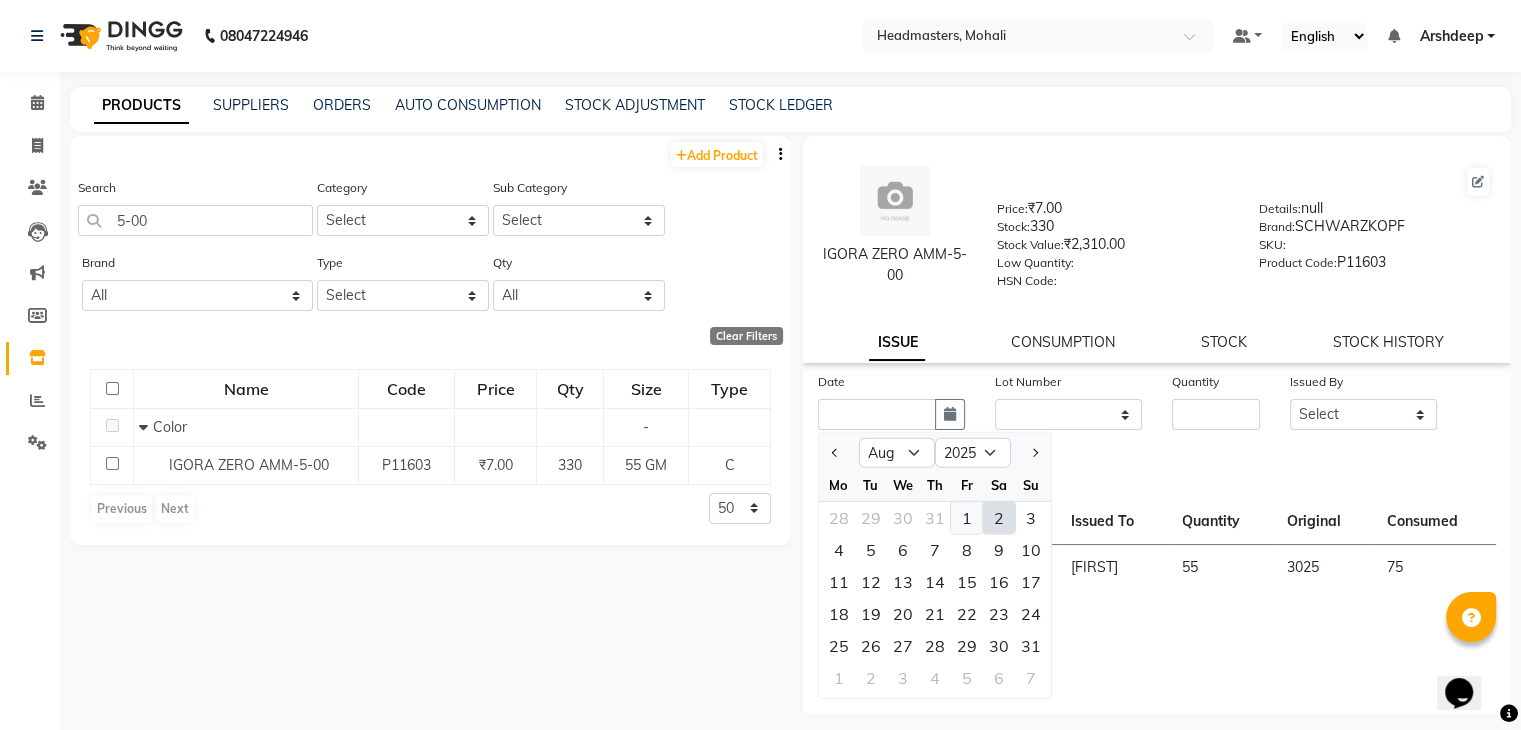 click on "1" 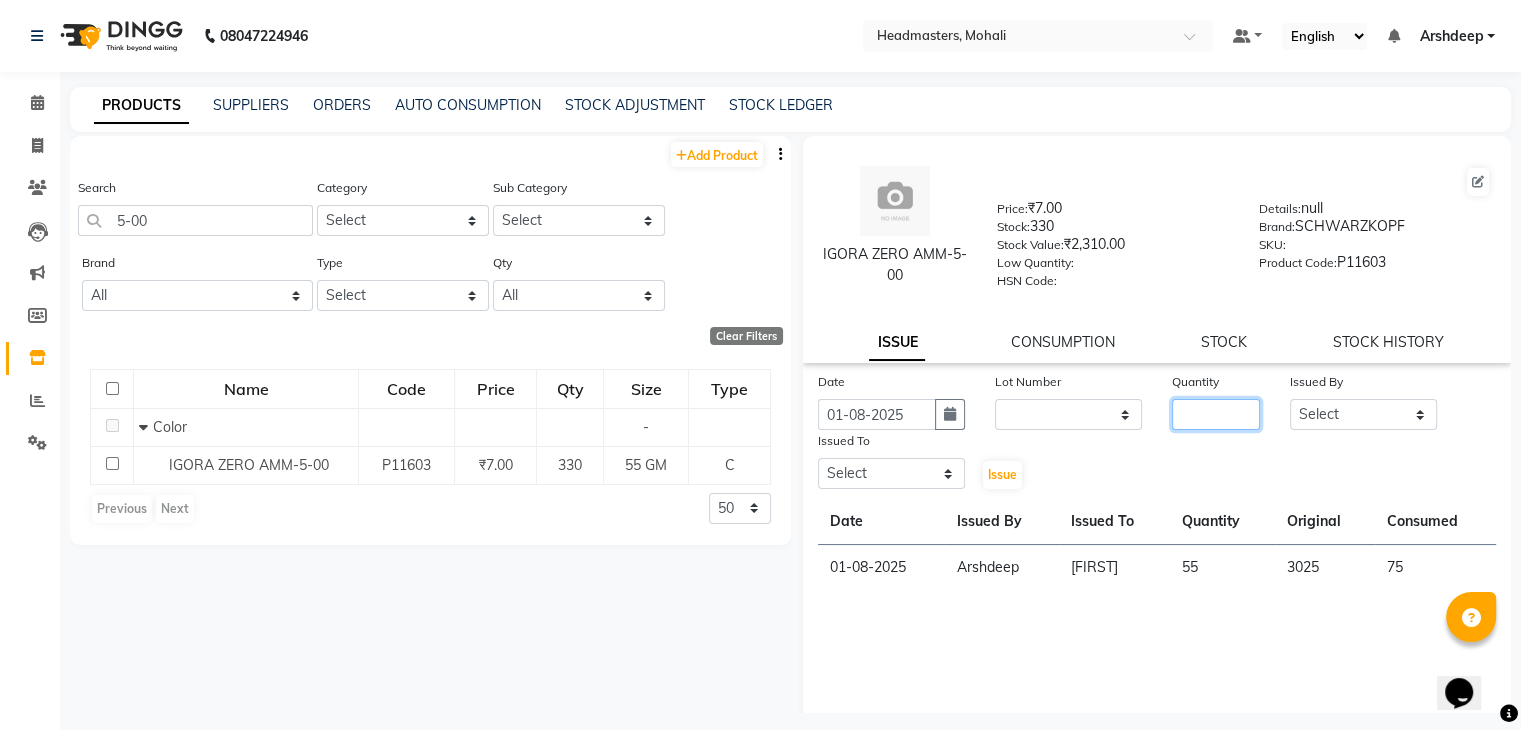 click 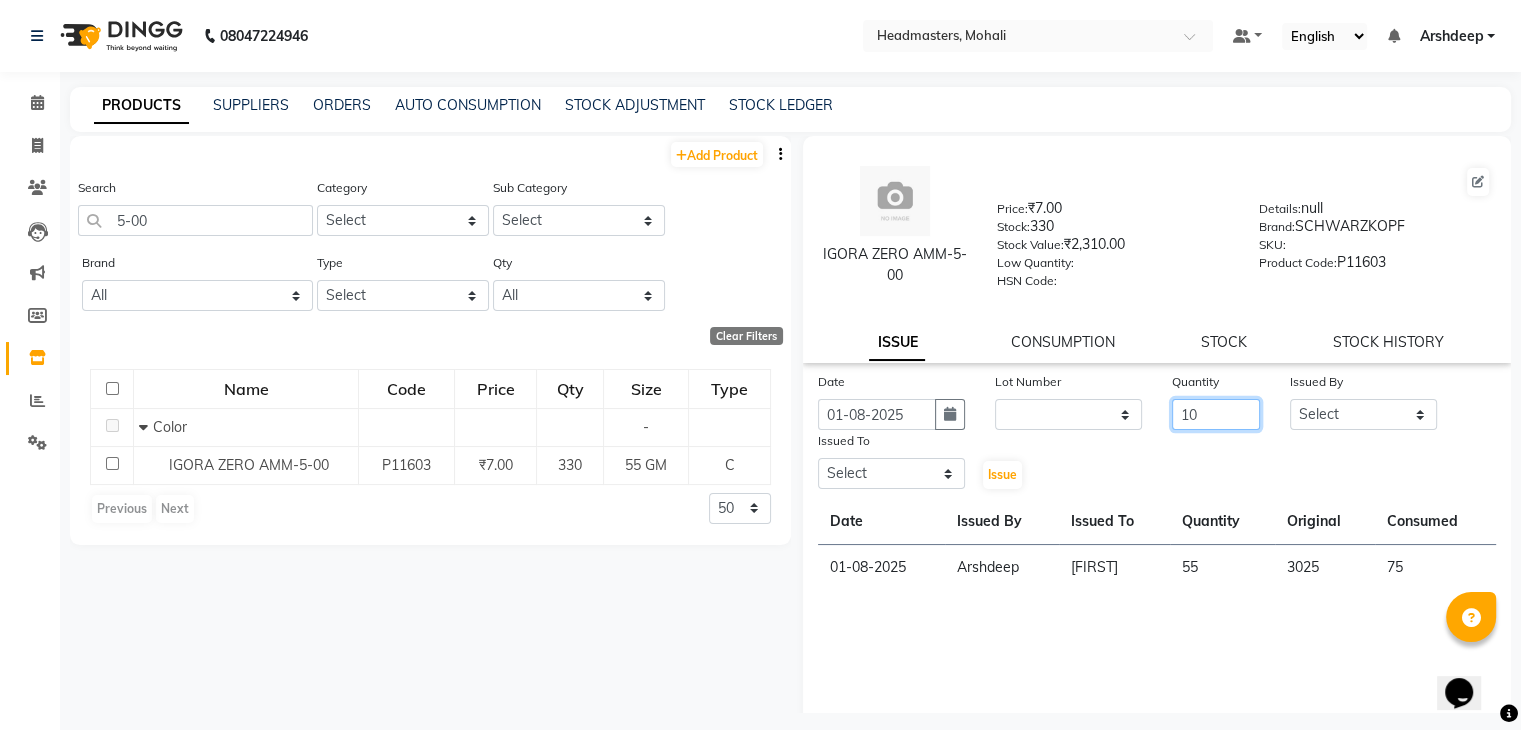 type on "10" 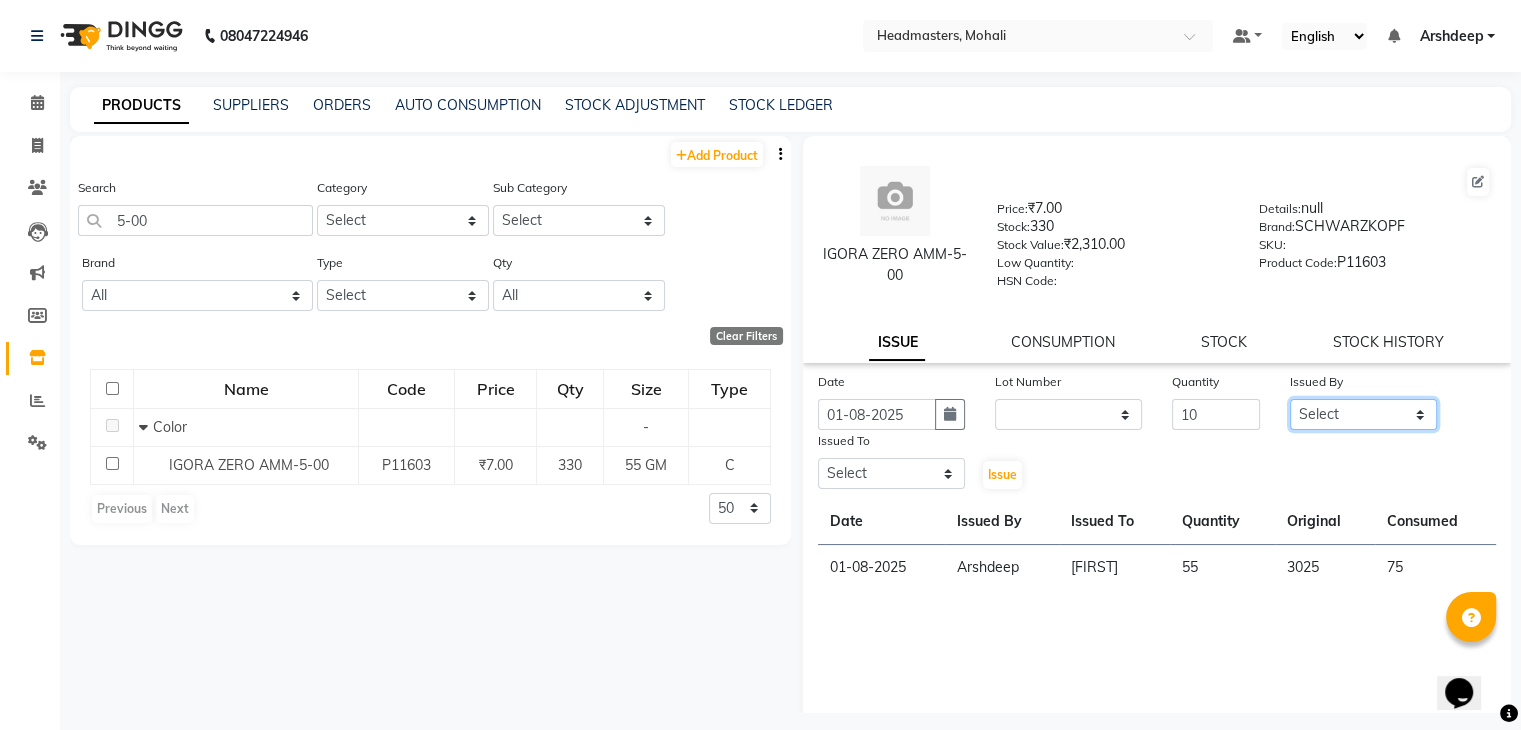 click on "Select AARIF Aarif Ansari Ali ANJANA ANJU Arshdeep Aryan Asad  Azam BALWINDER BHAWNA BIMLA CHETAN Deepak  HARRY Headmasters Honey Sidhu Jyoti karamdeep Manav MICHAEL Navdeep NEETU NEETU -  FRONT DESK  NEHA PREET PRINCE RAVI ROOP SACHIN KUMAR Sagar SAIF SARJU SAURAV SHAHZAD SHARAN SHARDA SHELLY SHUBHAM  SOHAIL SOHAN  VICkY Yamini" 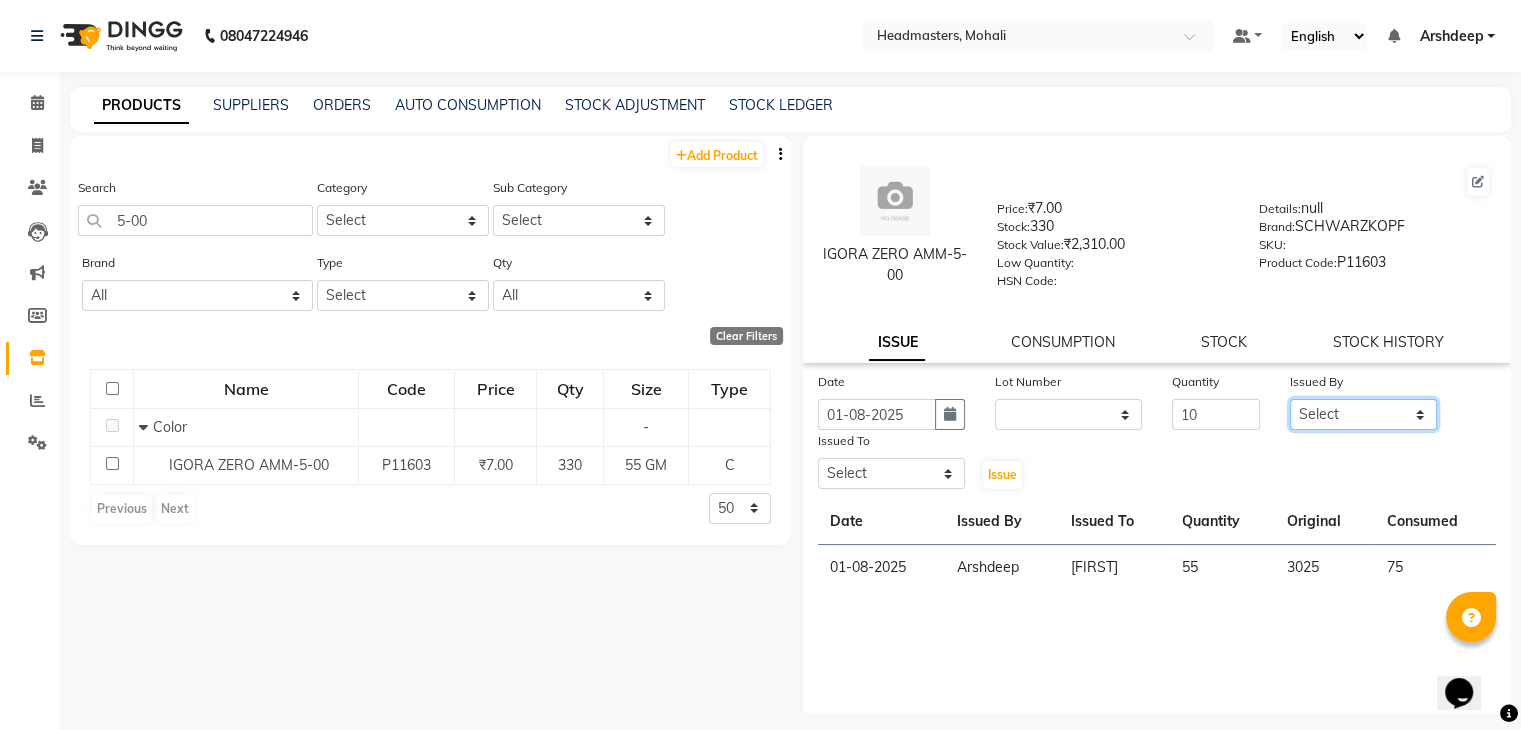 select on "84970" 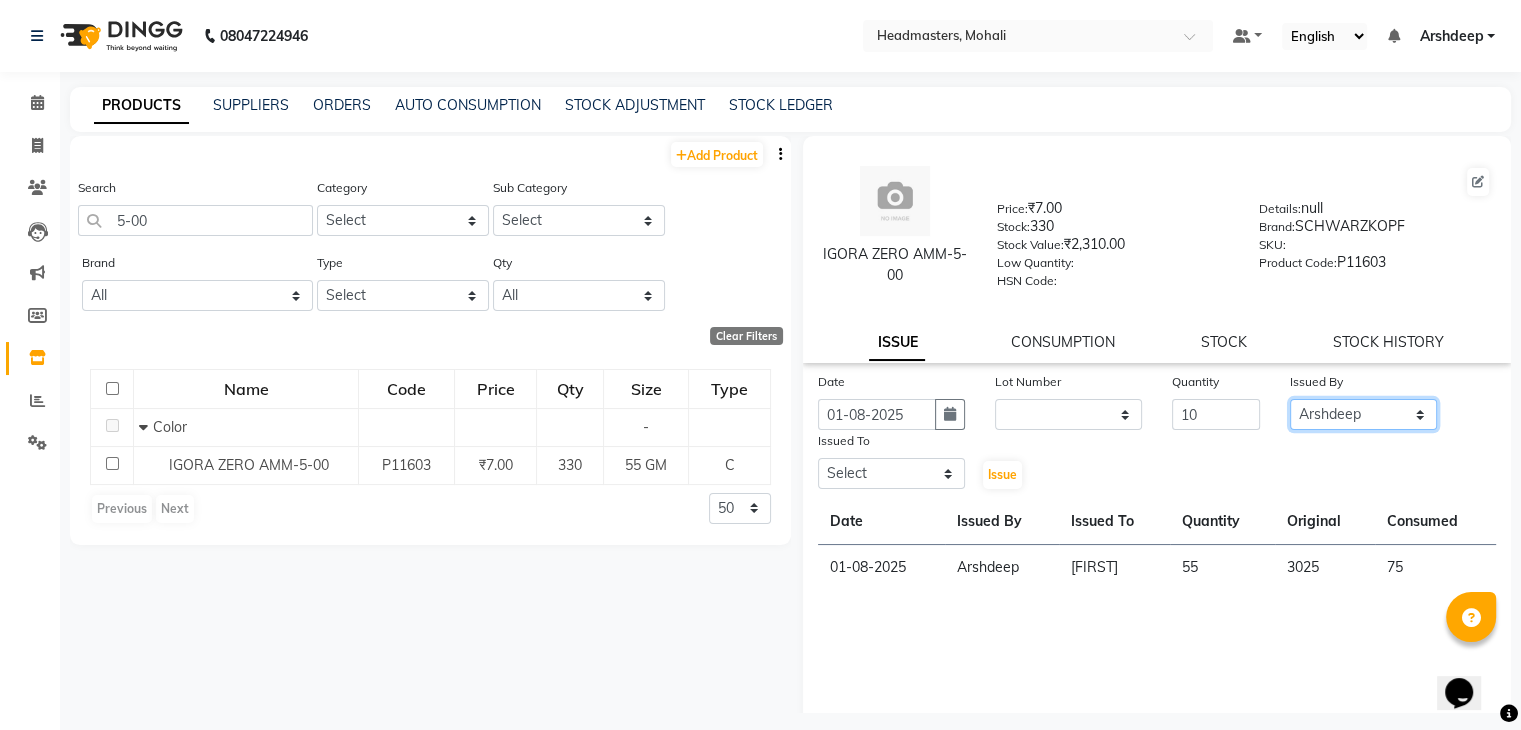 click on "Select AARIF Aarif Ansari Ali ANJANA ANJU Arshdeep Aryan Asad  Azam BALWINDER BHAWNA BIMLA CHETAN Deepak  HARRY Headmasters Honey Sidhu Jyoti karamdeep Manav MICHAEL Navdeep NEETU NEETU -  FRONT DESK  NEHA PREET PRINCE RAVI ROOP SACHIN KUMAR Sagar SAIF SARJU SAURAV SHAHZAD SHARAN SHARDA SHELLY SHUBHAM  SOHAIL SOHAN  VICkY Yamini" 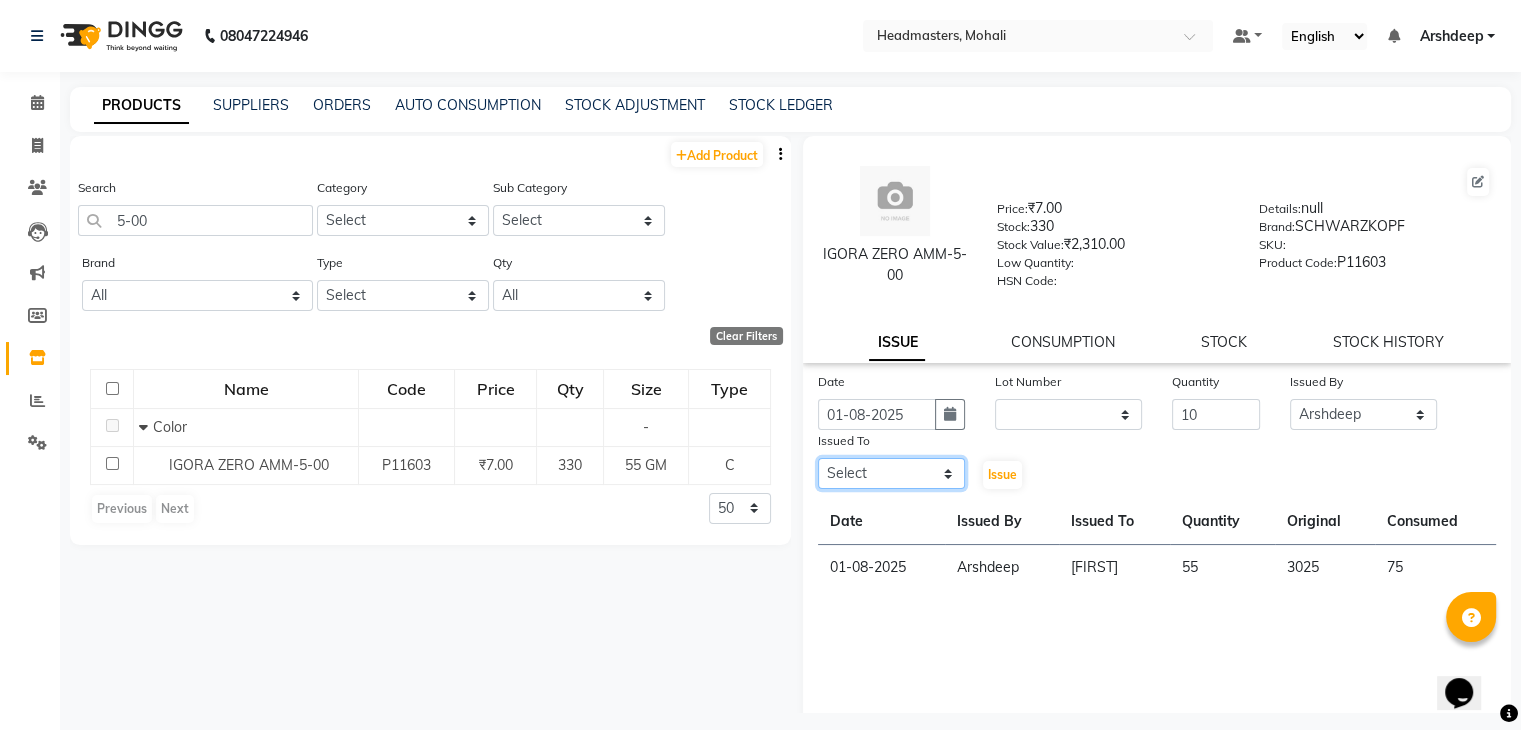 click on "Select AARIF Aarif Ansari Ali ANJANA ANJU Arshdeep Aryan Asad  Azam BALWINDER BHAWNA BIMLA CHETAN Deepak  HARRY Headmasters Honey Sidhu Jyoti karamdeep Manav MICHAEL Navdeep NEETU NEETU -  FRONT DESK  NEHA PREET PRINCE RAVI ROOP SACHIN KUMAR Sagar SAIF SARJU SAURAV SHAHZAD SHARAN SHARDA SHELLY SHUBHAM  SOHAIL SOHAN  VICkY Yamini" 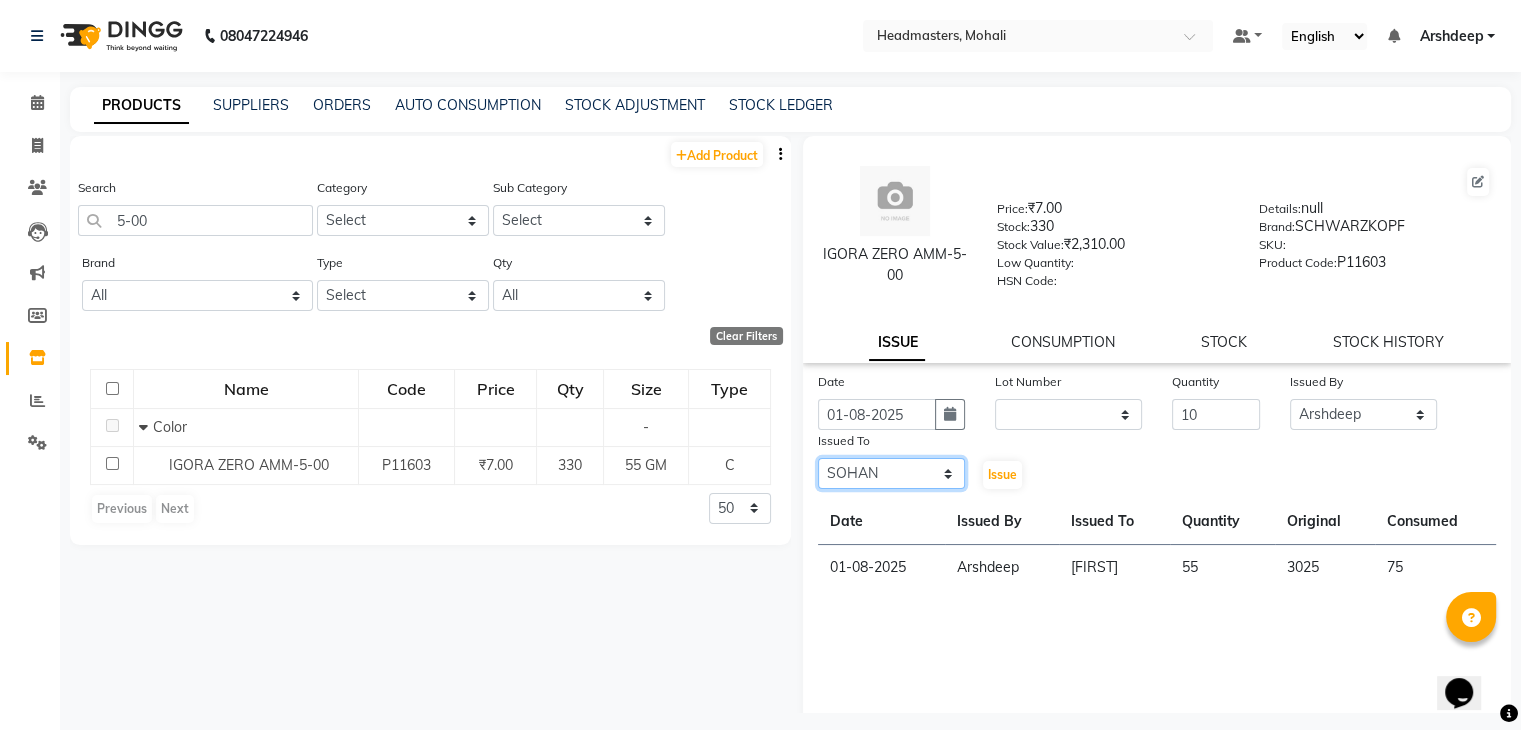 click on "Select AARIF Aarif Ansari Ali ANJANA ANJU Arshdeep Aryan Asad  Azam BALWINDER BHAWNA BIMLA CHETAN Deepak  HARRY Headmasters Honey Sidhu Jyoti karamdeep Manav MICHAEL Navdeep NEETU NEETU -  FRONT DESK  NEHA PREET PRINCE RAVI ROOP SACHIN KUMAR Sagar SAIF SARJU SAURAV SHAHZAD SHARAN SHARDA SHELLY SHUBHAM  SOHAIL SOHAN  VICkY Yamini" 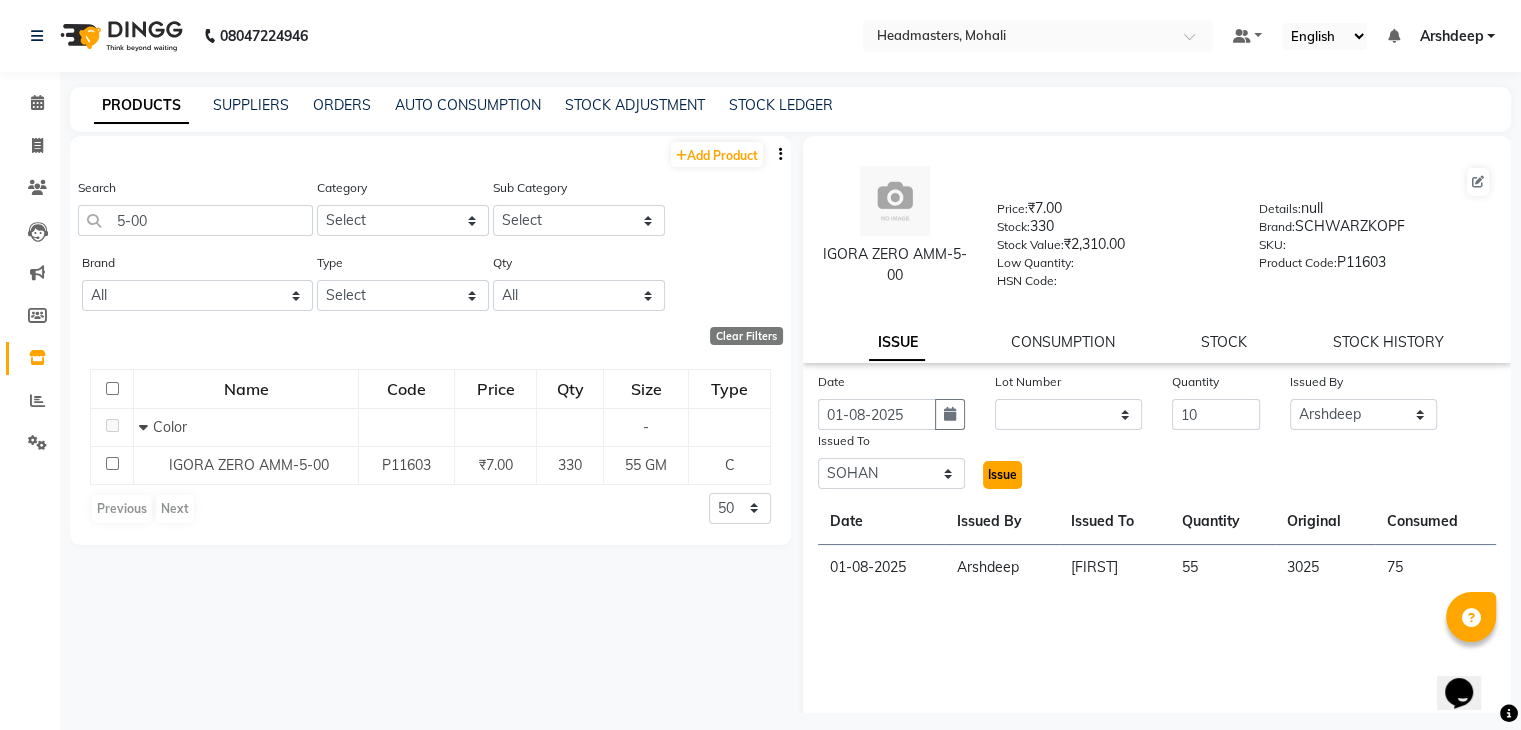 click on "Issue" 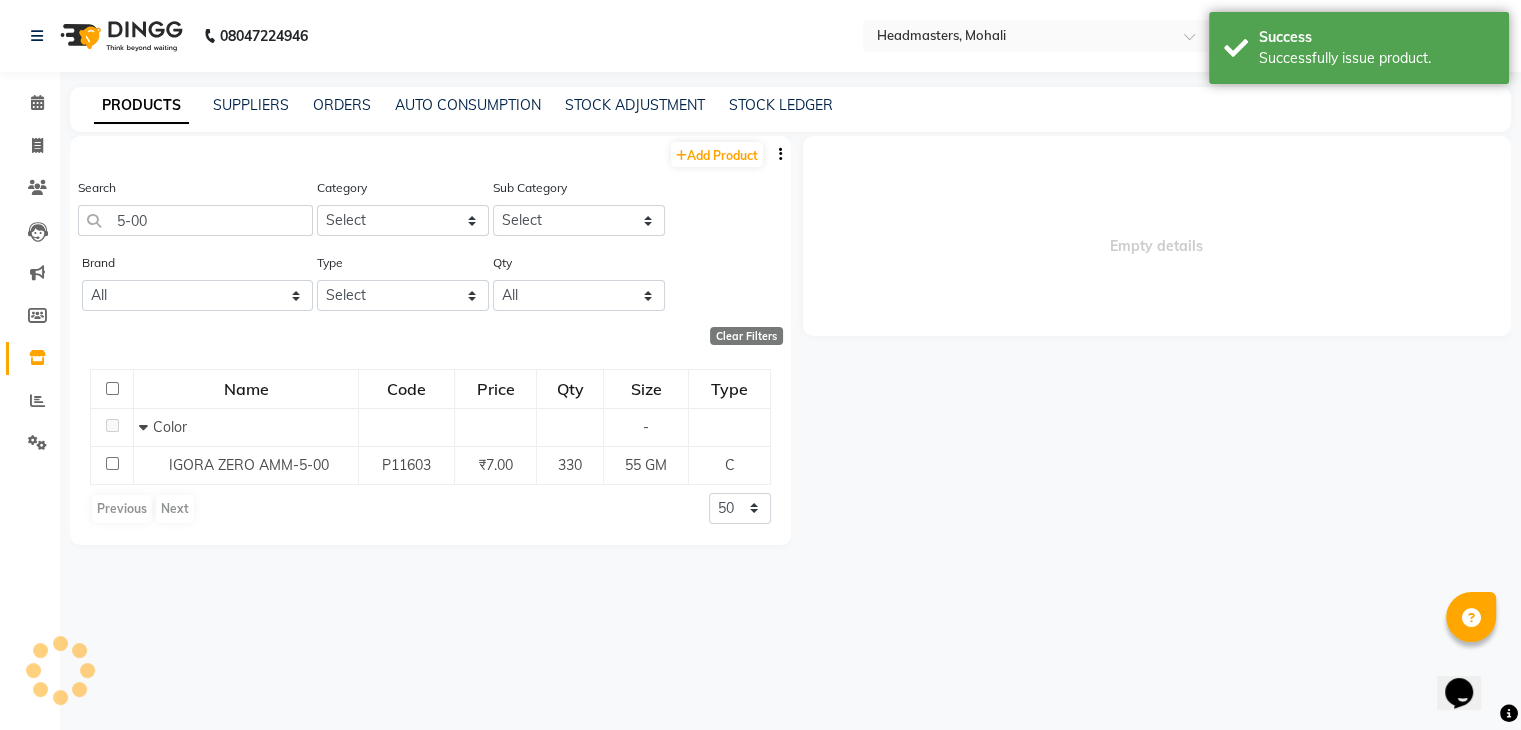 select 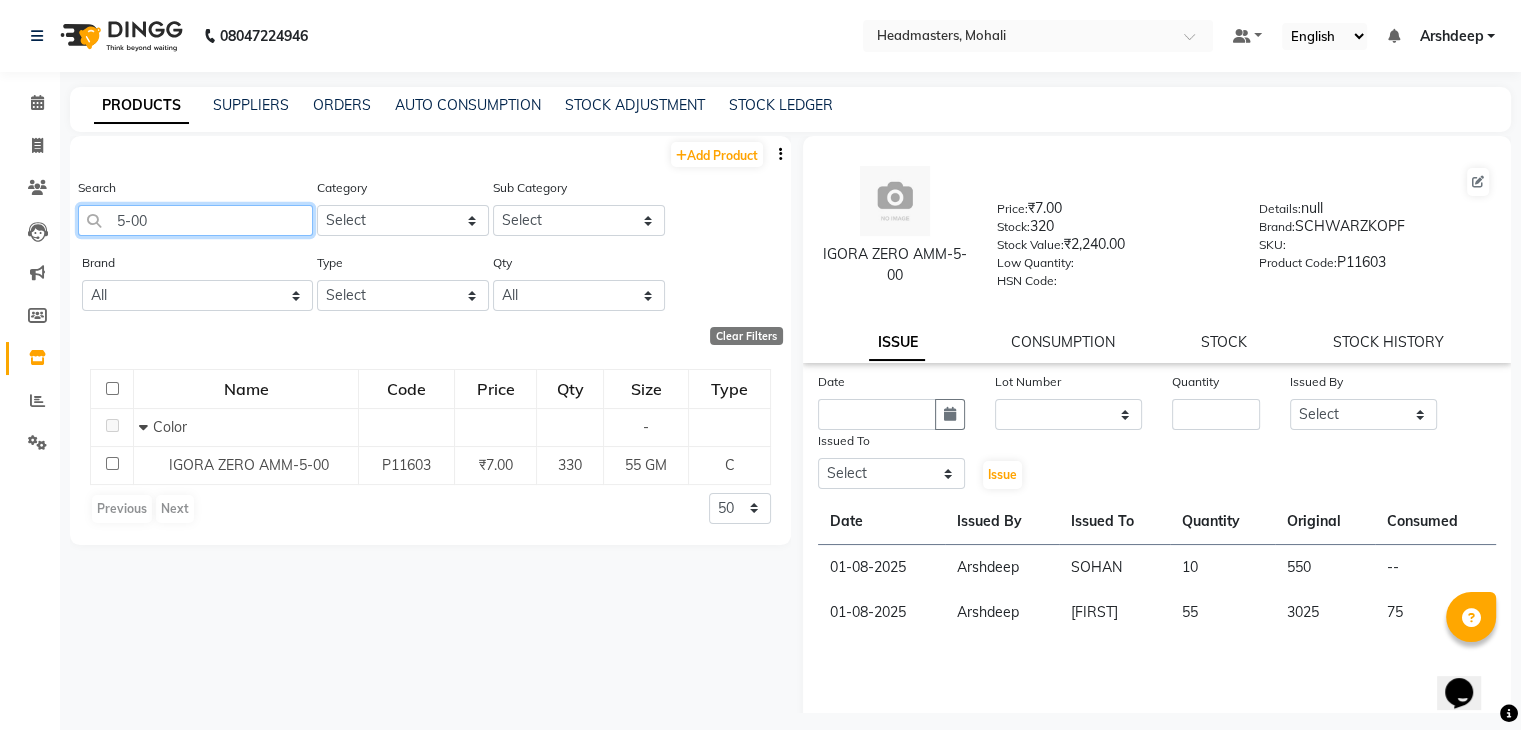 click on "5-00" 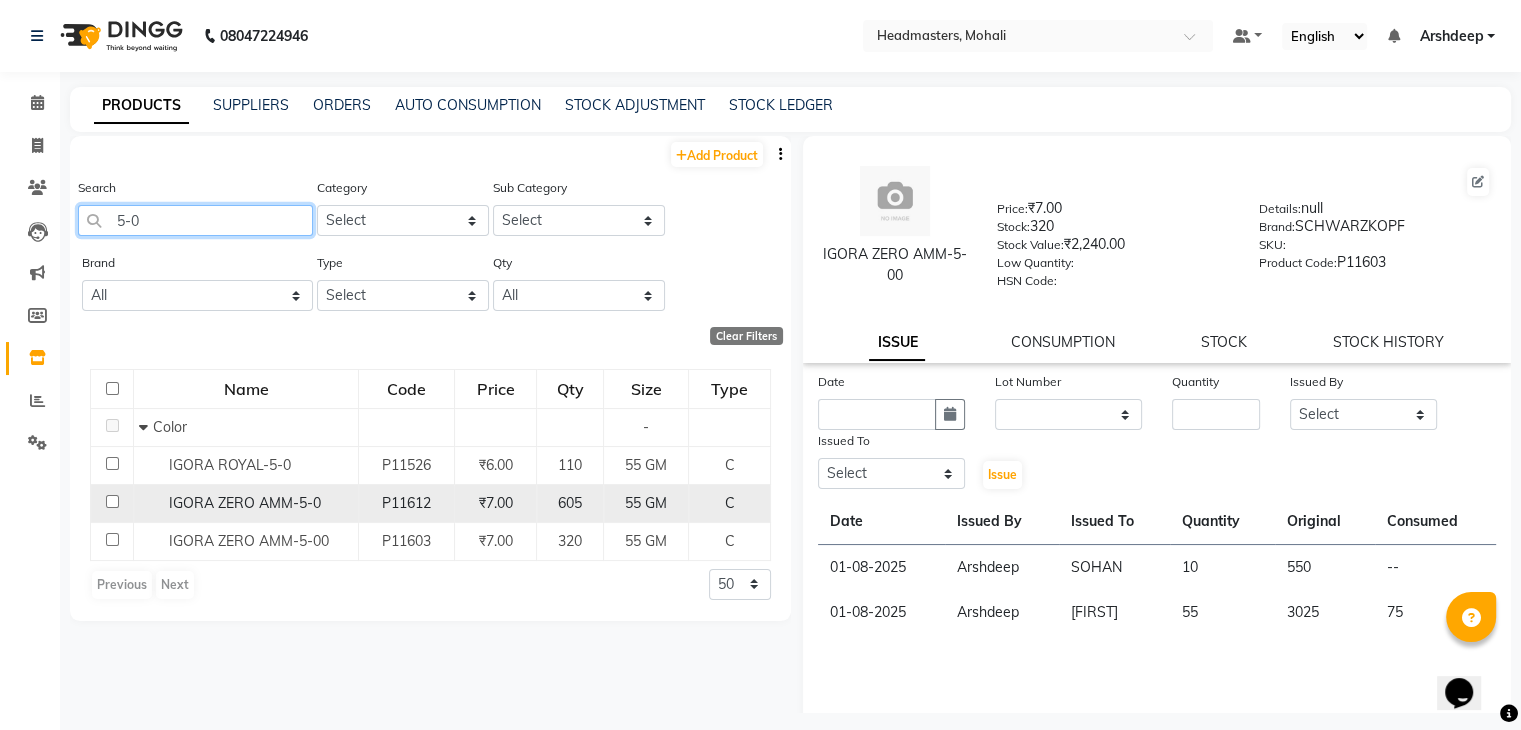 type on "5-0" 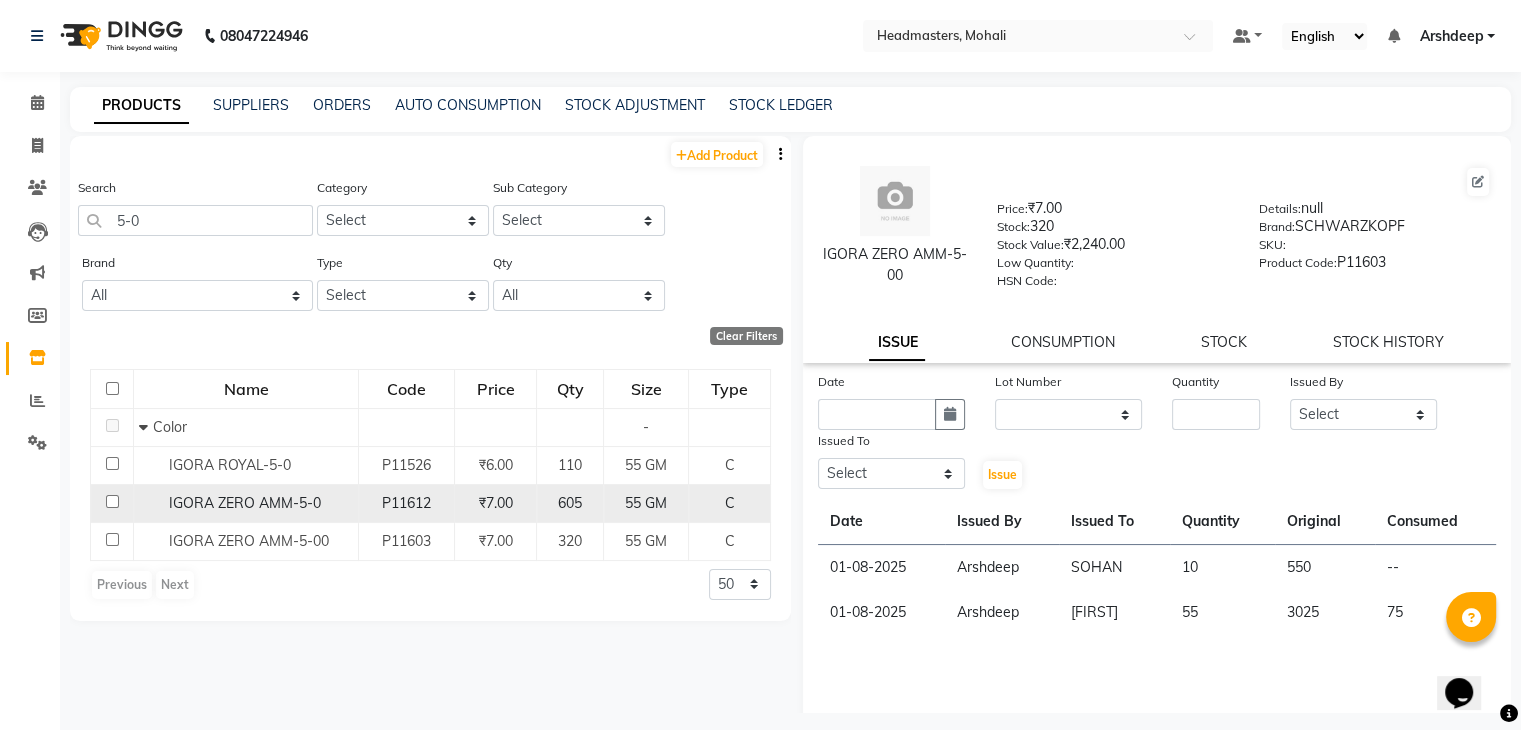 click on "P11612" 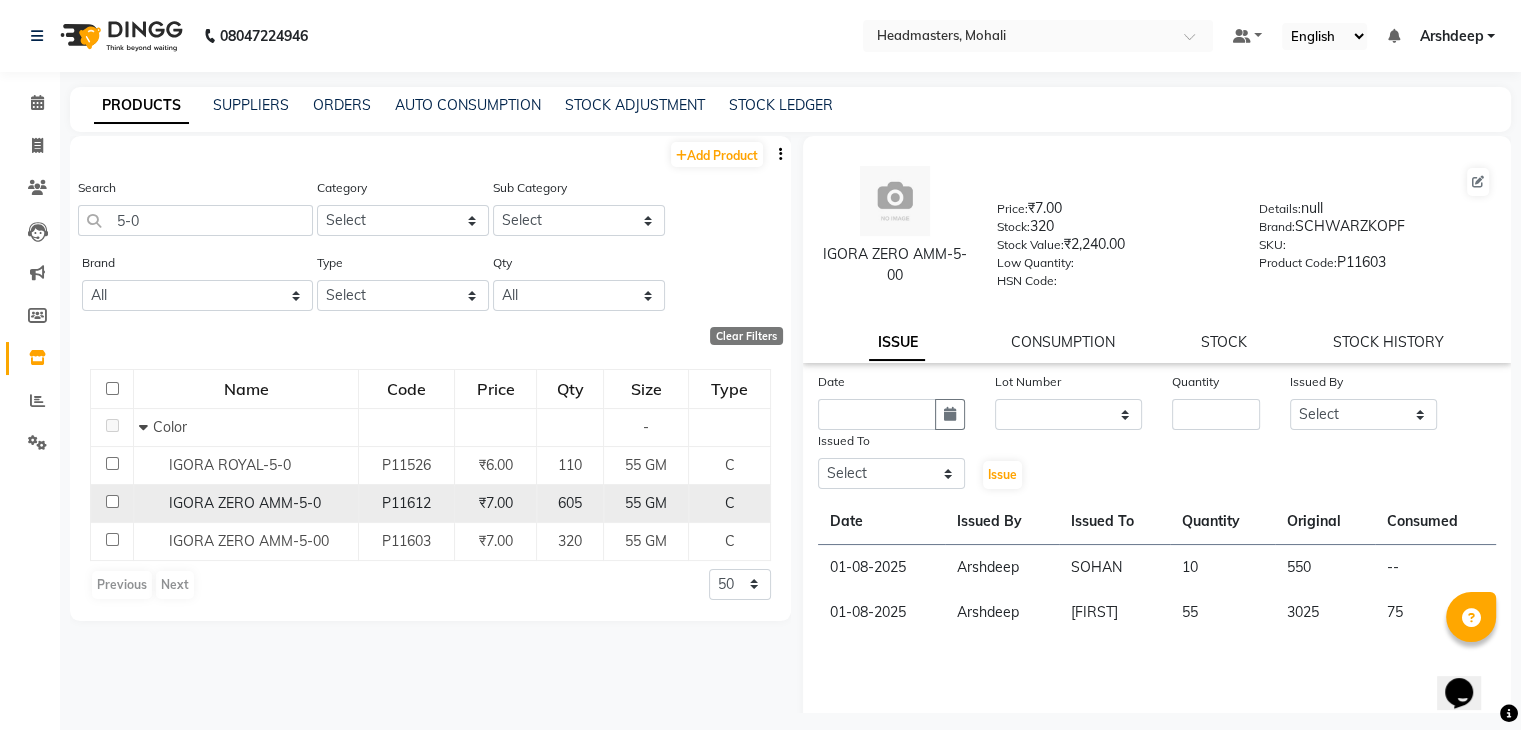 click on "P11612" 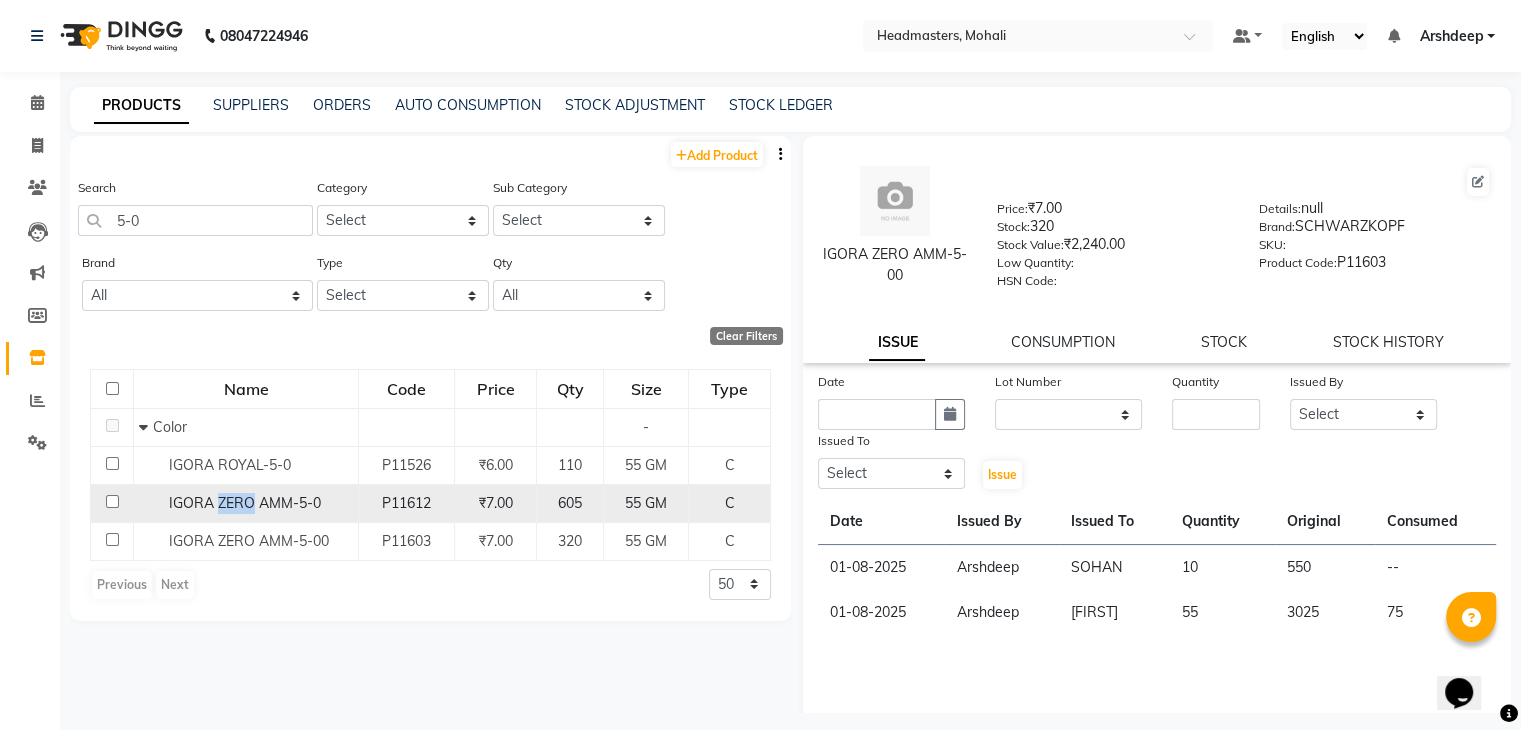 click on "IGORA ZERO AMM-5-0" 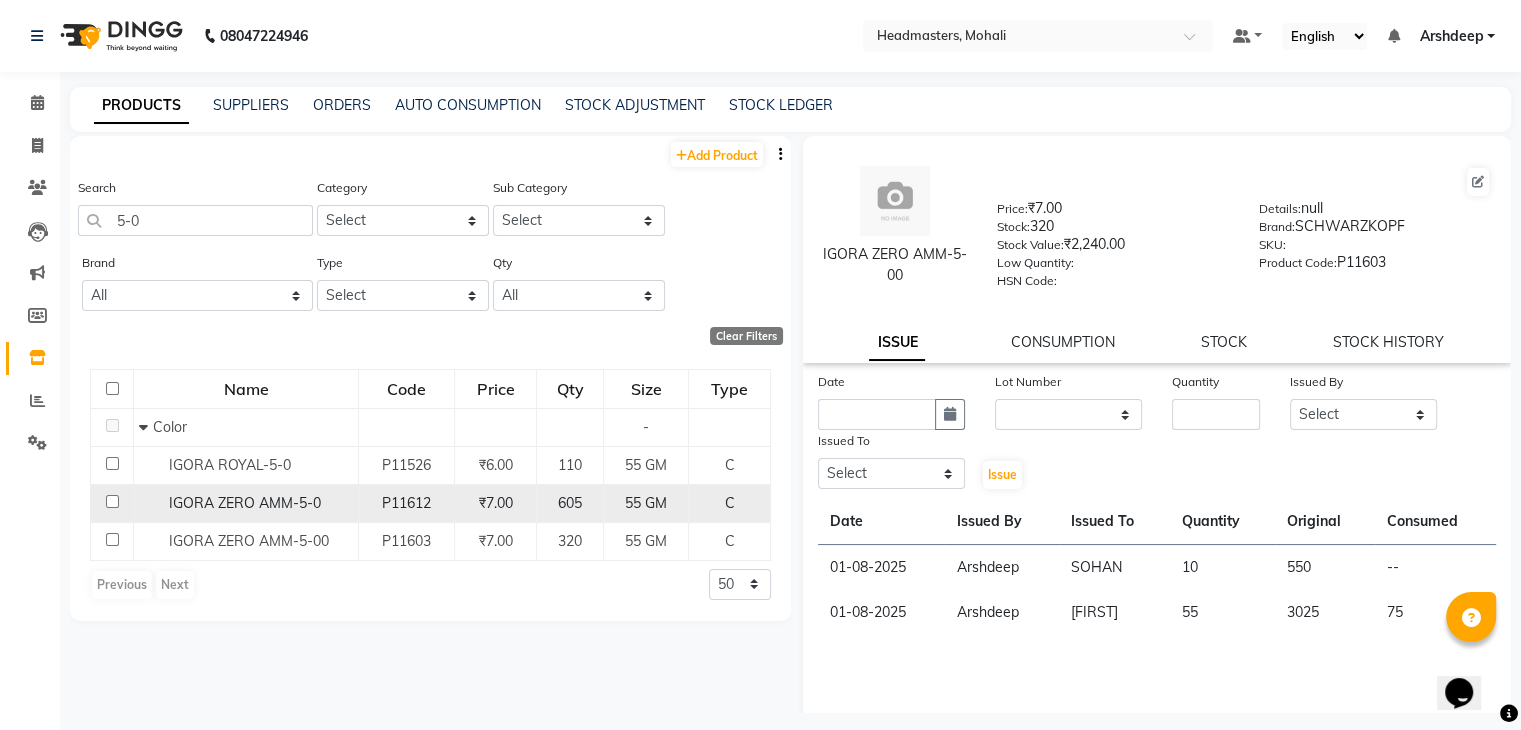 click on "IGORA ZERO AMM-5-0" 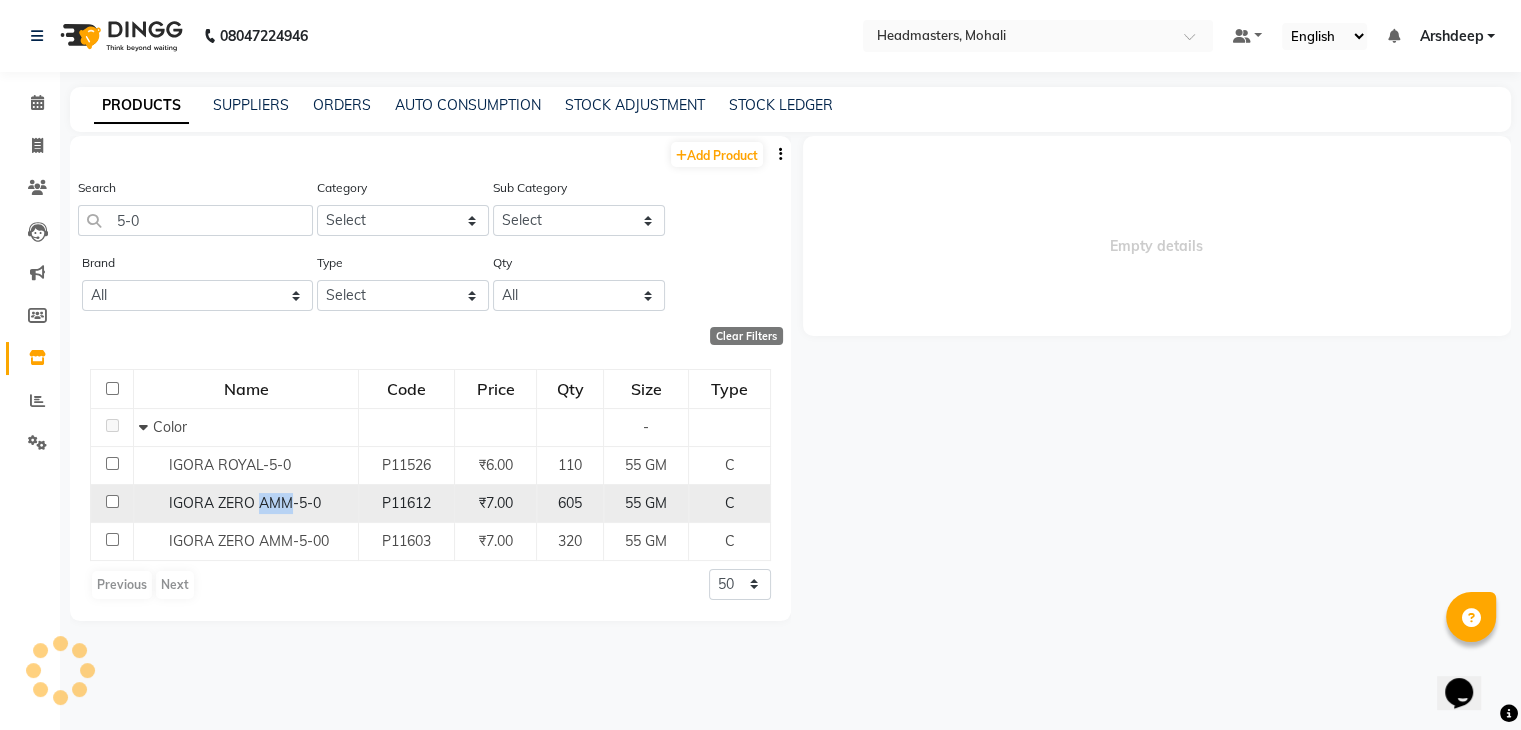 click on "IGORA ZERO AMM-5-0" 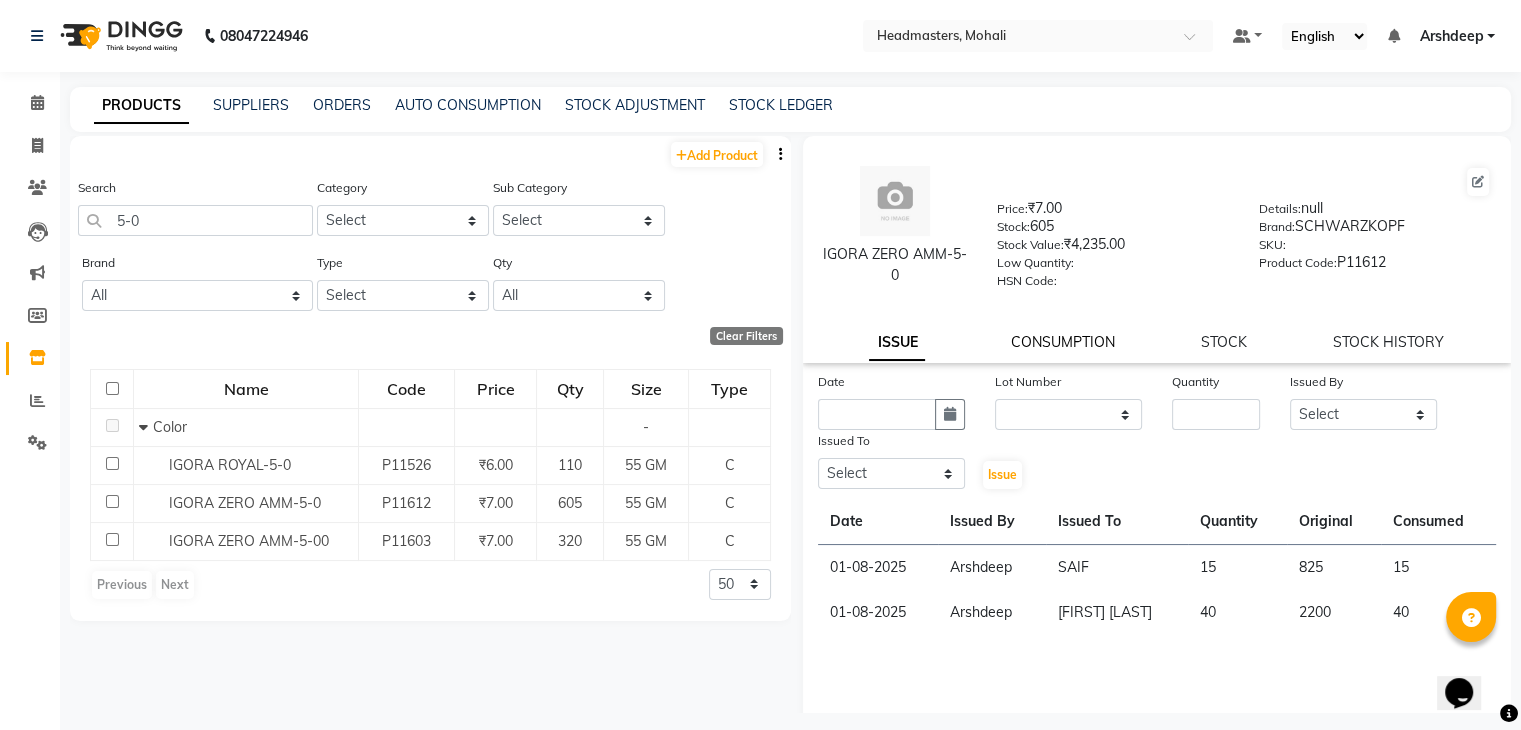 click on "CONSUMPTION" 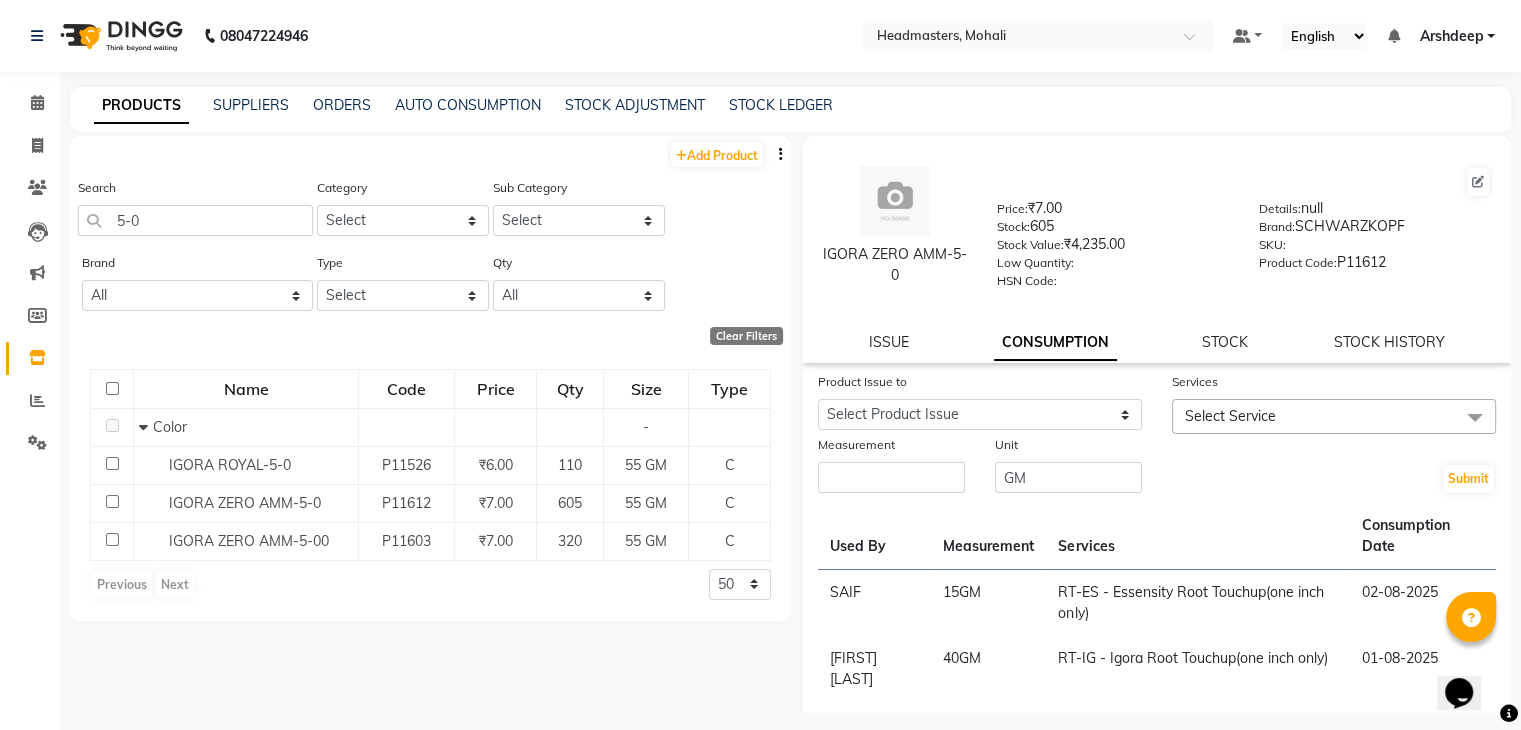click on "ISSUE" 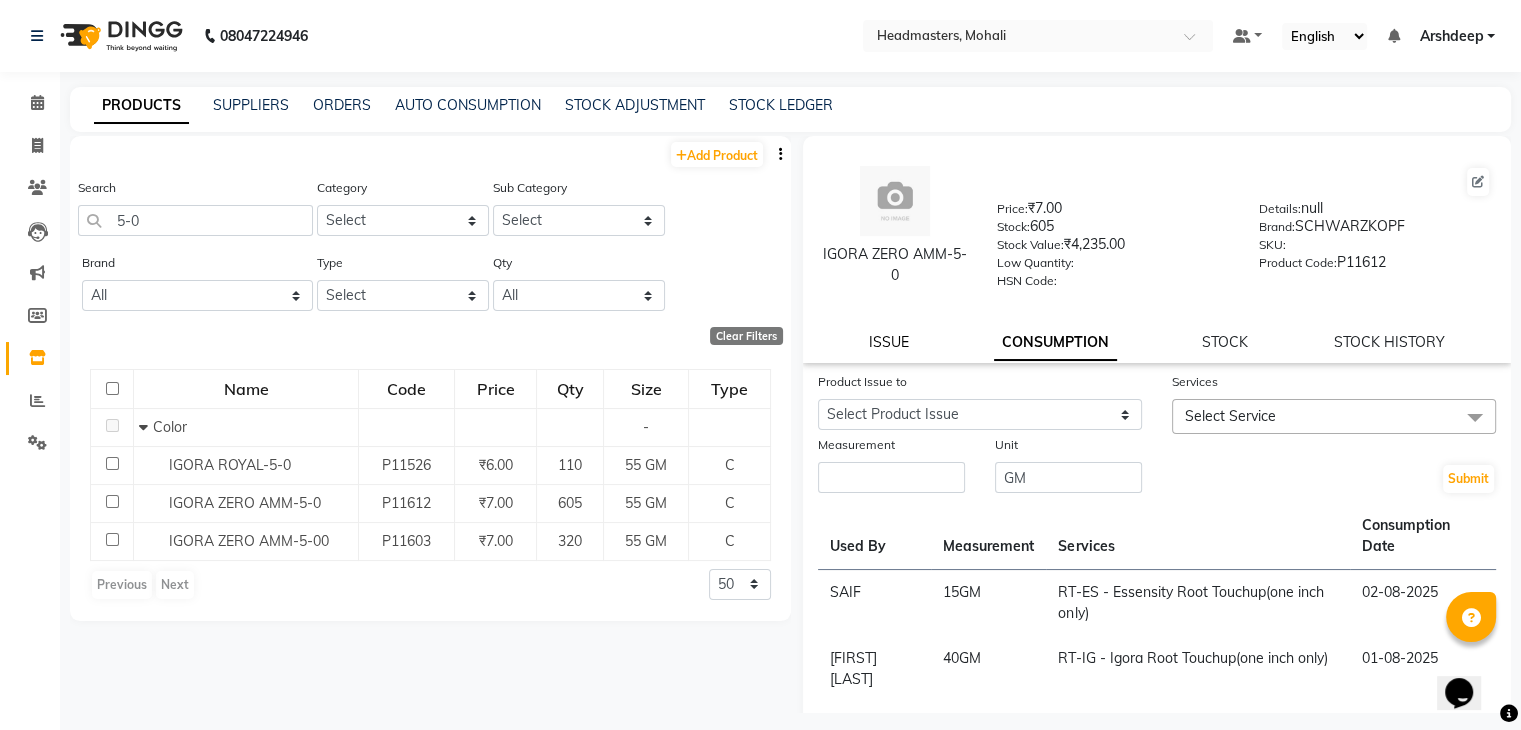 click on "ISSUE" 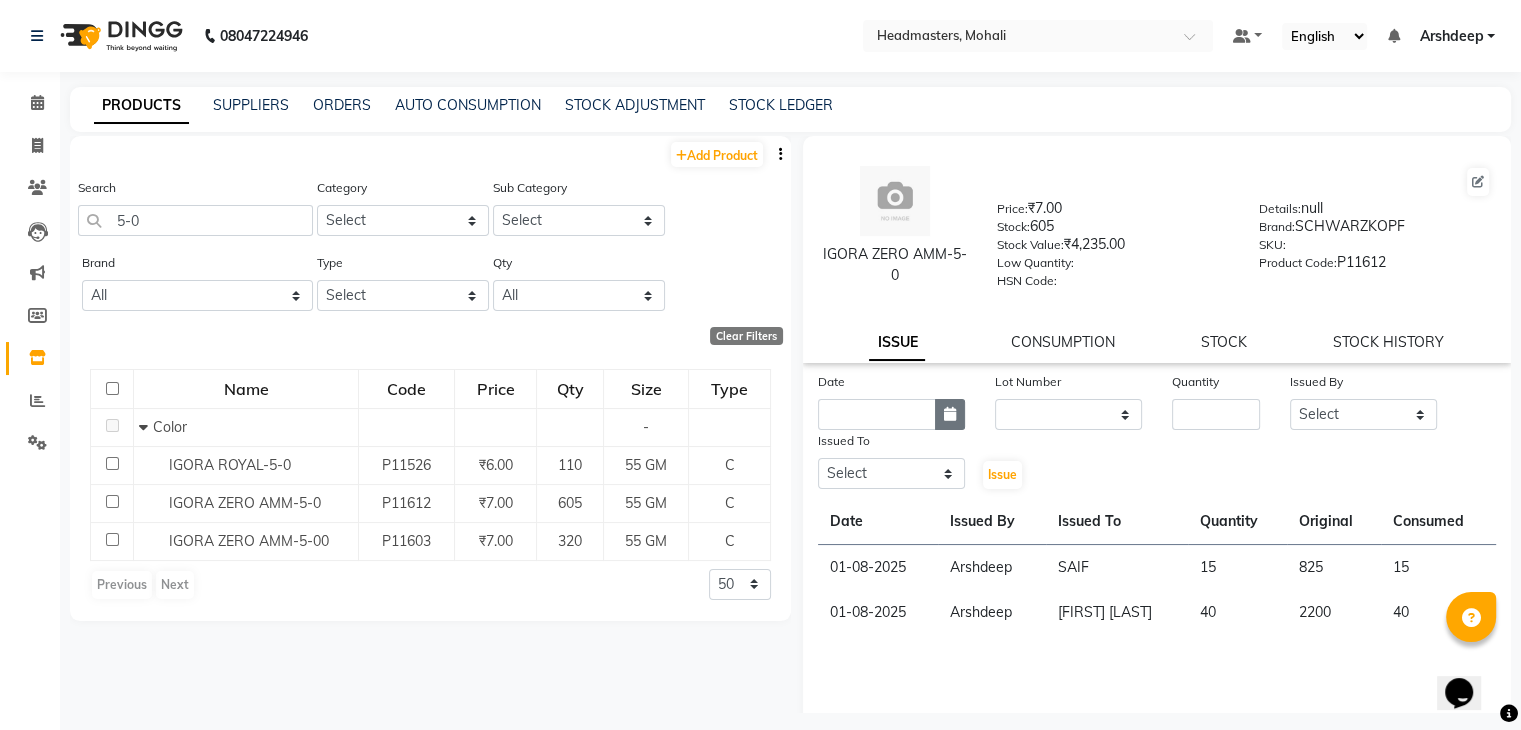 click 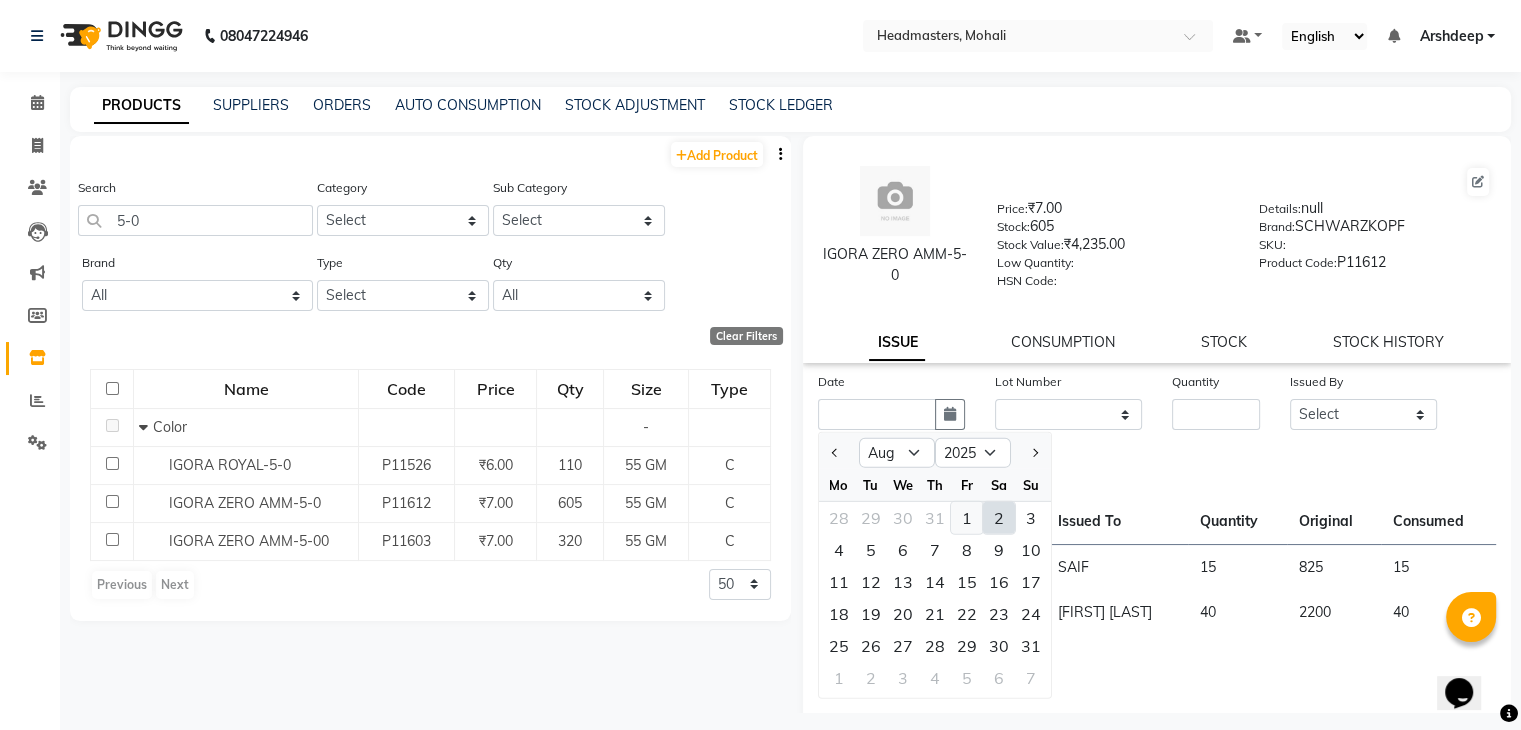 click on "1" 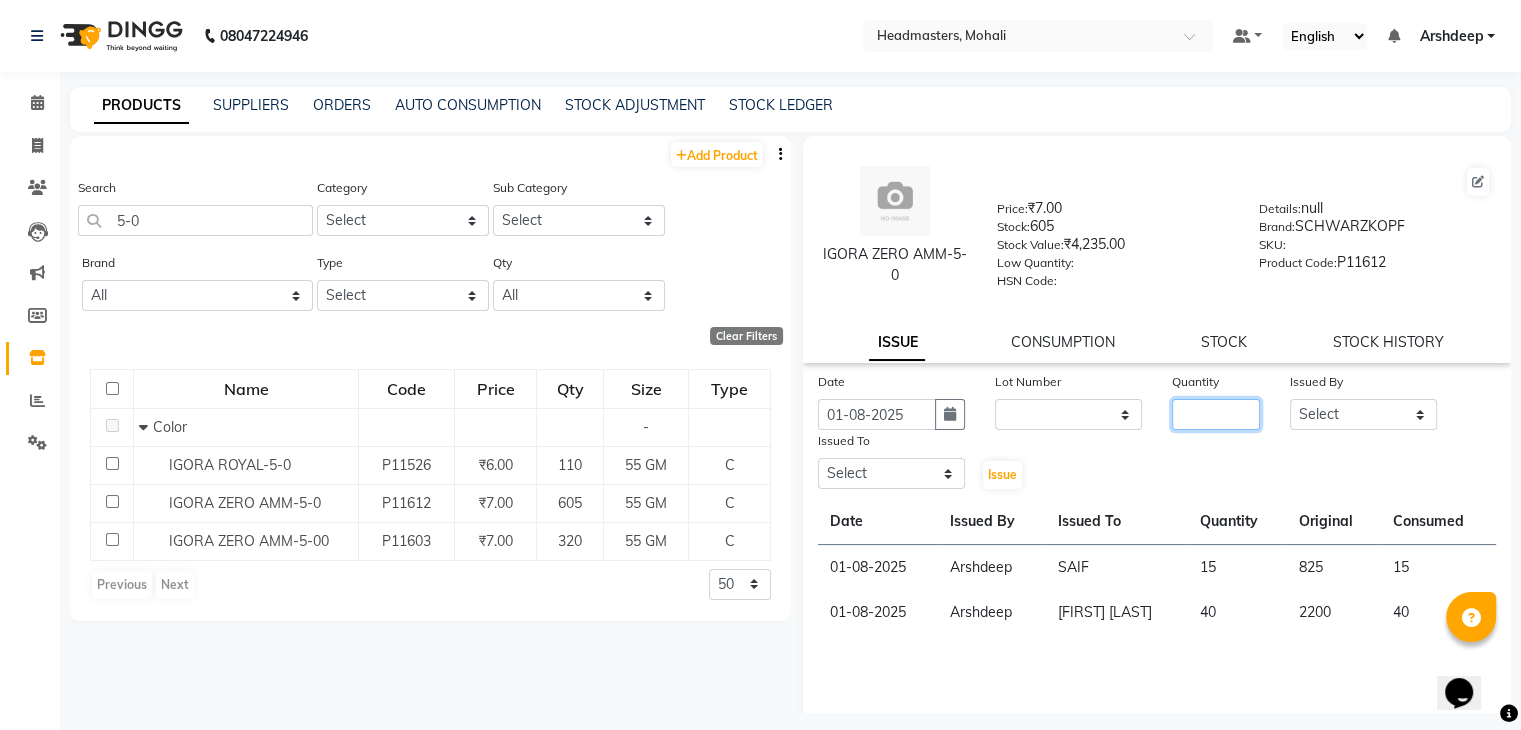 click 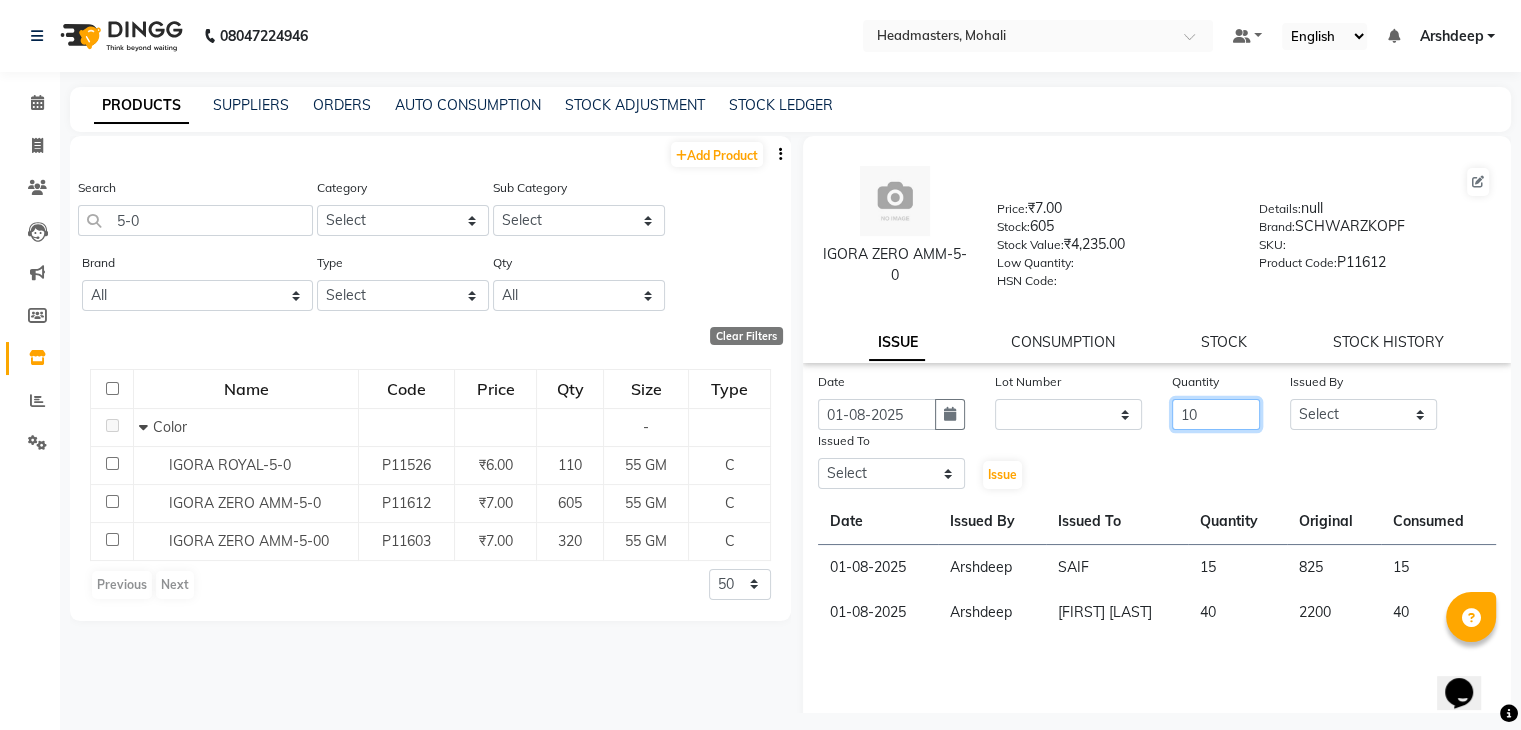type on "10" 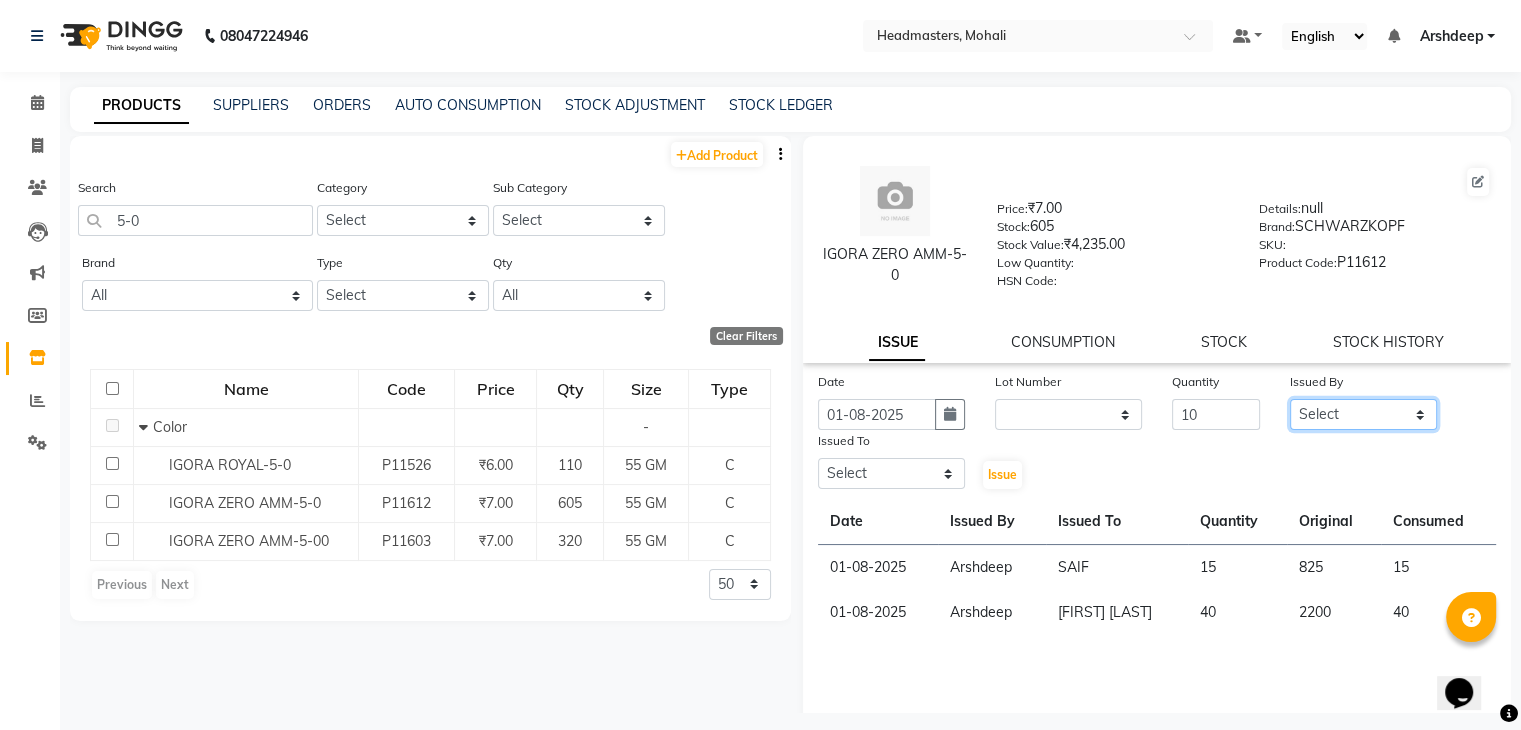 click on "Select AARIF Aarif Ansari Ali ANJANA ANJU Arshdeep Aryan Asad  Azam BALWINDER BHAWNA BIMLA CHETAN Deepak  HARRY Headmasters Honey Sidhu Jyoti karamdeep Manav MICHAEL Navdeep NEETU NEETU -  FRONT DESK  NEHA PREET PRINCE RAVI ROOP SACHIN KUMAR Sagar SAIF SARJU SAURAV SHAHZAD SHARAN SHARDA SHELLY SHUBHAM  SOHAIL SOHAN  VICkY Yamini" 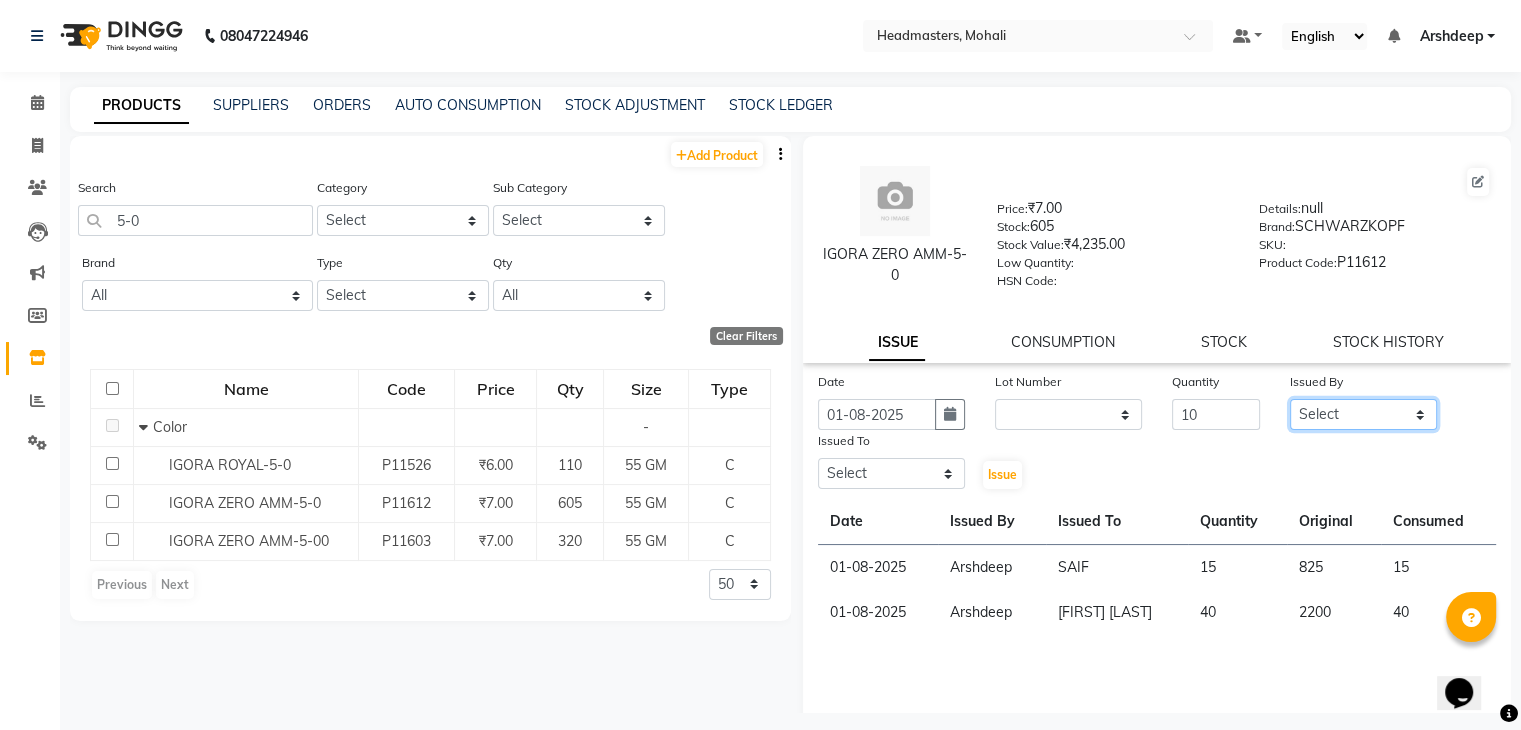 select on "84970" 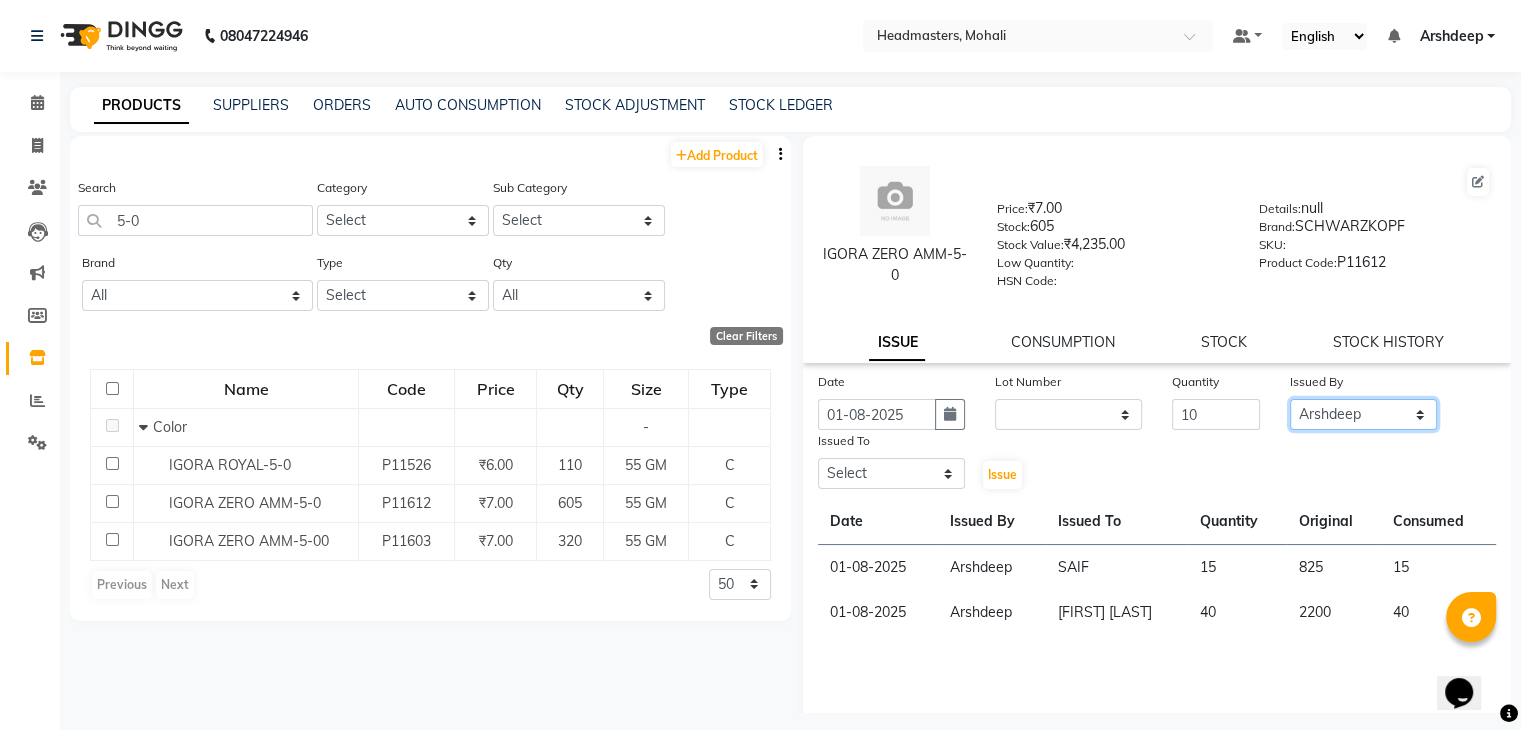 click on "Select AARIF Aarif Ansari Ali ANJANA ANJU Arshdeep Aryan Asad  Azam BALWINDER BHAWNA BIMLA CHETAN Deepak  HARRY Headmasters Honey Sidhu Jyoti karamdeep Manav MICHAEL Navdeep NEETU NEETU -  FRONT DESK  NEHA PREET PRINCE RAVI ROOP SACHIN KUMAR Sagar SAIF SARJU SAURAV SHAHZAD SHARAN SHARDA SHELLY SHUBHAM  SOHAIL SOHAN  VICkY Yamini" 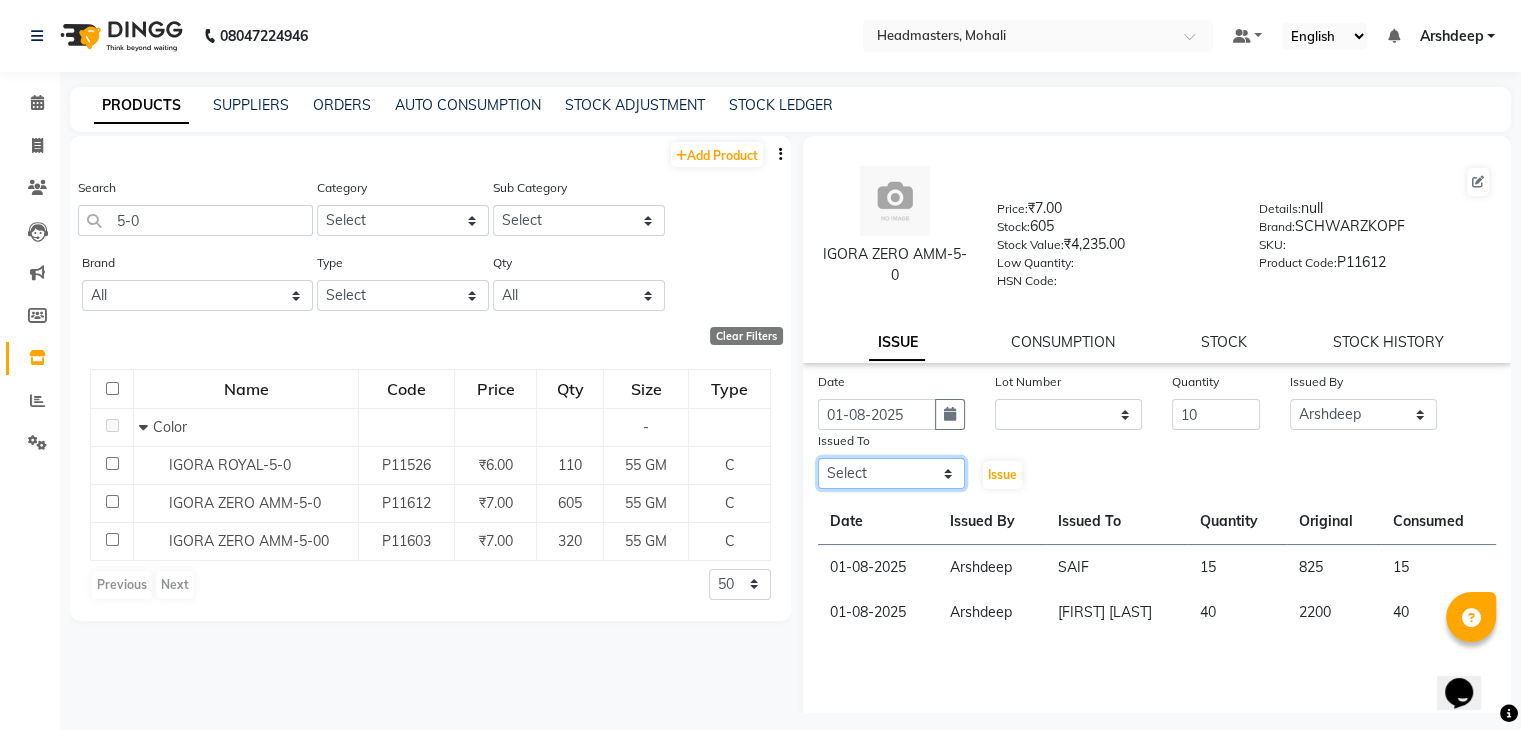 click on "Select AARIF Aarif Ansari Ali ANJANA ANJU Arshdeep Aryan Asad  Azam BALWINDER BHAWNA BIMLA CHETAN Deepak  HARRY Headmasters Honey Sidhu Jyoti karamdeep Manav MICHAEL Navdeep NEETU NEETU -  FRONT DESK  NEHA PREET PRINCE RAVI ROOP SACHIN KUMAR Sagar SAIF SARJU SAURAV SHAHZAD SHARAN SHARDA SHELLY SHUBHAM  SOHAIL SOHAN  VICkY Yamini" 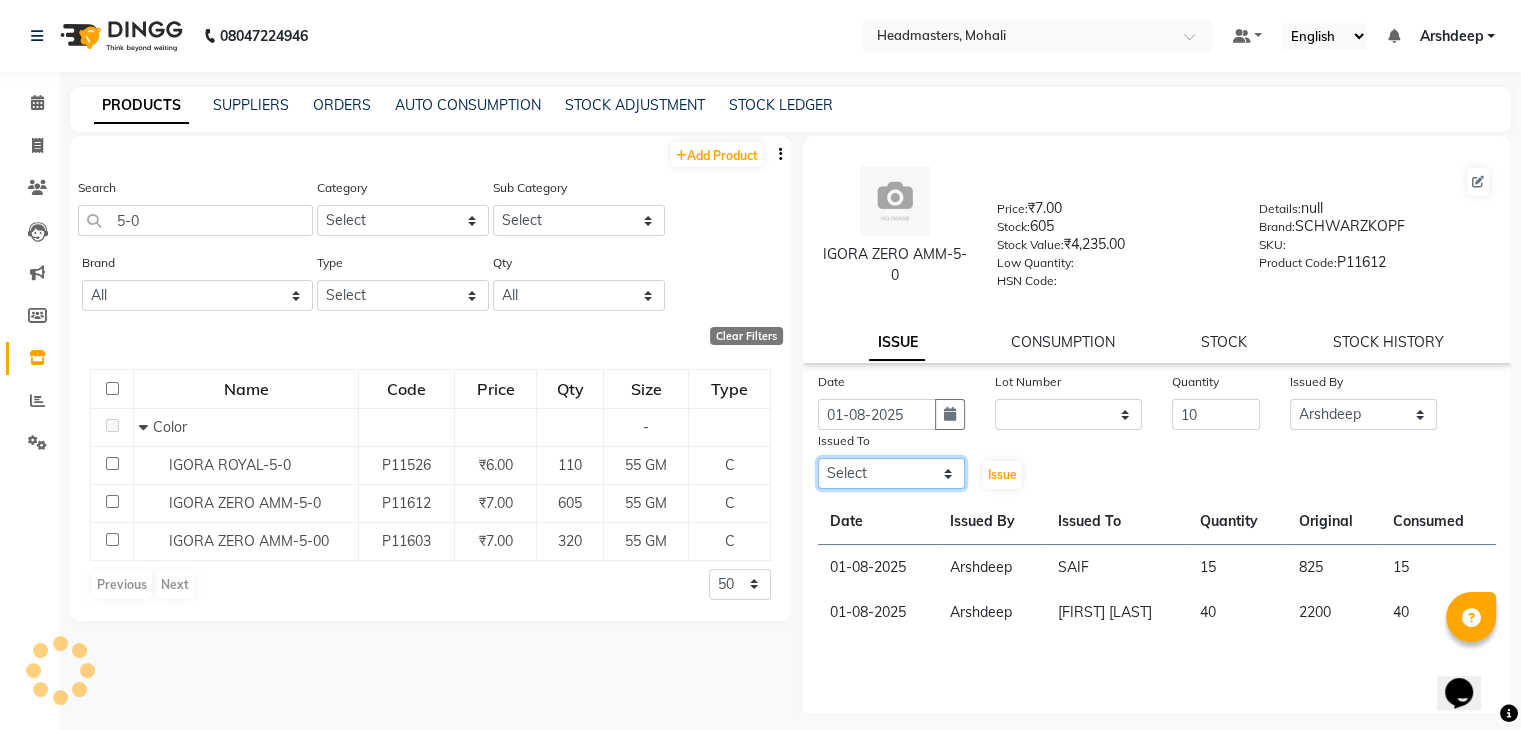select on "51673" 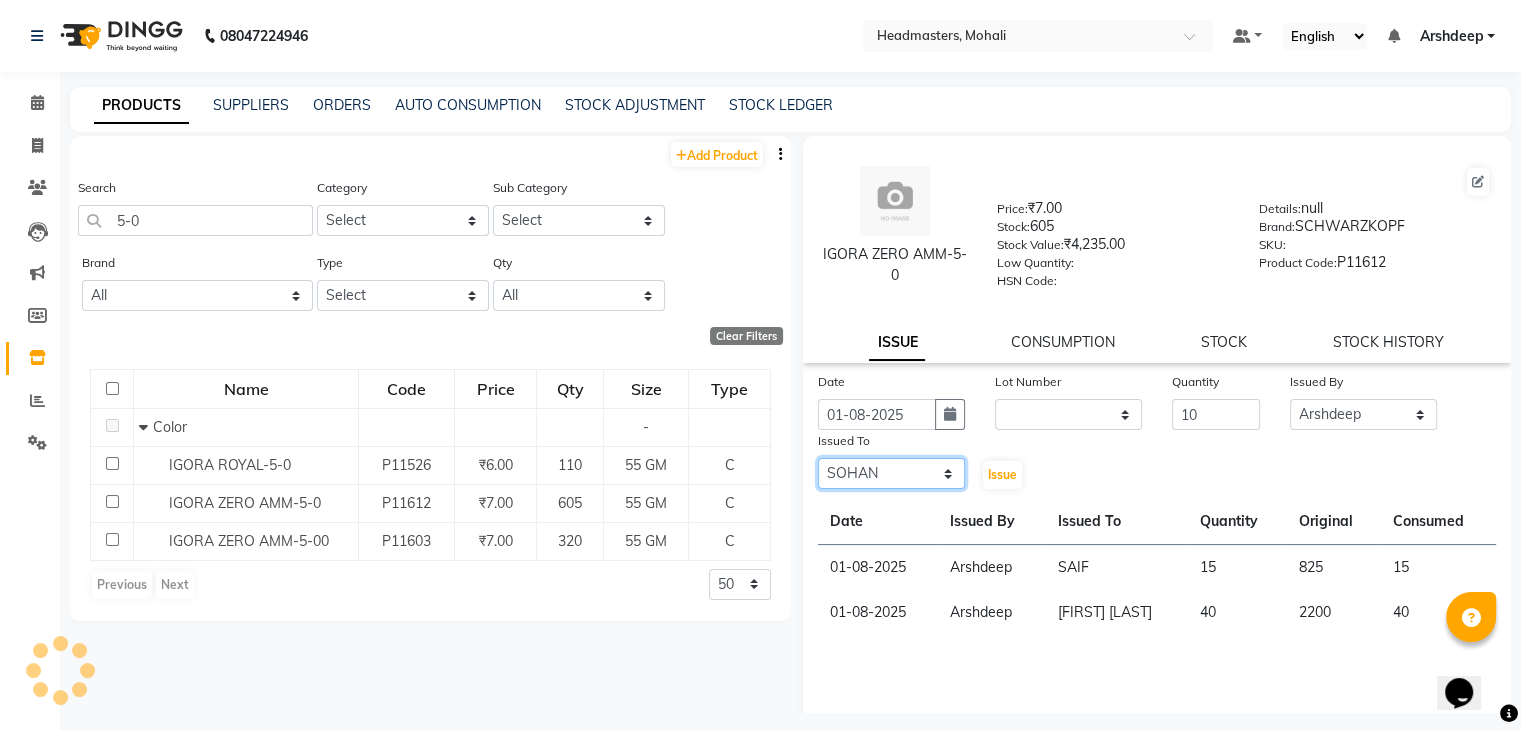 click on "Select AARIF Aarif Ansari Ali ANJANA ANJU Arshdeep Aryan Asad  Azam BALWINDER BHAWNA BIMLA CHETAN Deepak  HARRY Headmasters Honey Sidhu Jyoti karamdeep Manav MICHAEL Navdeep NEETU NEETU -  FRONT DESK  NEHA PREET PRINCE RAVI ROOP SACHIN KUMAR Sagar SAIF SARJU SAURAV SHAHZAD SHARAN SHARDA SHELLY SHUBHAM  SOHAIL SOHAN  VICkY Yamini" 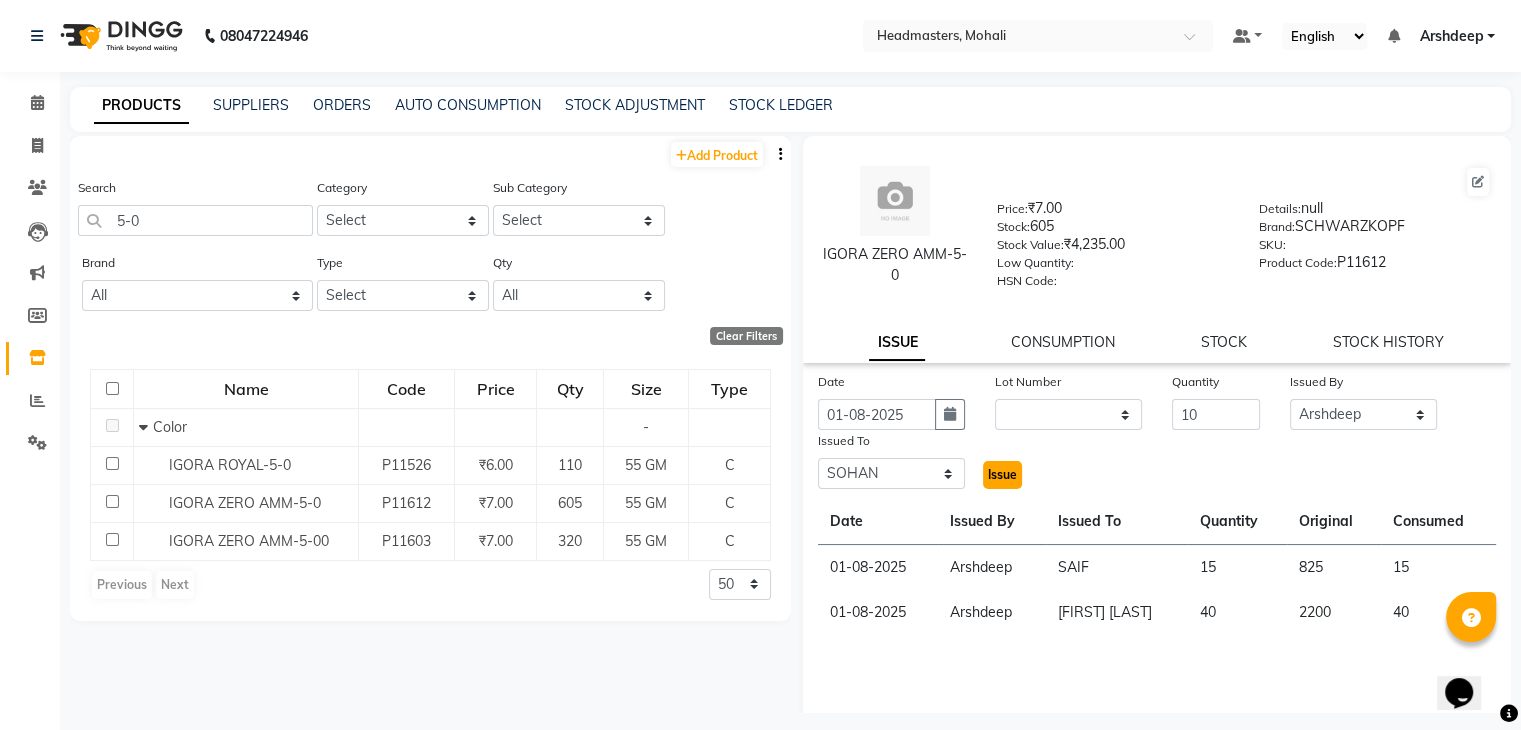 click on "Issue" 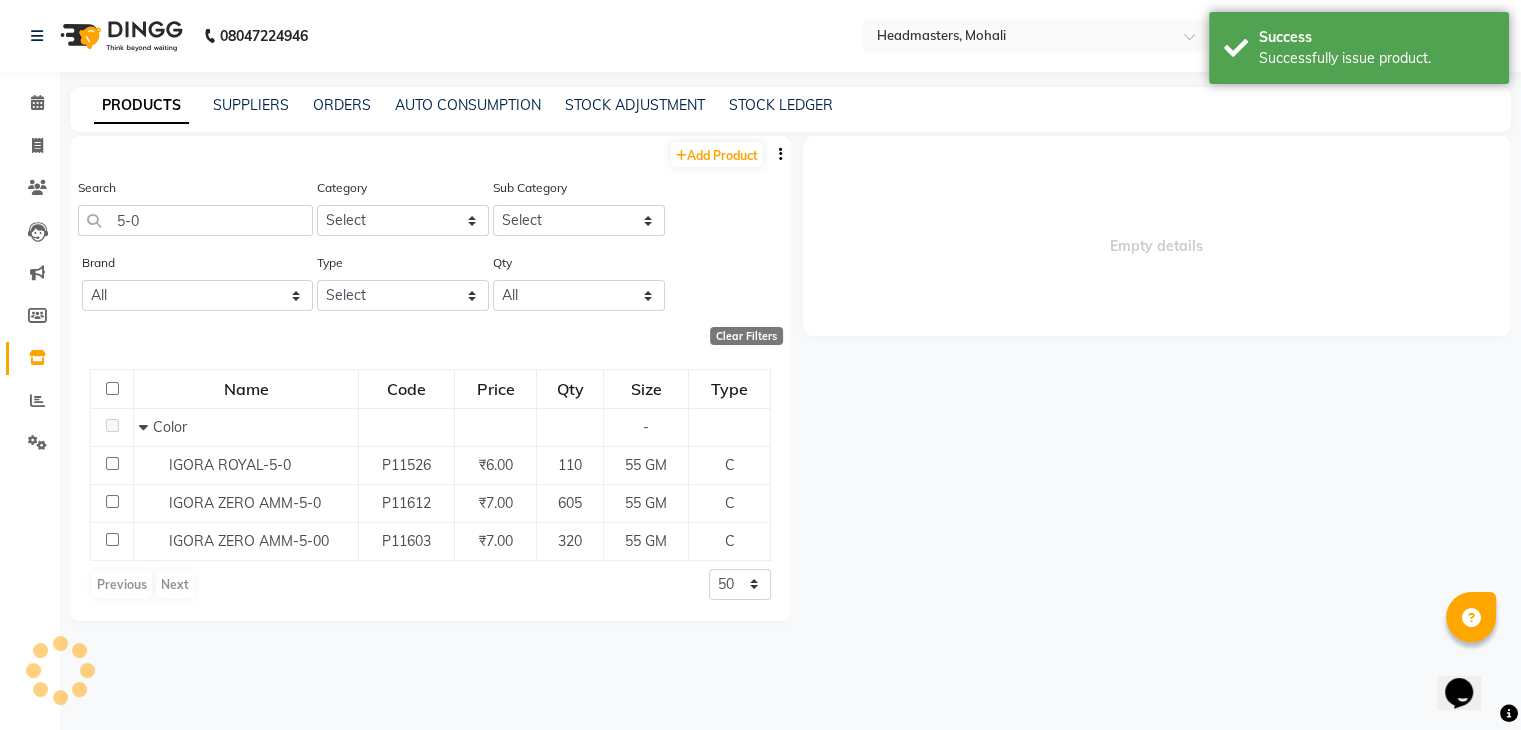 select 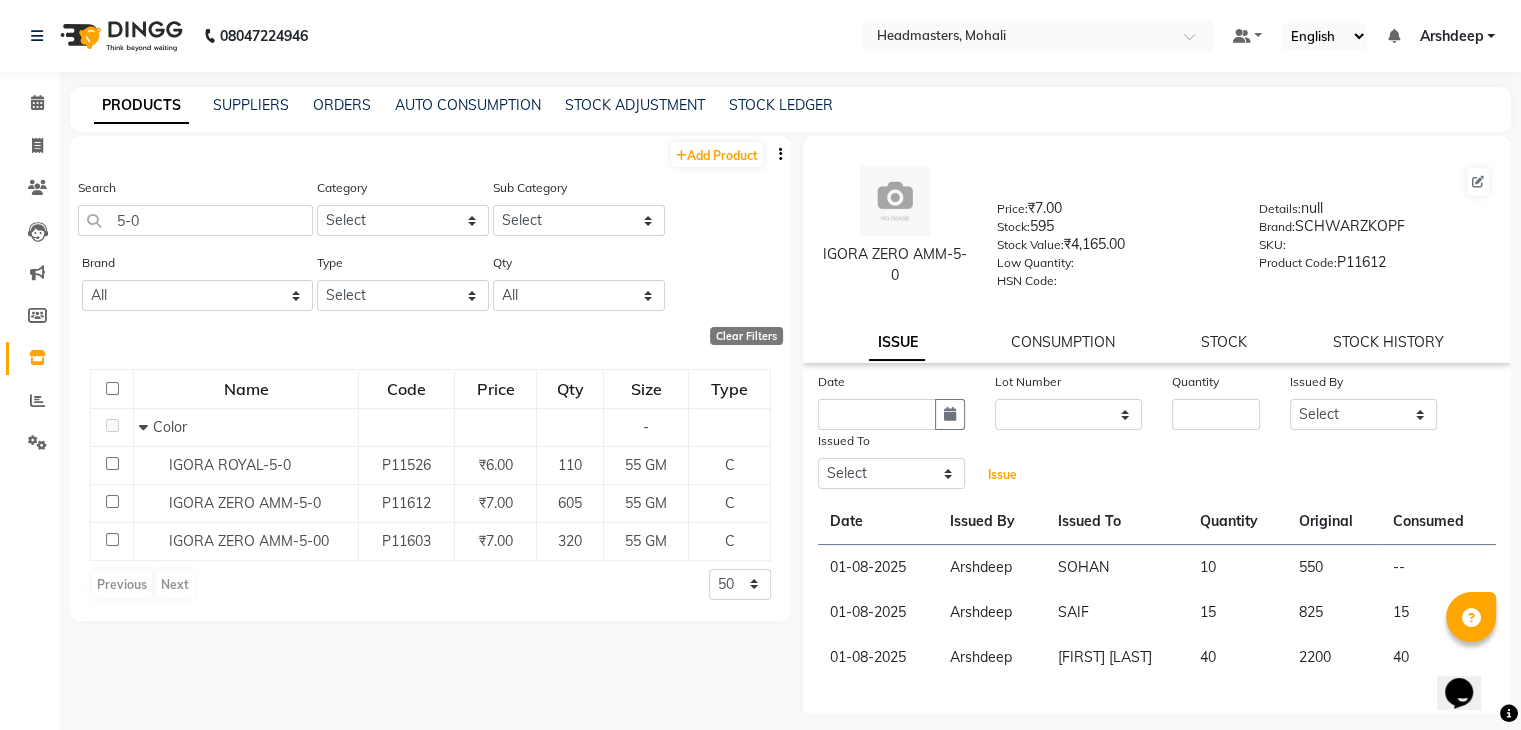 click on "Issue" 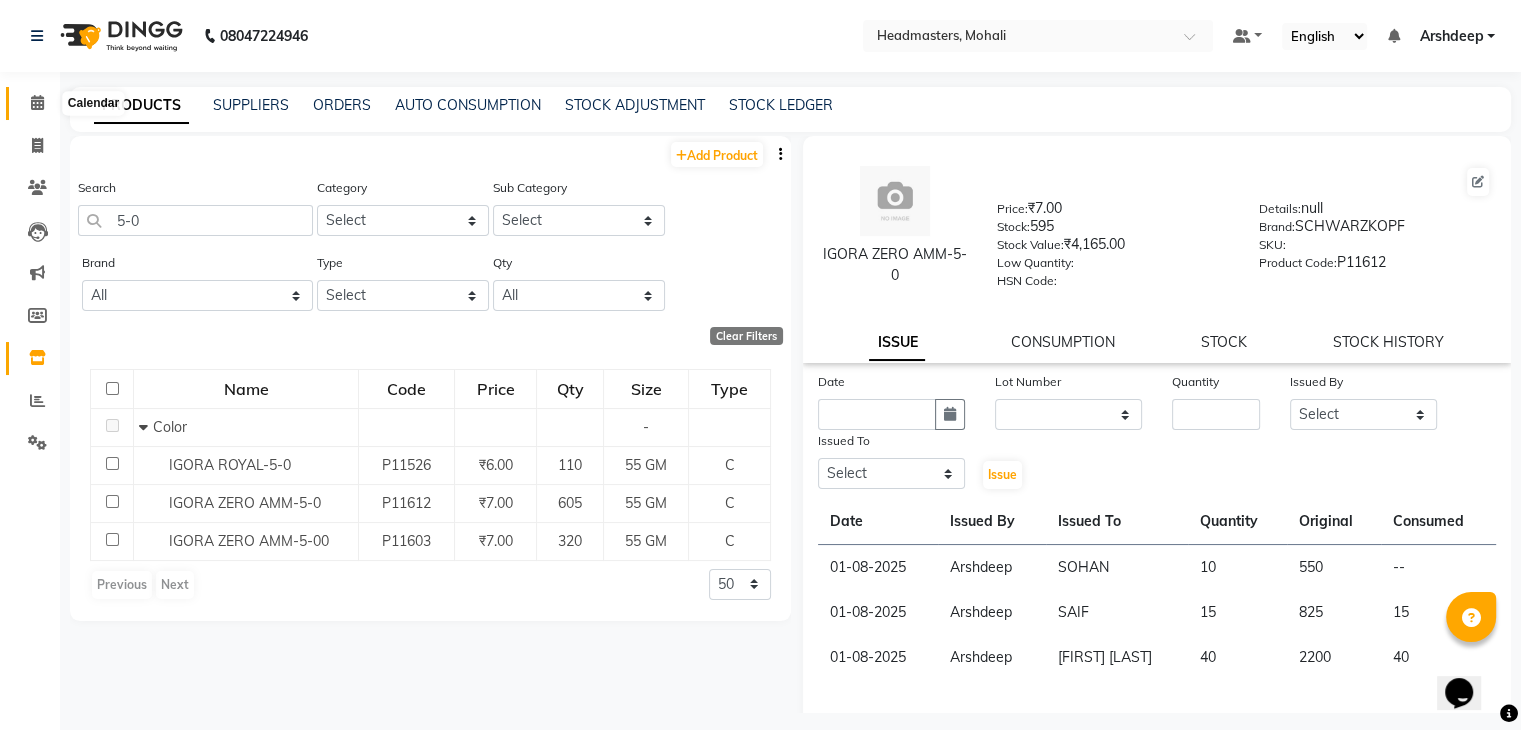 click 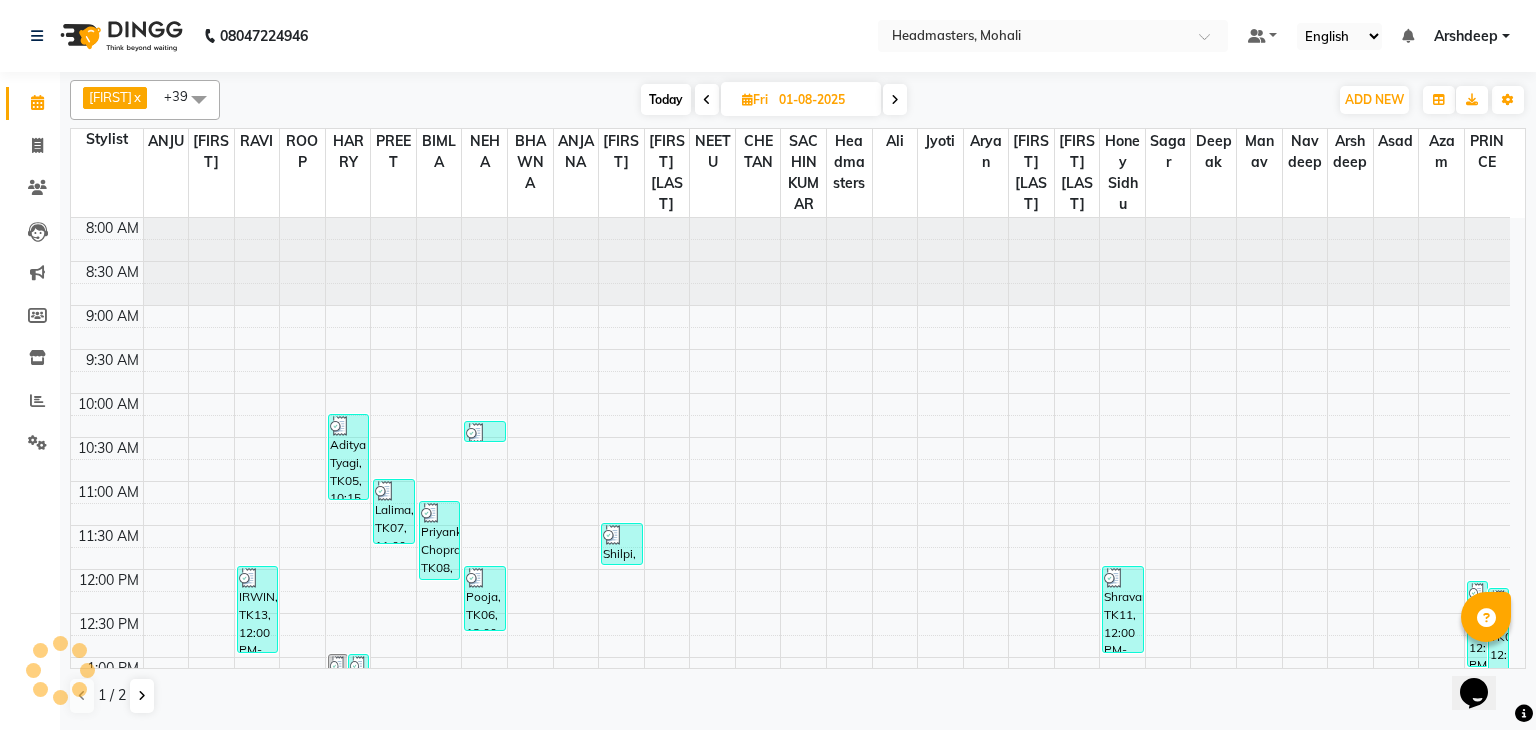 scroll, scrollTop: 0, scrollLeft: 0, axis: both 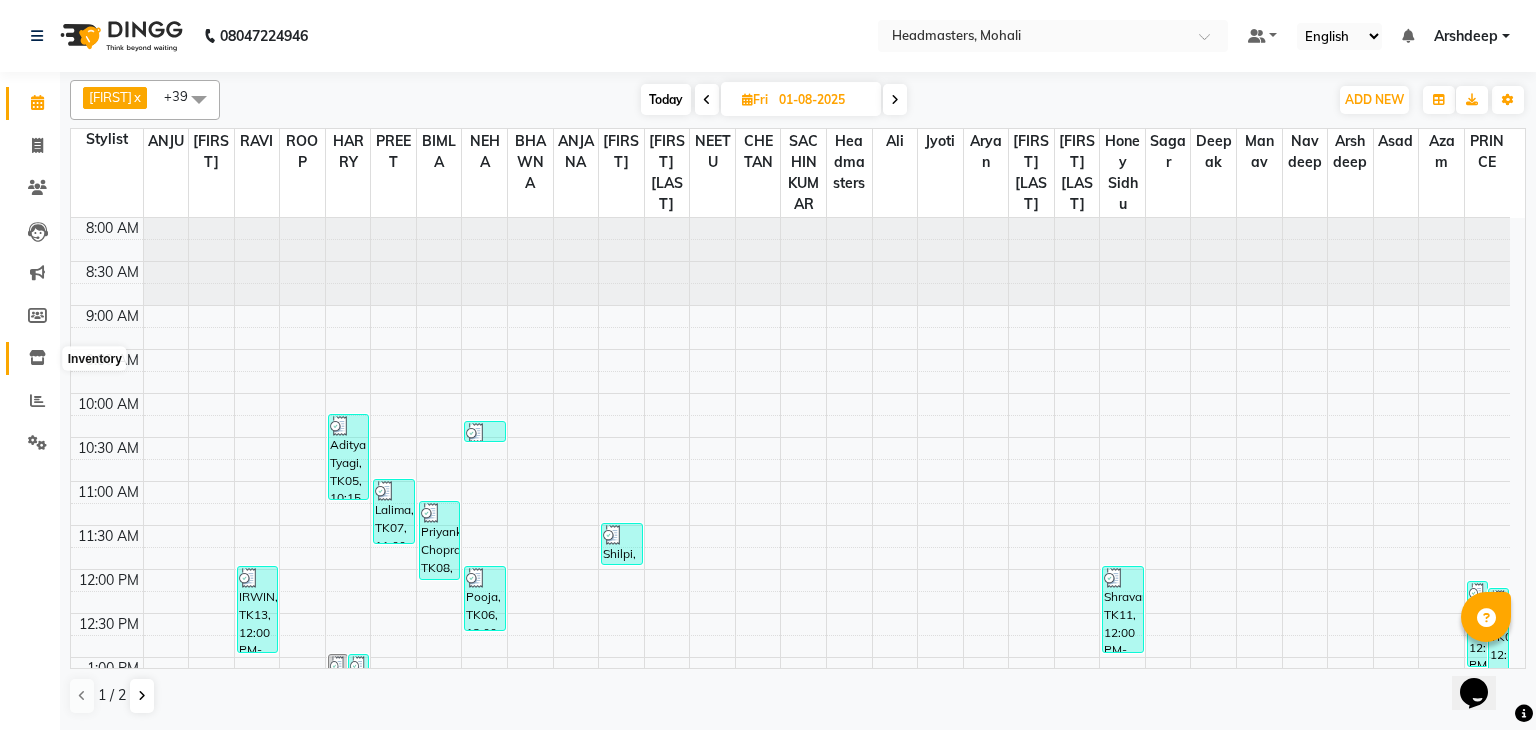 click 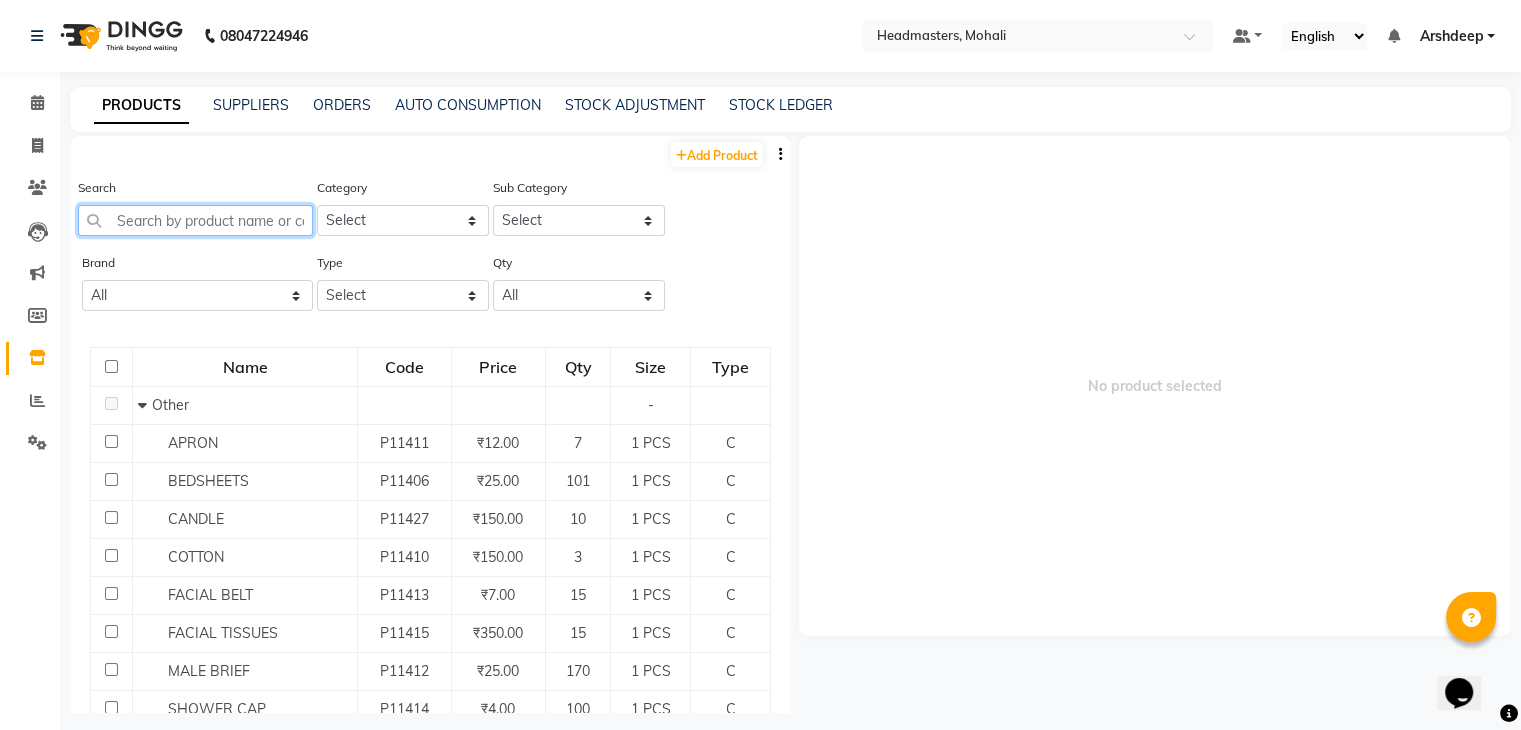 click 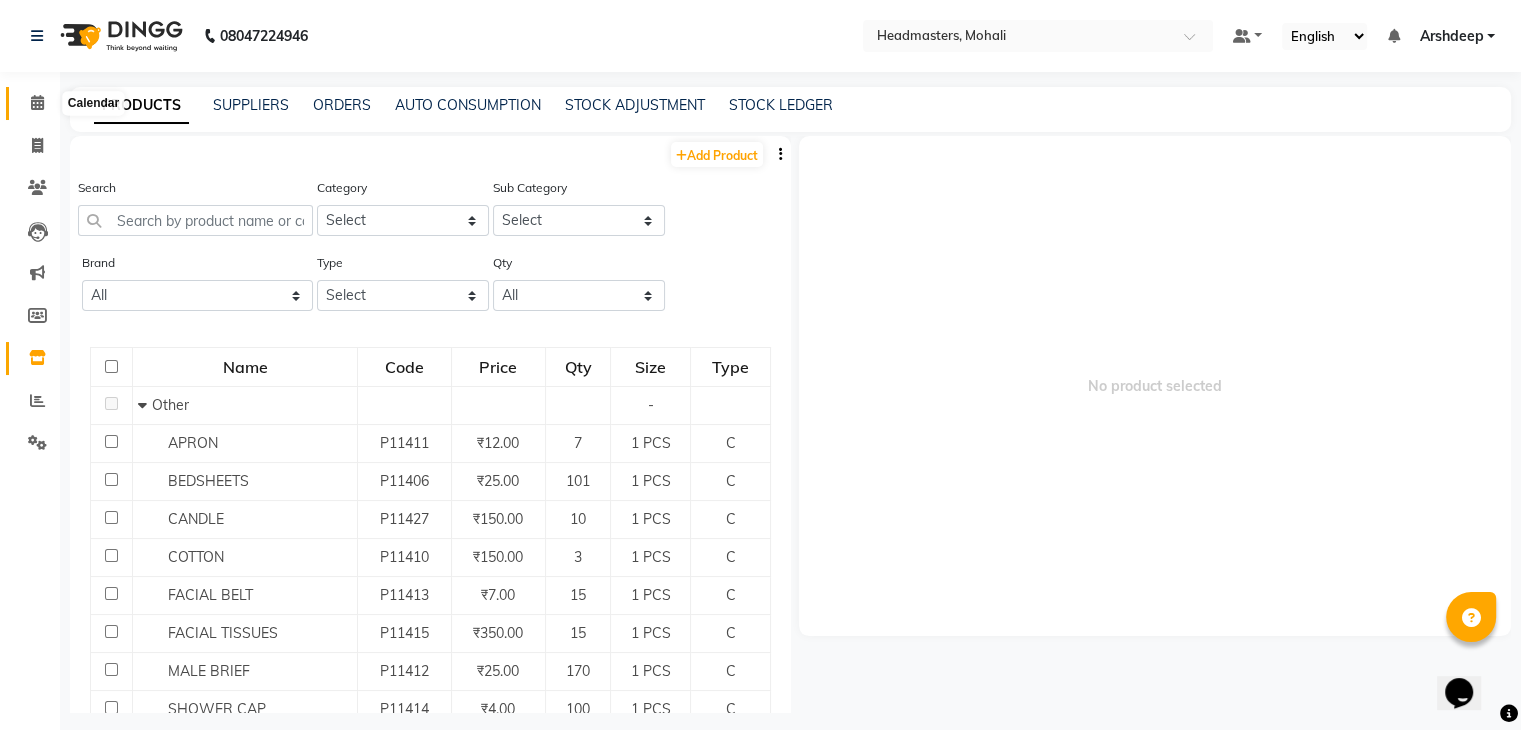 click 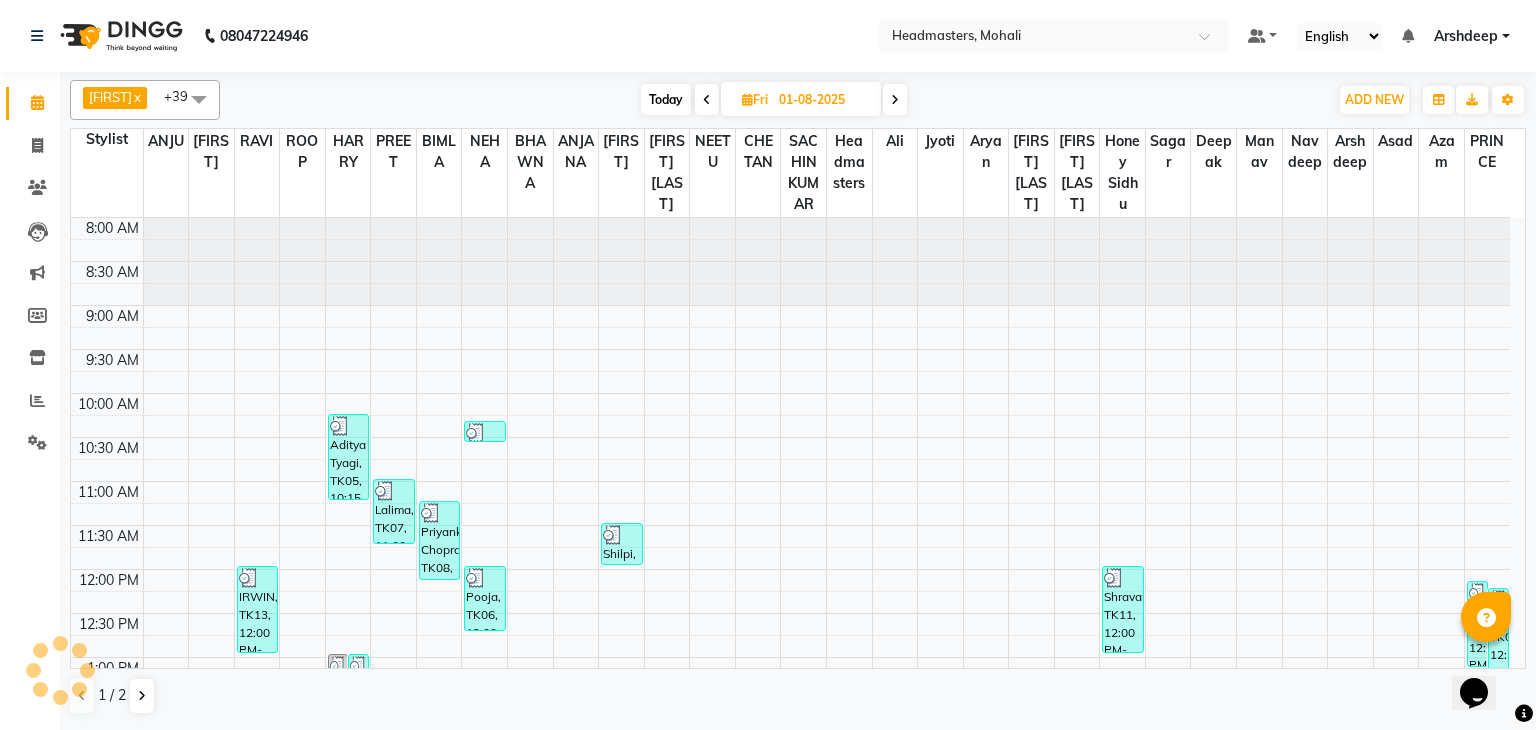 scroll, scrollTop: 0, scrollLeft: 0, axis: both 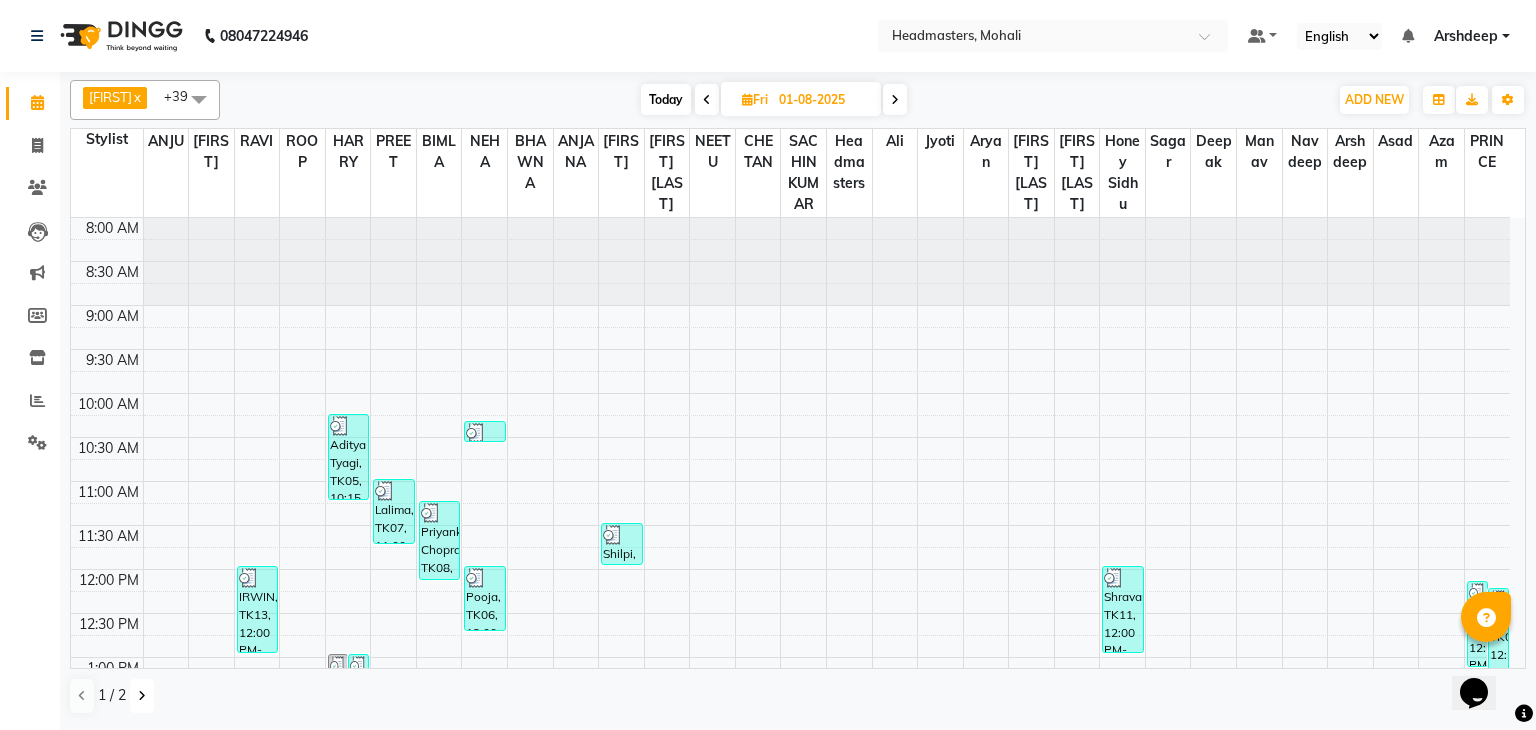 click at bounding box center [142, 696] 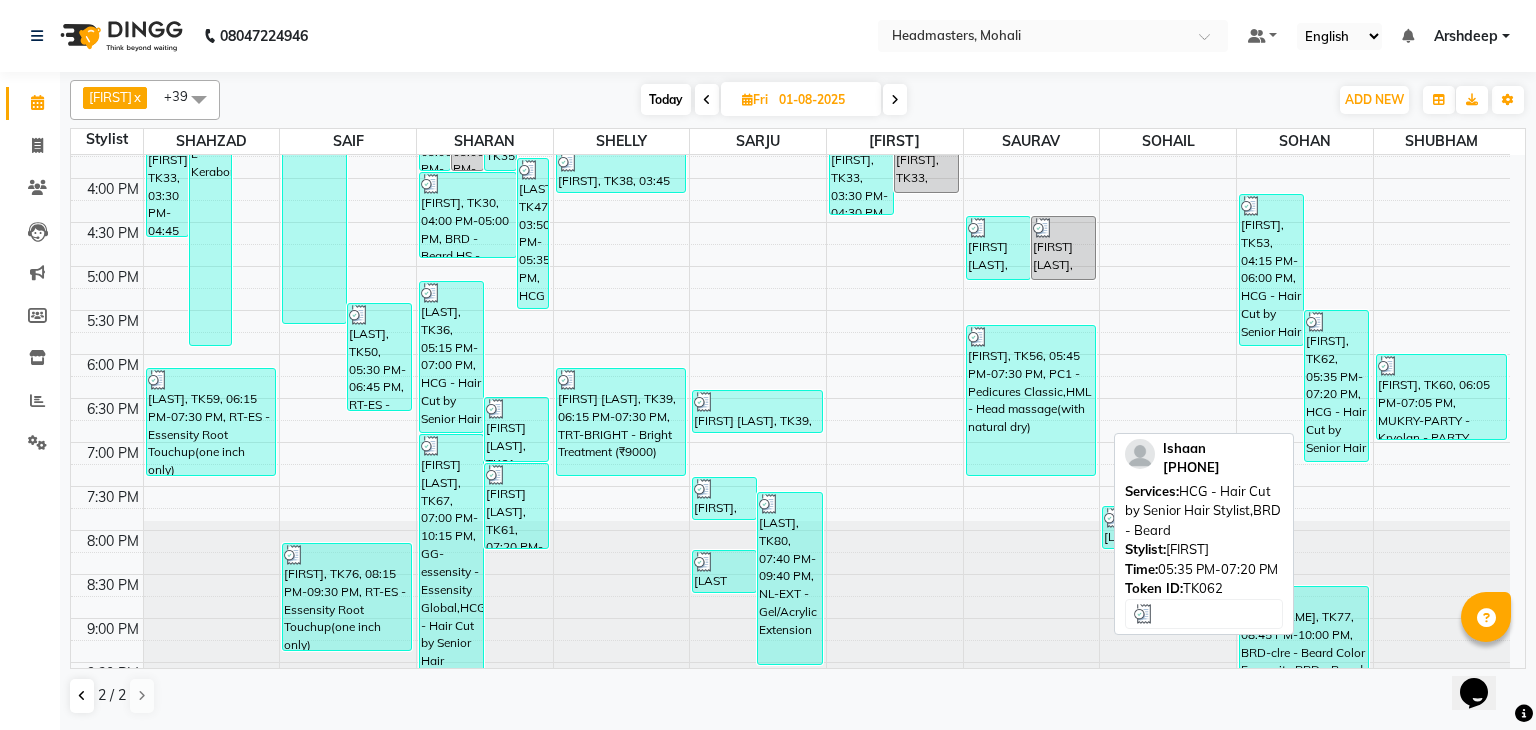 scroll, scrollTop: 706, scrollLeft: 0, axis: vertical 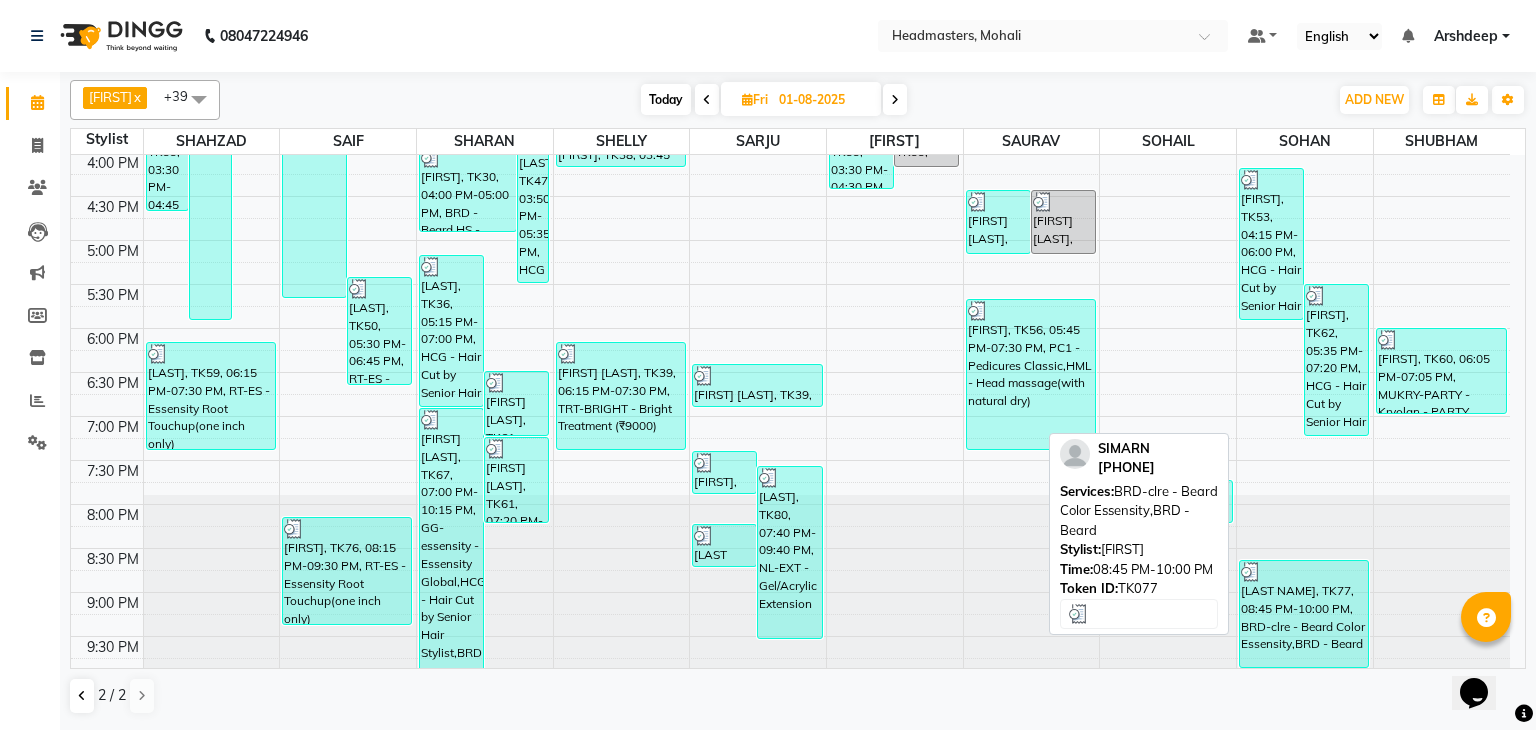 click on "[FIRST], TK77, 08:45 PM-10:00 PM, BRD-clre - Beard Color Essensity,BRD - Beard" at bounding box center [1304, 614] 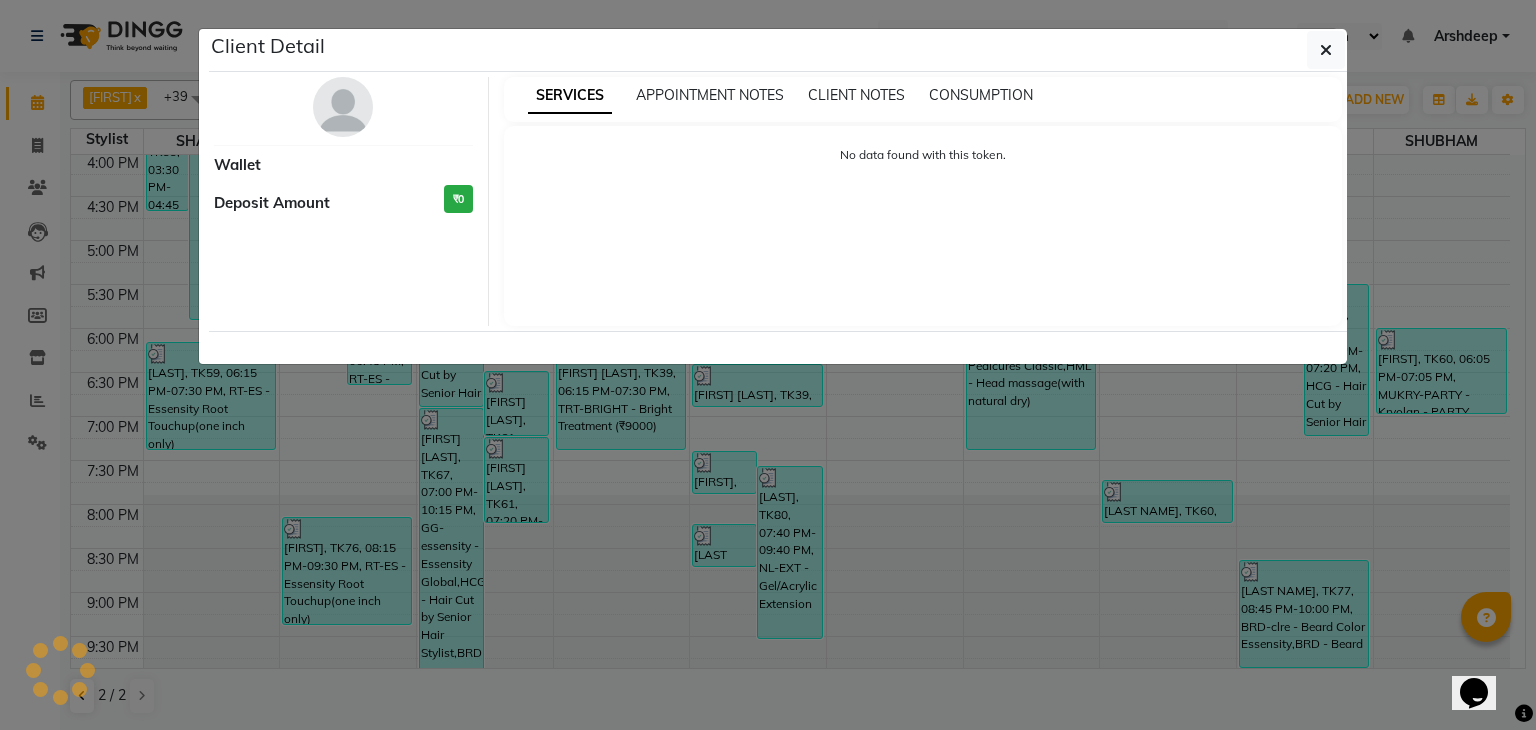 select on "3" 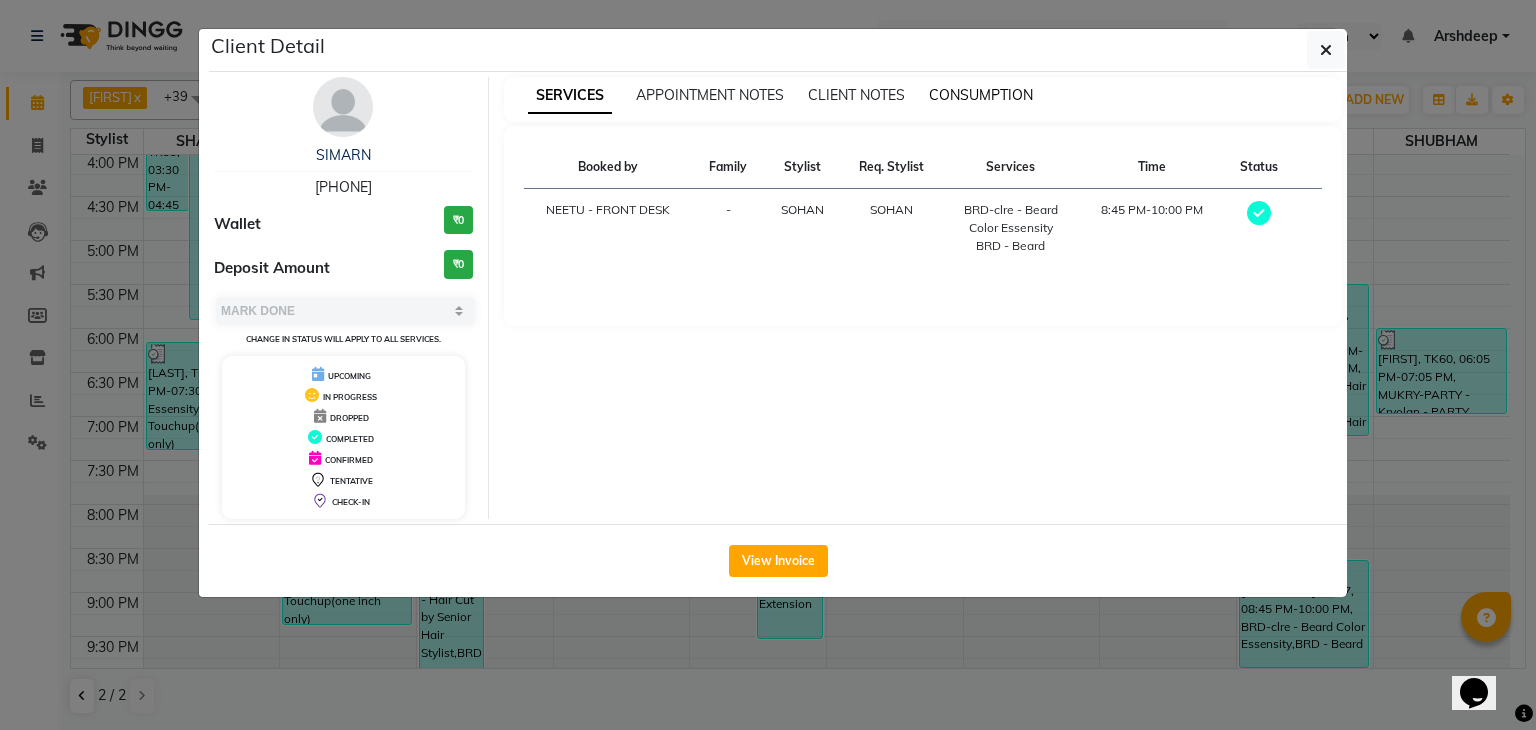 click on "CONSUMPTION" at bounding box center (981, 95) 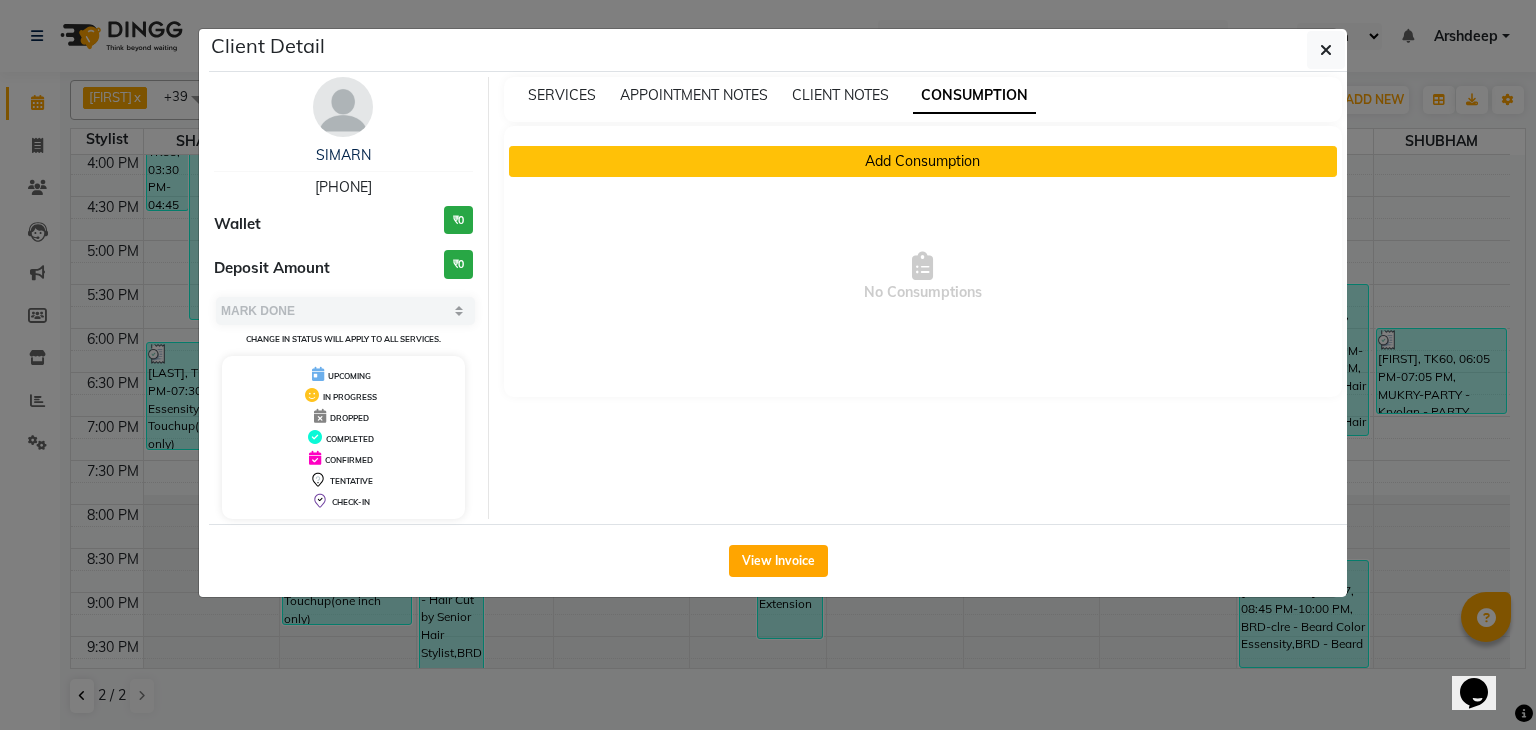 click on "Add Consumption" at bounding box center (923, 161) 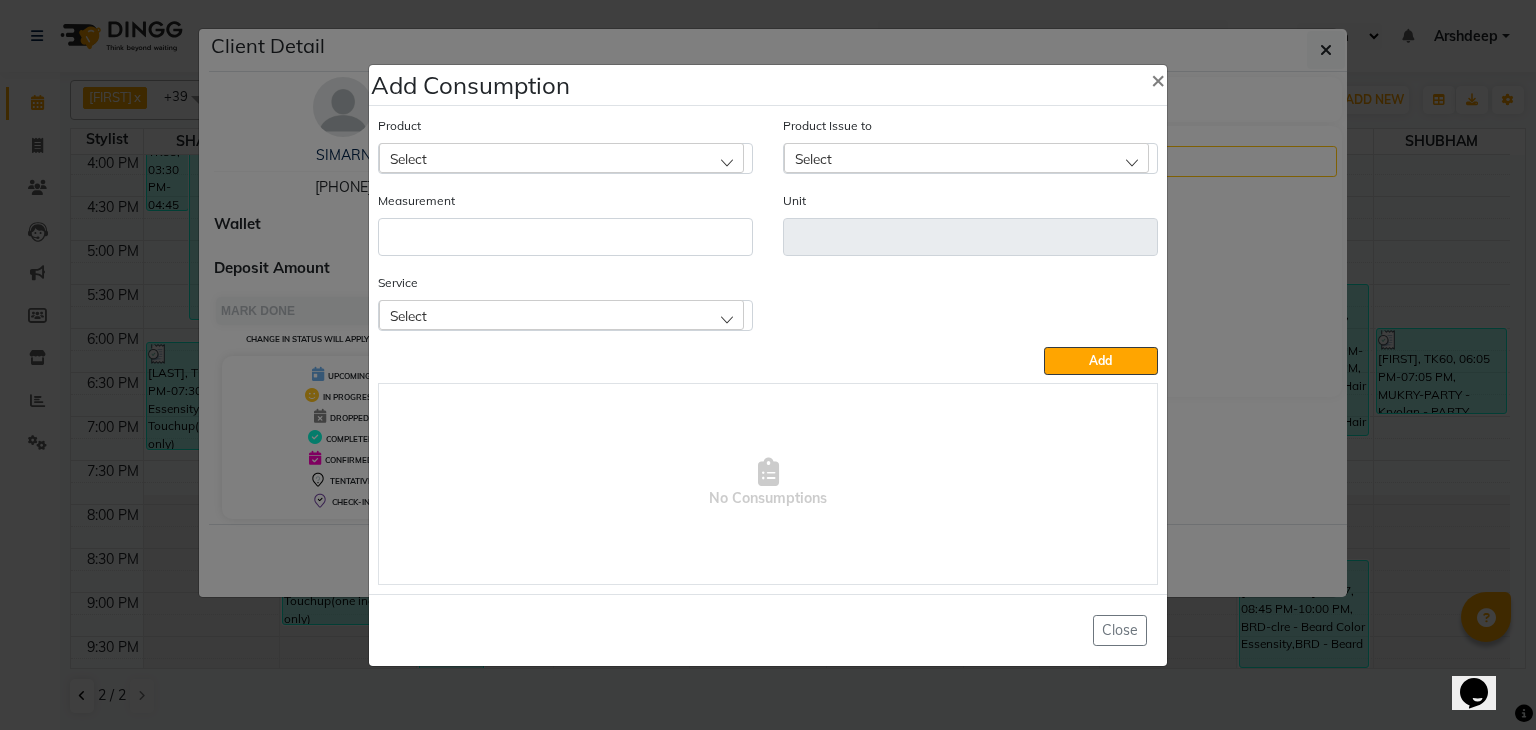 click on "Select" 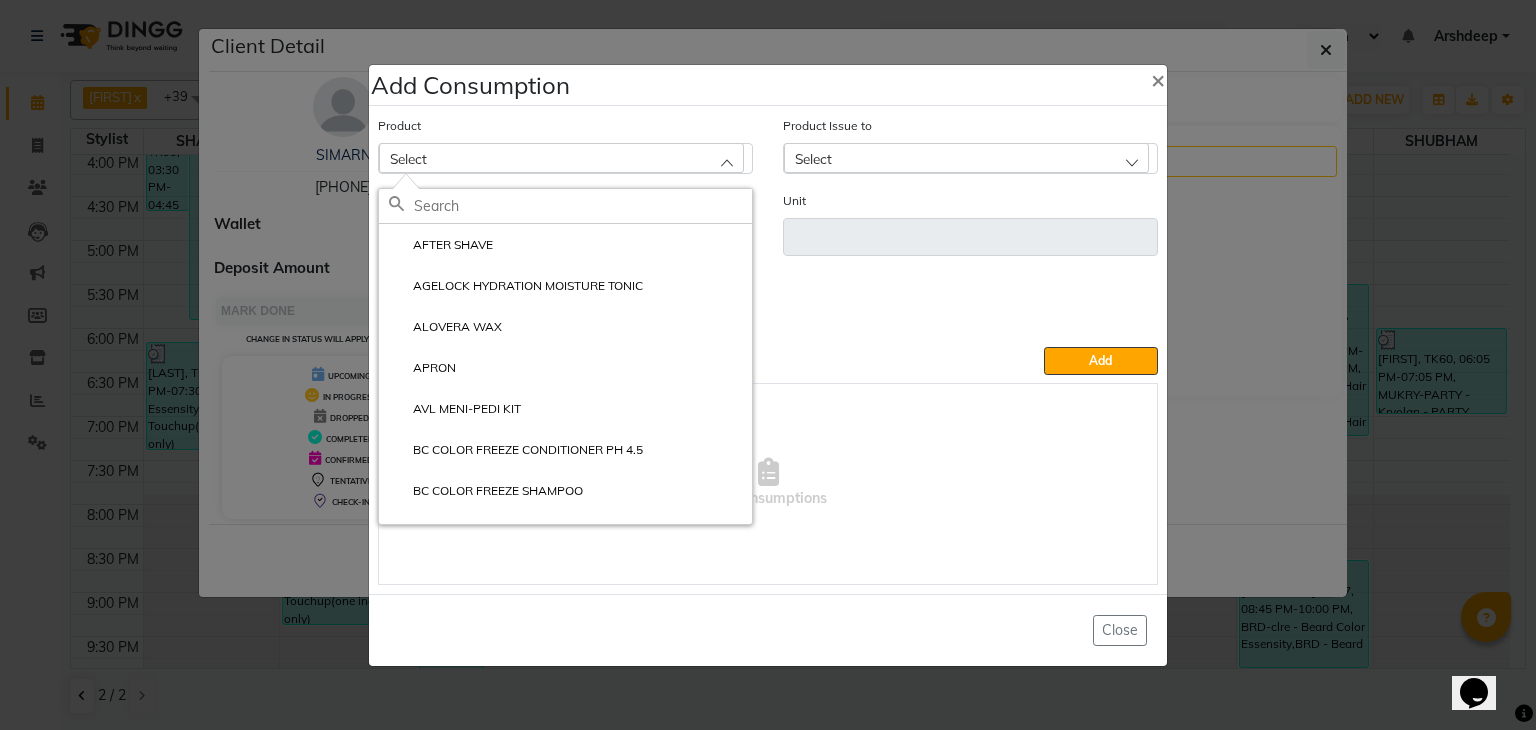 click 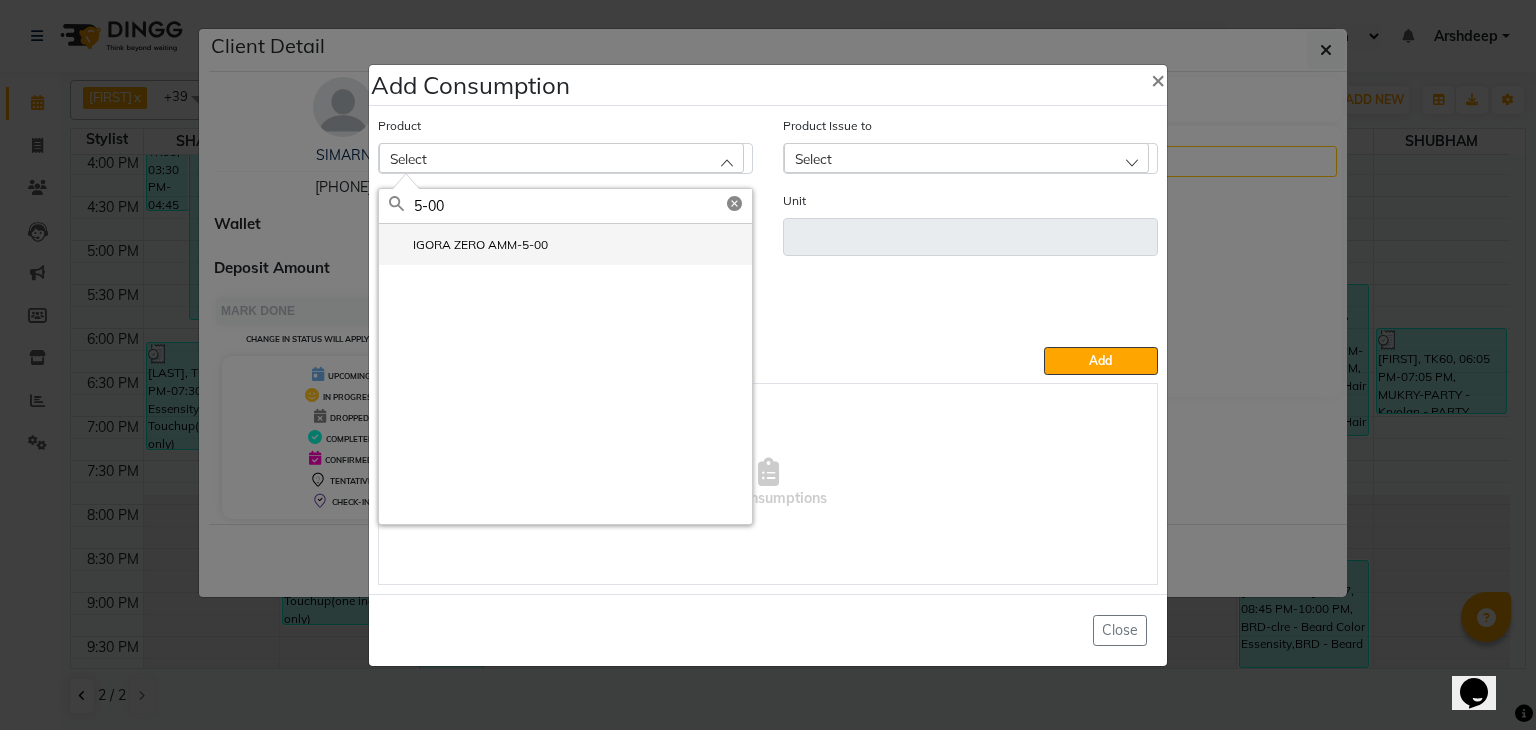 type on "5-00" 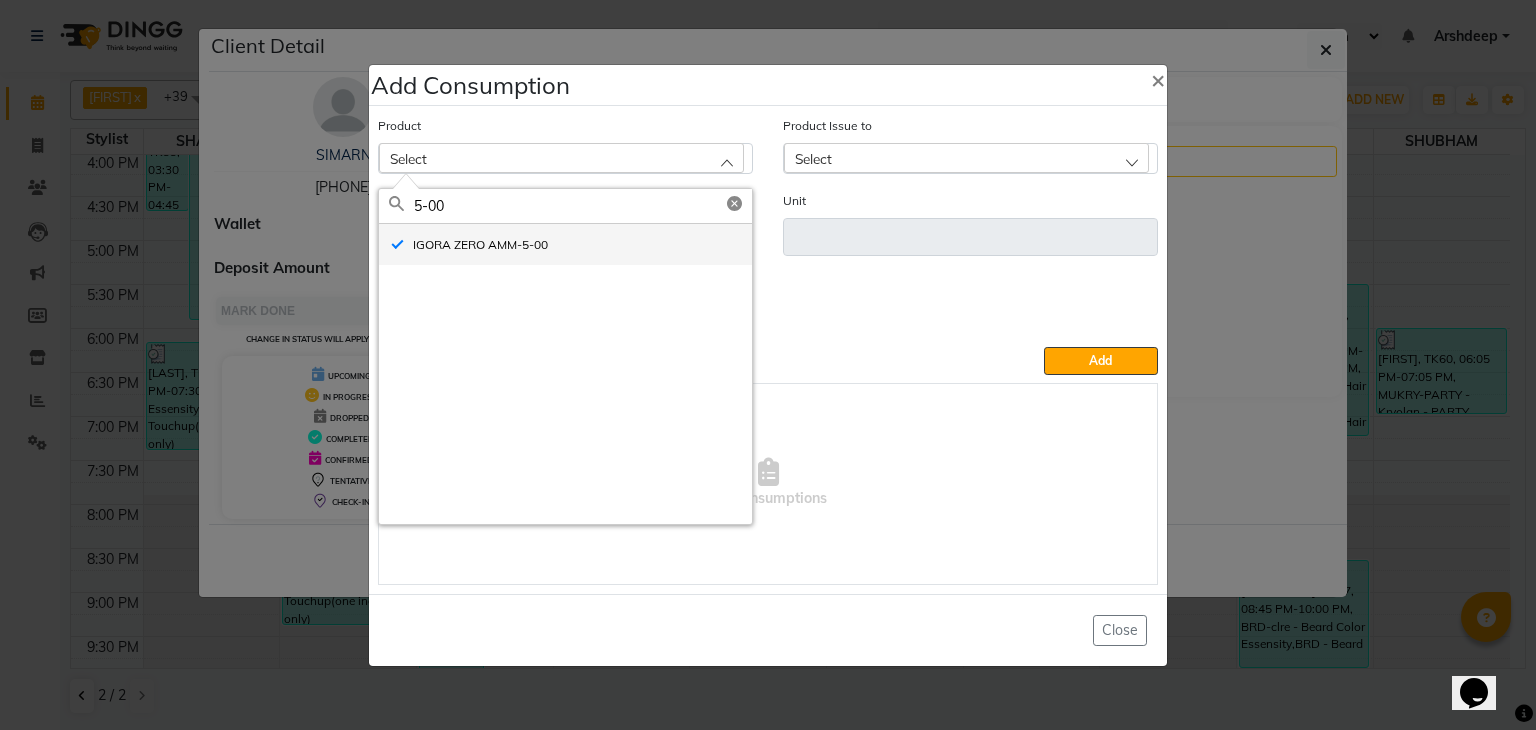 type on "GM" 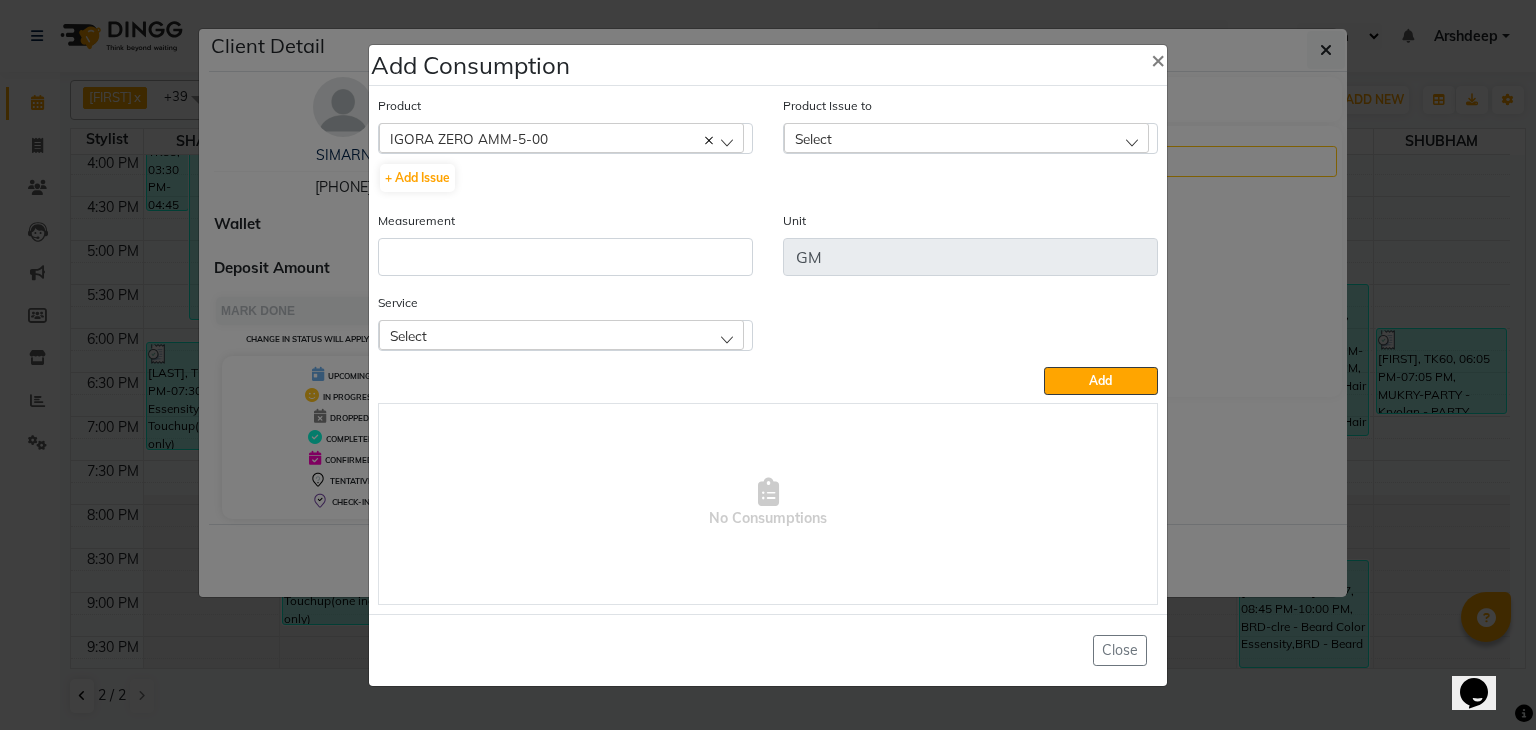 click on "Select" 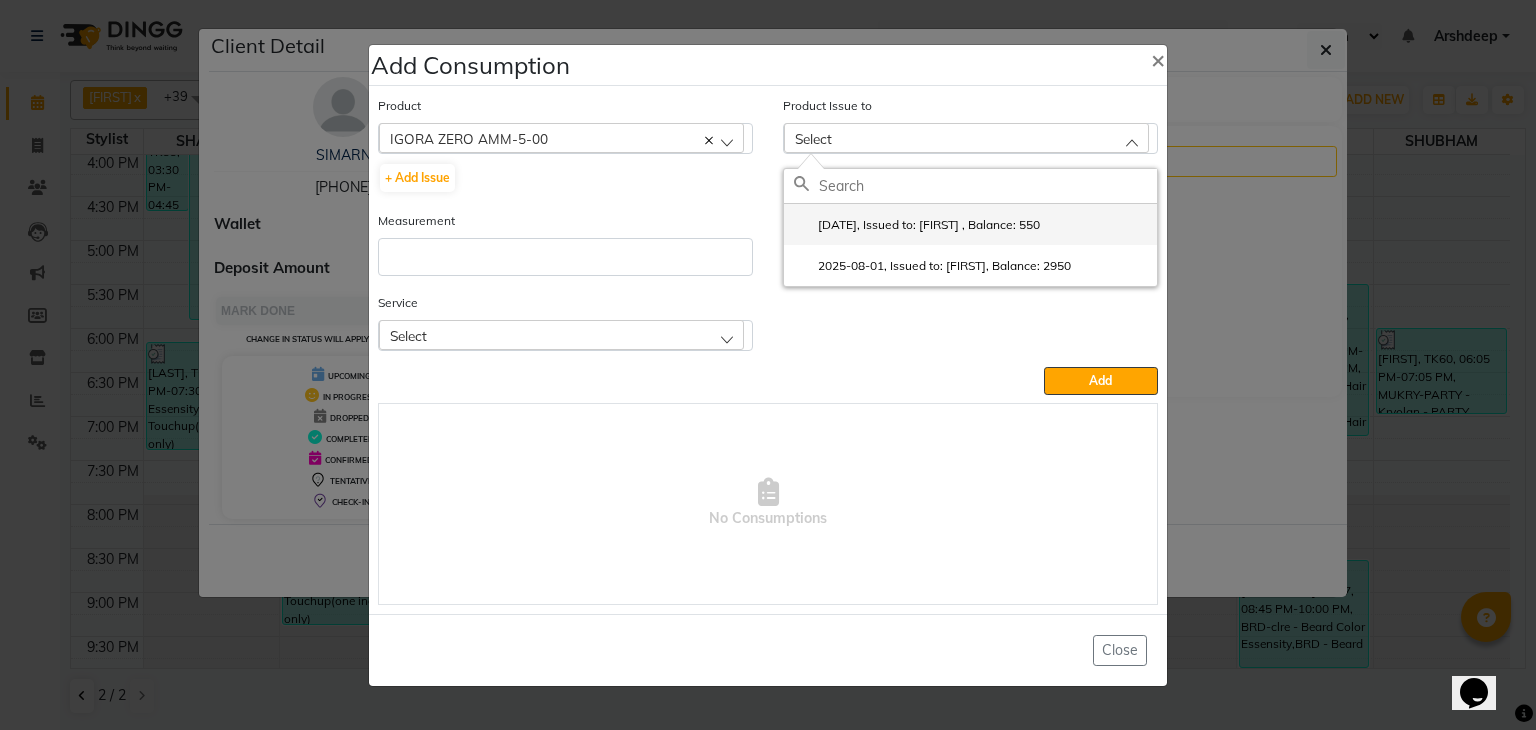 click on "2025-08-01, Issued to: SOHAN , Balance: 550" 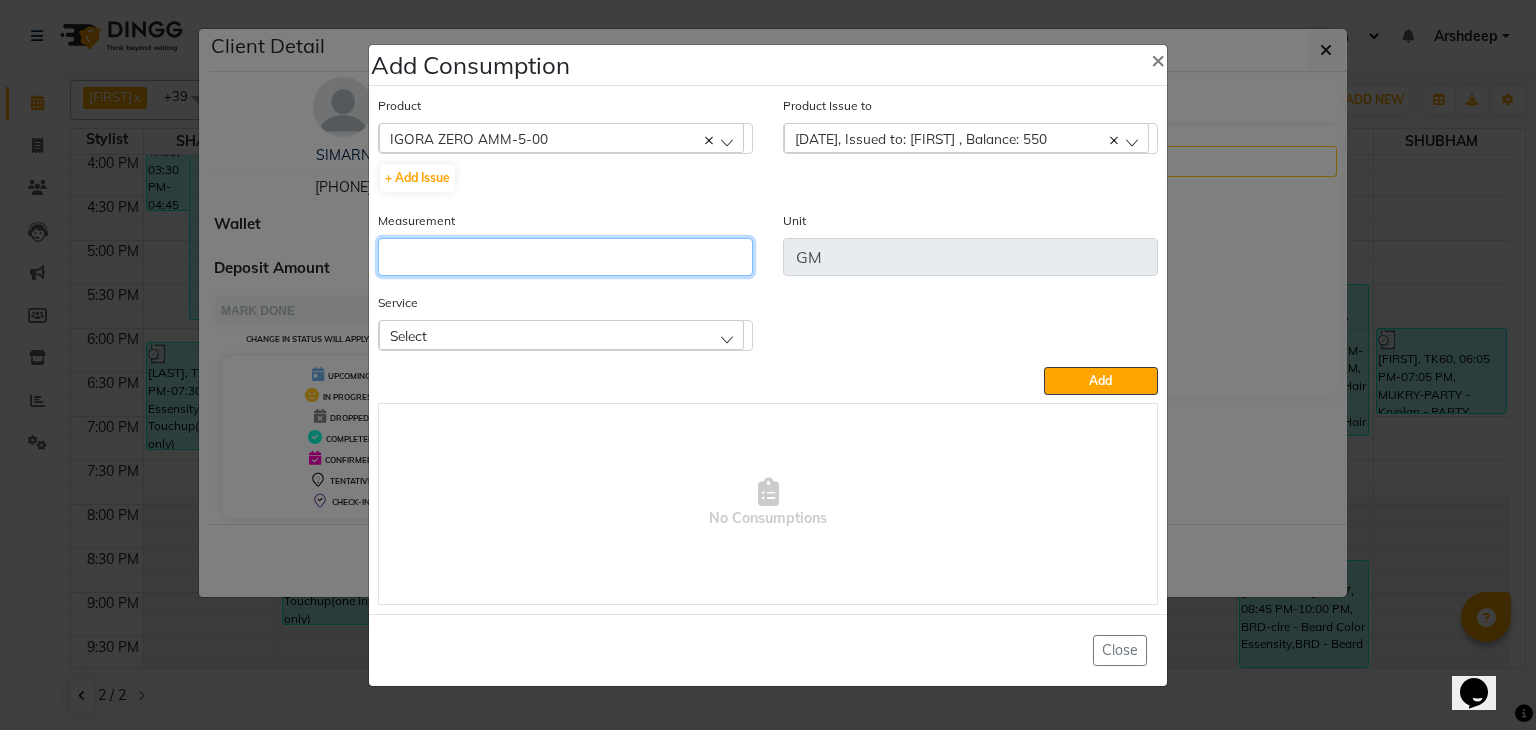 click 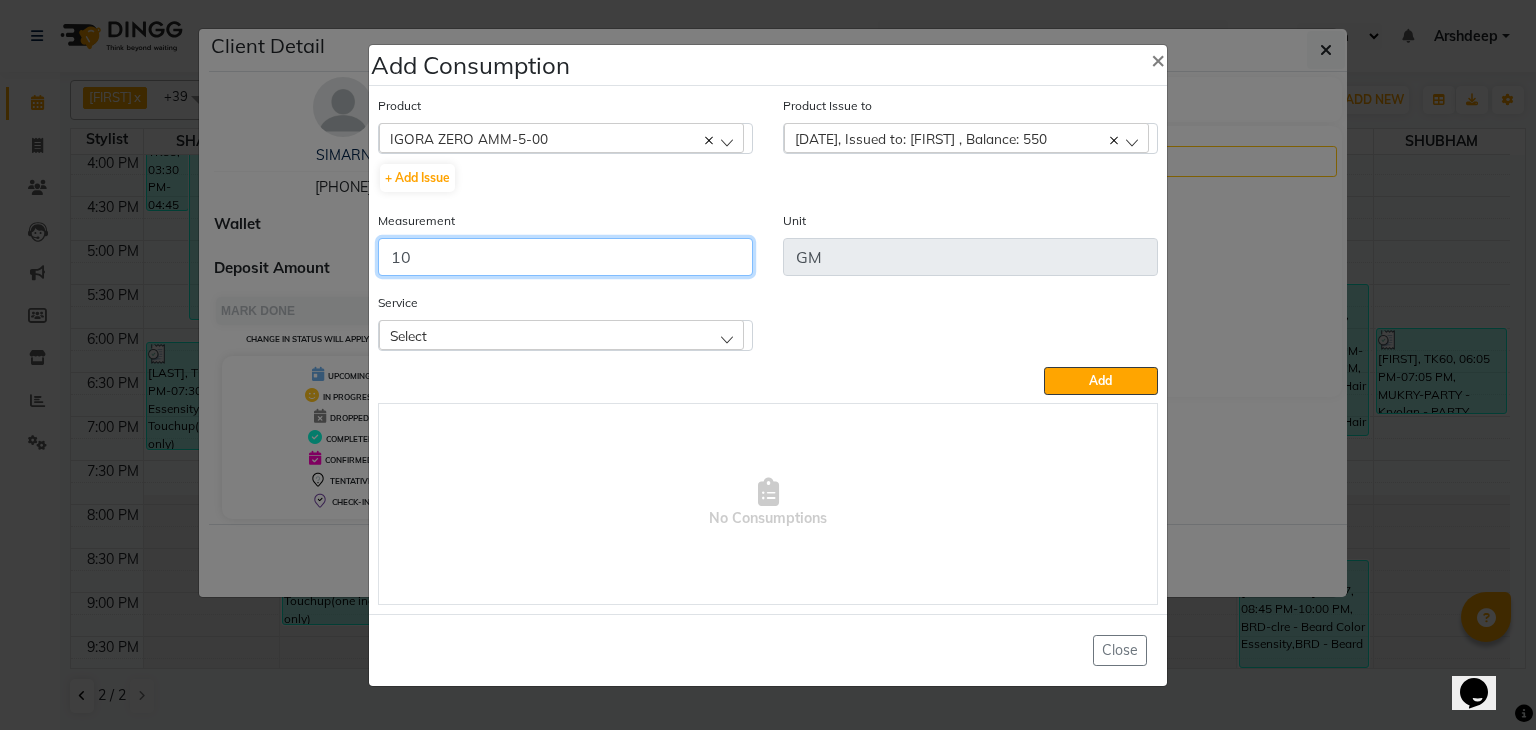 type on "10" 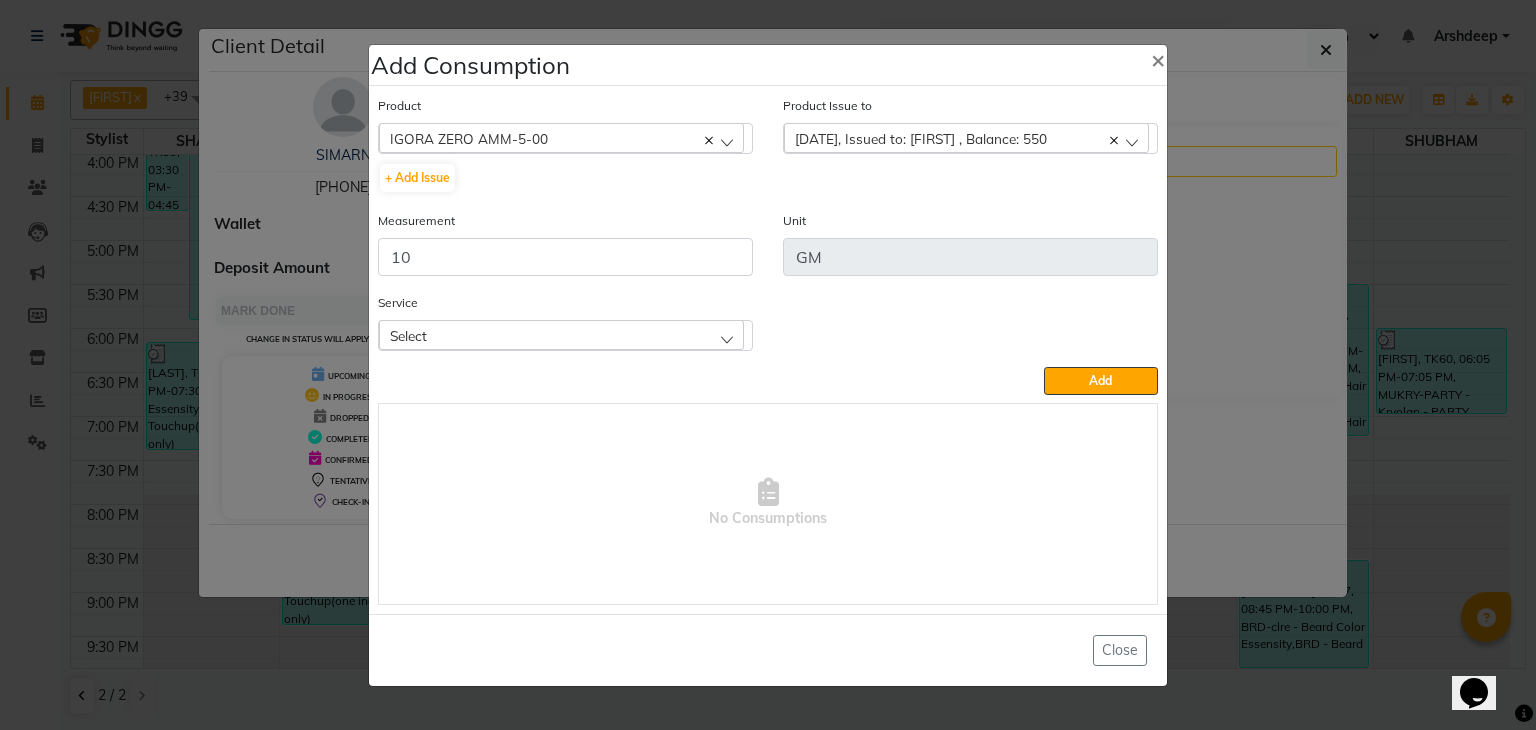 click on "Select" 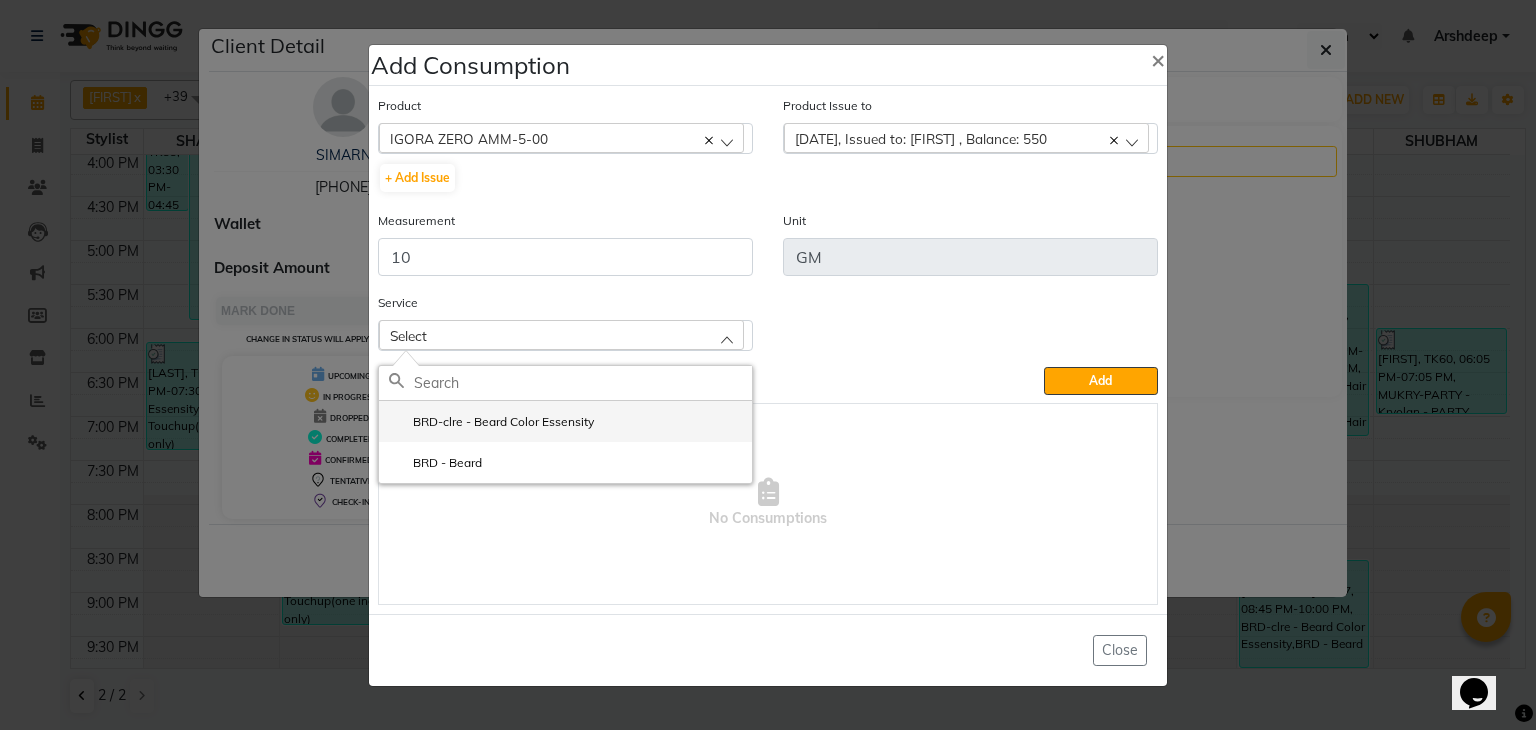click on "BRD-clre - Beard Color Essensity" 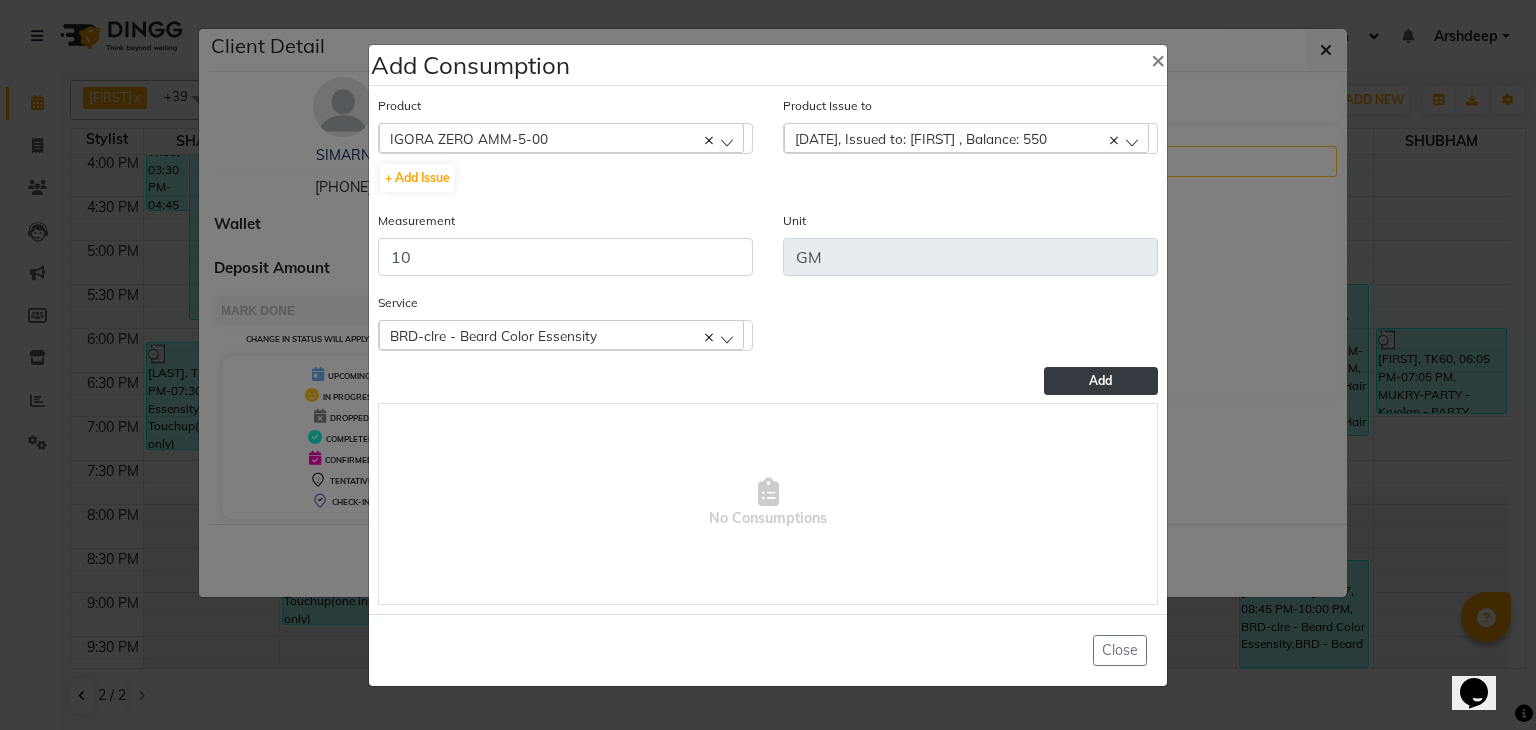 click on "Add" 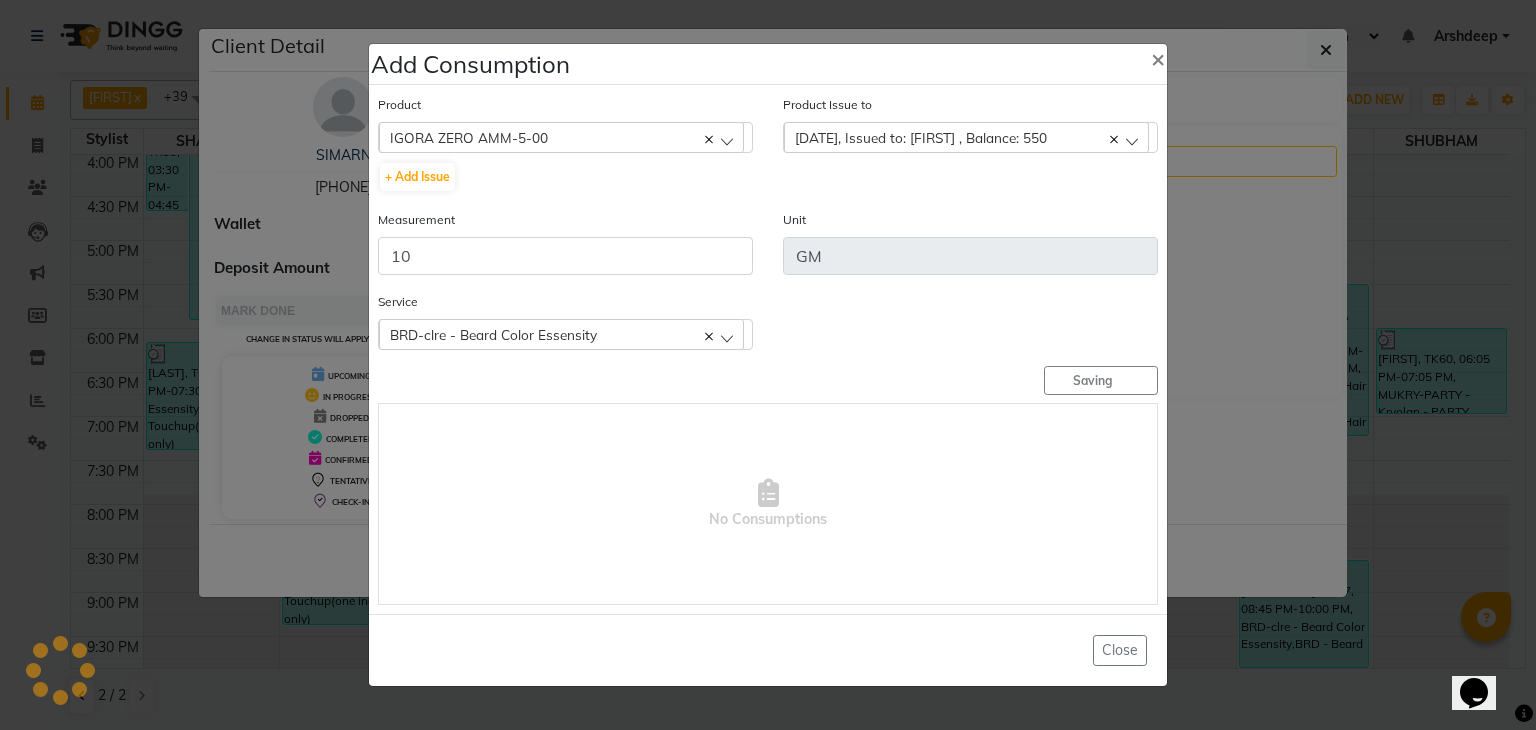 type 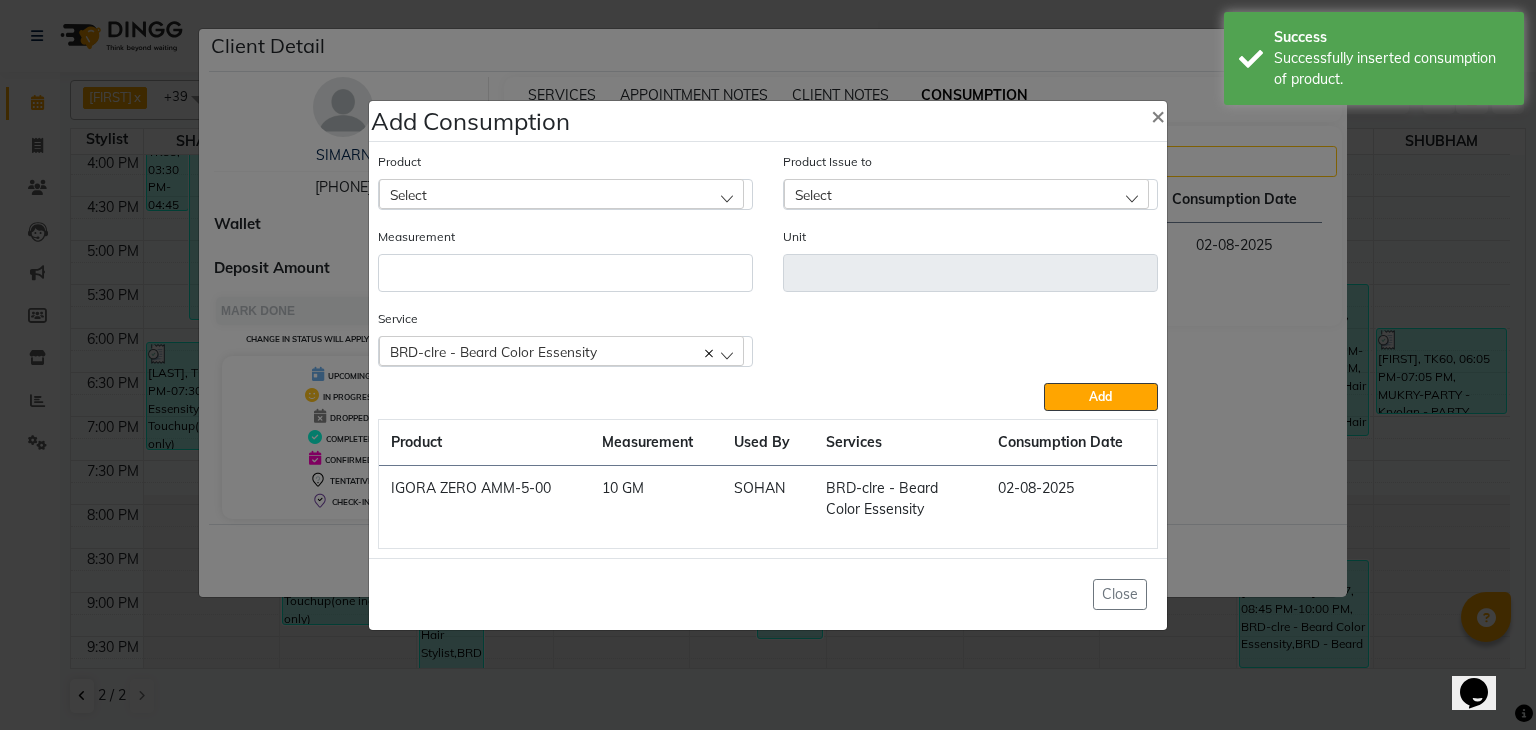 click on "Select" 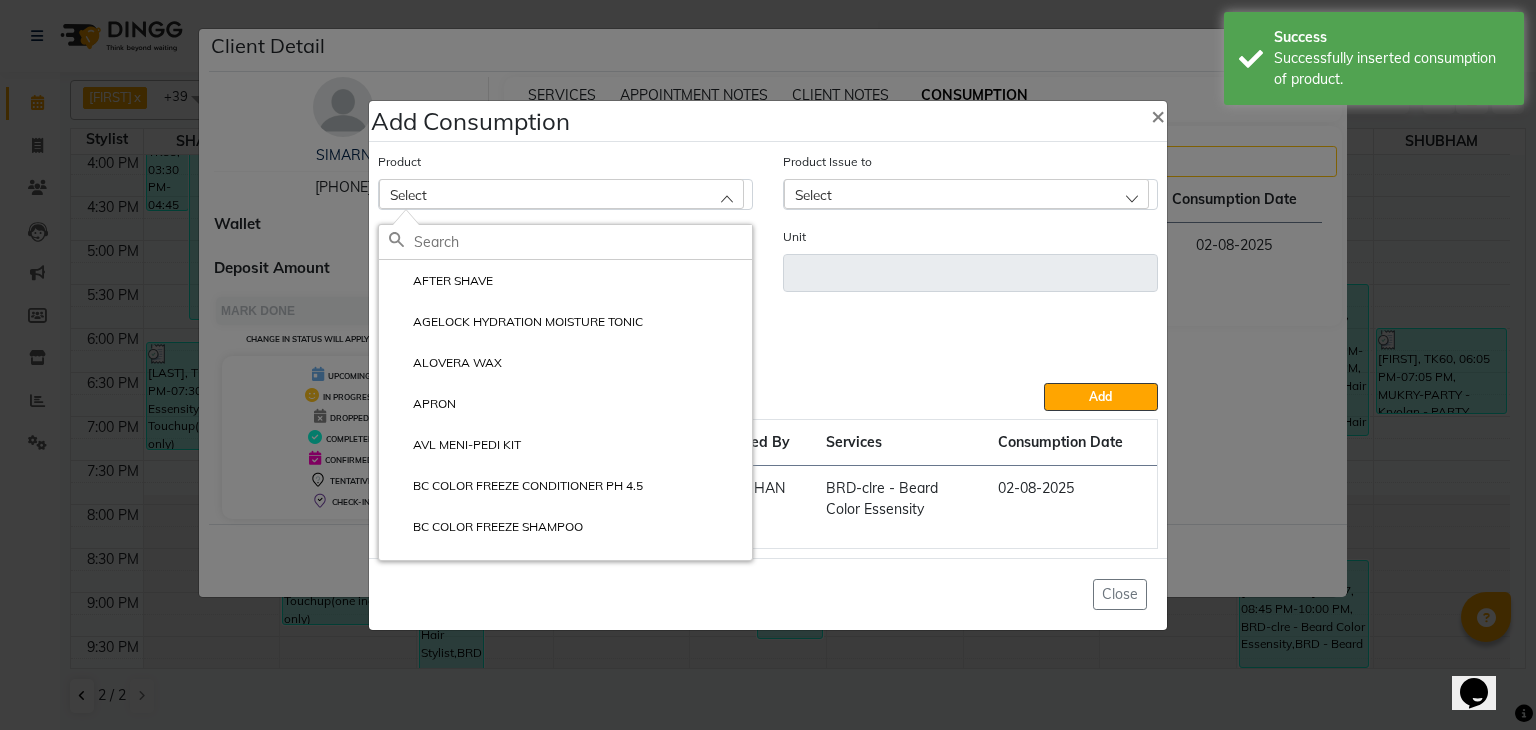 click 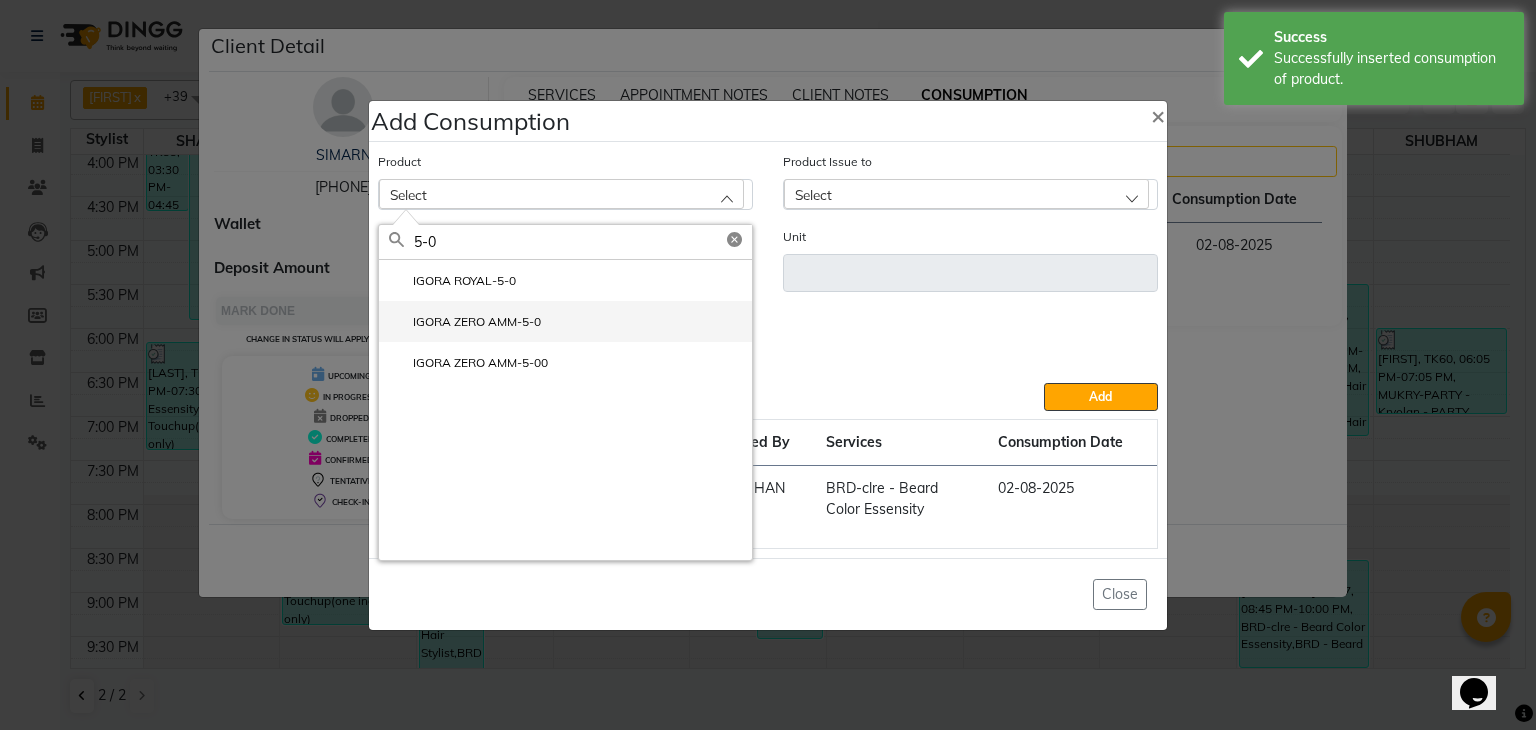 type on "5-0" 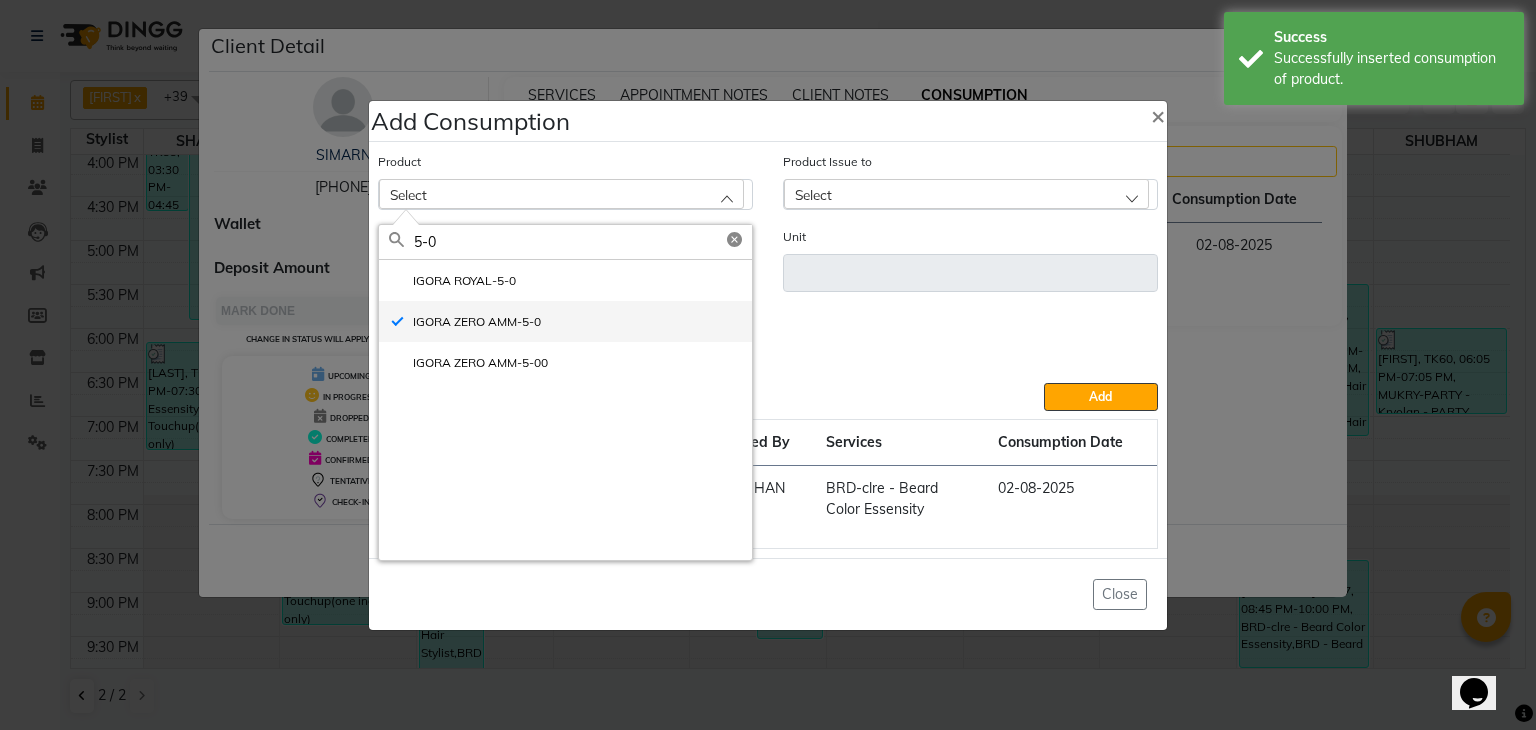 type on "GM" 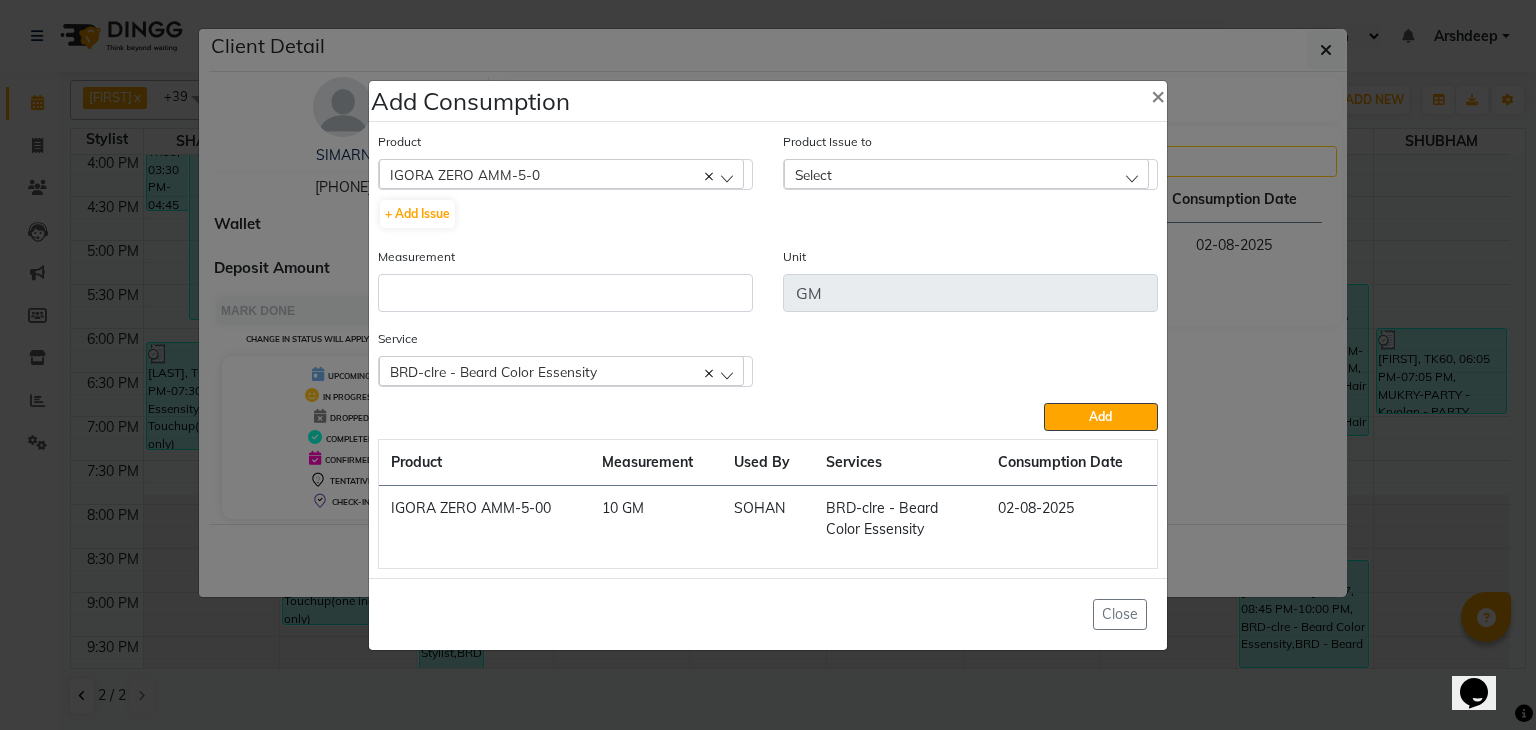 click on "Select" 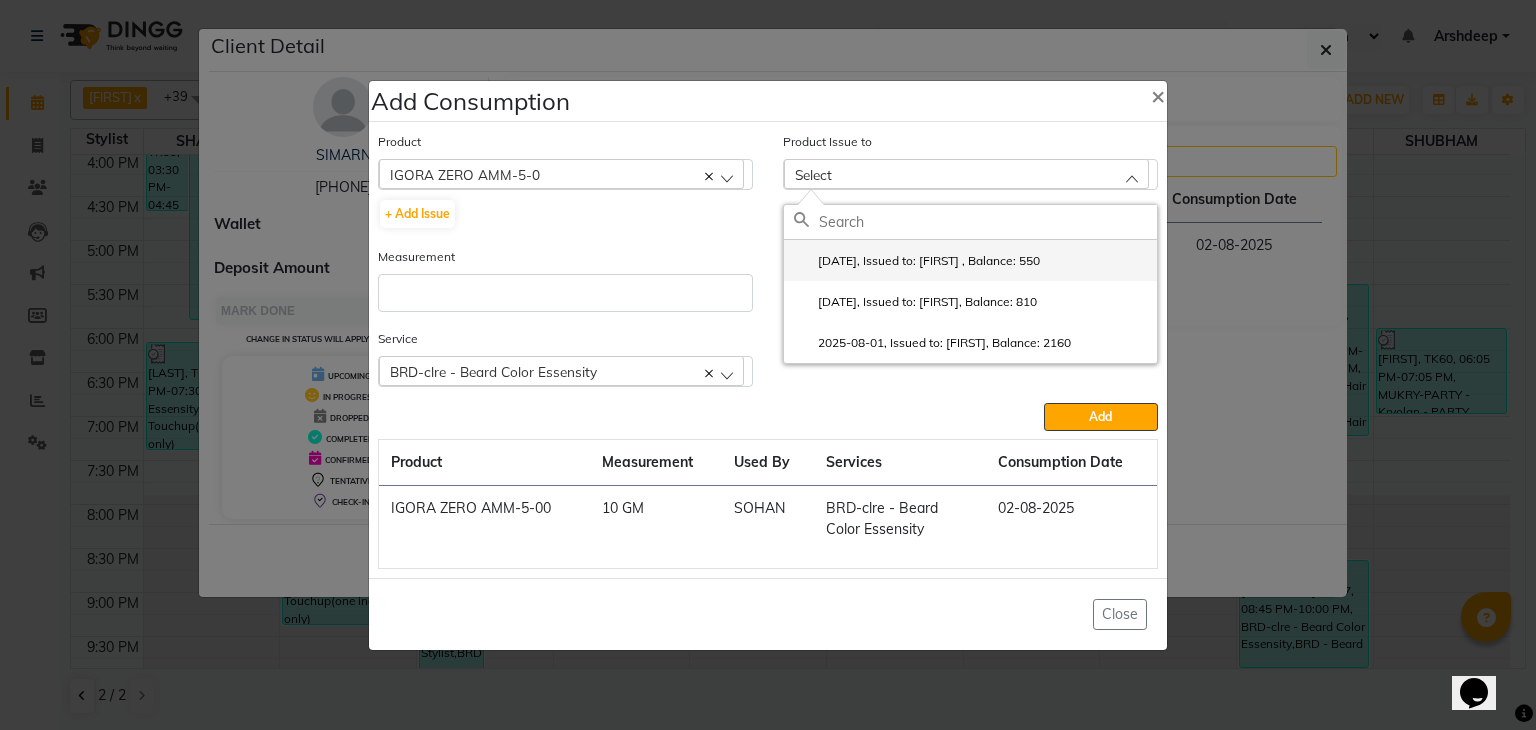 click on "2025-08-01, Issued to: SOHAN , Balance: 550" 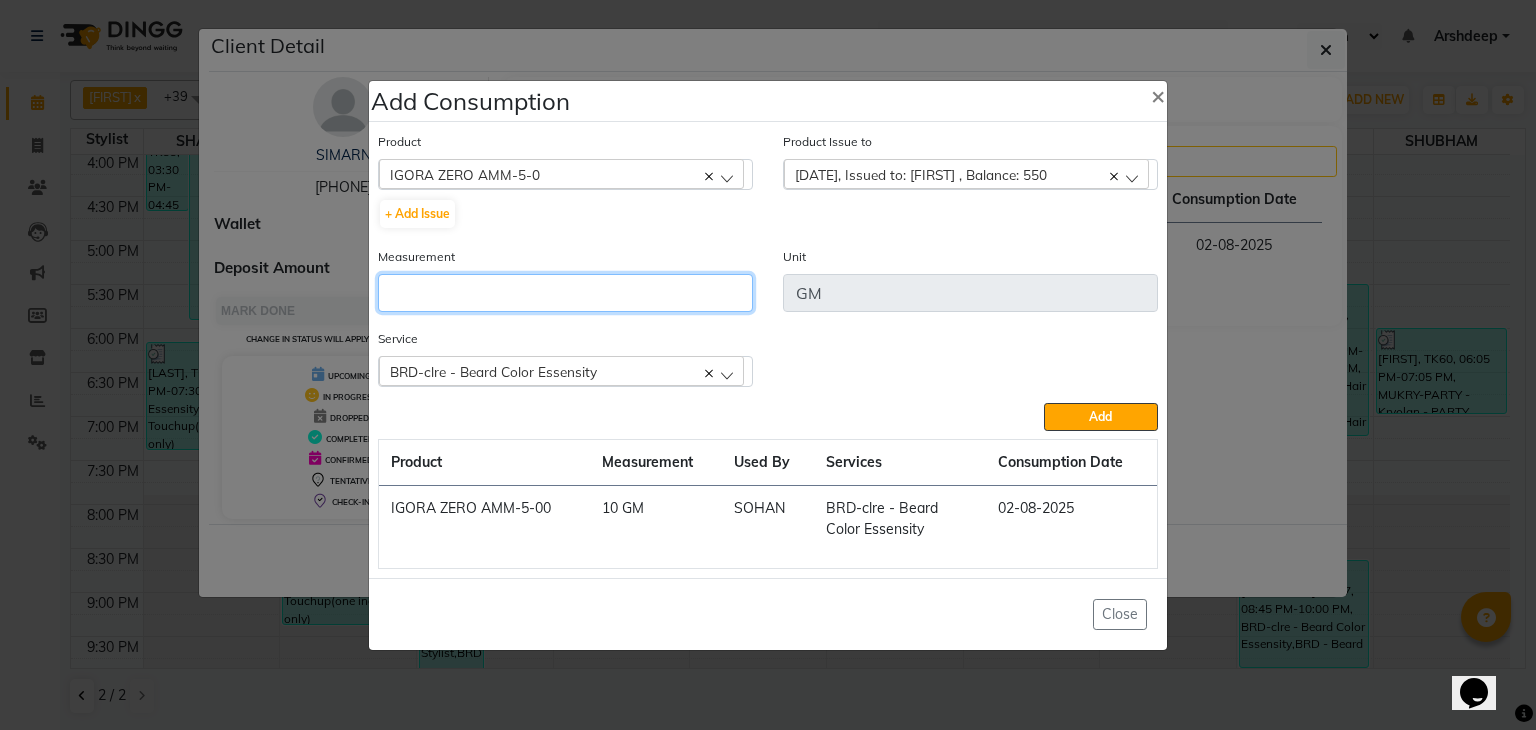 click 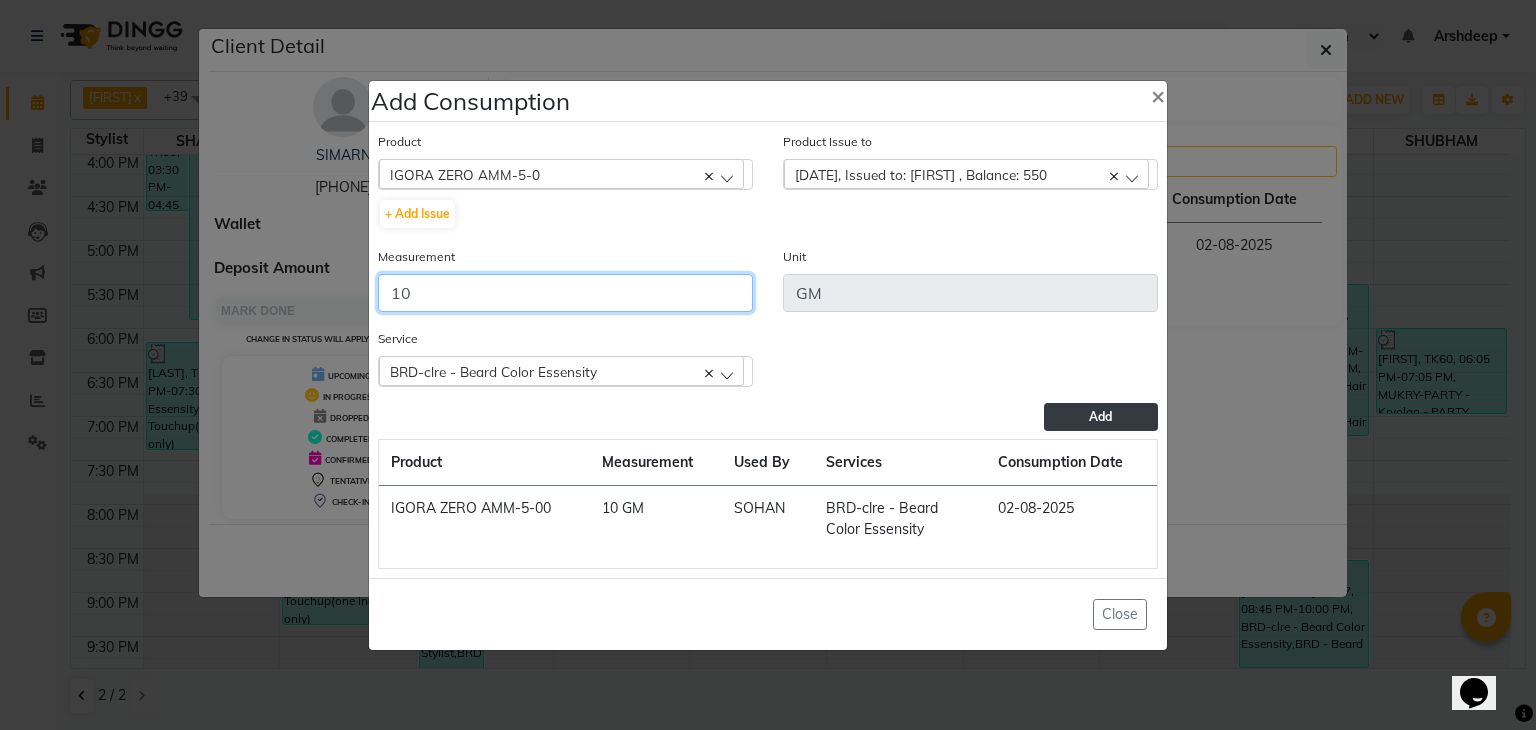 type on "10" 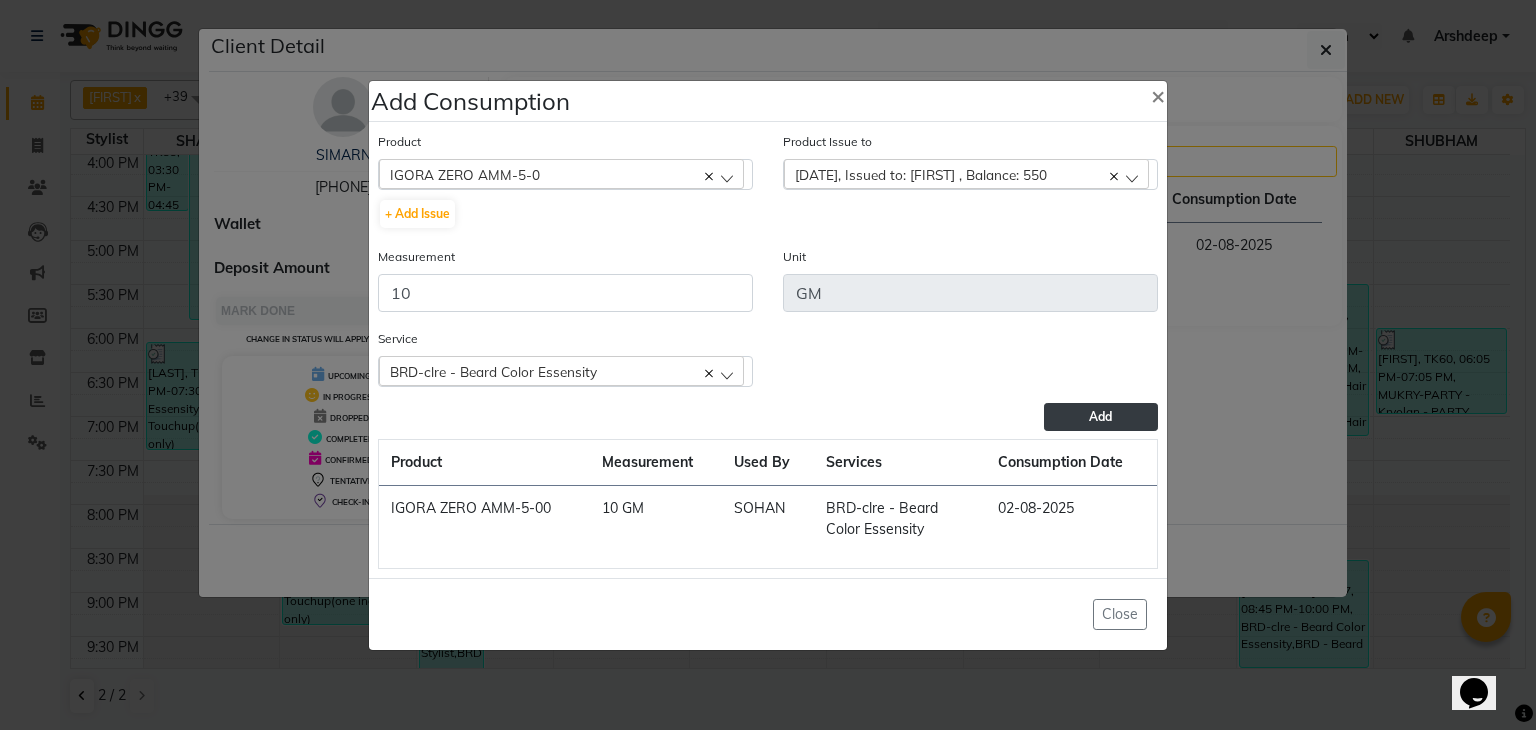 click on "Add" 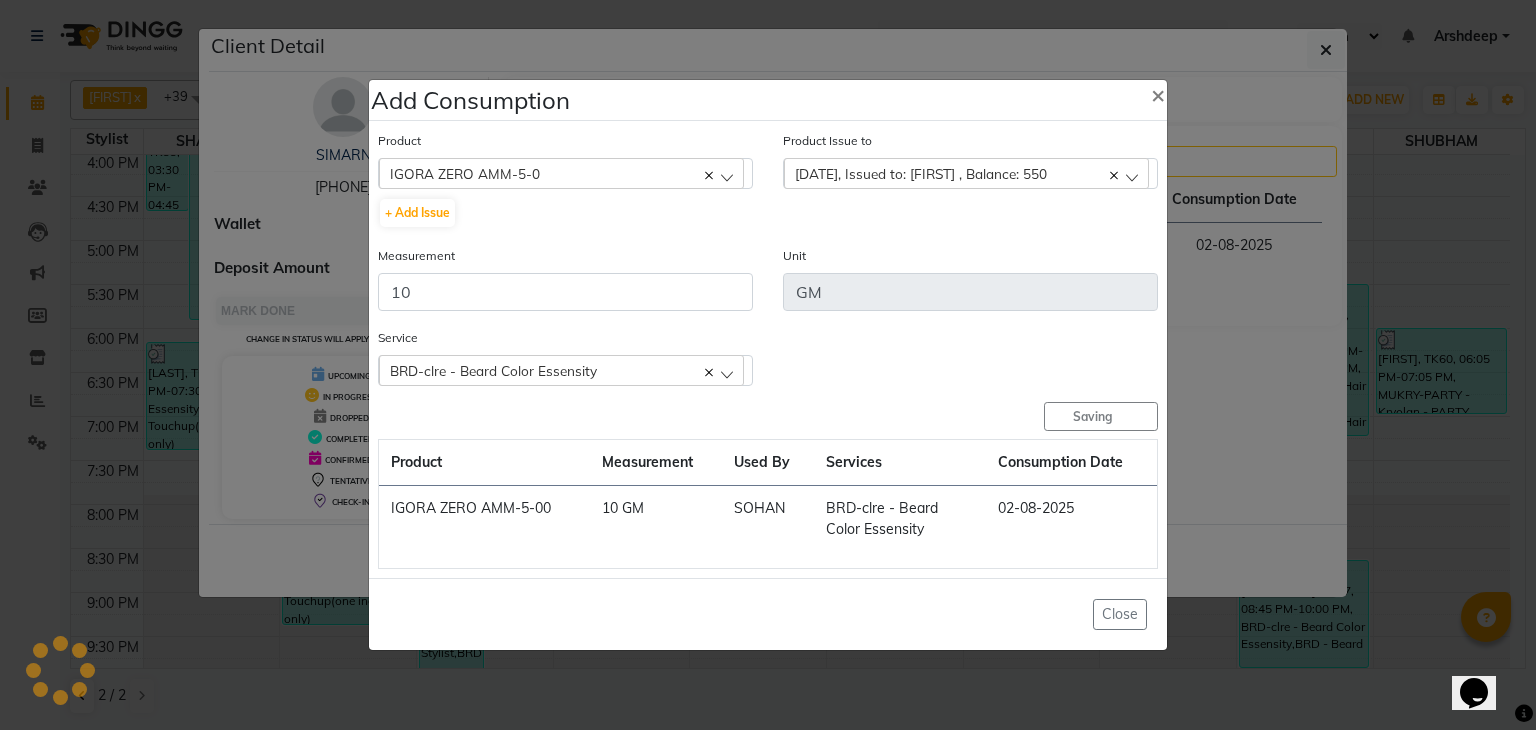 type 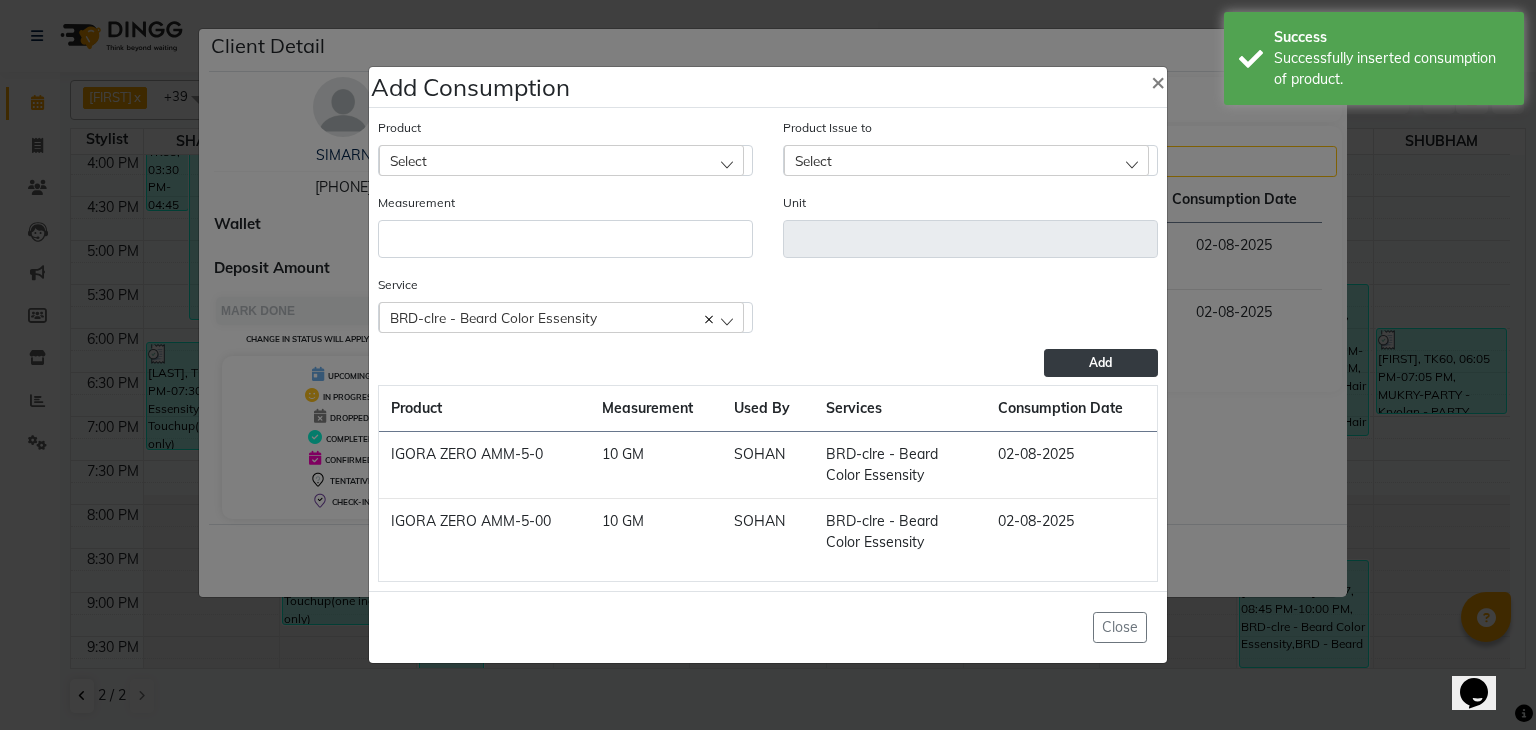 click on "Select" 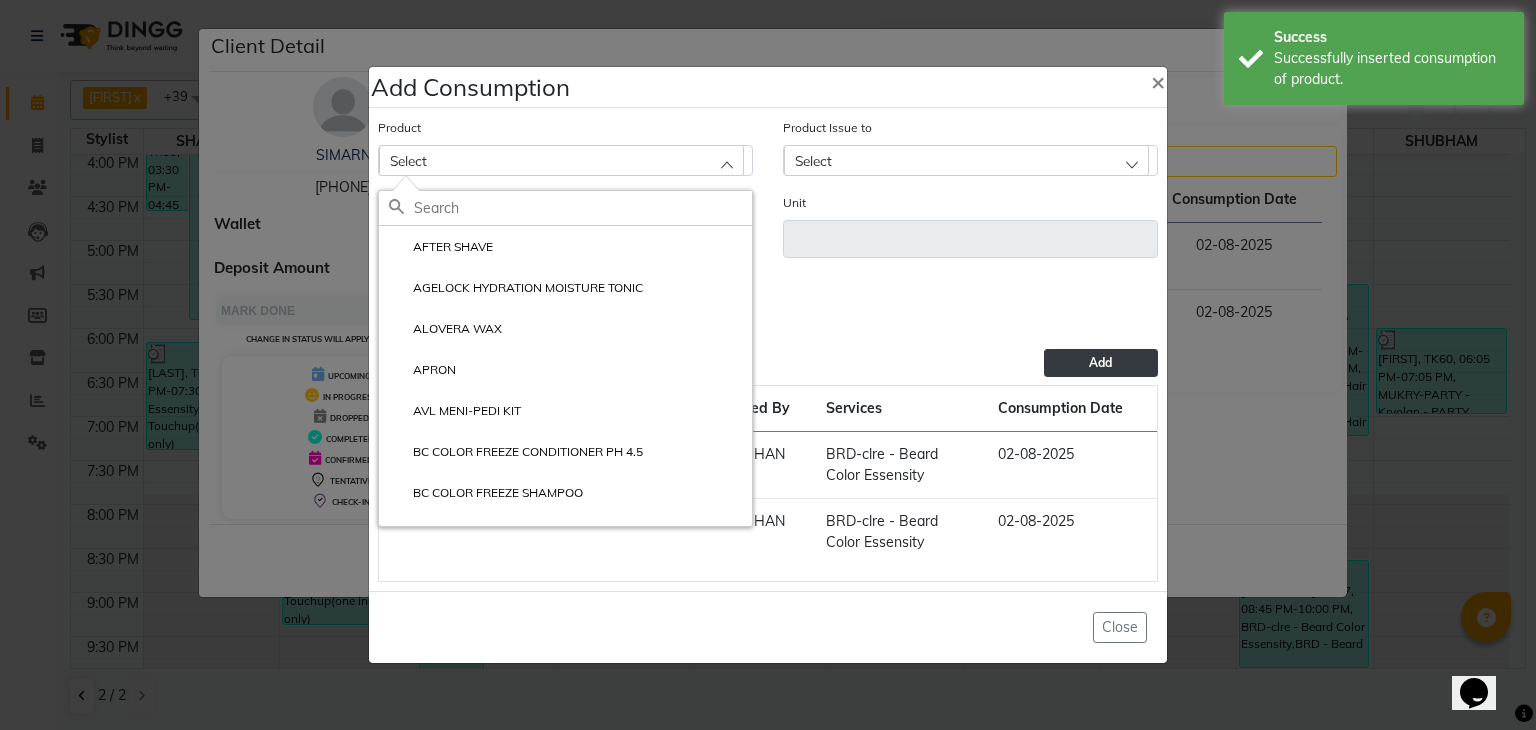 click 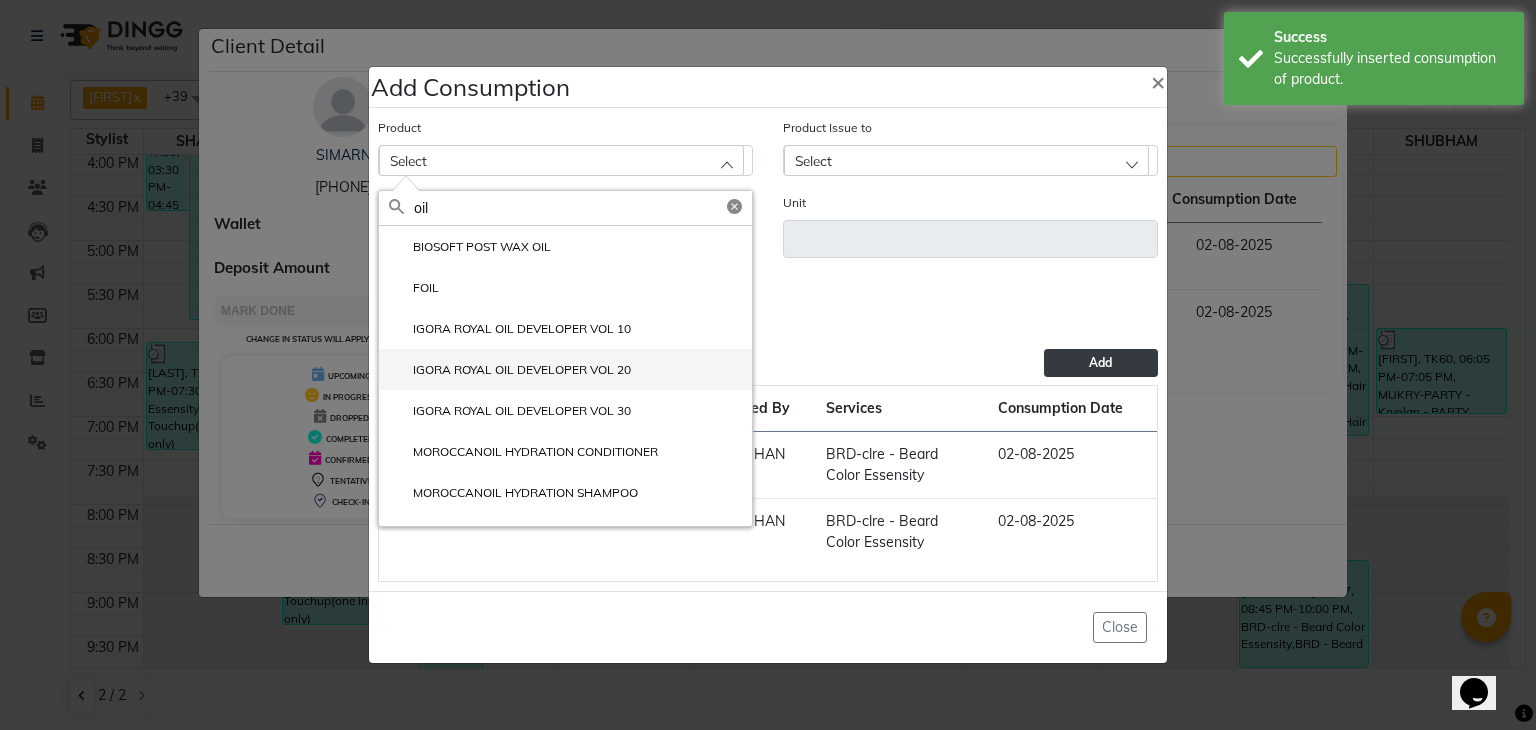 type on "oil" 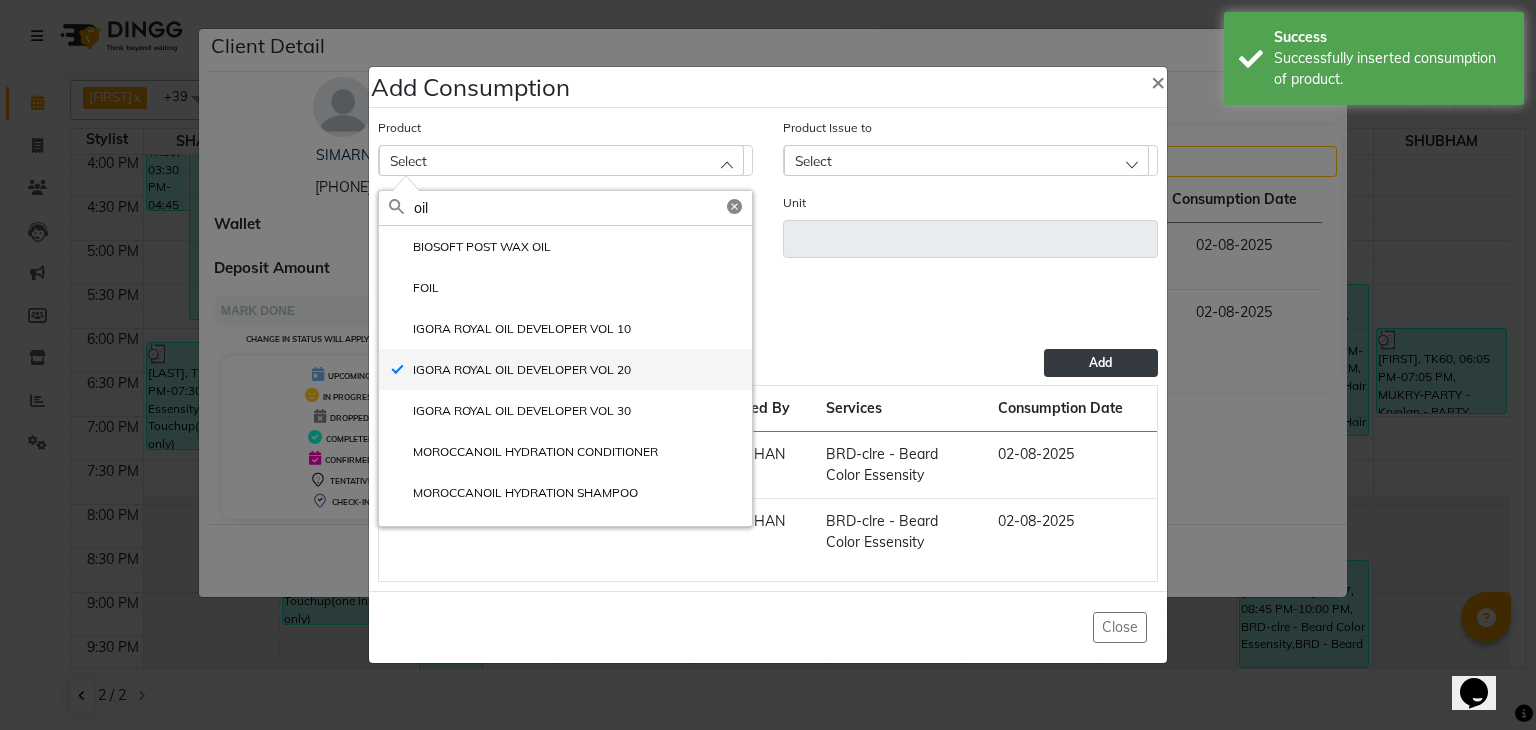 type on "GM" 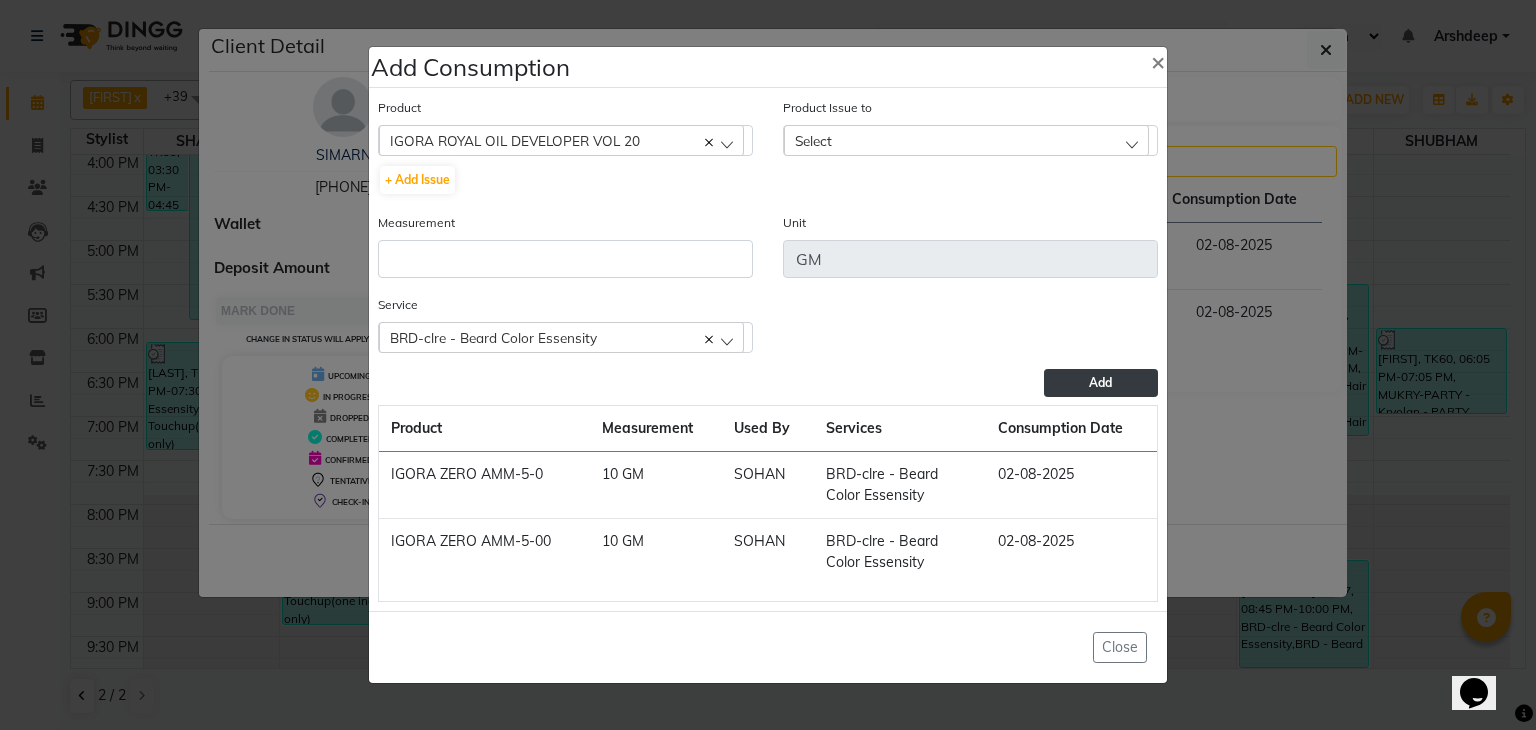 click on "Select" 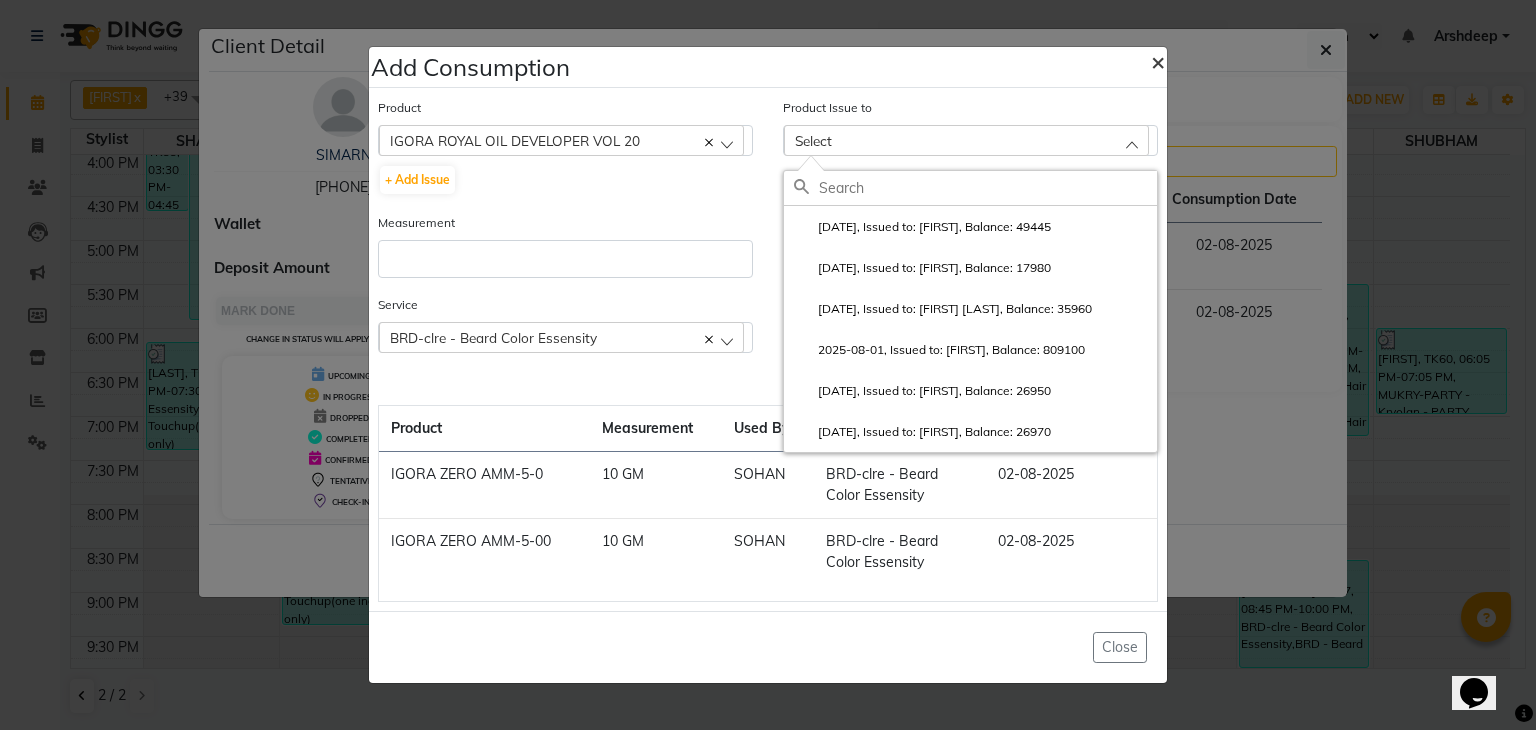 click on "×" 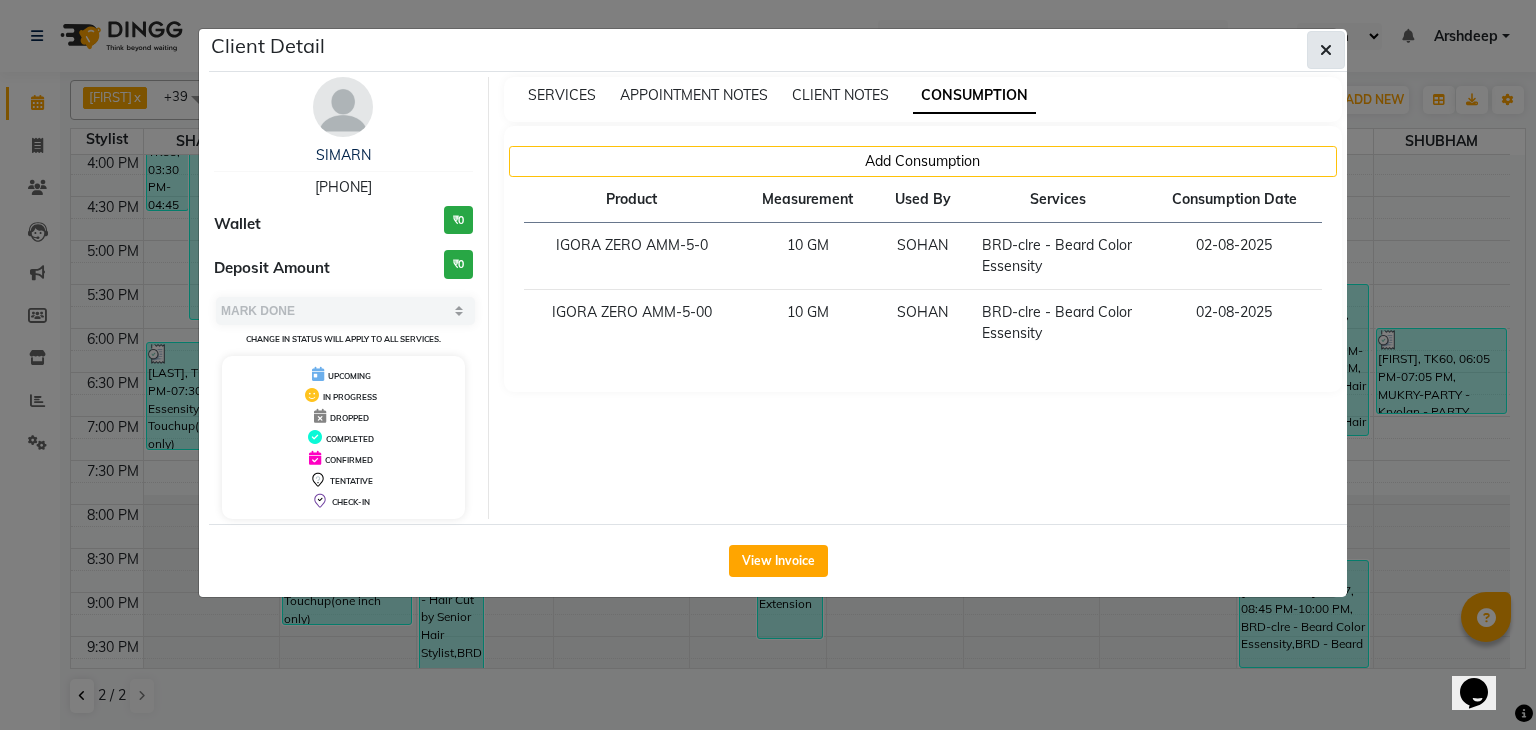 click 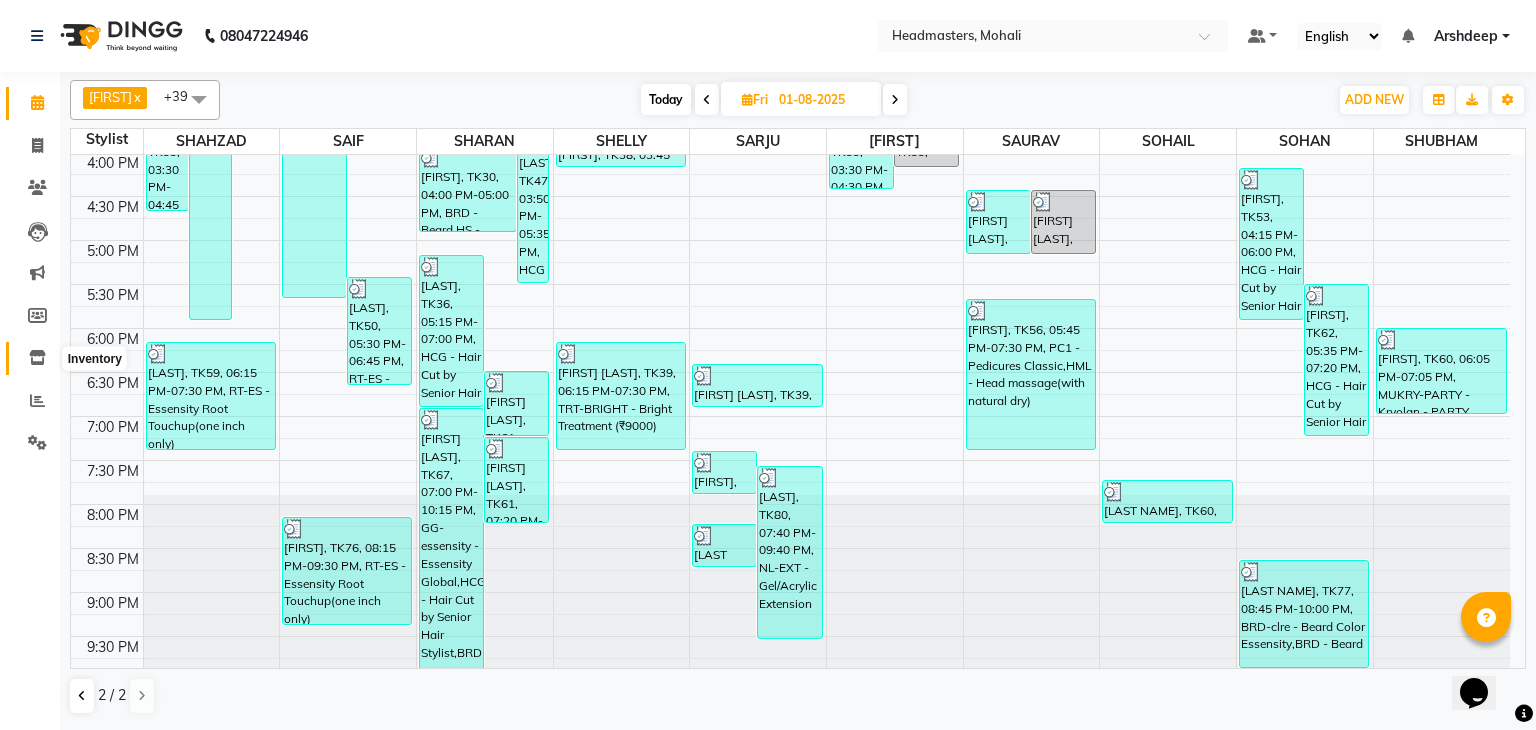 click 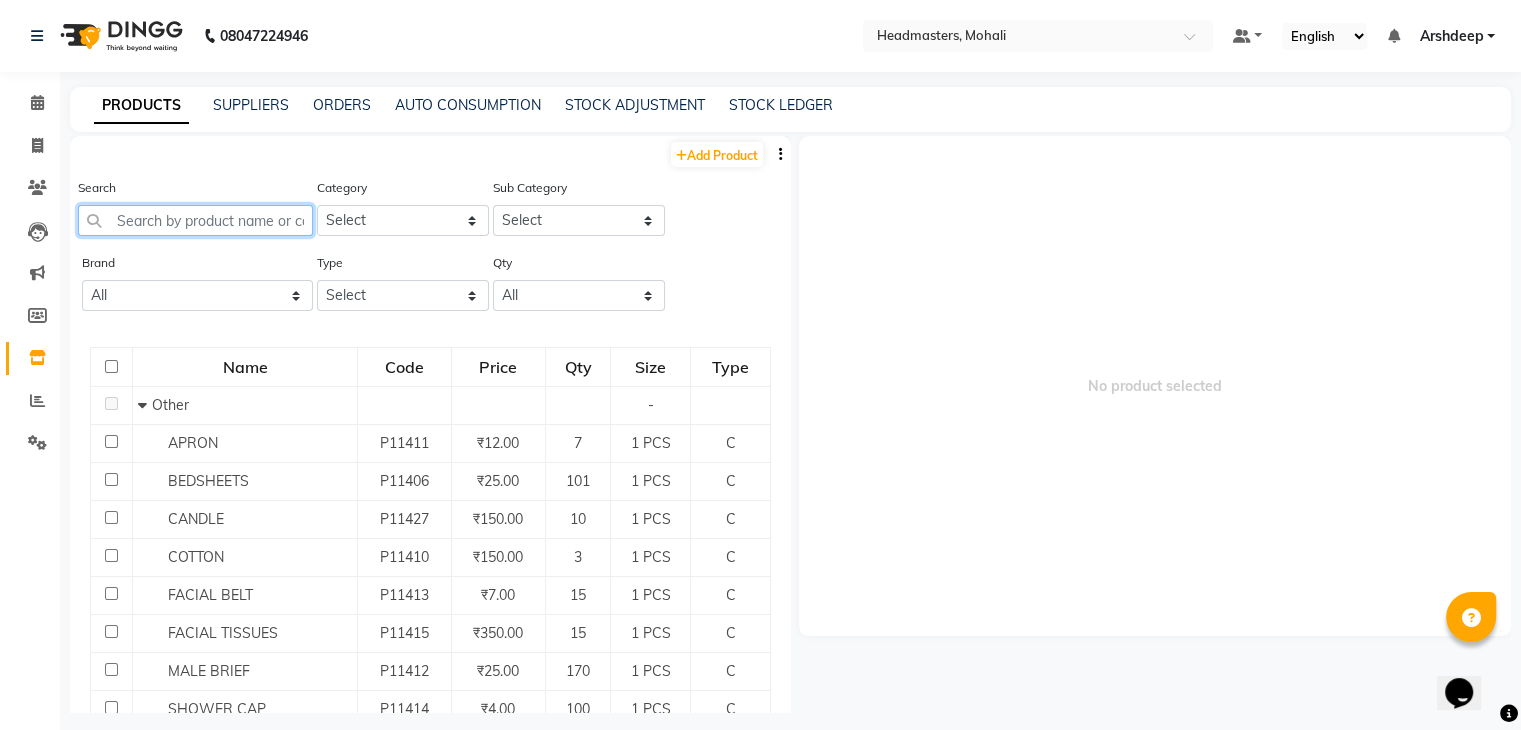 click 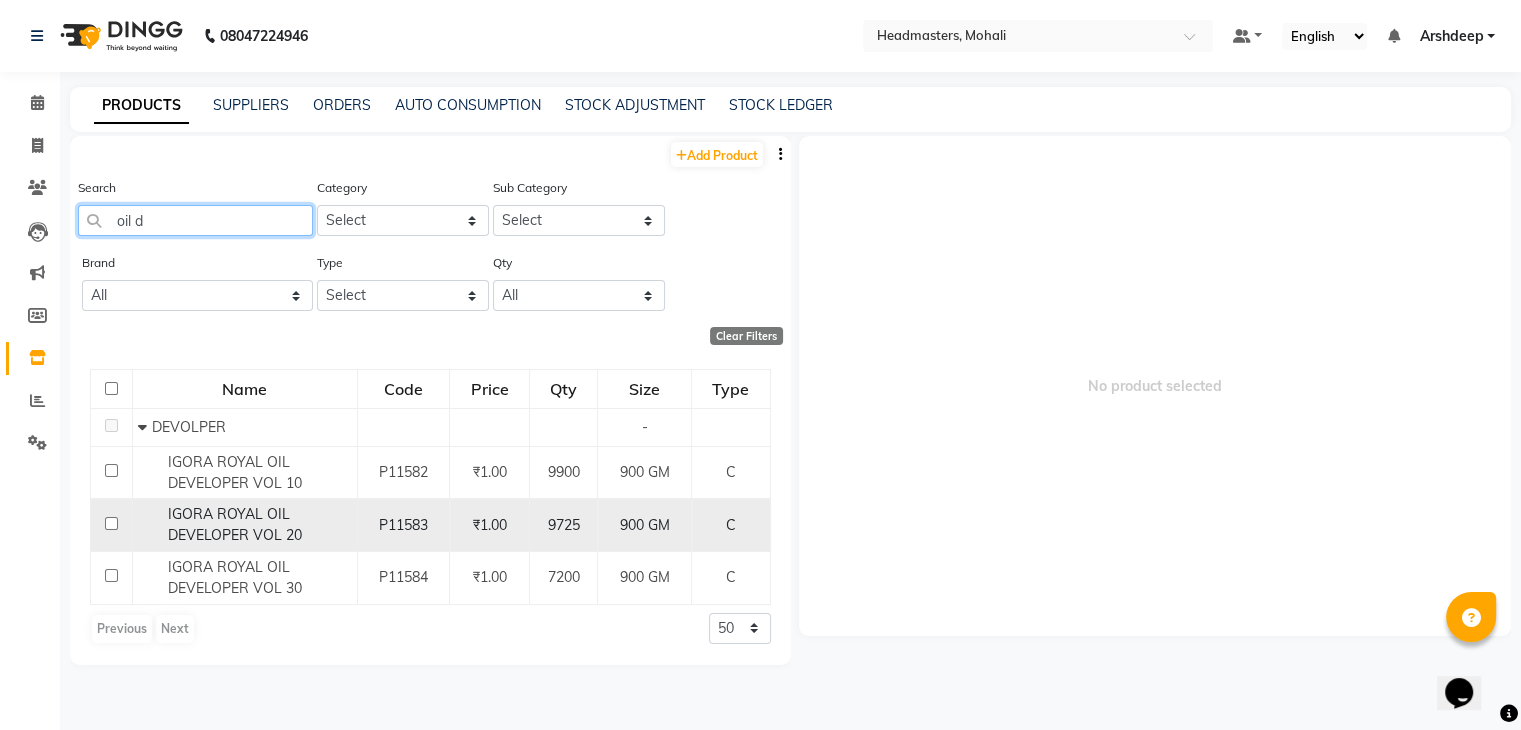 type on "oil d" 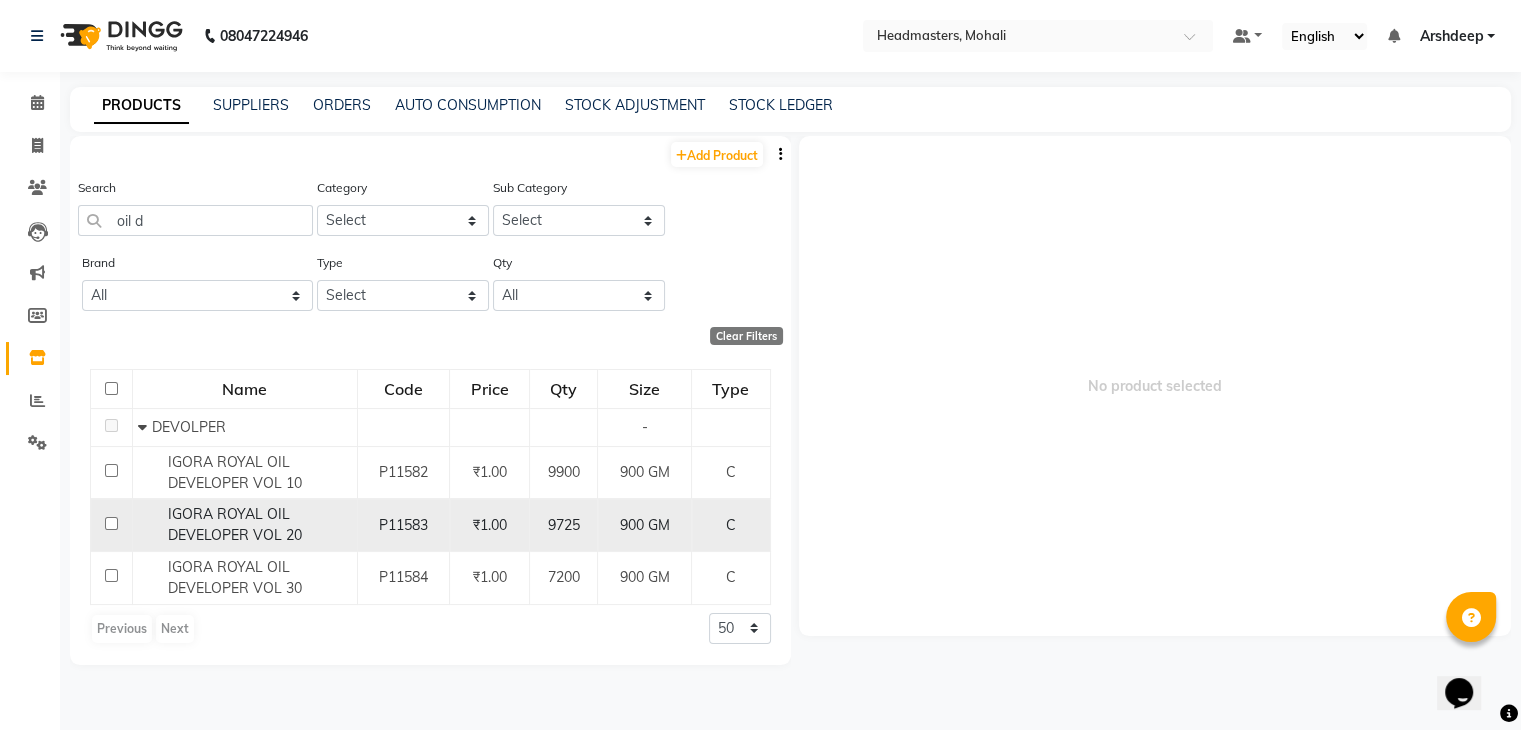 click on "IGORA ROYAL OIL DEVELOPER VOL 20" 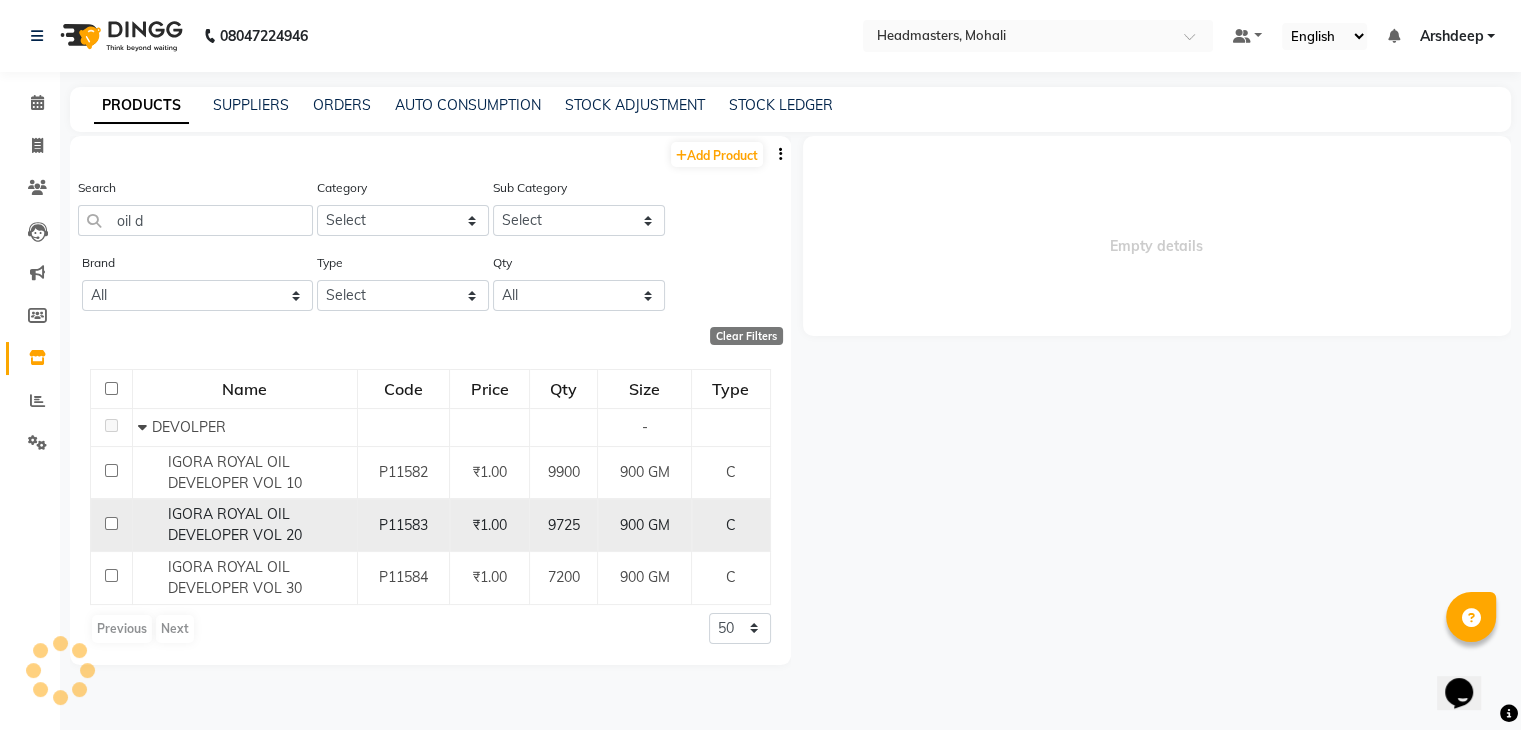 select 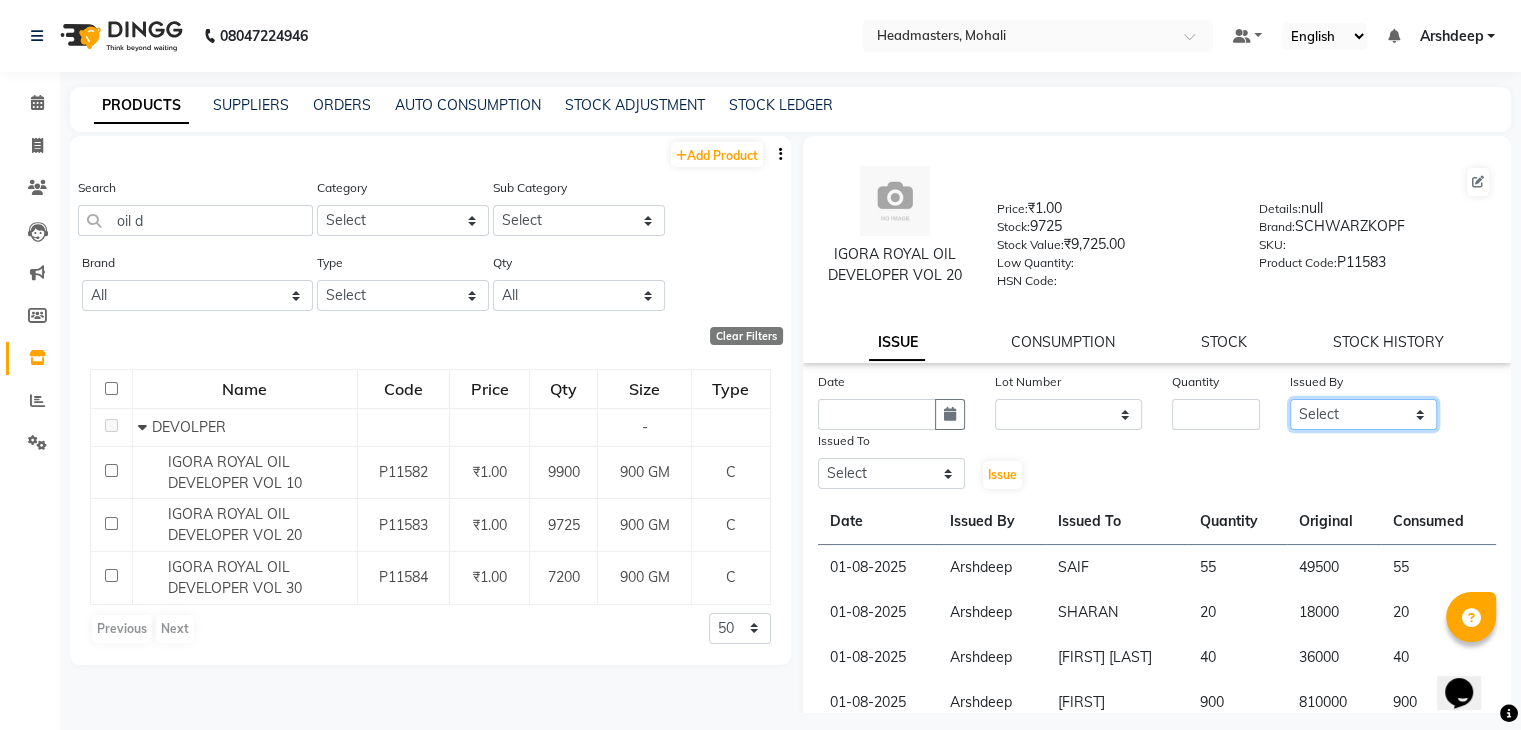 click on "Select AARIF Aarif Ansari Ali ANJANA ANJU Arshdeep Aryan Asad  Azam BALWINDER BHAWNA BIMLA CHETAN Deepak  HARRY Headmasters Honey Sidhu Jyoti karamdeep Manav MICHAEL Navdeep NEETU NEETU -  FRONT DESK  NEHA PREET PRINCE RAVI ROOP SACHIN KUMAR Sagar SAIF SARJU SAURAV SHAHZAD SHARAN SHARDA SHELLY SHUBHAM  SOHAIL SOHAN  VICkY Yamini" 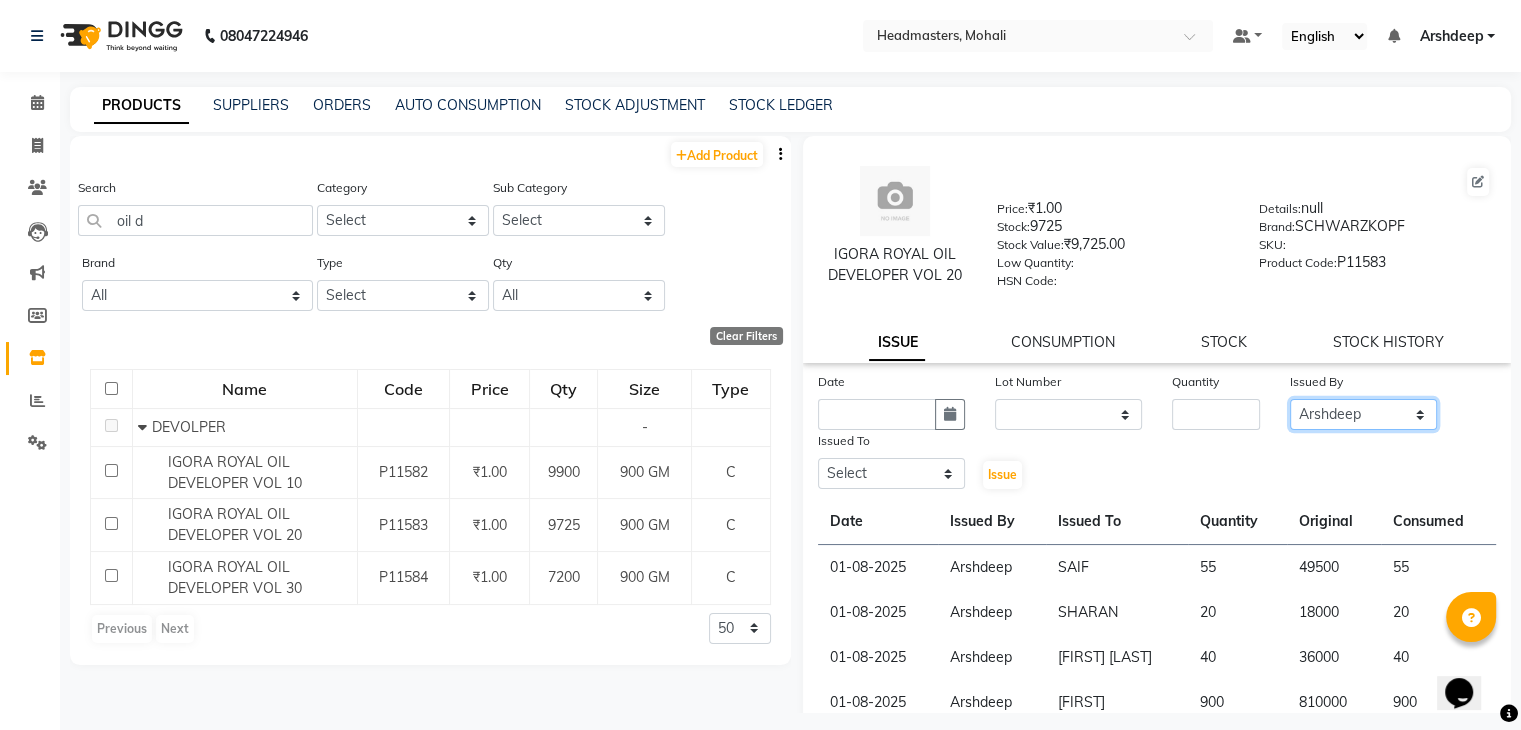 click on "Select AARIF Aarif Ansari Ali ANJANA ANJU Arshdeep Aryan Asad  Azam BALWINDER BHAWNA BIMLA CHETAN Deepak  HARRY Headmasters Honey Sidhu Jyoti karamdeep Manav MICHAEL Navdeep NEETU NEETU -  FRONT DESK  NEHA PREET PRINCE RAVI ROOP SACHIN KUMAR Sagar SAIF SARJU SAURAV SHAHZAD SHARAN SHARDA SHELLY SHUBHAM  SOHAIL SOHAN  VICkY Yamini" 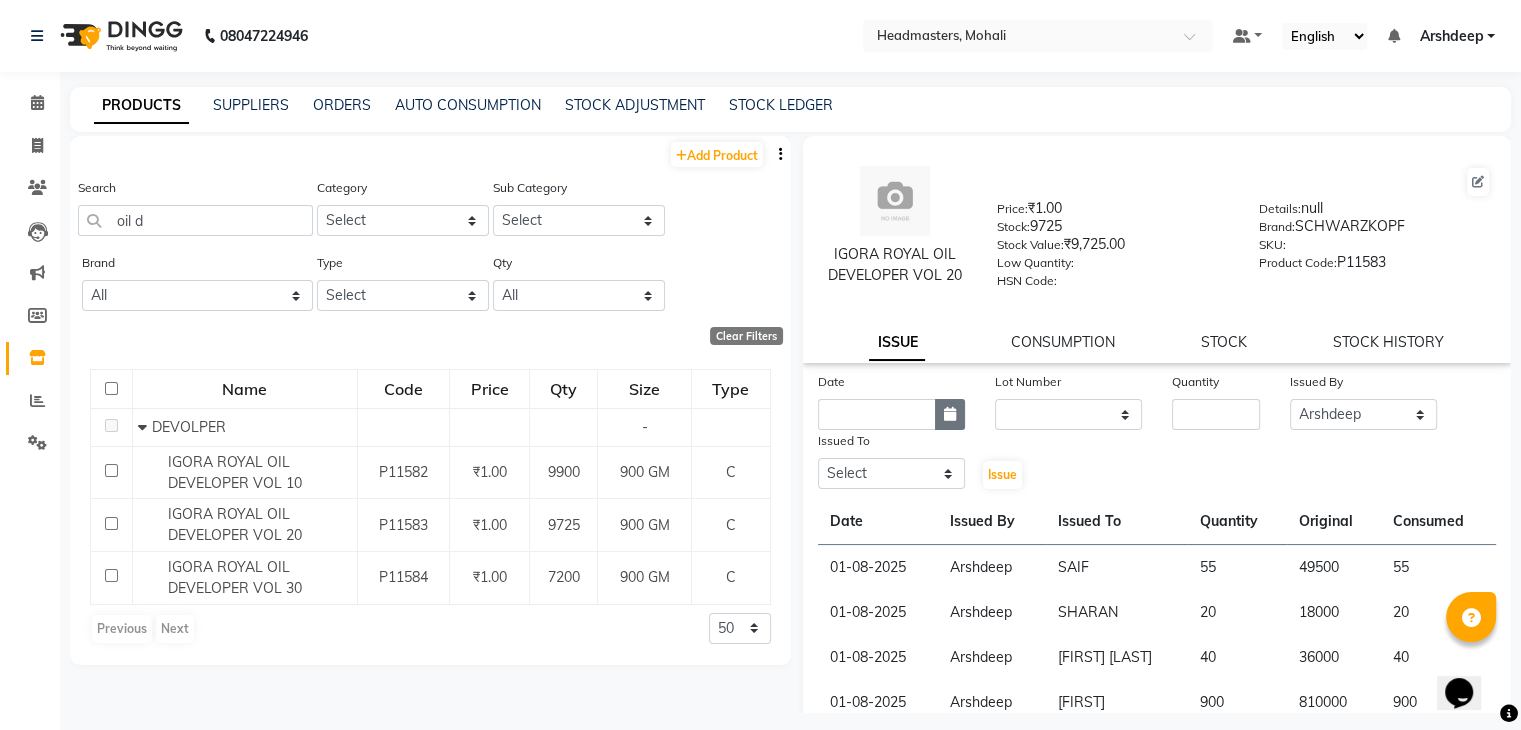 click 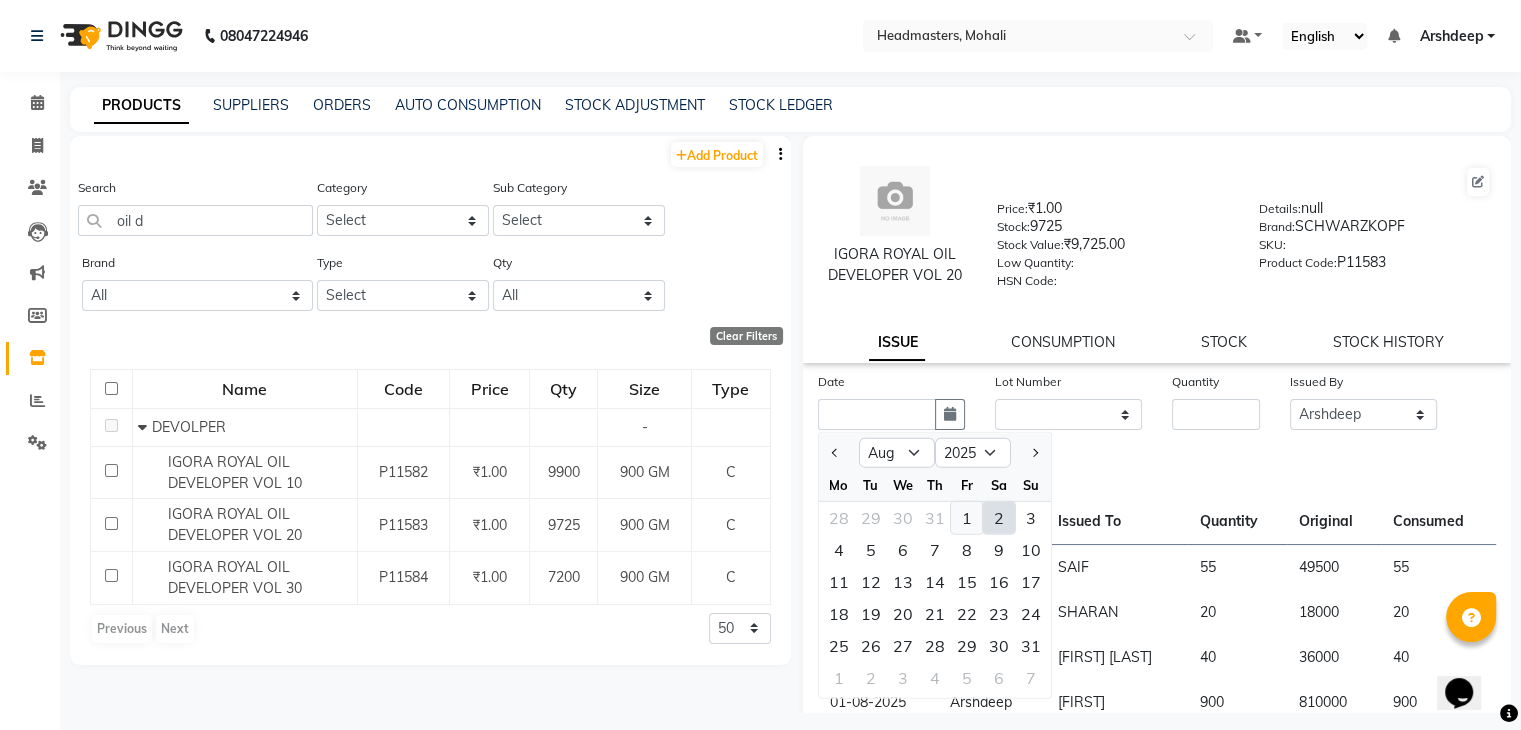 click on "1" 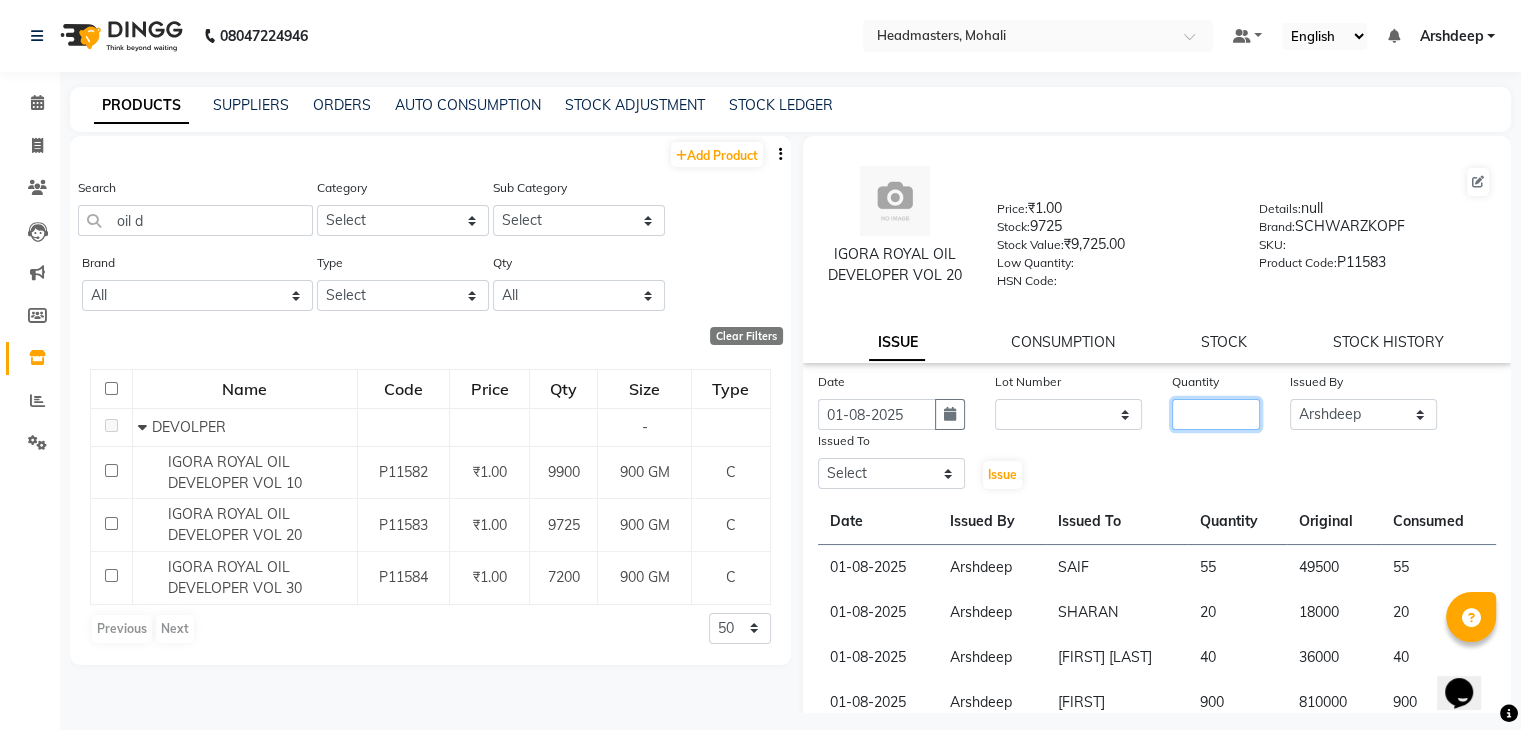 click 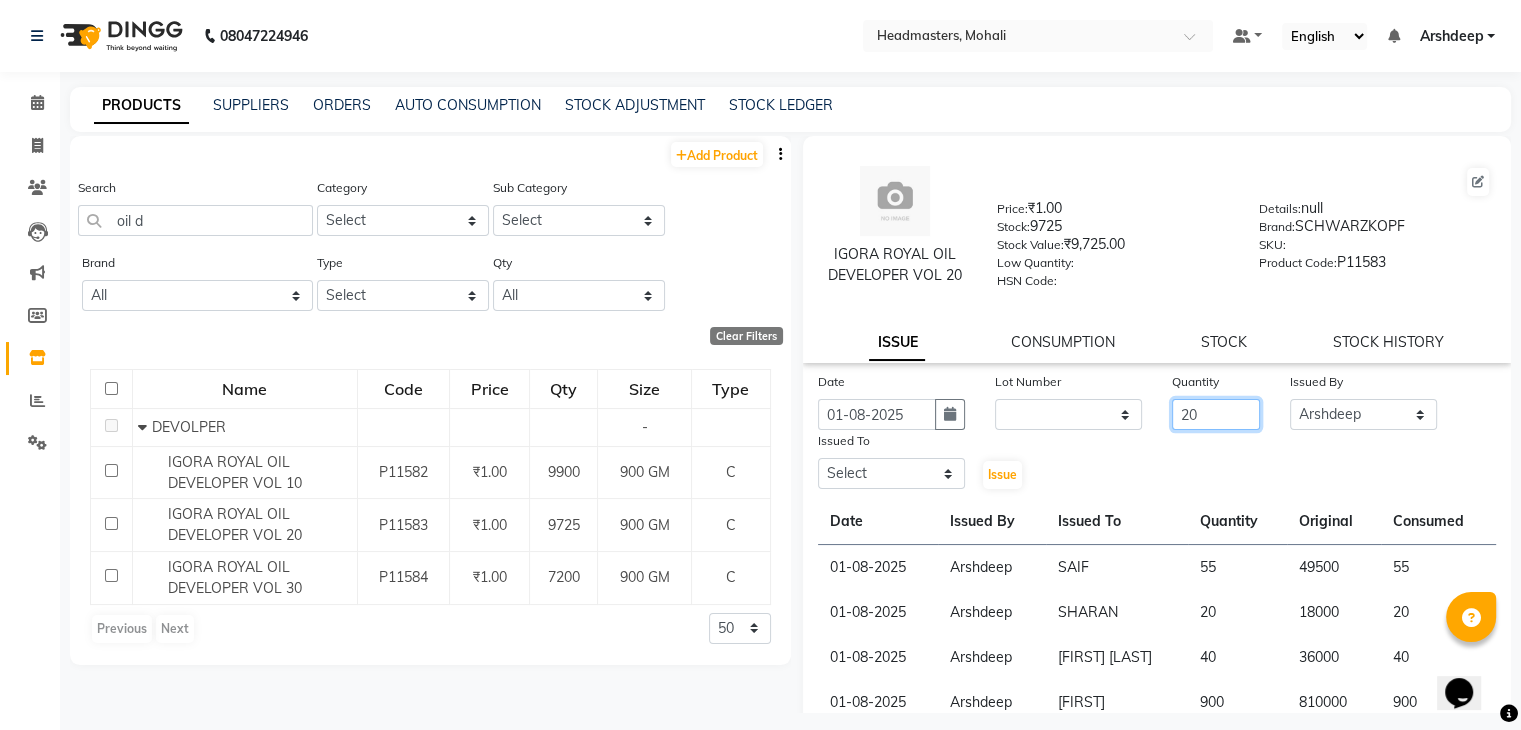 type on "20" 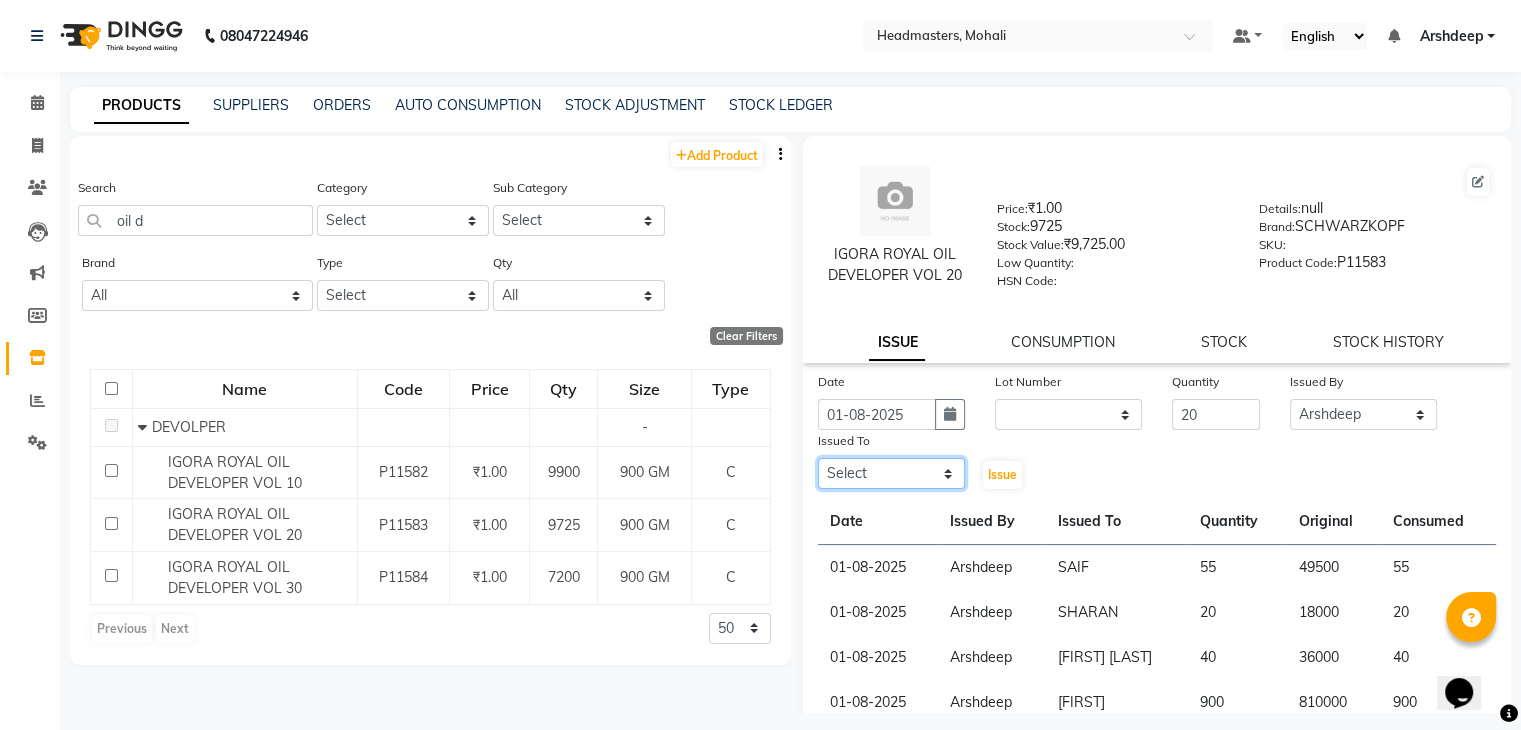 click on "Select AARIF Aarif Ansari Ali ANJANA ANJU Arshdeep Aryan Asad  Azam BALWINDER BHAWNA BIMLA CHETAN Deepak  HARRY Headmasters Honey Sidhu Jyoti karamdeep Manav MICHAEL Navdeep NEETU NEETU -  FRONT DESK  NEHA PREET PRINCE RAVI ROOP SACHIN KUMAR Sagar SAIF SARJU SAURAV SHAHZAD SHARAN SHARDA SHELLY SHUBHAM  SOHAIL SOHAN  VICkY Yamini" 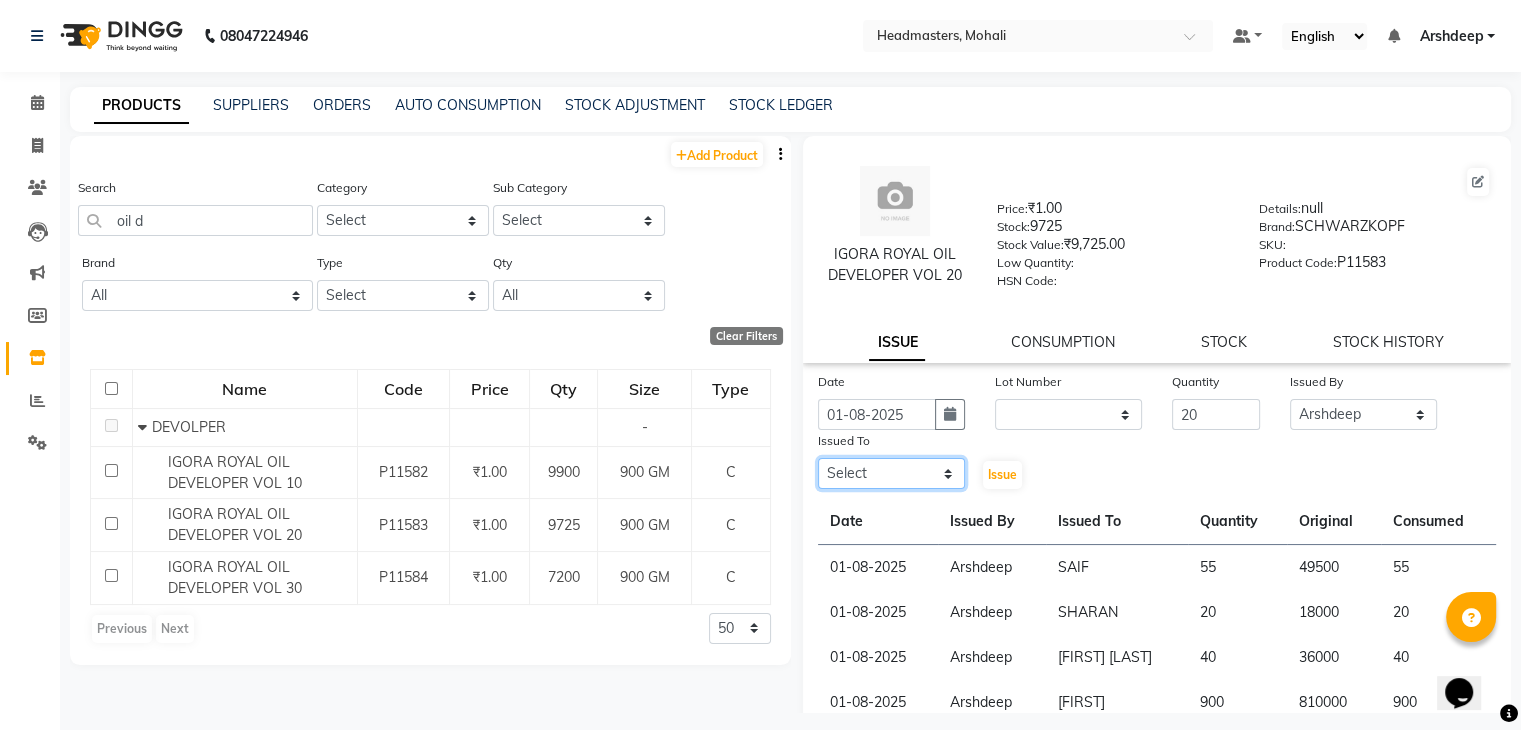 select on "51673" 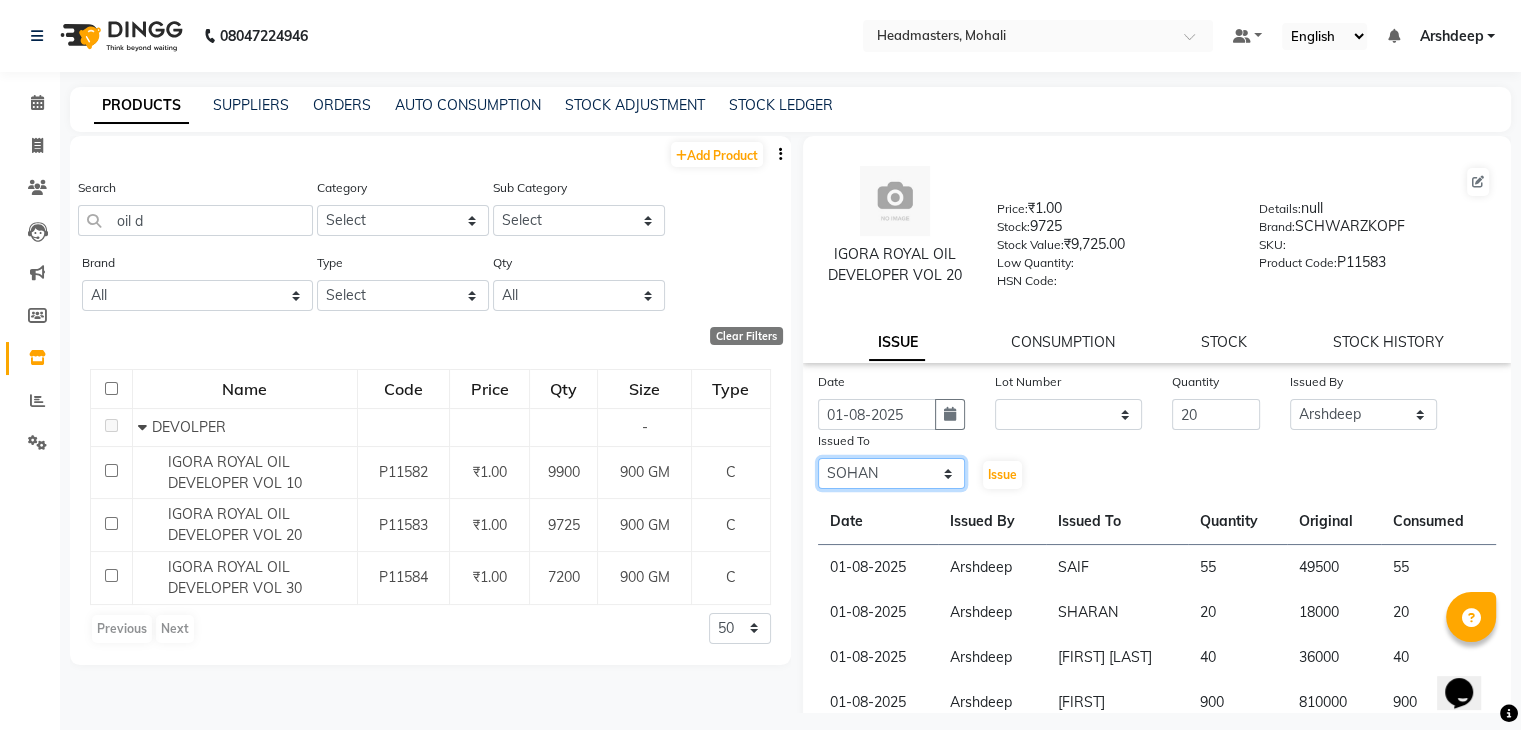 click on "Select AARIF Aarif Ansari Ali ANJANA ANJU Arshdeep Aryan Asad  Azam BALWINDER BHAWNA BIMLA CHETAN Deepak  HARRY Headmasters Honey Sidhu Jyoti karamdeep Manav MICHAEL Navdeep NEETU NEETU -  FRONT DESK  NEHA PREET PRINCE RAVI ROOP SACHIN KUMAR Sagar SAIF SARJU SAURAV SHAHZAD SHARAN SHARDA SHELLY SHUBHAM  SOHAIL SOHAN  VICkY Yamini" 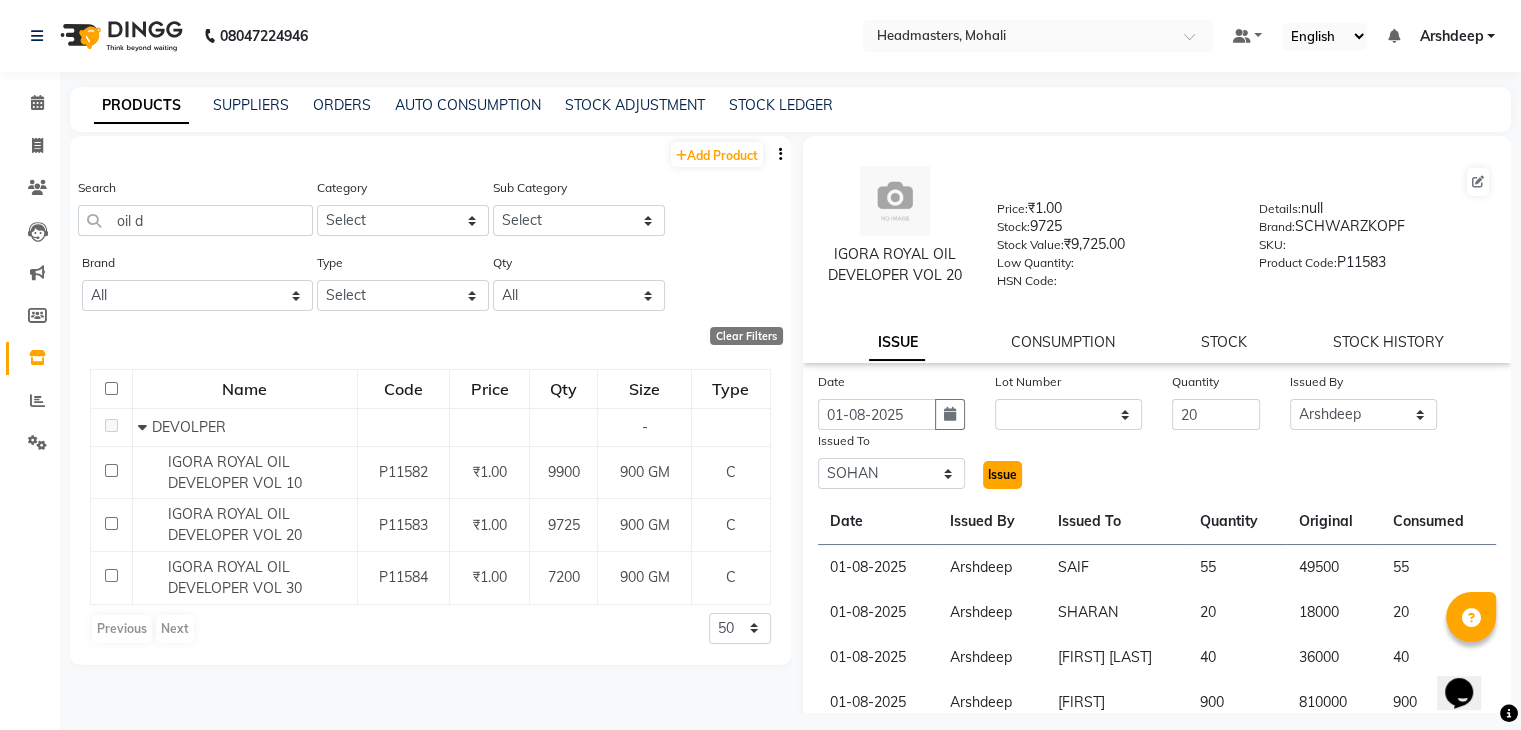 click on "Issue" 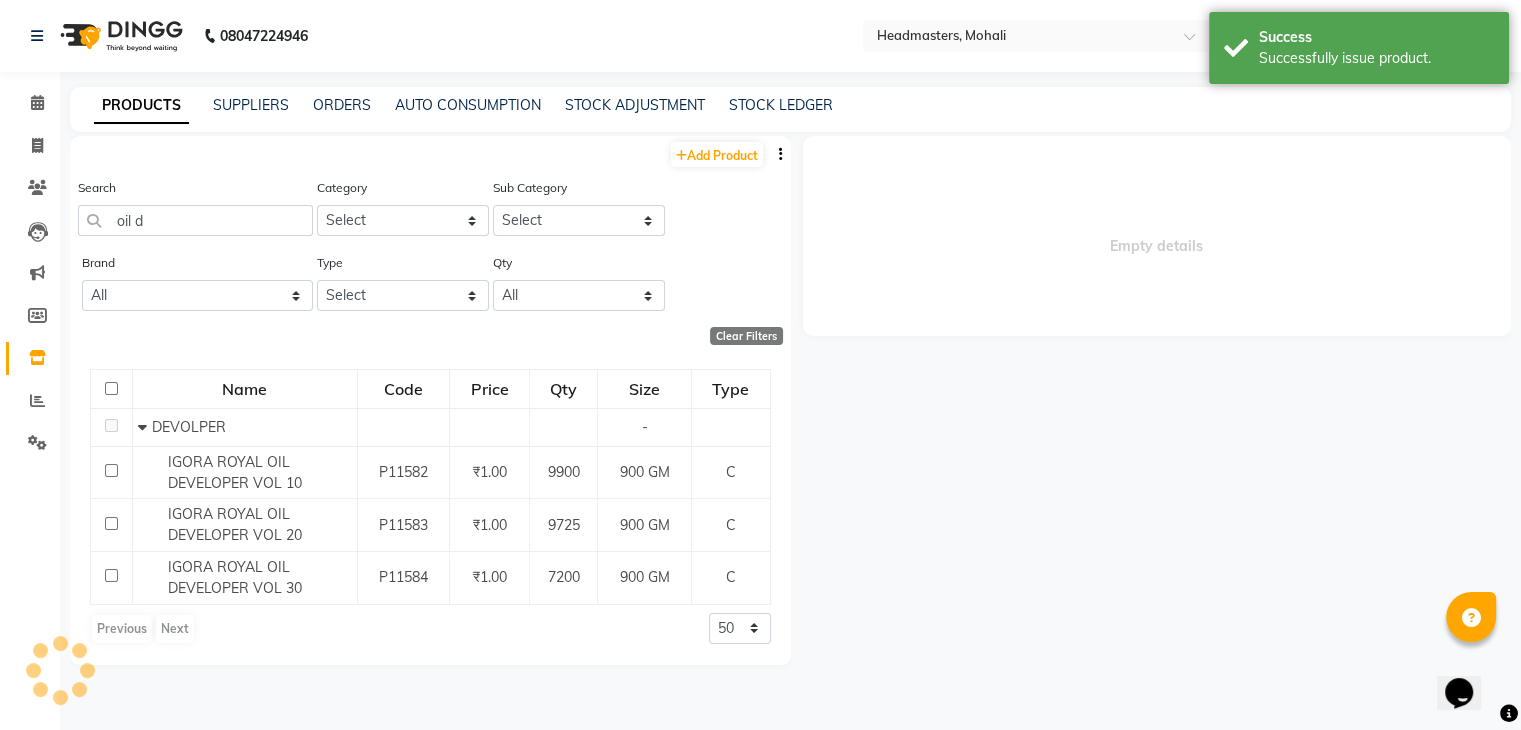 select 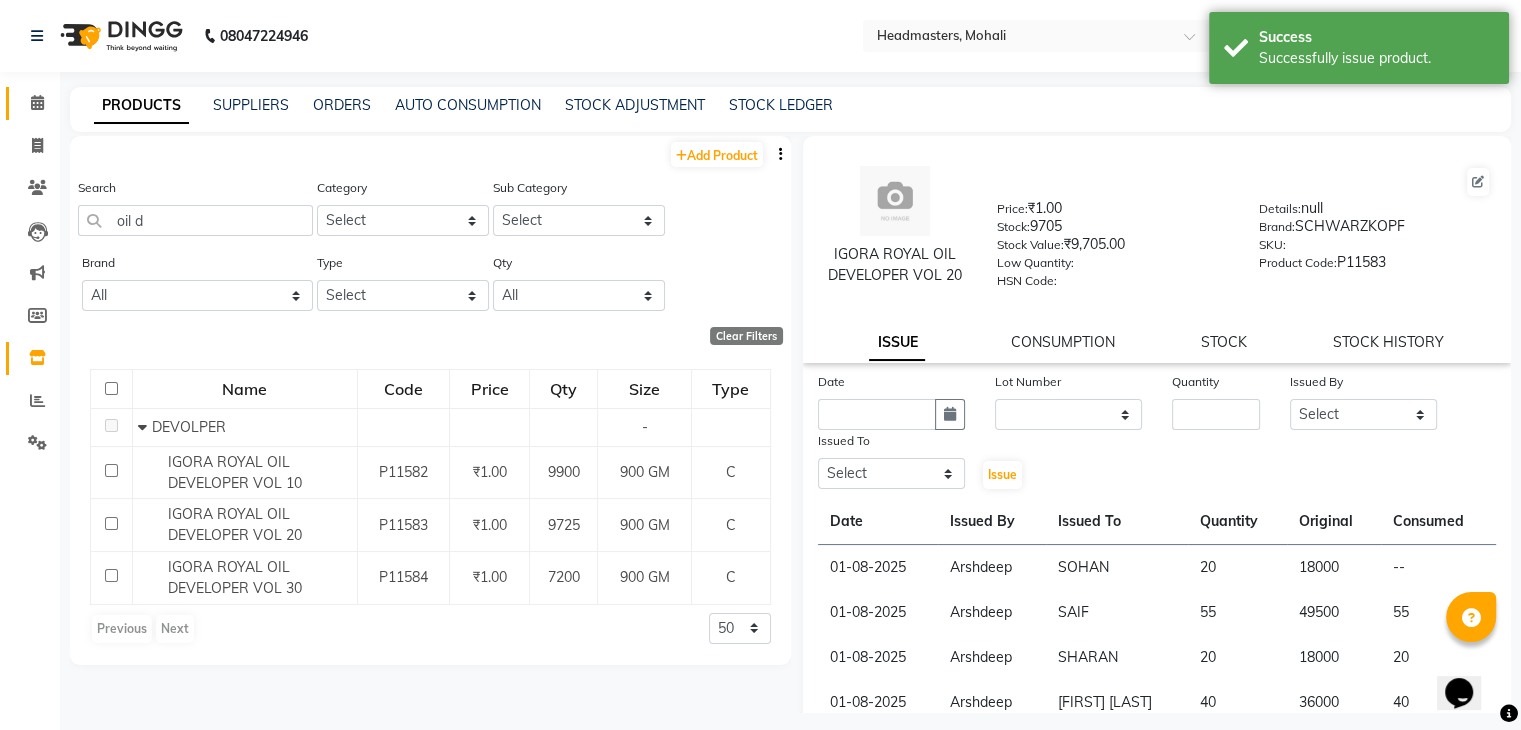click on "Calendar" 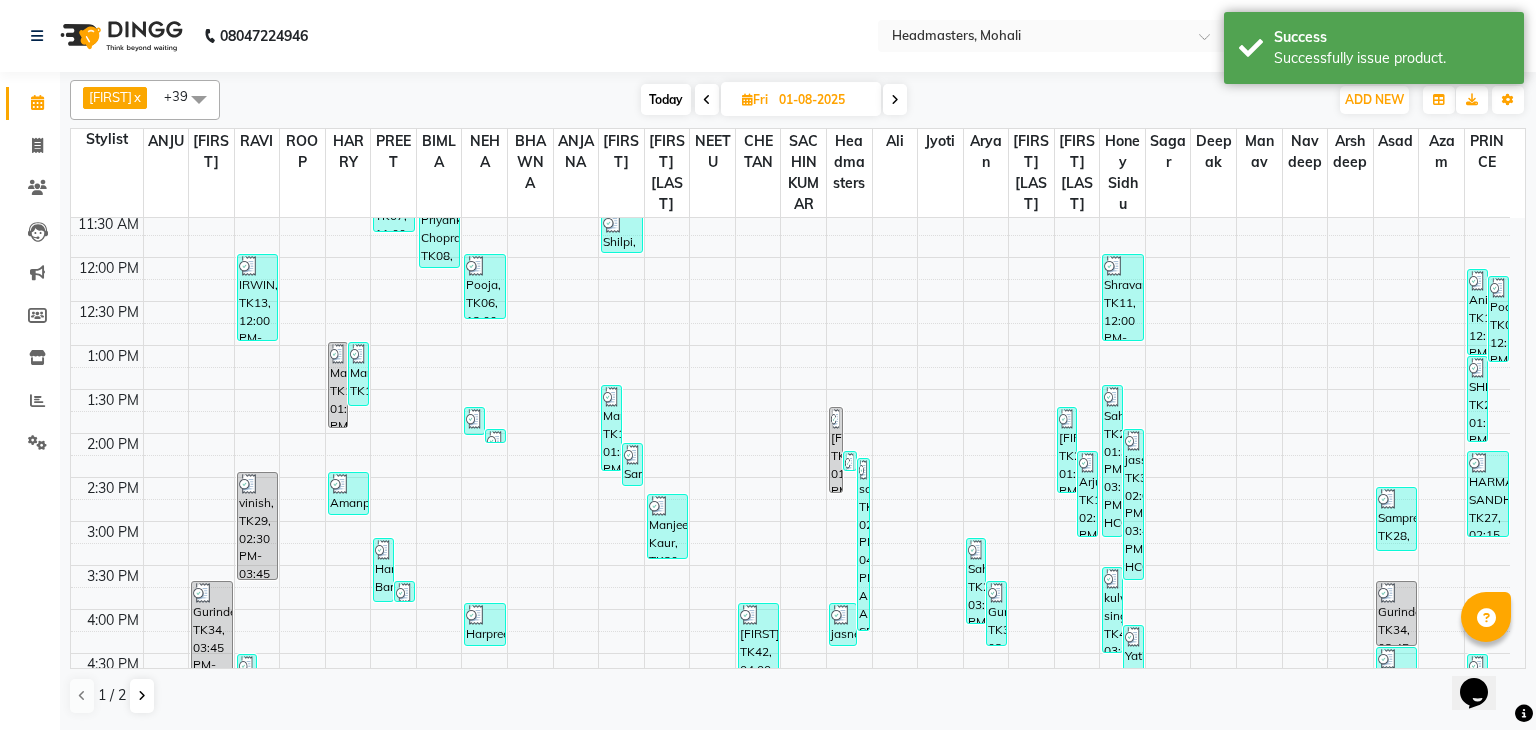 scroll, scrollTop: 316, scrollLeft: 0, axis: vertical 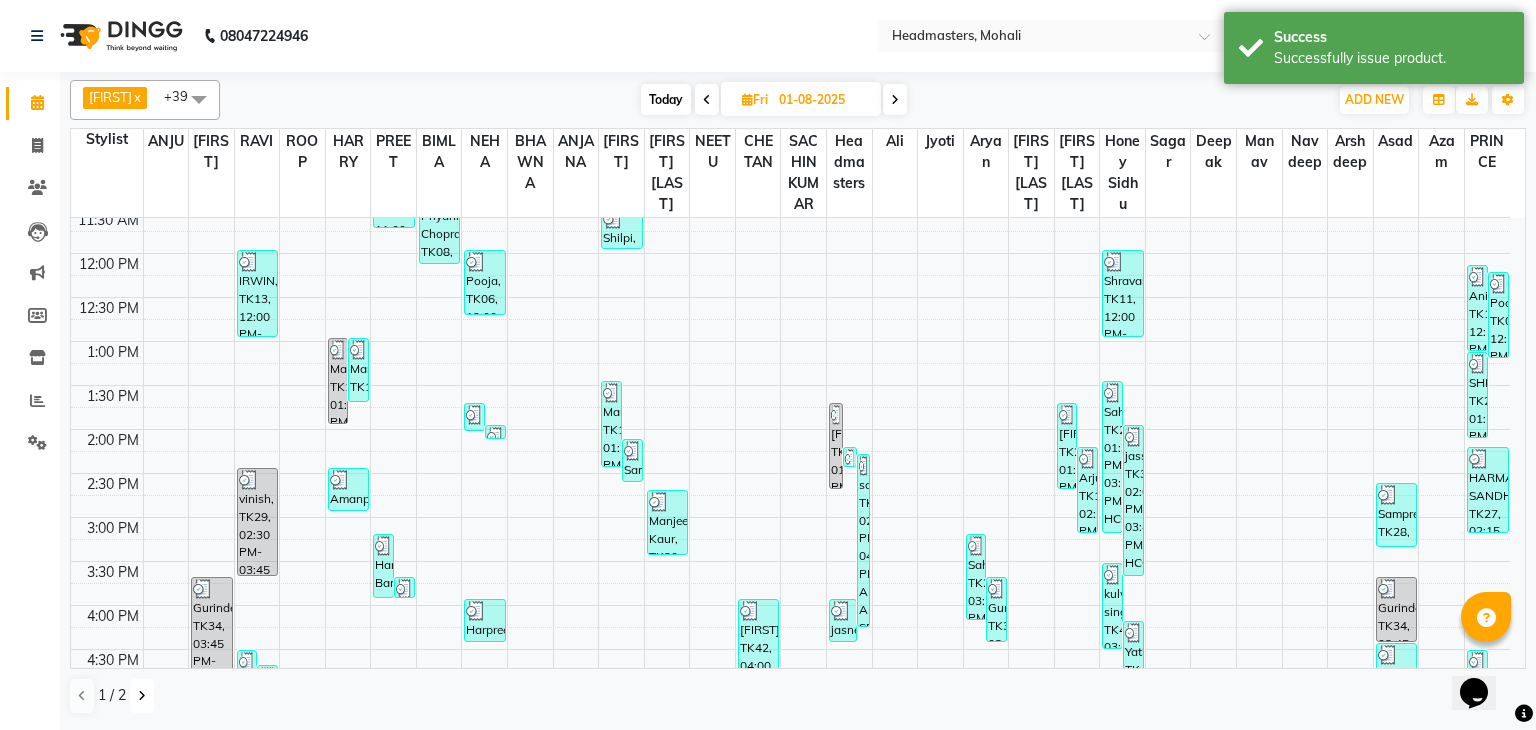 click at bounding box center (142, 696) 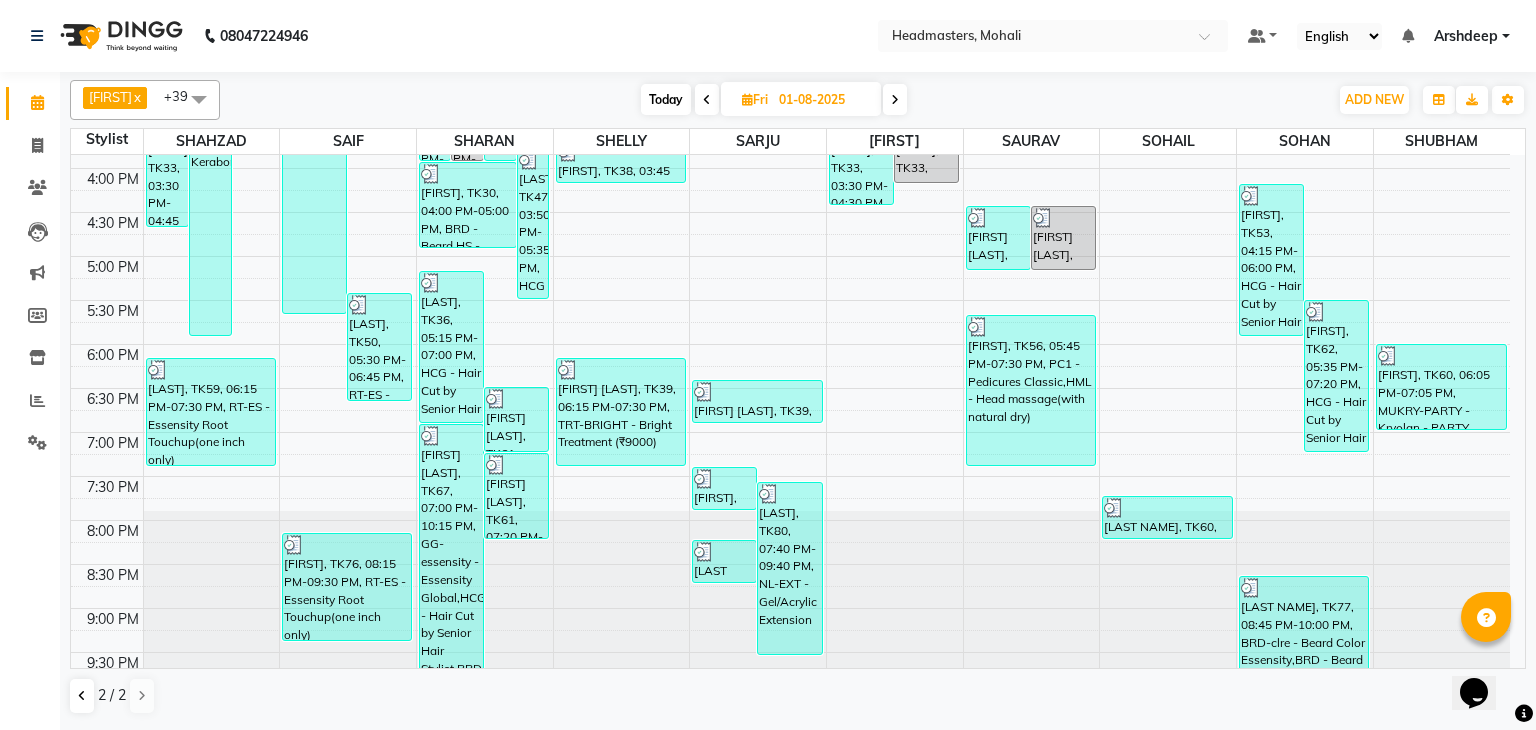 scroll, scrollTop: 706, scrollLeft: 0, axis: vertical 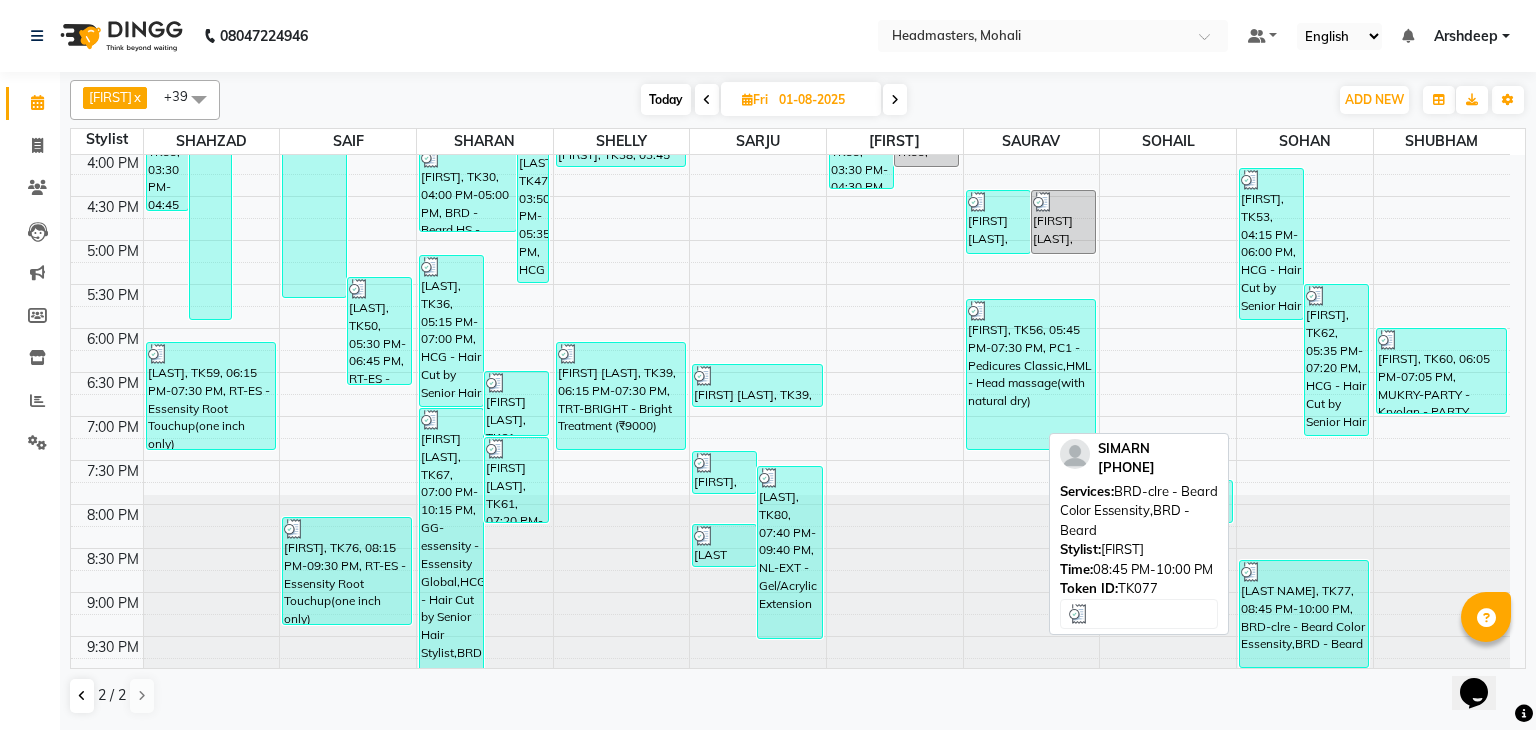 click on "[FIRST], TK77, 08:45 PM-10:00 PM, BRD-clre - Beard Color Essensity,BRD - Beard" at bounding box center (1304, 614) 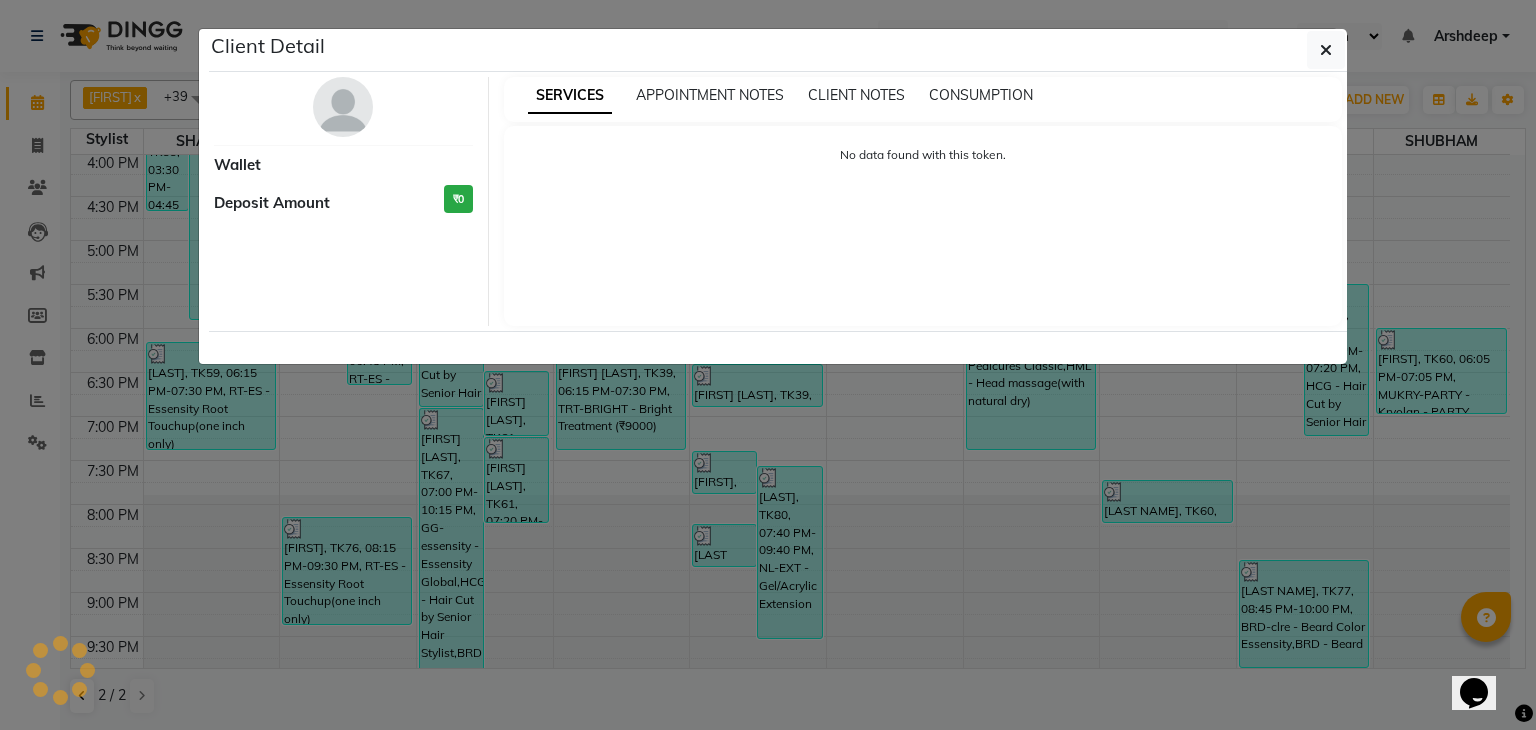 select on "3" 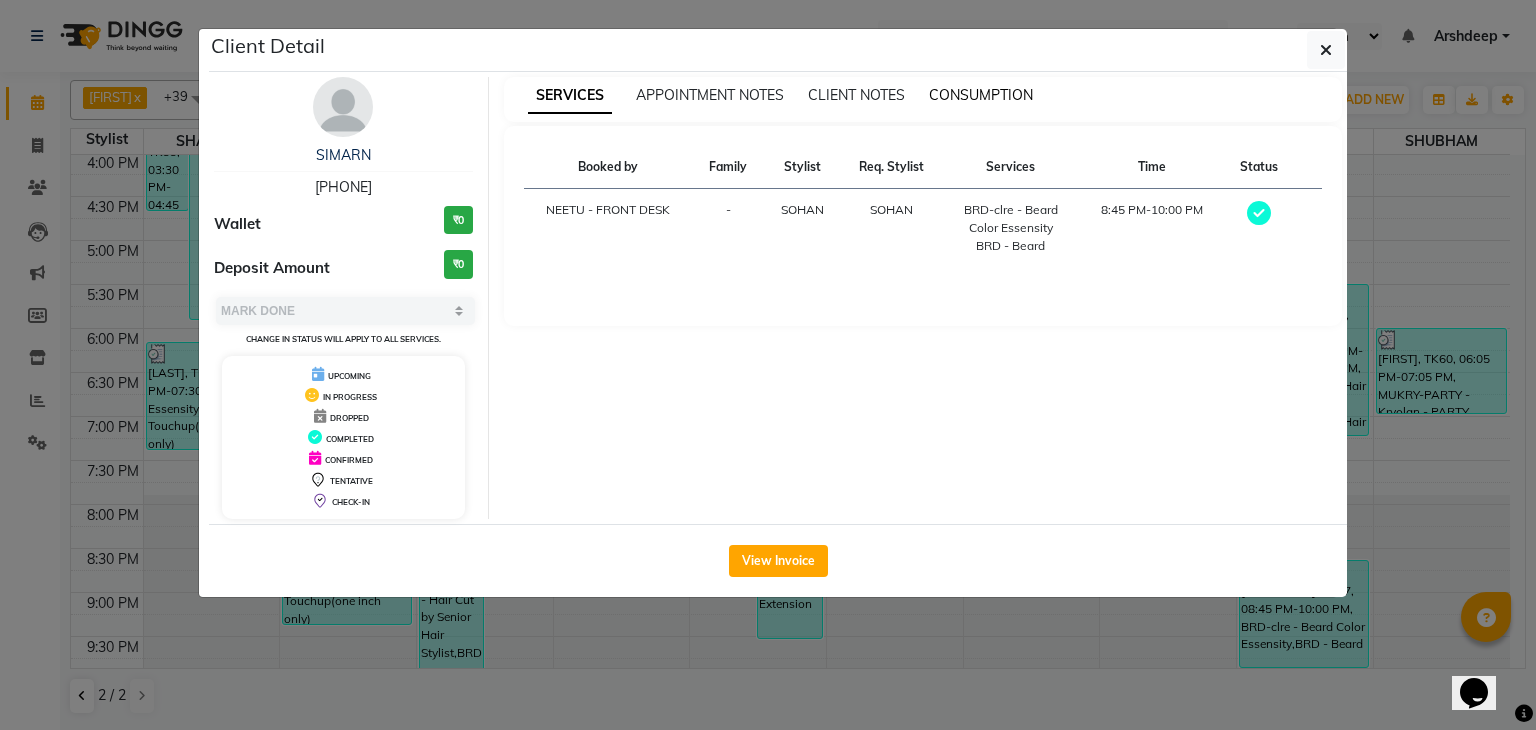 click on "CONSUMPTION" at bounding box center [981, 95] 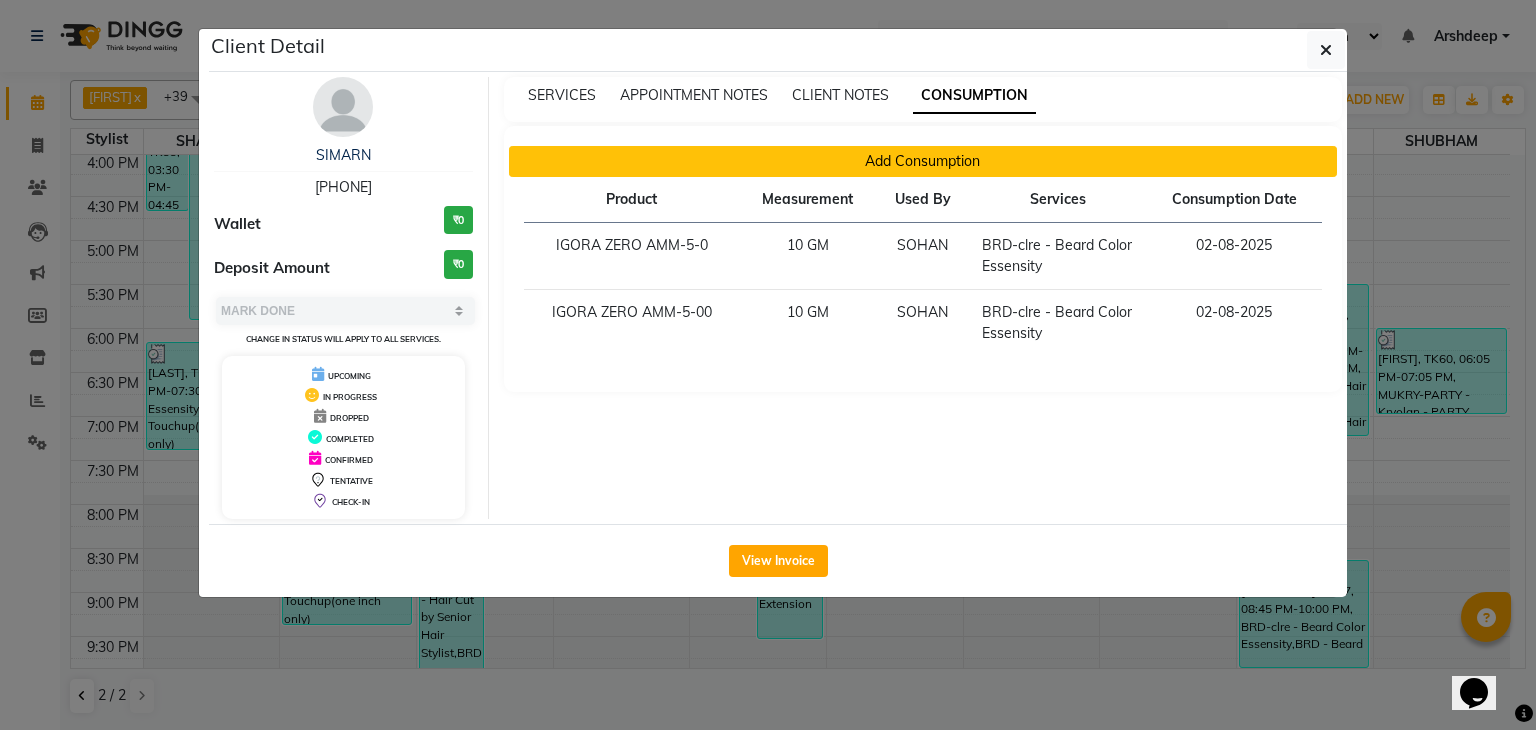 click on "Add Consumption" at bounding box center [923, 161] 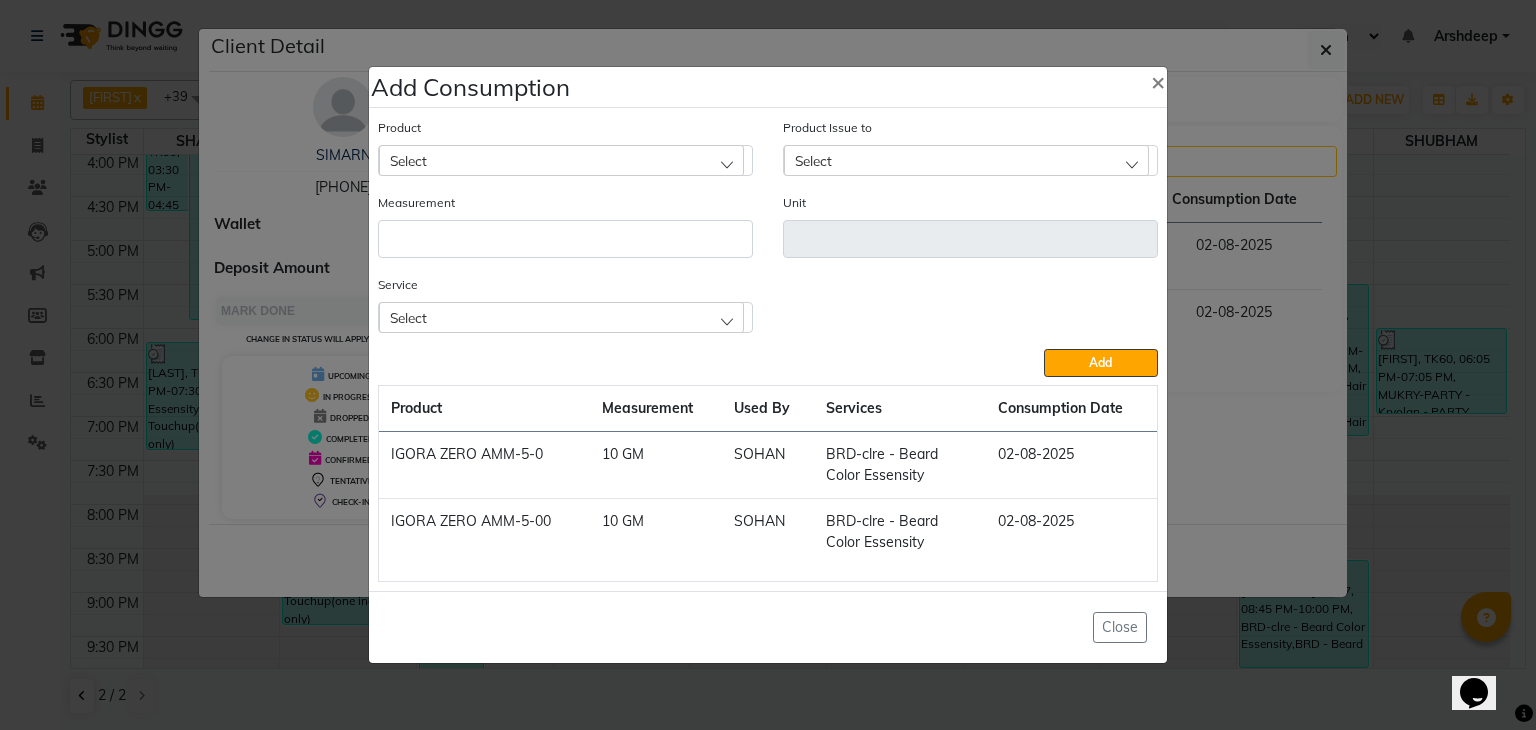 click on "Select" 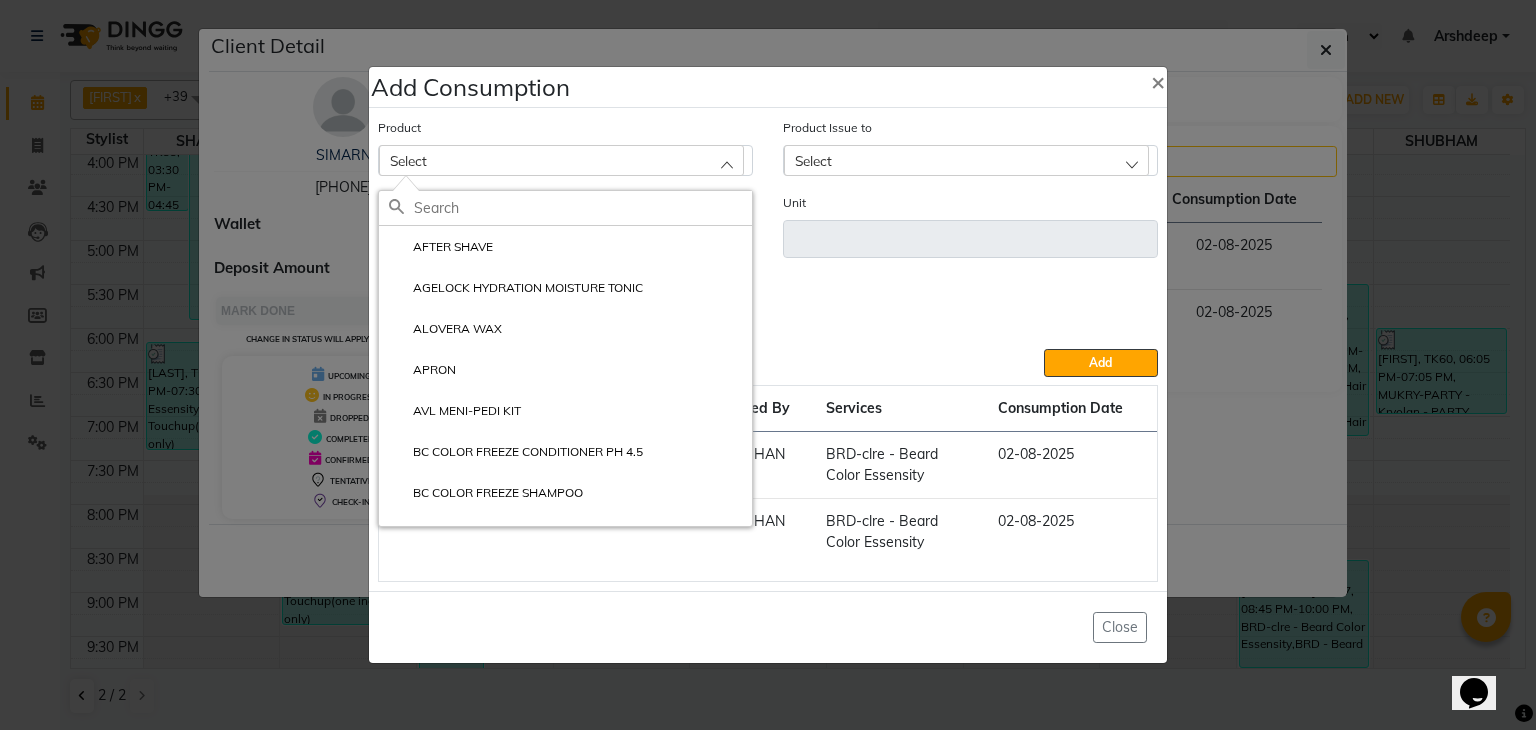 click 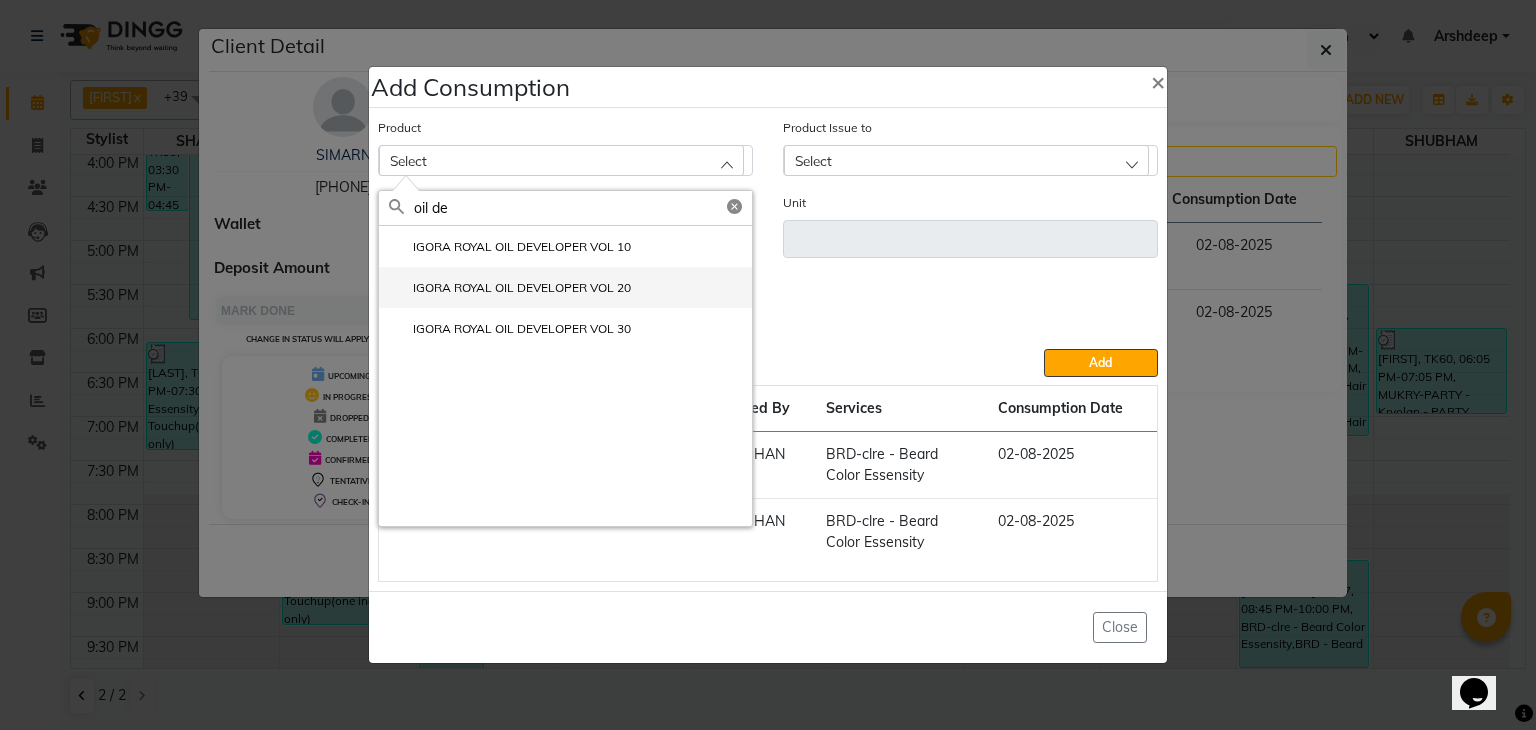 type on "oil de" 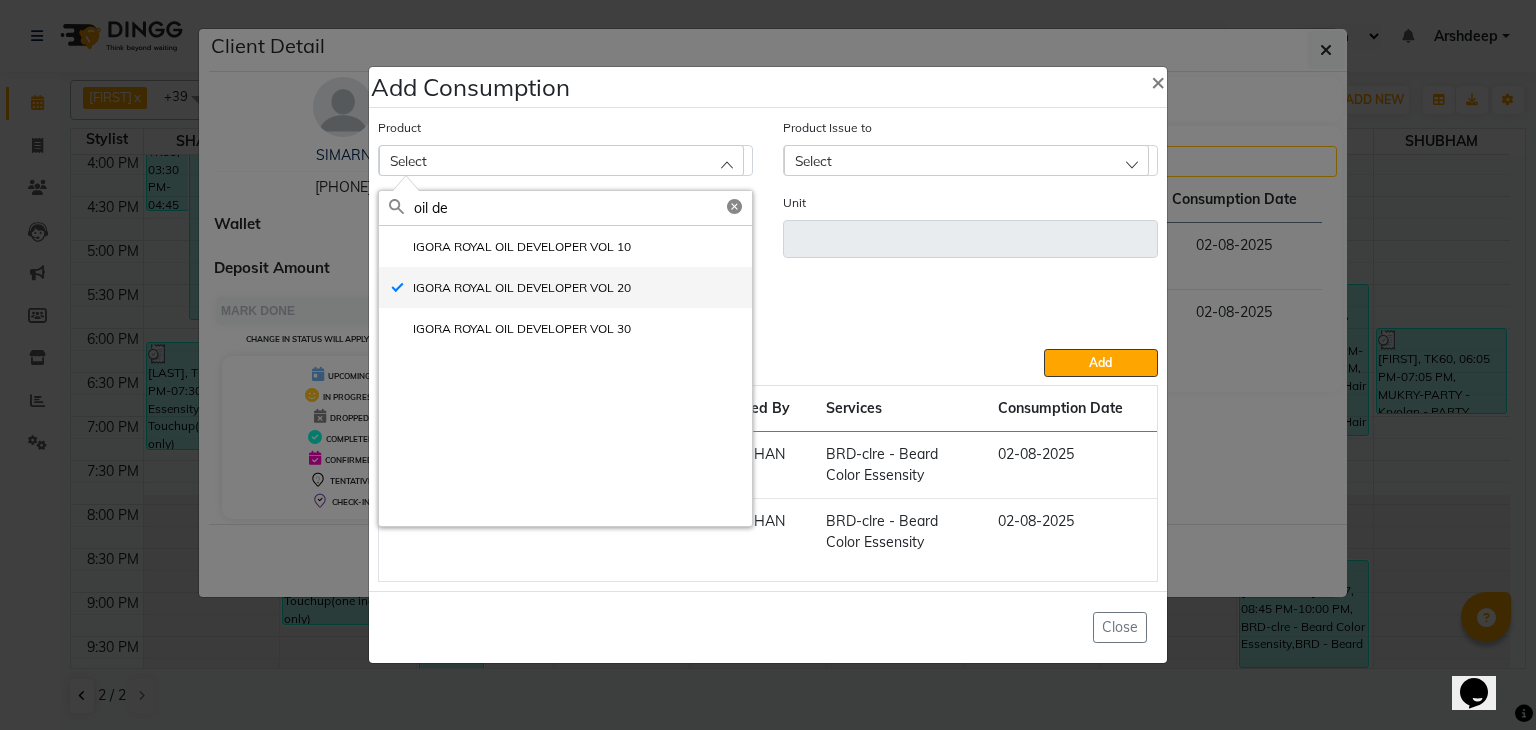 type on "GM" 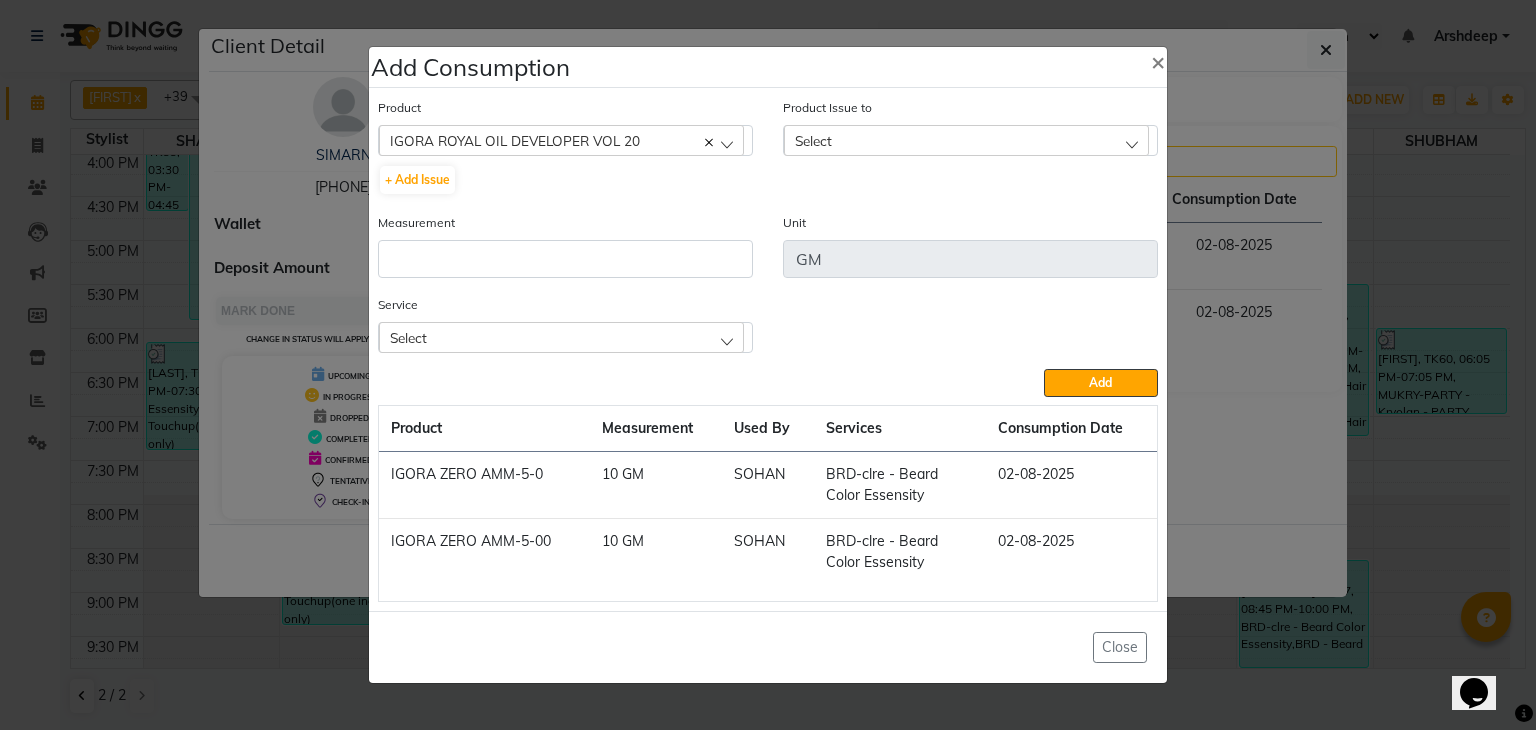 click on "Select" 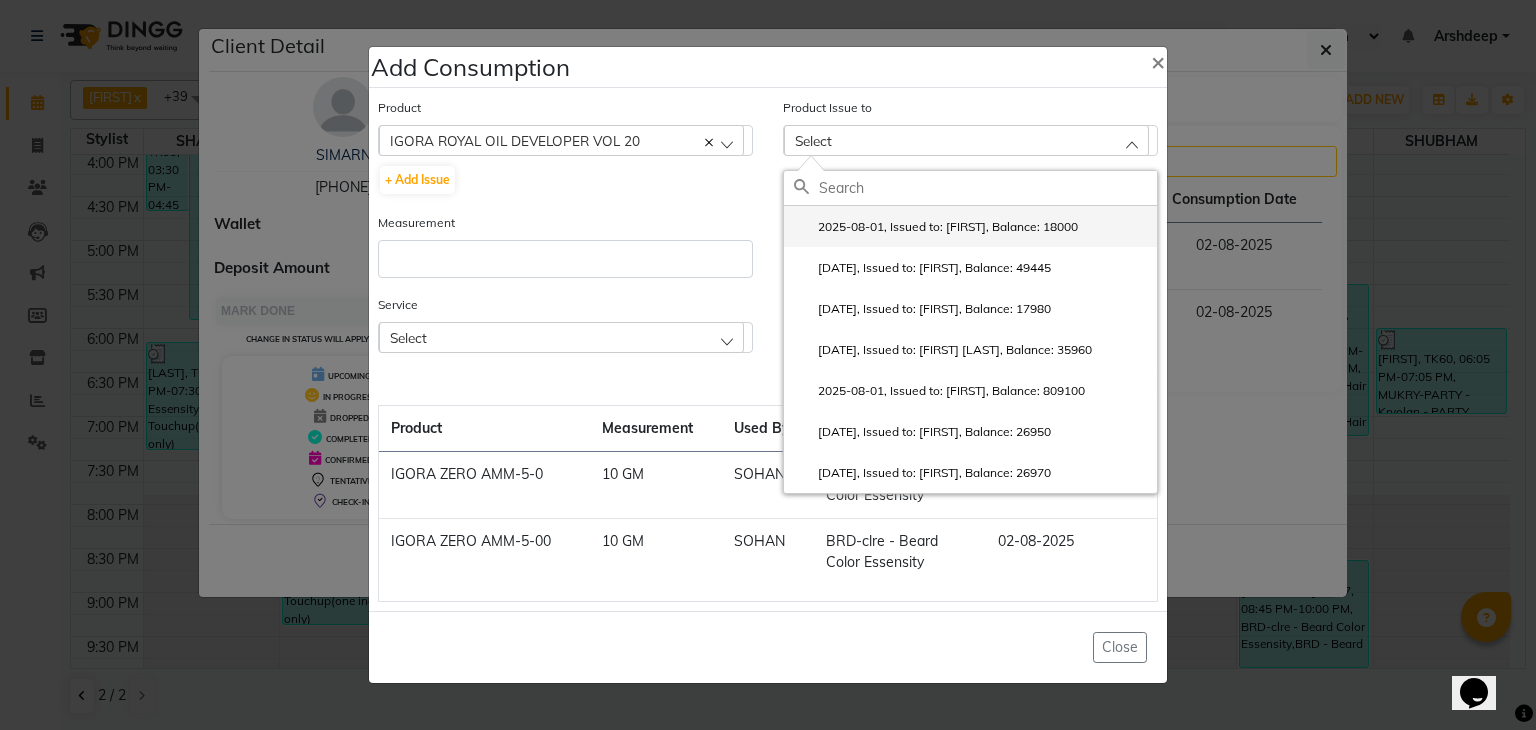 click on "2025-08-01, Issued to: SOHAN , Balance: 18000" 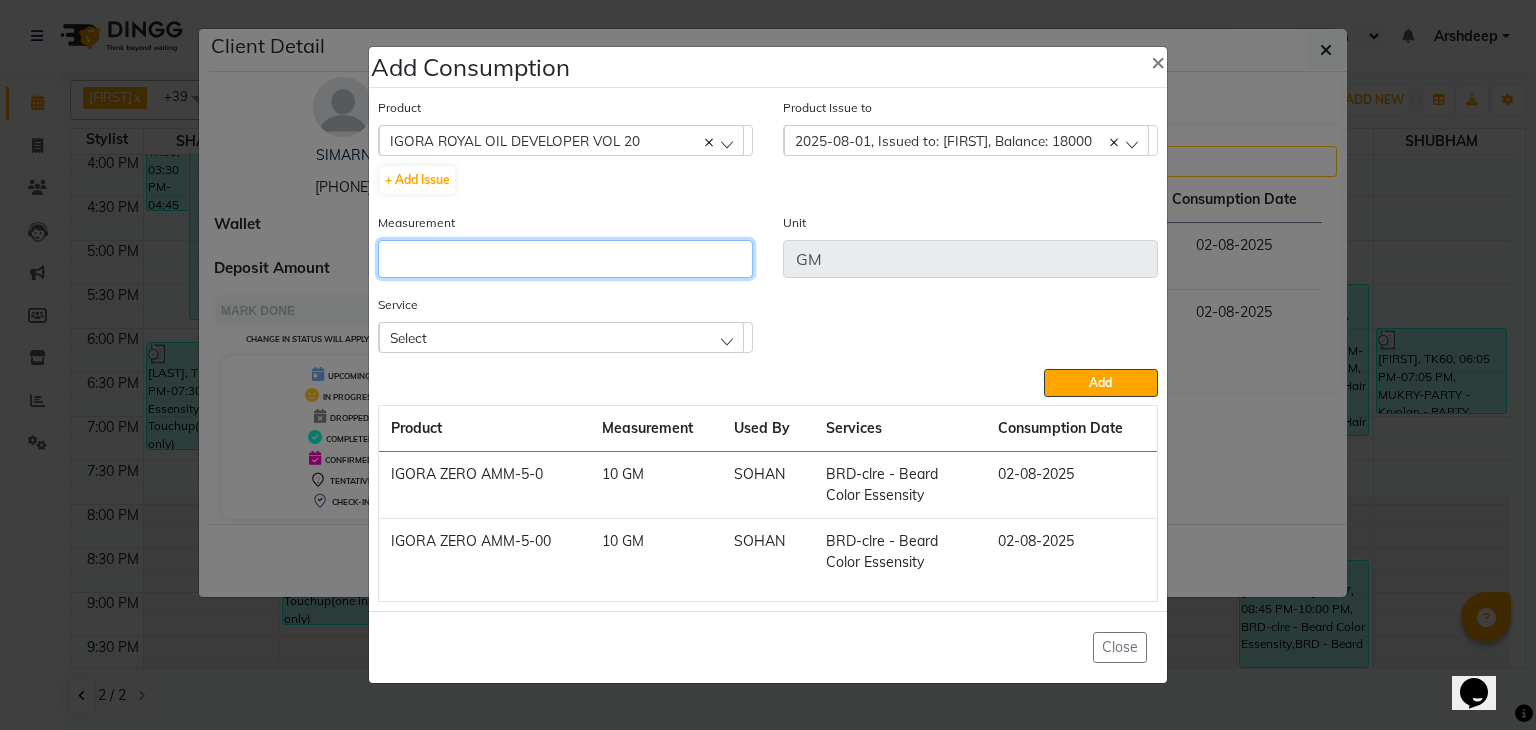 click 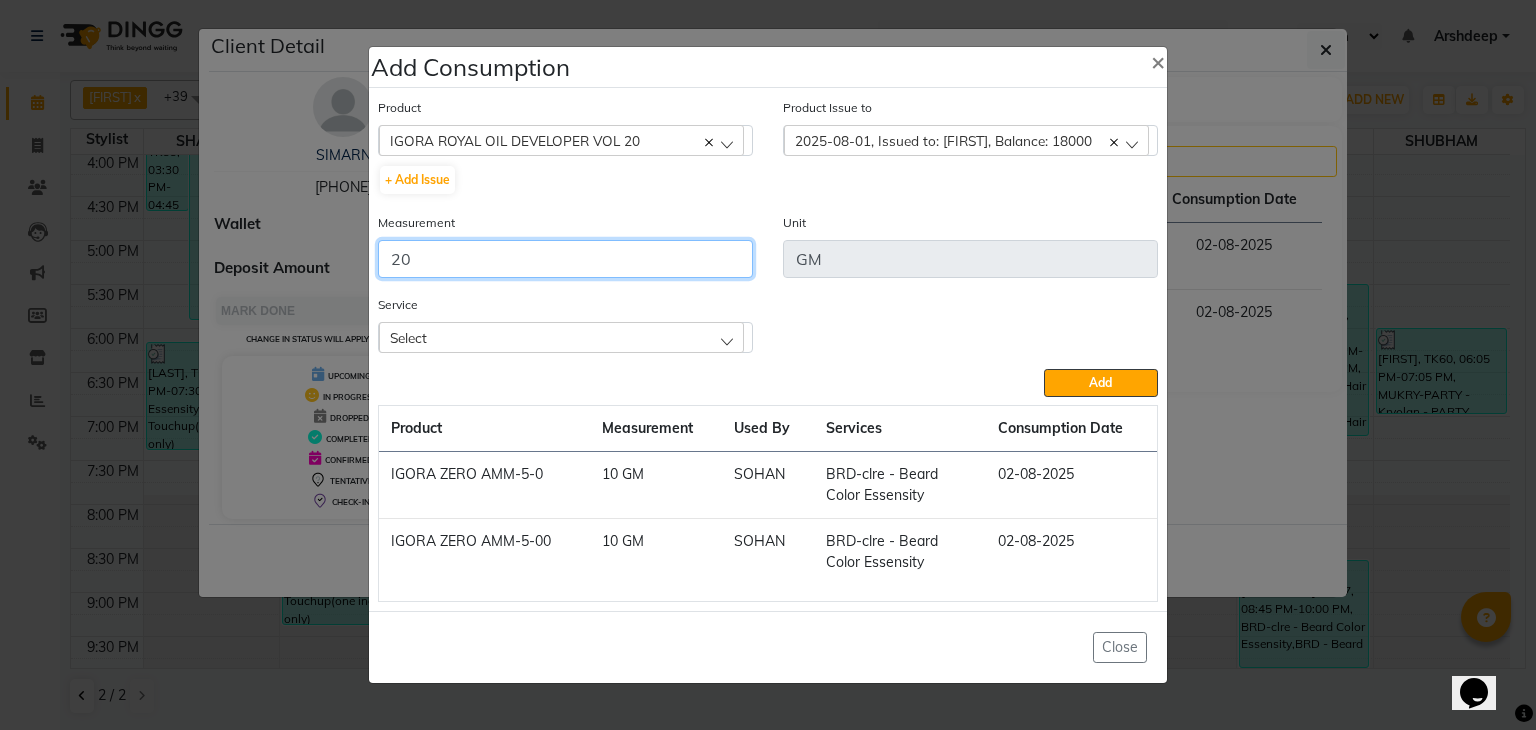 type on "20" 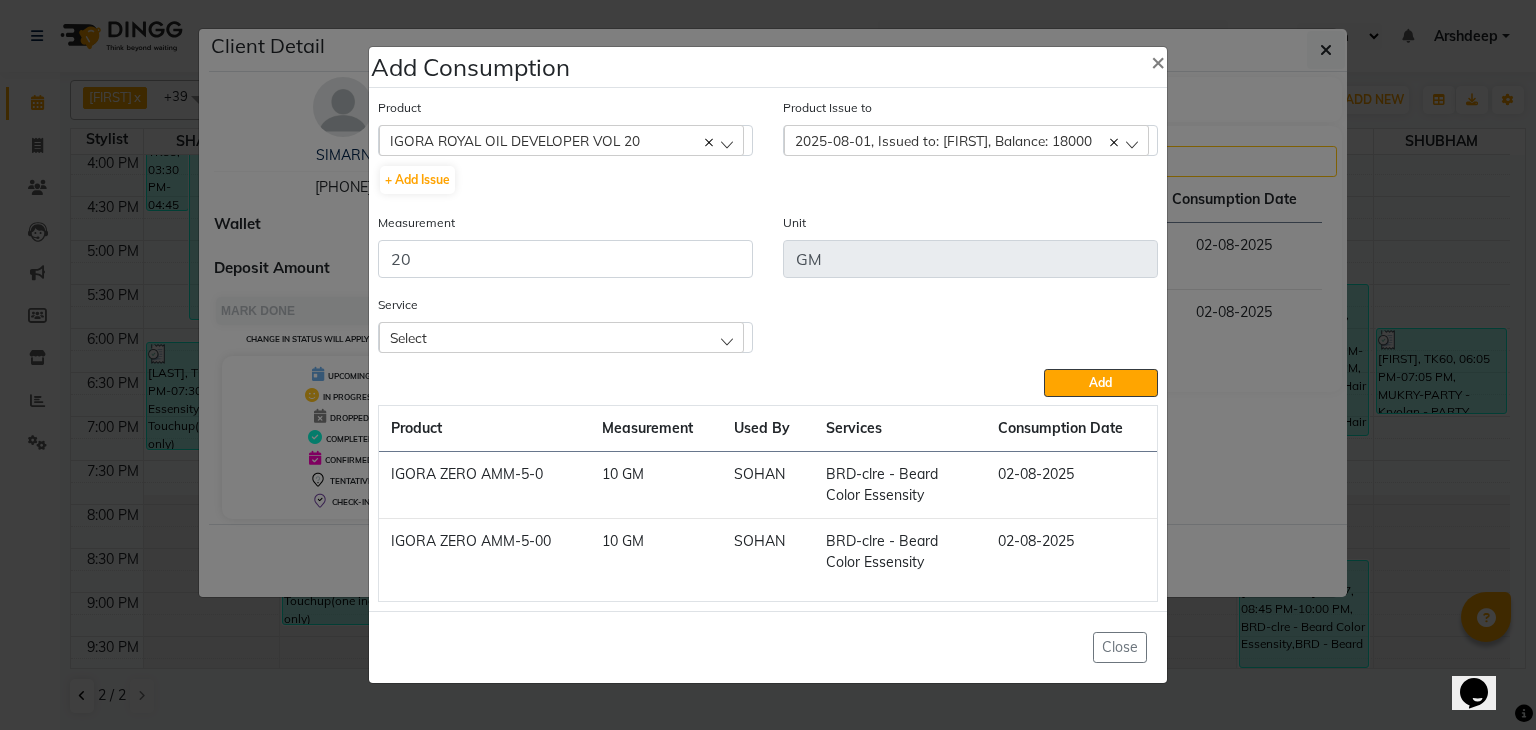 click on "Select" 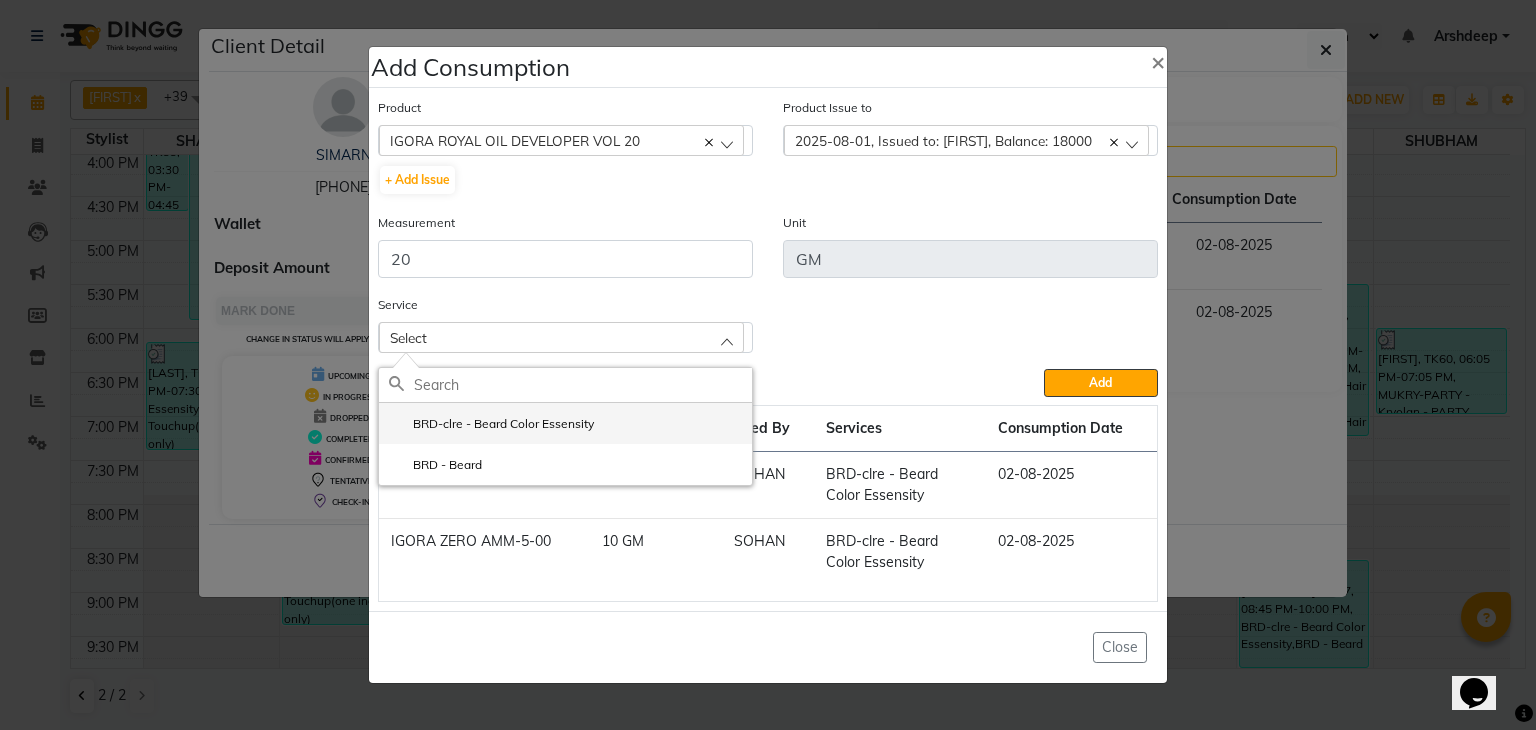 click on "BRD-clre - Beard Color Essensity" 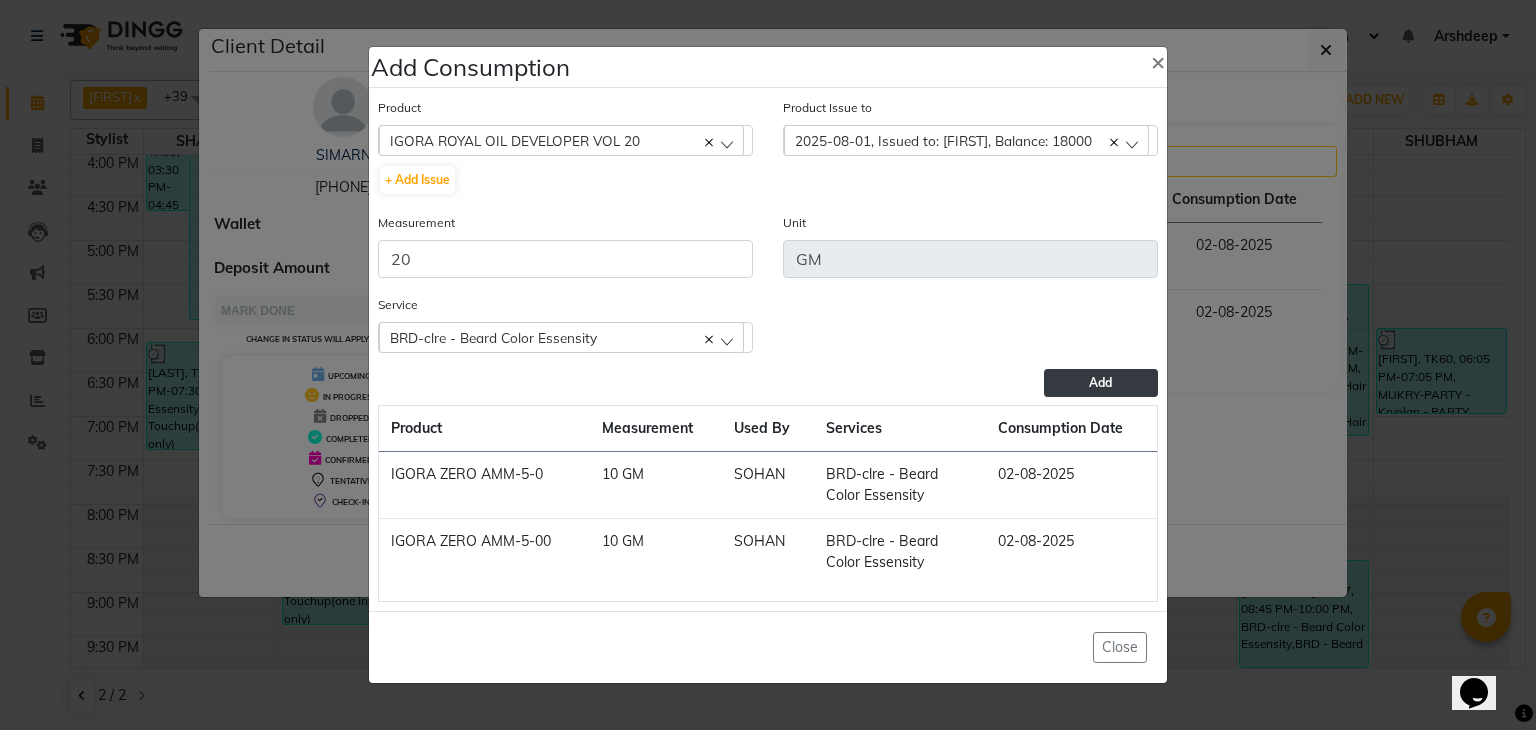 click on "Add" 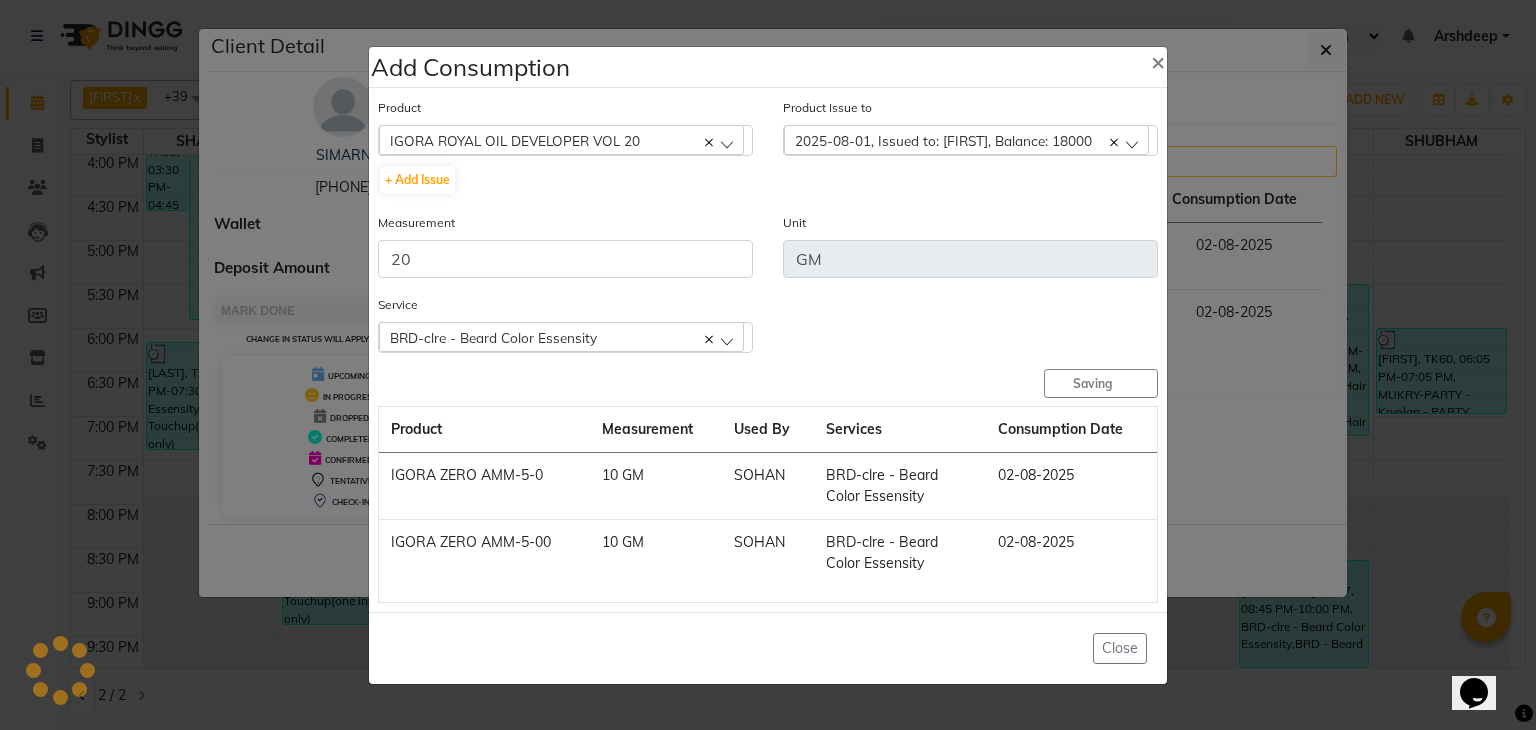 type 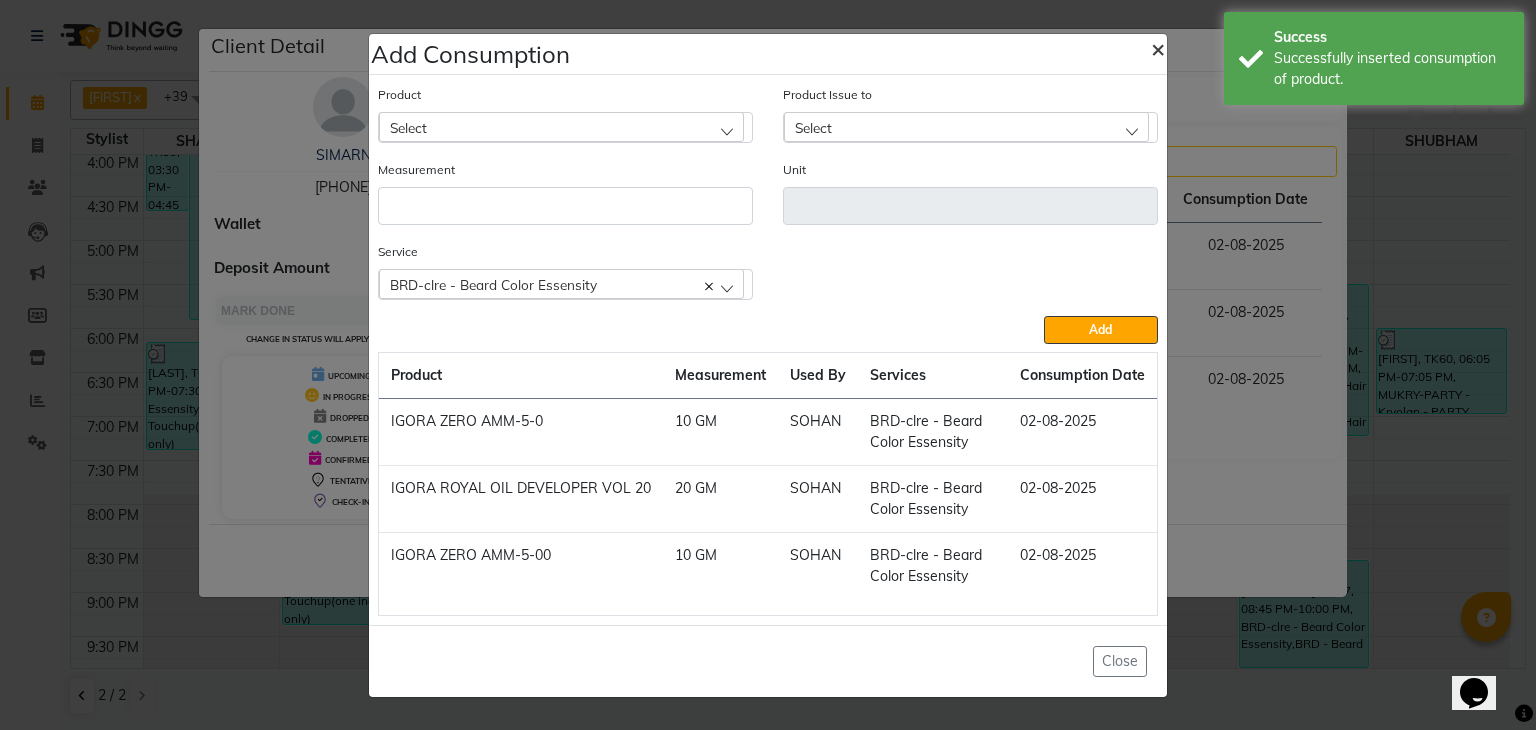 click on "×" 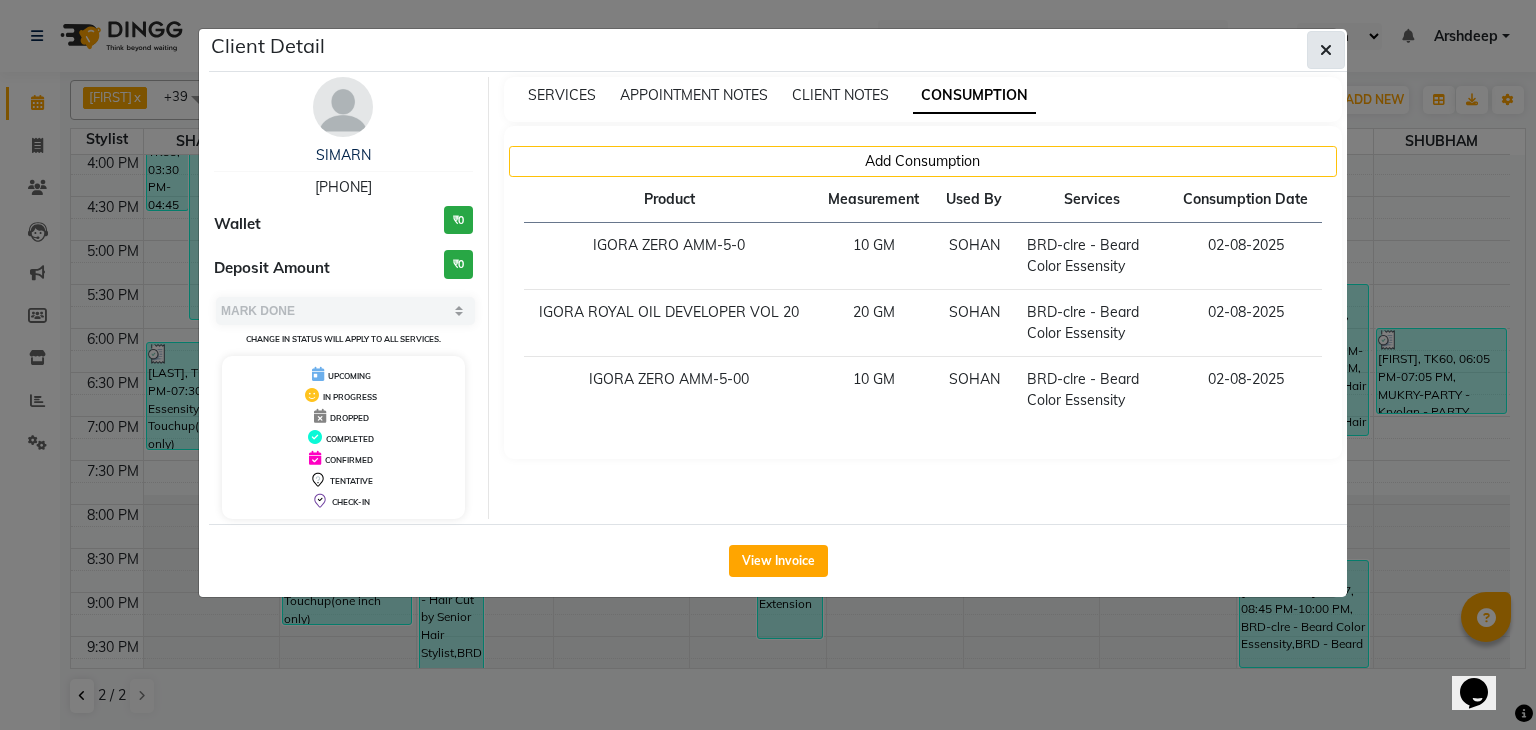 click 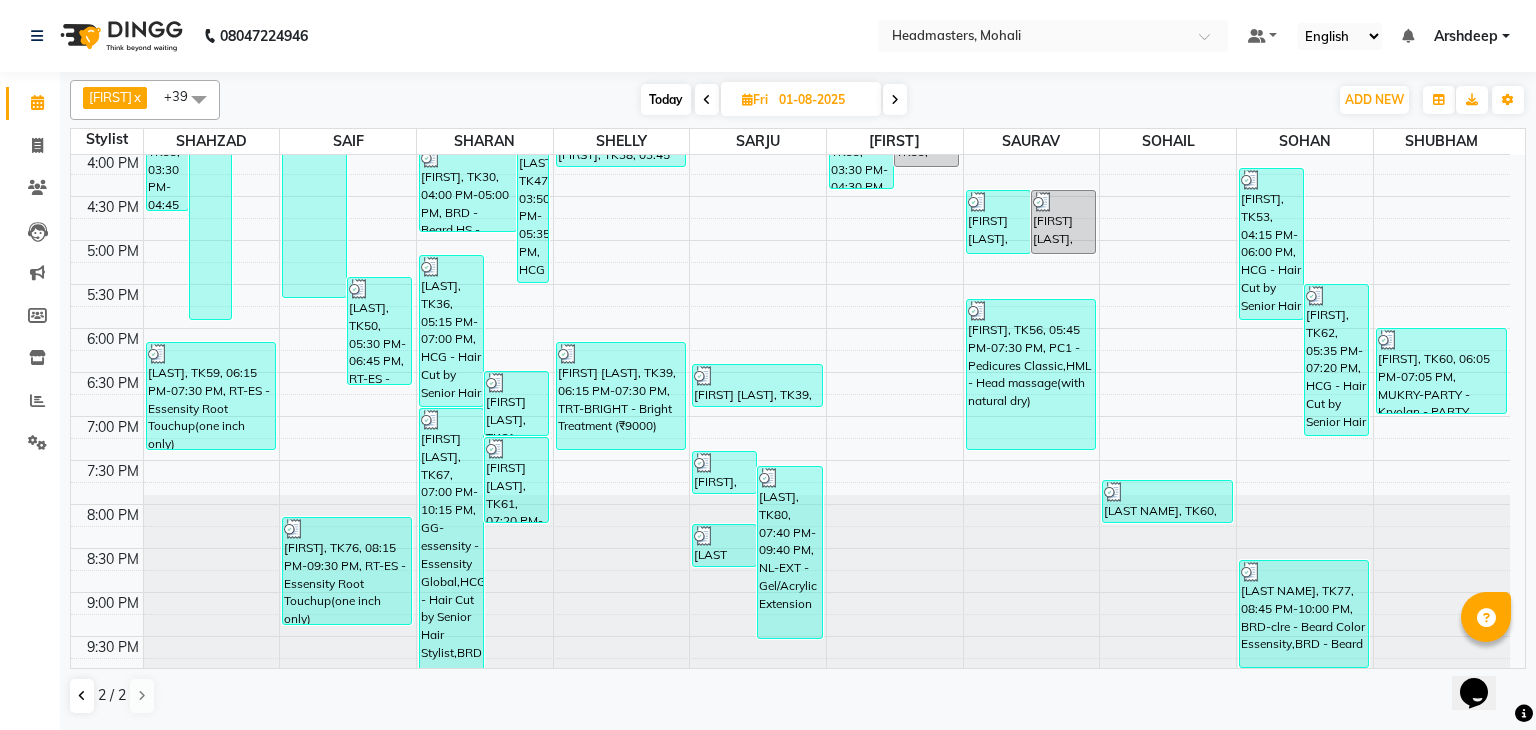 click on "English ENGLISH Español العربية मराठी हिंदी ગુજરાતી தமிழ் 中文" at bounding box center (1339, 36) 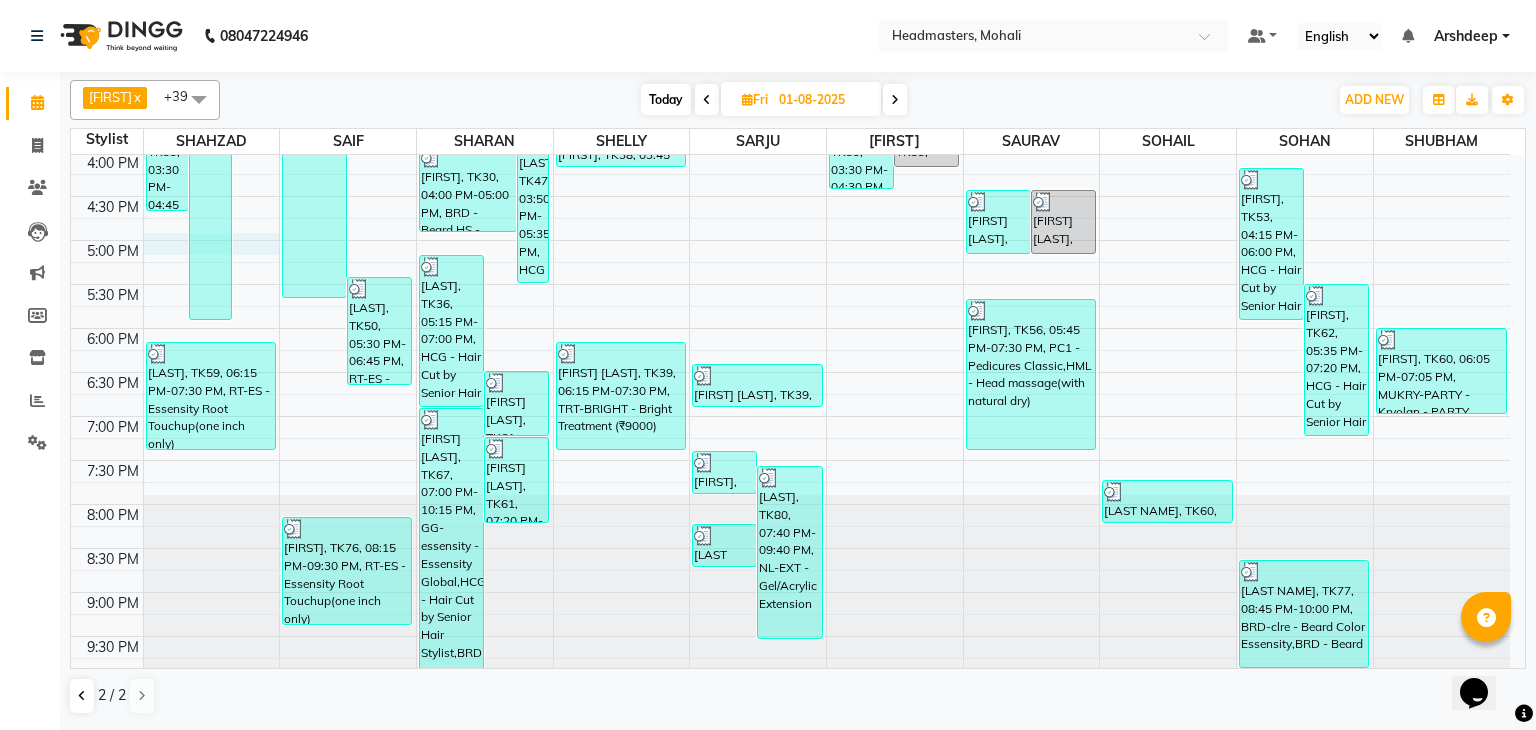 click on "8:00 AM 8:30 AM 9:00 AM 9:30 AM 10:00 AM 10:30 AM 11:00 AM 11:30 AM 12:00 PM 12:30 PM 1:00 PM 1:30 PM 2:00 PM 2:30 PM 3:00 PM 3:30 PM 4:00 PM 4:30 PM 5:00 PM 5:30 PM 6:00 PM 6:30 PM 7:00 PM 7:30 PM 8:00 PM 8:30 PM 9:00 PM 9:30 PM     Radhika, TK04, 10:15 AM-03:15 PM, ST  - Straight therapy     Himani, TK23, 02:00 PM-06:00 PM, K-Bond -L  - Kerabond     Harmeet Bansal, TK26, 02:30 PM-03:45 PM, RT-ES - Essensity Root Touchup(one inch only)     VINNY, TK14, 12:30 PM-01:45 PM, RT-IG - Igora Root Touchup(one inch only)     oshine, TK33, 03:30 PM-04:45 PM, RT-ES - Essensity Root Touchup(one inch only)     rashmi, TK59, 06:15 PM-07:30 PM, RT-ES - Essensity Root Touchup(one inch only)     DR GEET KALRA, TK12, 12:30 PM-05:45 PM, RT-ES - Essensity Root Touchup(one inch only),Hlts-L - Highlights,CRF - Color refresh     Manjeet Kaur, TK20, 01:30 PM-03:45 PM, RT-ES - Essensity Root Touchup(one inch only),HCL - Hair Cut by Senior Hair Stylist     pankaj, TK50, 05:30 PM-06:45 PM, RT-ES - Essensity Root Touchup(one inch only)" at bounding box center [790, 64] 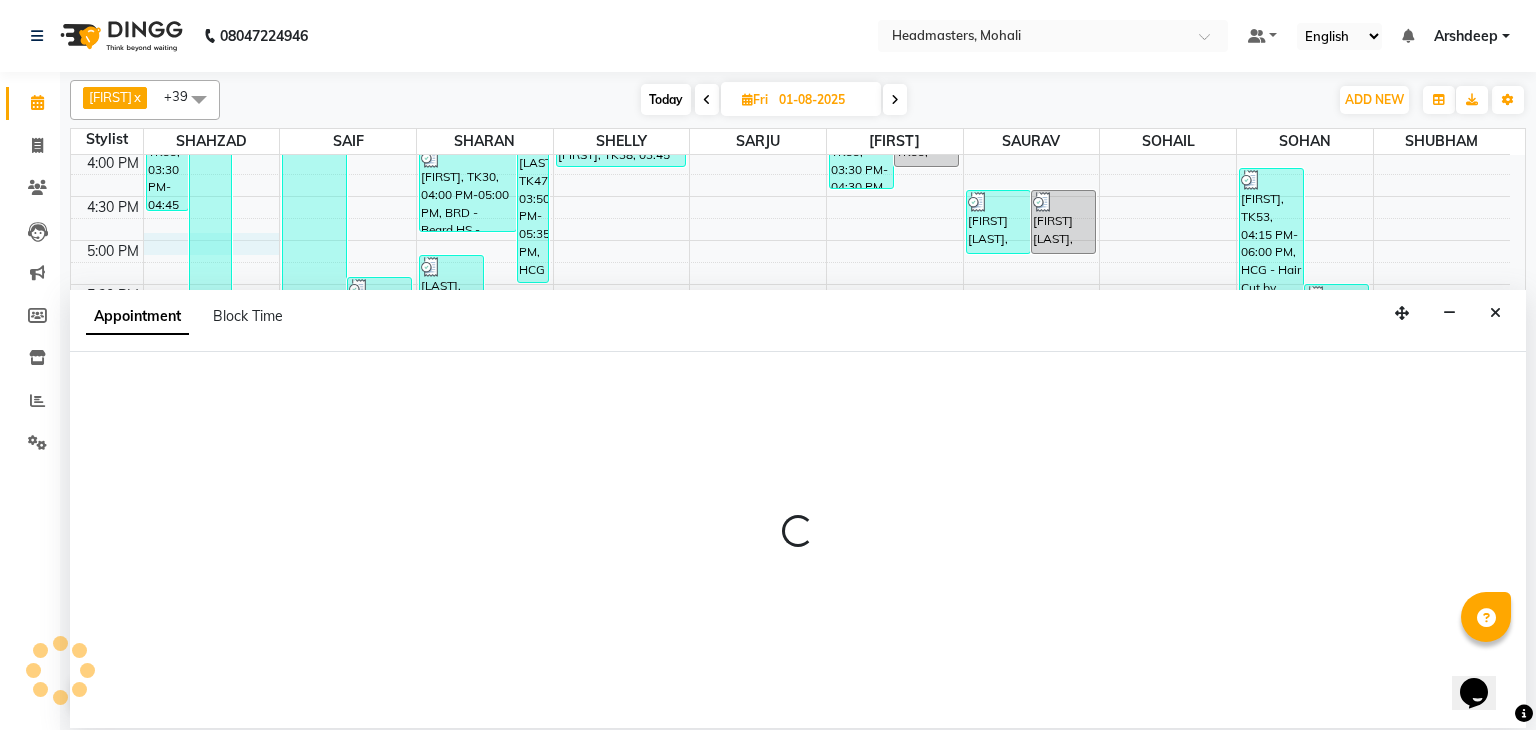 select on "51116" 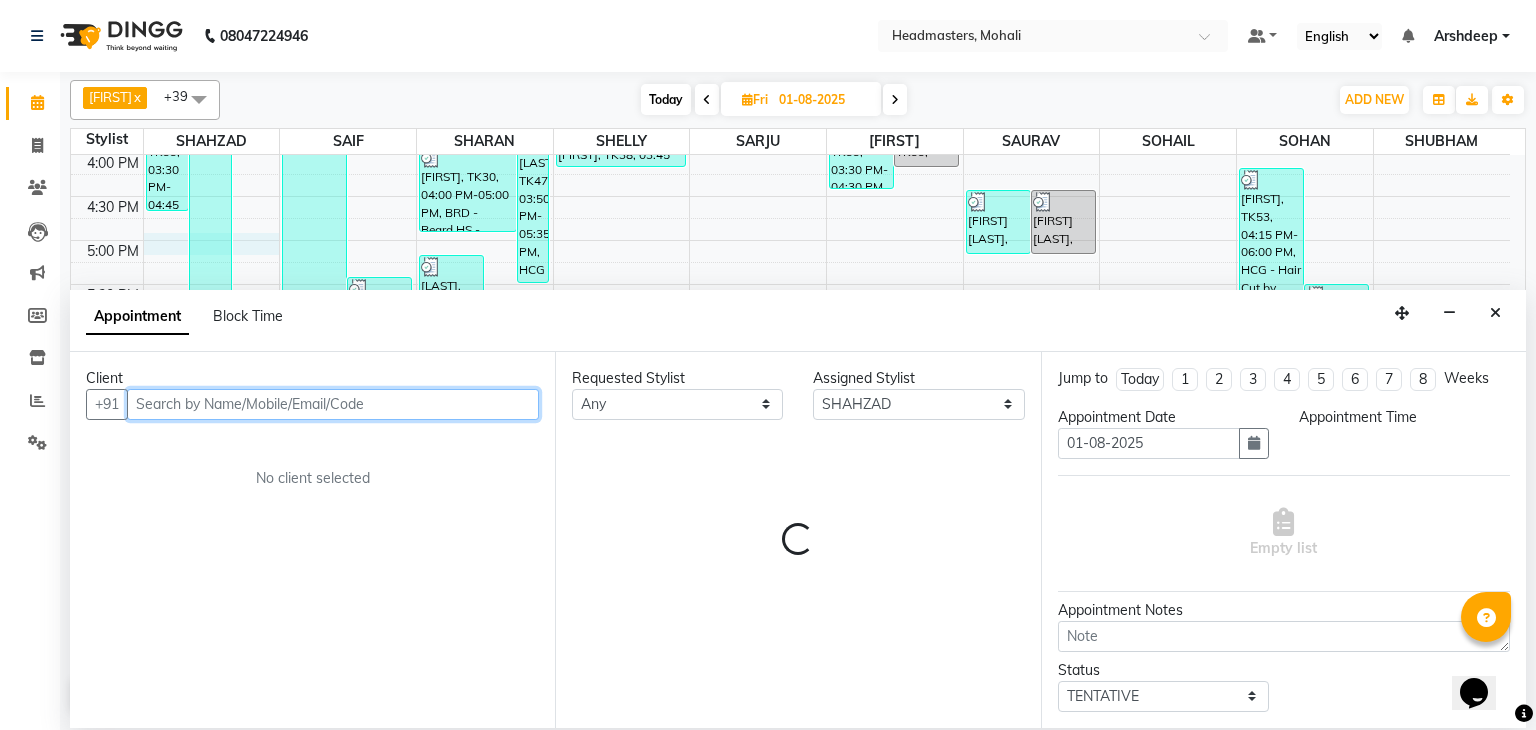 select on "1020" 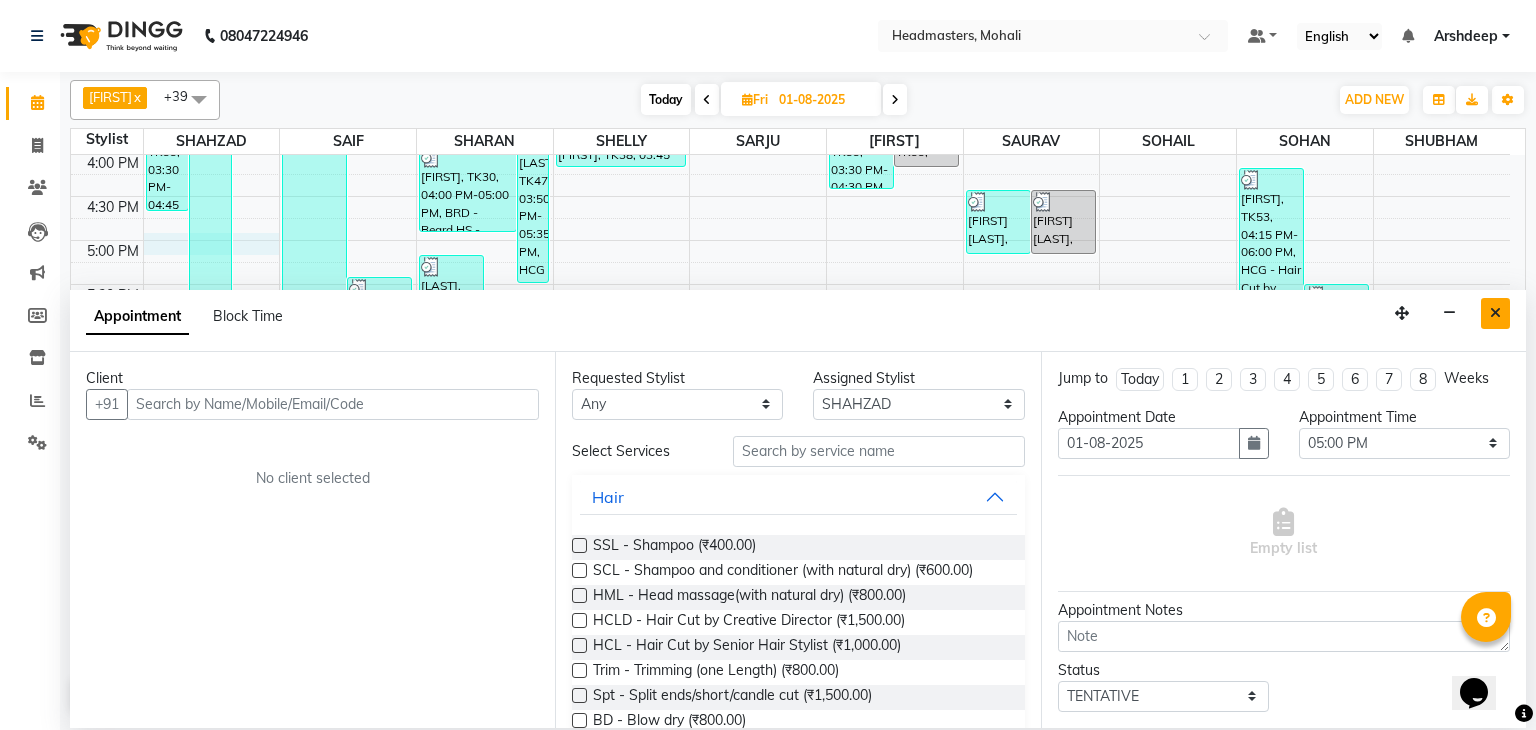 click at bounding box center [1495, 313] 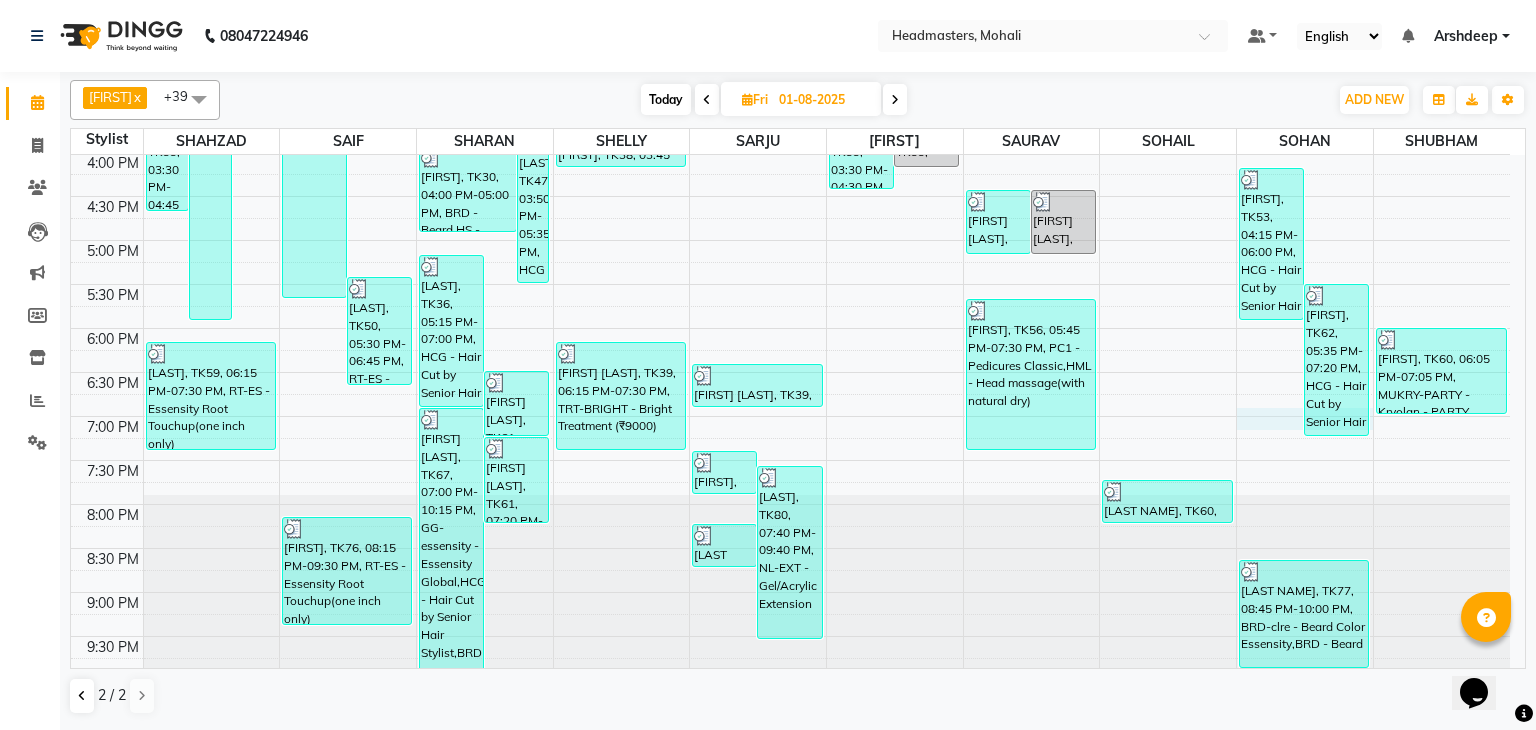 click on "8:00 AM 8:30 AM 9:00 AM 9:30 AM 10:00 AM 10:30 AM 11:00 AM 11:30 AM 12:00 PM 12:30 PM 1:00 PM 1:30 PM 2:00 PM 2:30 PM 3:00 PM 3:30 PM 4:00 PM 4:30 PM 5:00 PM 5:30 PM 6:00 PM 6:30 PM 7:00 PM 7:30 PM 8:00 PM 8:30 PM 9:00 PM 9:30 PM     Radhika, TK04, 10:15 AM-03:15 PM, ST  - Straight therapy     Himani, TK23, 02:00 PM-06:00 PM, K-Bond -L  - Kerabond     Harmeet Bansal, TK26, 02:30 PM-03:45 PM, RT-ES - Essensity Root Touchup(one inch only)     VINNY, TK14, 12:30 PM-01:45 PM, RT-IG - Igora Root Touchup(one inch only)     oshine, TK33, 03:30 PM-04:45 PM, RT-ES - Essensity Root Touchup(one inch only)     rashmi, TK59, 06:15 PM-07:30 PM, RT-ES - Essensity Root Touchup(one inch only)     DR GEET KALRA, TK12, 12:30 PM-05:45 PM, RT-ES - Essensity Root Touchup(one inch only),Hlts-L - Highlights,CRF - Color refresh     Manjeet Kaur, TK20, 01:30 PM-03:45 PM, RT-ES - Essensity Root Touchup(one inch only),HCL - Hair Cut by Senior Hair Stylist     pankaj, TK50, 05:30 PM-06:45 PM, RT-ES - Essensity Root Touchup(one inch only)" at bounding box center [790, 64] 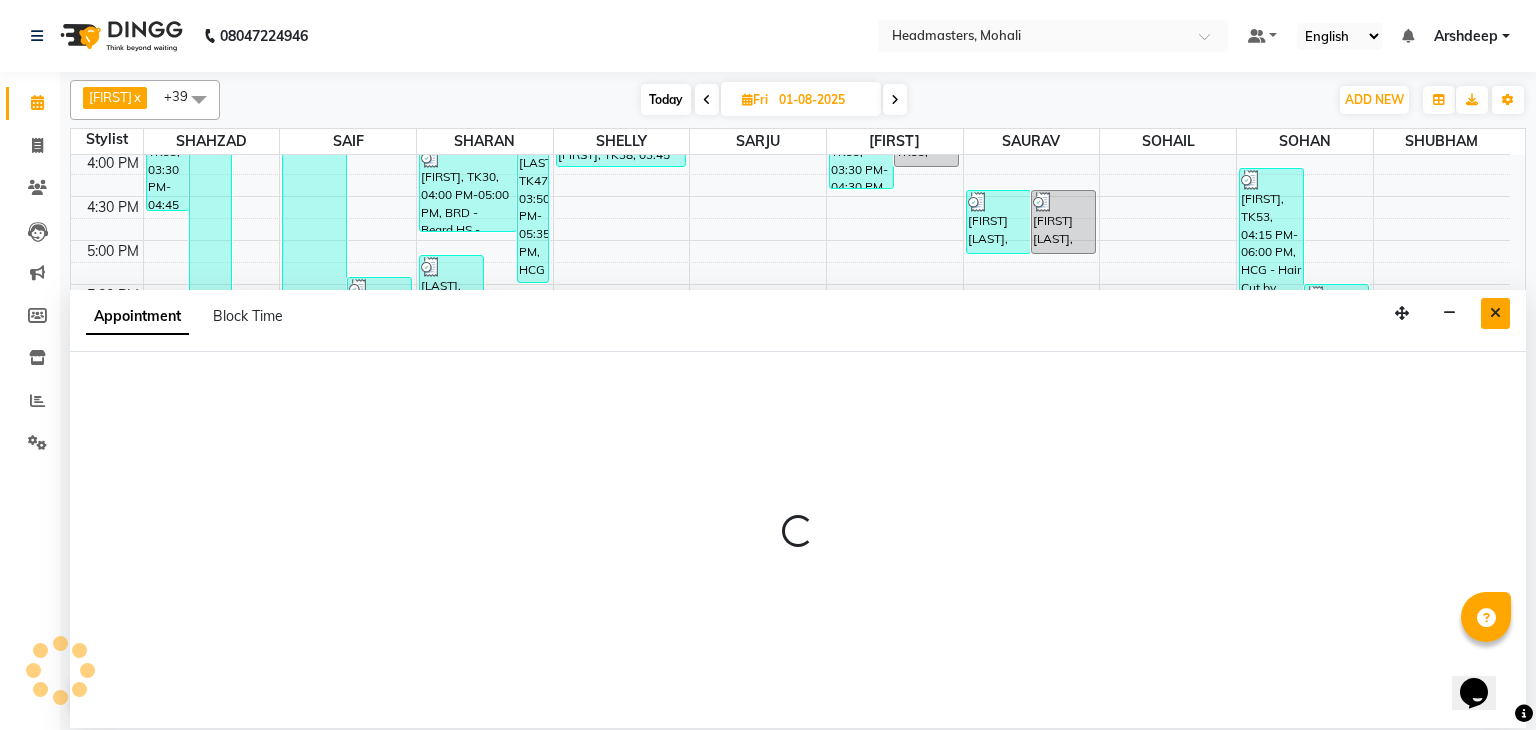 click at bounding box center [1495, 313] 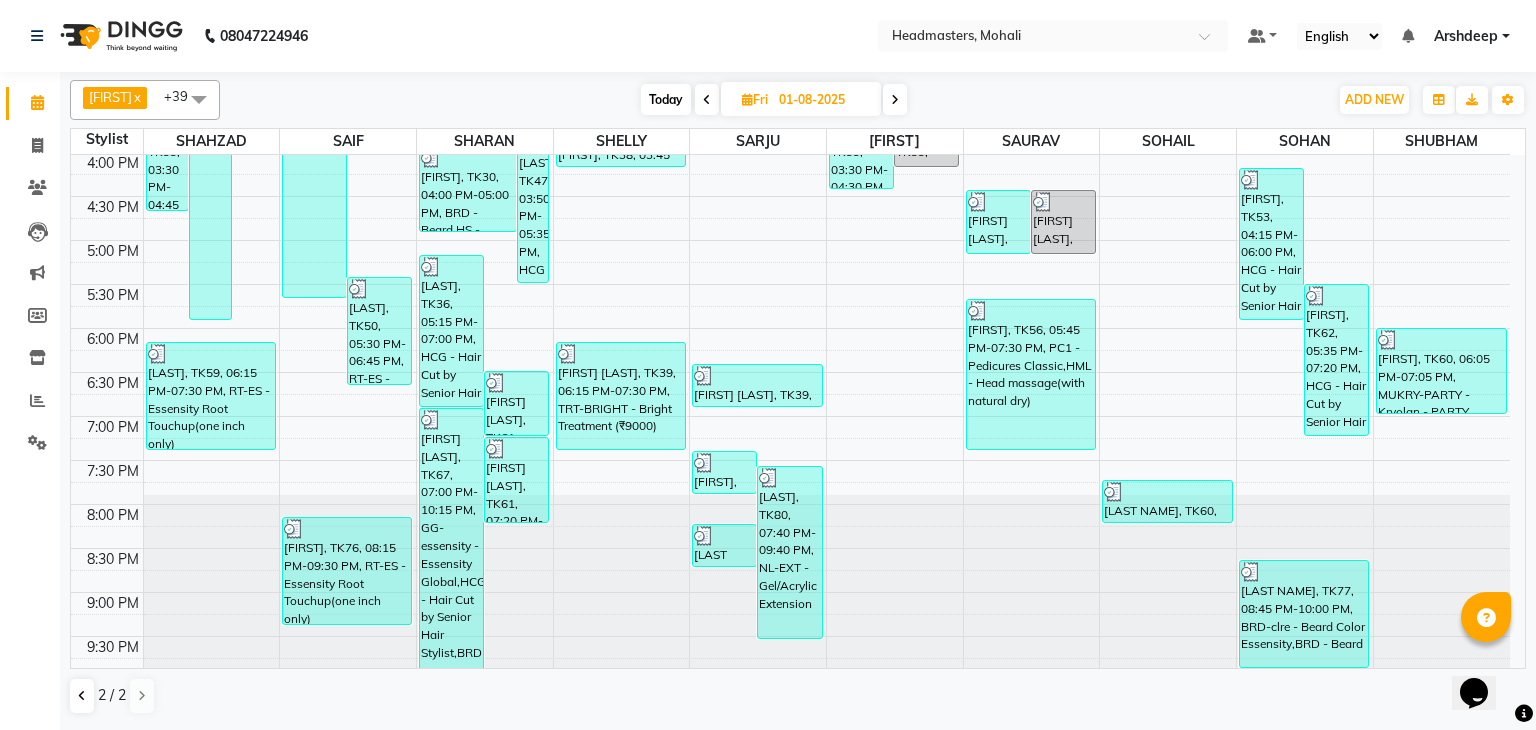 click on "8:00 AM 8:30 AM 9:00 AM 9:30 AM 10:00 AM 10:30 AM 11:00 AM 11:30 AM 12:00 PM 12:30 PM 1:00 PM 1:30 PM 2:00 PM 2:30 PM 3:00 PM 3:30 PM 4:00 PM 4:30 PM 5:00 PM 5:30 PM 6:00 PM 6:30 PM 7:00 PM 7:30 PM 8:00 PM 8:30 PM 9:00 PM 9:30 PM     Radhika, TK04, 10:15 AM-03:15 PM, ST  - Straight therapy     Himani, TK23, 02:00 PM-06:00 PM, K-Bond -L  - Kerabond     Harmeet Bansal, TK26, 02:30 PM-03:45 PM, RT-ES - Essensity Root Touchup(one inch only)     VINNY, TK14, 12:30 PM-01:45 PM, RT-IG - Igora Root Touchup(one inch only)     oshine, TK33, 03:30 PM-04:45 PM, RT-ES - Essensity Root Touchup(one inch only)     rashmi, TK59, 06:15 PM-07:30 PM, RT-ES - Essensity Root Touchup(one inch only)     DR GEET KALRA, TK12, 12:30 PM-05:45 PM, RT-ES - Essensity Root Touchup(one inch only),Hlts-L - Highlights,CRF - Color refresh     Manjeet Kaur, TK20, 01:30 PM-03:45 PM, RT-ES - Essensity Root Touchup(one inch only),HCL - Hair Cut by Senior Hair Stylist     pankaj, TK50, 05:30 PM-06:45 PM, RT-ES - Essensity Root Touchup(one inch only)" at bounding box center (790, 64) 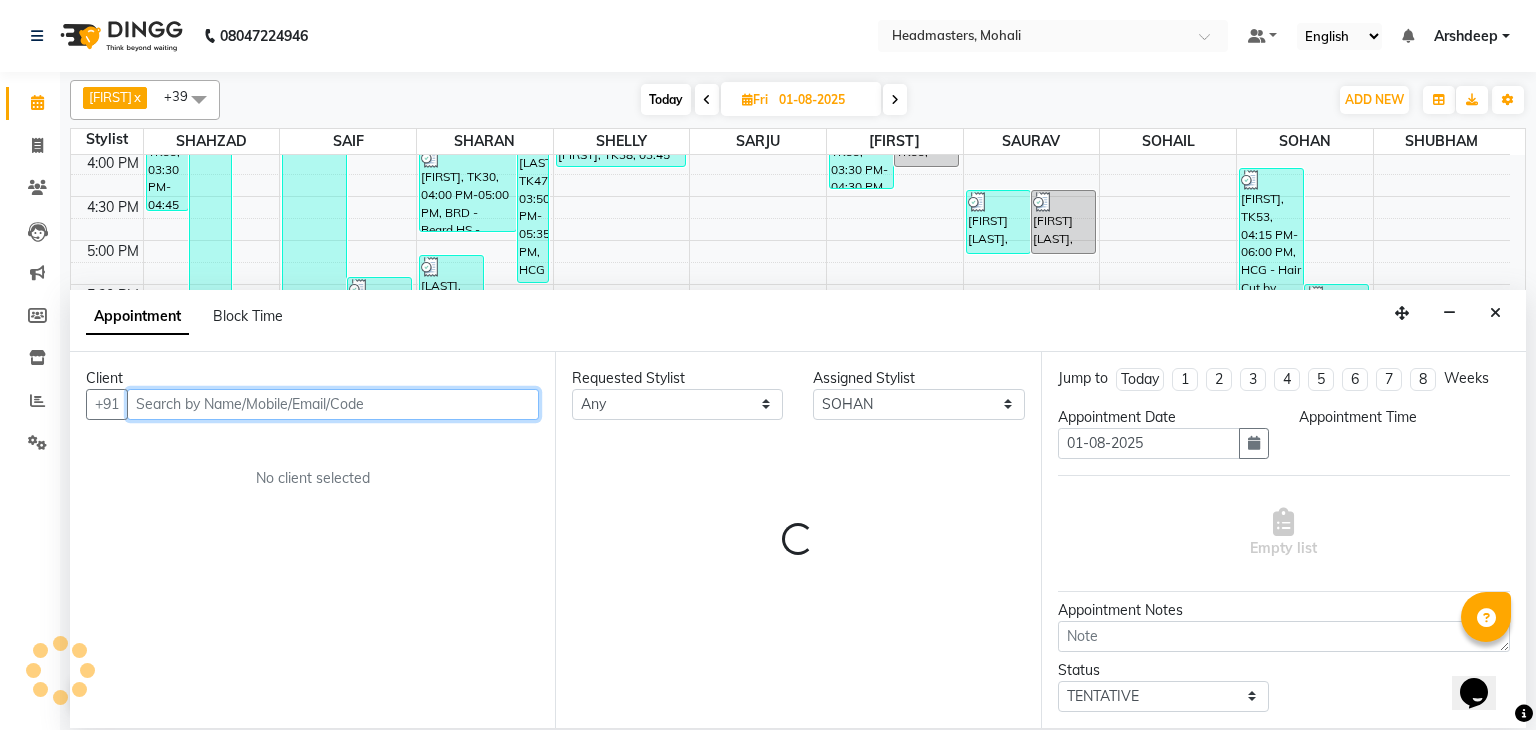 select on "1170" 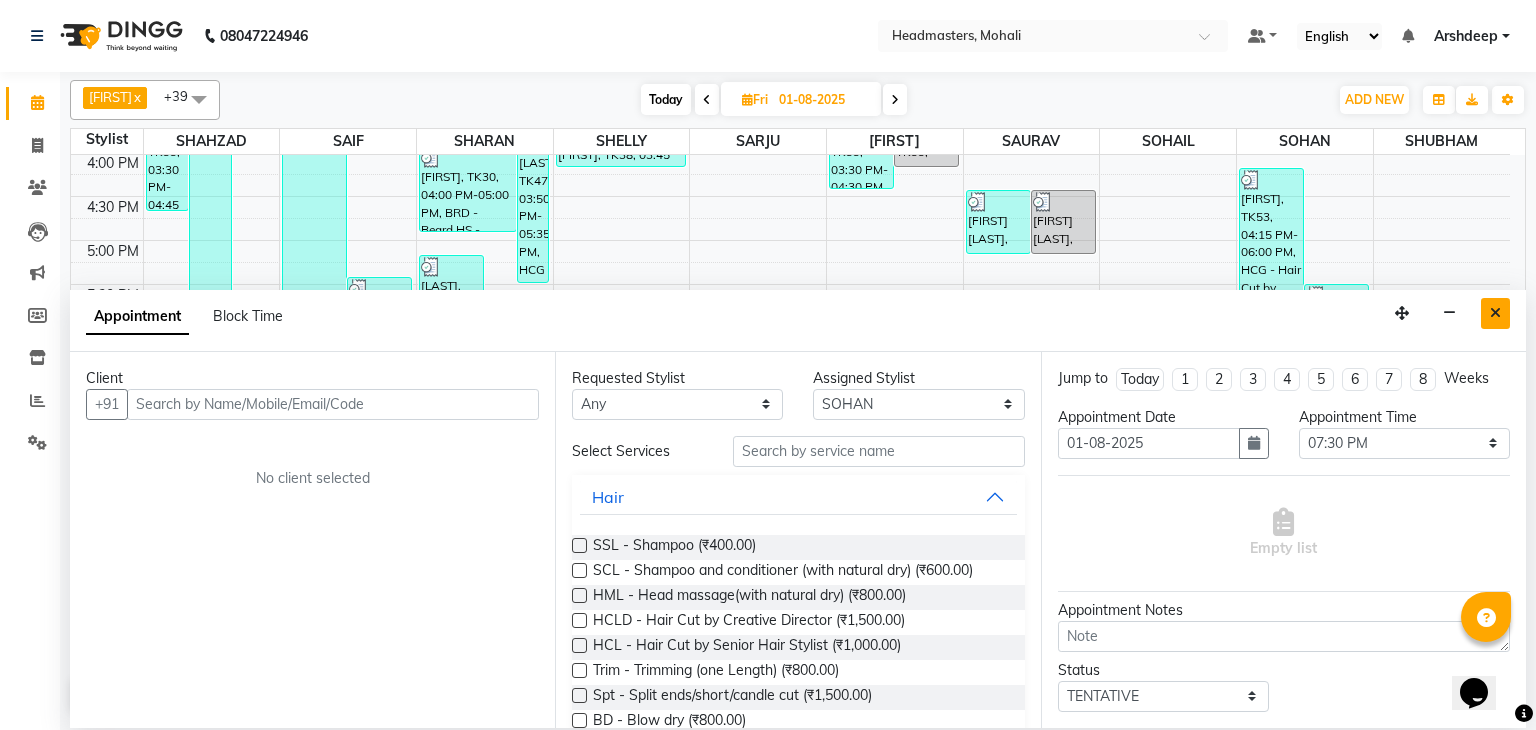 drag, startPoint x: 1507, startPoint y: 293, endPoint x: 1498, endPoint y: 316, distance: 24.698177 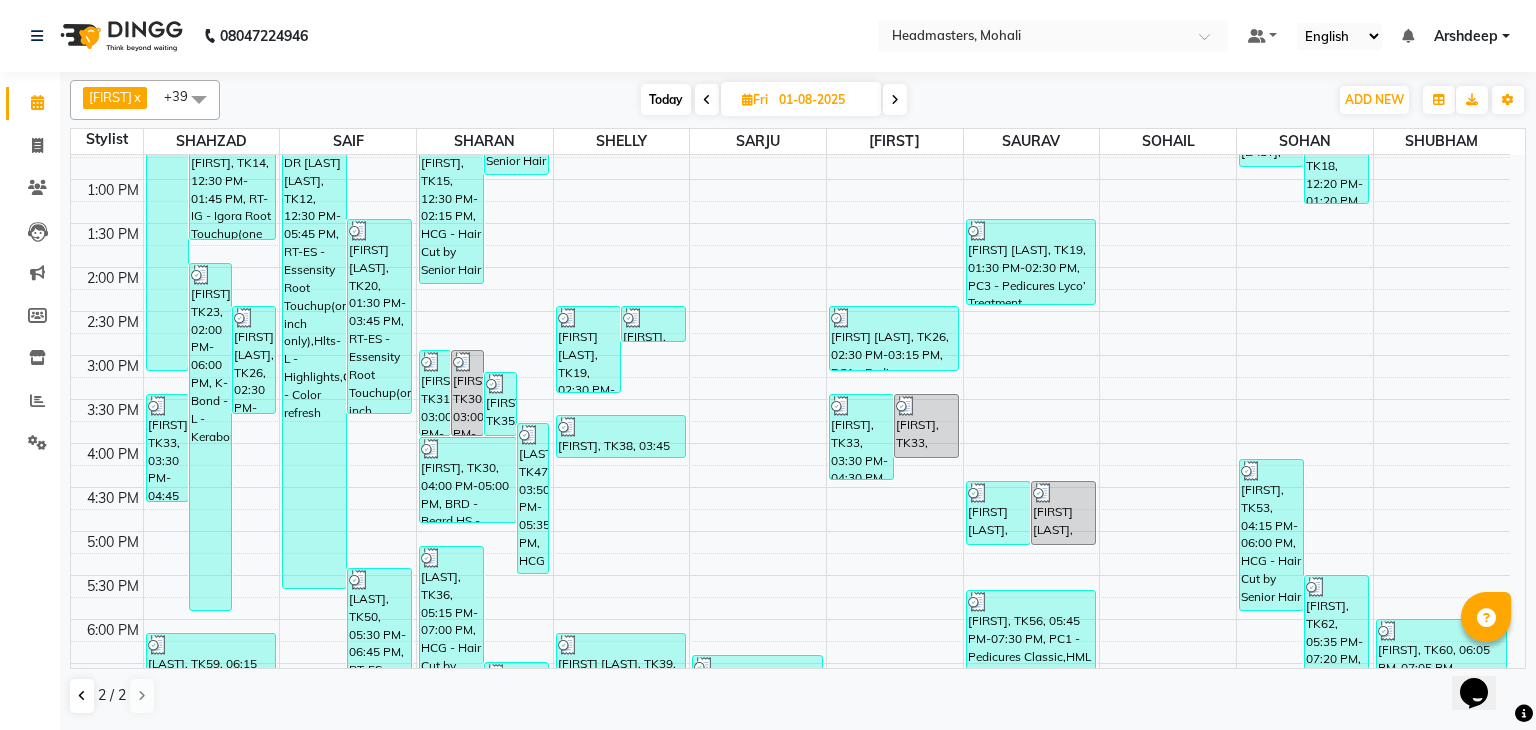 scroll, scrollTop: 706, scrollLeft: 0, axis: vertical 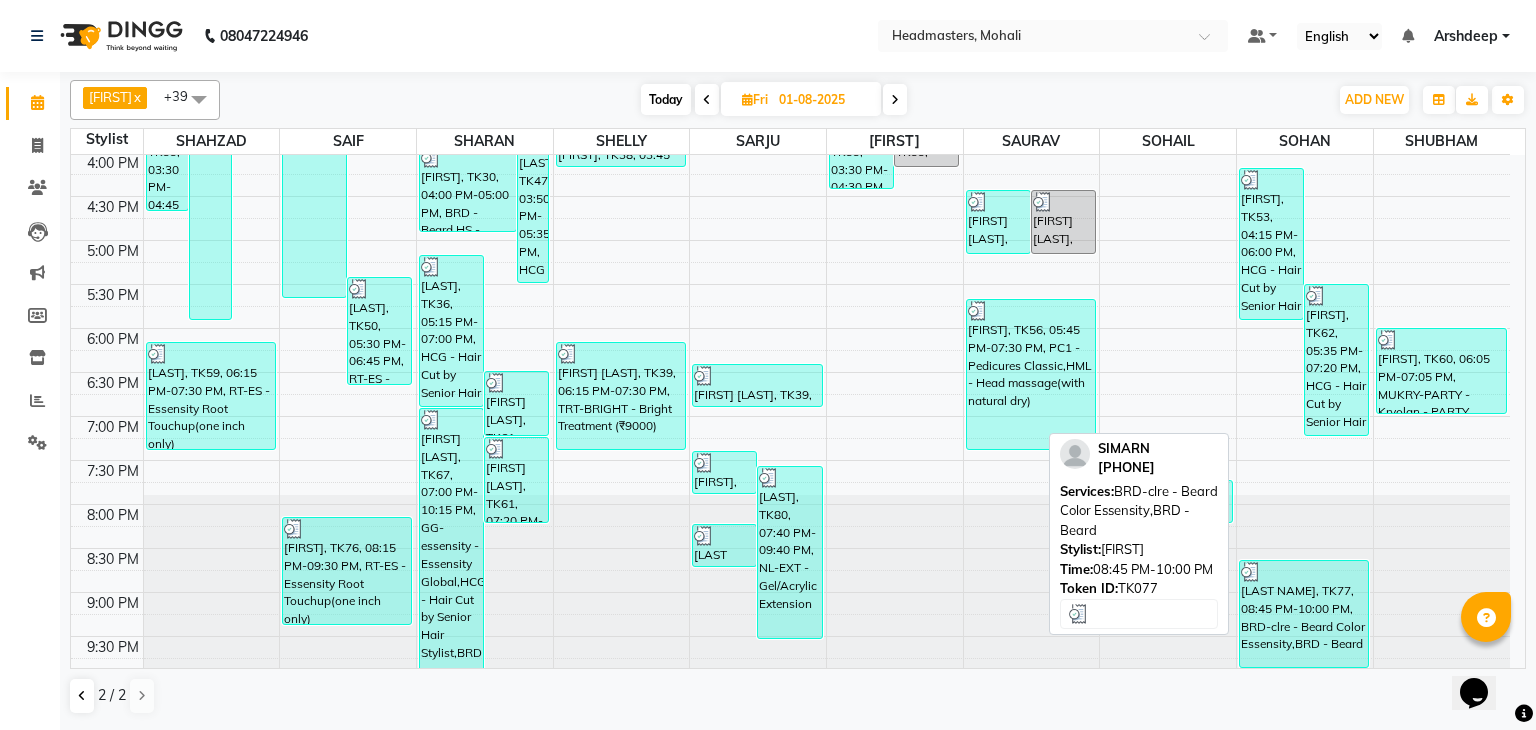 click on "[FIRST], TK77, 08:45 PM-10:00 PM, BRD-clre - Beard Color Essensity,BRD - Beard" at bounding box center (1304, 614) 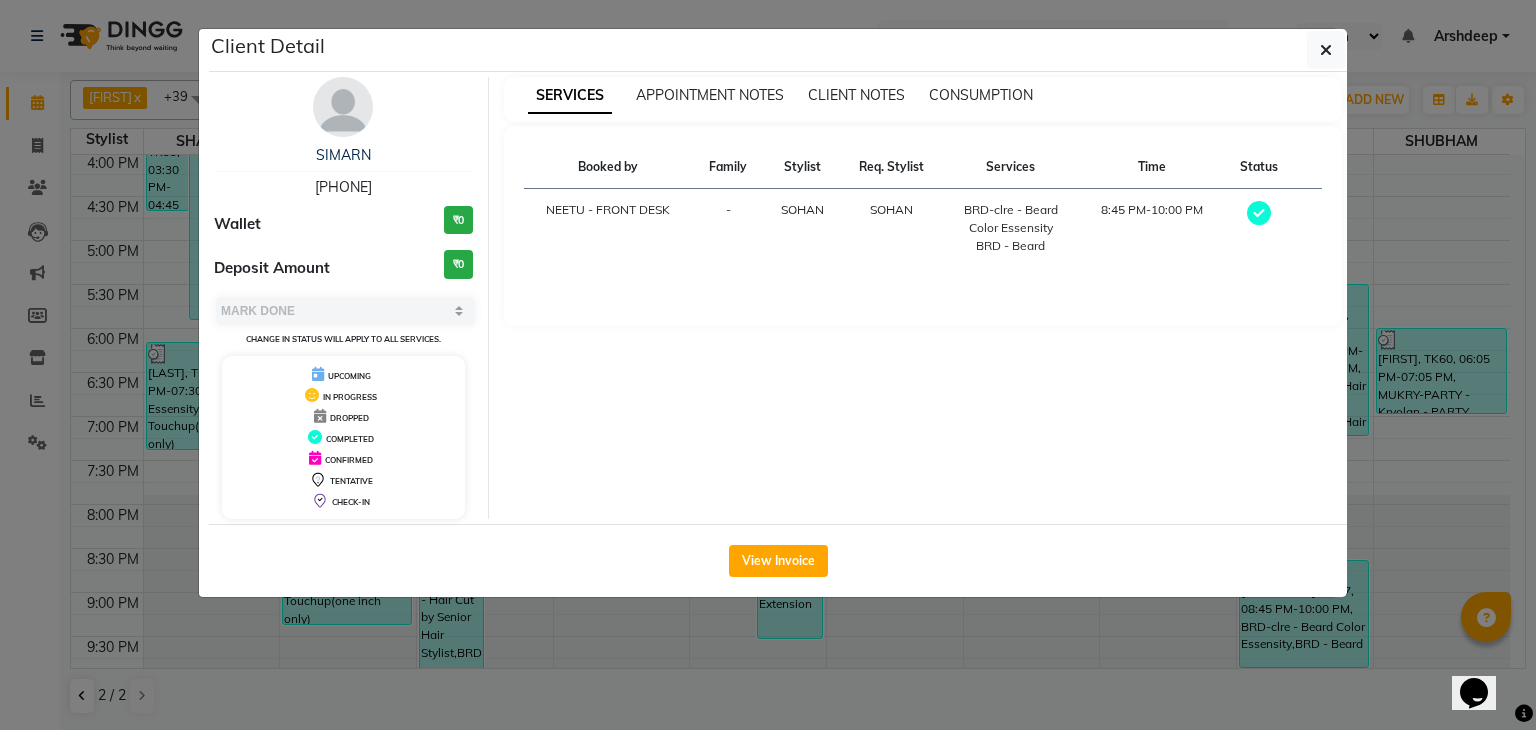 click on "SERVICES APPOINTMENT NOTES CLIENT NOTES CONSUMPTION" at bounding box center (923, 99) 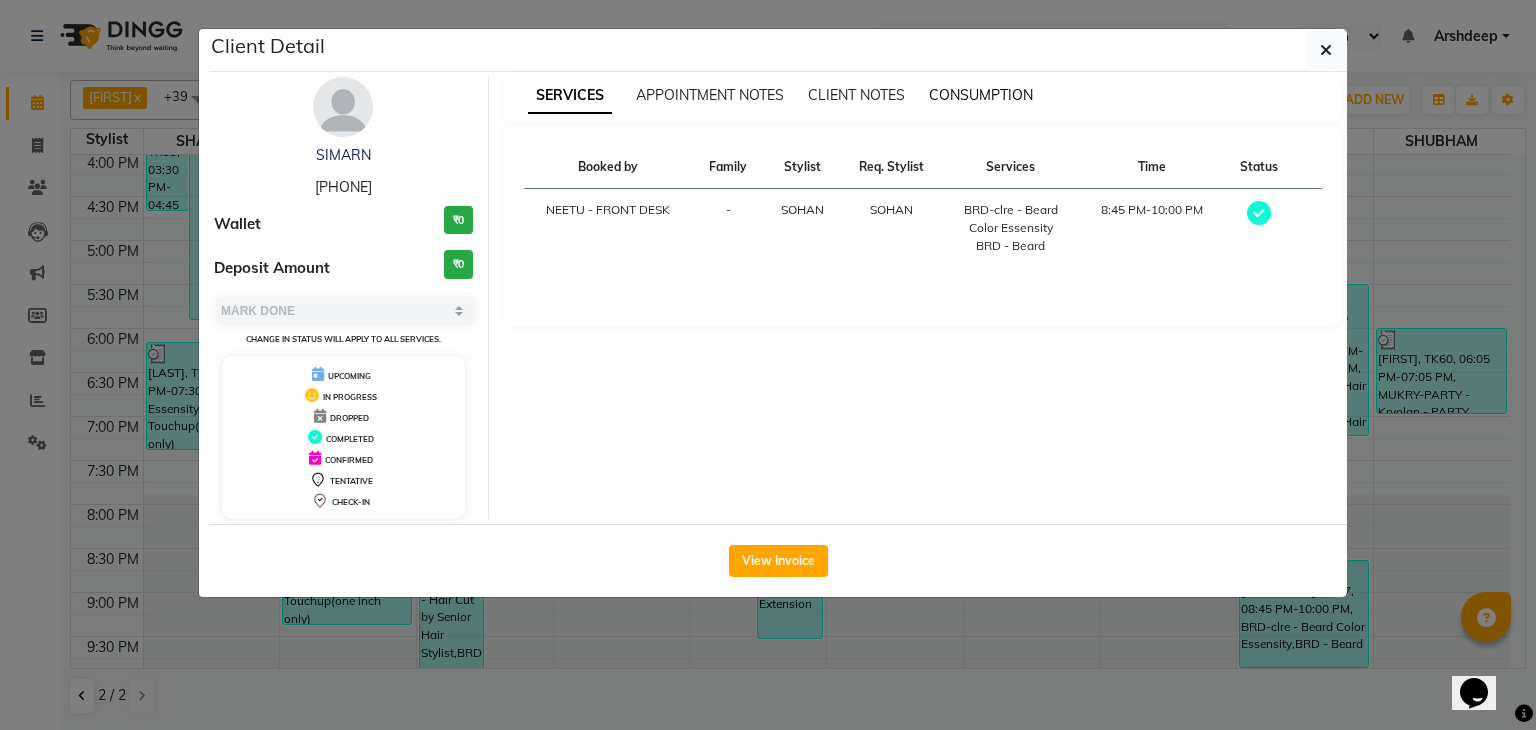 click on "CONSUMPTION" at bounding box center (981, 95) 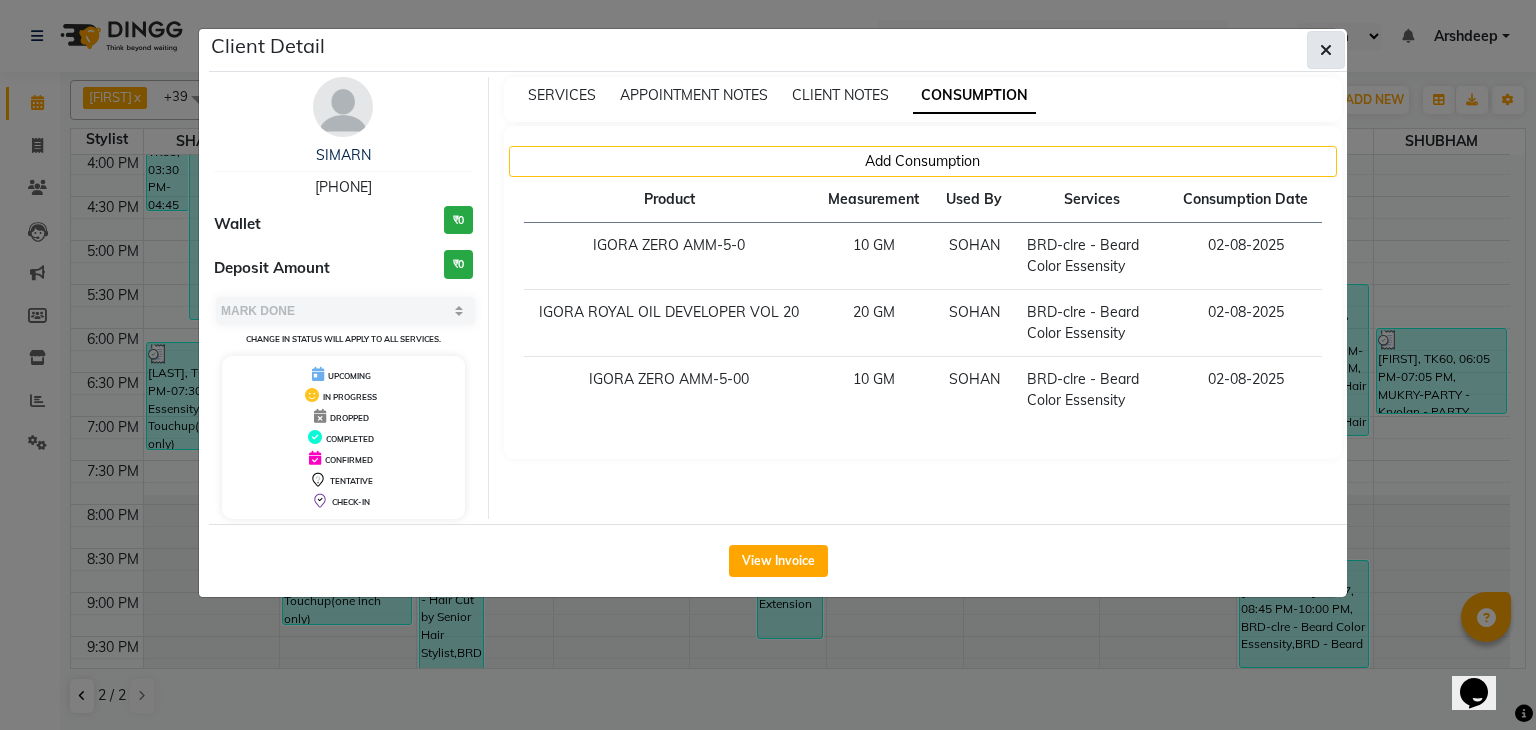 click 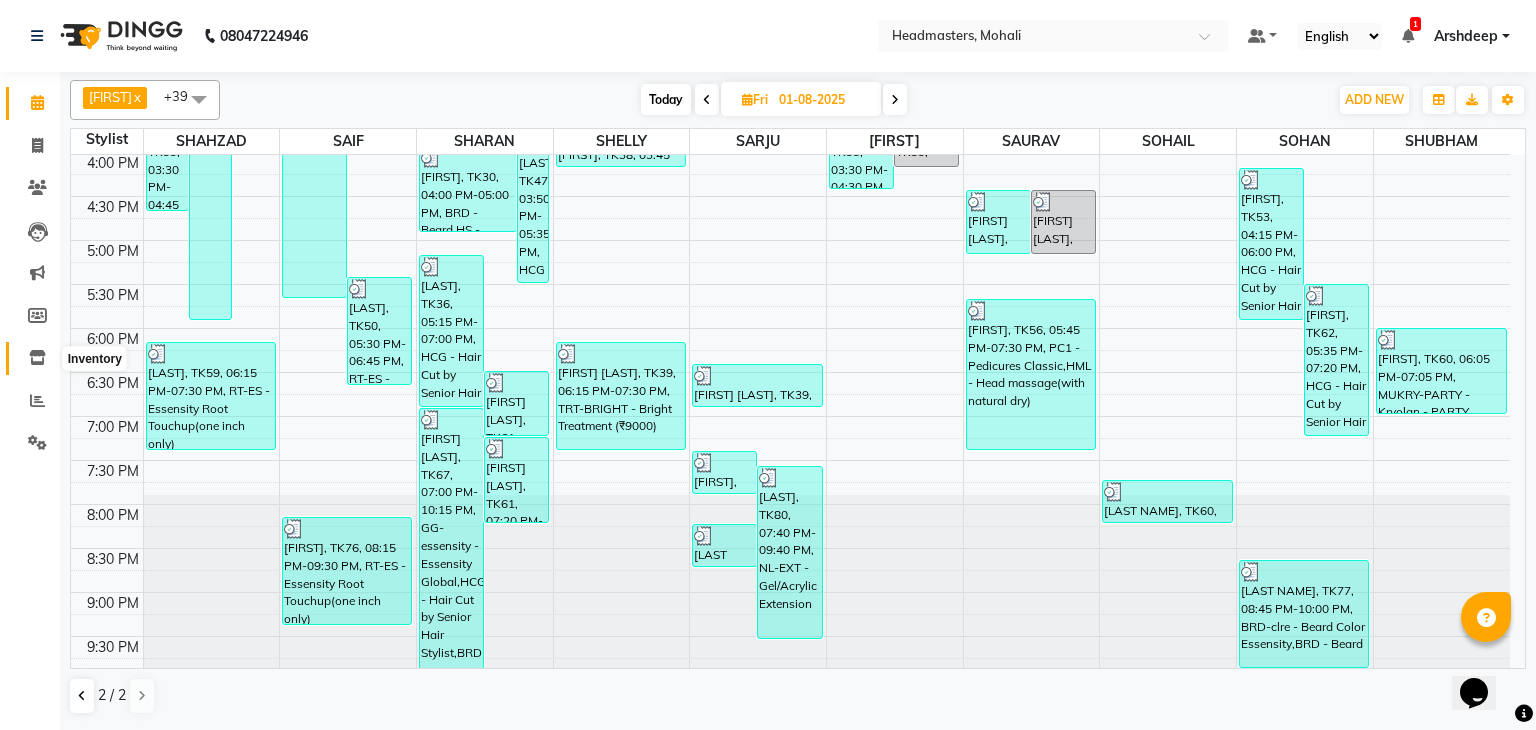 click 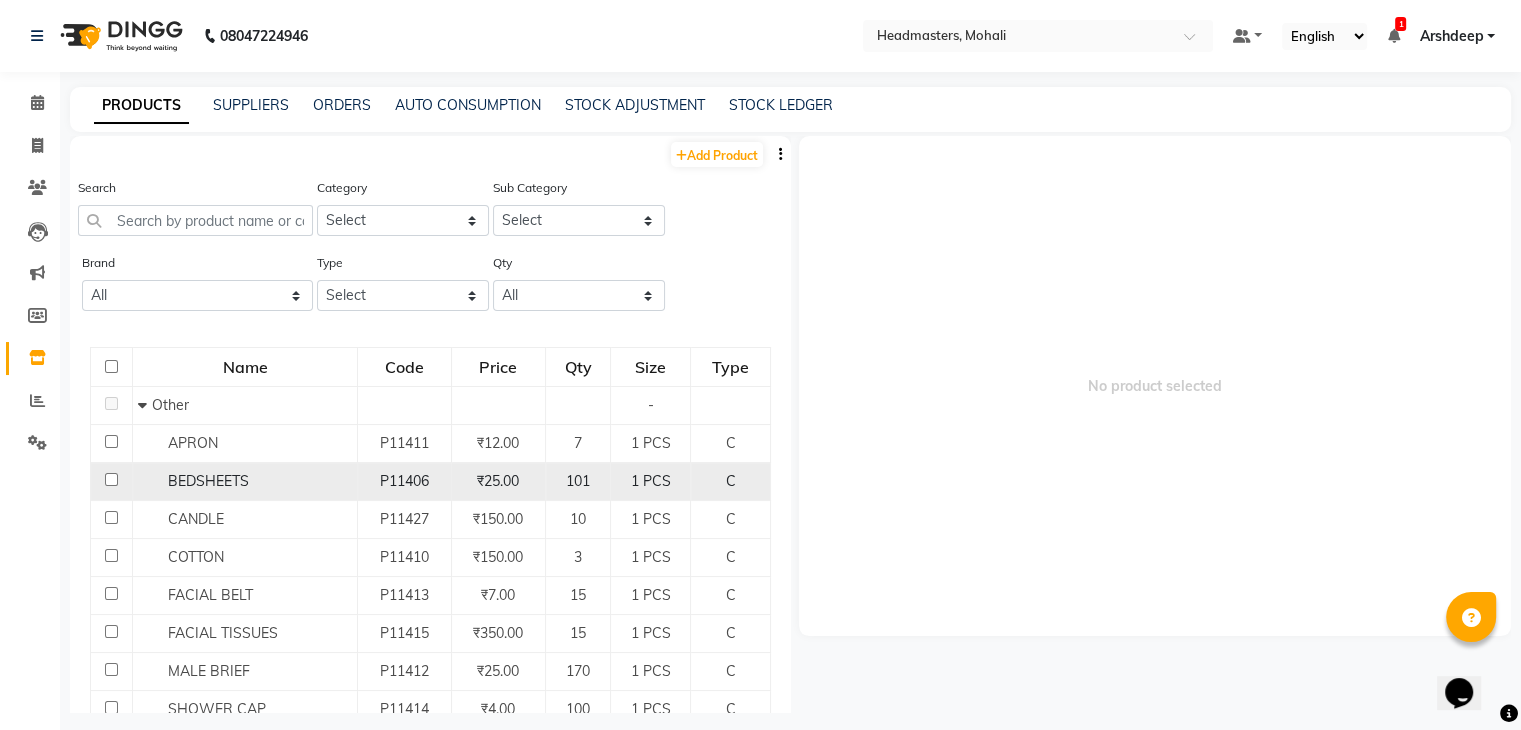 click on "BEDSHEETS" 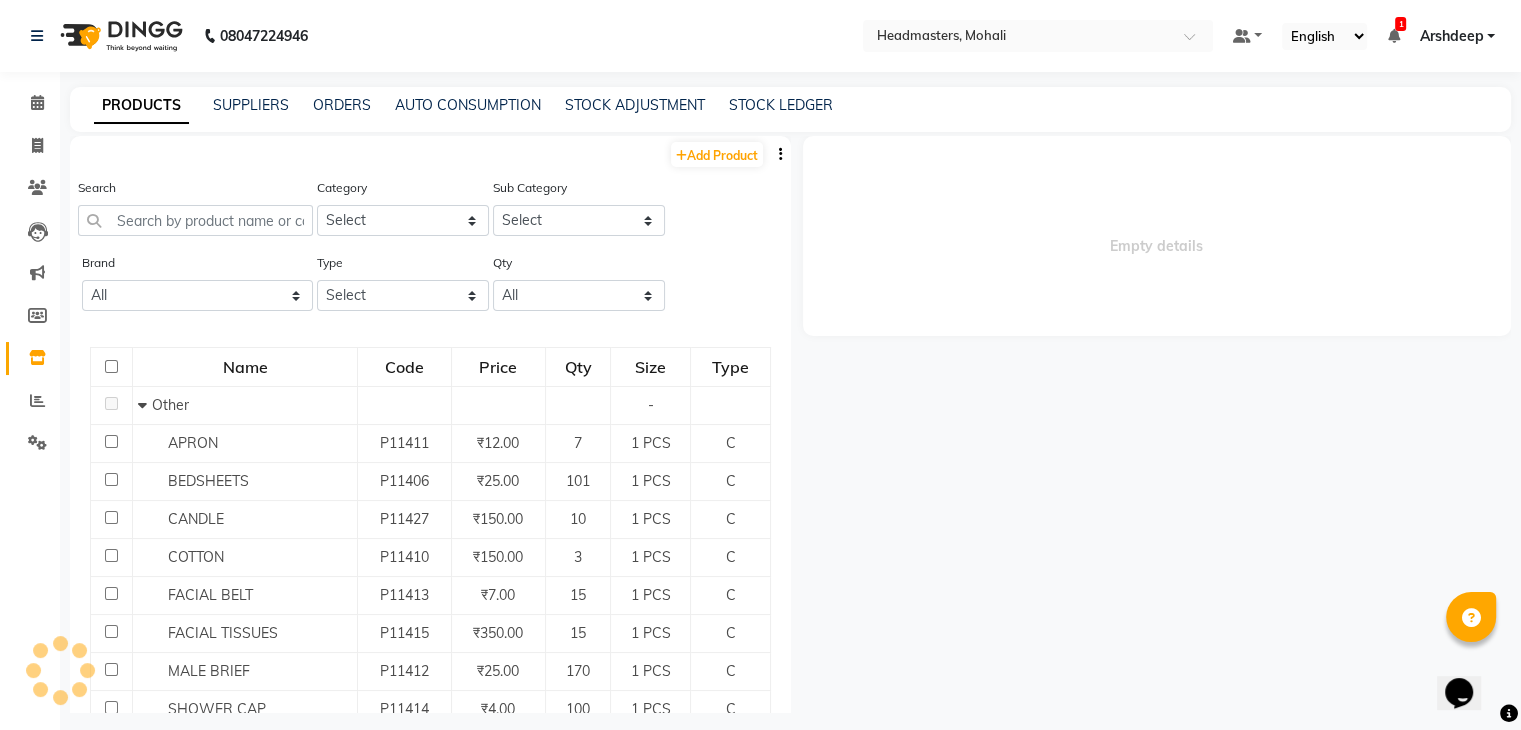 select 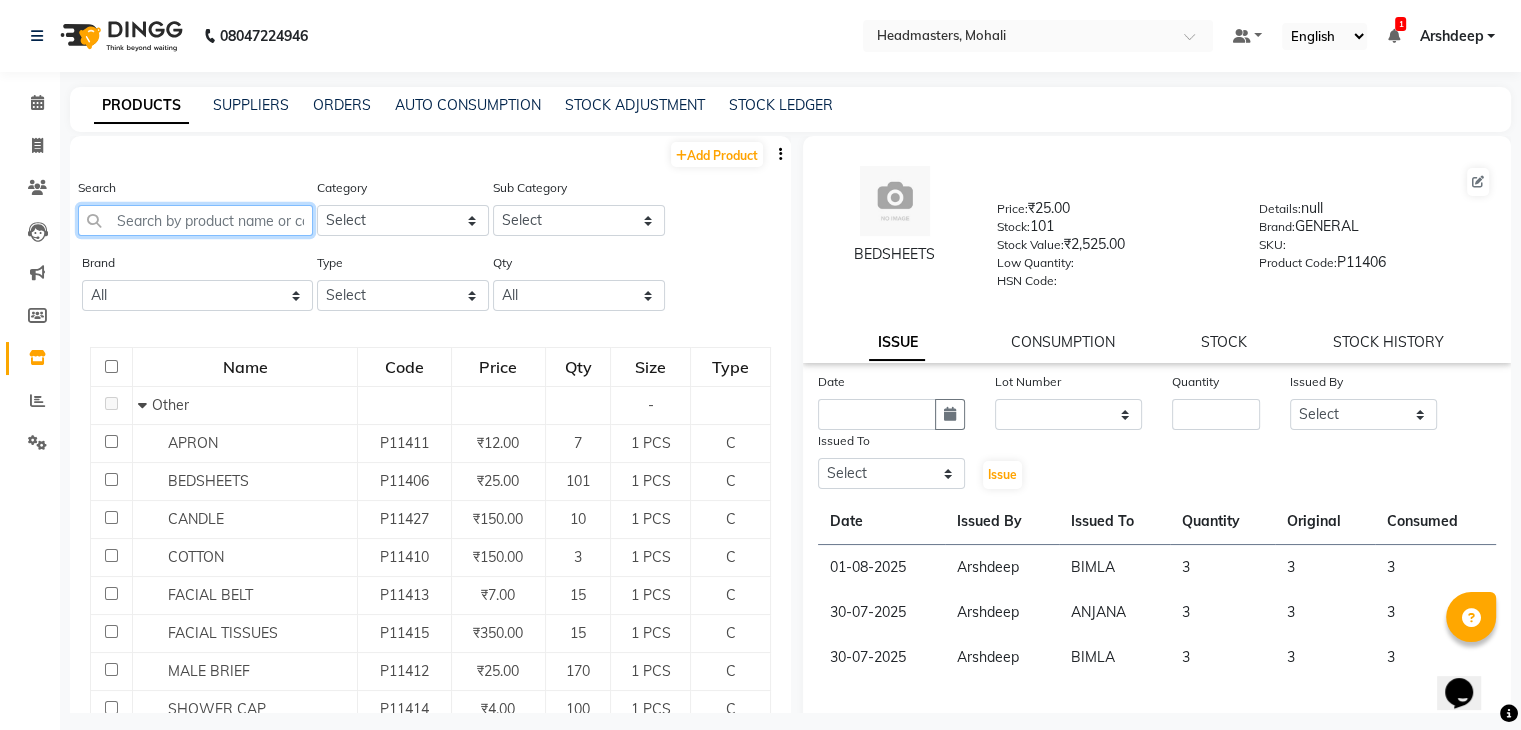 click 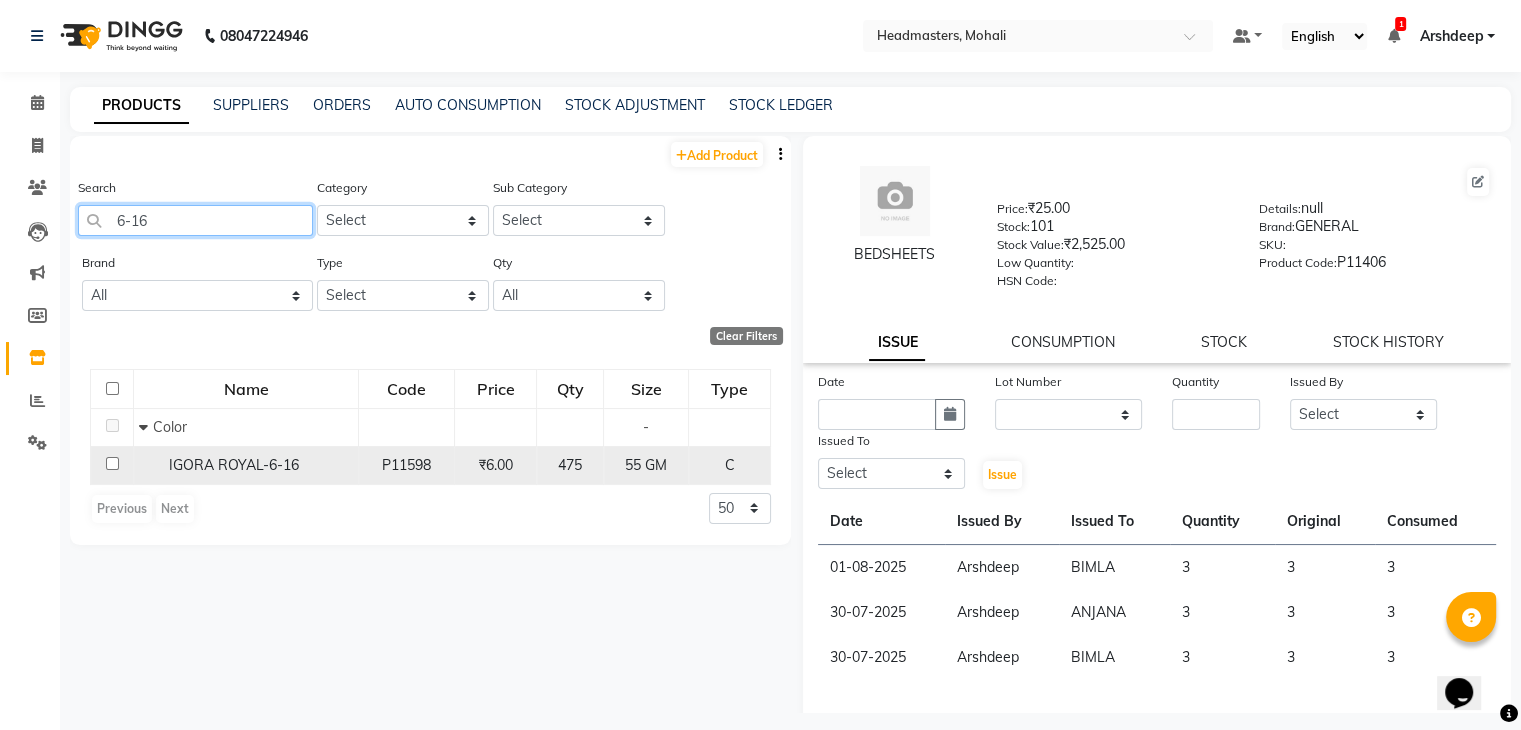 type on "6-16" 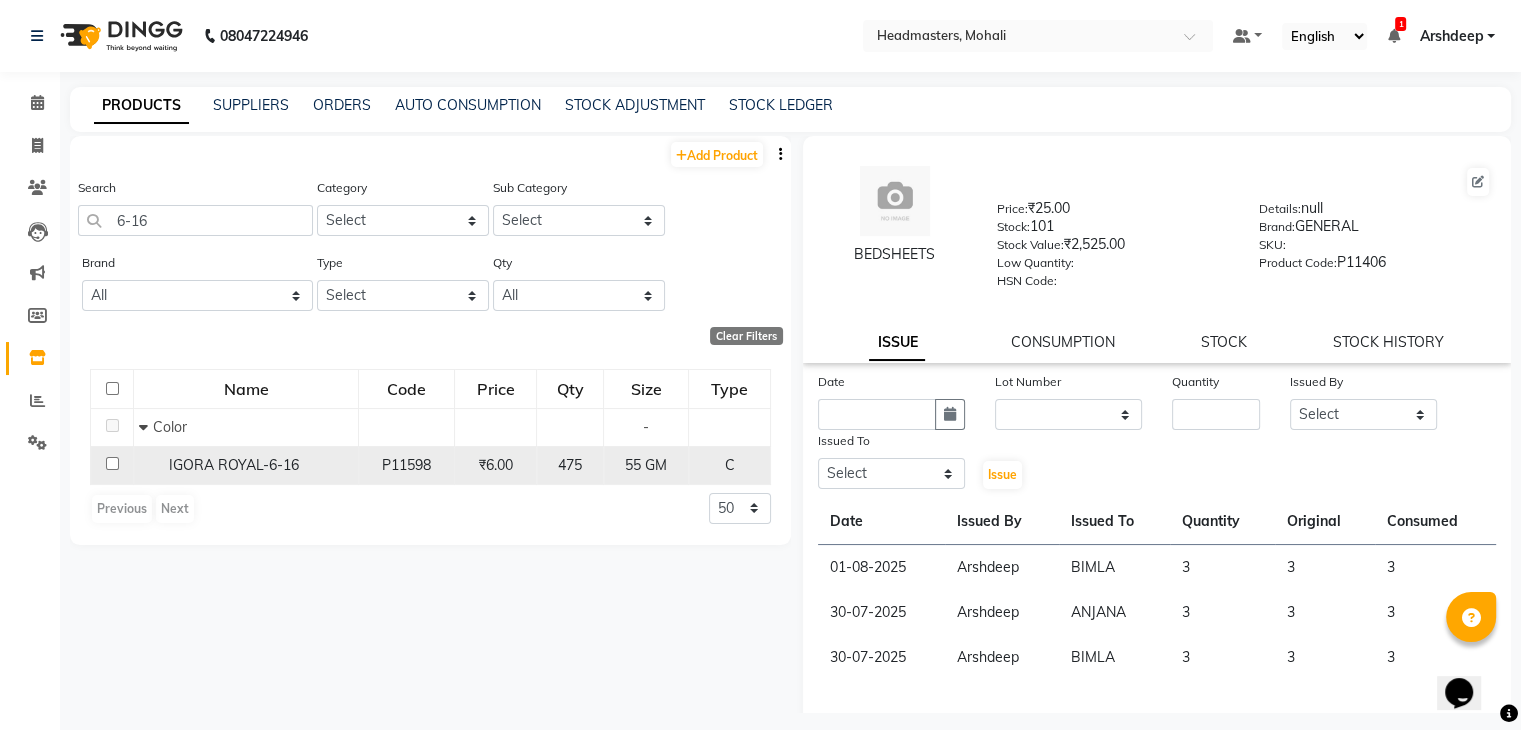 click on "P11598" 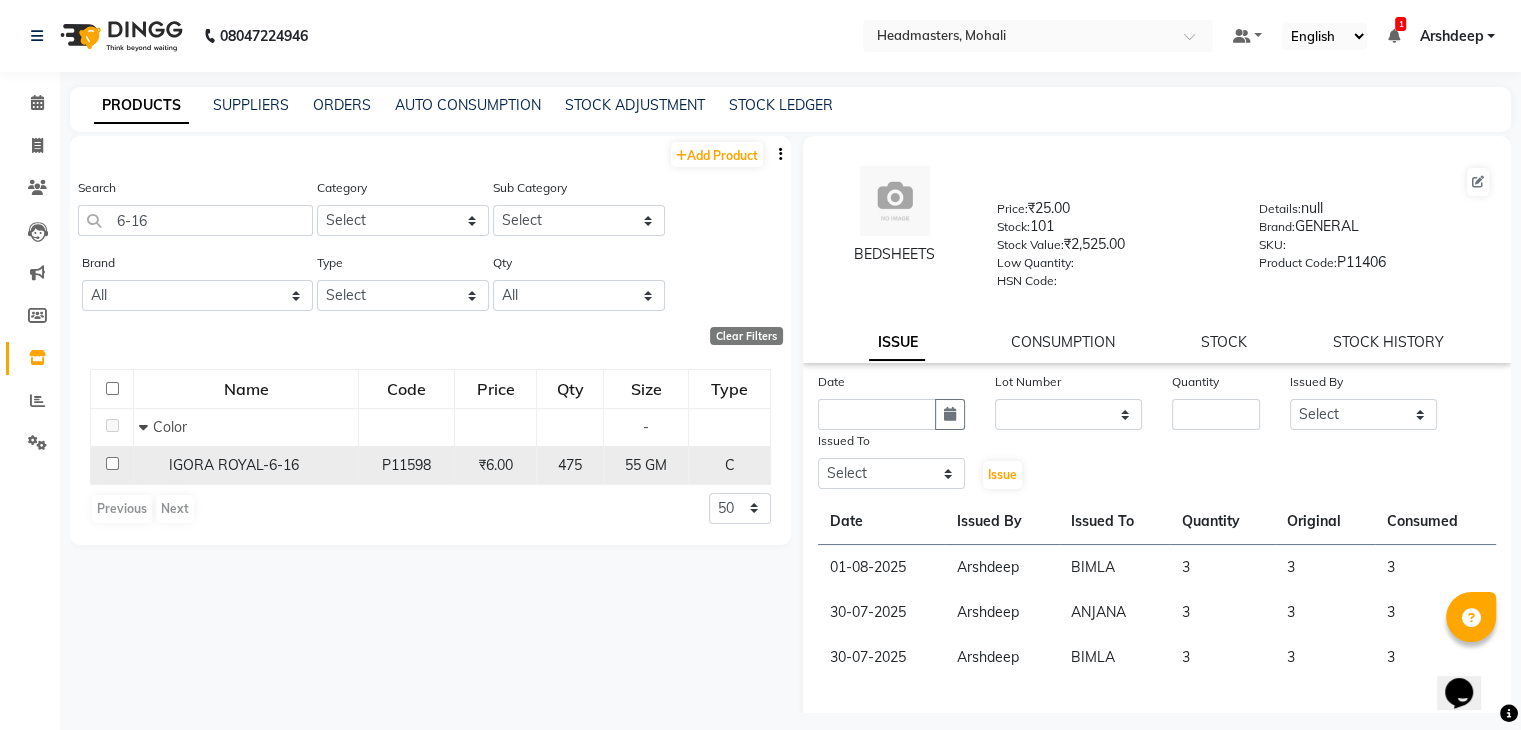 click on "IGORA ROYAL-6-16" 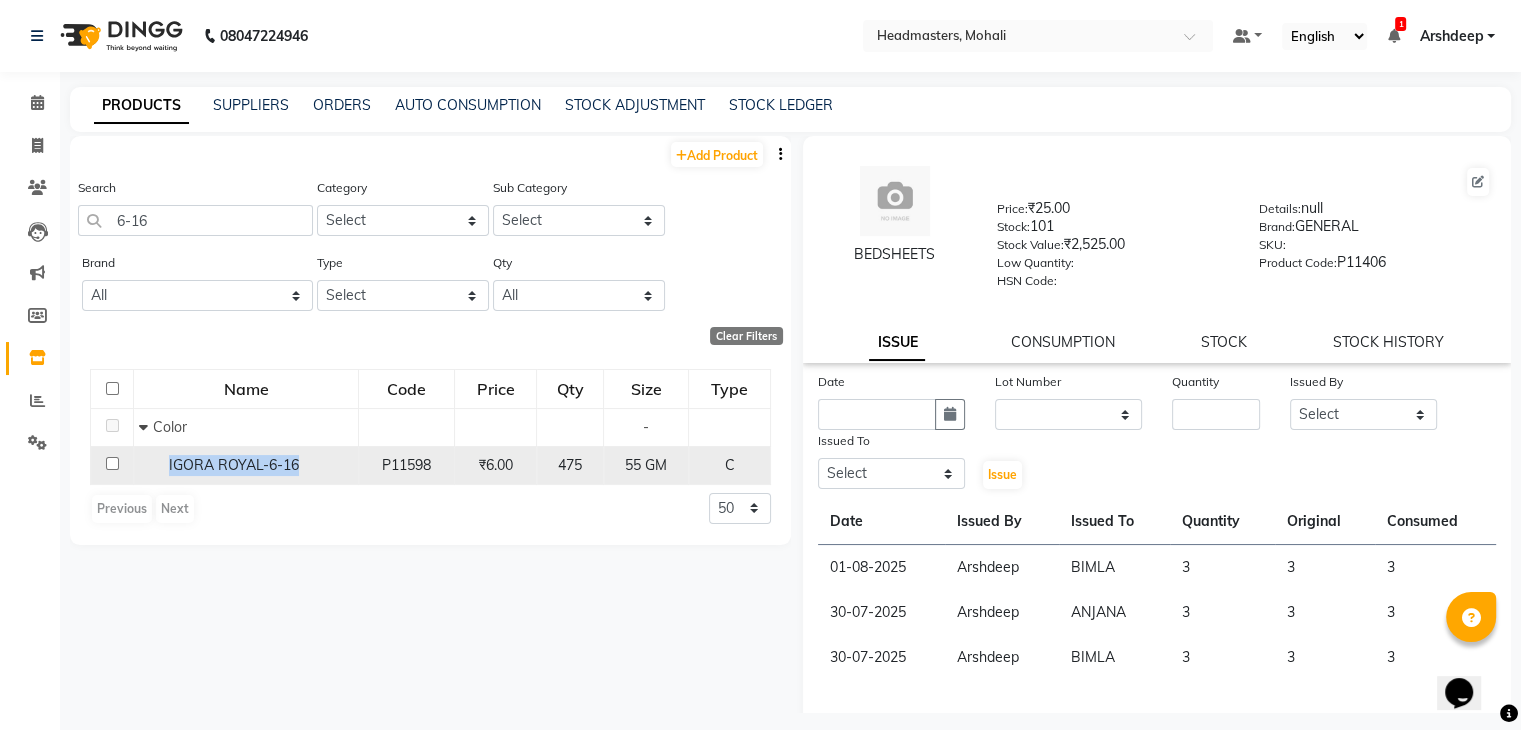 click on "IGORA ROYAL-6-16" 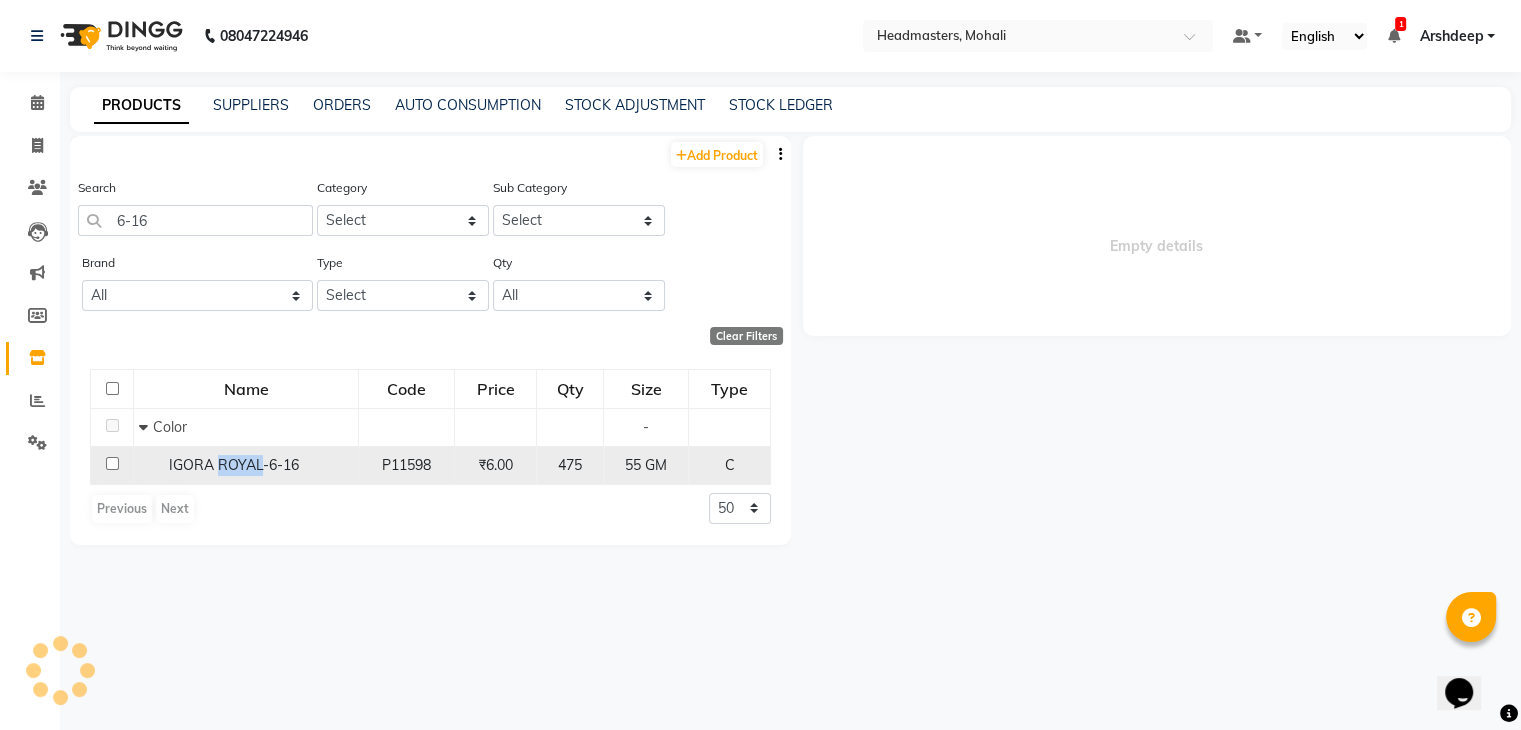 click on "IGORA ROYAL-6-16" 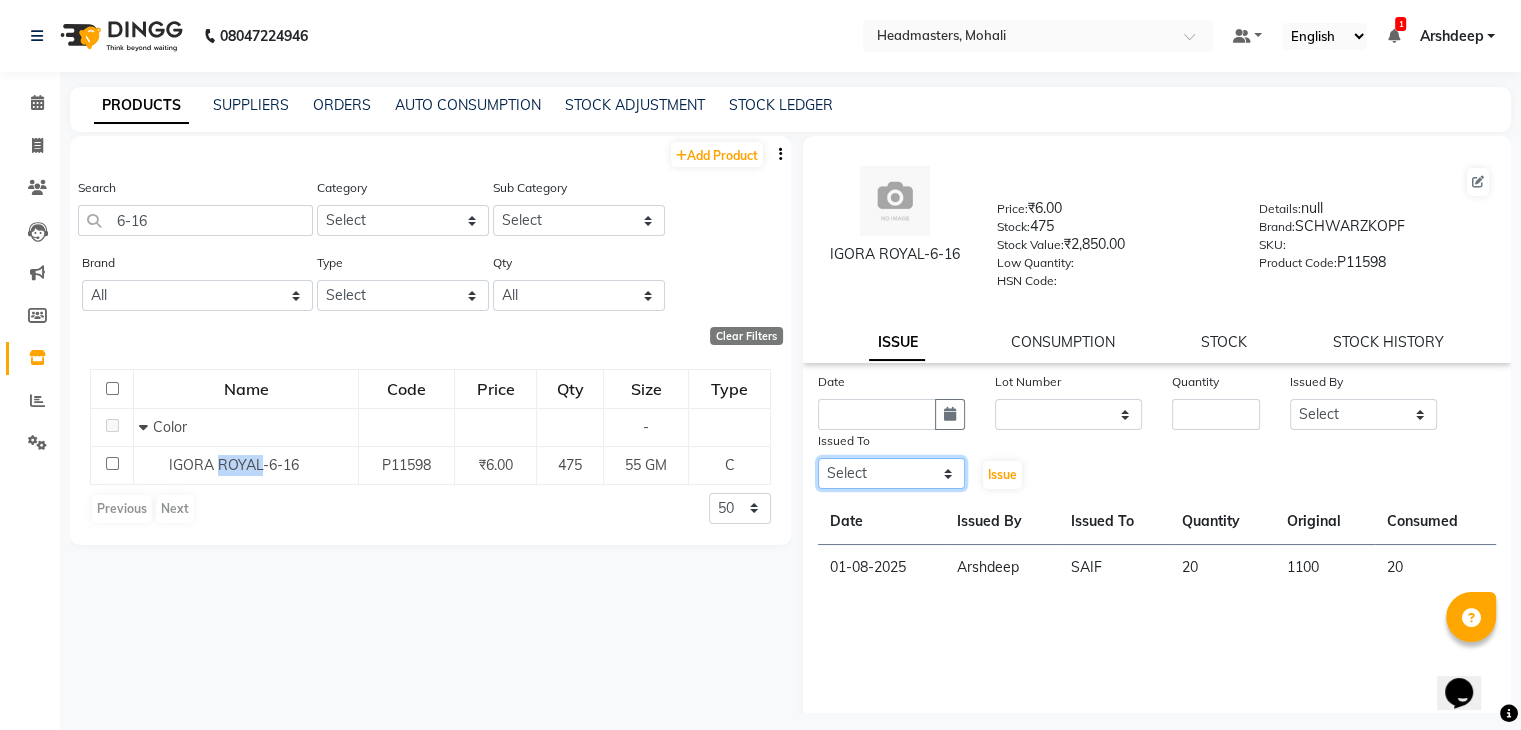 click on "Select AARIF Aarif Ansari Ali ANJANA ANJU Arshdeep Aryan Asad  Azam BALWINDER BHAWNA BIMLA CHETAN Deepak  HARRY Headmasters Honey Sidhu Jyoti karamdeep Manav MICHAEL Navdeep NEETU NEETU -  FRONT DESK  NEHA PREET PRINCE RAVI ROOP SACHIN KUMAR Sagar SAIF SARJU SAURAV SHAHZAD SHARAN SHARDA SHELLY SHUBHAM  SOHAIL SOHAN  VICkY Yamini" 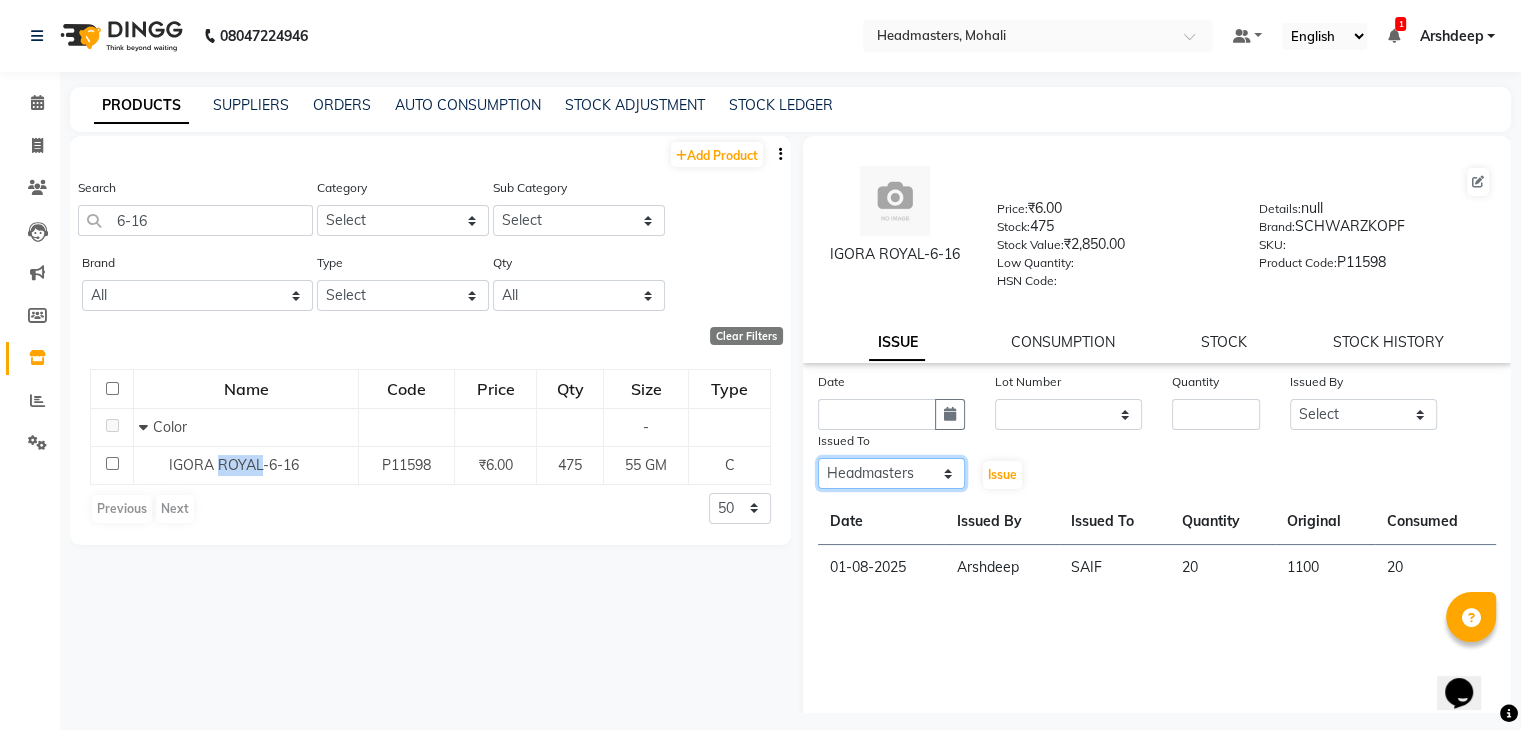 click on "Select AARIF Aarif Ansari Ali ANJANA ANJU Arshdeep Aryan Asad  Azam BALWINDER BHAWNA BIMLA CHETAN Deepak  HARRY Headmasters Honey Sidhu Jyoti karamdeep Manav MICHAEL Navdeep NEETU NEETU -  FRONT DESK  NEHA PREET PRINCE RAVI ROOP SACHIN KUMAR Sagar SAIF SARJU SAURAV SHAHZAD SHARAN SHARDA SHELLY SHUBHAM  SOHAIL SOHAN  VICkY Yamini" 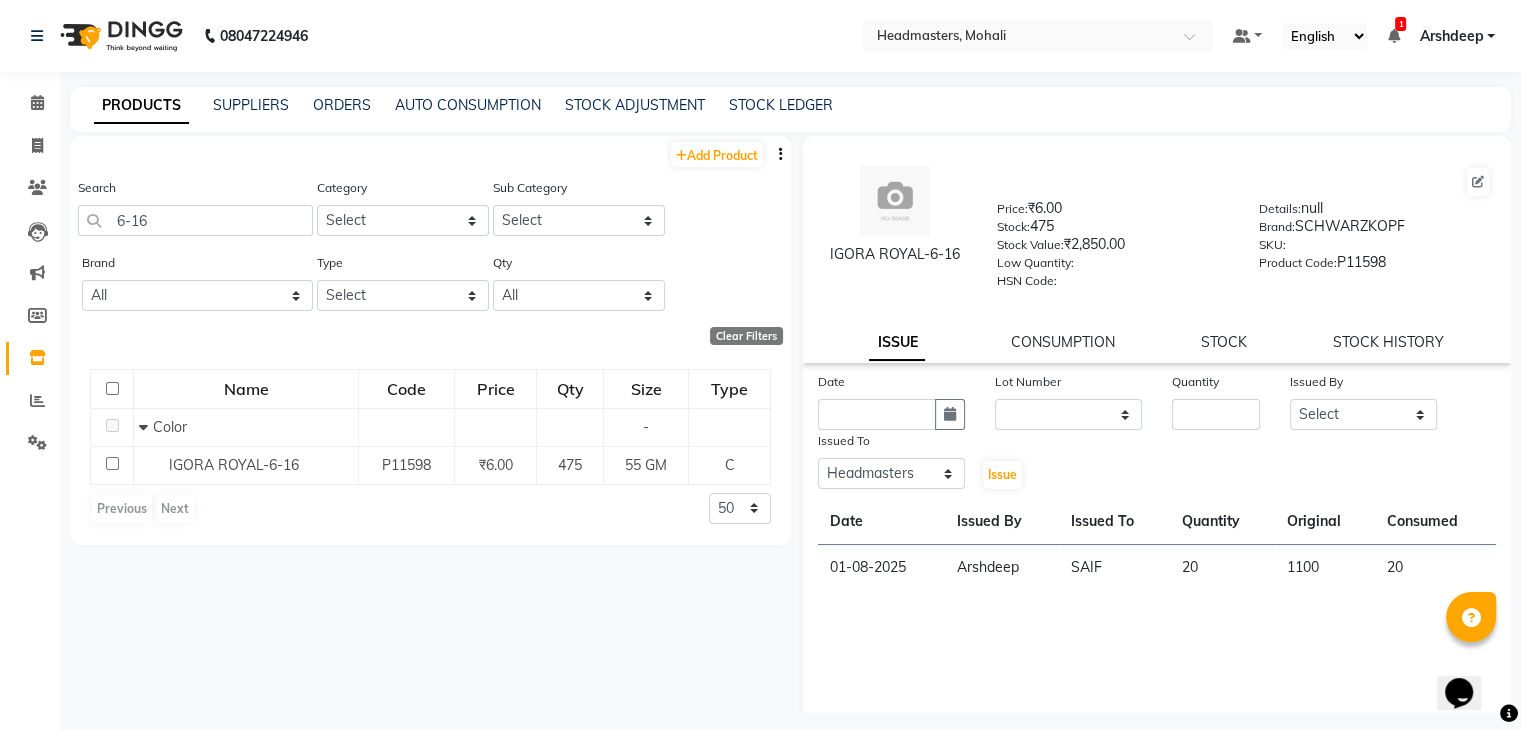 click on "PRODUCTS SUPPLIERS ORDERS AUTO CONSUMPTION STOCK ADJUSTMENT STOCK LEDGER" 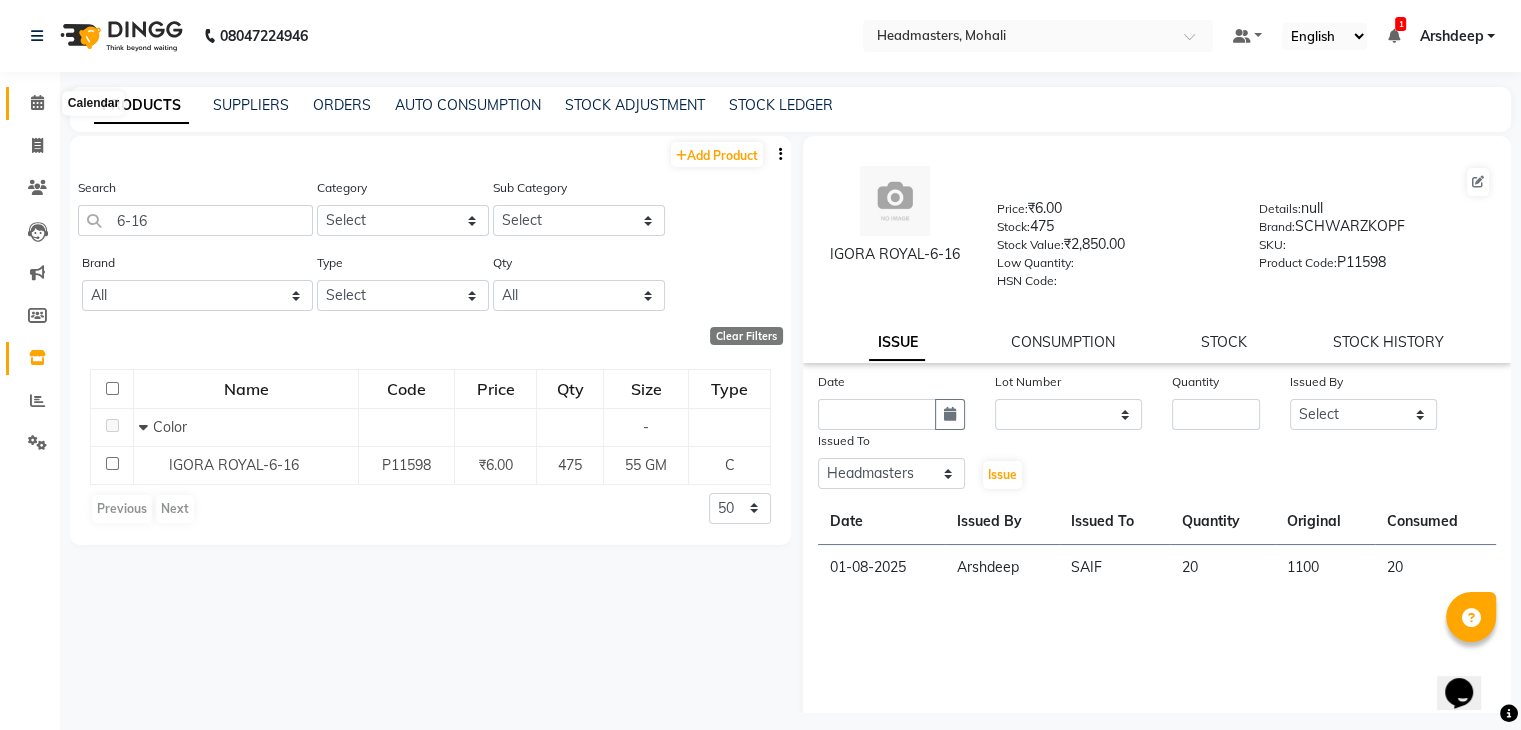 click 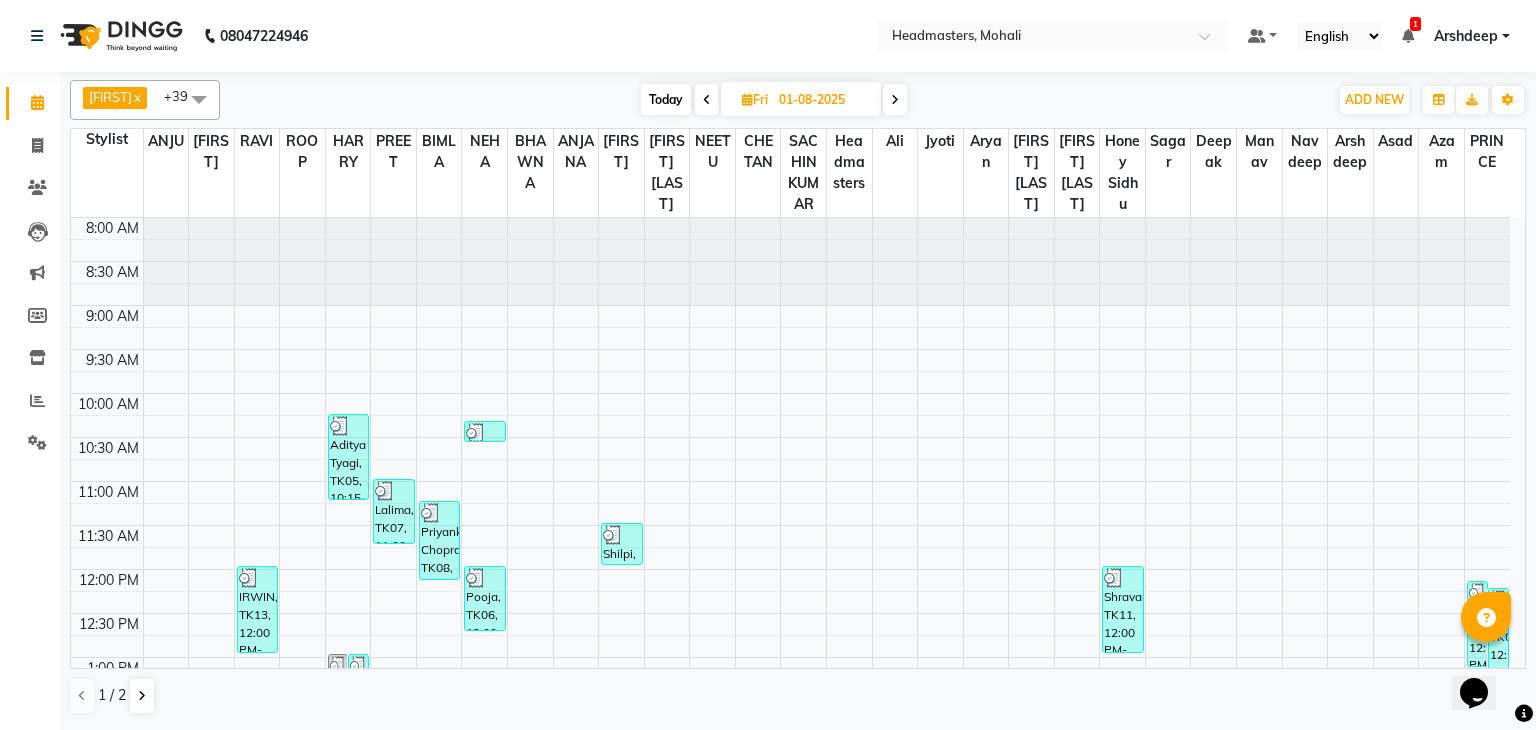 scroll, scrollTop: 0, scrollLeft: 0, axis: both 